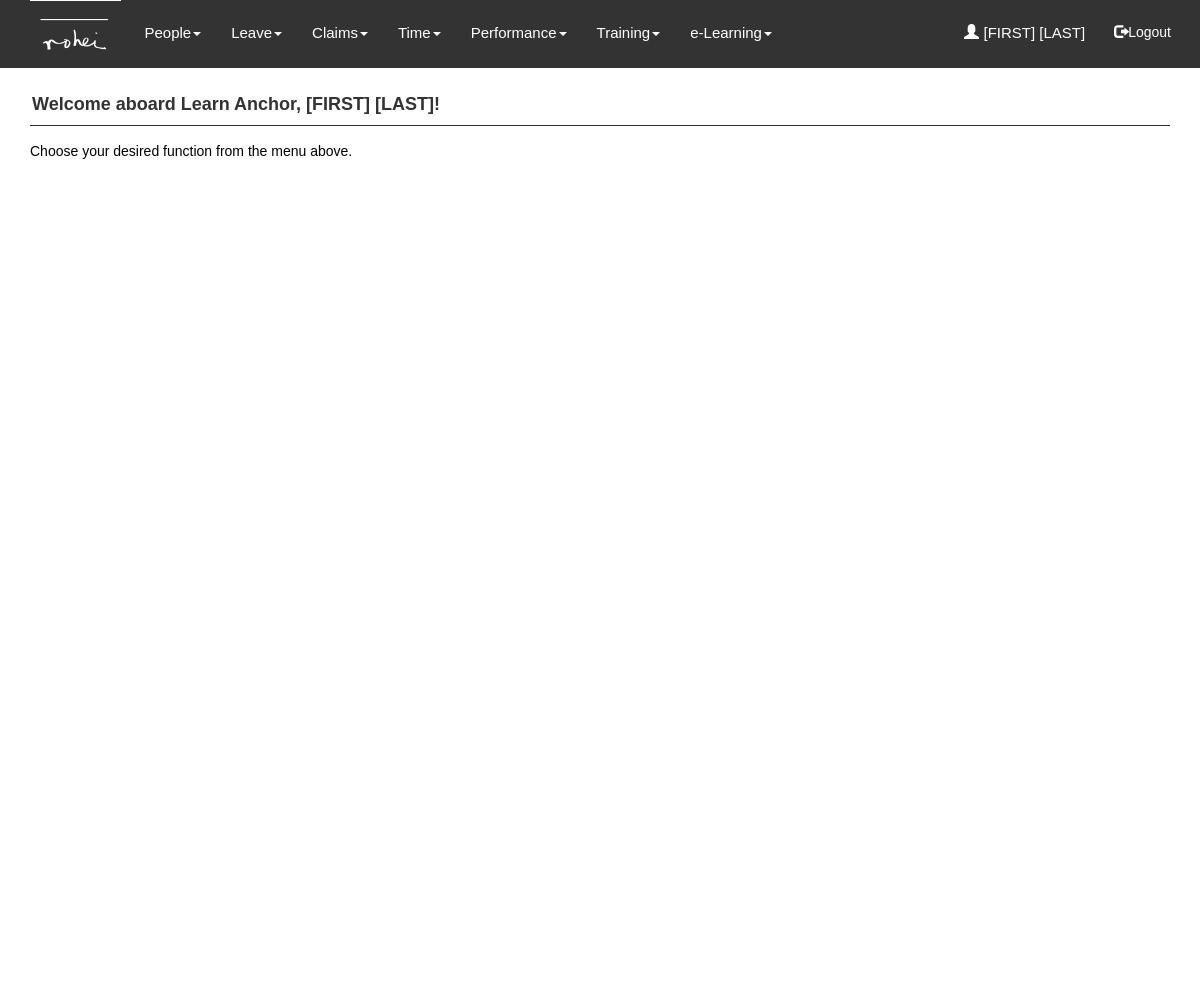 scroll, scrollTop: 0, scrollLeft: 0, axis: both 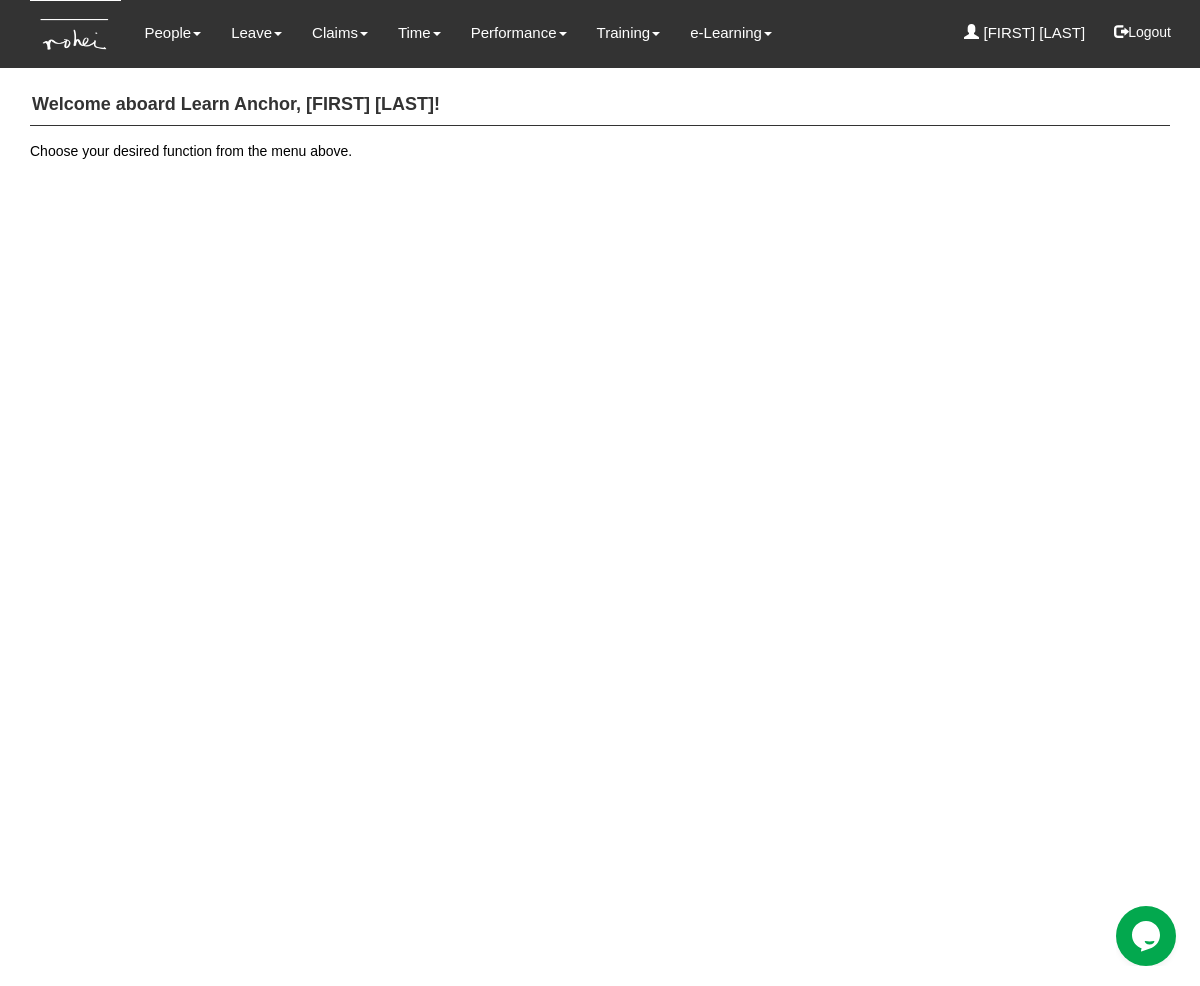 click on "Welcome aboard Learn Anchor,  Barney Lau!" at bounding box center [600, 105] 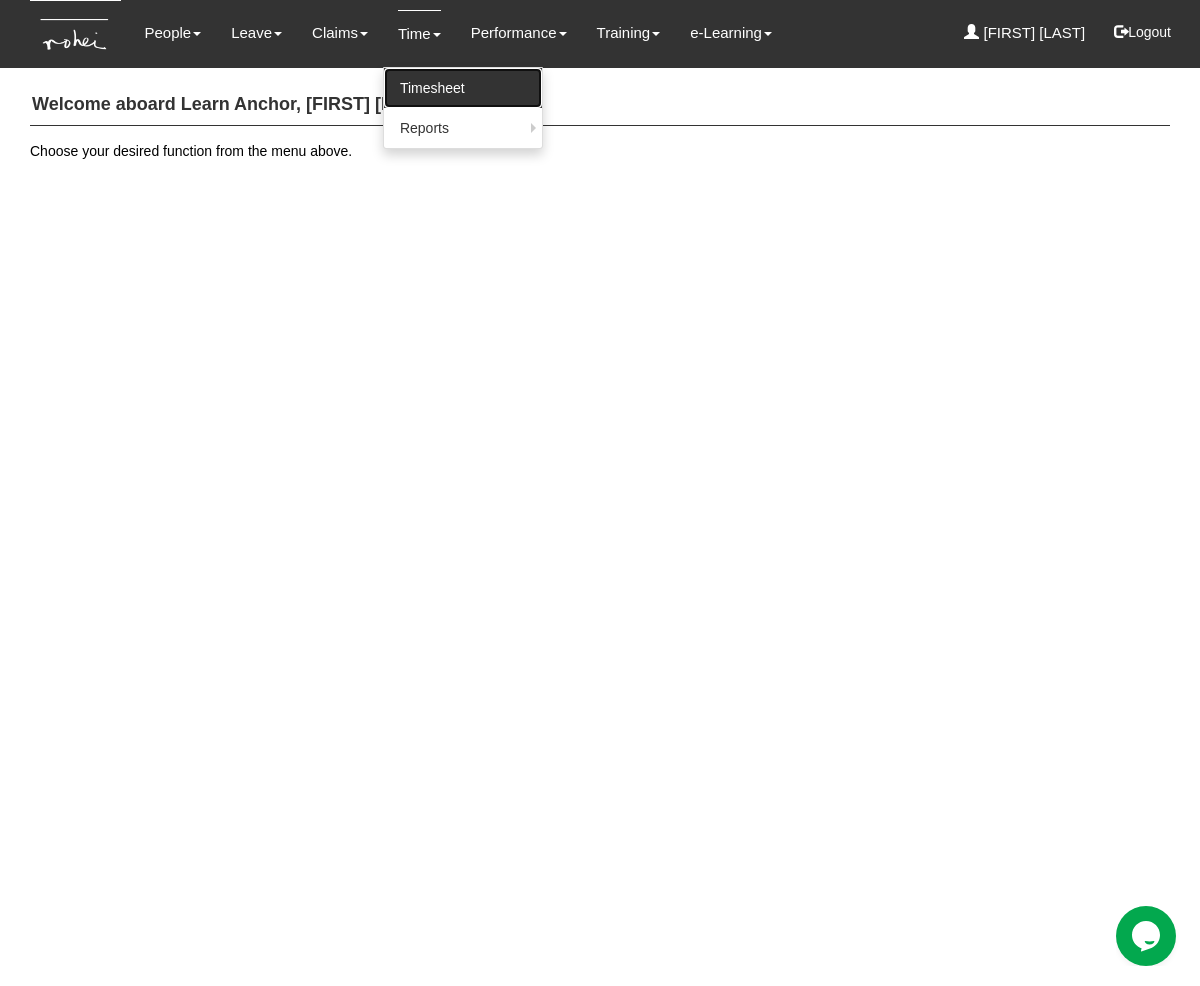 click on "Timesheet" at bounding box center (463, 88) 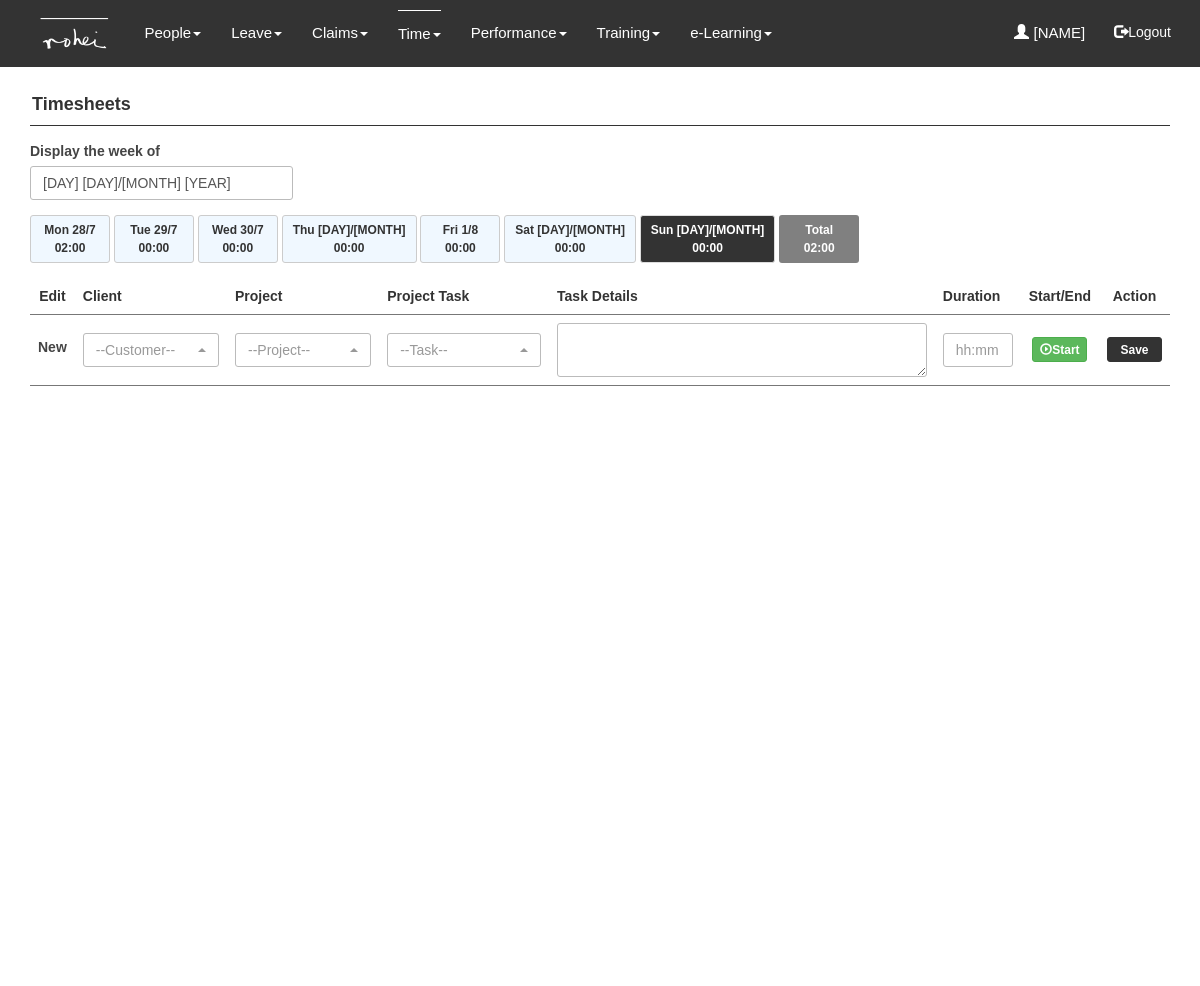scroll, scrollTop: 0, scrollLeft: 0, axis: both 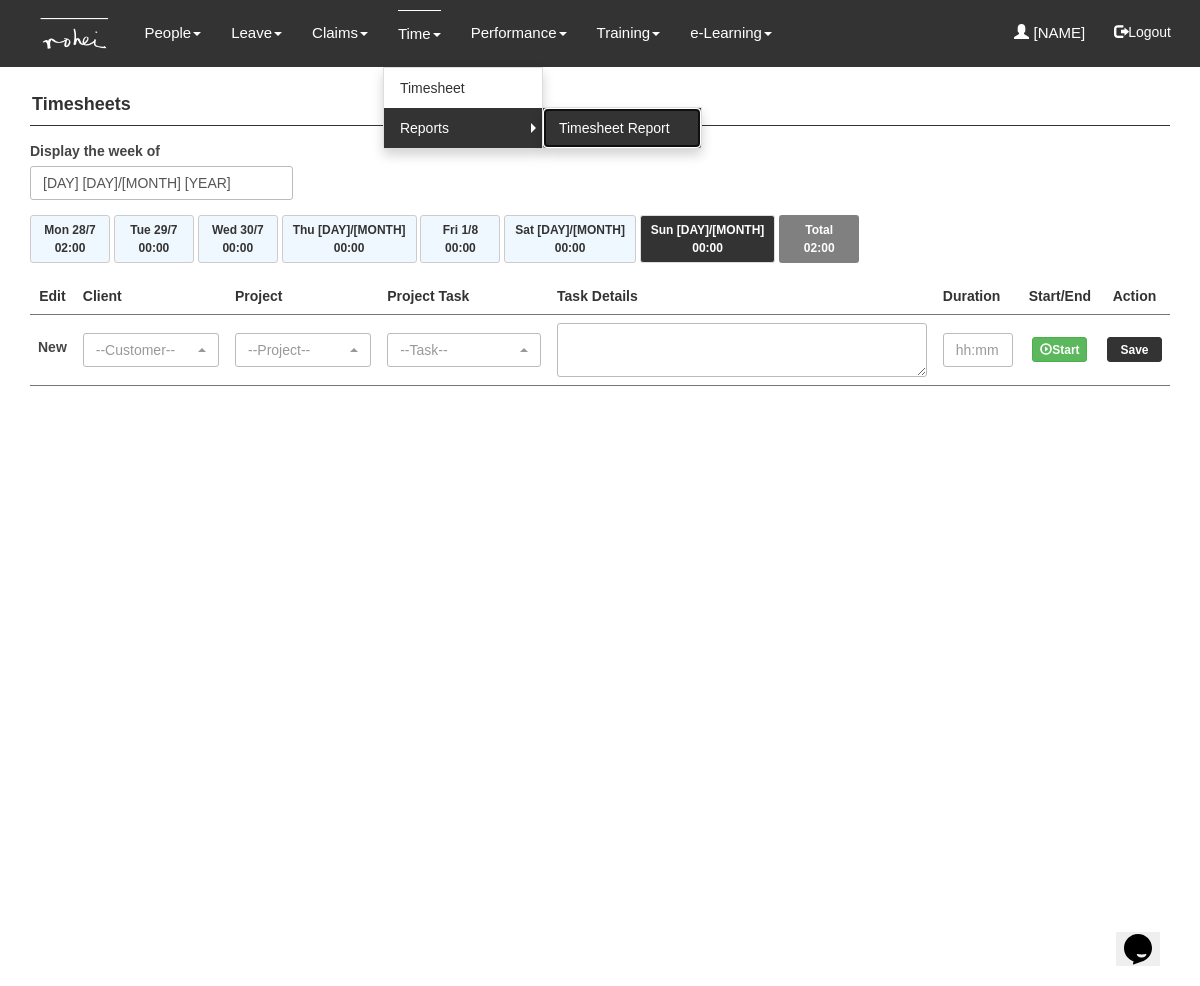 click on "Timesheet Report" at bounding box center [622, 128] 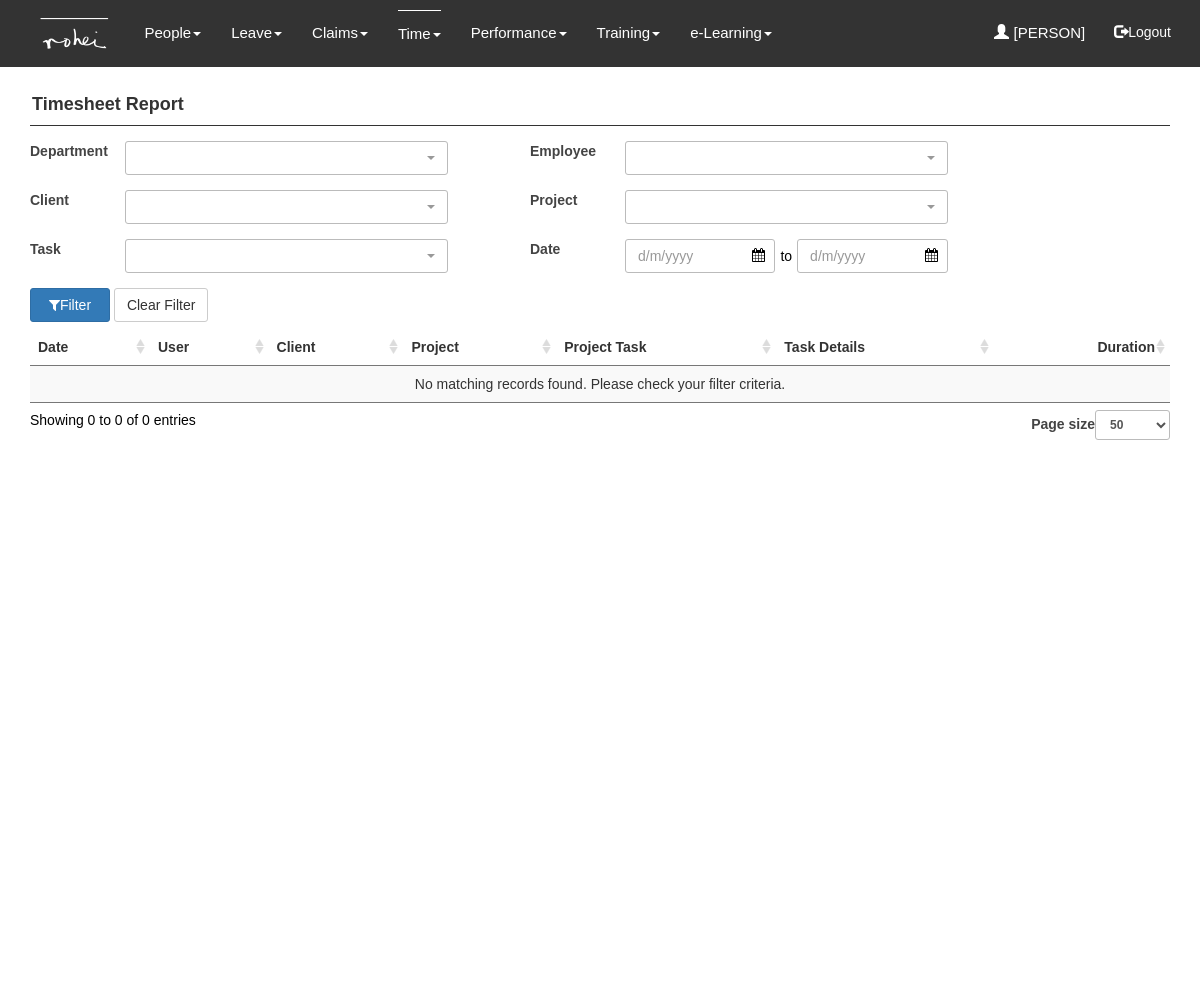 select on "50" 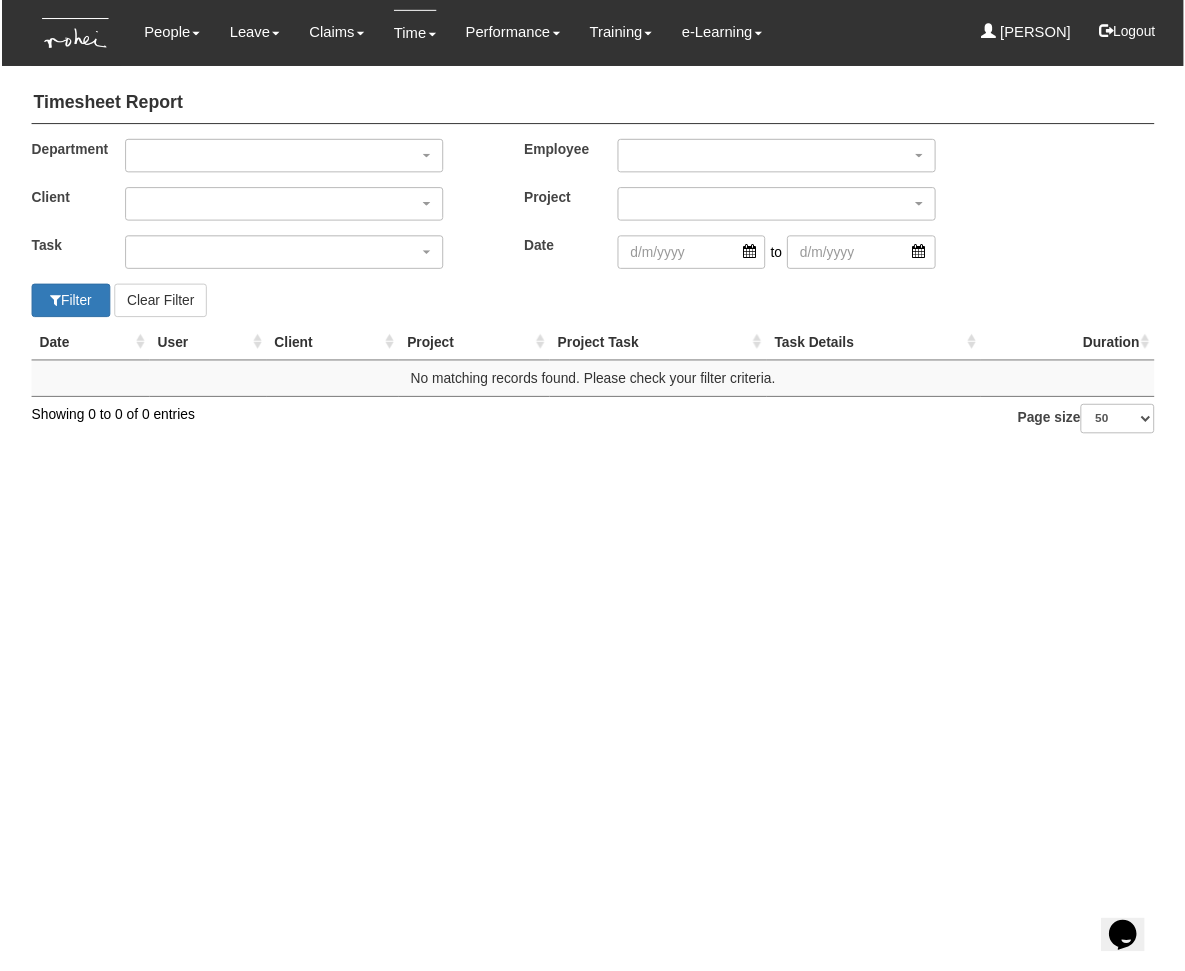 scroll, scrollTop: 0, scrollLeft: 0, axis: both 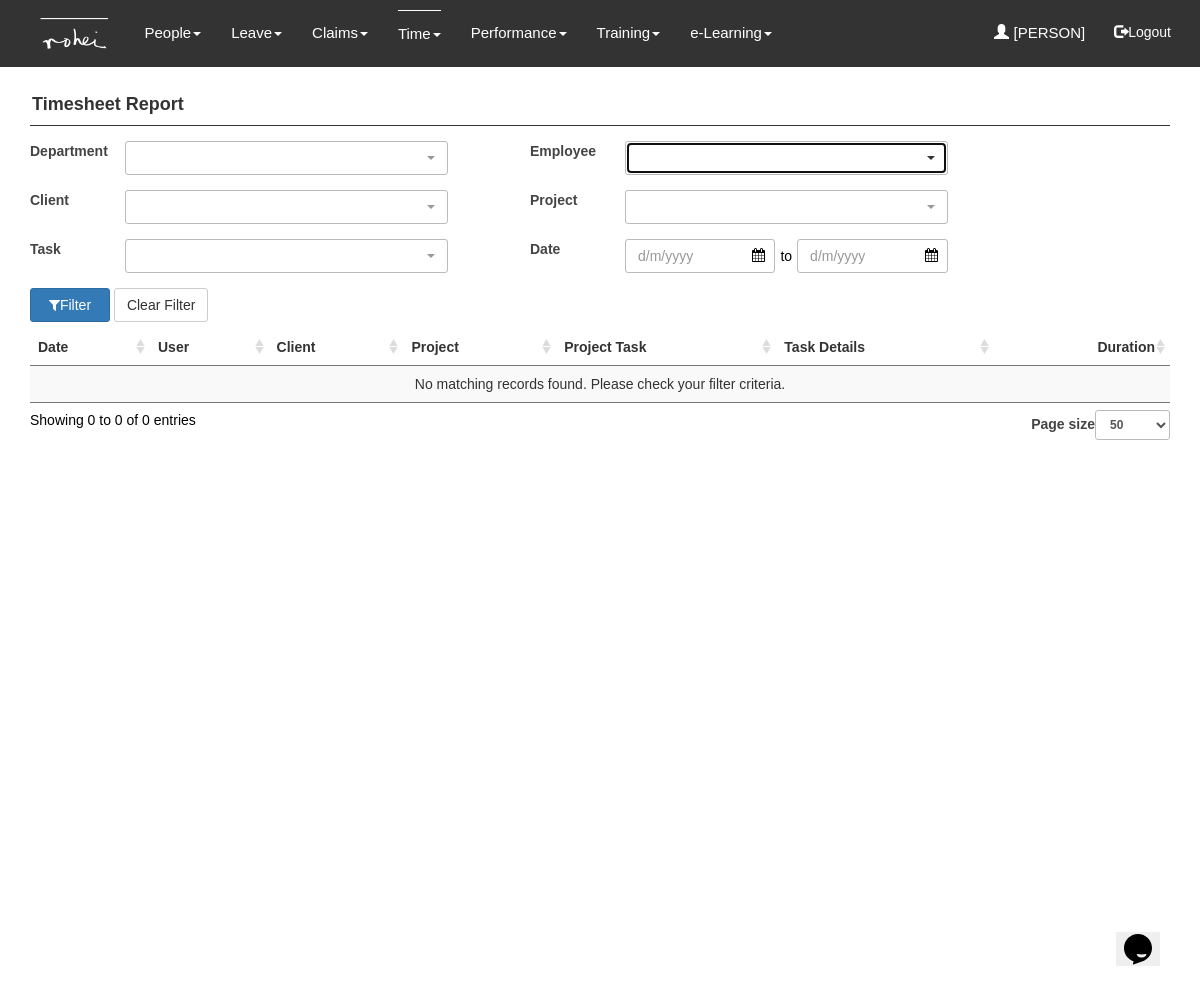 click at bounding box center (786, 158) 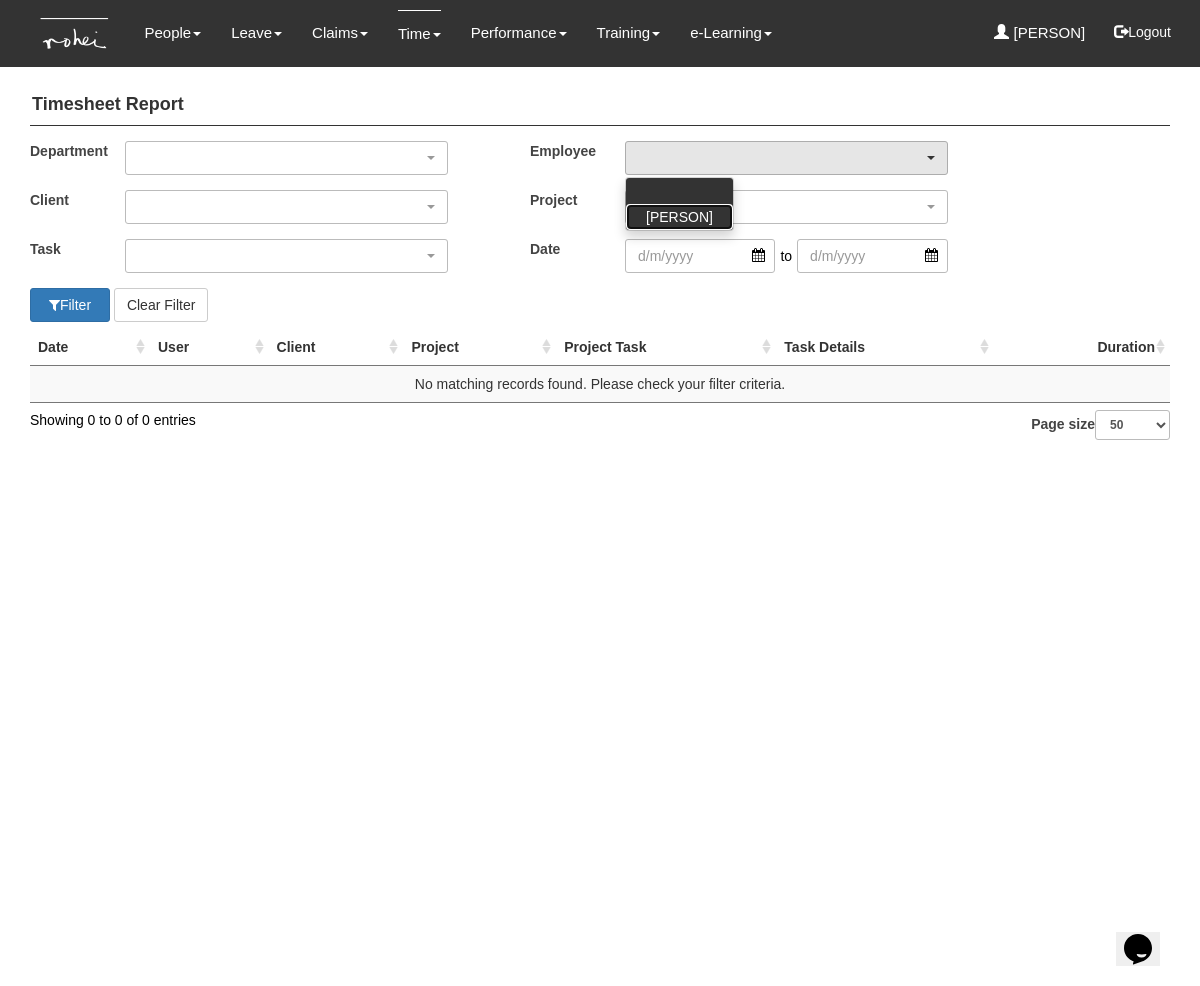 click on "[NAME]" at bounding box center (679, 217) 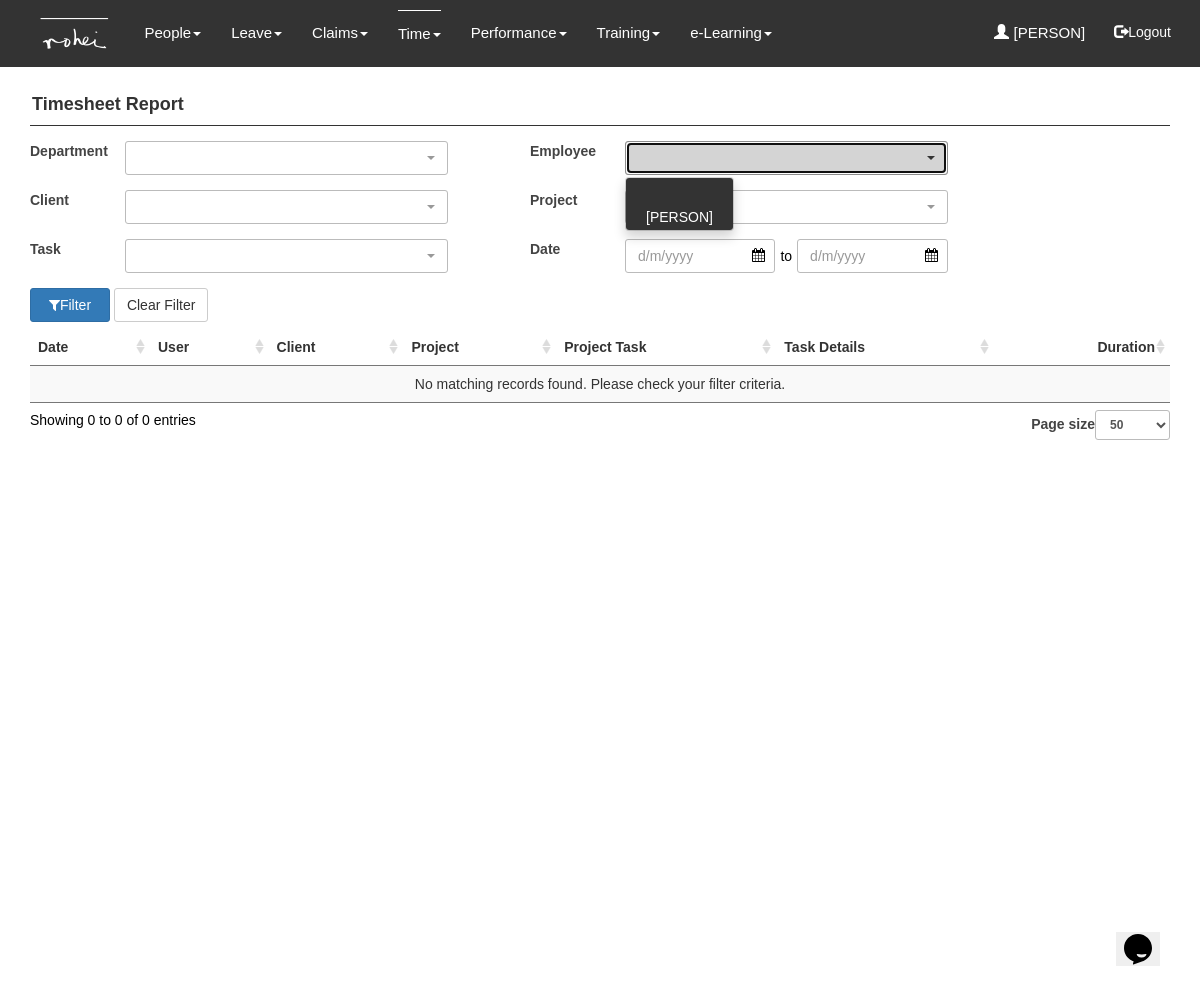 select on "83305243-3d76-4a2c-bcd6-f1e341ebc1e4" 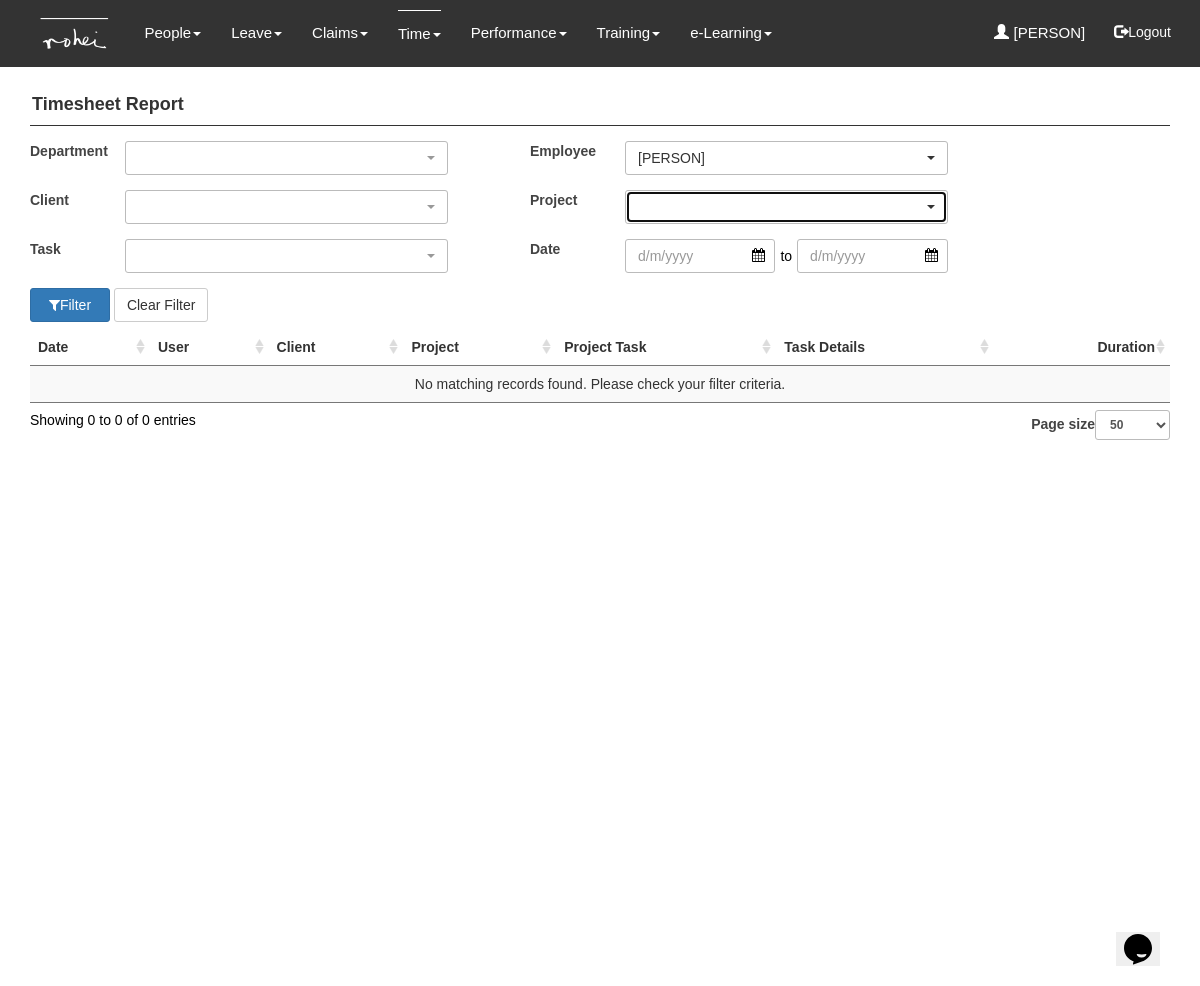 click at bounding box center [786, 207] 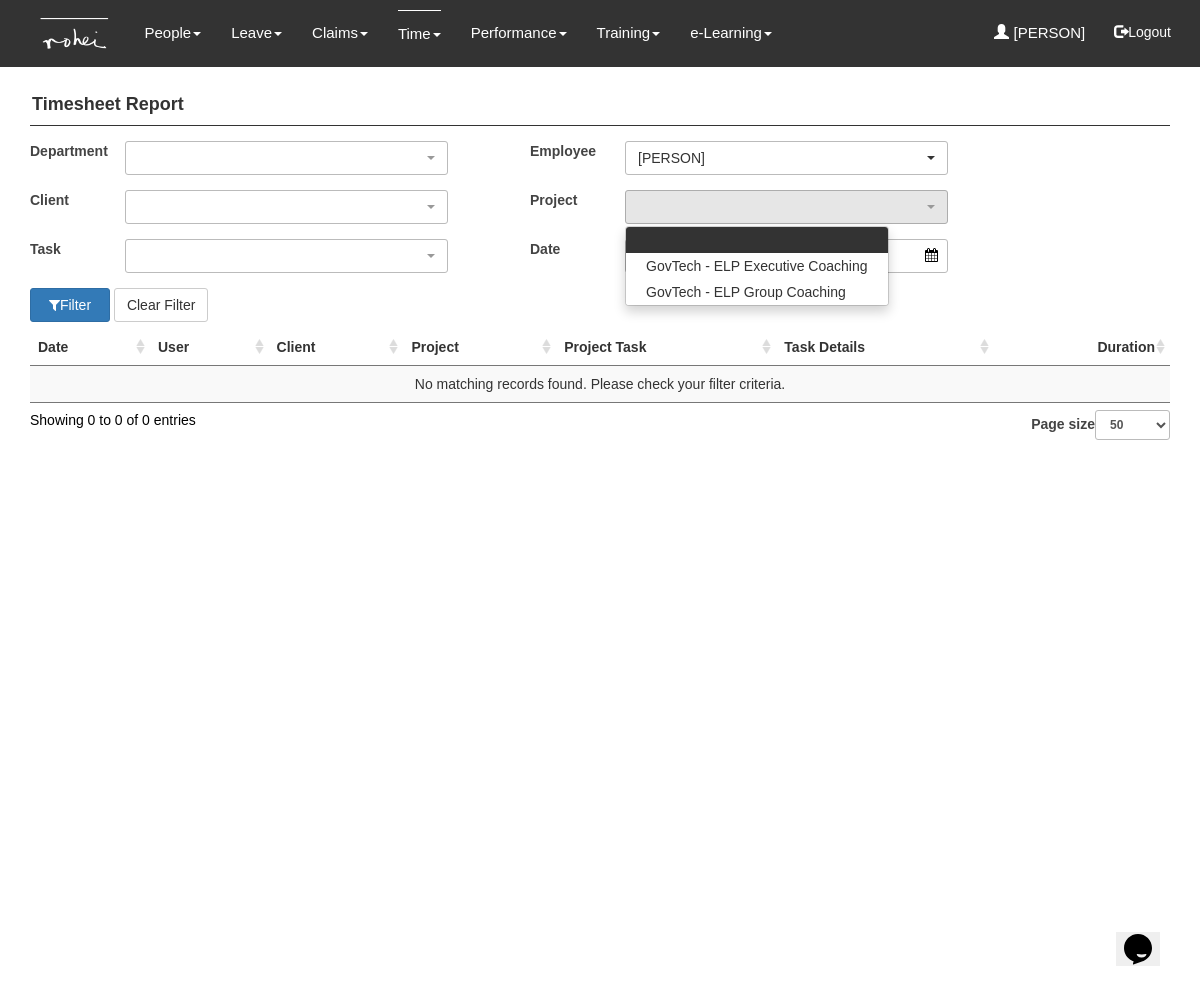 click on "Toggle navigation
People
Personal Information
Staff  Directory
Leave
Apply for Leave
Claim Time Off-in-lieu Leave Forecast" at bounding box center (600, 230) 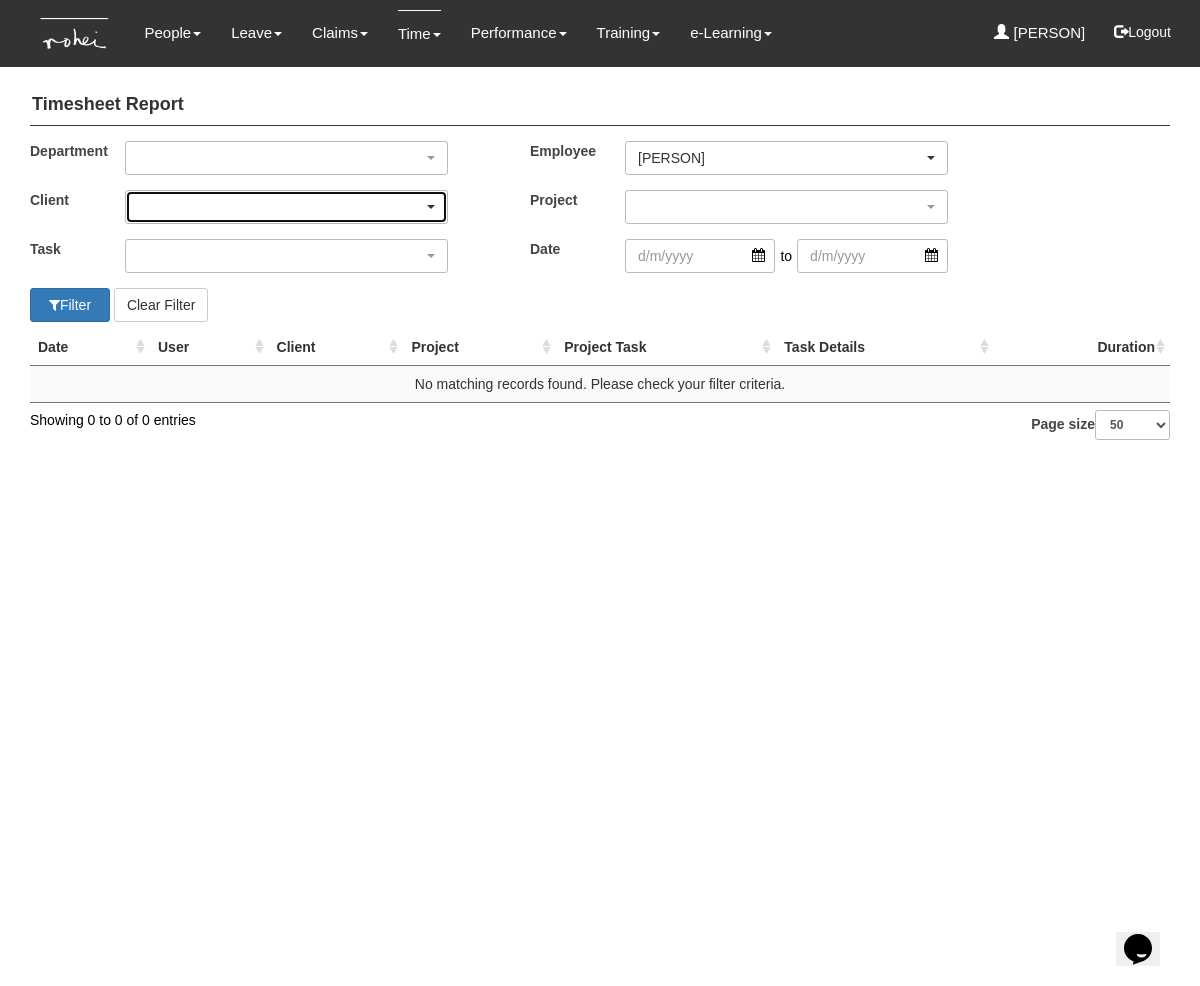 click at bounding box center (286, 207) 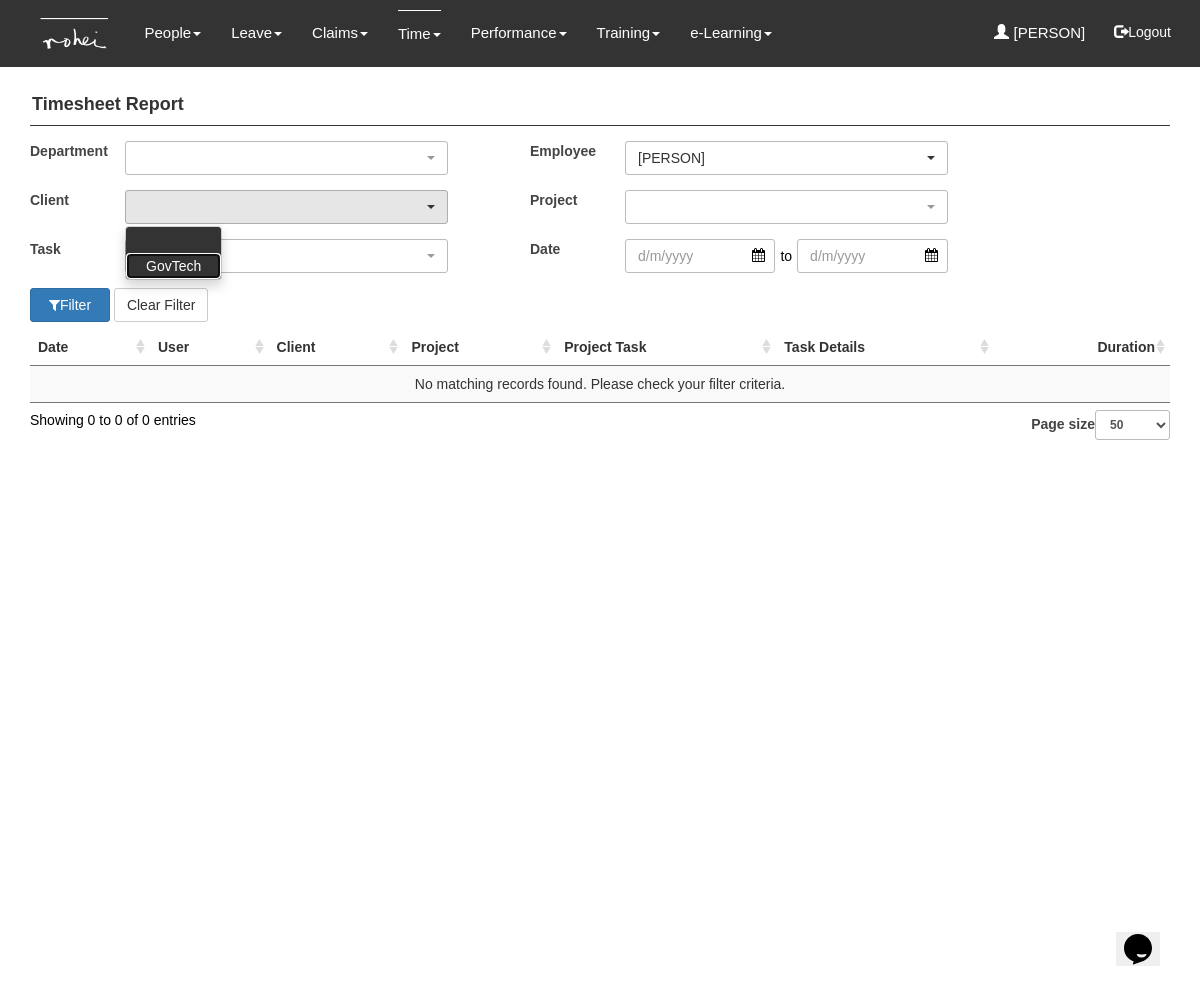 click on "GovTech" at bounding box center (173, 266) 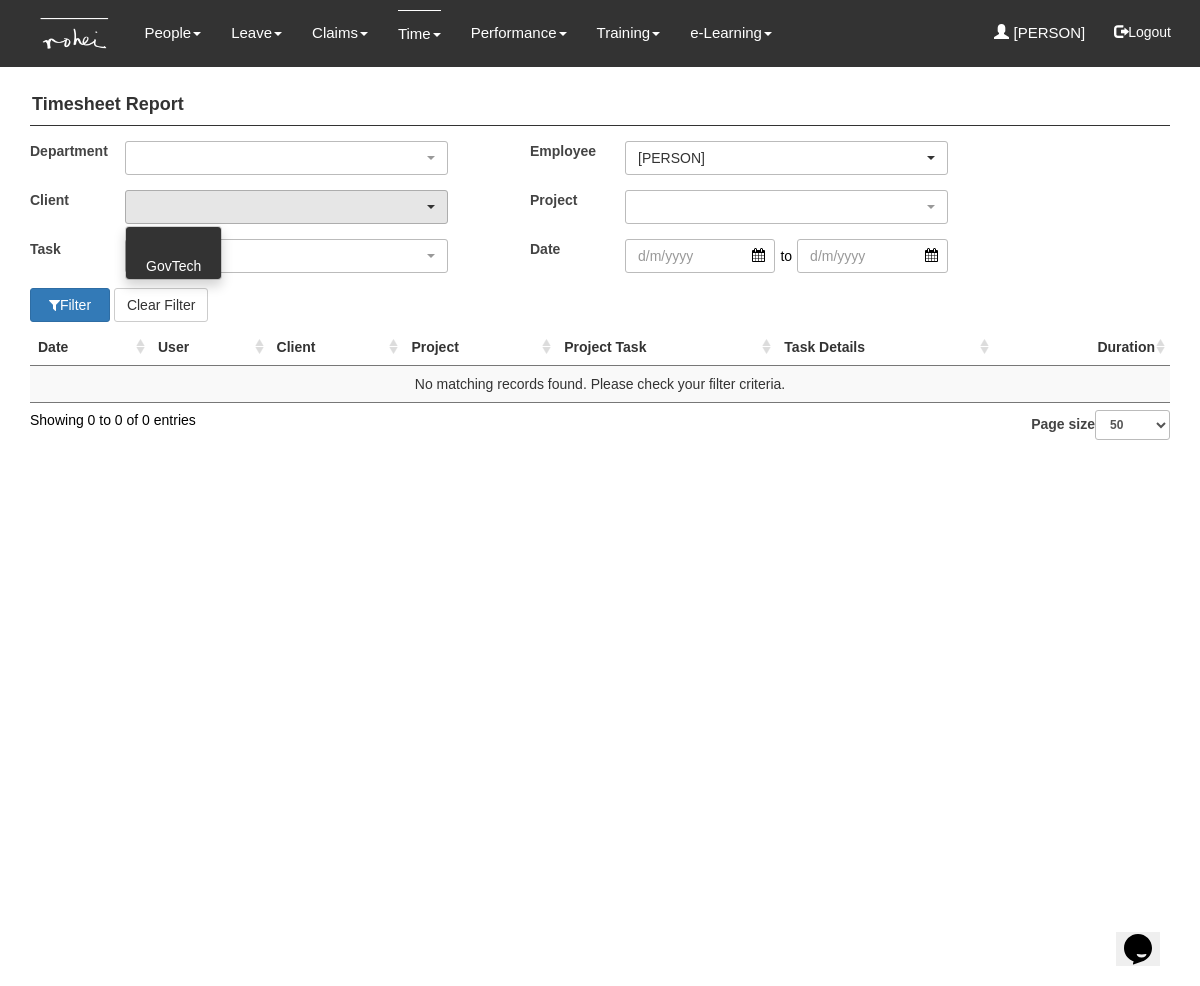 select on "427" 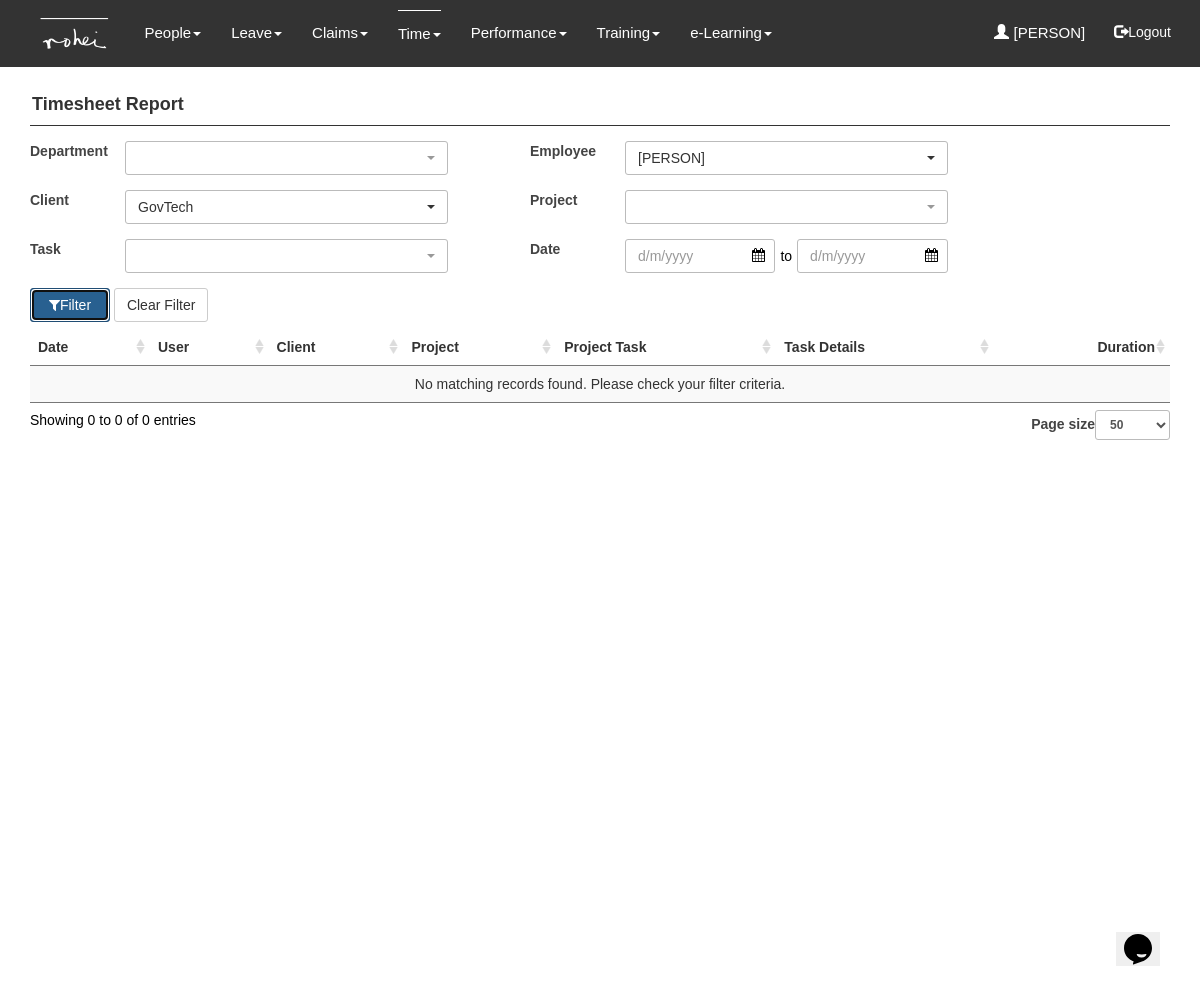 click on "Filter" at bounding box center (70, 305) 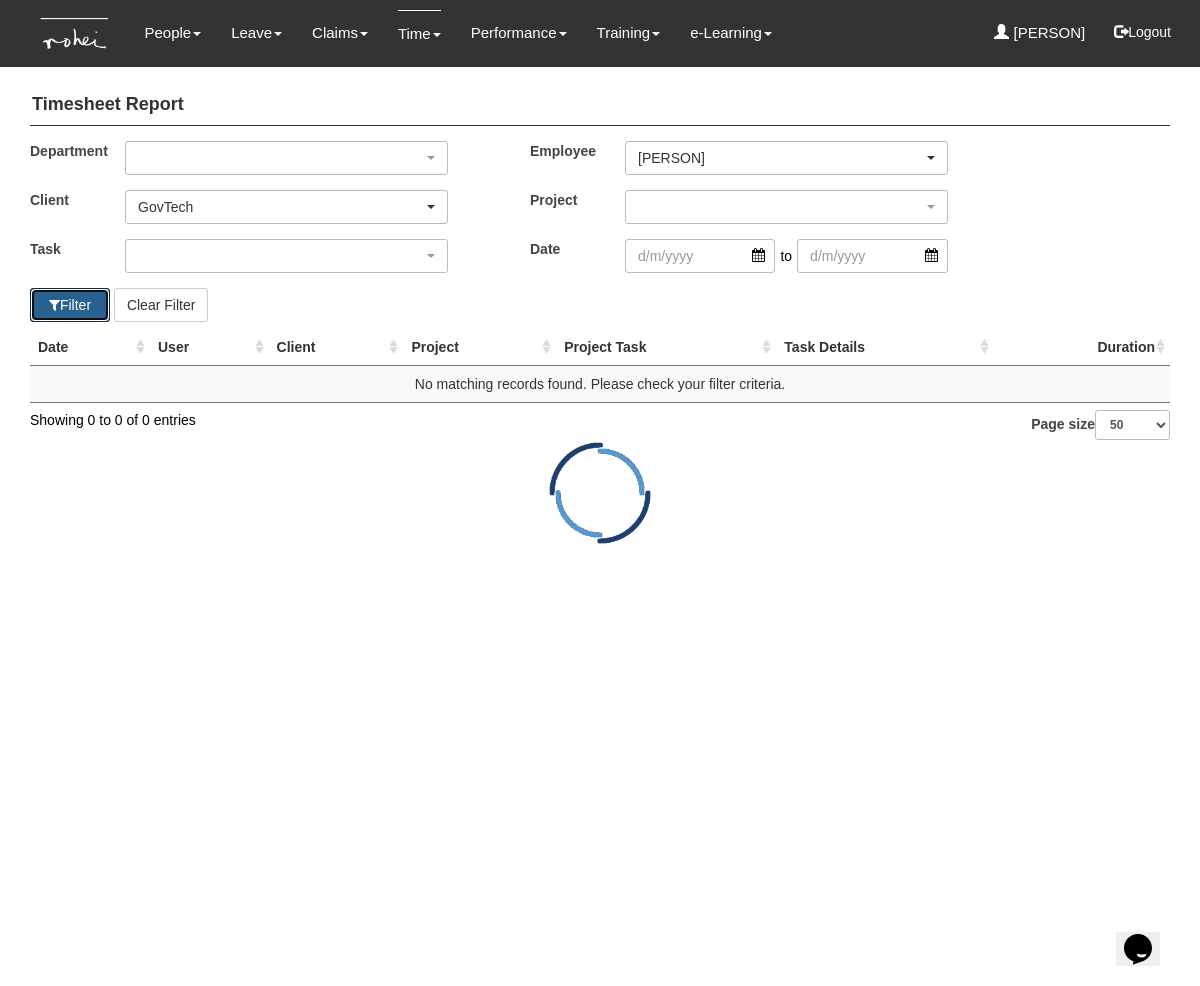 select on "50" 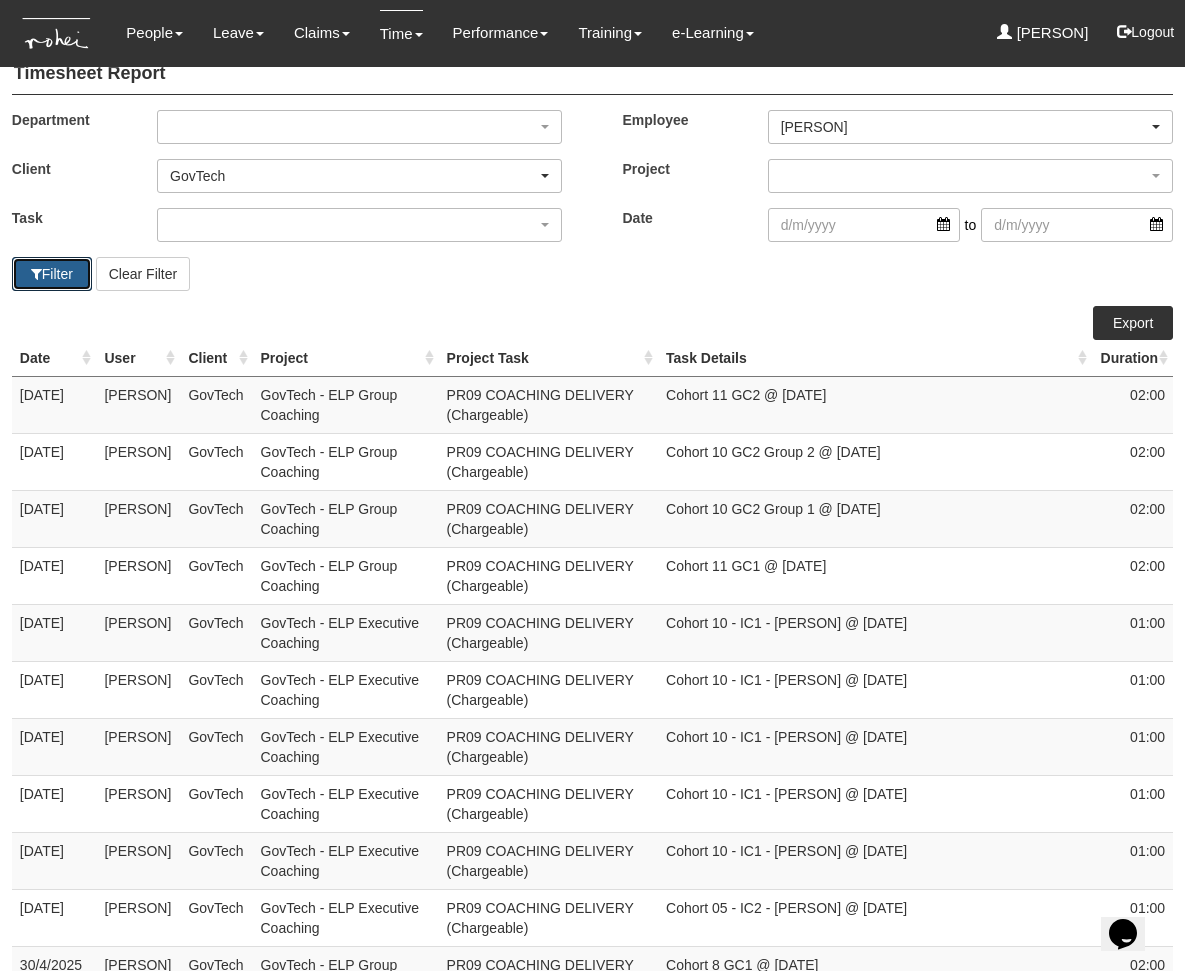 scroll, scrollTop: 0, scrollLeft: 0, axis: both 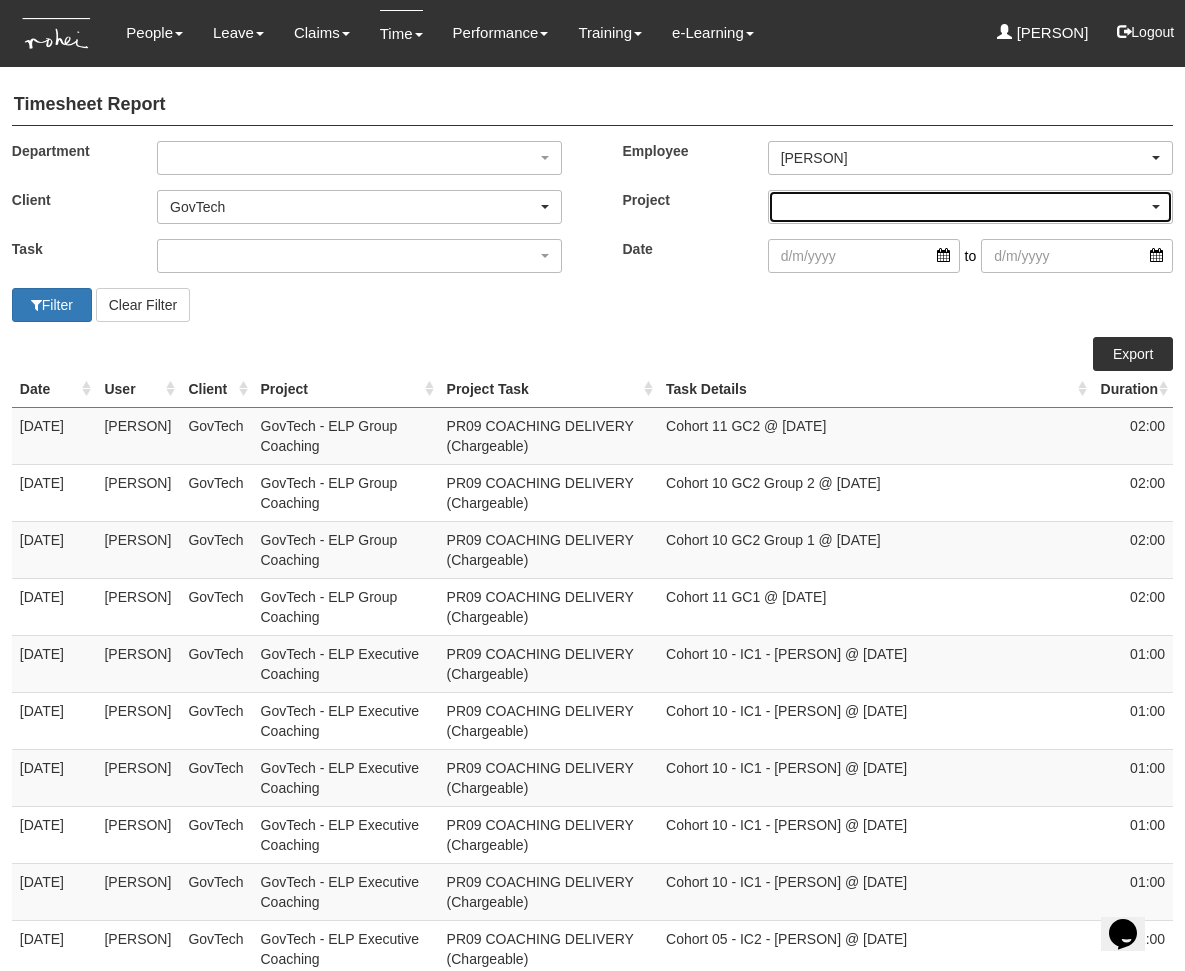 click at bounding box center [970, 207] 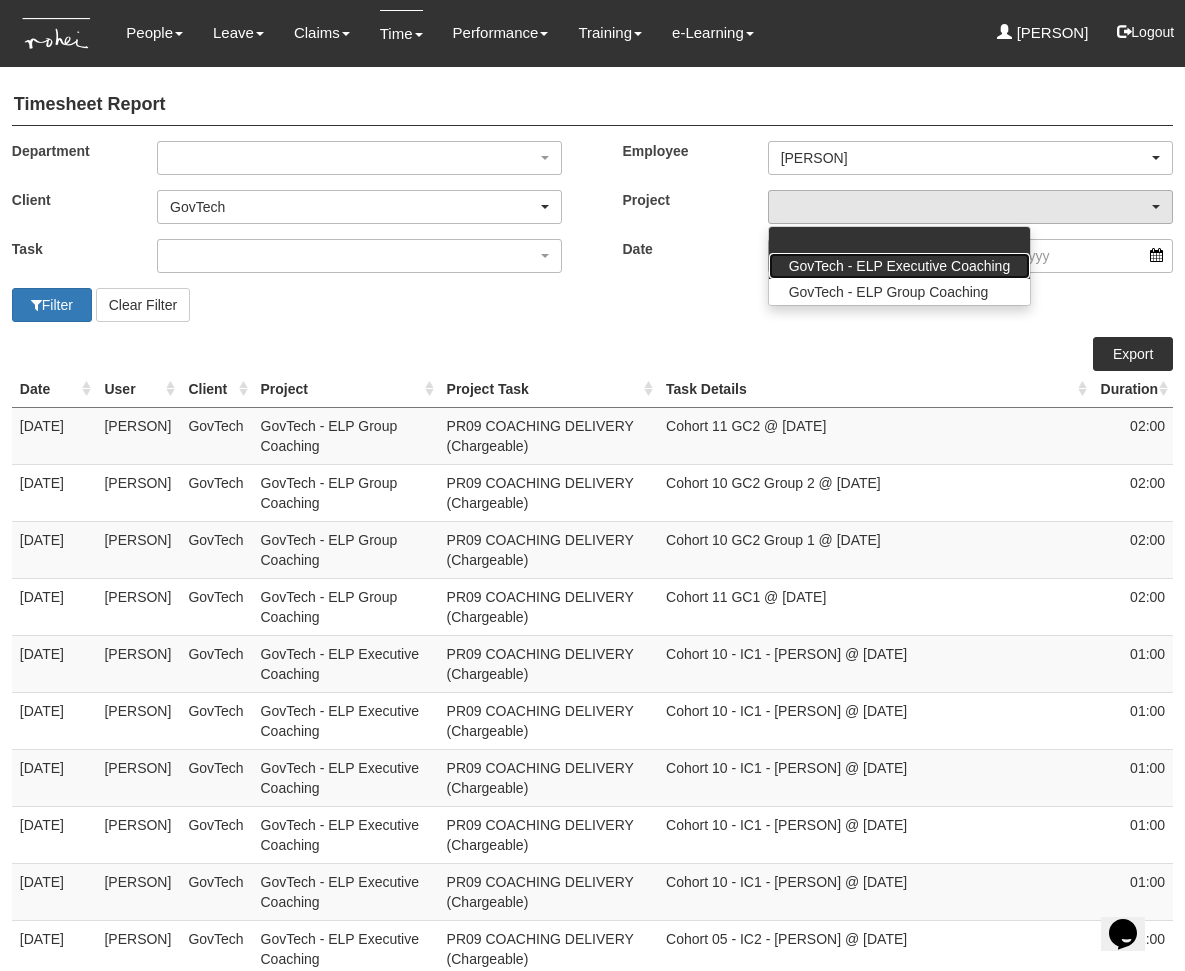 click on "GovTech - ELP Executive Coaching" at bounding box center [900, 266] 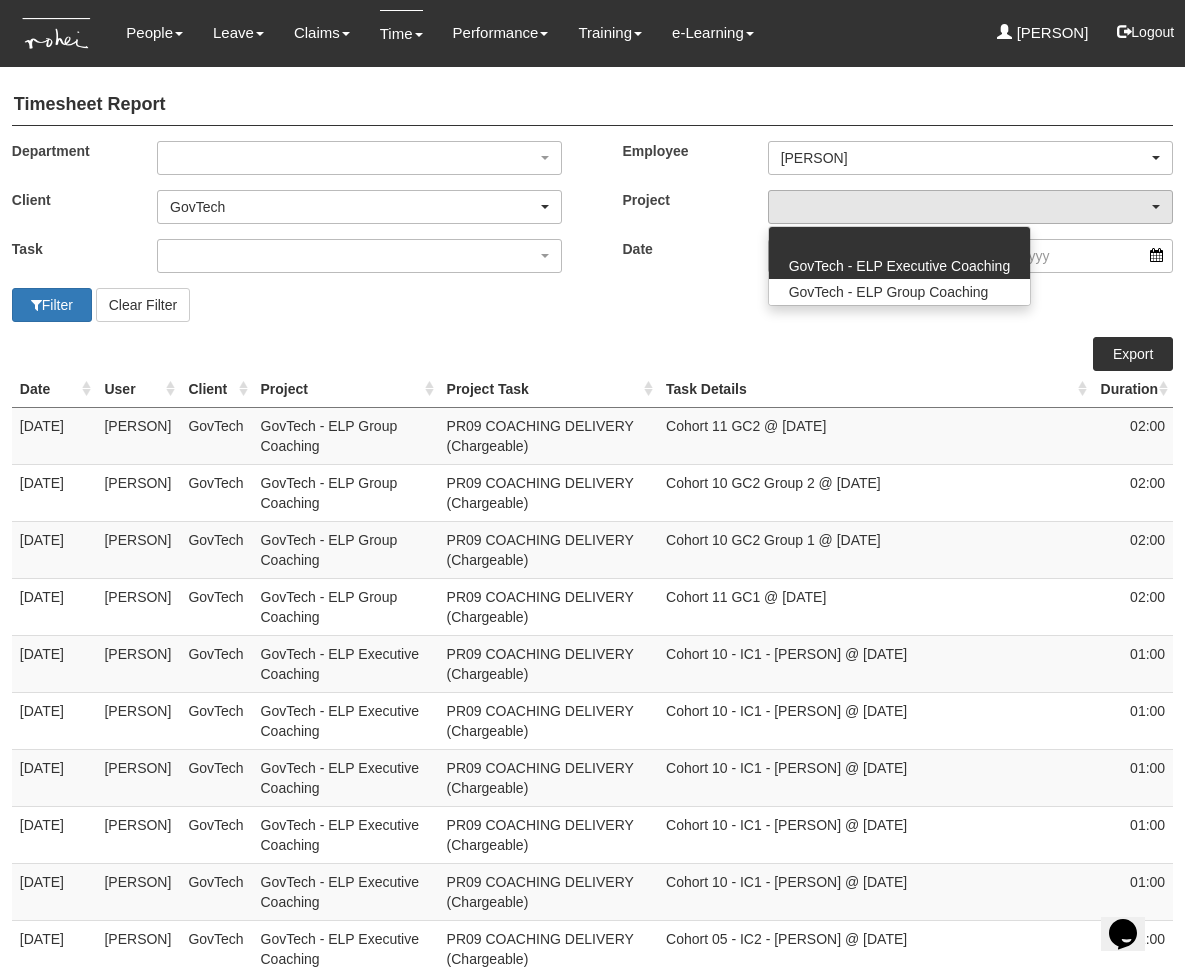 select on "2540" 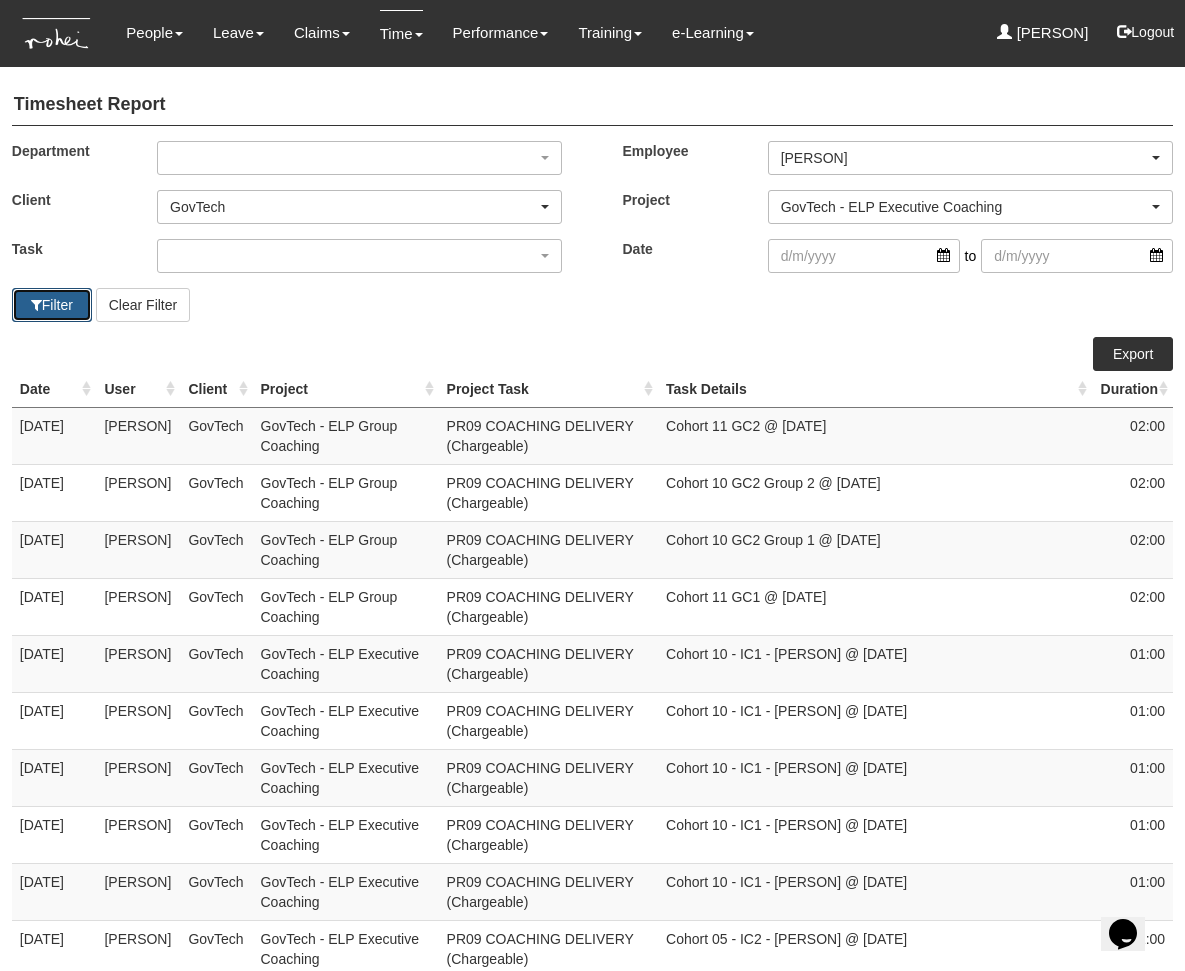 click on "Filter" at bounding box center [52, 305] 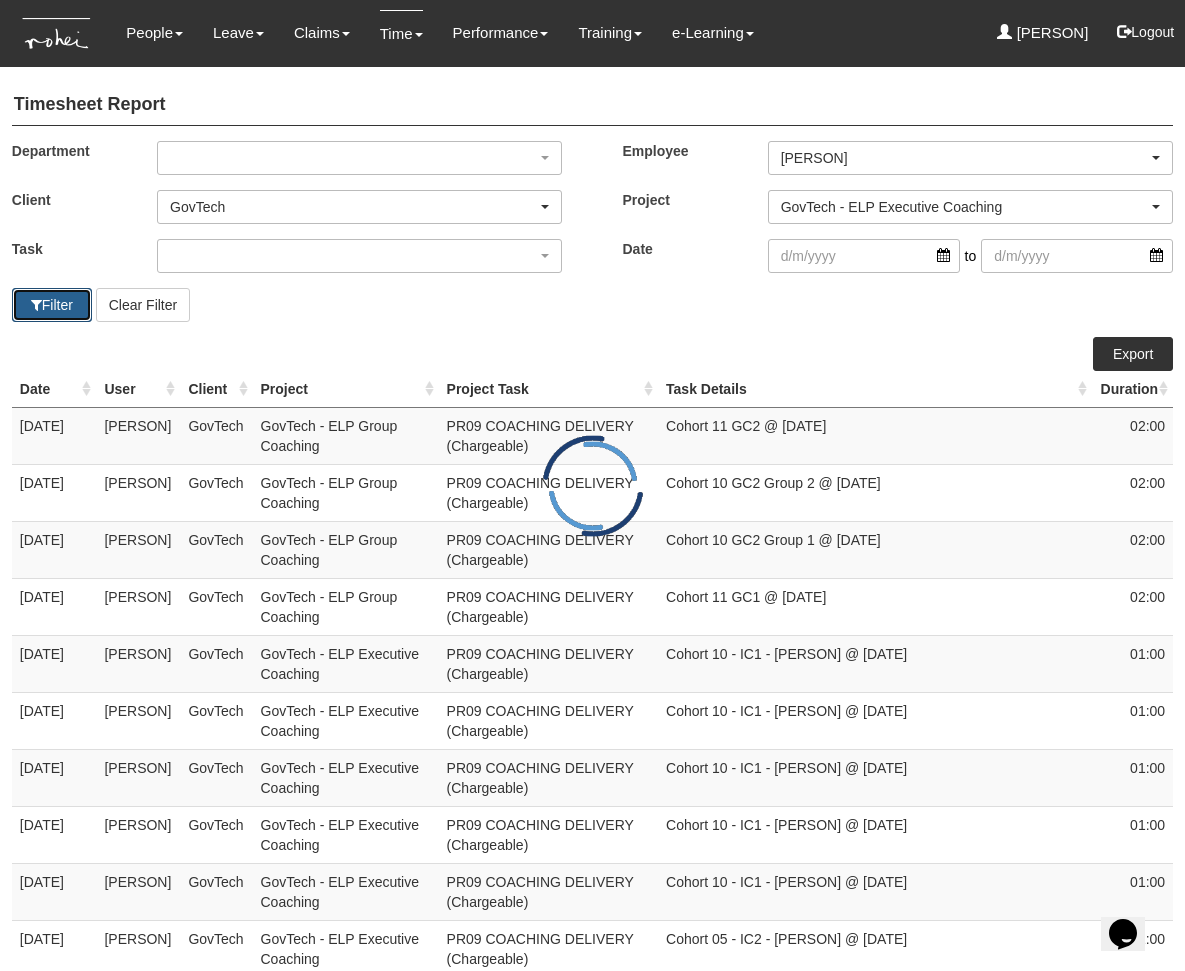 select on "50" 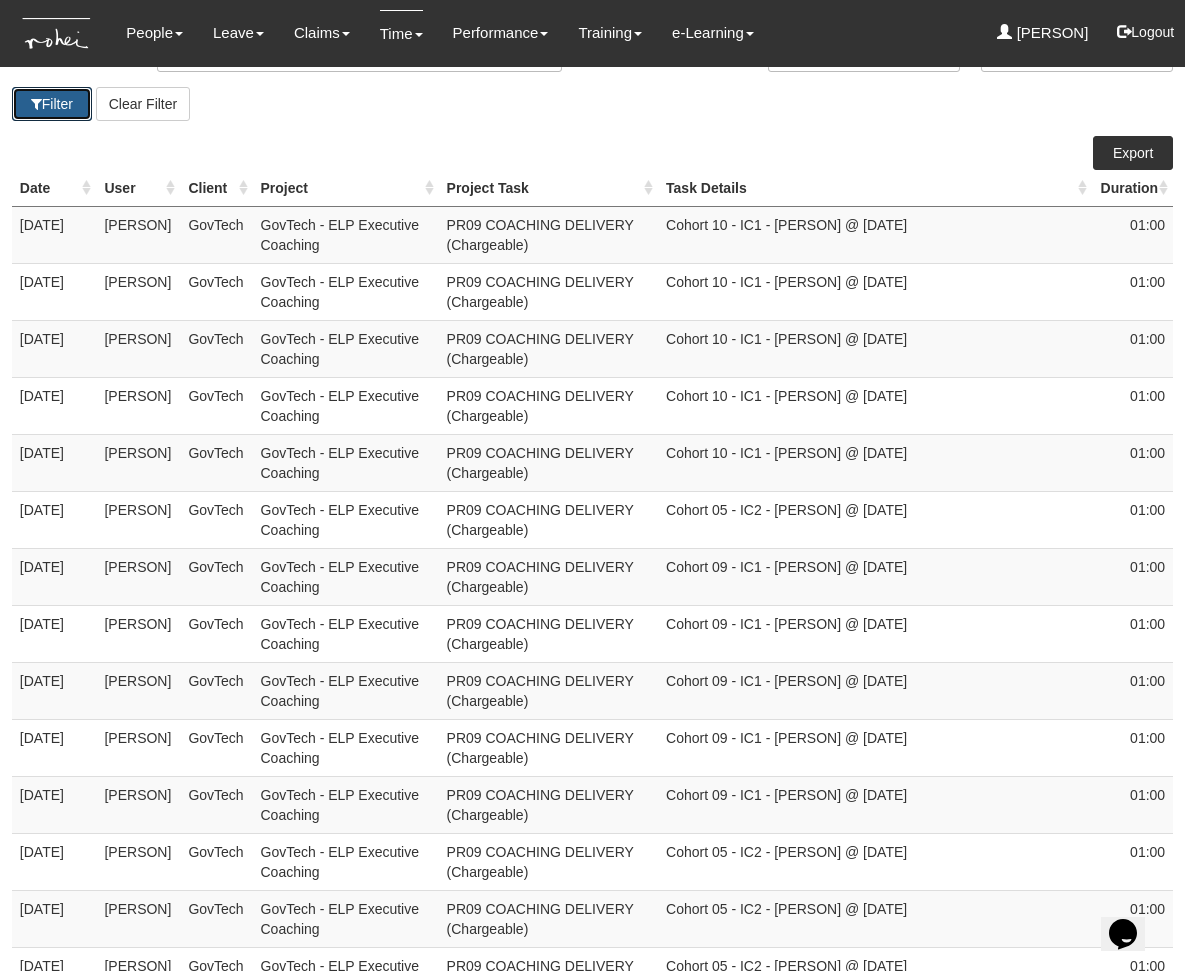 scroll, scrollTop: 212, scrollLeft: 0, axis: vertical 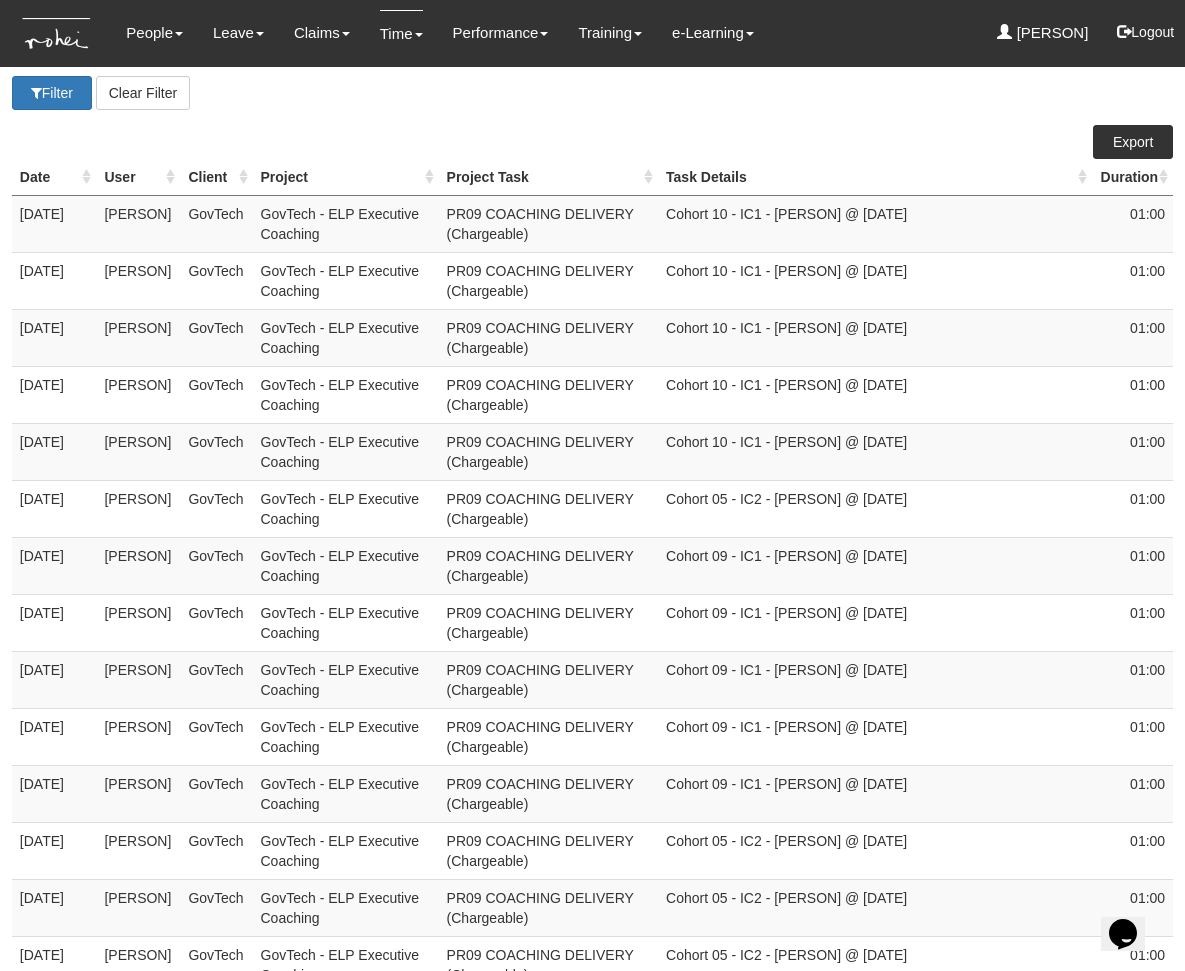 click on "Date" at bounding box center (54, 177) 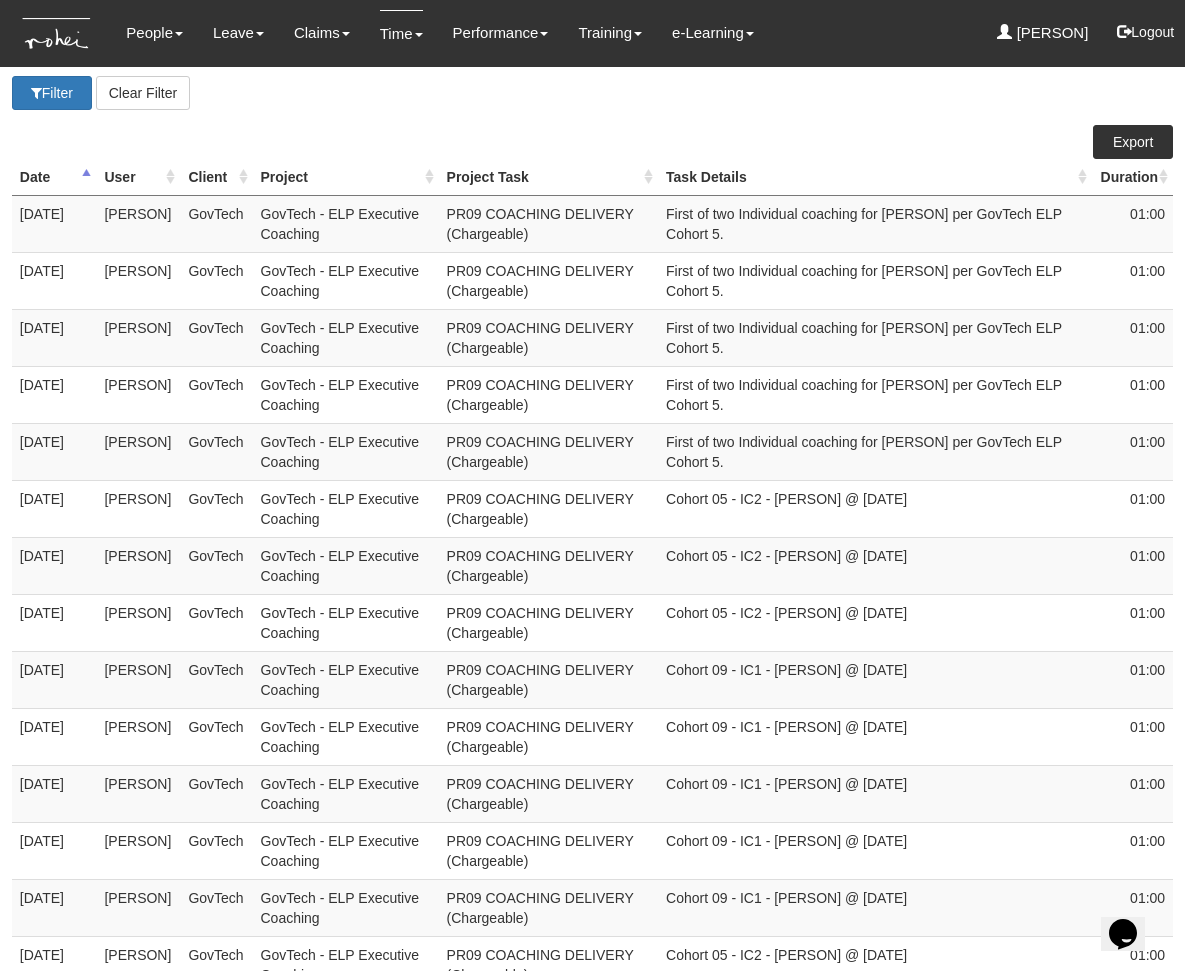 click on "Date" at bounding box center (54, 177) 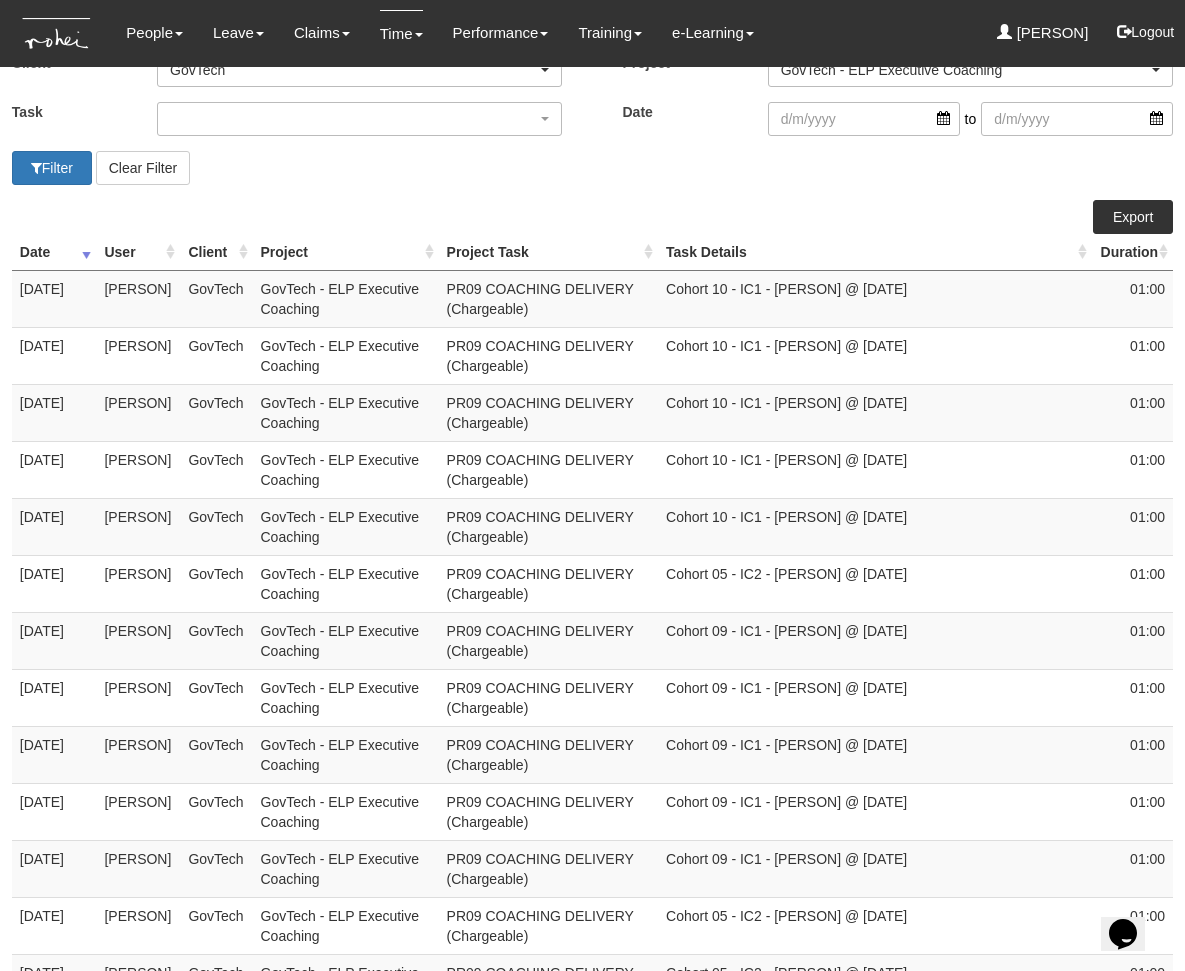 scroll, scrollTop: 0, scrollLeft: 0, axis: both 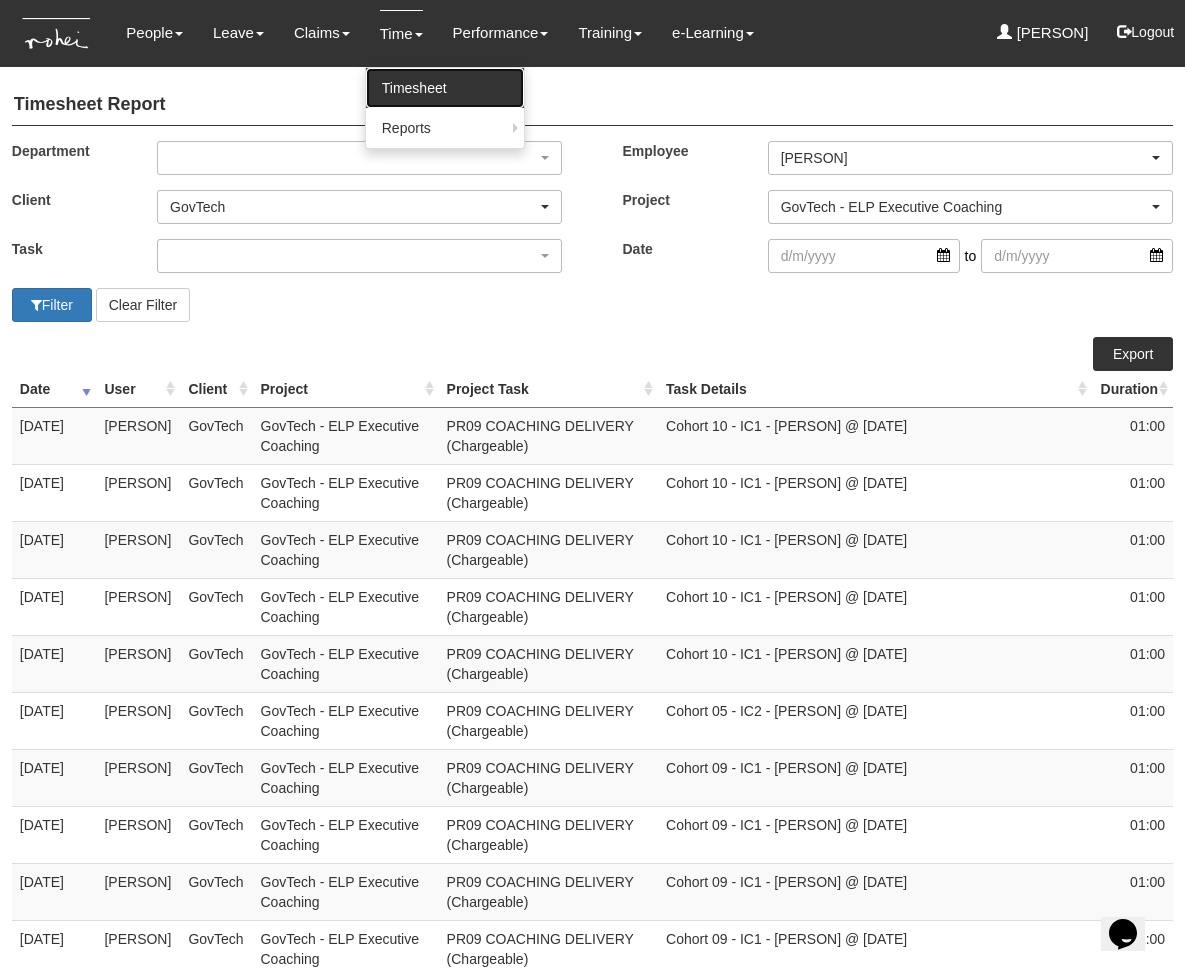 click on "Timesheet" at bounding box center (445, 88) 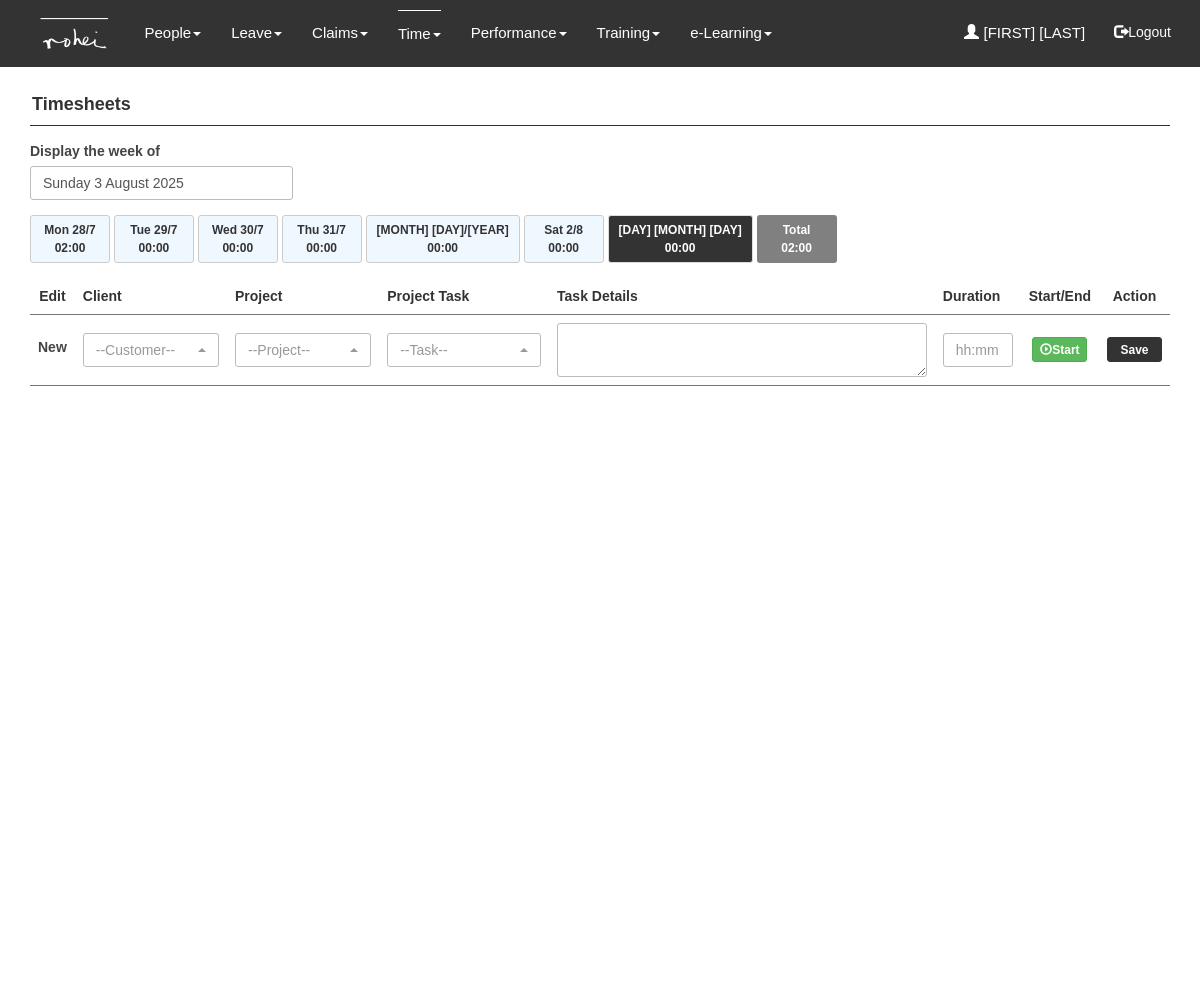 scroll, scrollTop: 0, scrollLeft: 0, axis: both 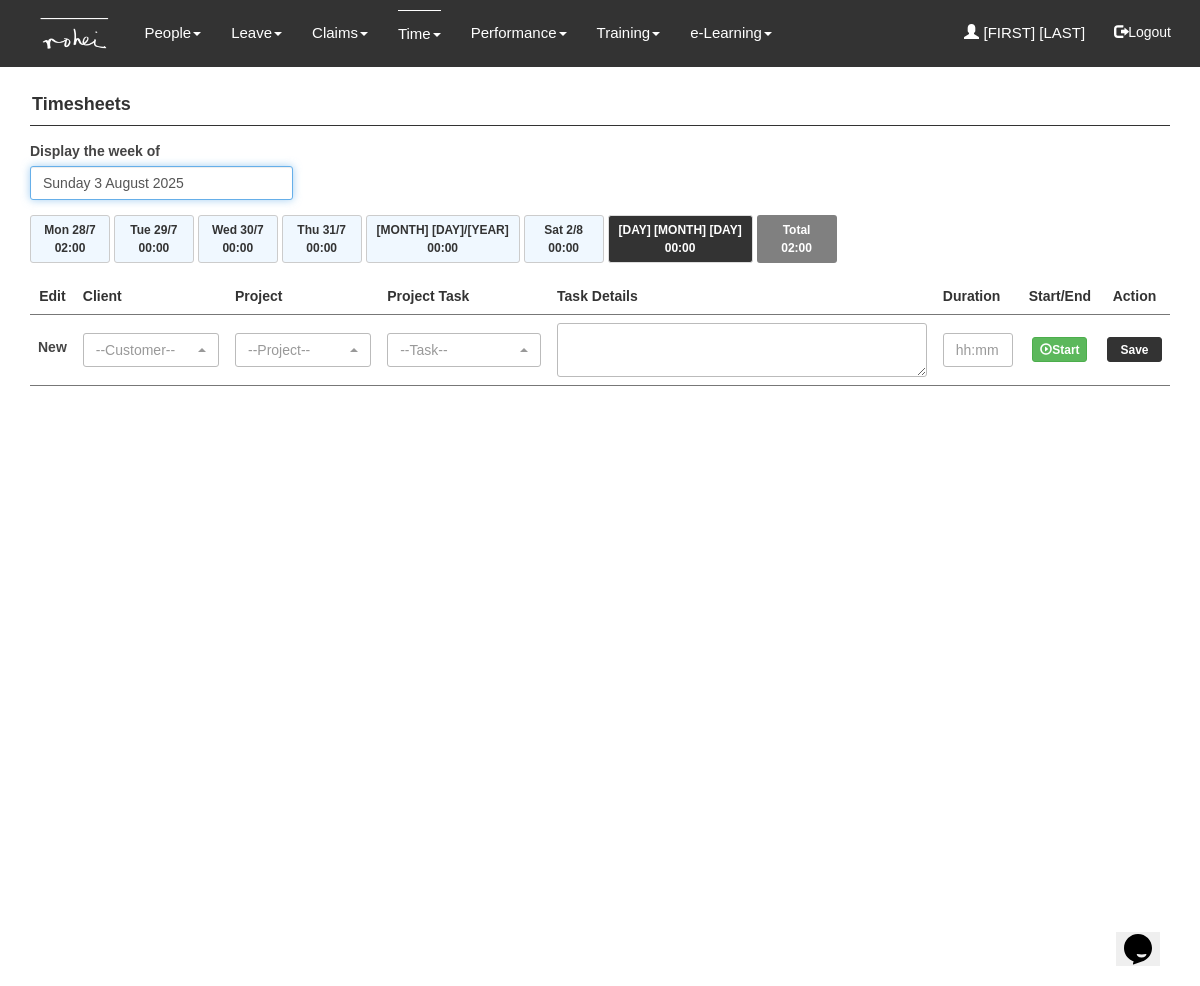 click on "[DAY] [DAY]/[MONTH] [YEAR]" at bounding box center (161, 183) 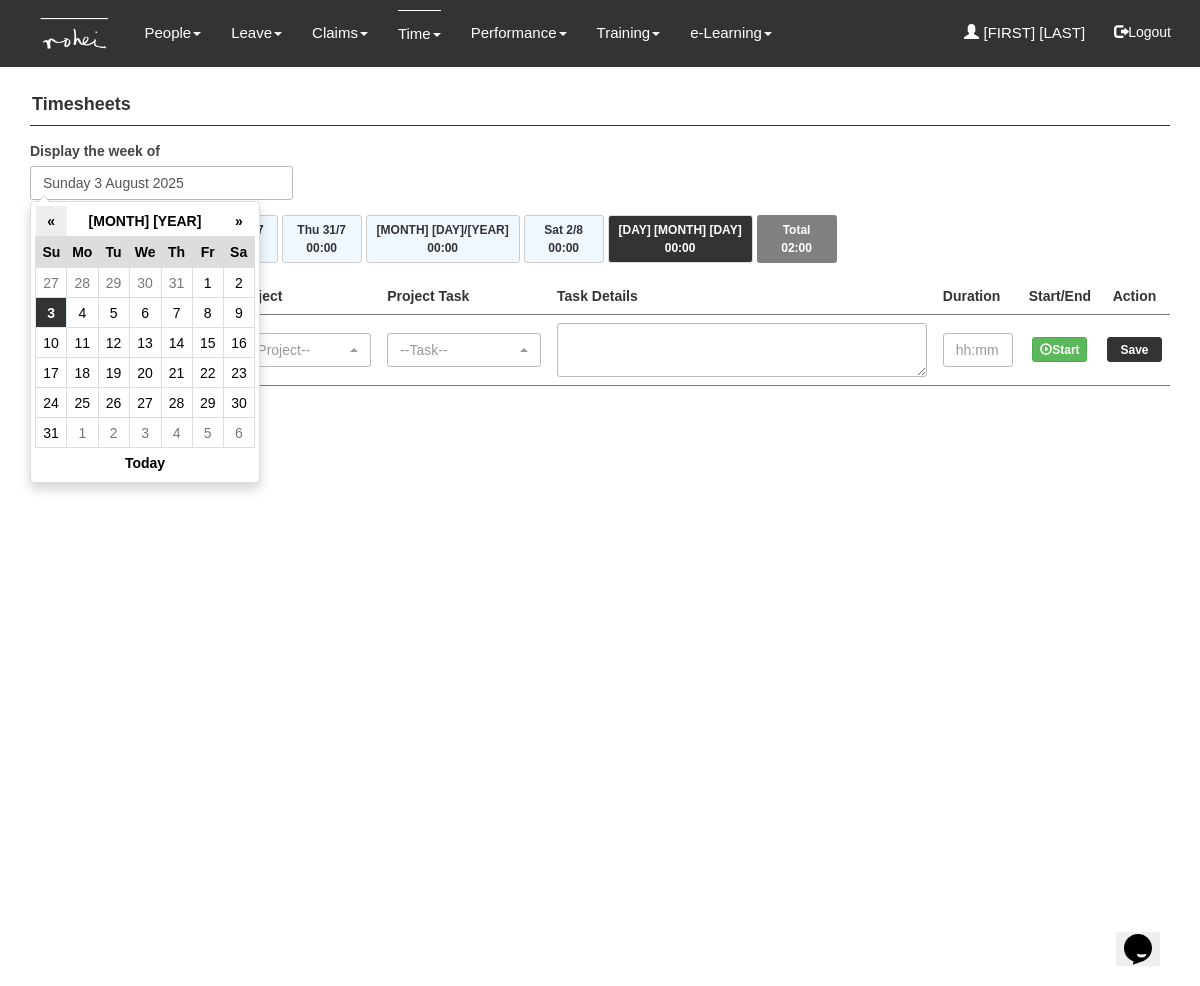 click on "«" at bounding box center [51, 221] 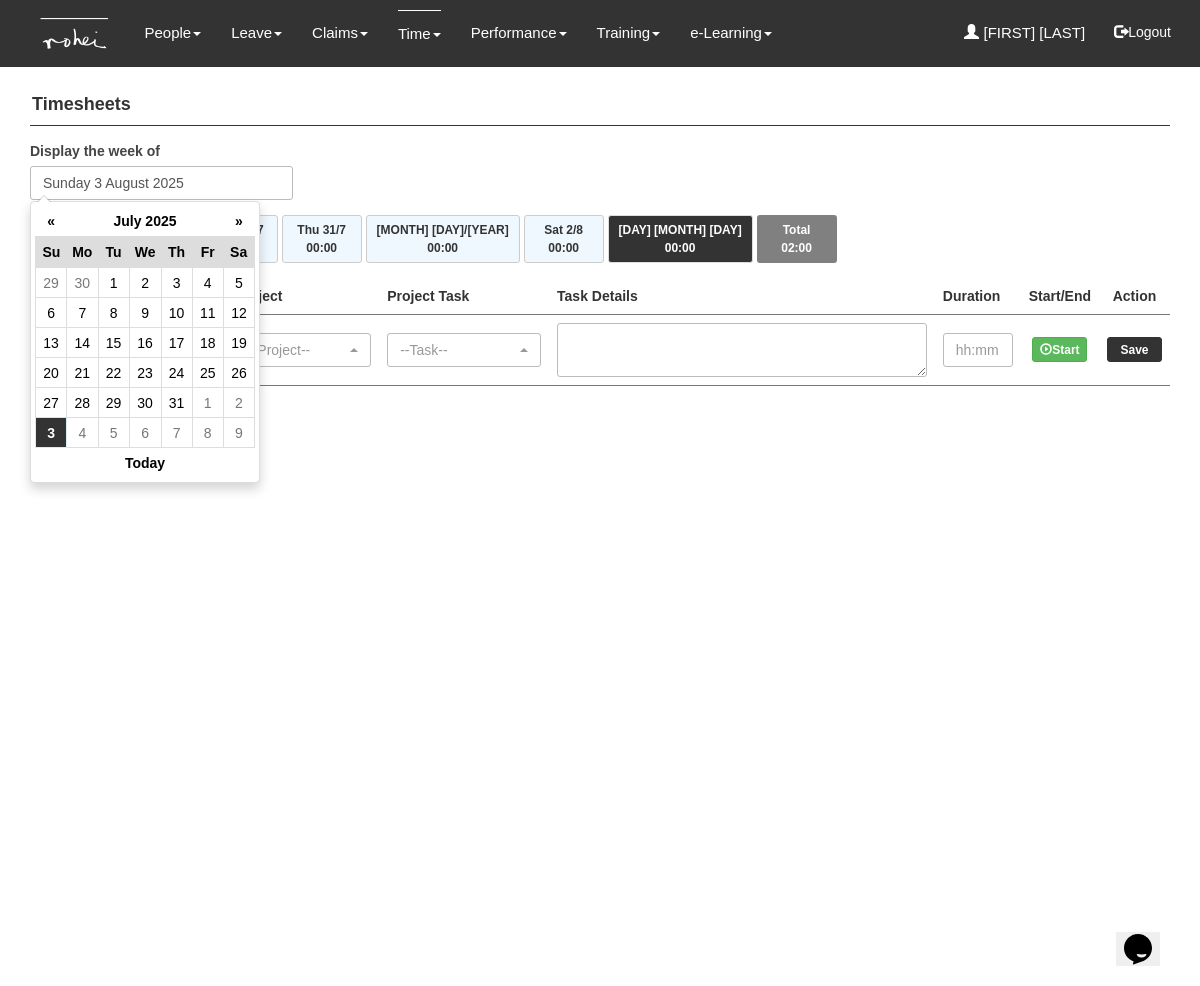 click on "«" at bounding box center (51, 221) 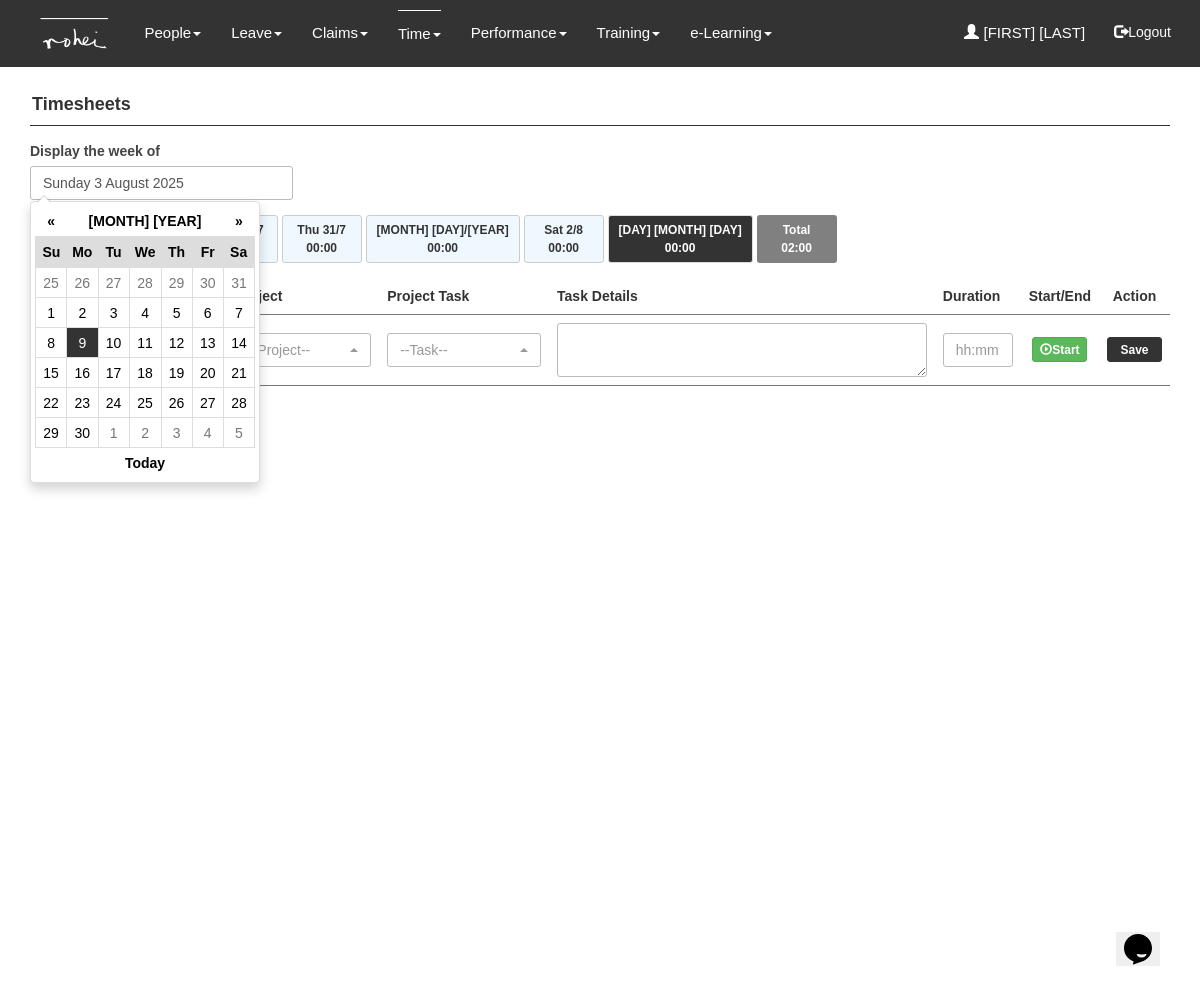 click on "9" at bounding box center [82, 343] 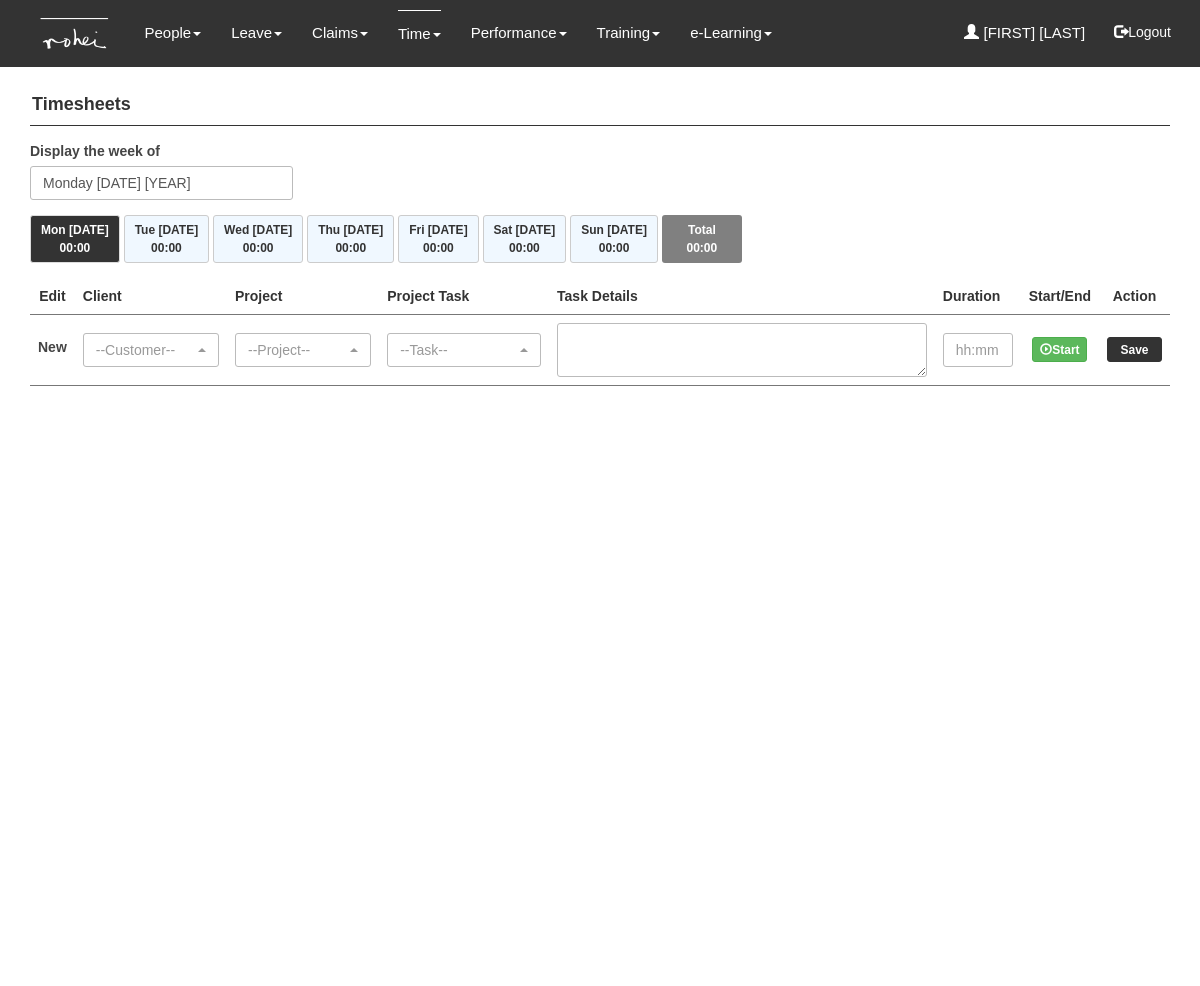 scroll, scrollTop: 0, scrollLeft: 0, axis: both 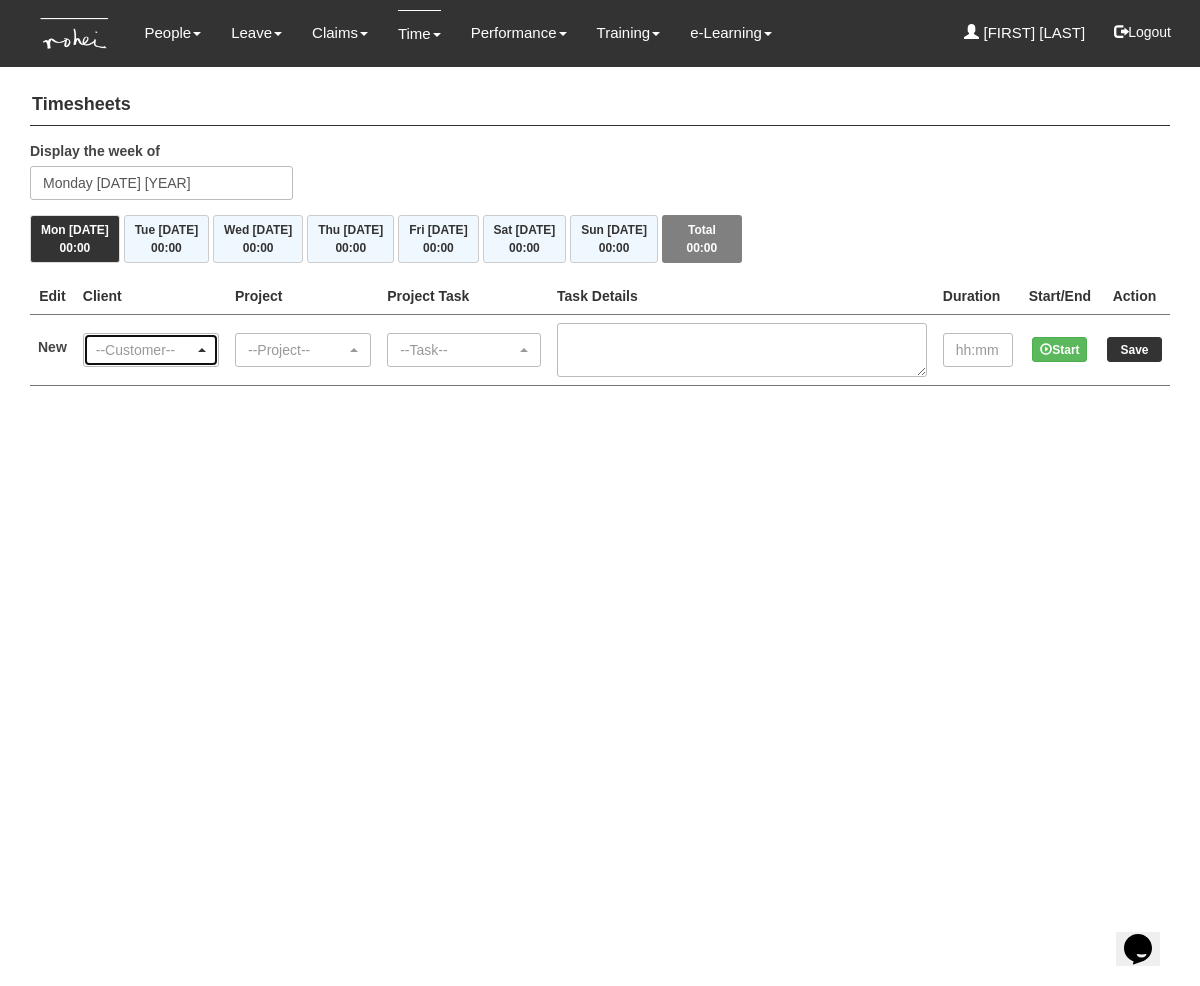 click on "--Customer--" at bounding box center (145, 350) 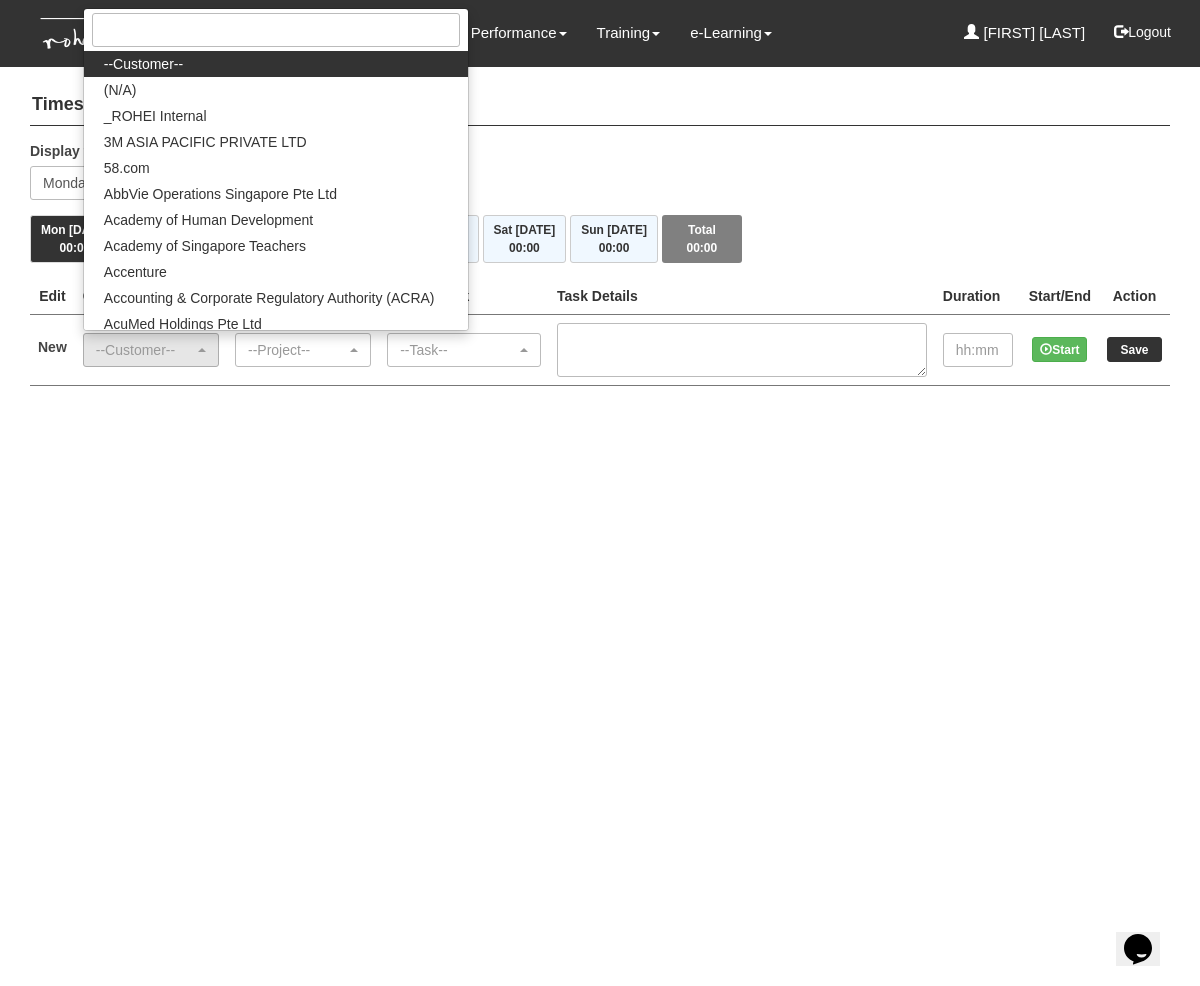 click on "Toggle navigation
People
Personal Information
Staff  Directory
Leave
Apply for Leave
Claim Time Off-in-lieu Leave Forecast" at bounding box center (600, 213) 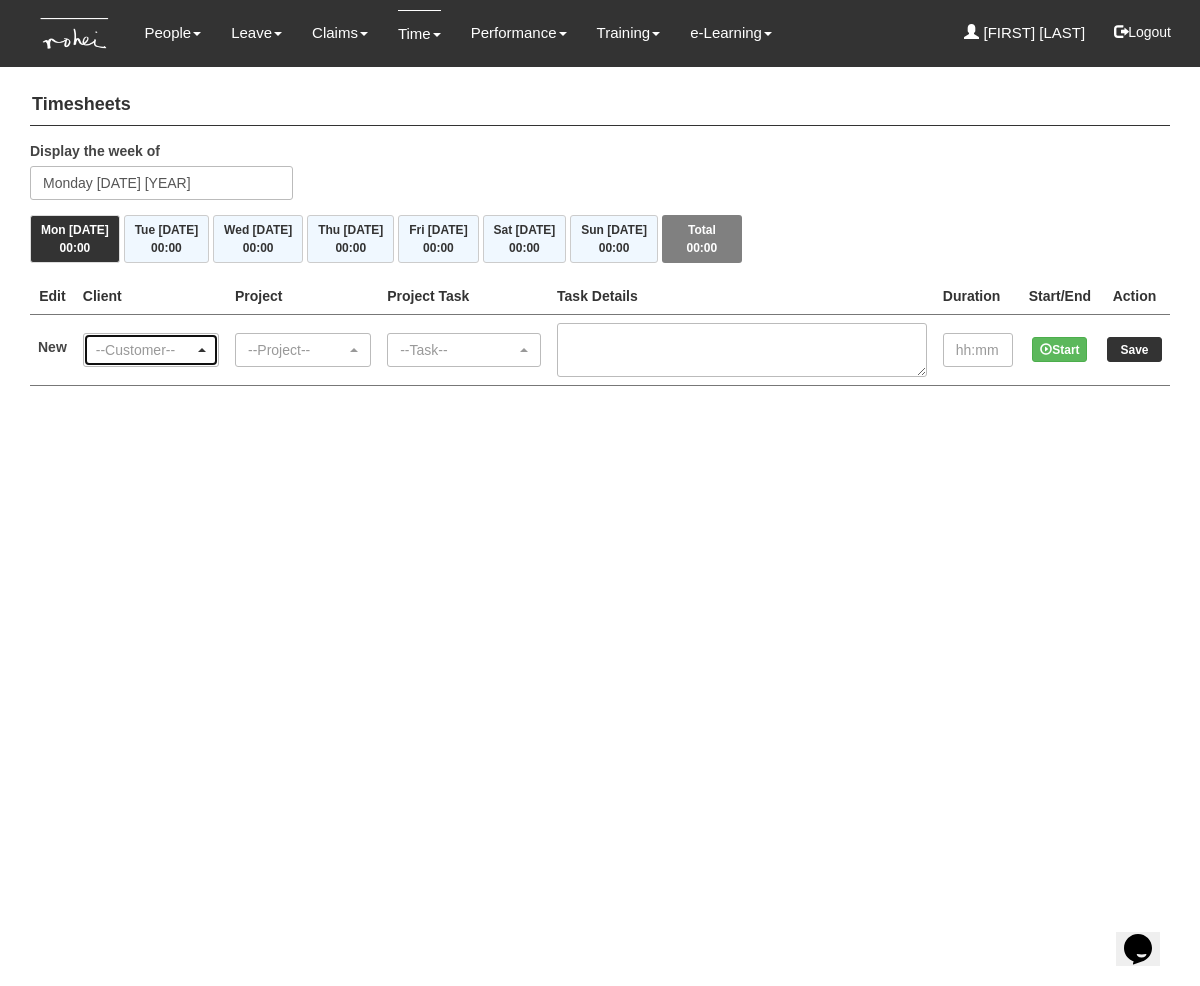 click on "--Customer--" at bounding box center [145, 350] 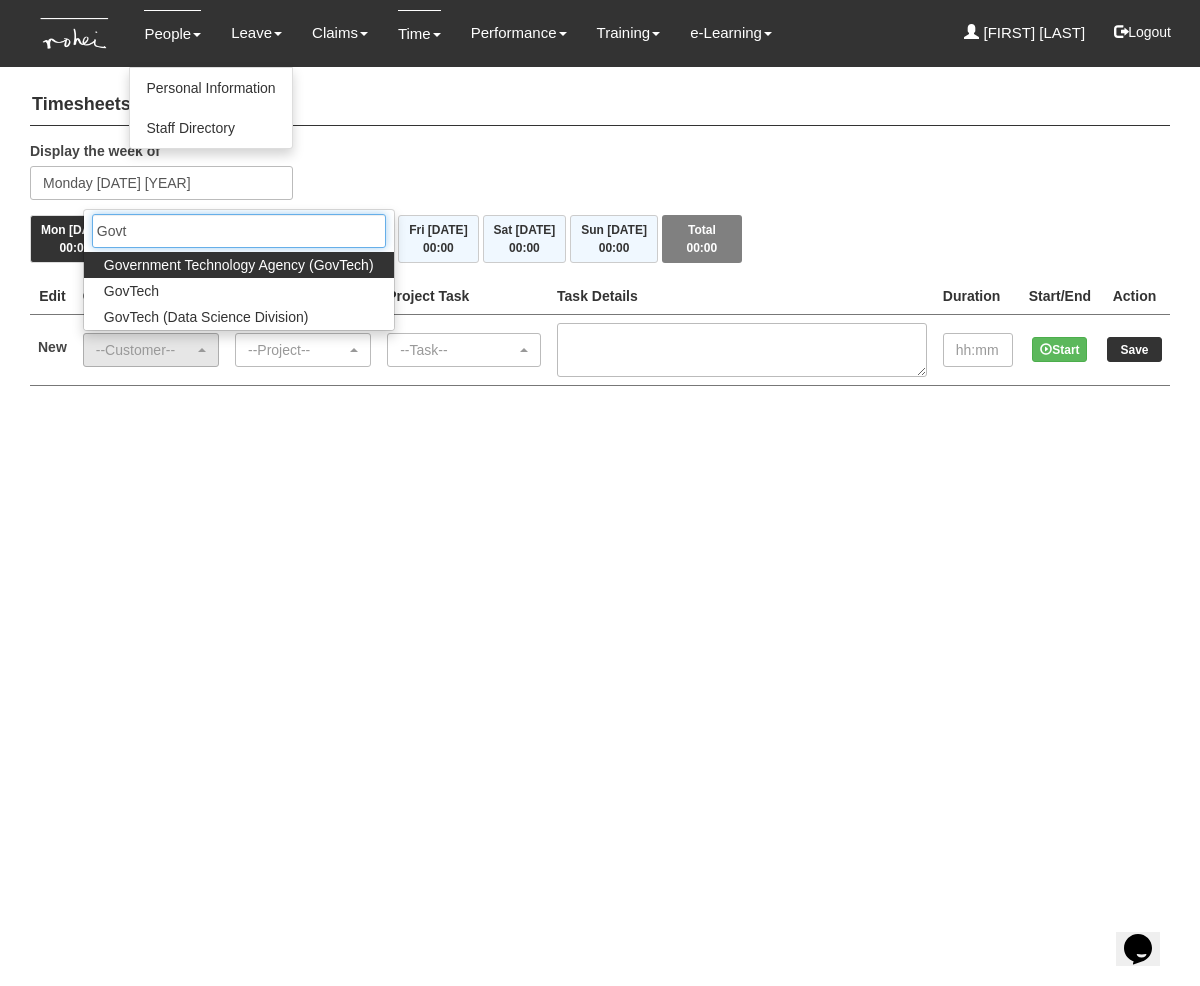 type on "Govte" 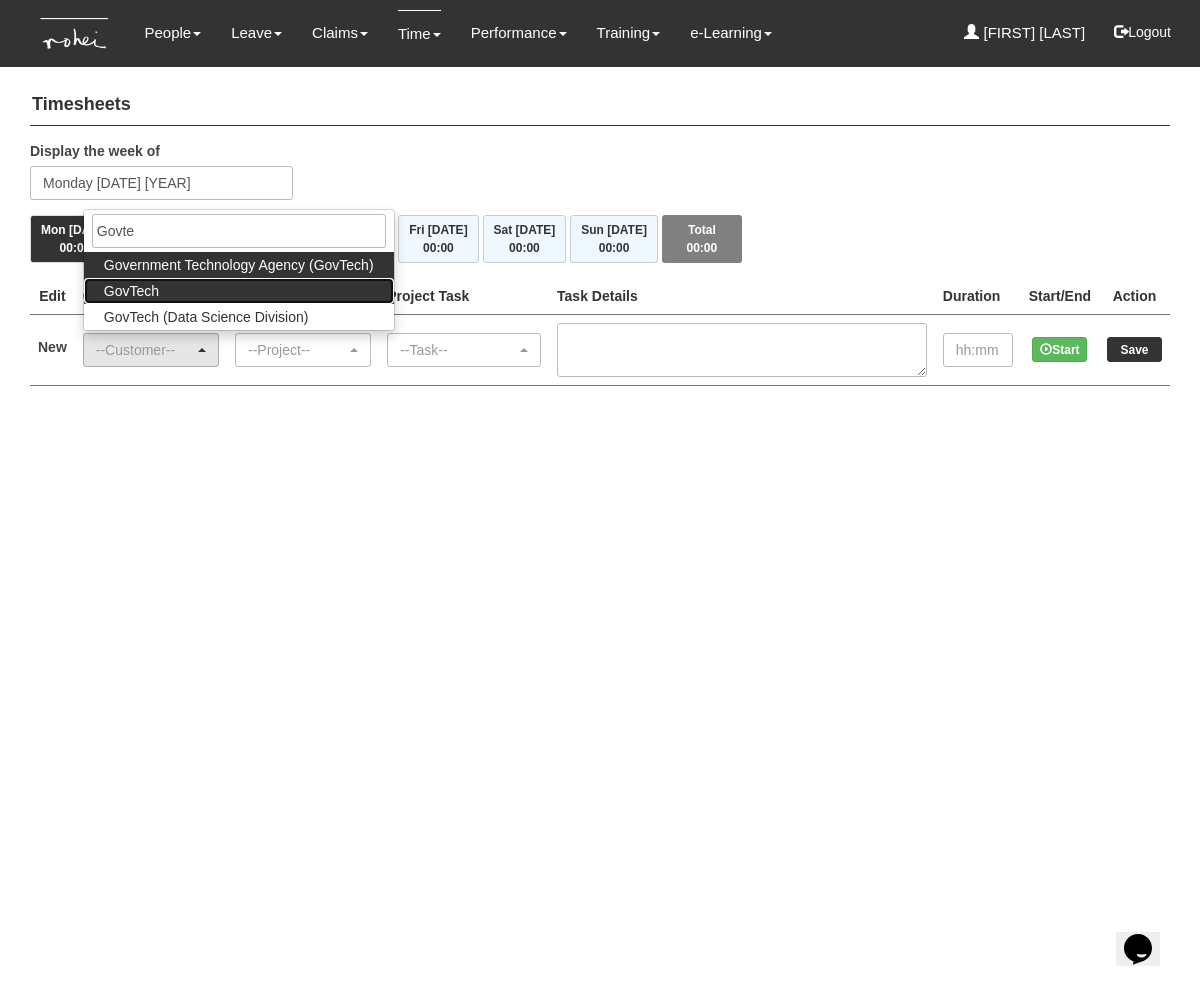click on "GovTech" at bounding box center (239, 291) 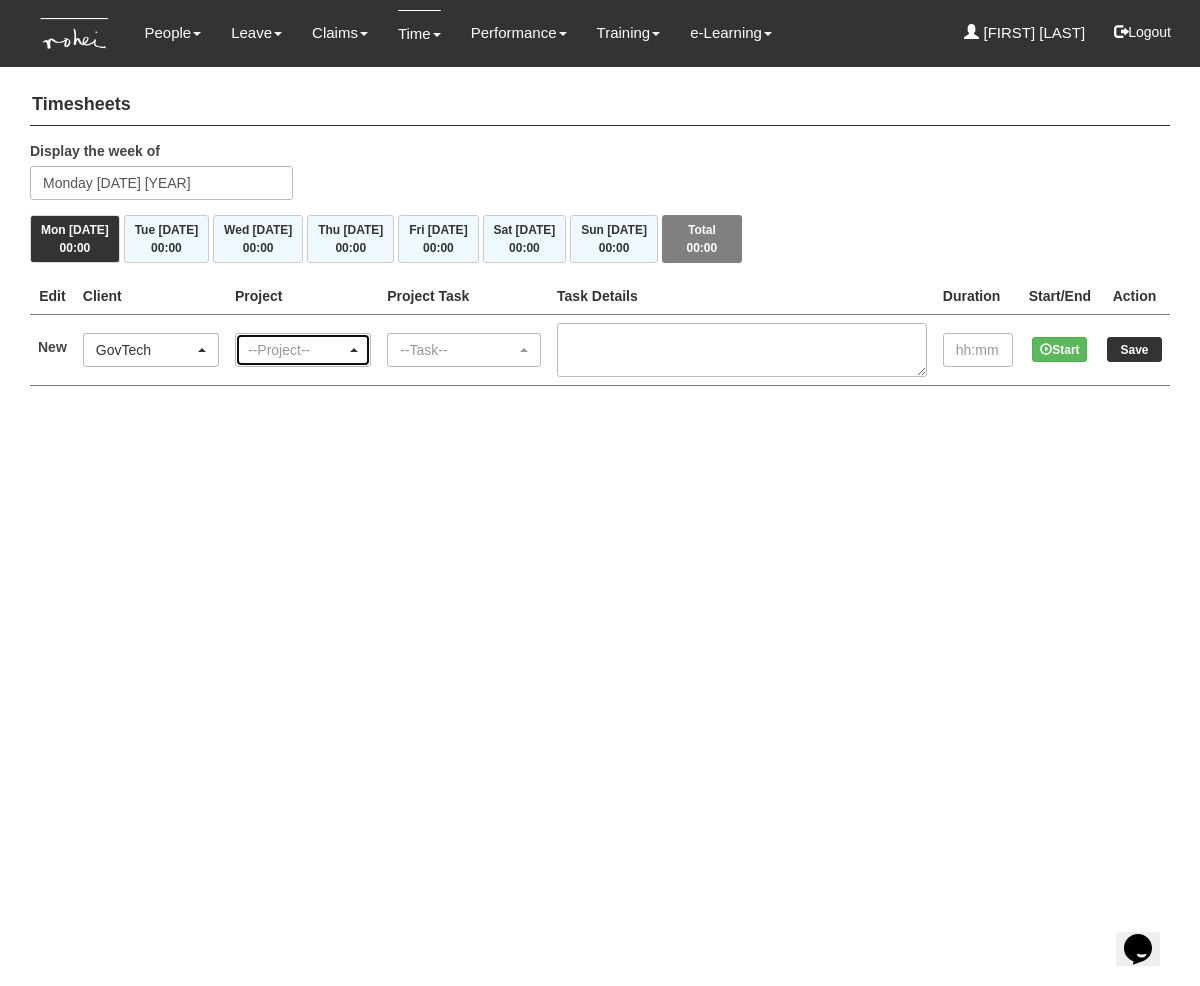 click on "--Project--" at bounding box center (297, 350) 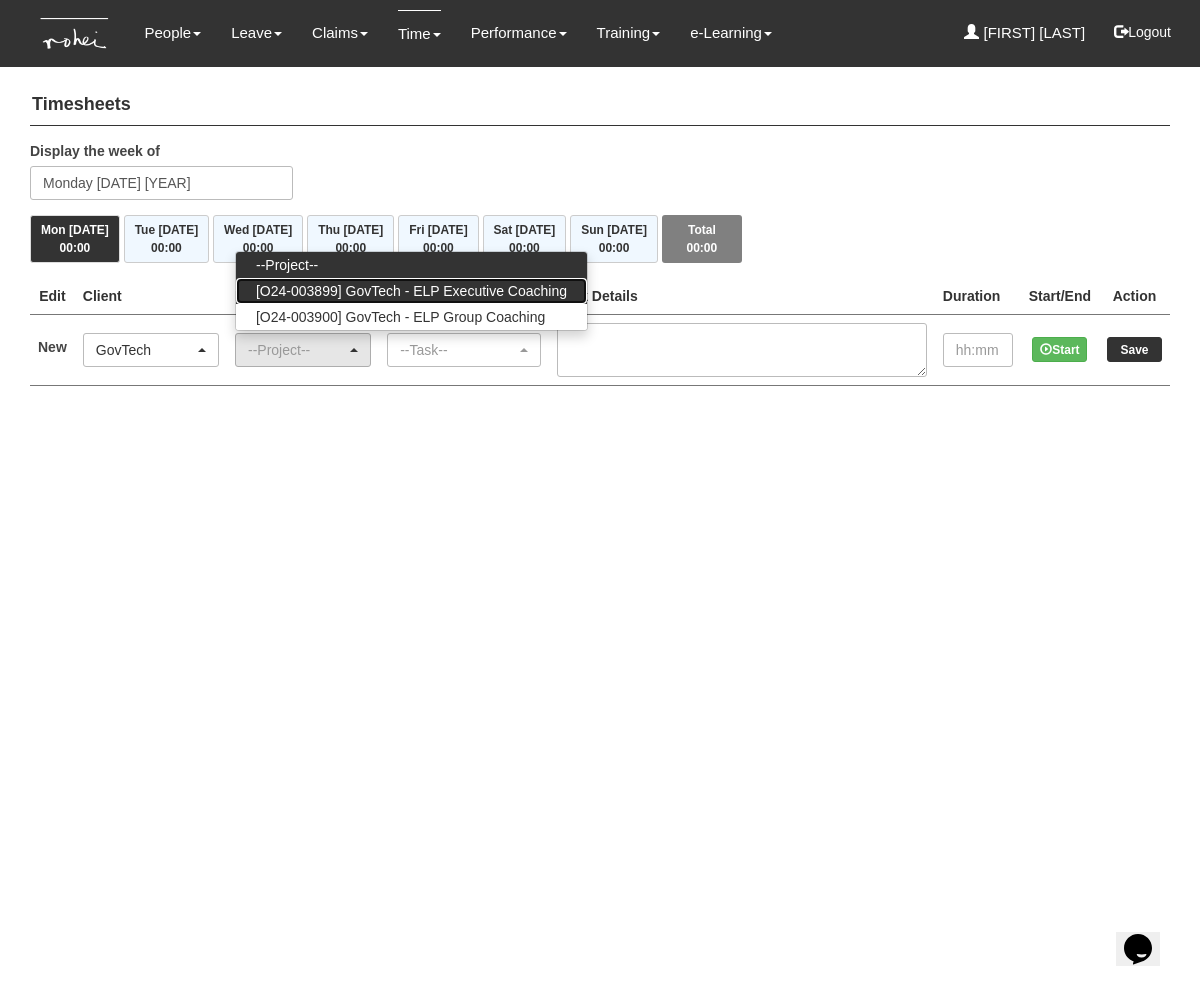 click on "[O24-003899] GovTech - ELP Executive Coaching" at bounding box center [411, 291] 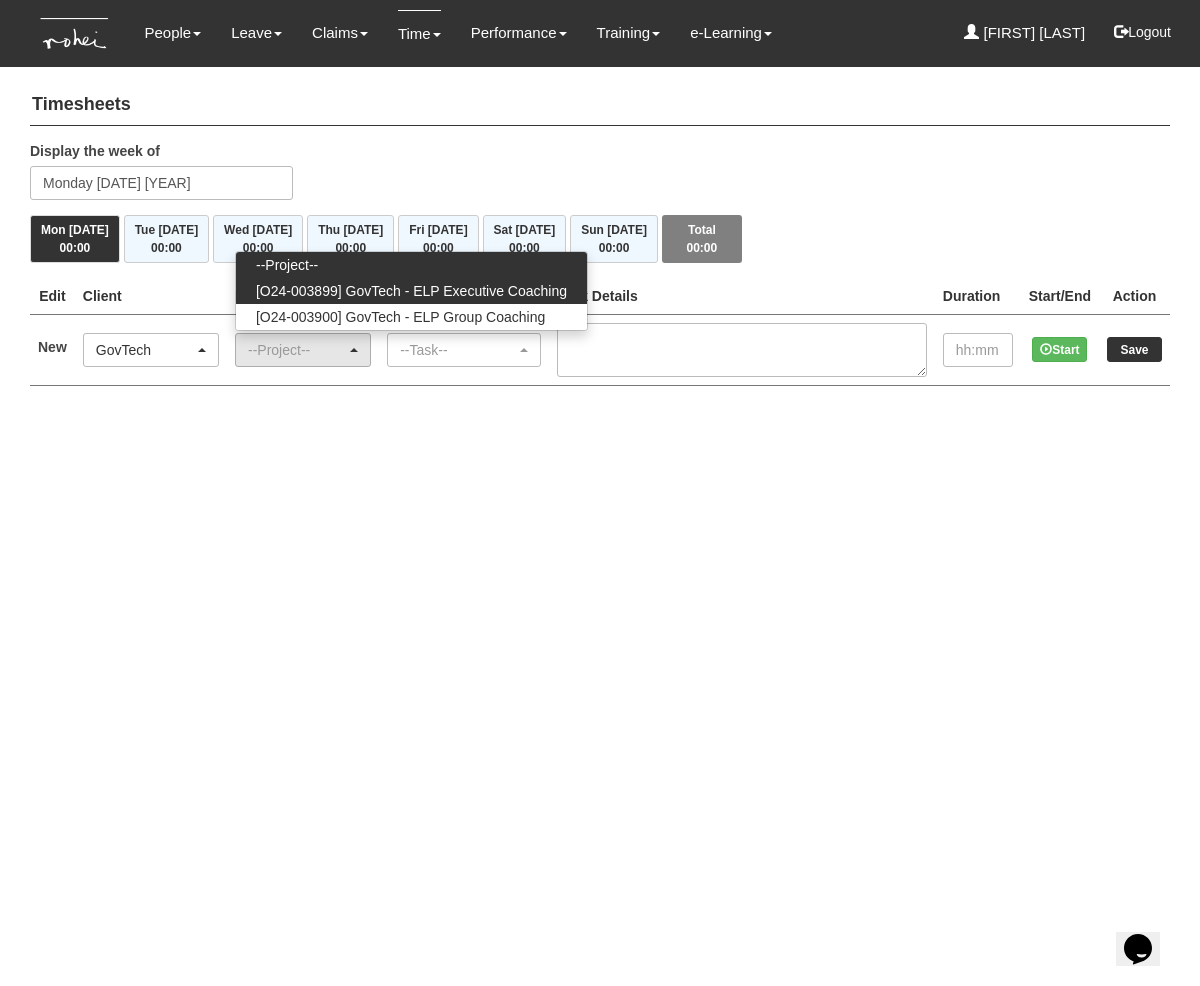 select on "2540" 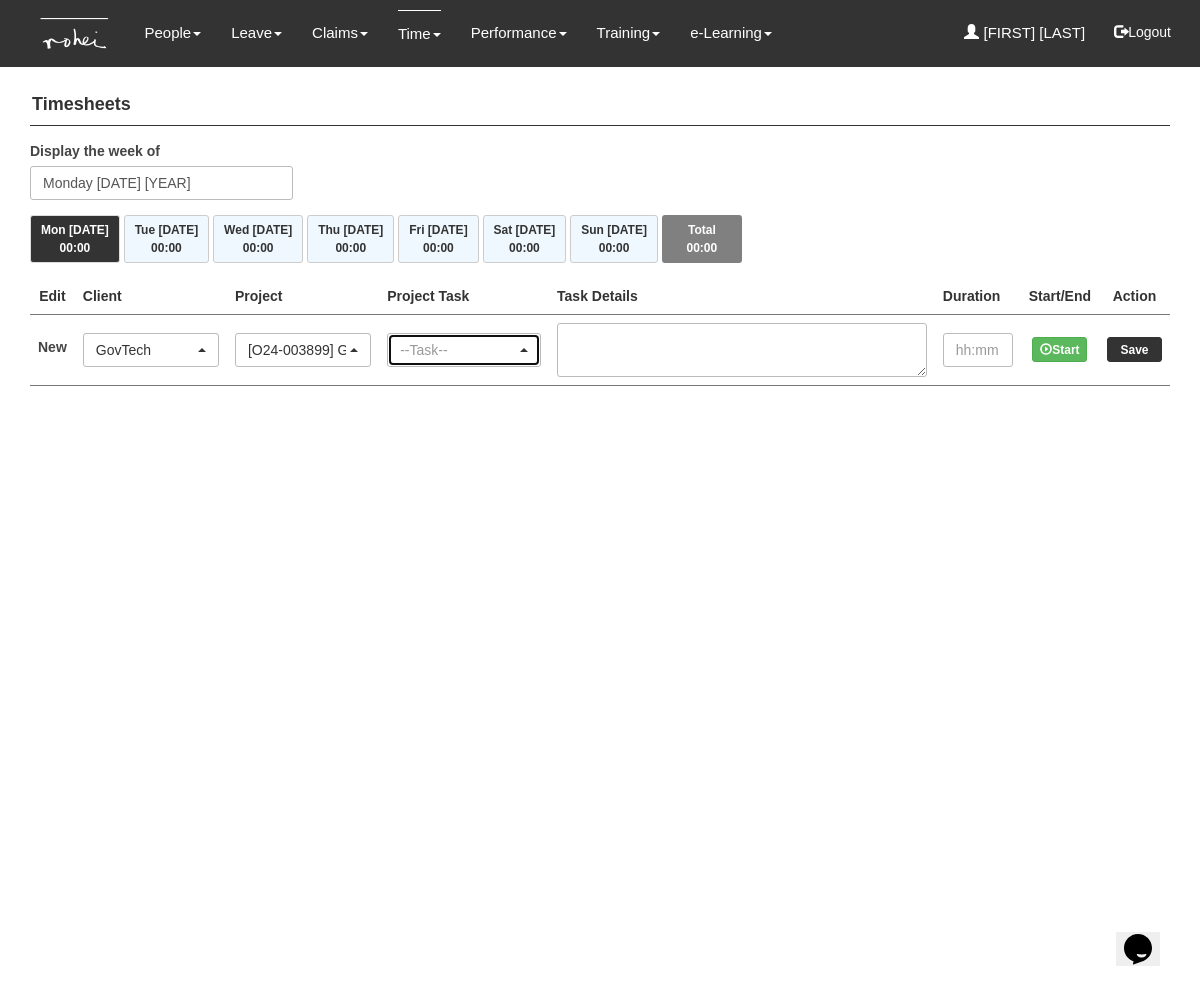 click on "--Task--" at bounding box center (458, 350) 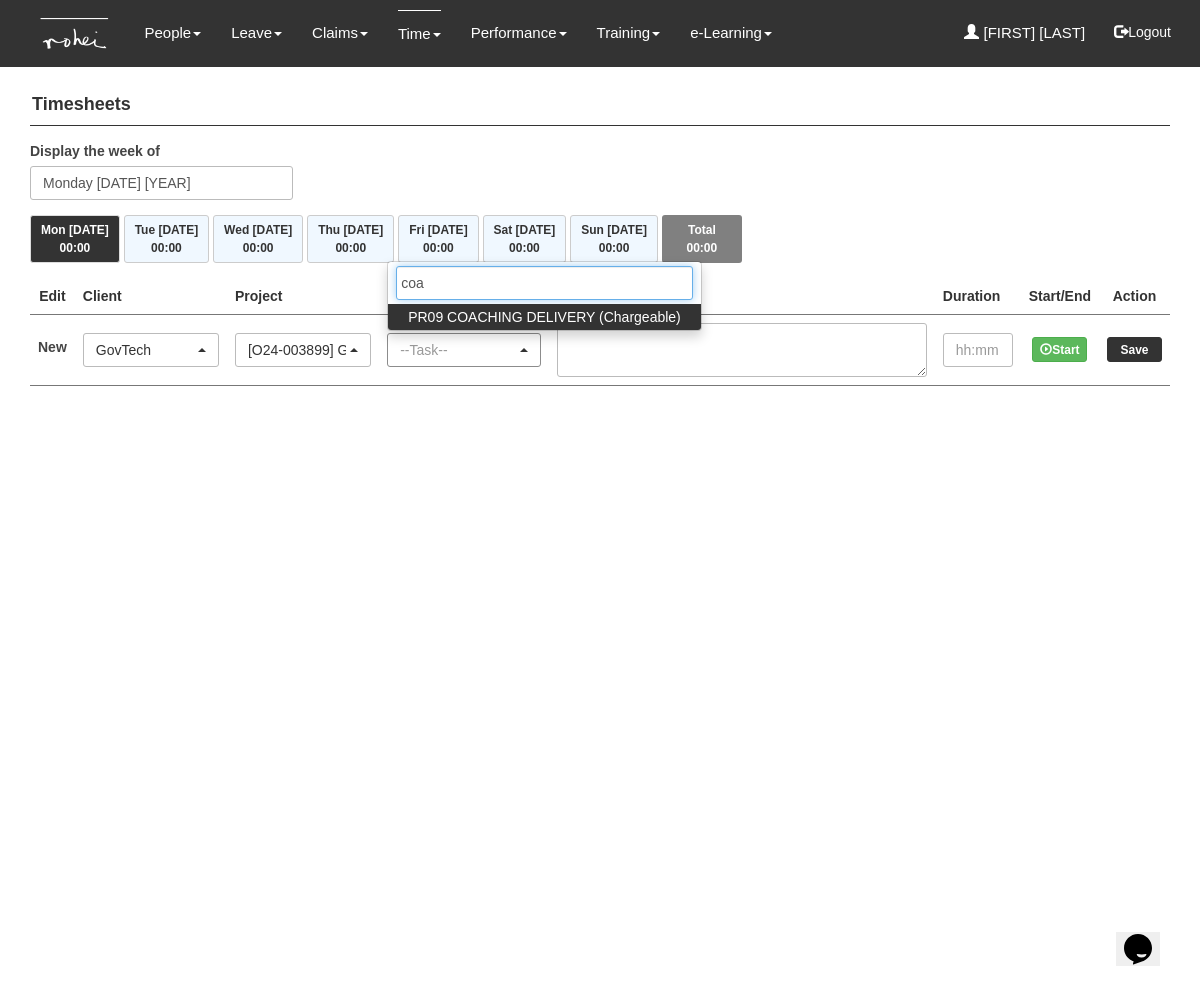 type on "coac" 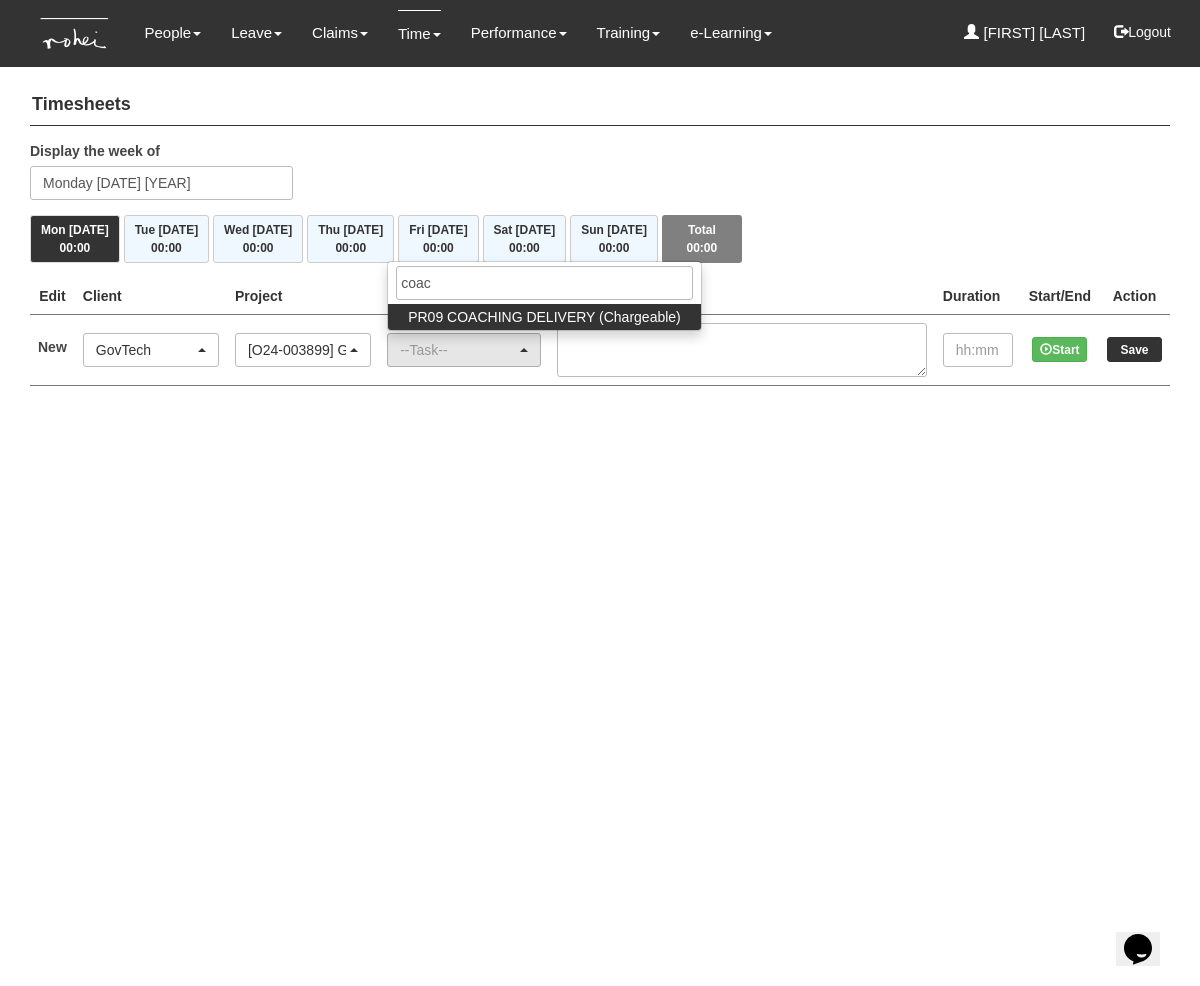 click on "PR09 COACHING DELIVERY (Chargeable)" at bounding box center (544, 317) 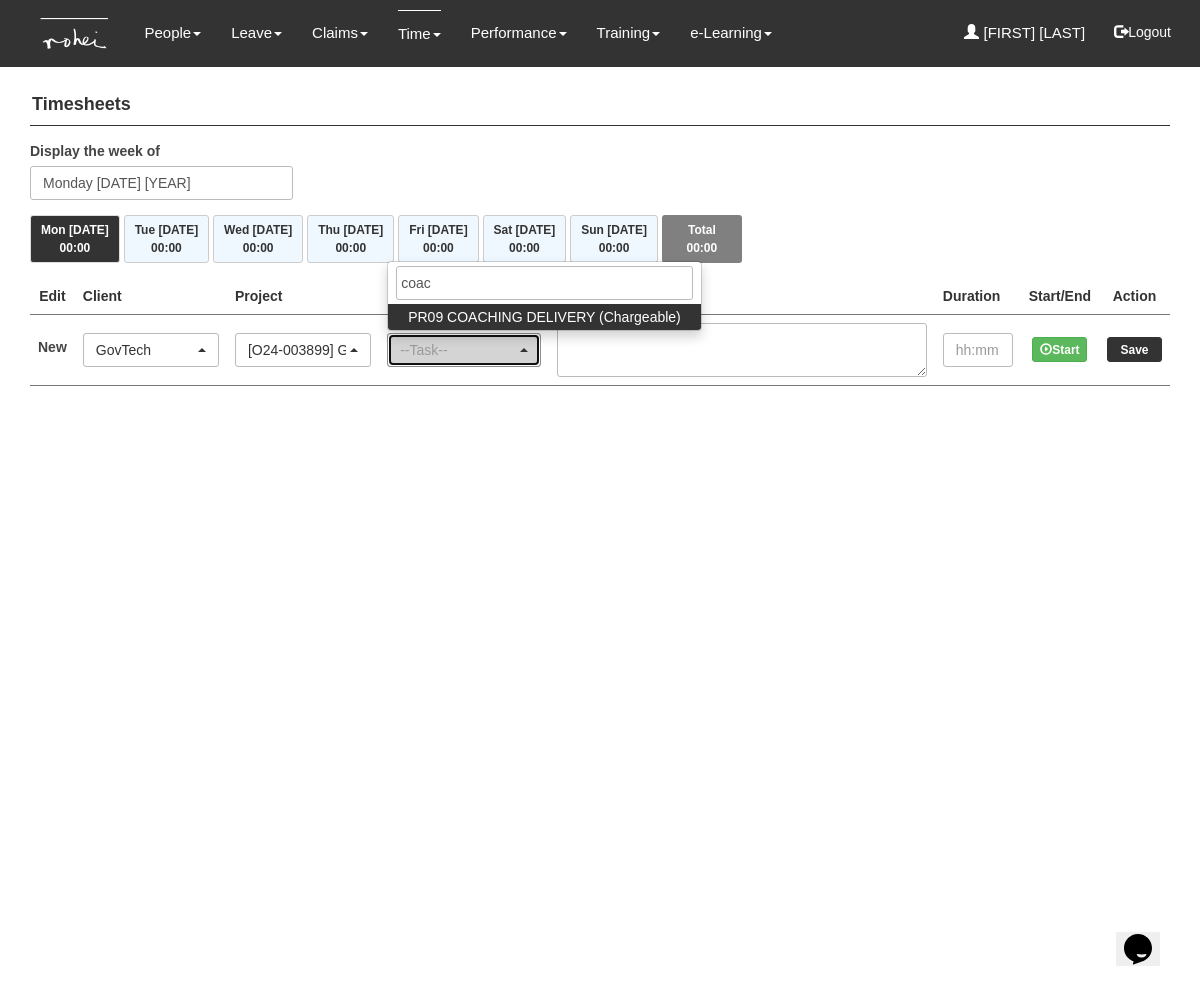 select on "150" 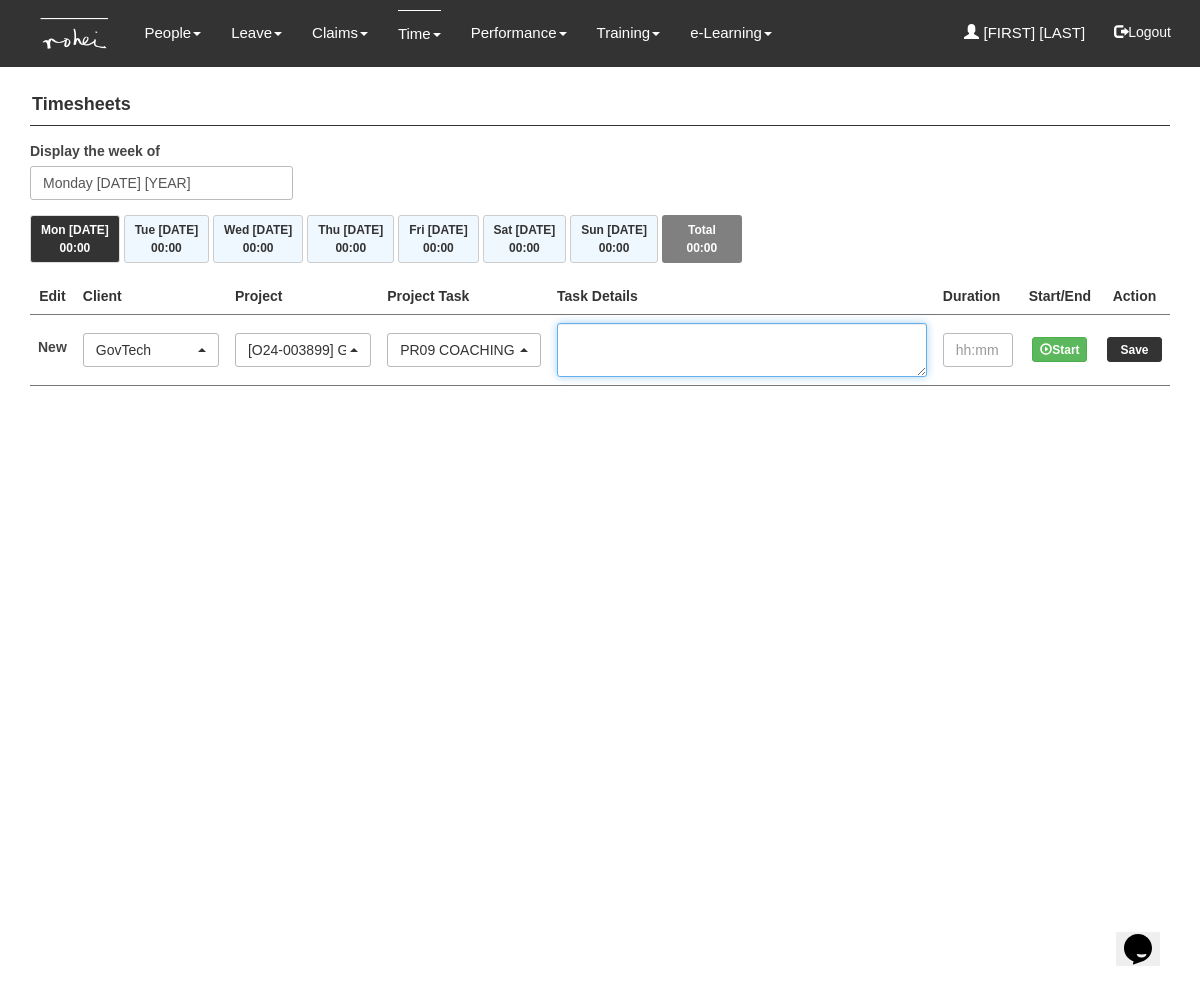 click at bounding box center (742, 350) 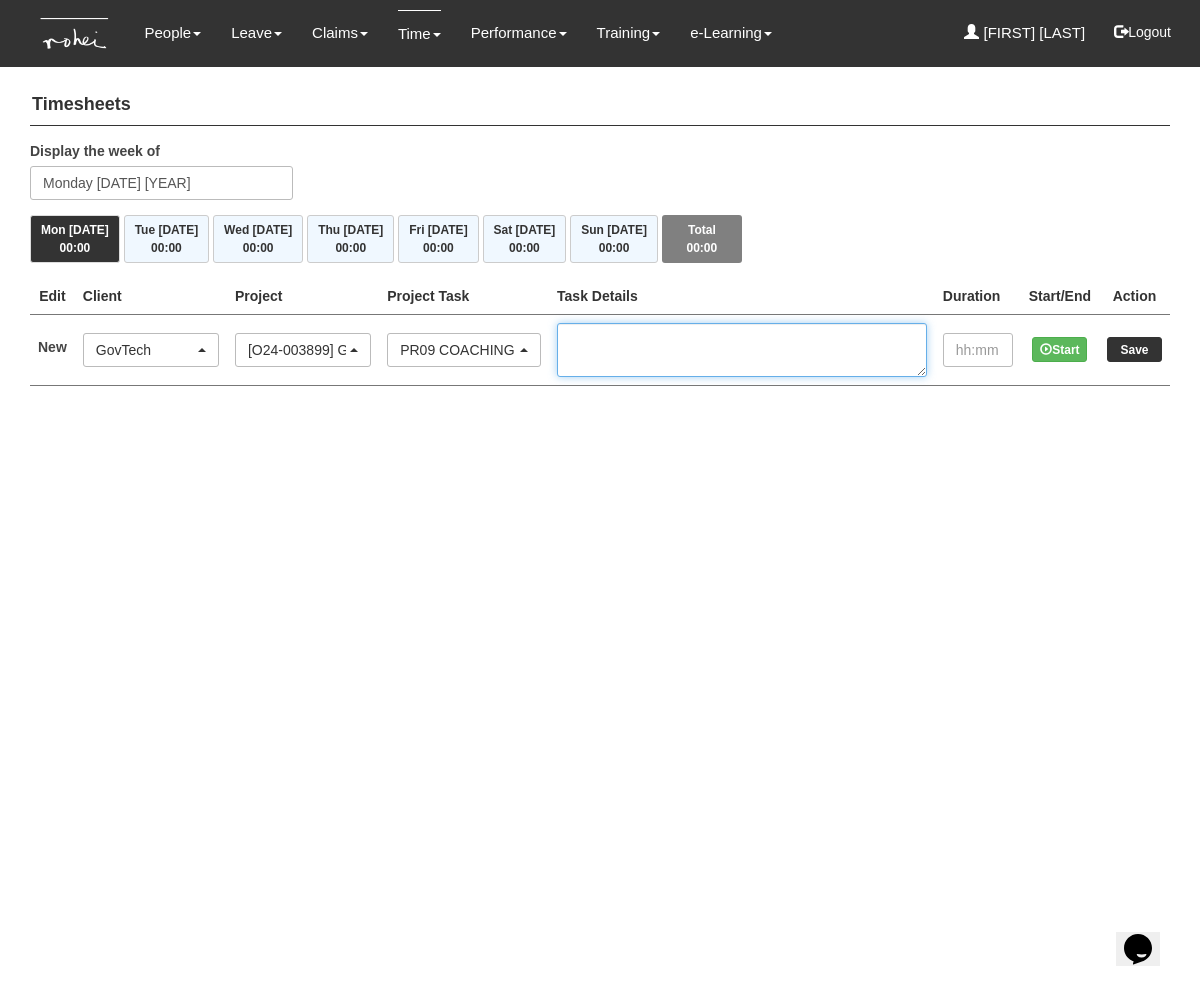paste on "Cohort 11 - IC1 - Lewis Poh @ 9 June 2025" 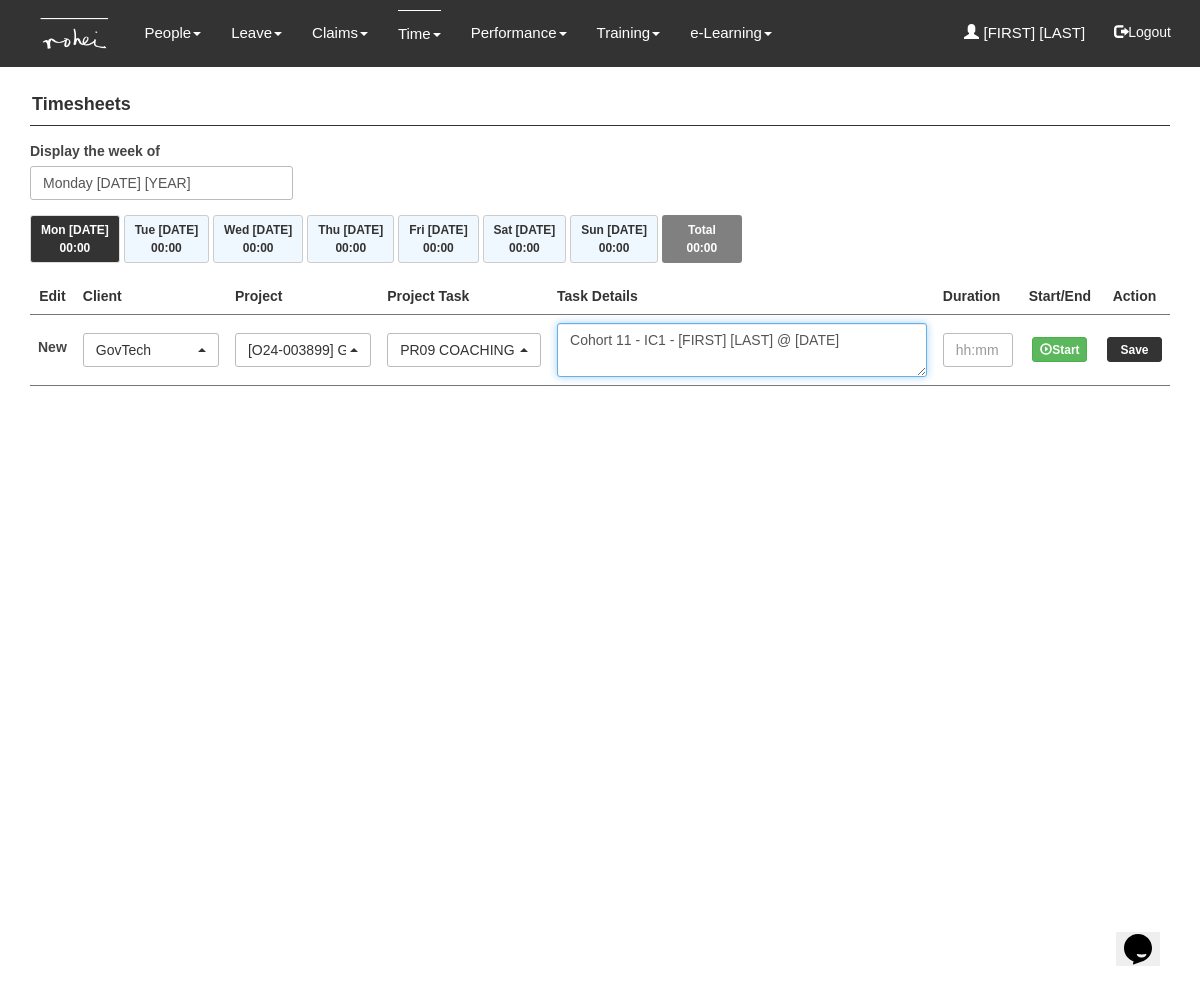 type on "Cohort 11 - IC1 - Lewis Poh @ 9 June 2025" 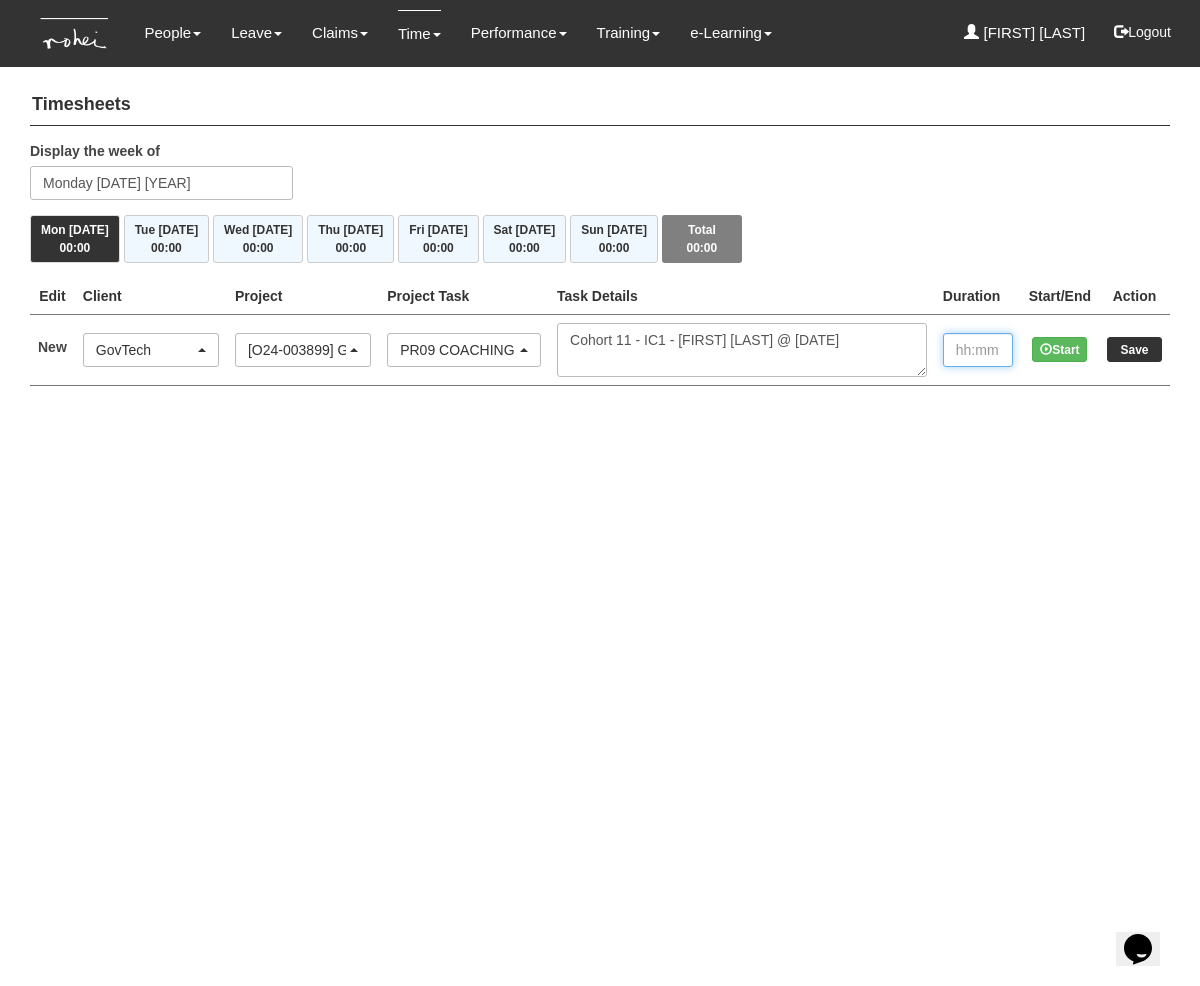 click at bounding box center (978, 350) 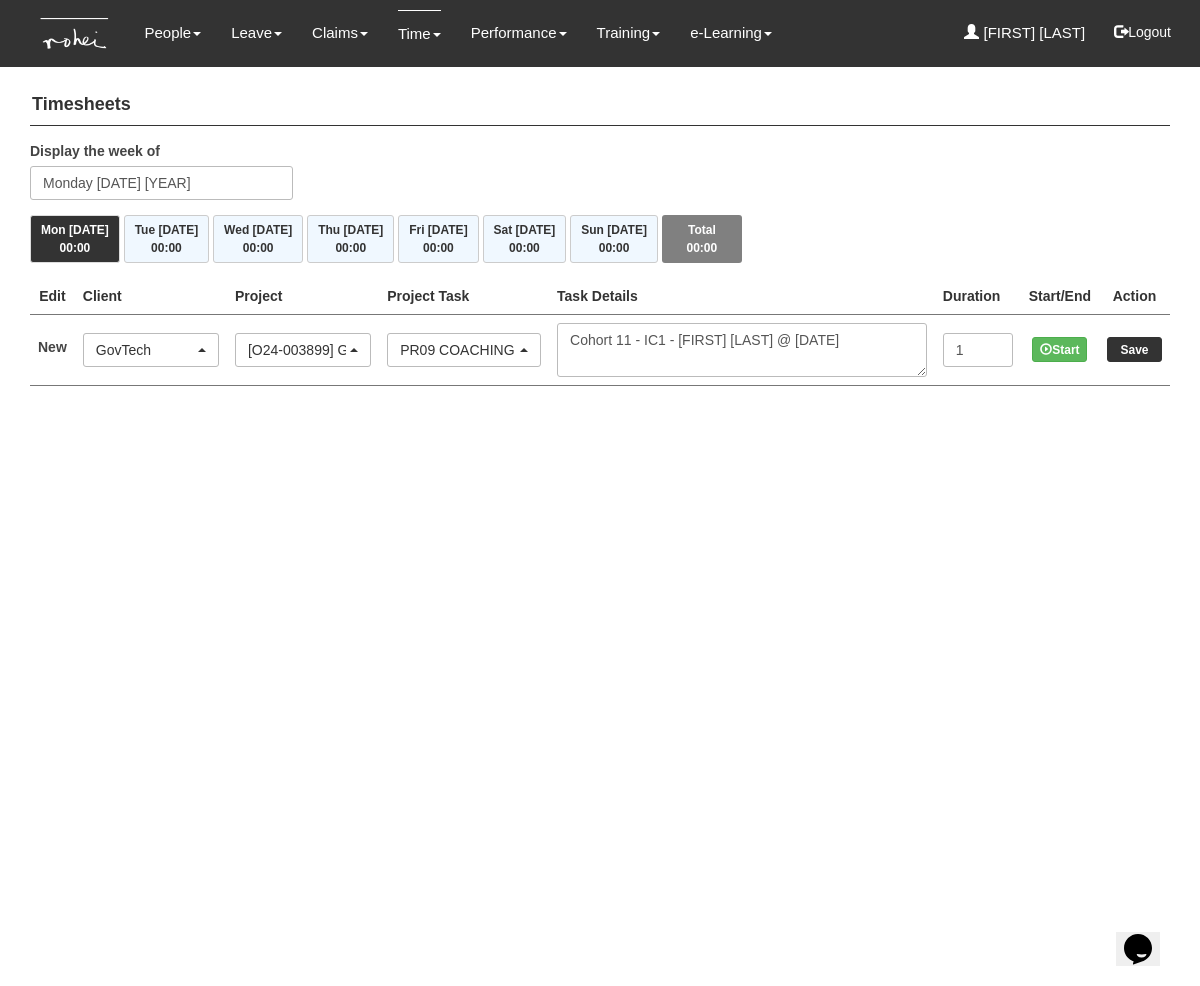 type on "1:00" 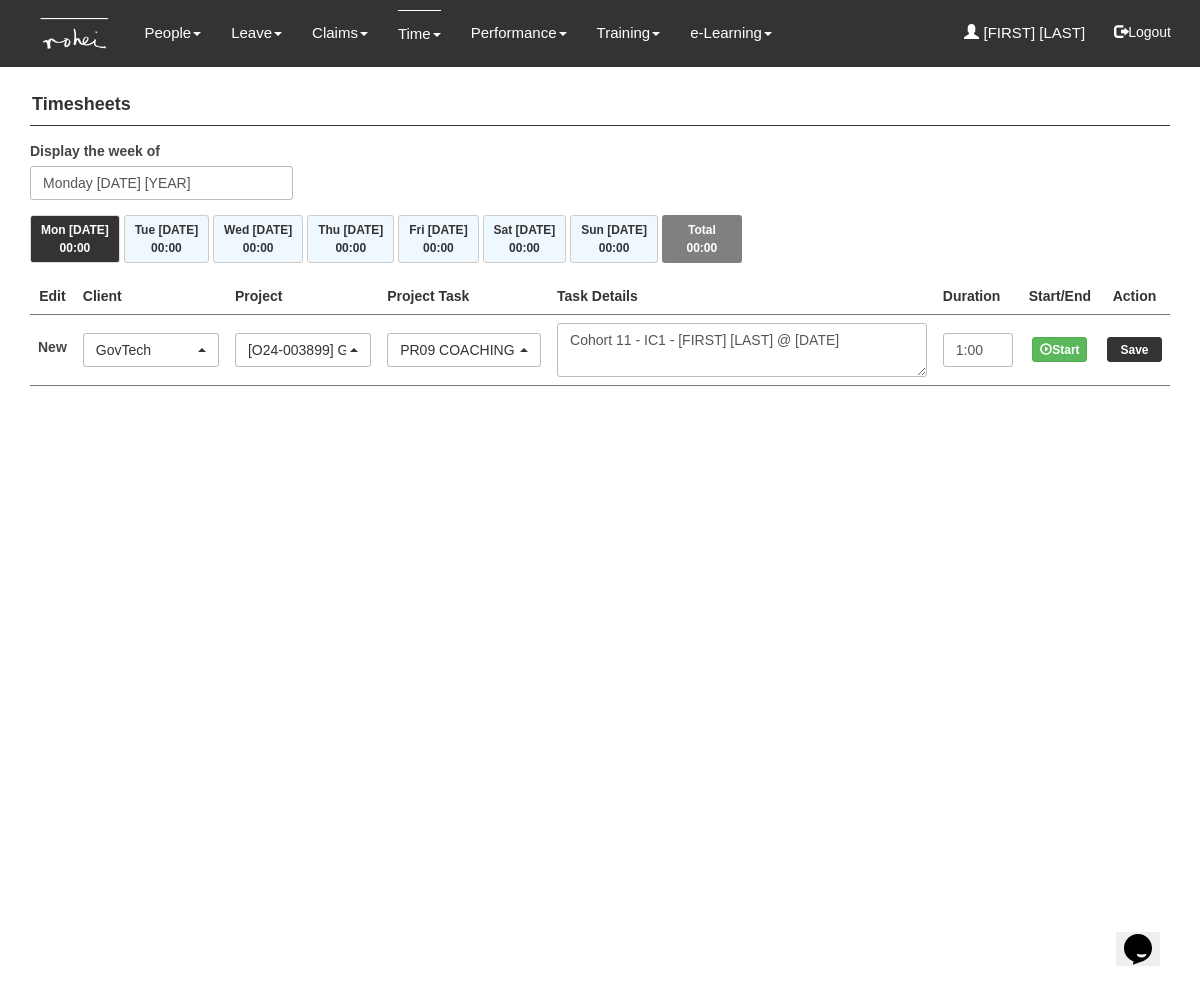click on "Toggle navigation
People
Personal Information
Staff  Directory
Leave
Apply for Leave
Claim Time Off-in-lieu Leave Forecast" at bounding box center (600, 213) 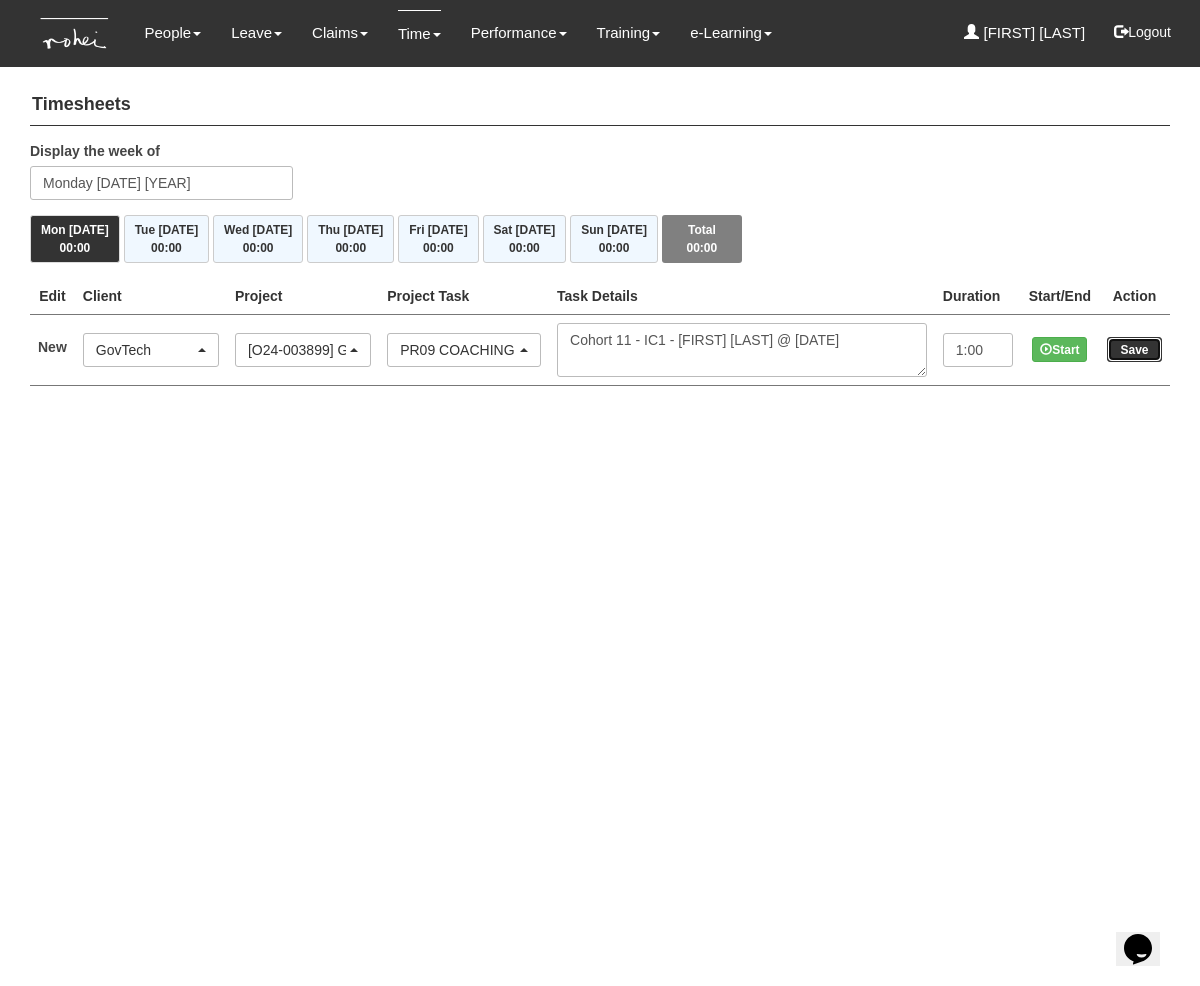 click on "Save" at bounding box center [1134, 349] 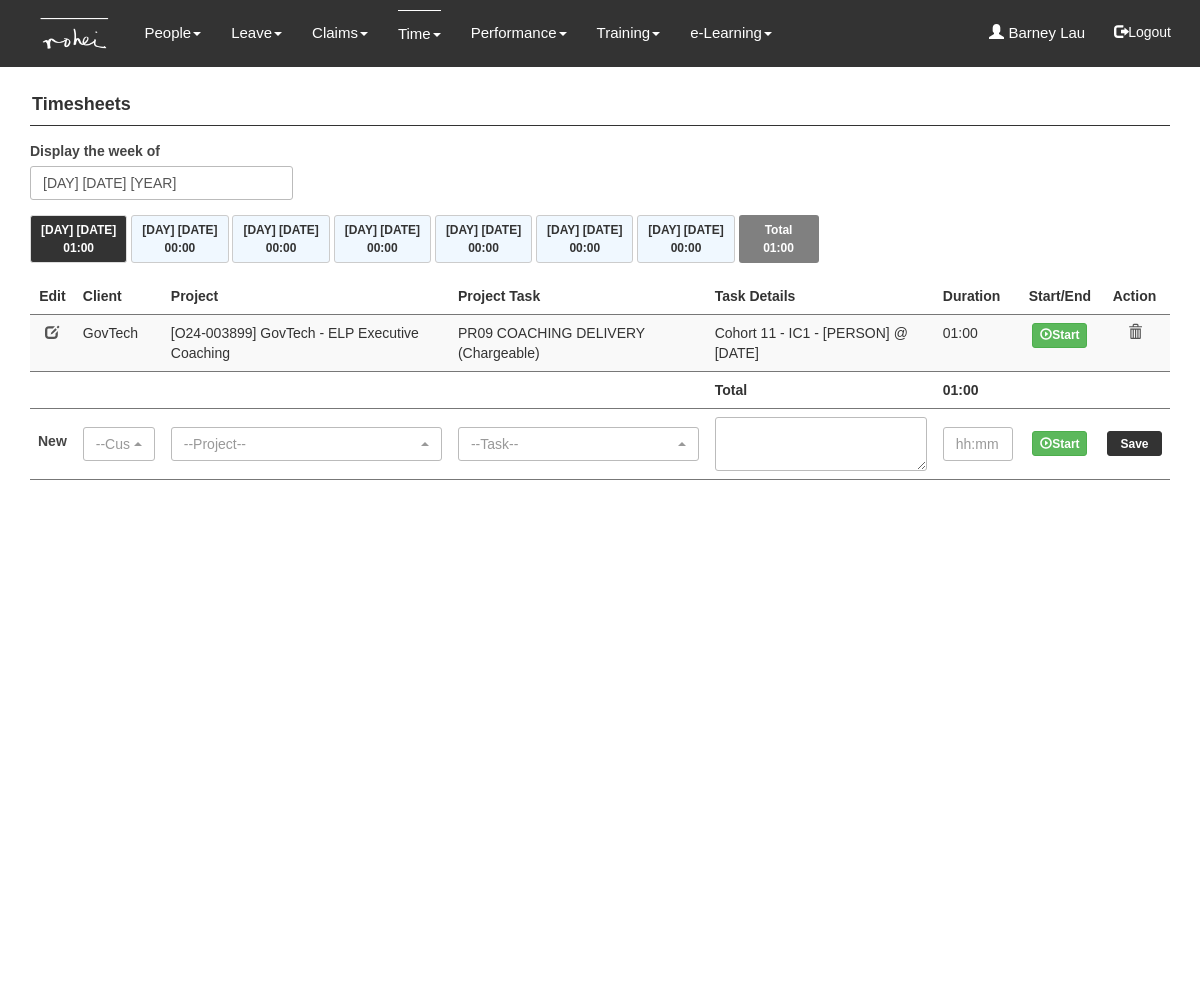 scroll, scrollTop: 0, scrollLeft: 0, axis: both 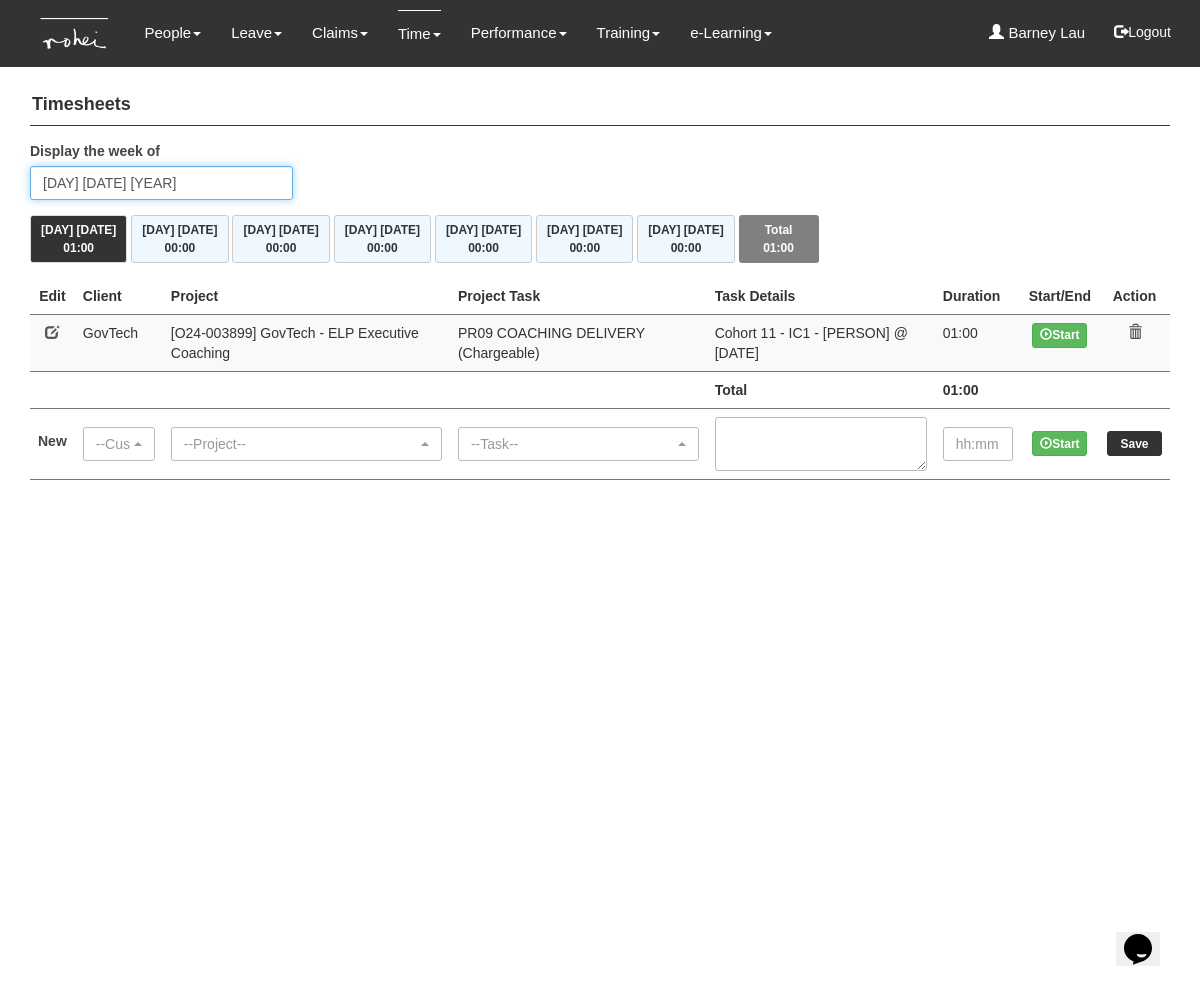click on "[DAY] [DATE] [YEAR]" at bounding box center (161, 183) 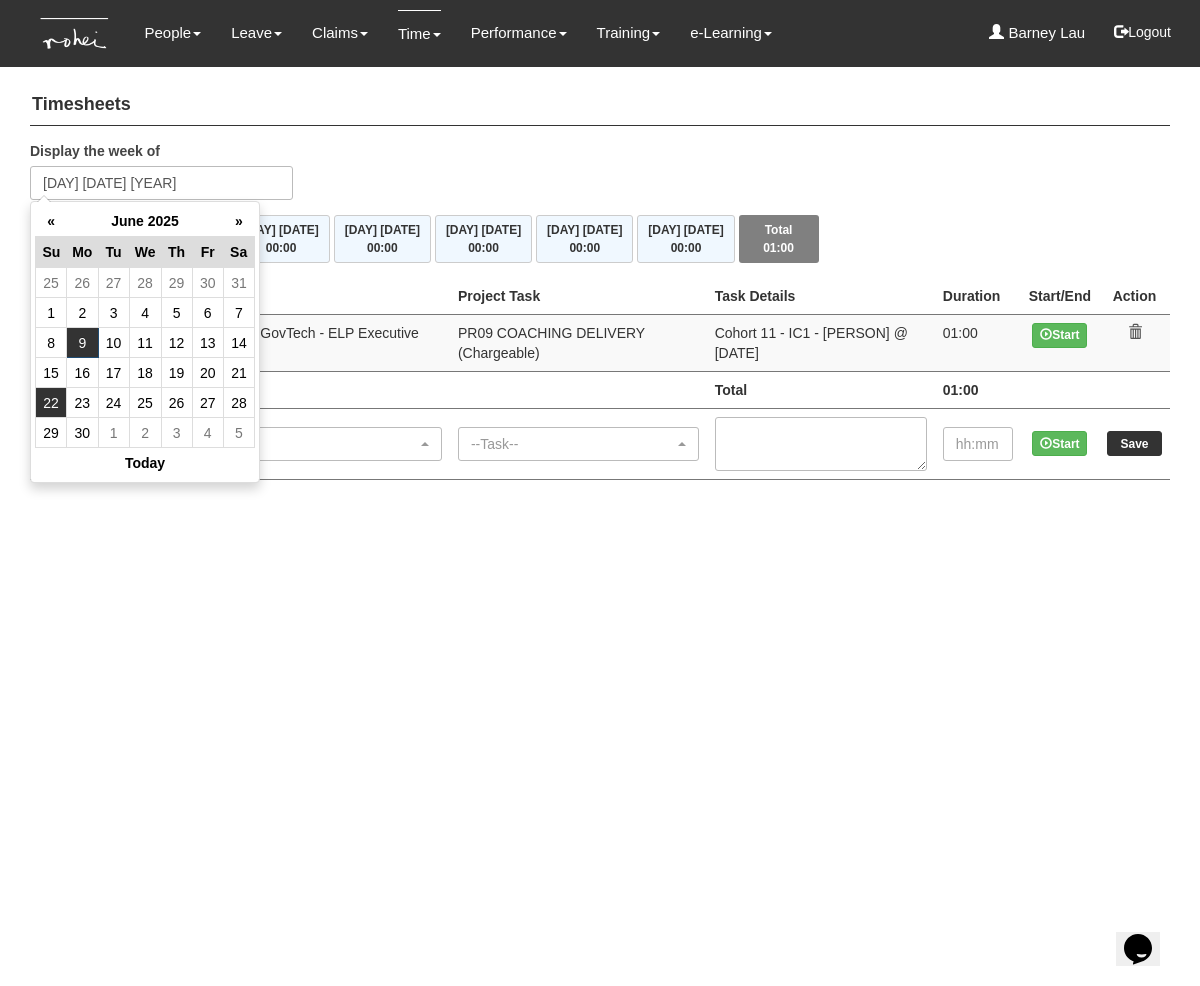 click on "22" at bounding box center (51, 403) 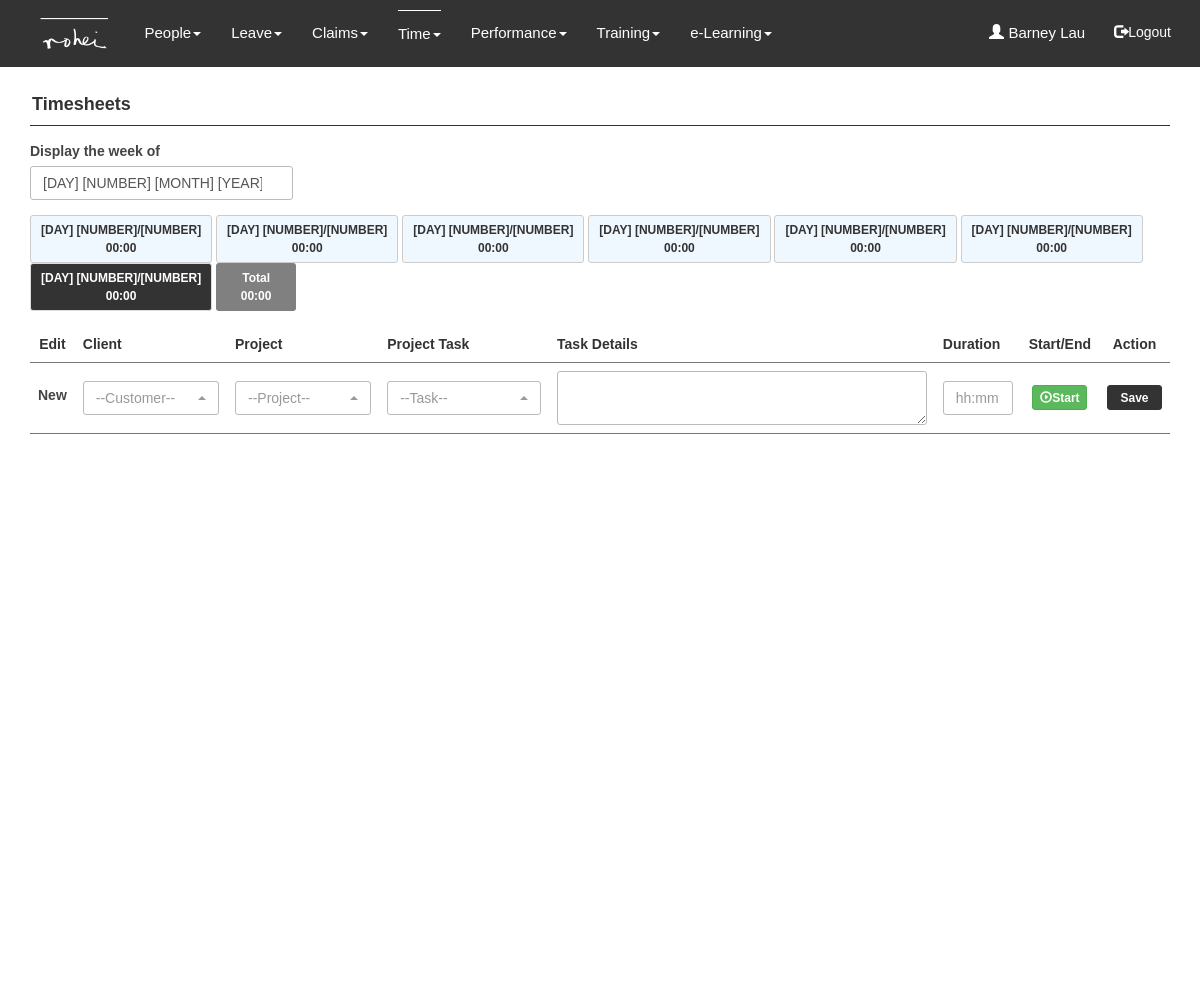 scroll, scrollTop: 0, scrollLeft: 0, axis: both 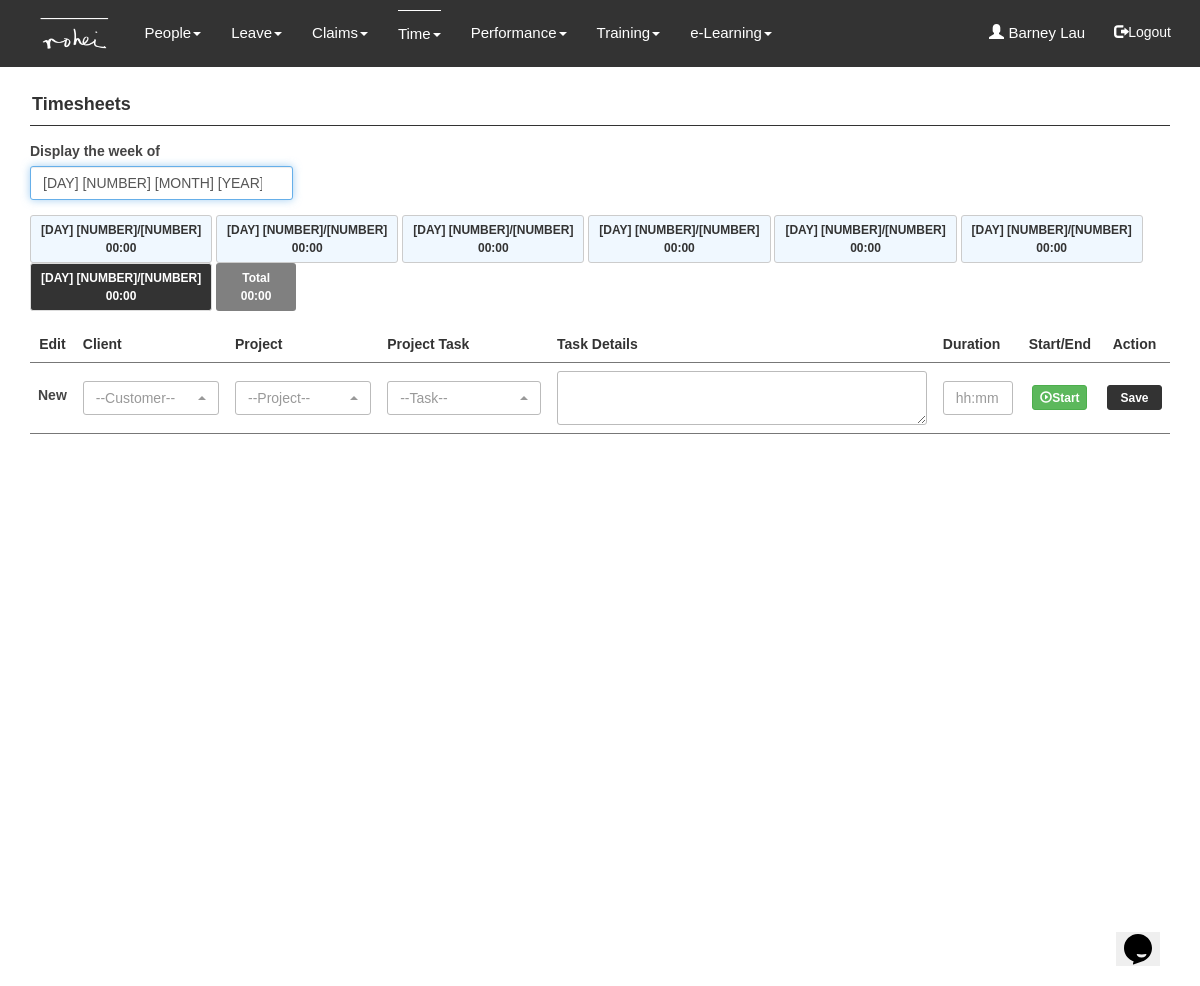 click on "Sunday 22 June 2025" at bounding box center [161, 183] 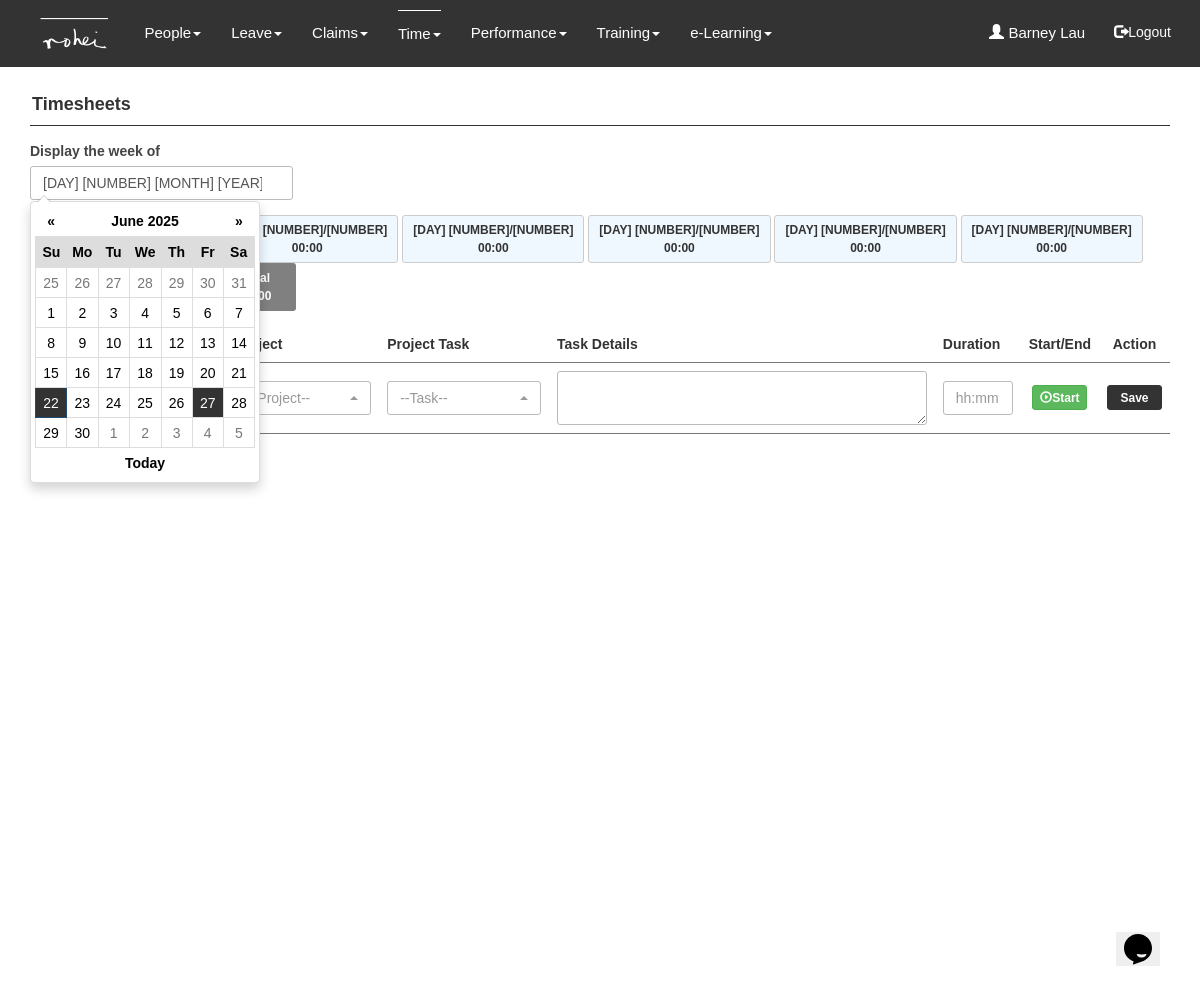 click on "27" at bounding box center (207, 403) 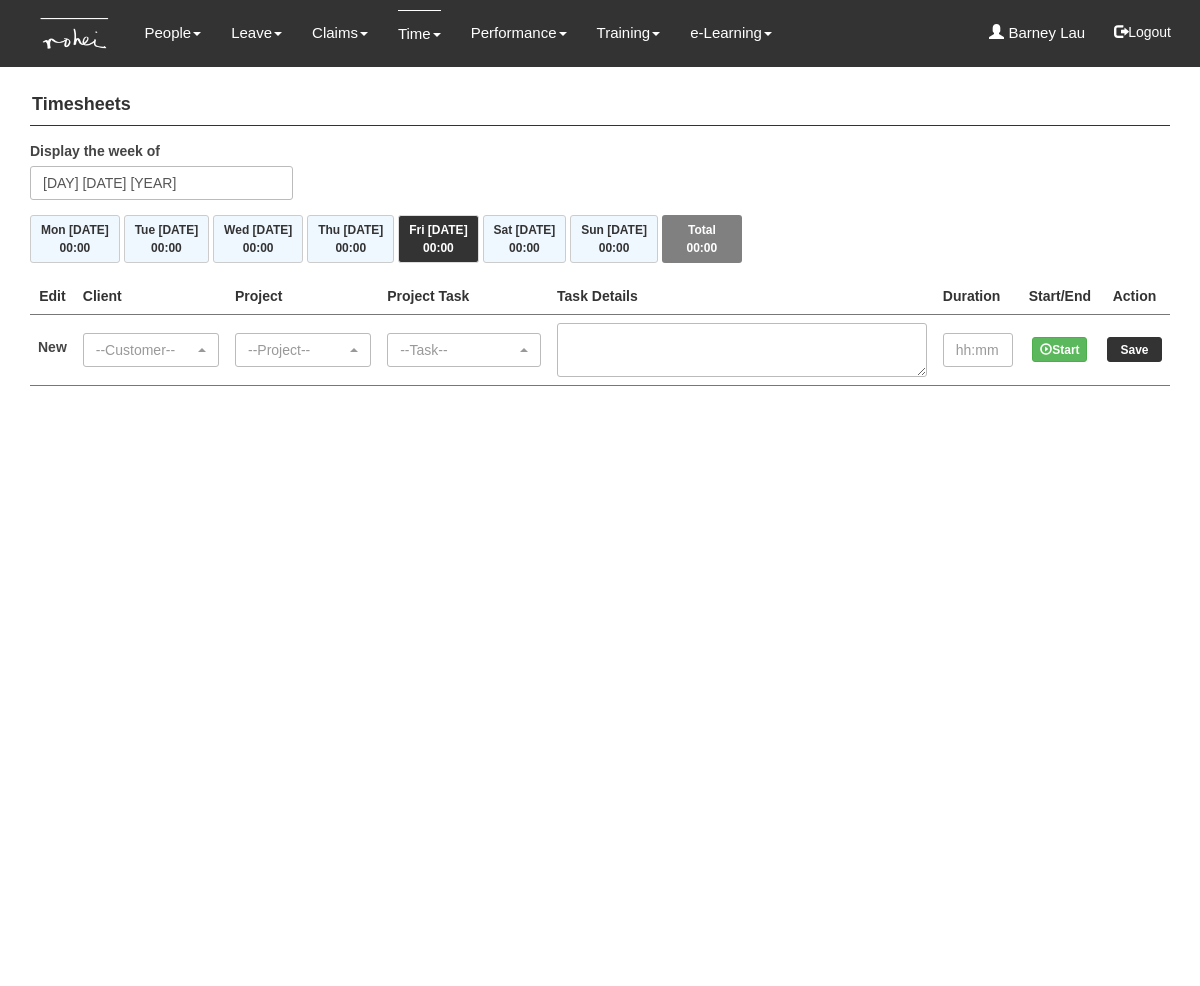 scroll, scrollTop: 0, scrollLeft: 0, axis: both 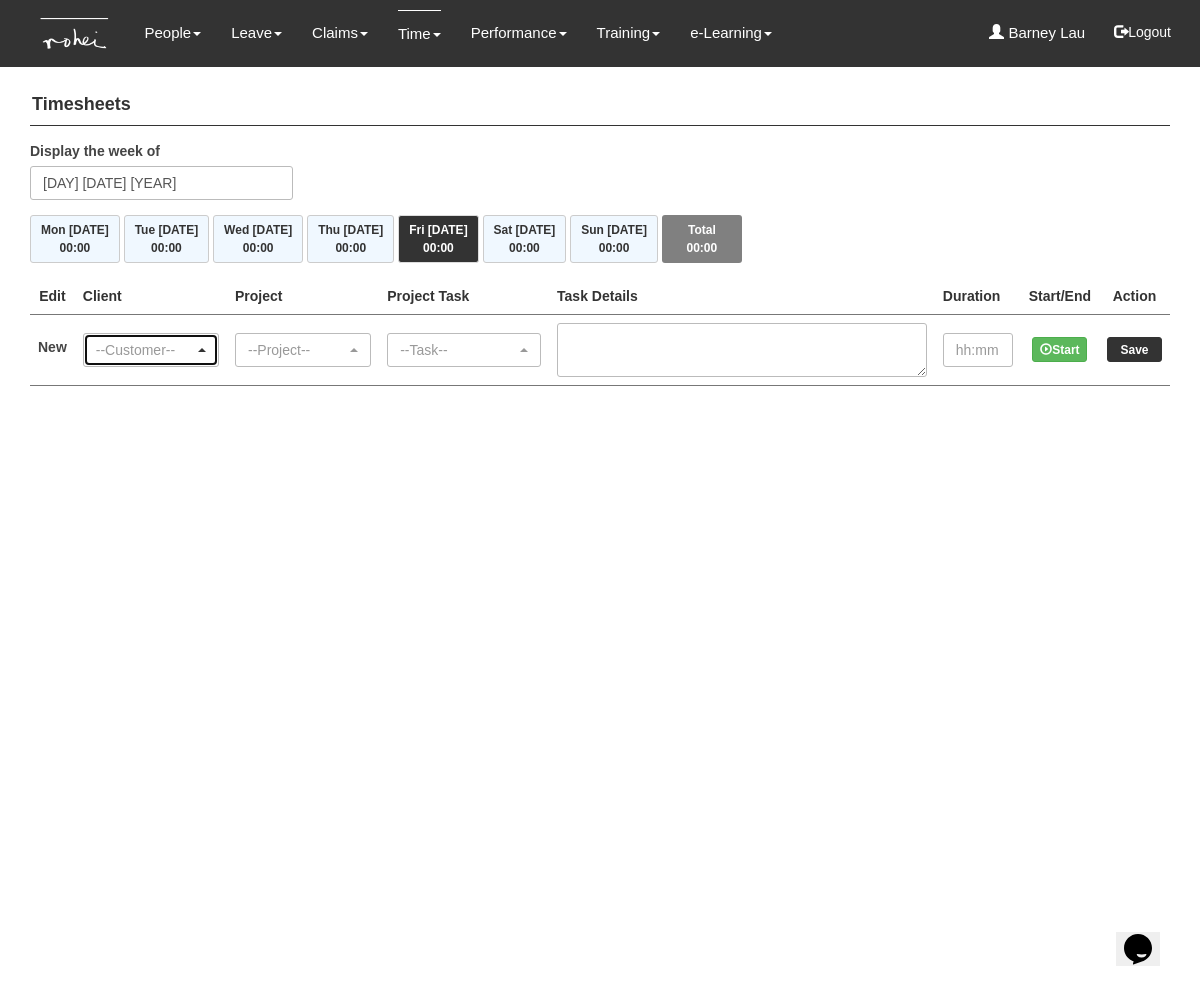 click on "--Customer--" at bounding box center (151, 350) 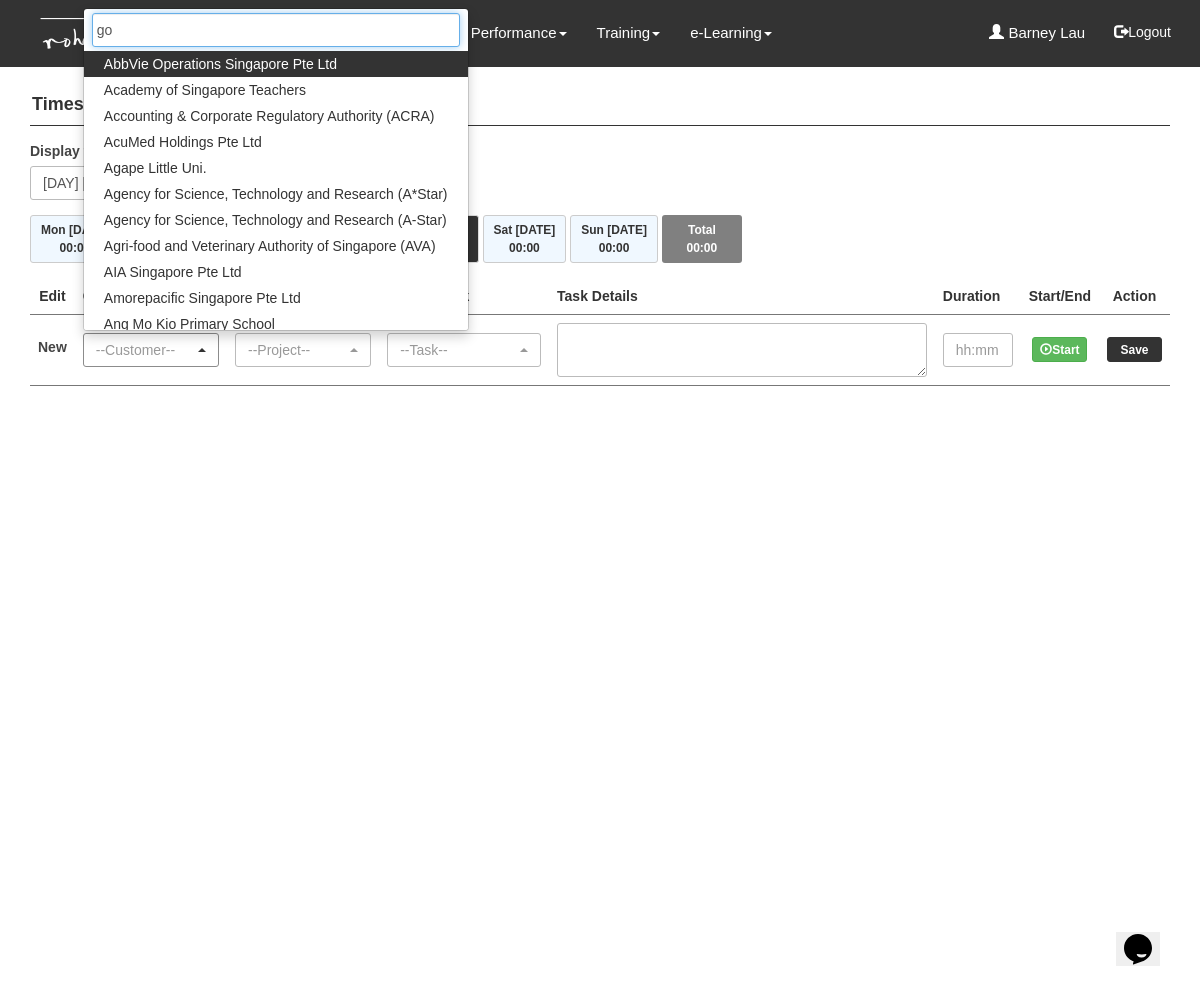 type on "gov" 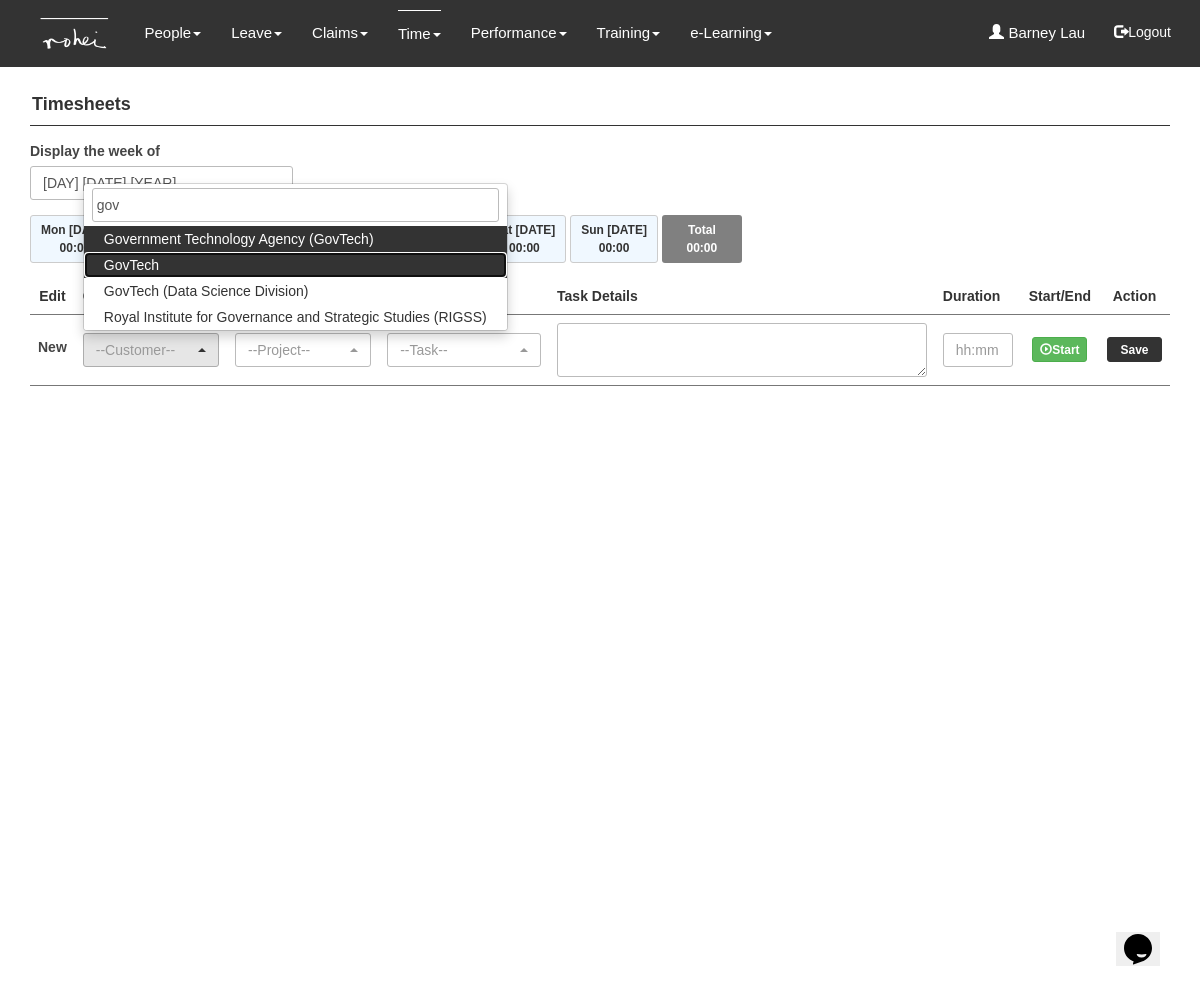 click on "GovTech" at bounding box center [295, 265] 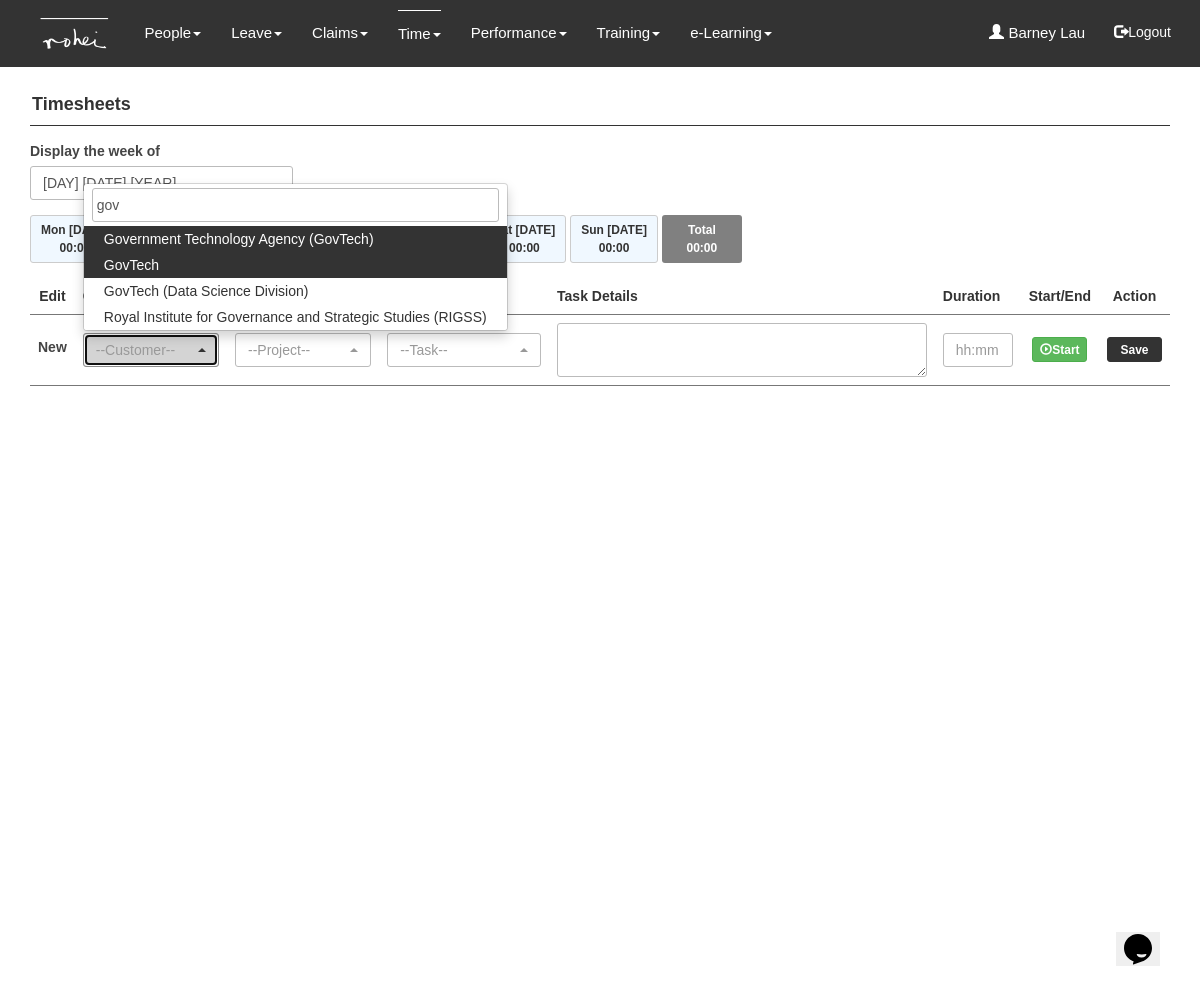 select on "427" 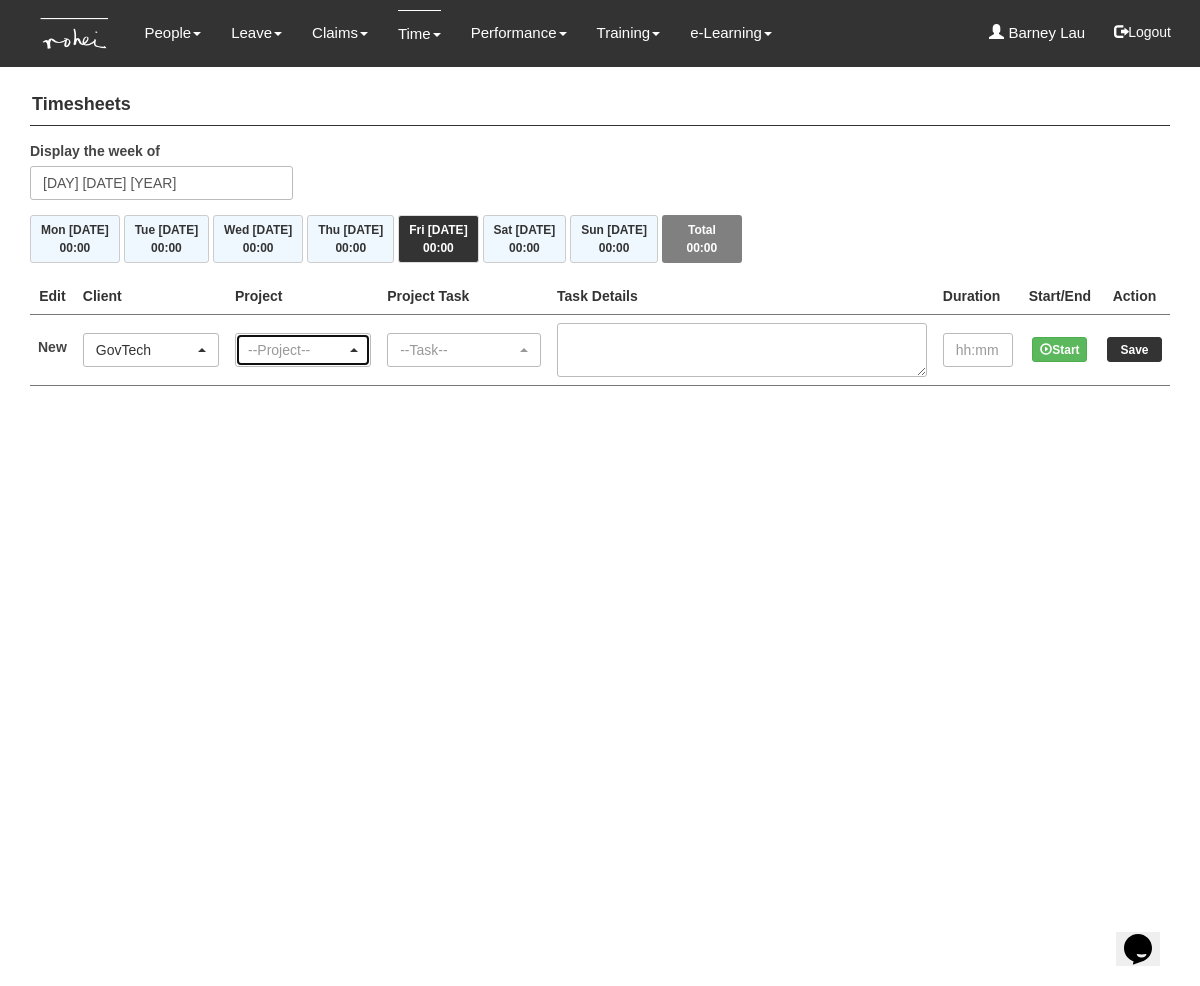 click on "--Project--" at bounding box center (297, 350) 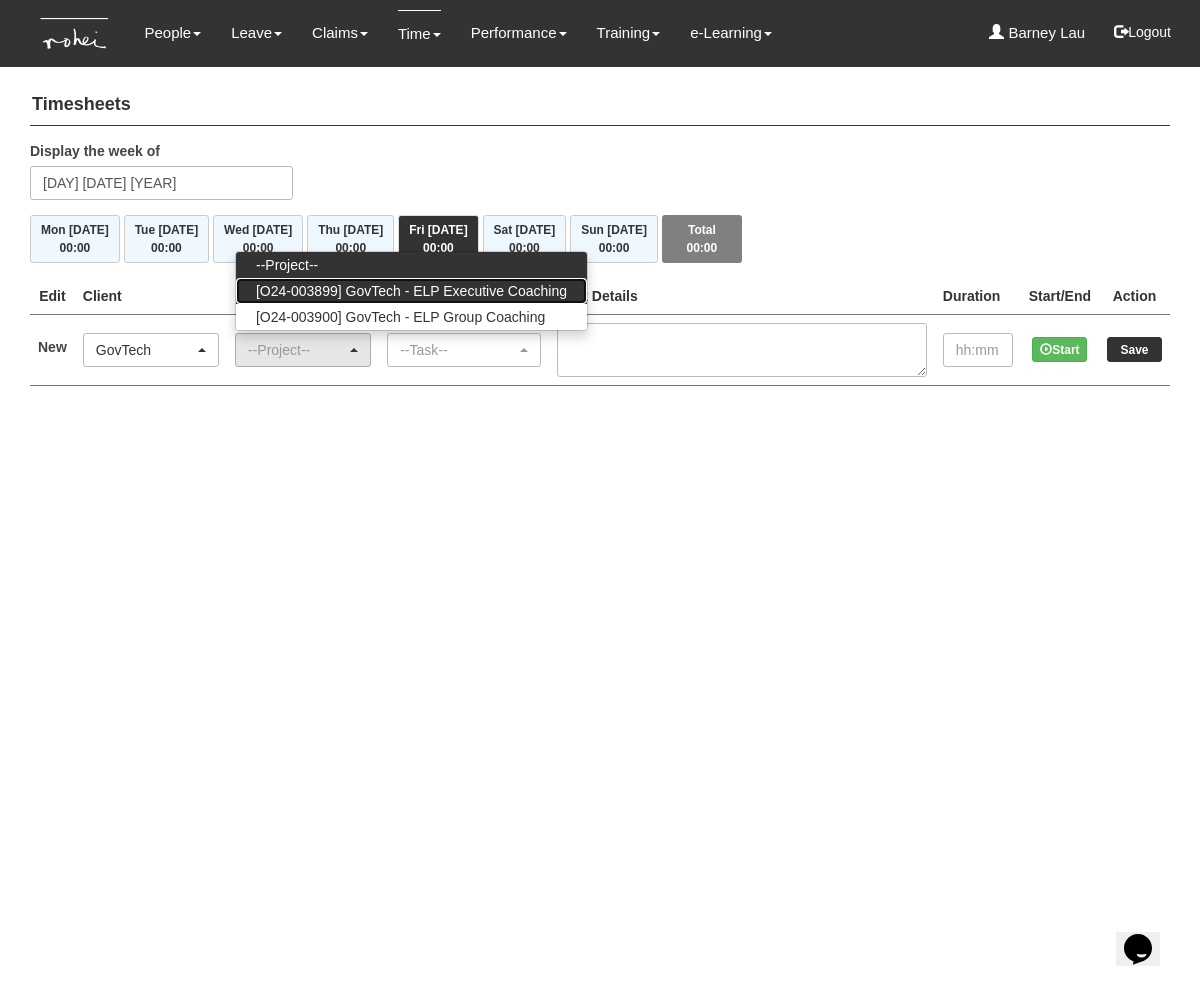 click on "[O24-003899] GovTech - ELP Executive Coaching" at bounding box center (411, 291) 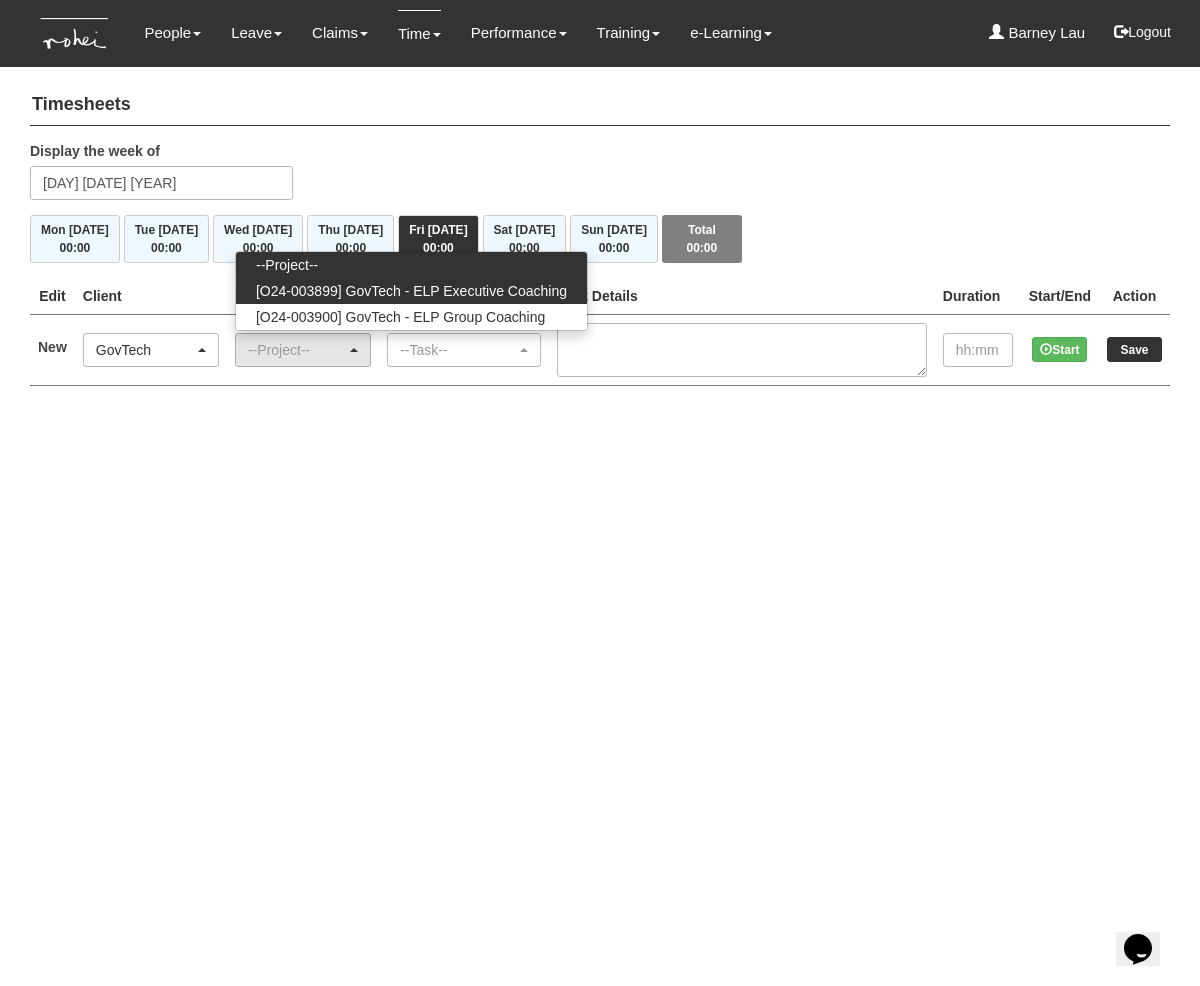 select on "2540" 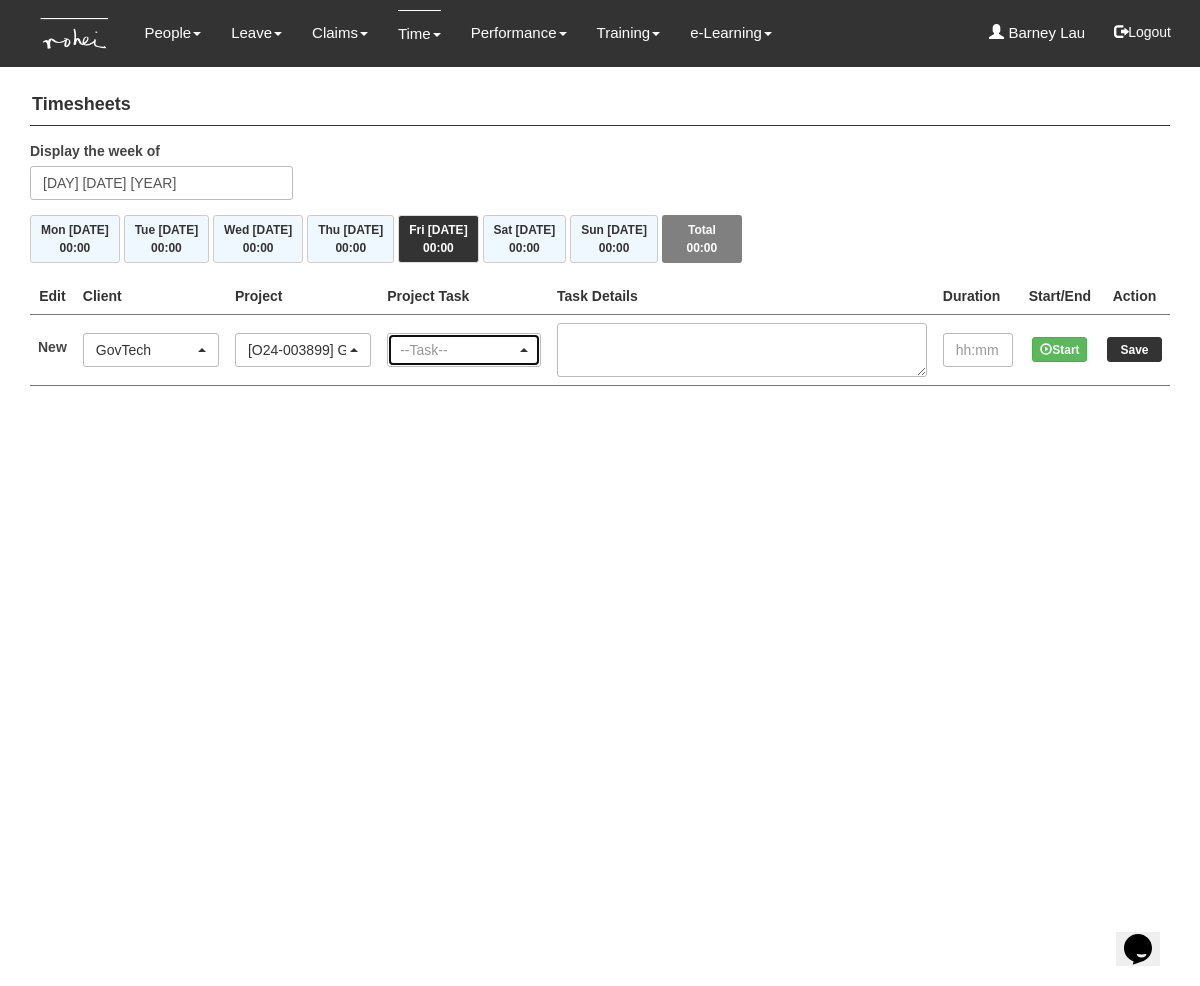 click on "--Task--" at bounding box center [458, 350] 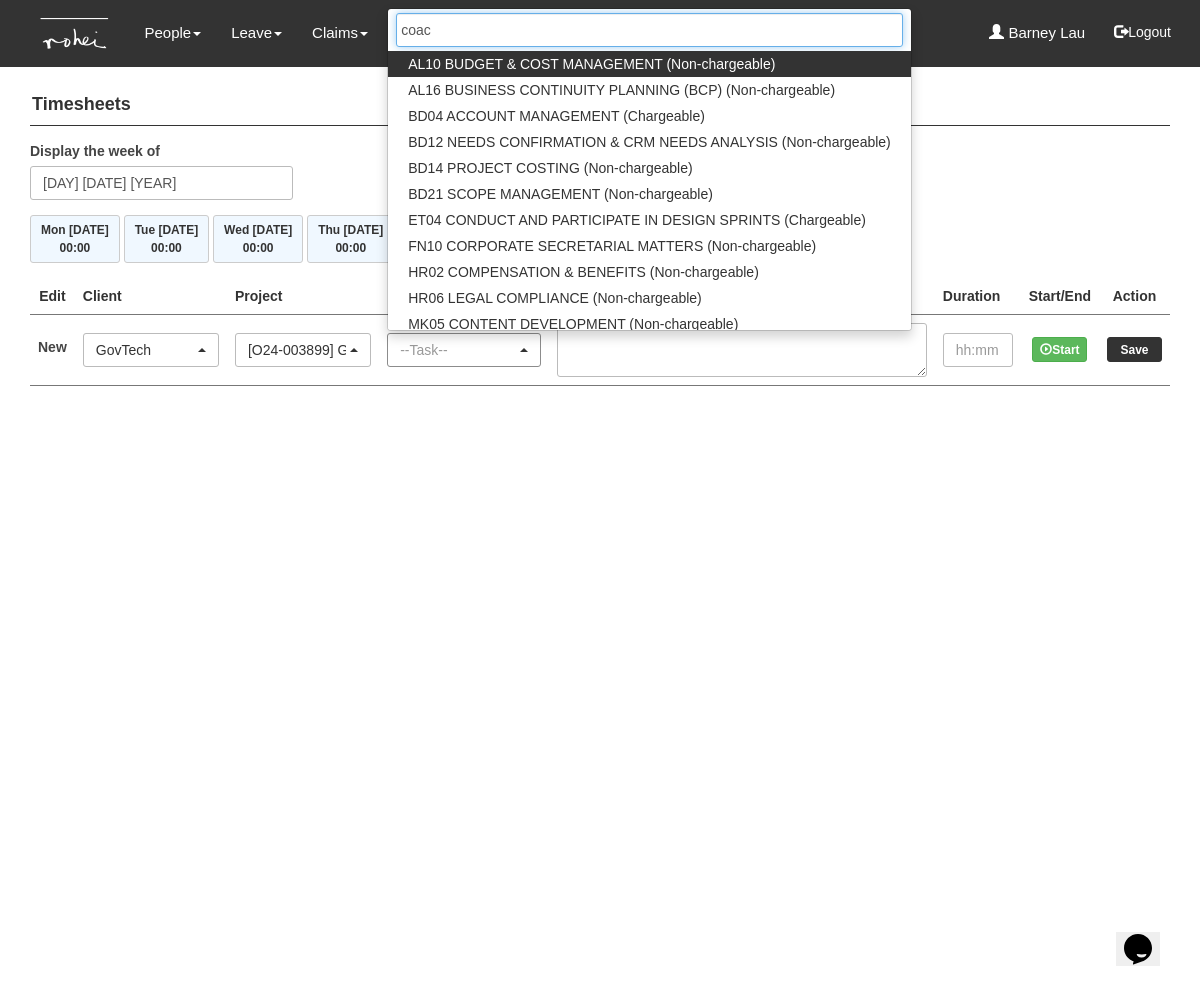 type on "coach" 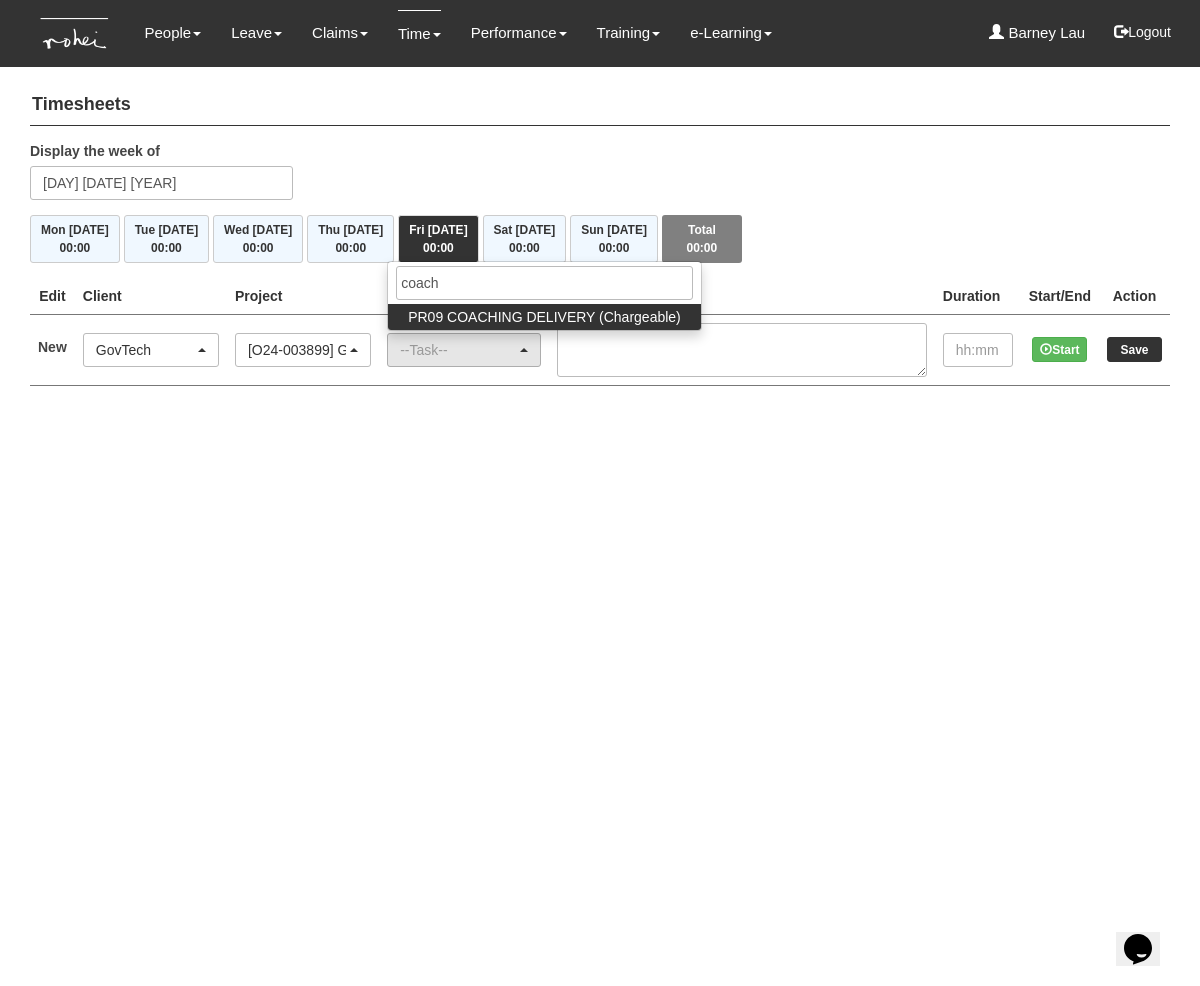 click on "PR09 COACHING DELIVERY (Chargeable)" at bounding box center (544, 317) 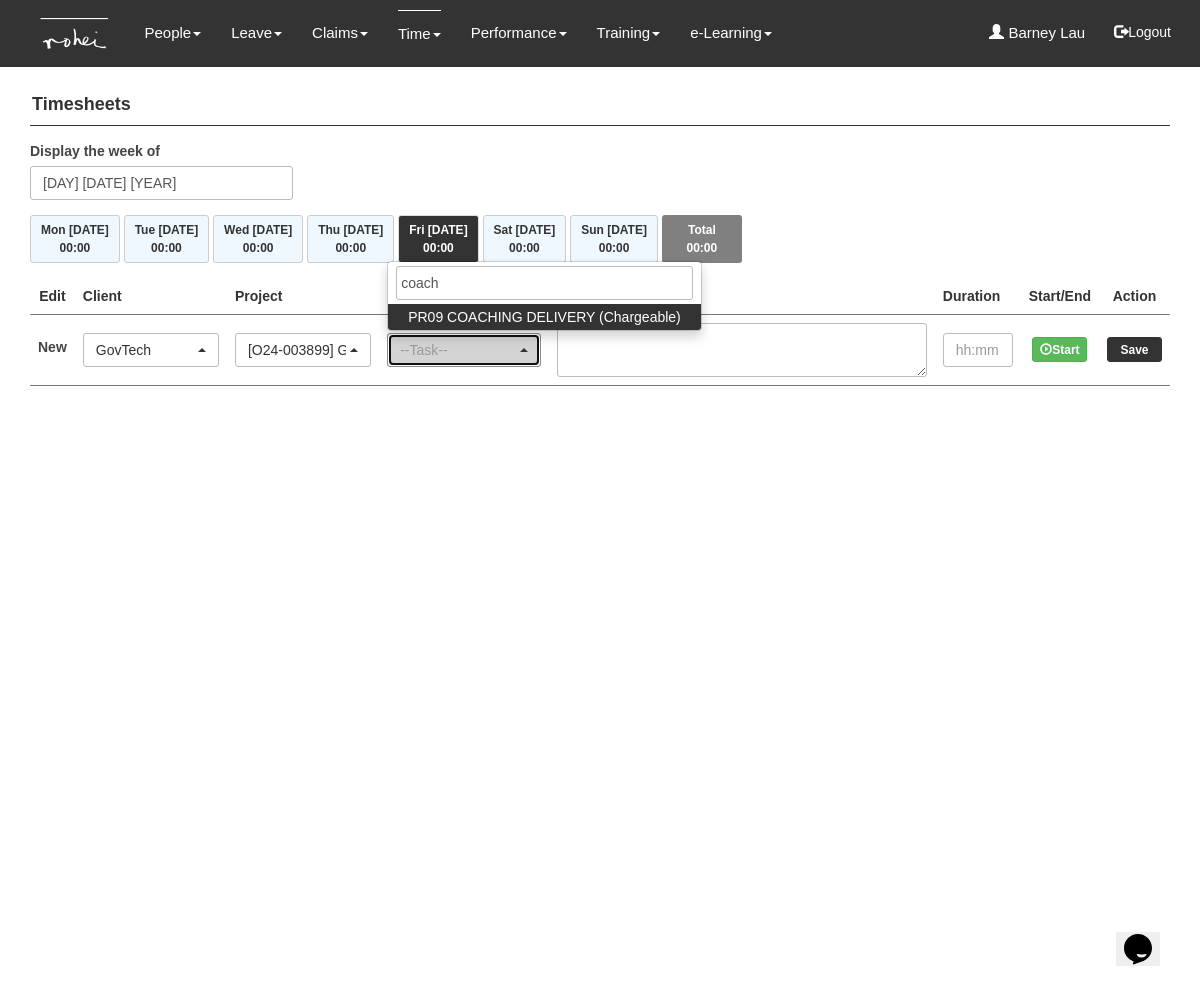 select on "150" 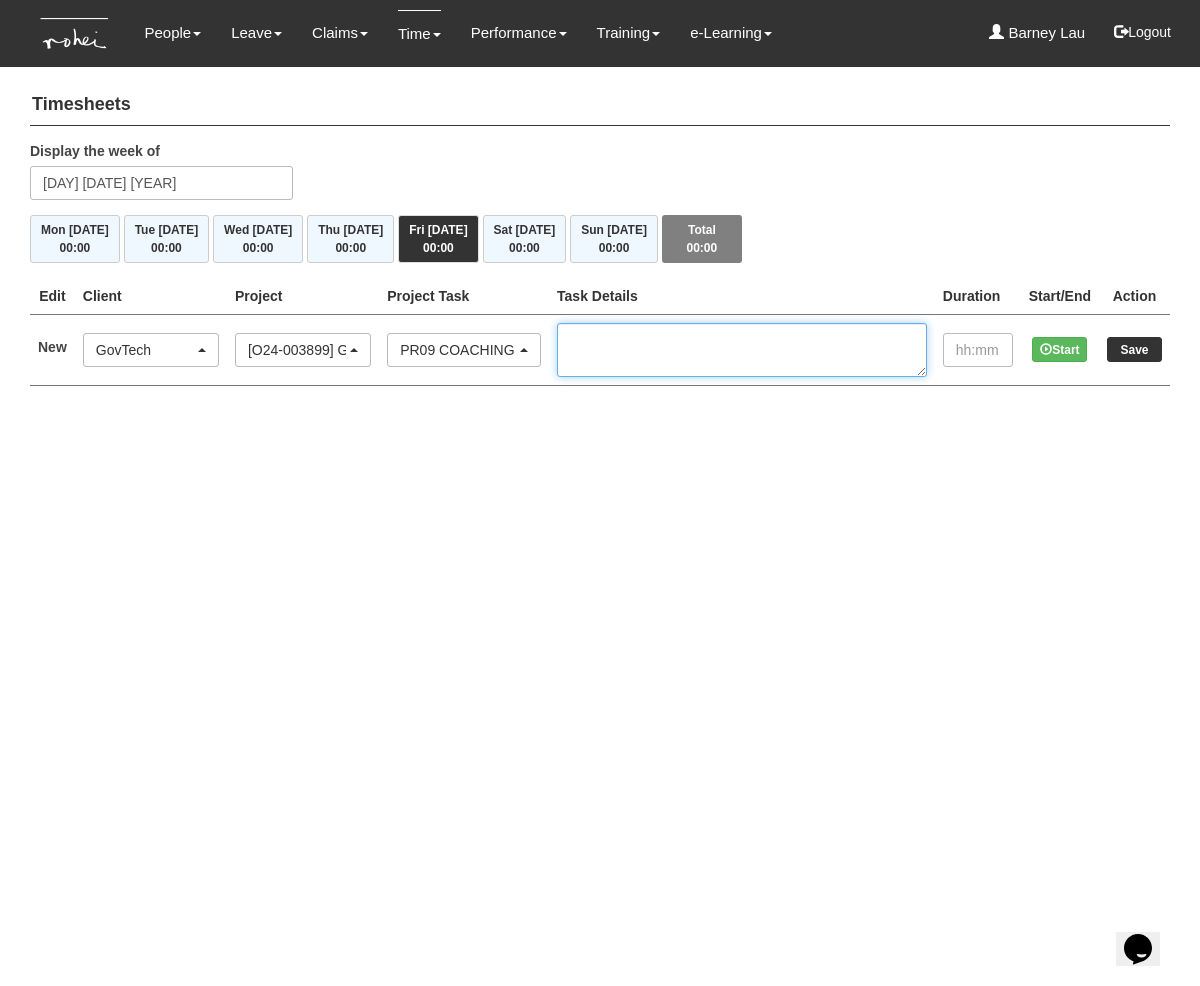 click at bounding box center [742, 350] 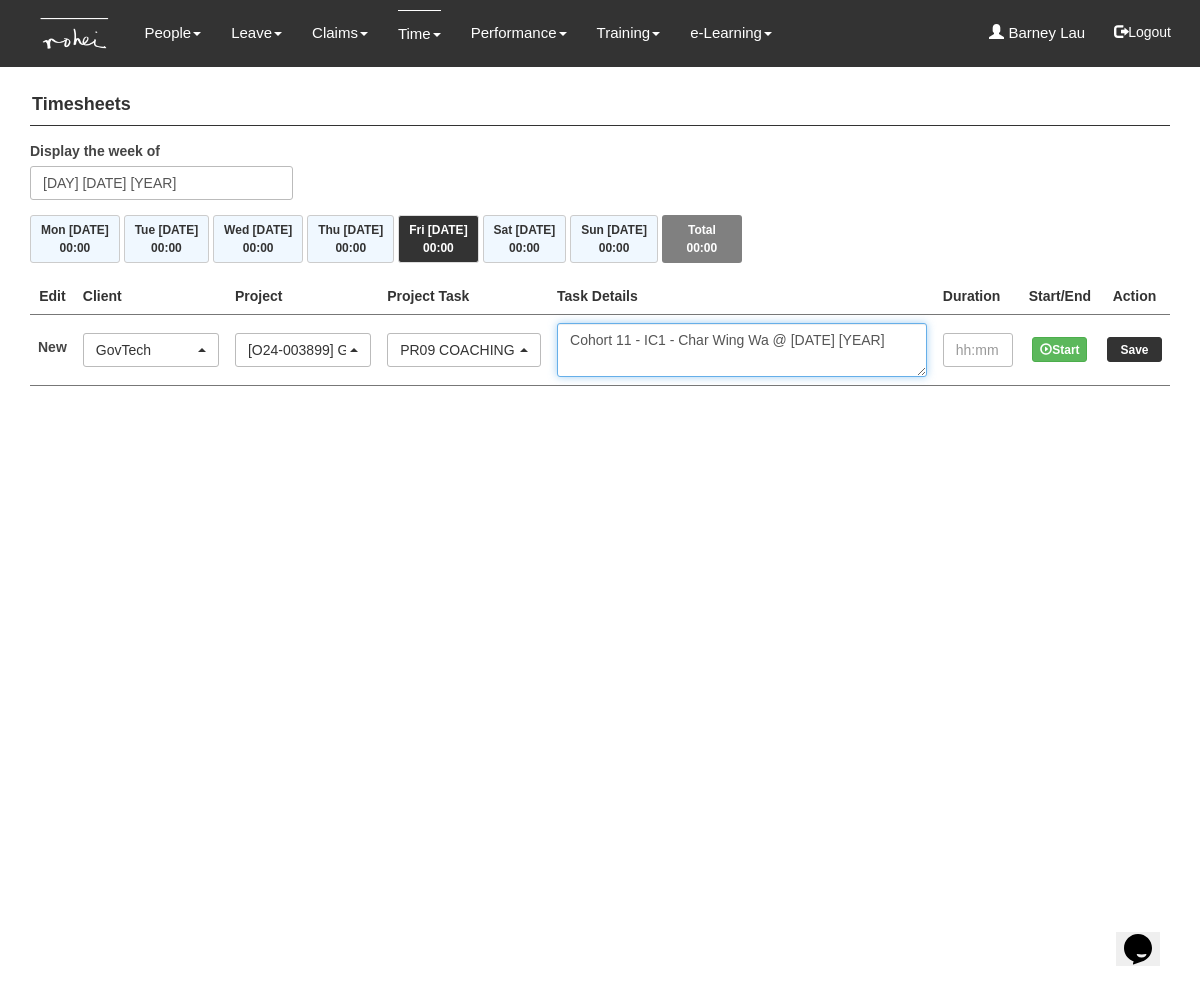 type on "Cohort 11 - IC1 - Char Wing Wa @ [NUMBER] [MONTH] [YEAR]" 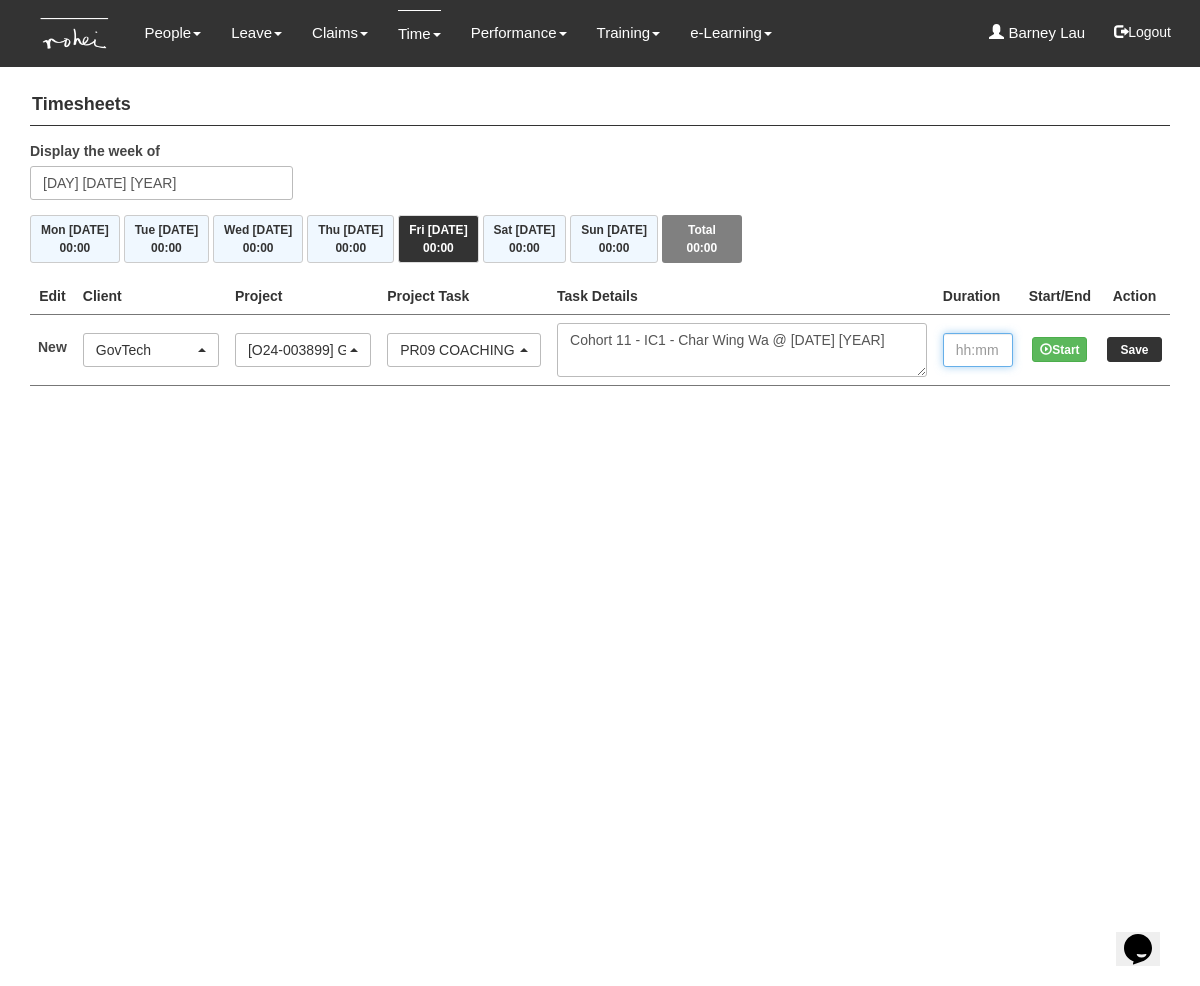 click at bounding box center (978, 350) 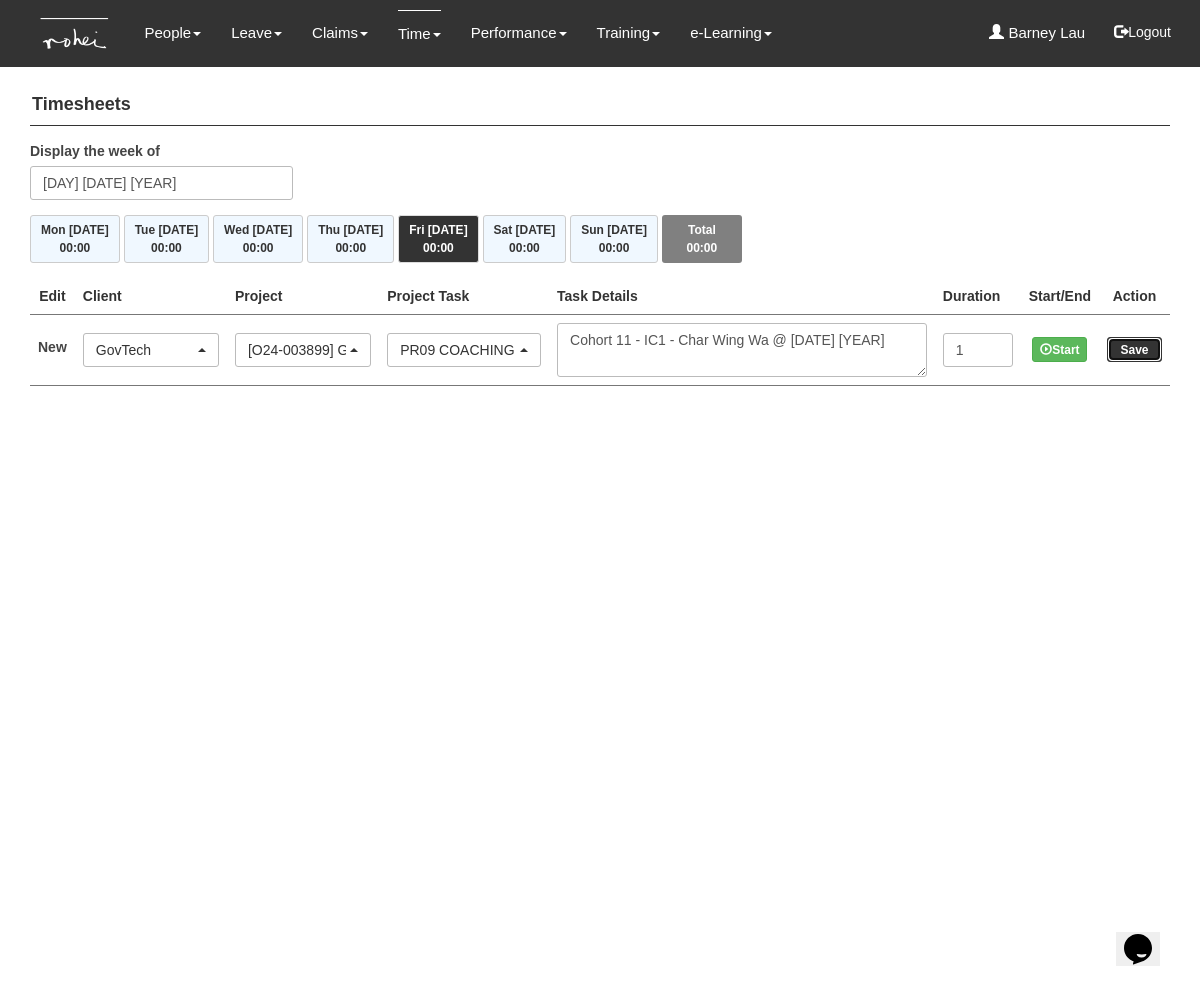 click on "Save" at bounding box center (1134, 349) 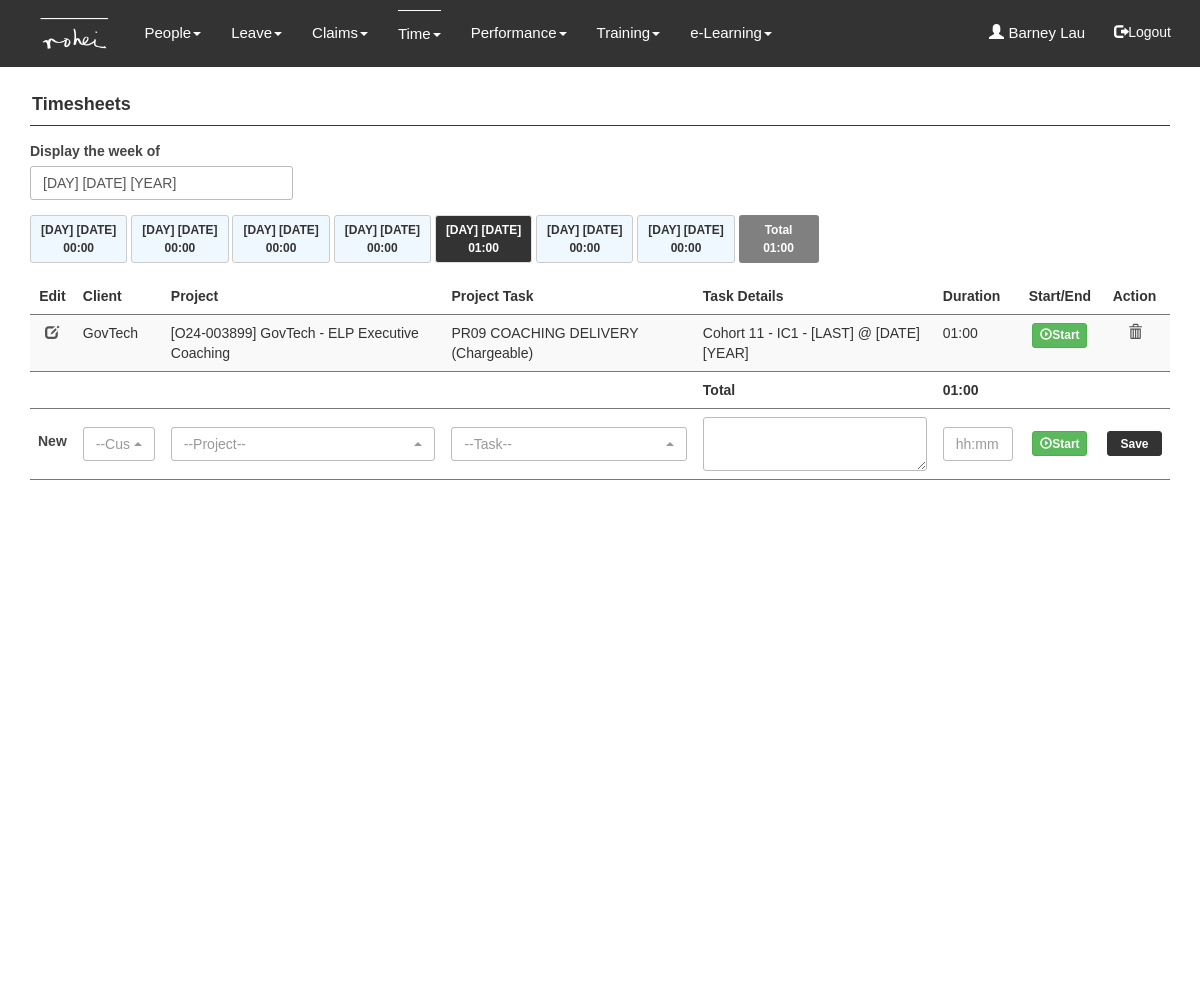 scroll, scrollTop: 0, scrollLeft: 0, axis: both 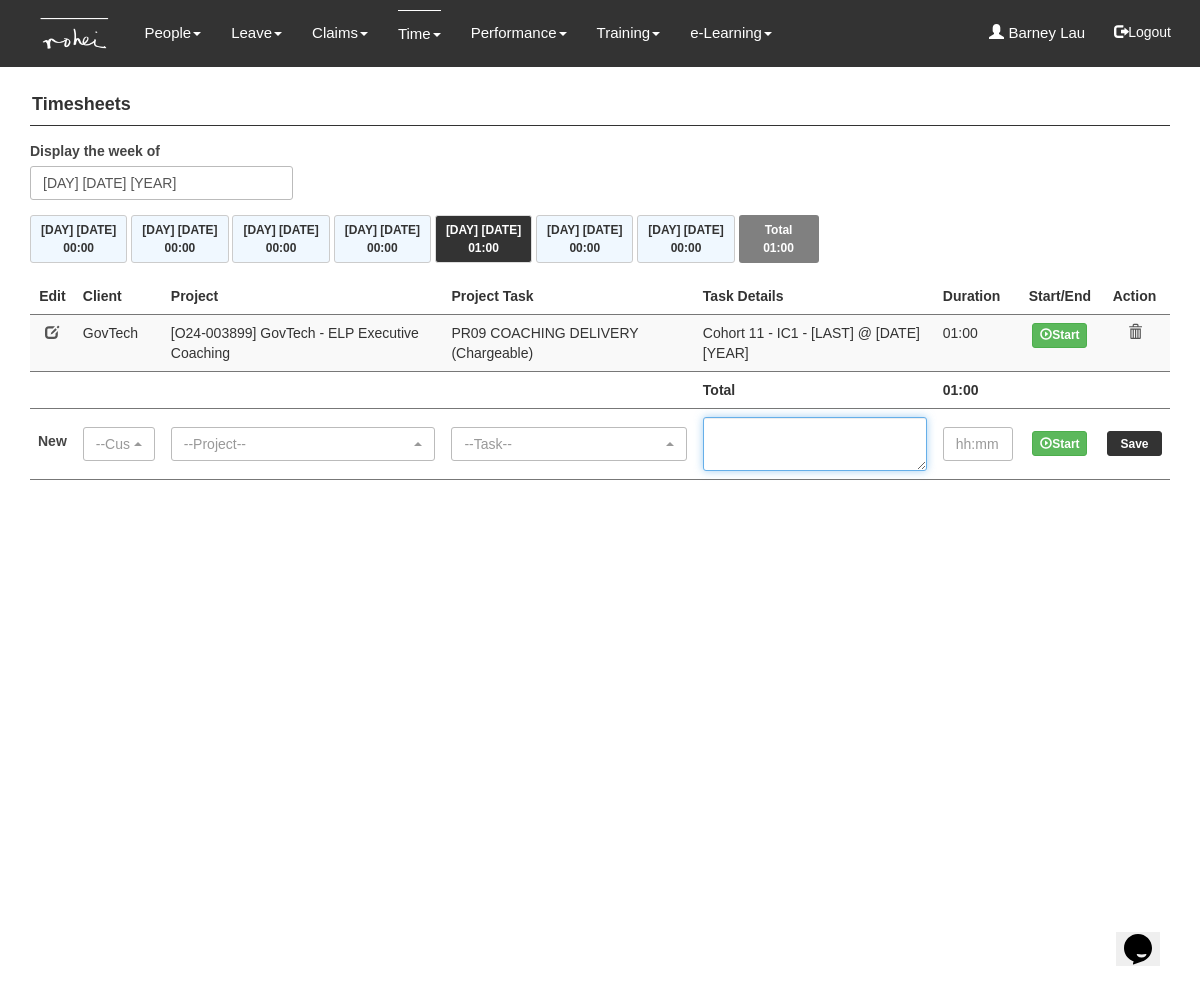 click at bounding box center [815, 444] 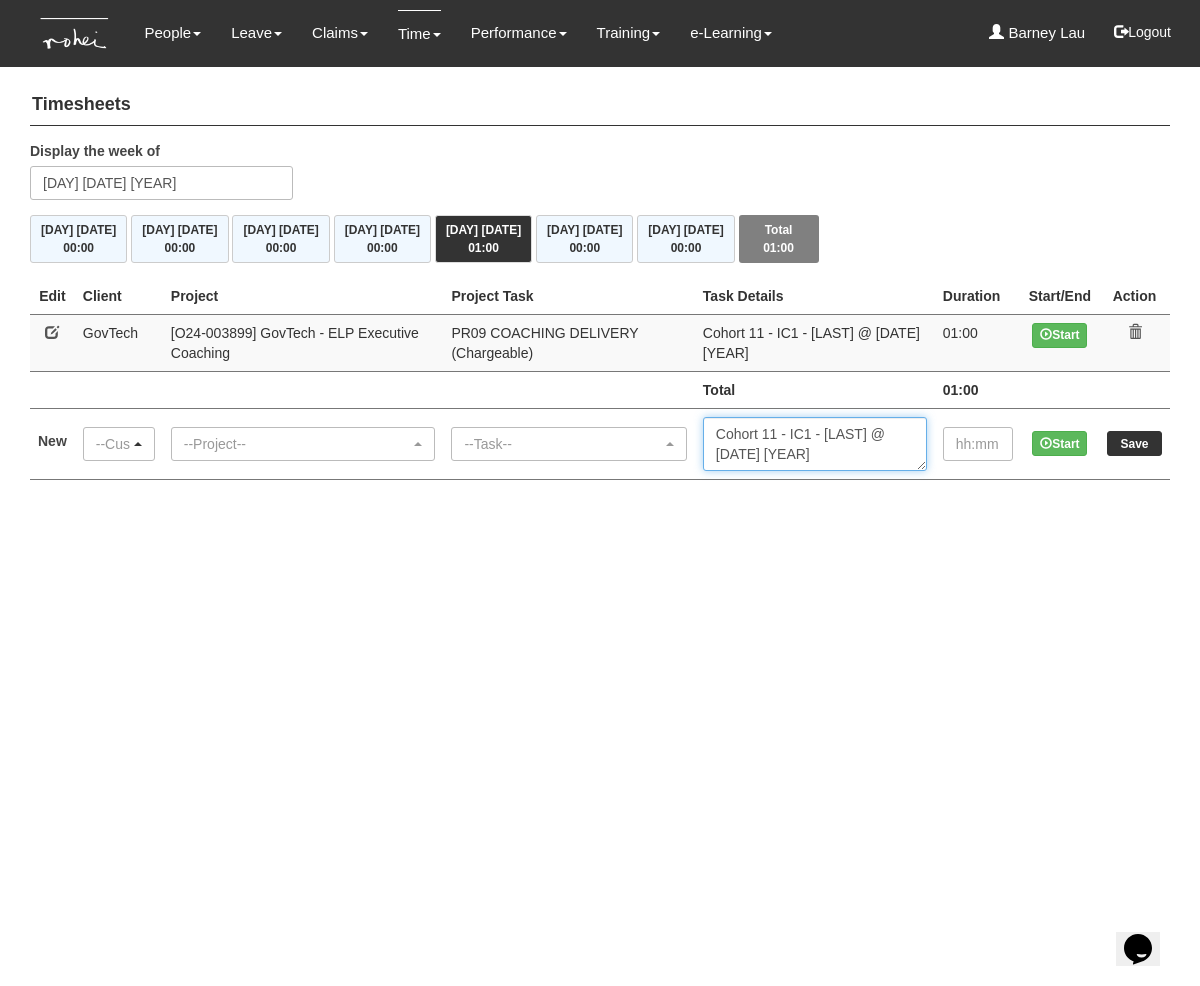 type on "Cohort 11 - IC1 - [LAST] @ [DATE] [YEAR]" 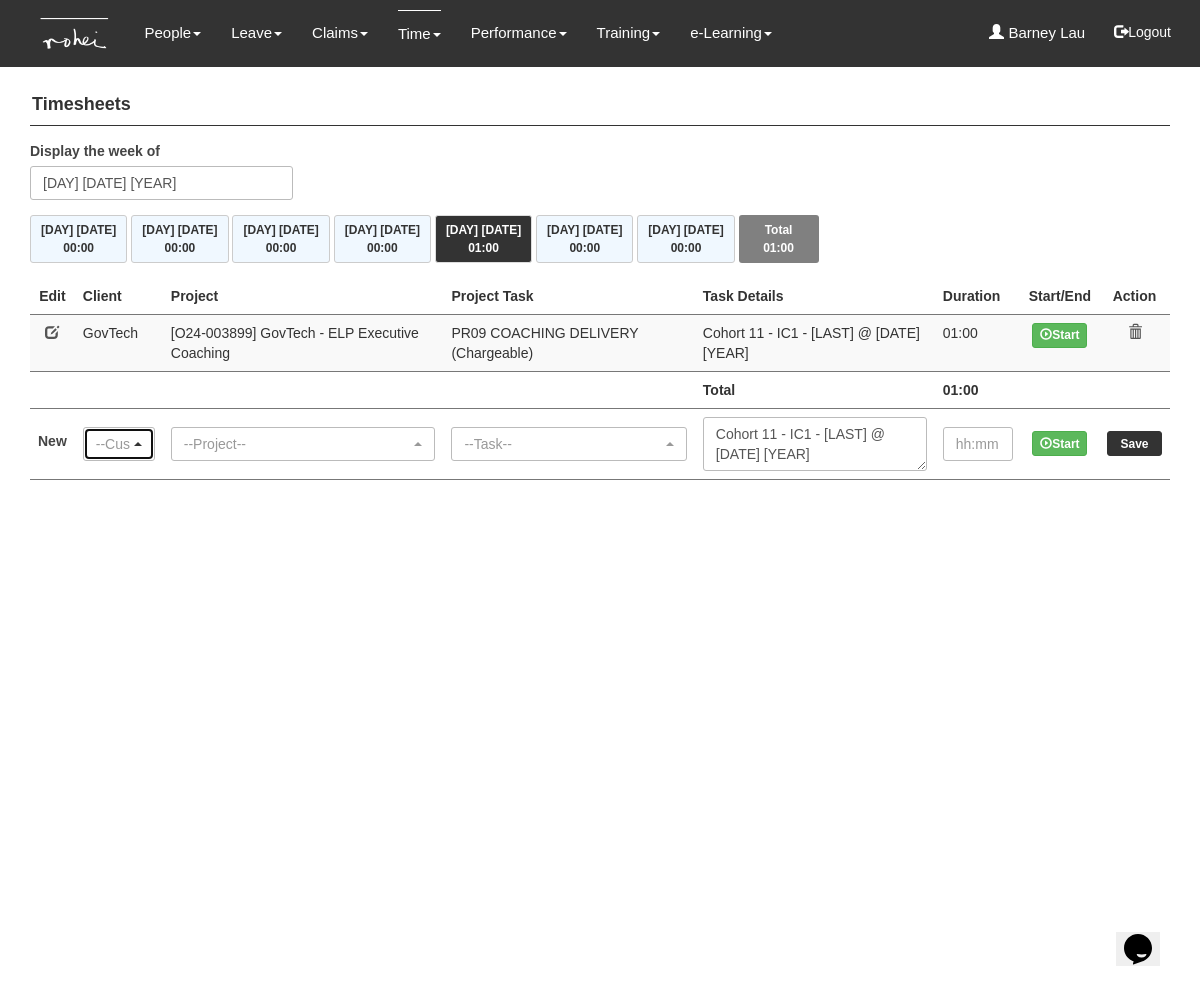 click on "--Customer--" at bounding box center (113, 444) 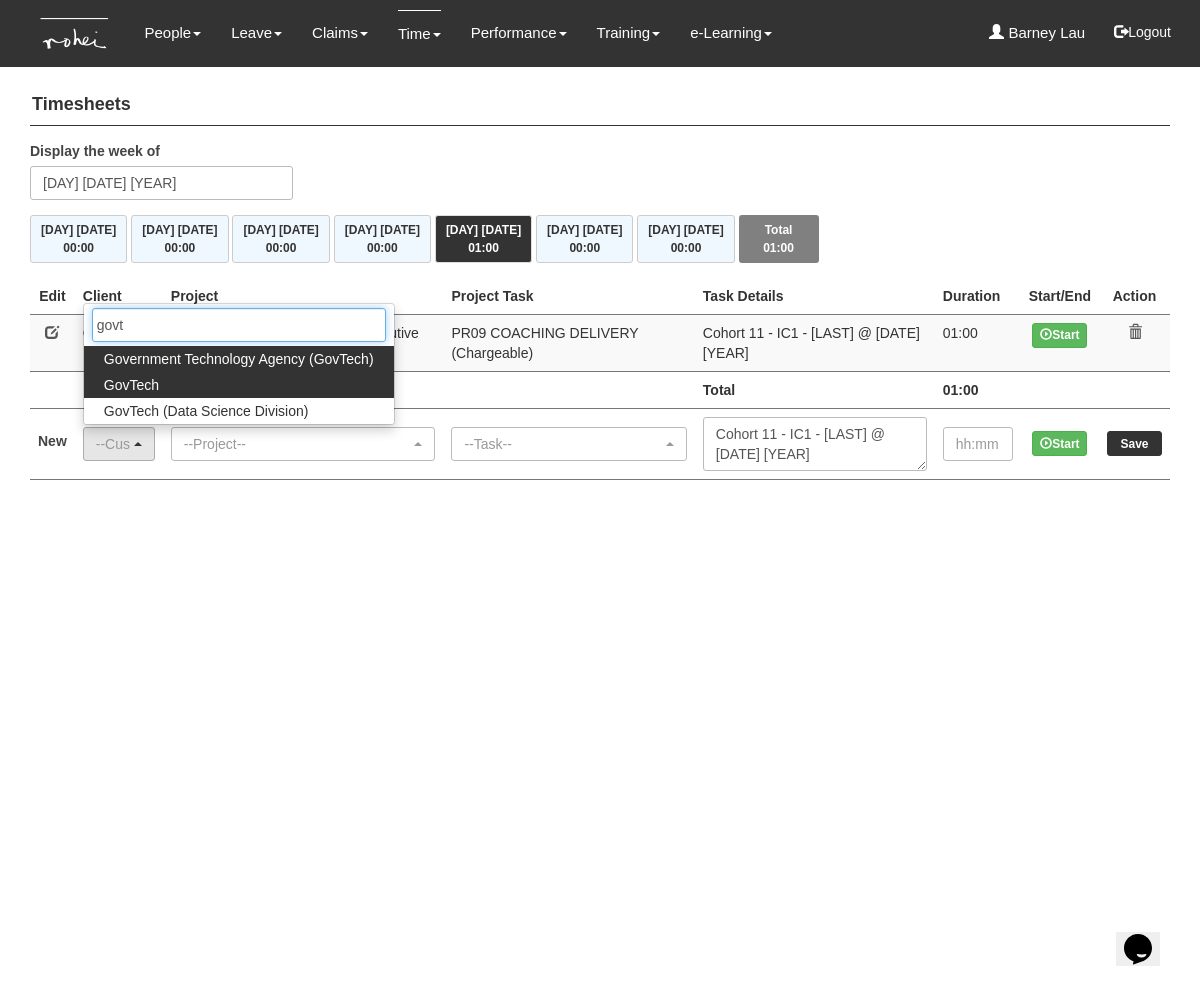 type on "govt" 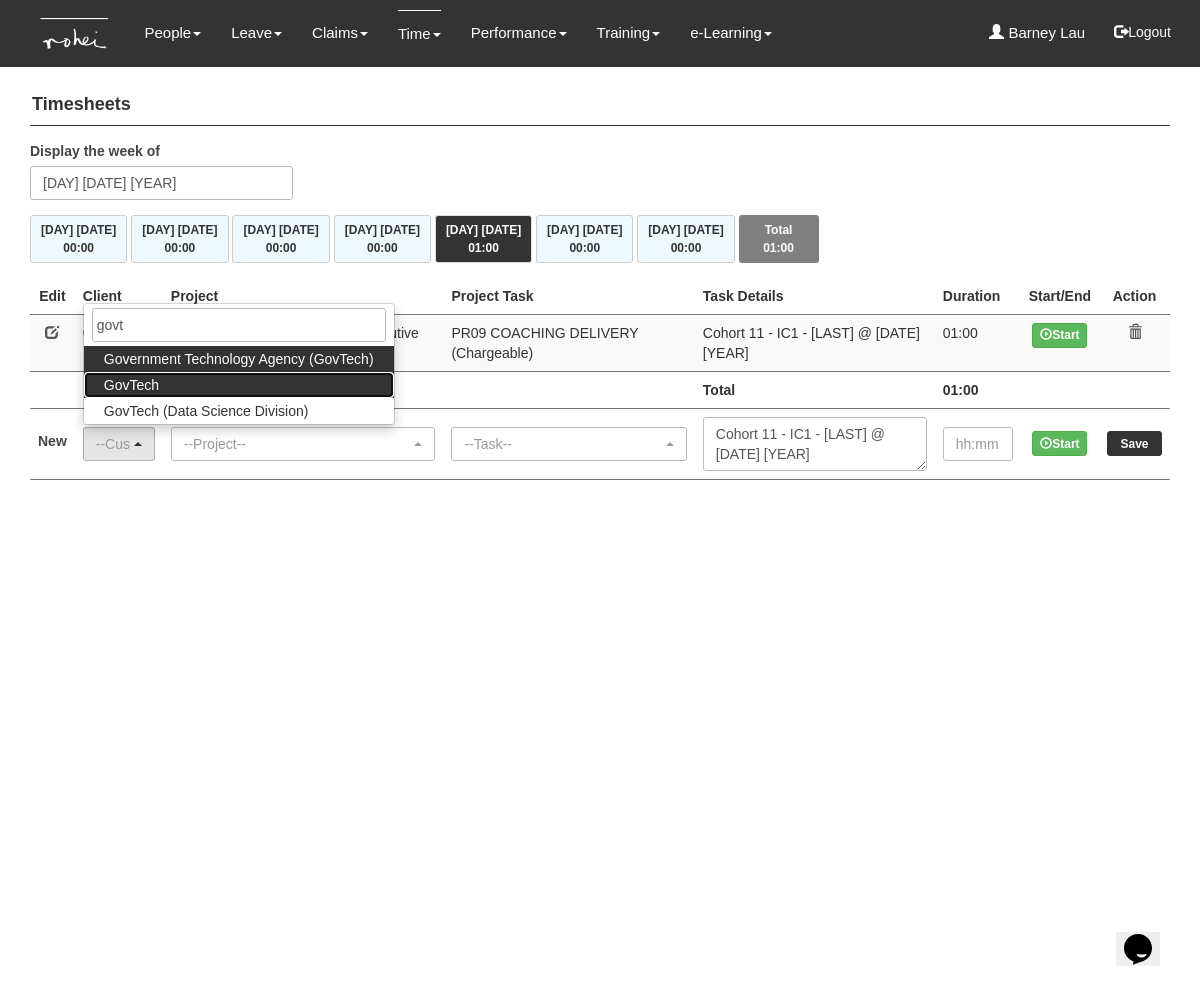 click on "GovTech" at bounding box center (131, 385) 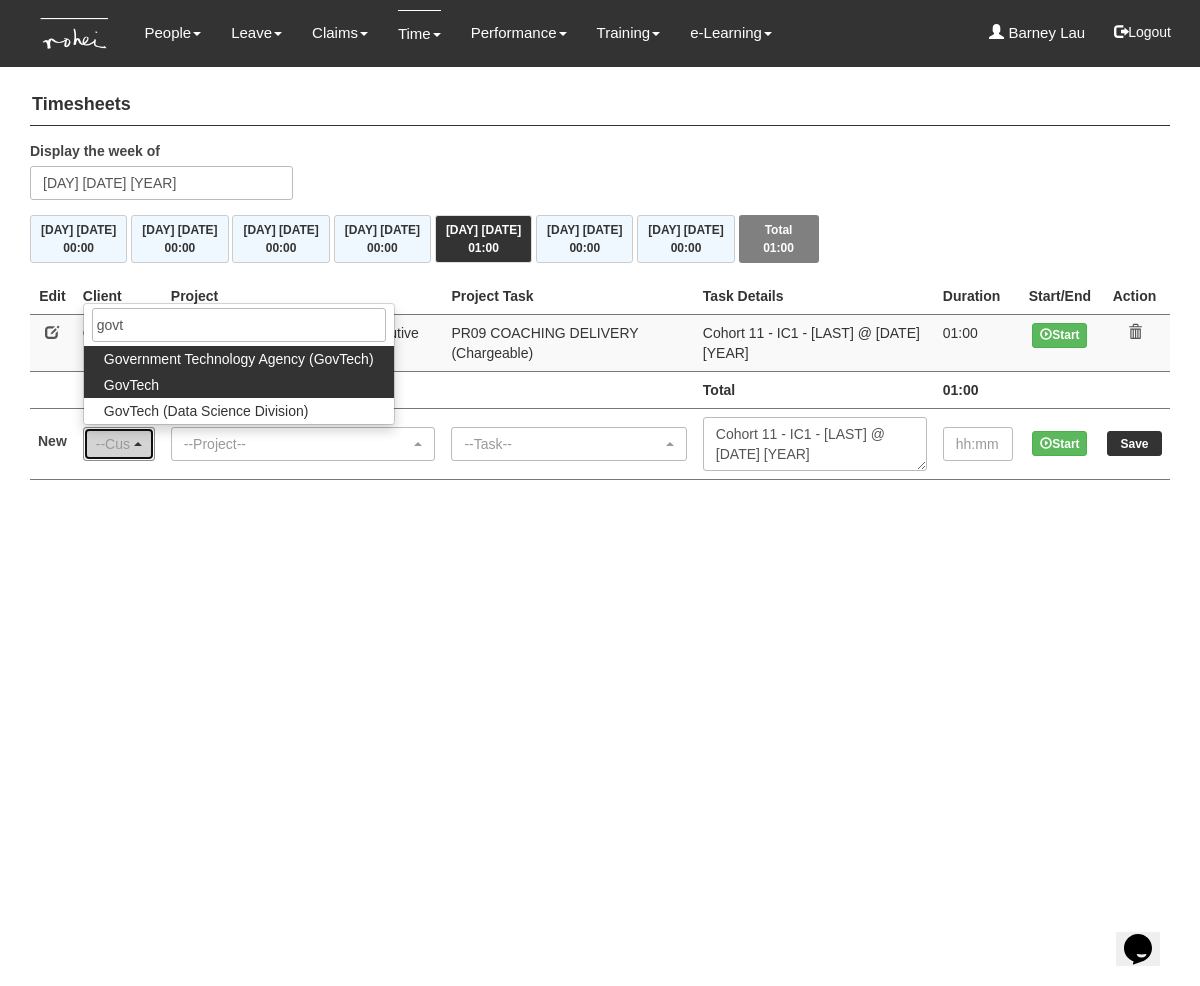 select on "427" 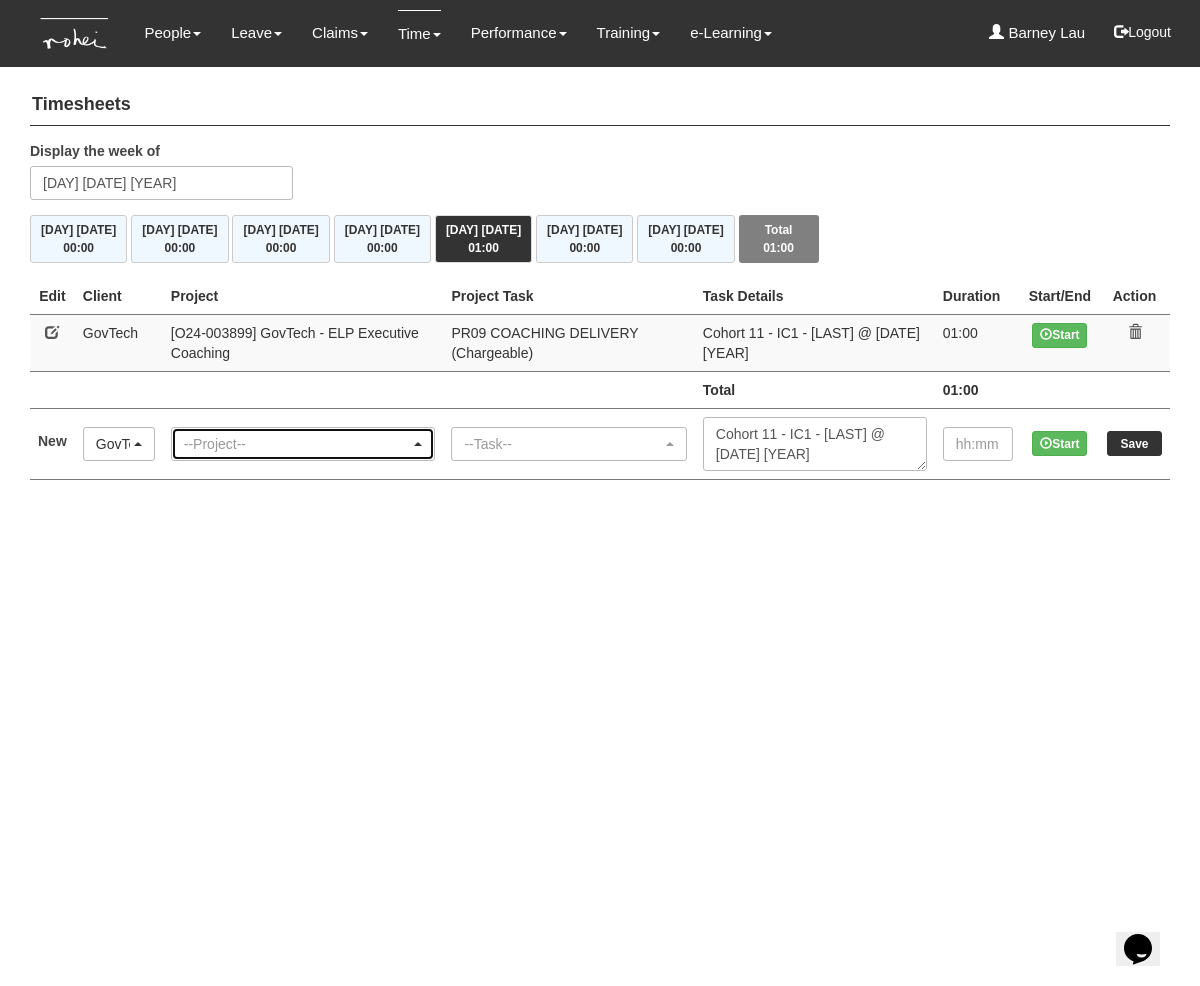 click on "--Project--" at bounding box center [297, 444] 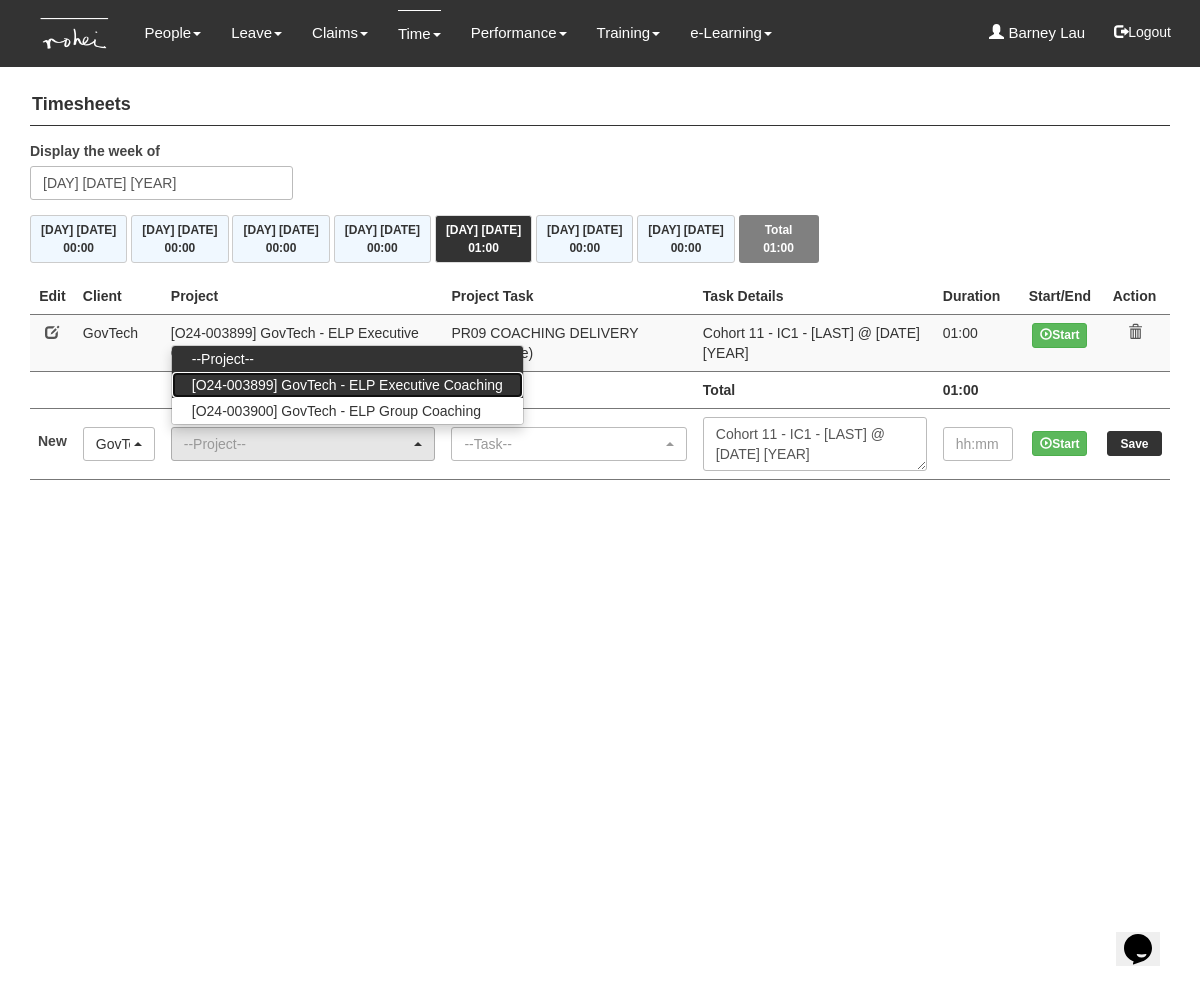 click on "[O24-003899] GovTech - ELP Executive Coaching" at bounding box center [347, 385] 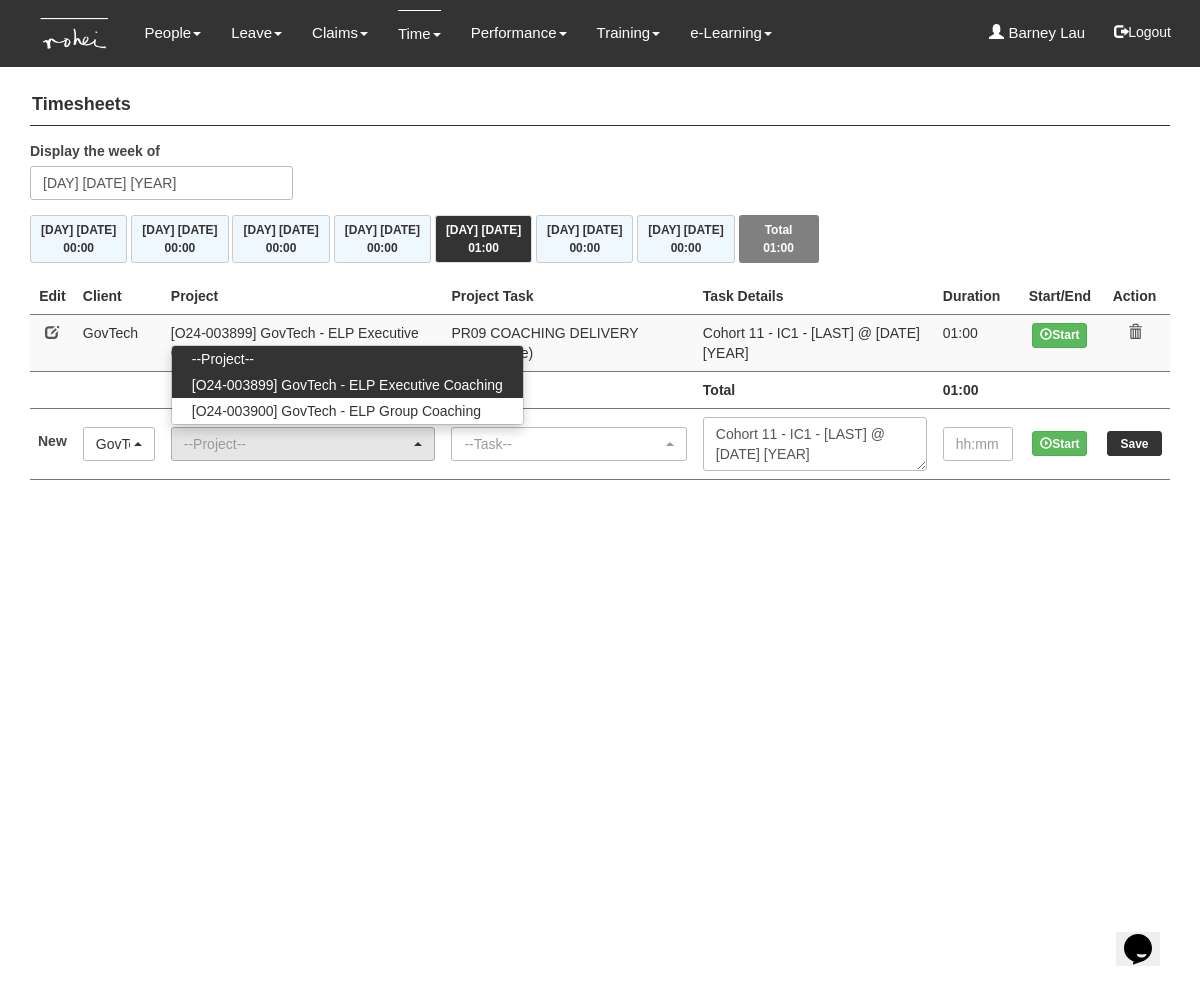 select on "2540" 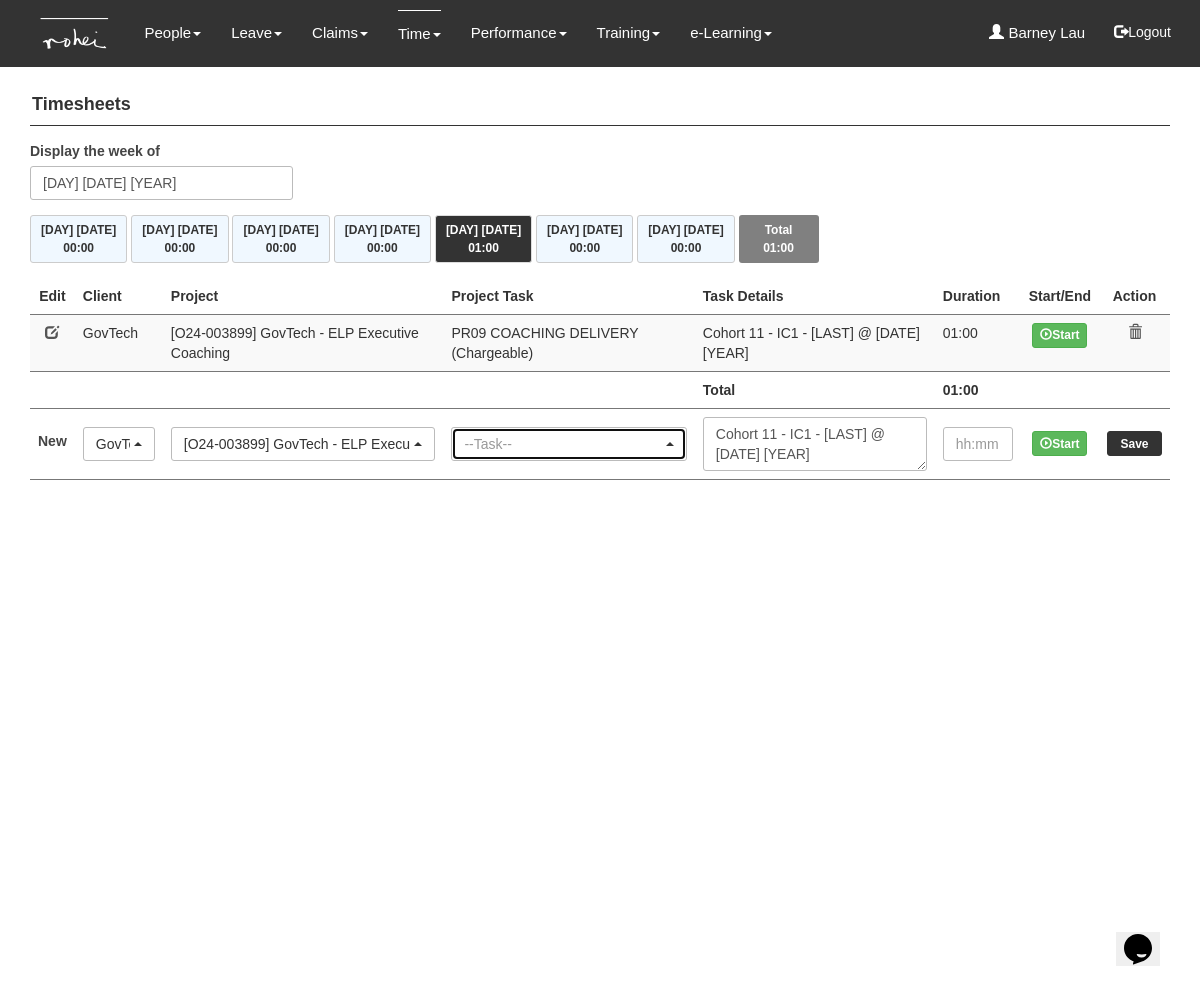 click on "--Task--" at bounding box center [562, 444] 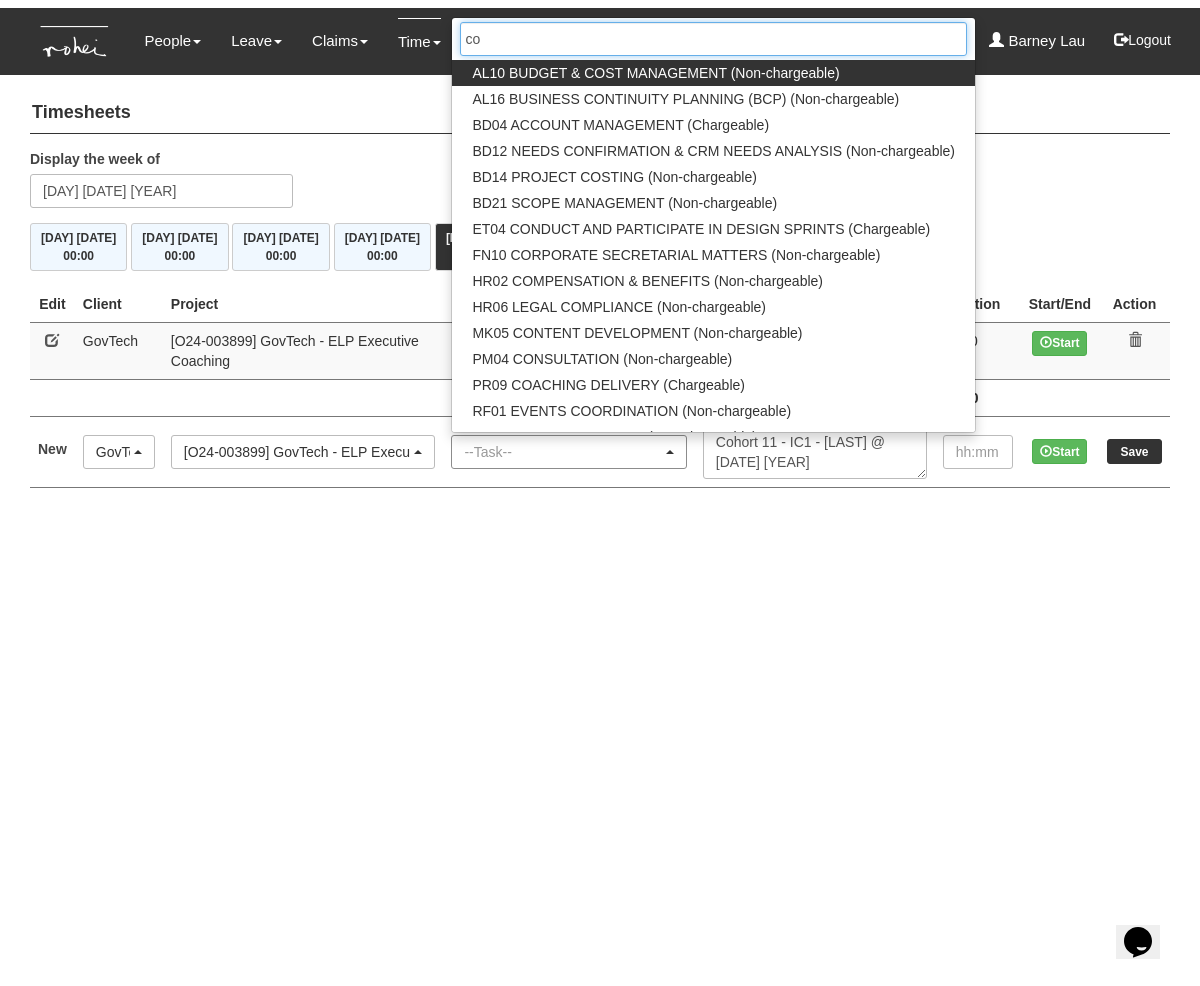 scroll, scrollTop: 0, scrollLeft: 0, axis: both 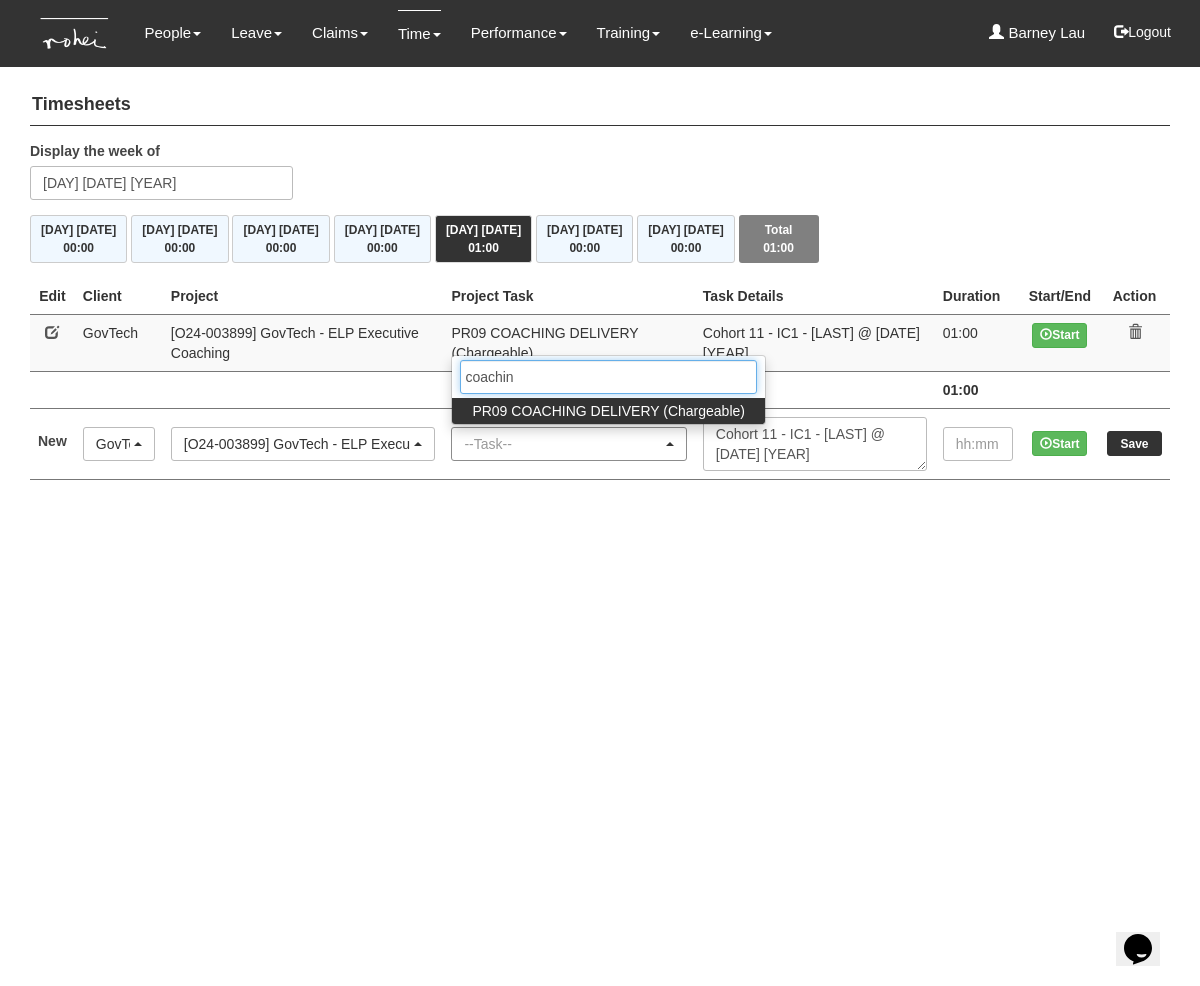 type on "coaching" 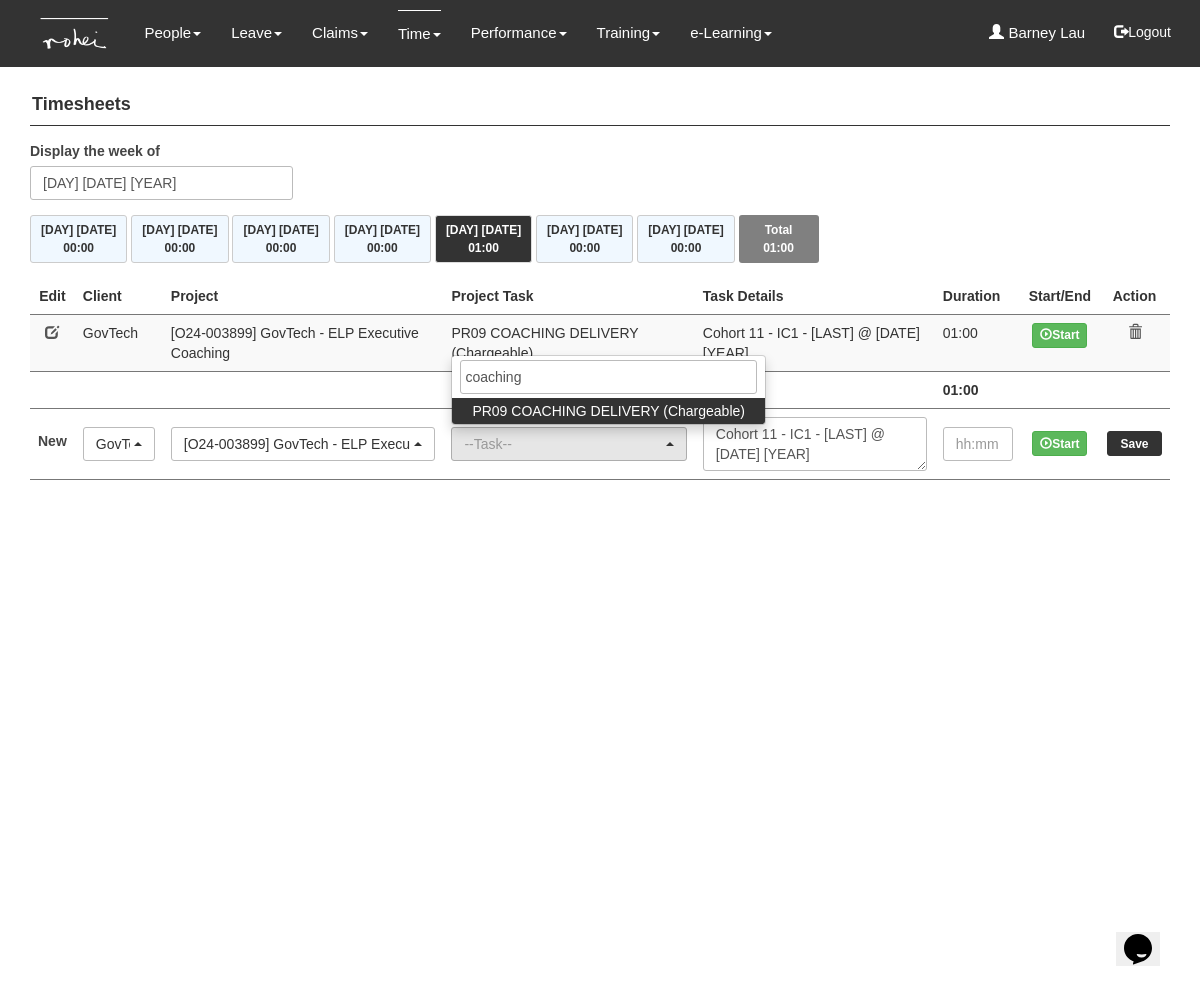 click on "PR09 COACHING DELIVERY (Chargeable)" at bounding box center (608, 411) 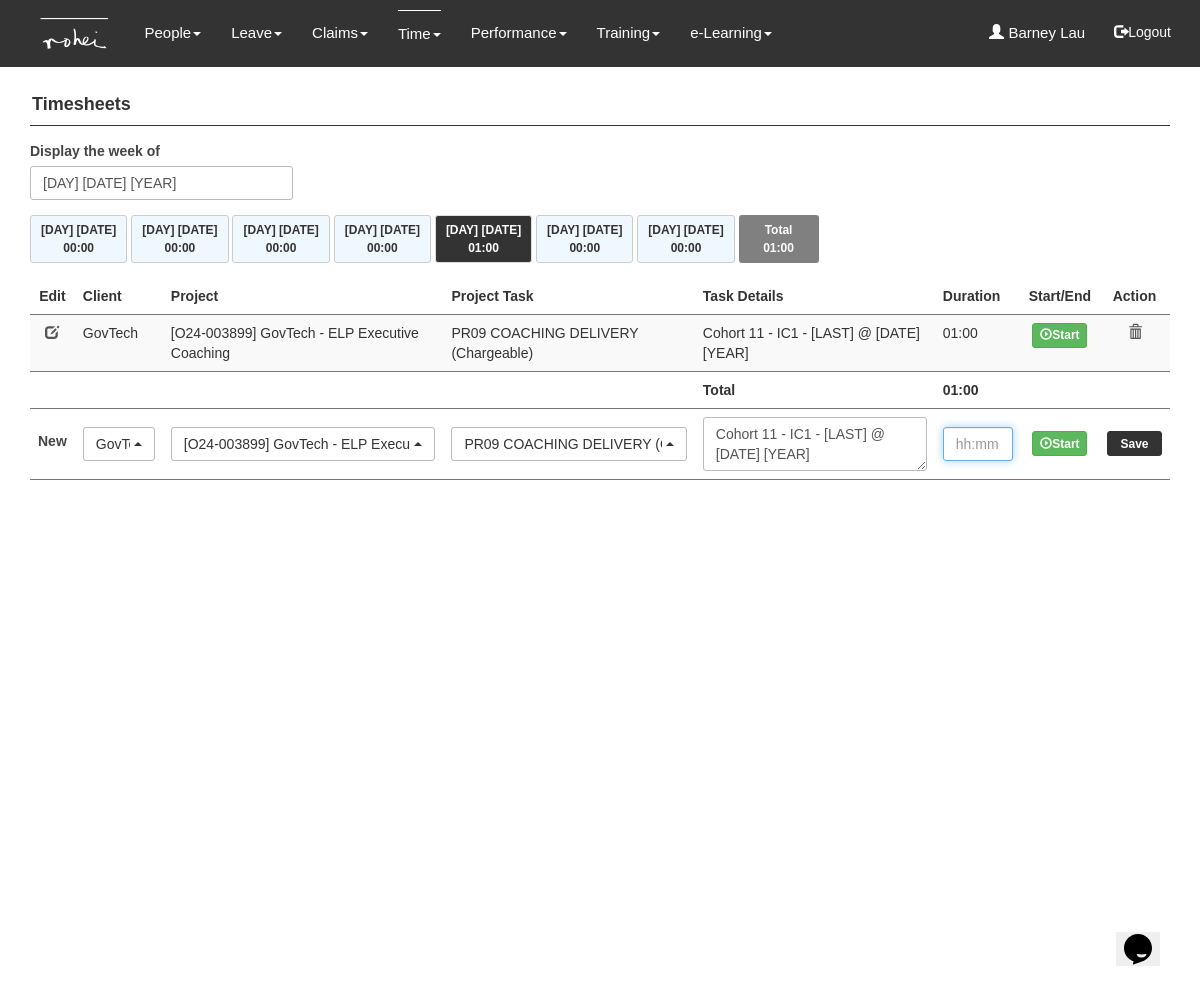 click at bounding box center [978, 444] 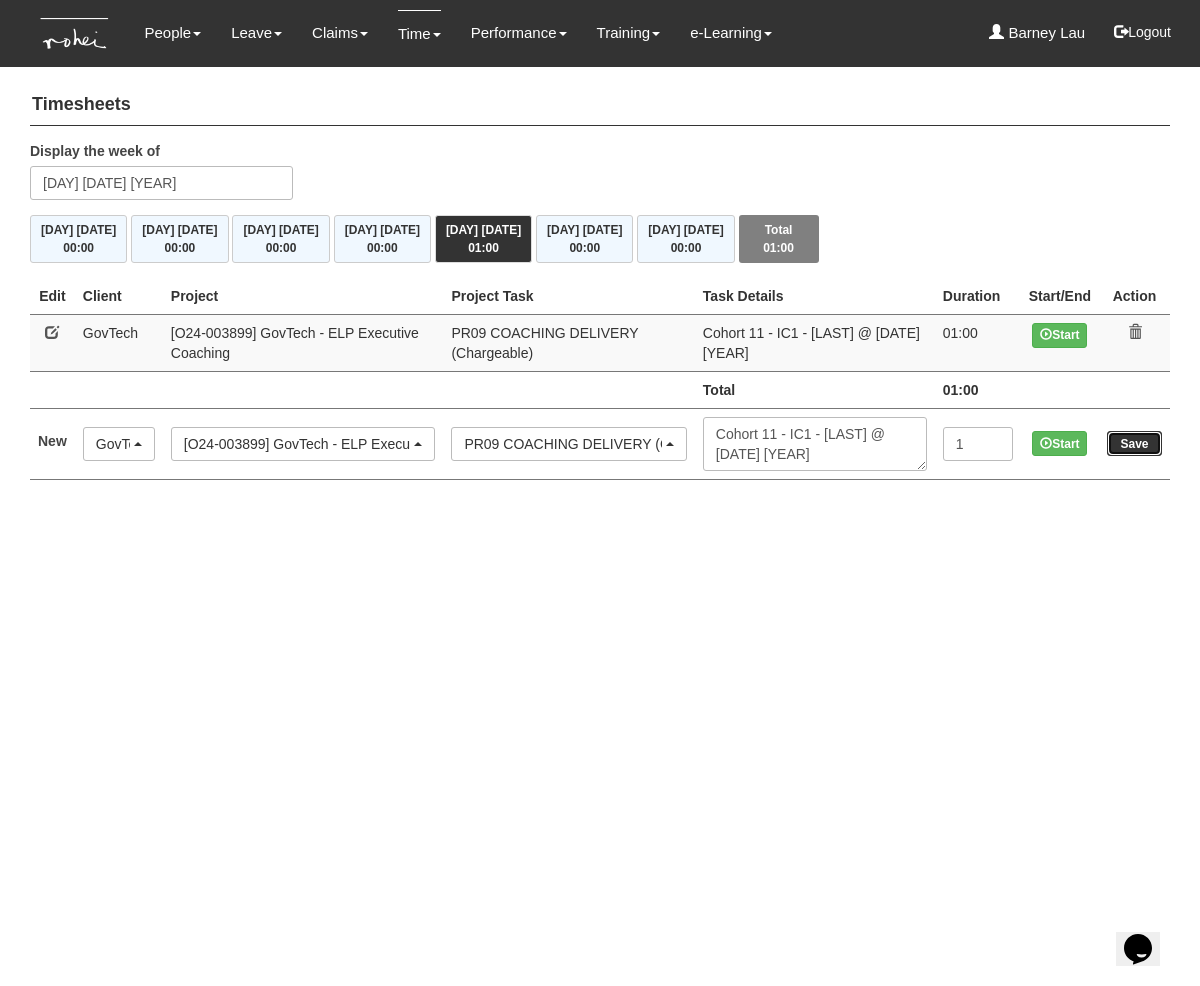 click on "Save" at bounding box center (1134, 443) 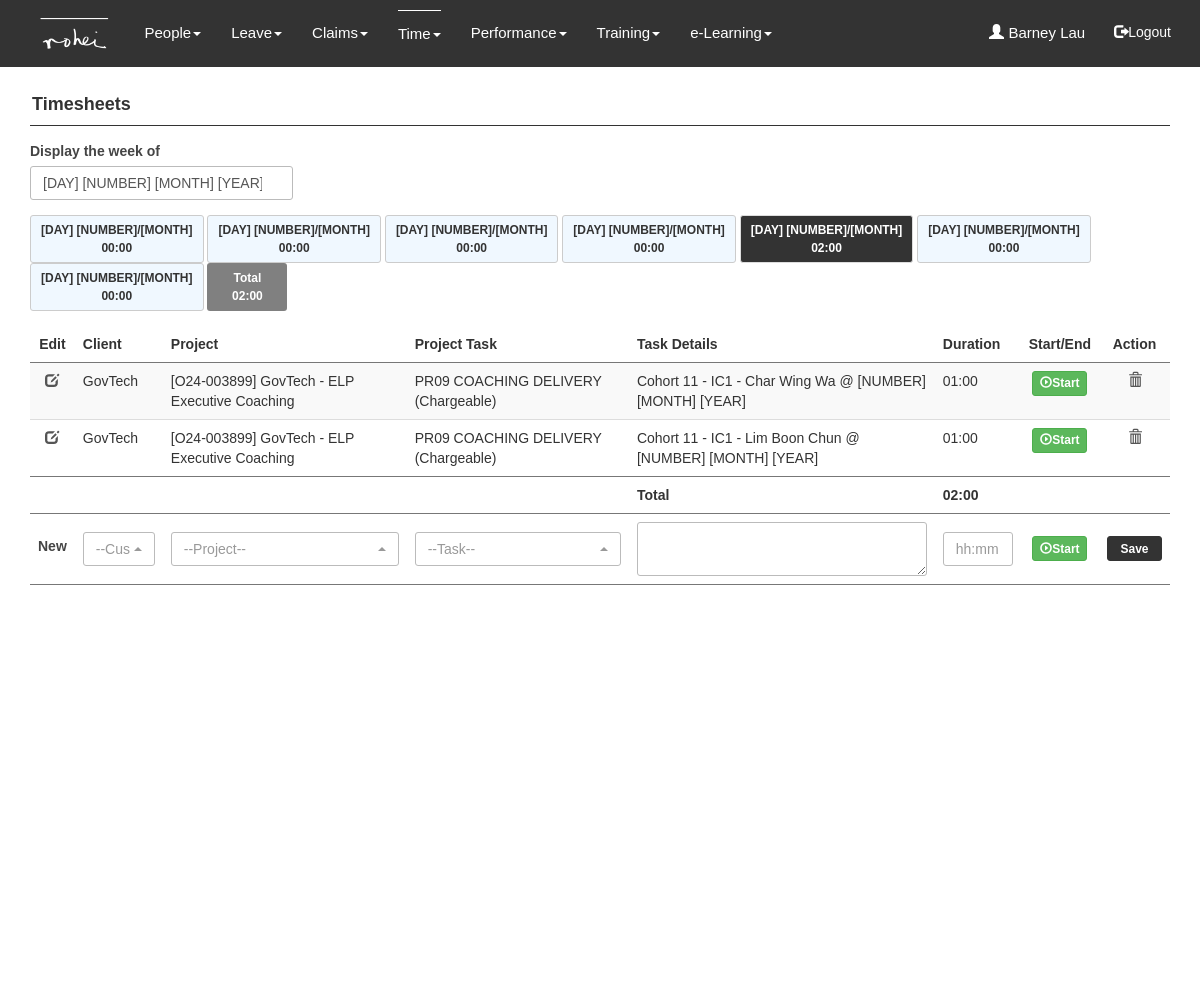 scroll, scrollTop: 0, scrollLeft: 0, axis: both 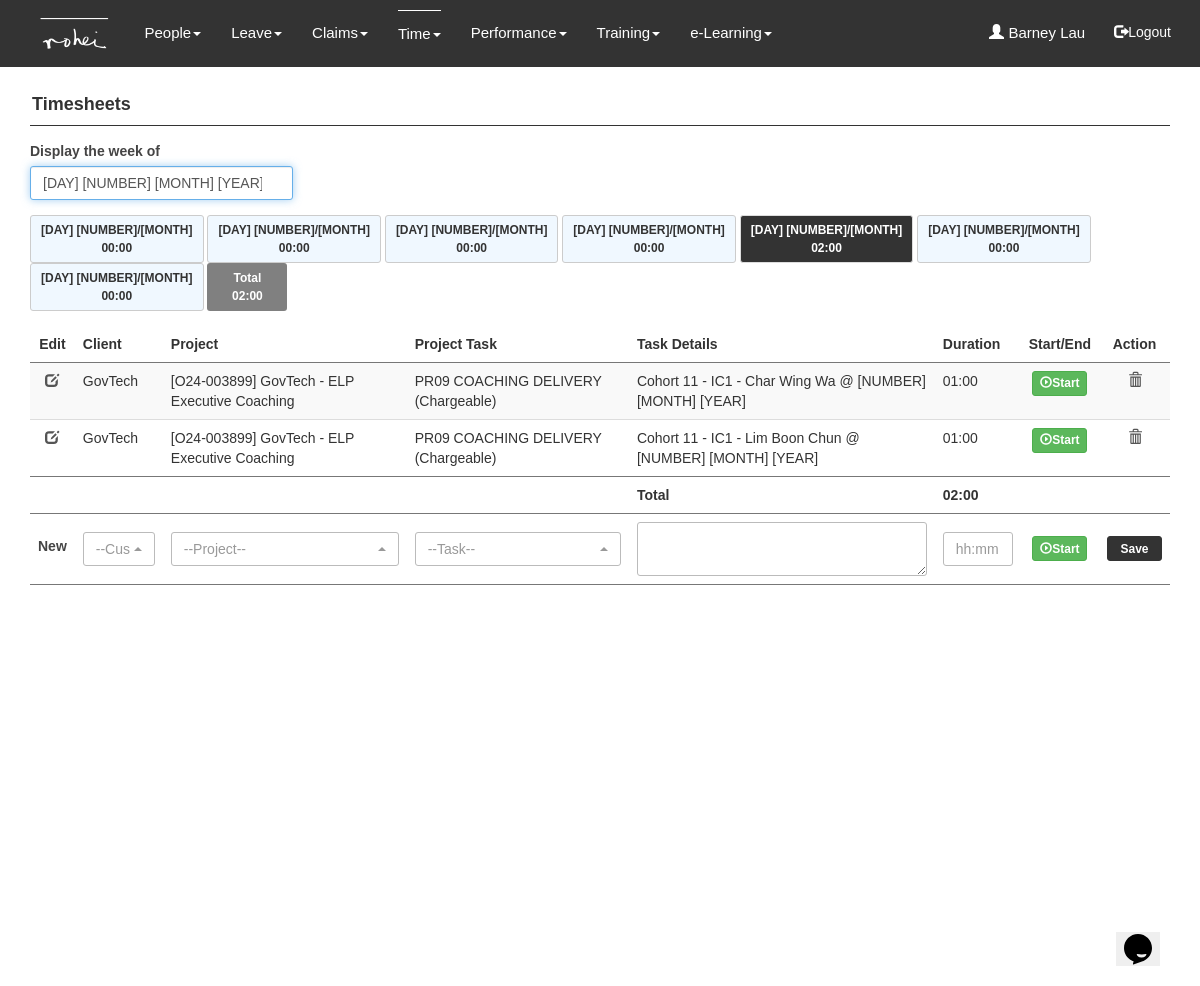click on "[DAY] [NUMBER] [MONTH] [YEAR]" at bounding box center (161, 183) 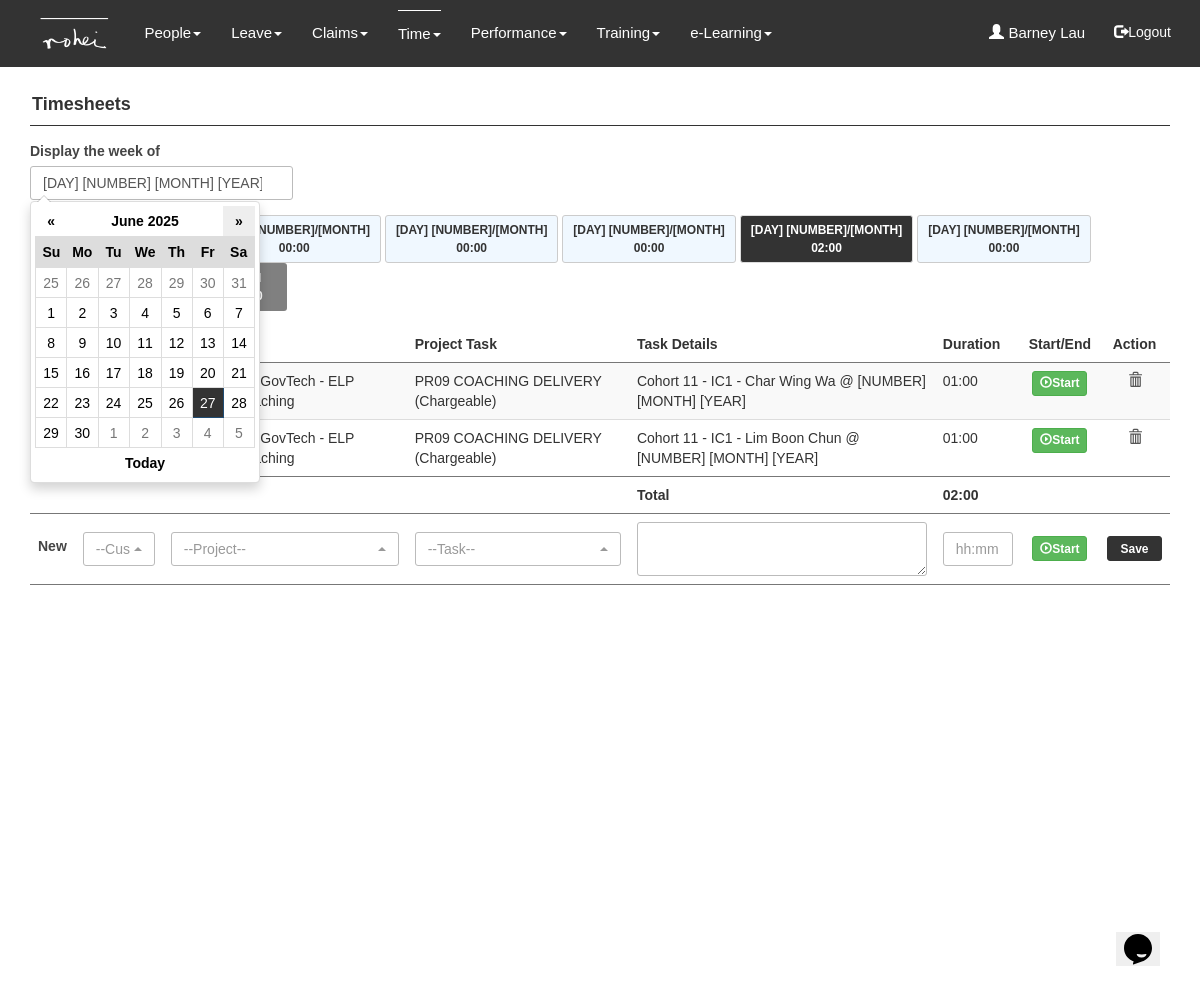 click on "»" at bounding box center (238, 221) 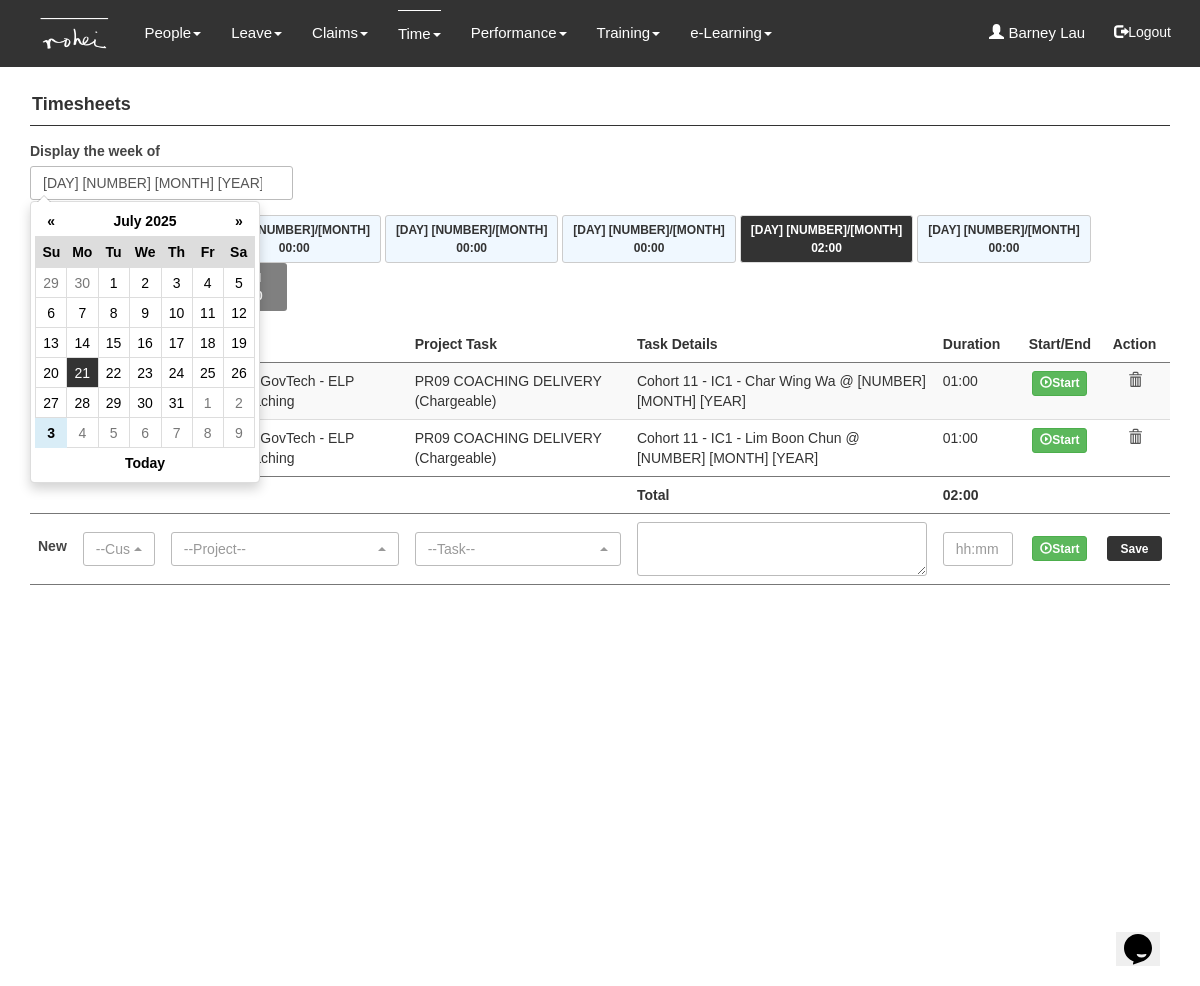 click on "21" at bounding box center [82, 373] 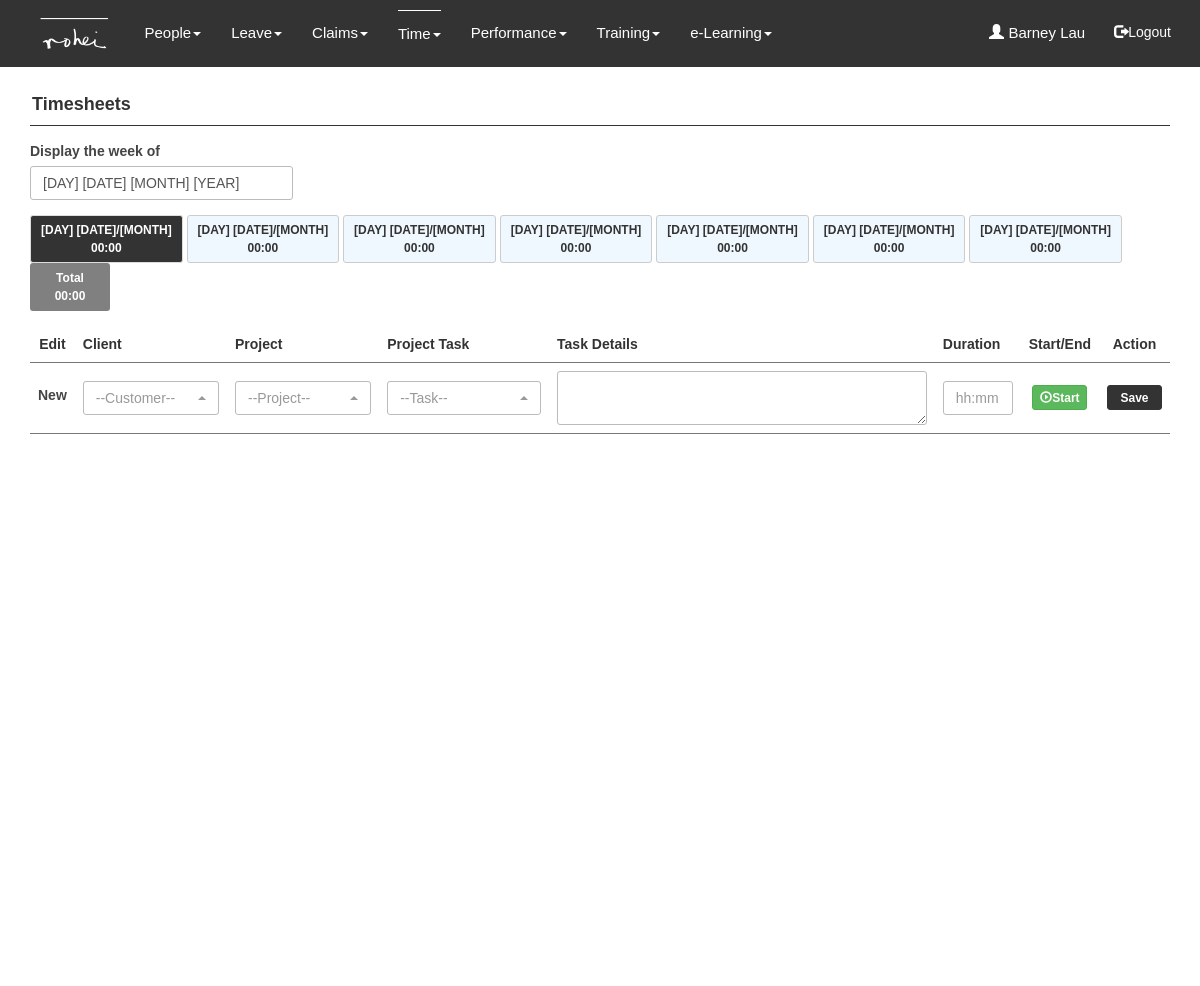 scroll, scrollTop: 0, scrollLeft: 0, axis: both 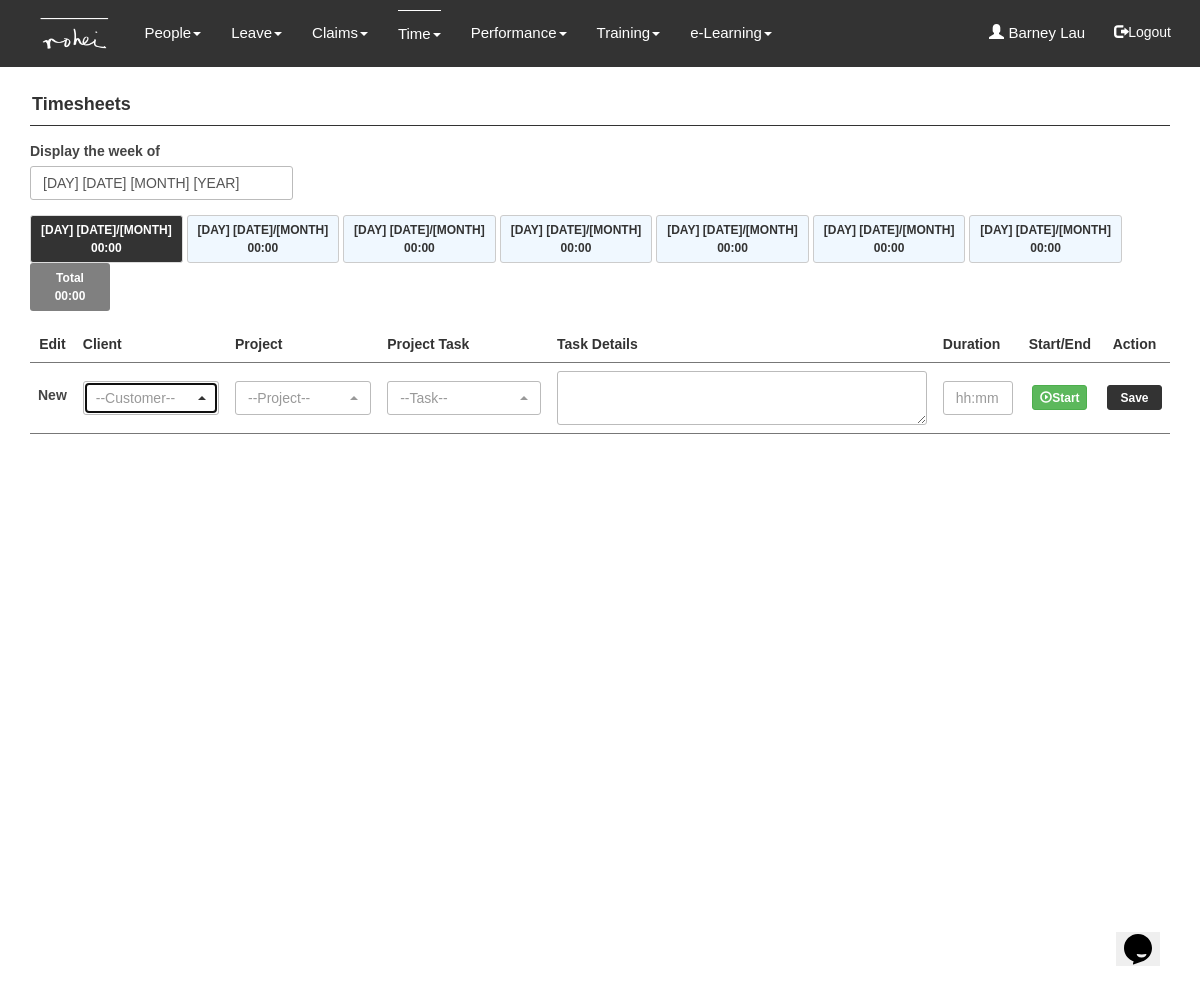 click on "--Customer--" at bounding box center [151, 398] 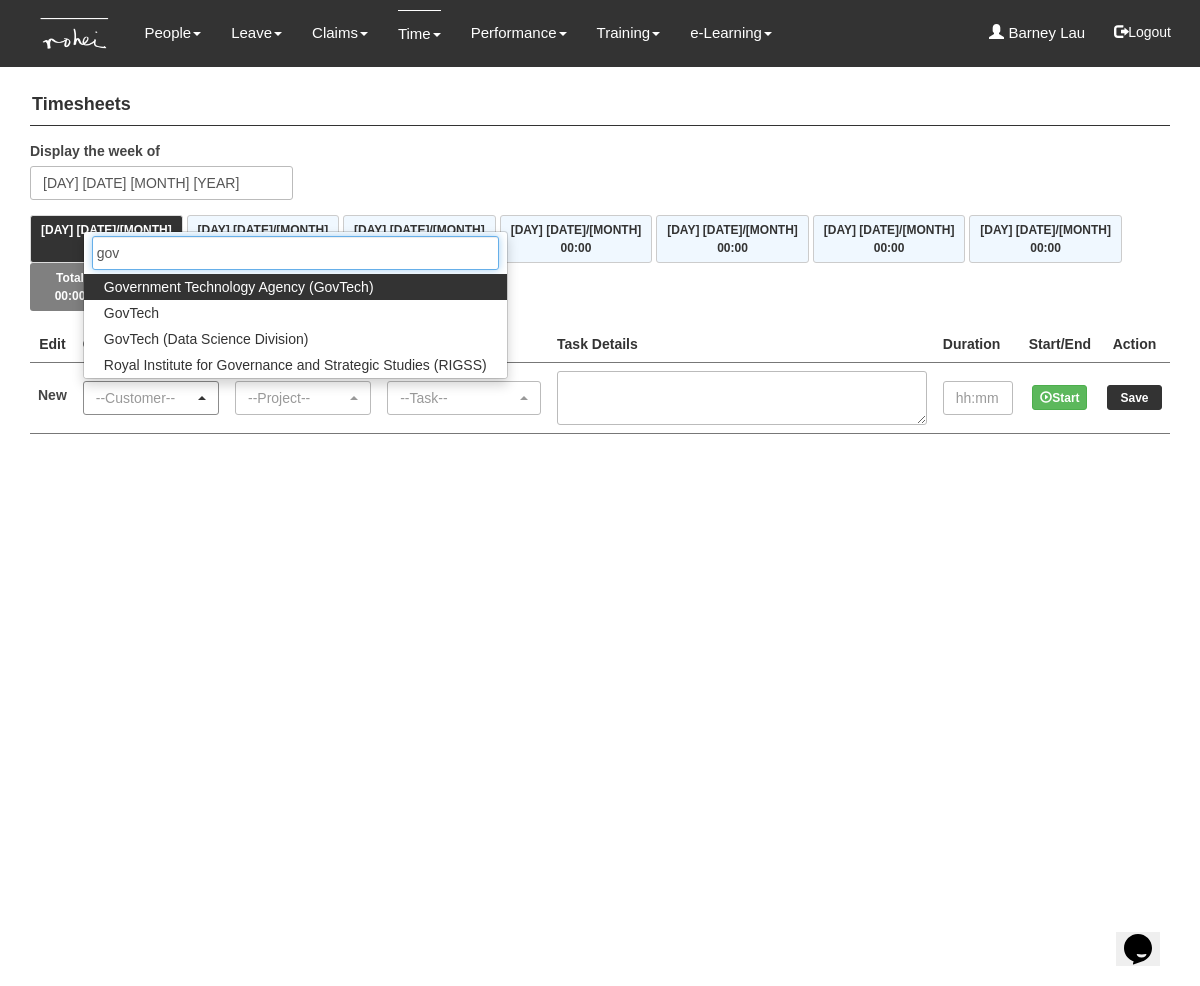 type on "govt" 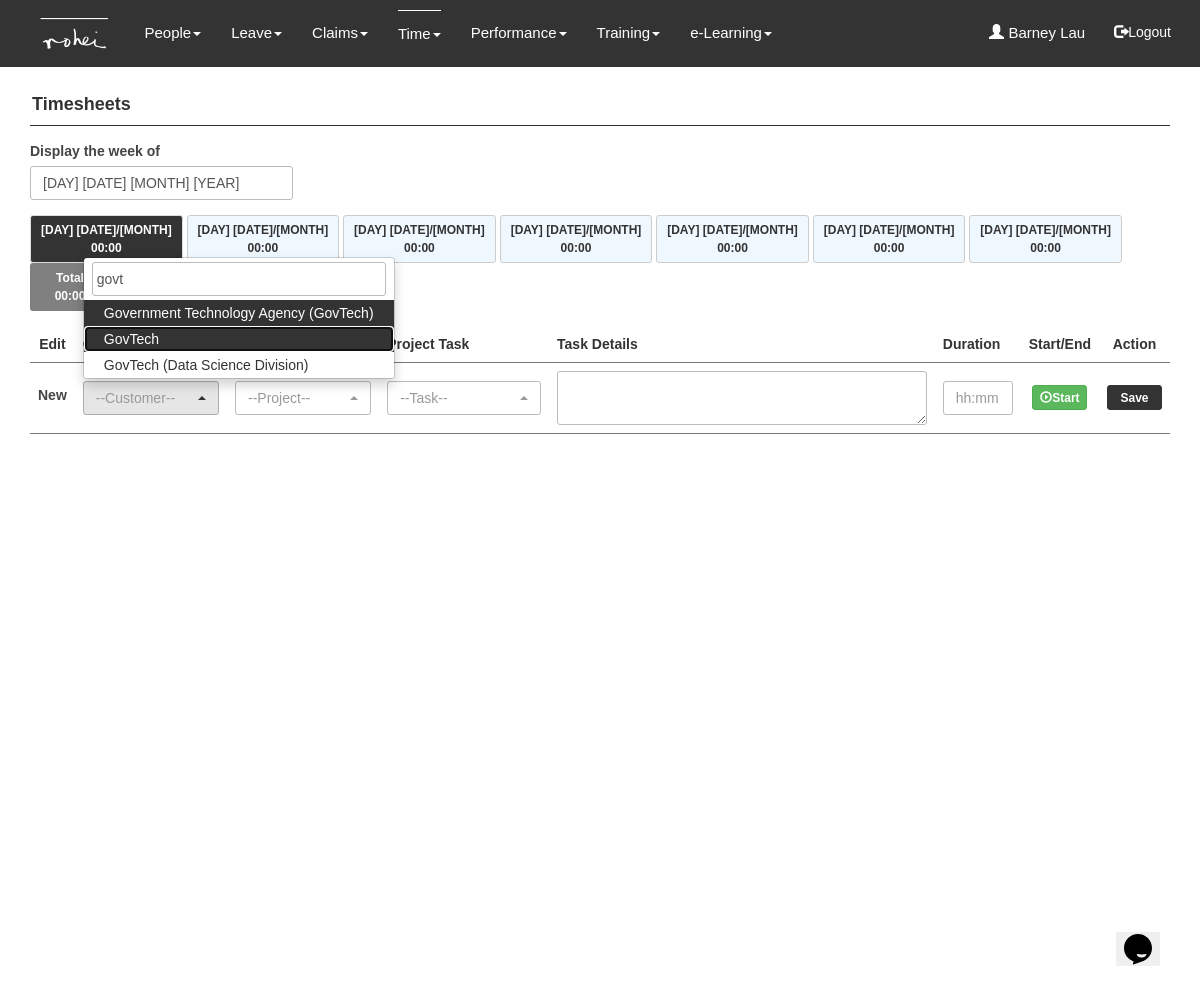 click on "GovTech" at bounding box center [239, 339] 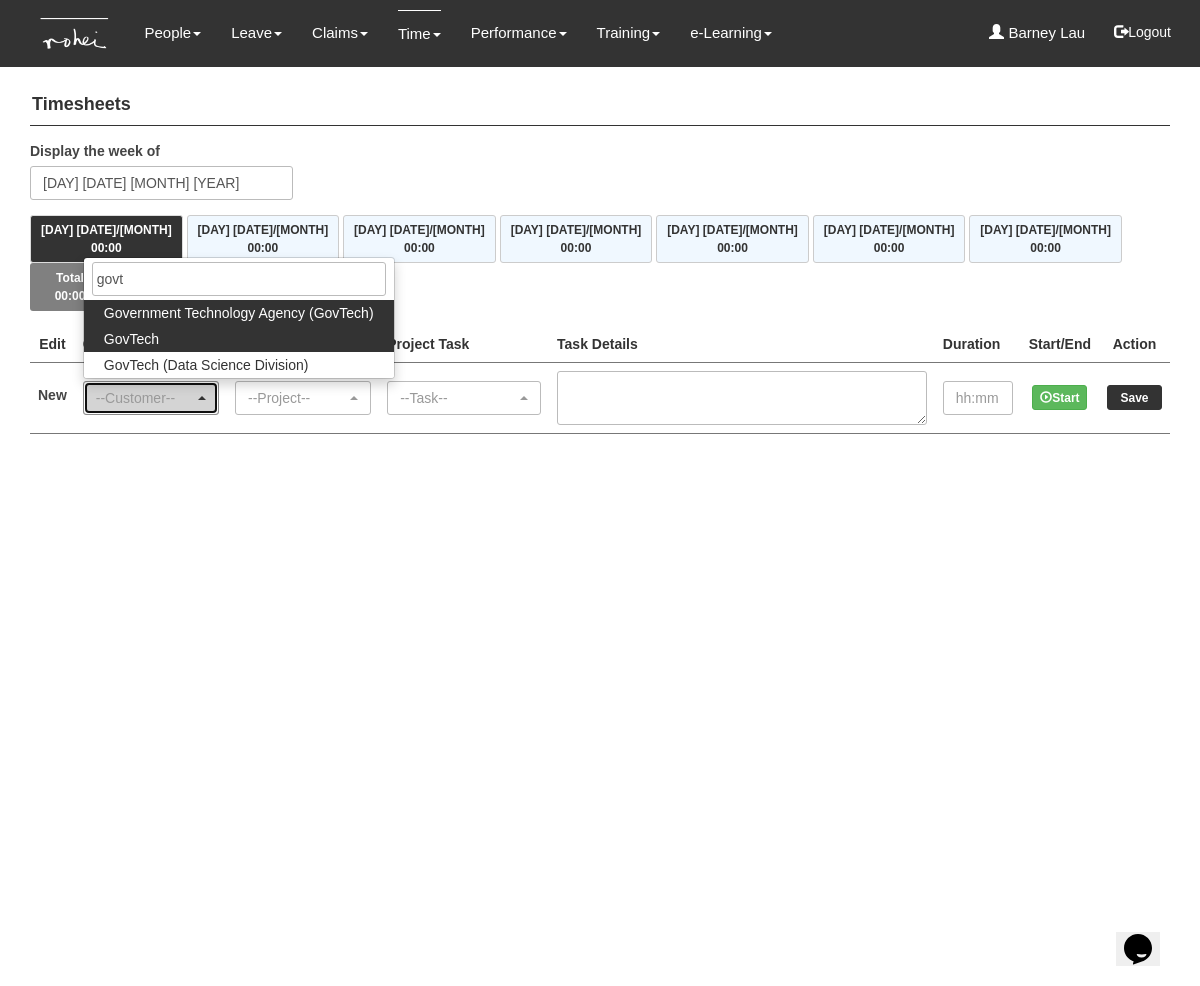 select on "427" 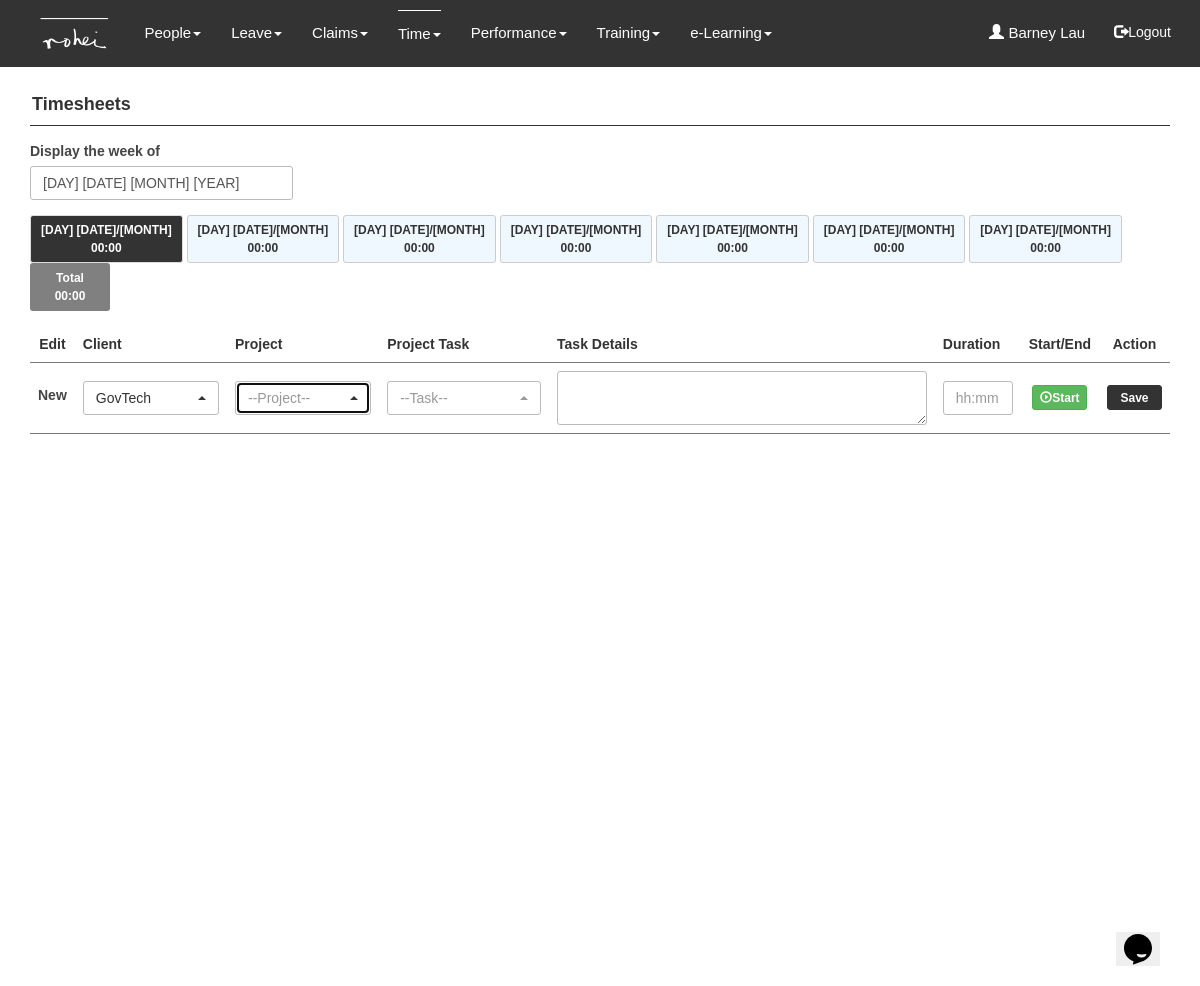 click on "--Project--" at bounding box center (297, 398) 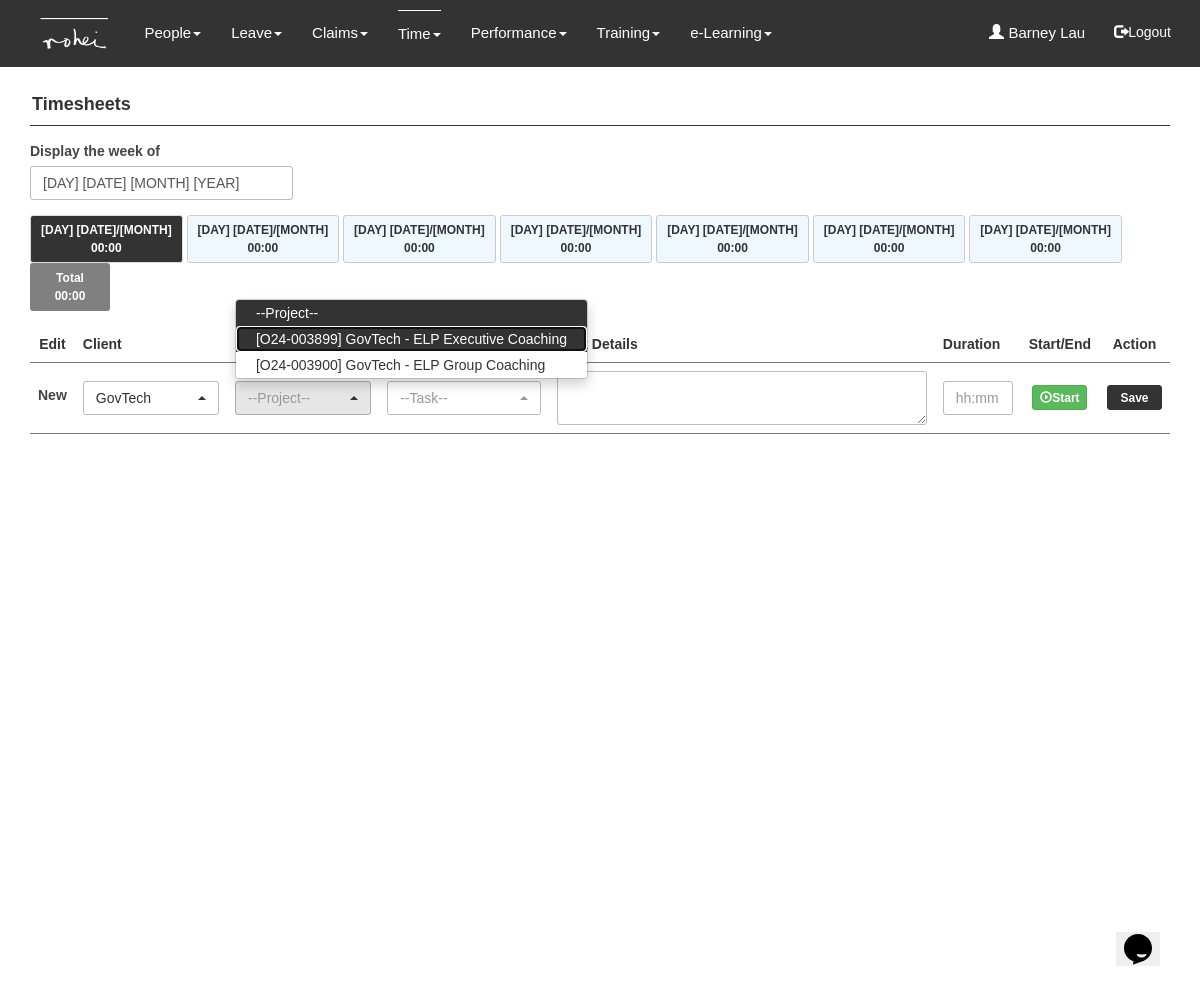 click on "[O24-003899] GovTech - ELP Executive Coaching" at bounding box center [411, 339] 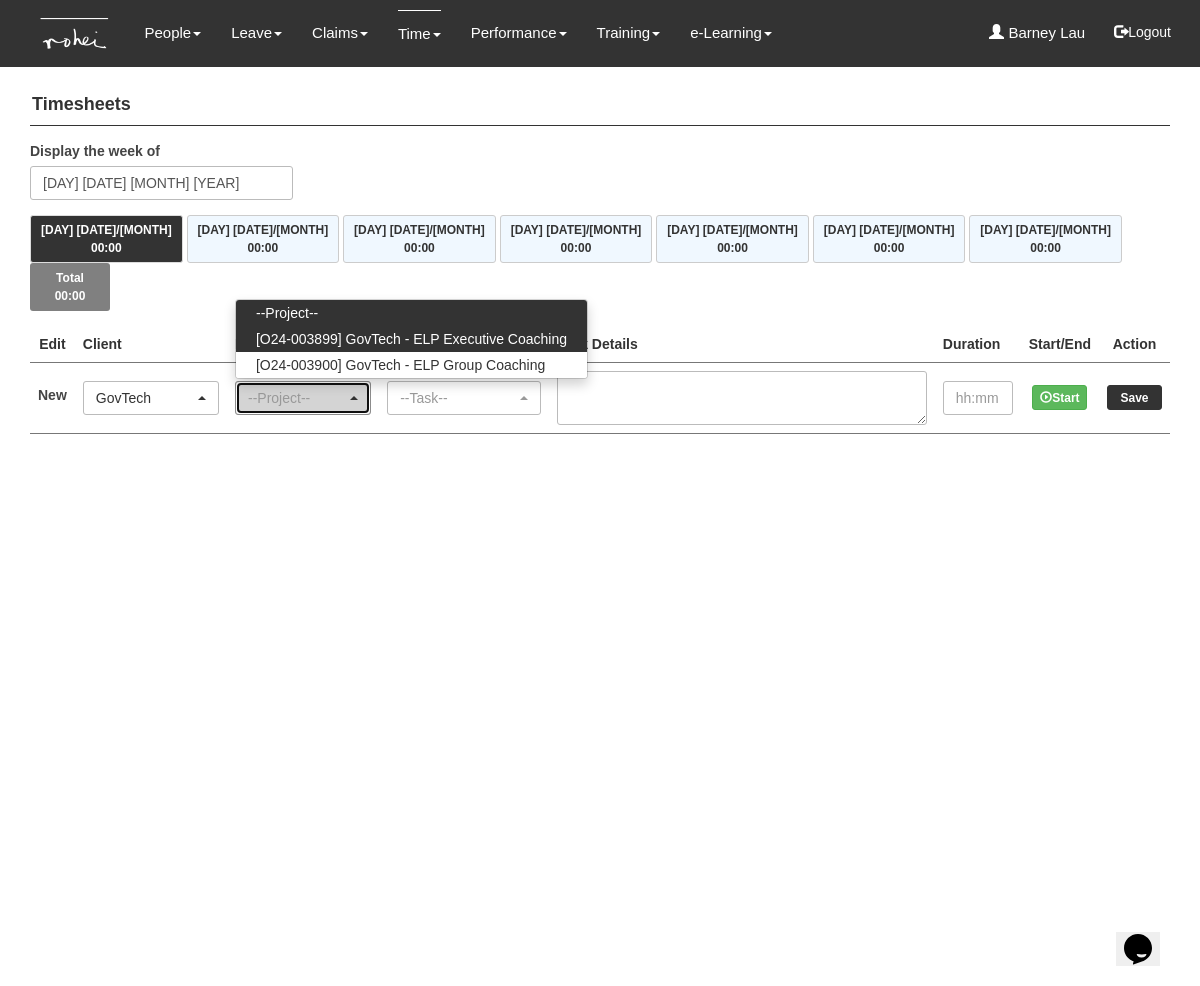 select on "2540" 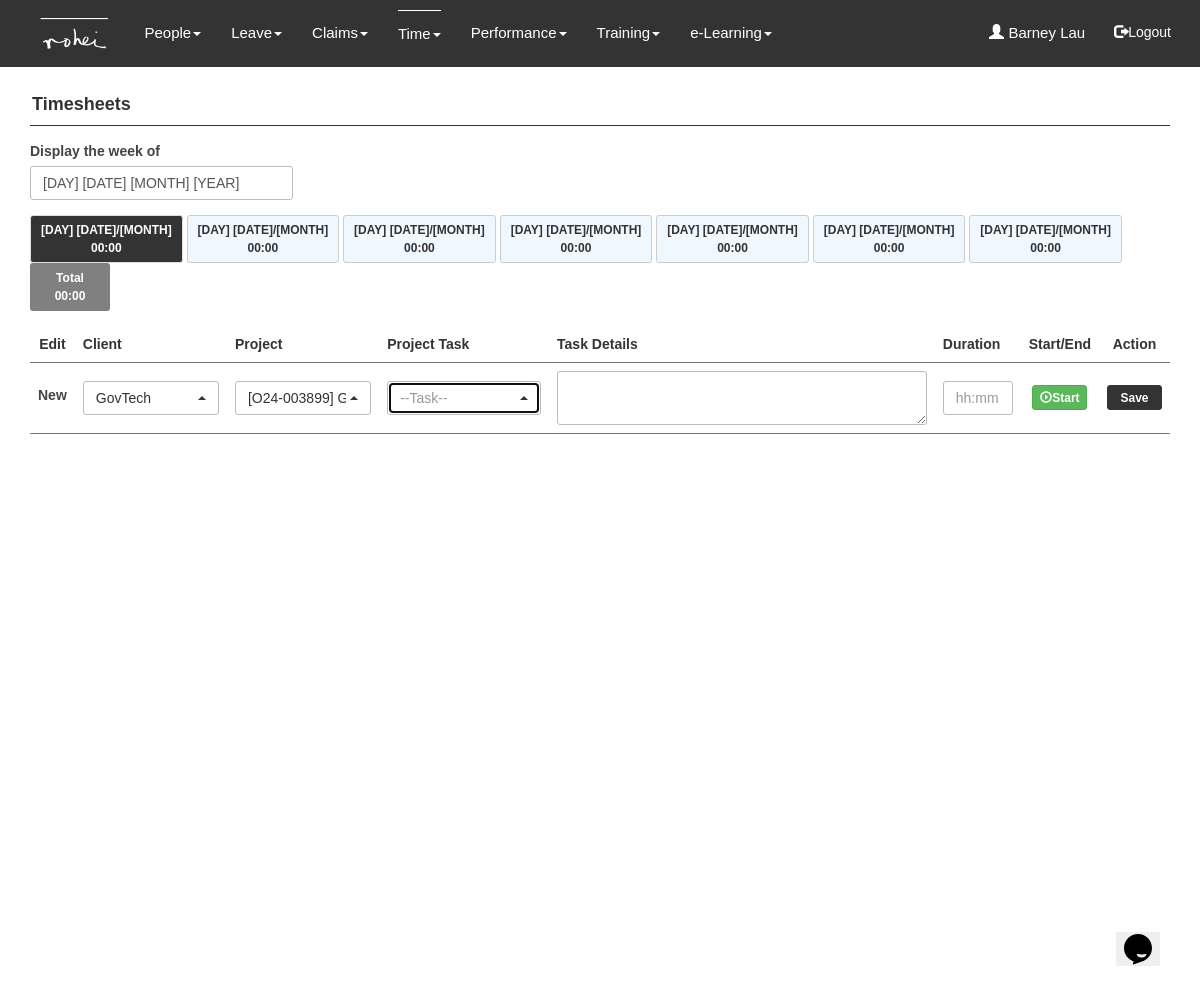 click on "--Task--" at bounding box center (458, 398) 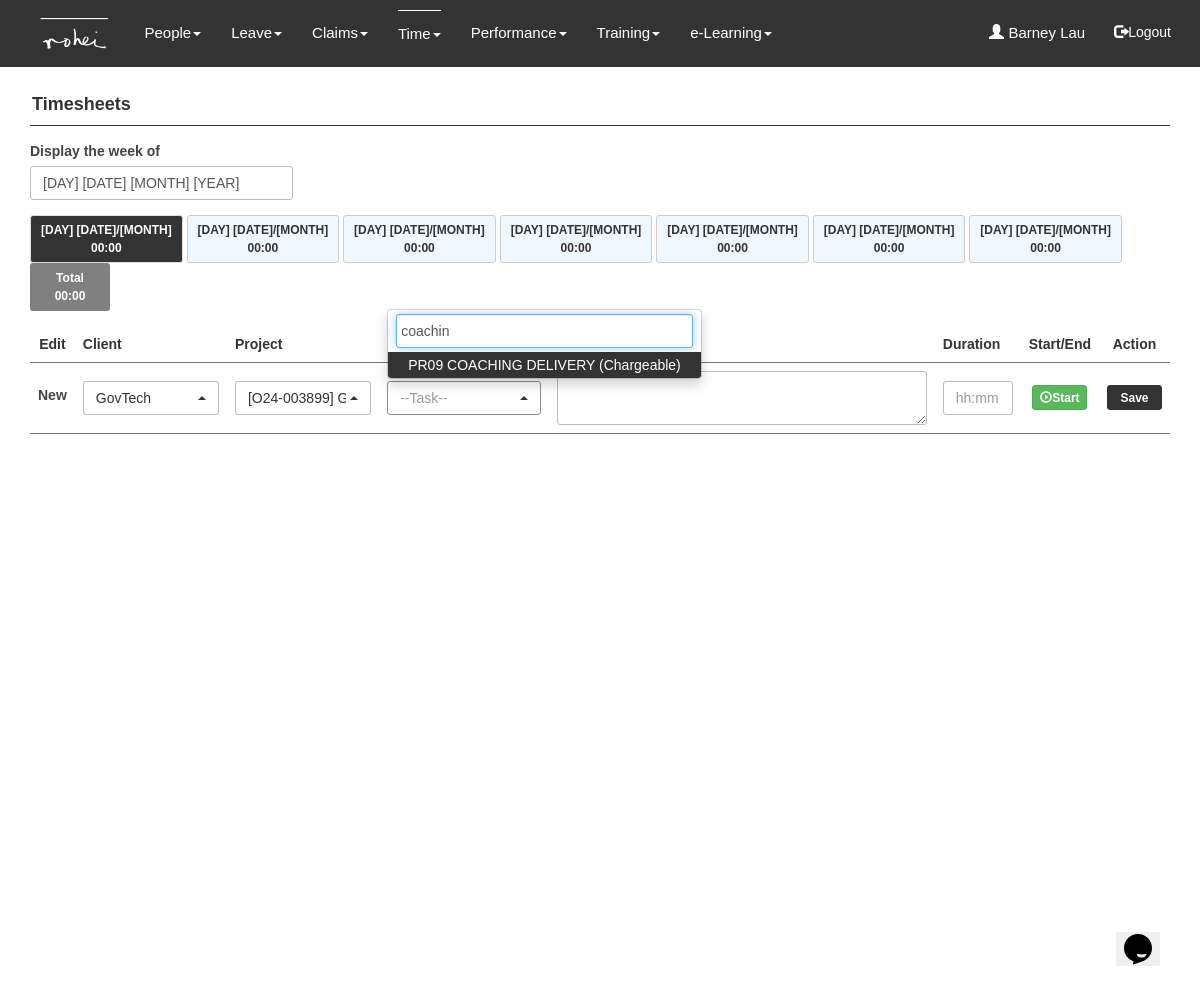 type on "coaching" 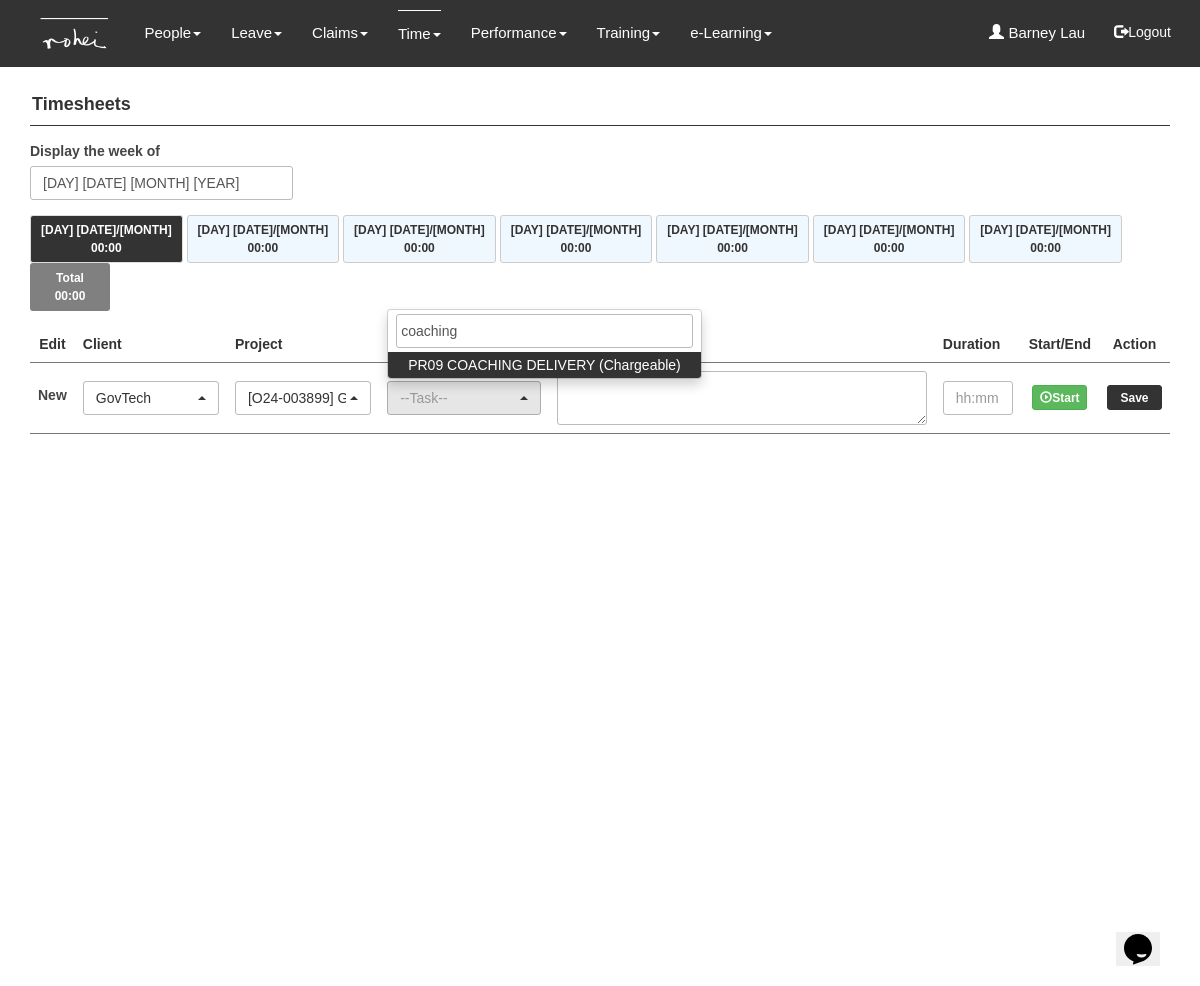 click on "PR09 COACHING DELIVERY (Chargeable)" at bounding box center (544, 365) 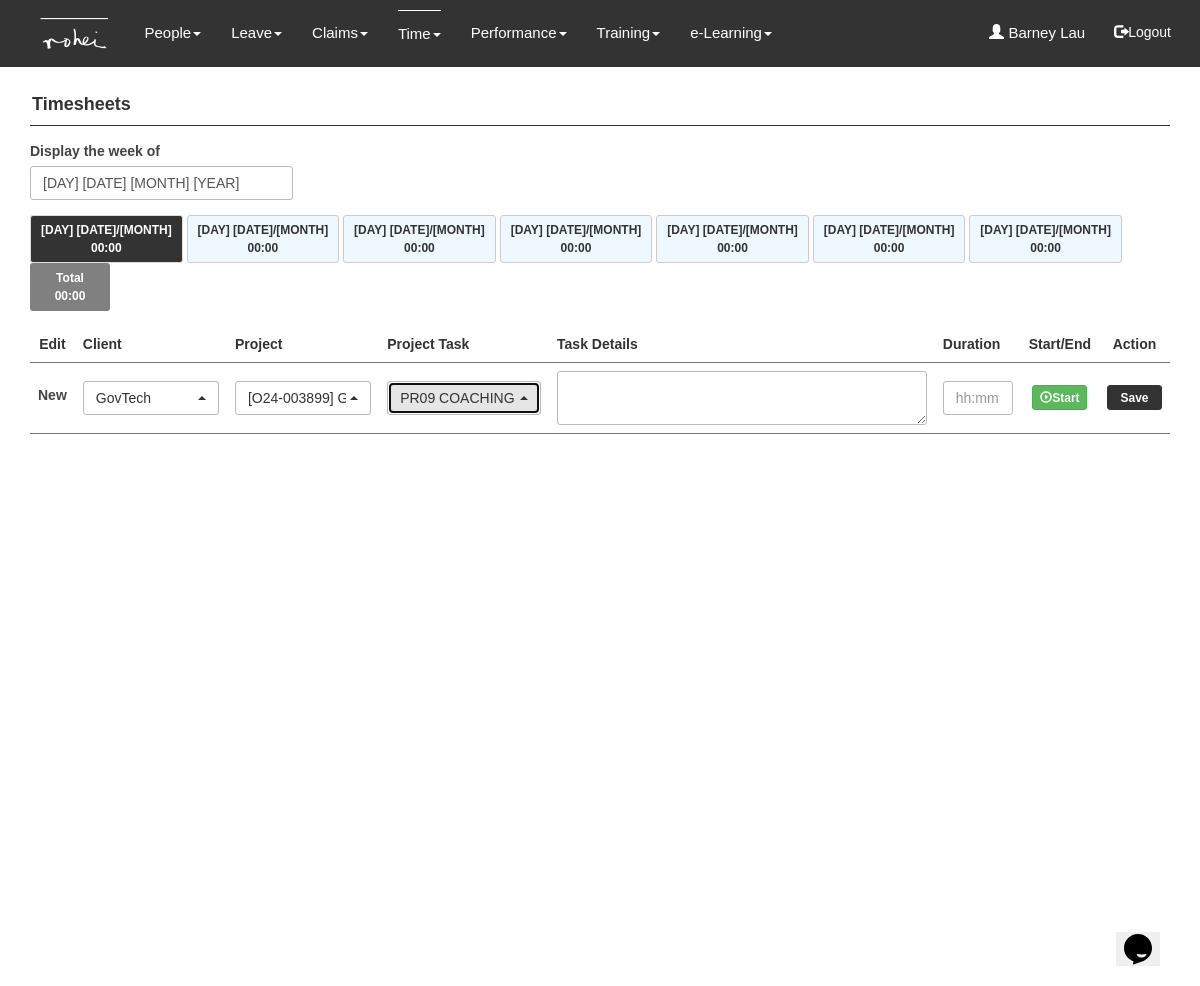 type 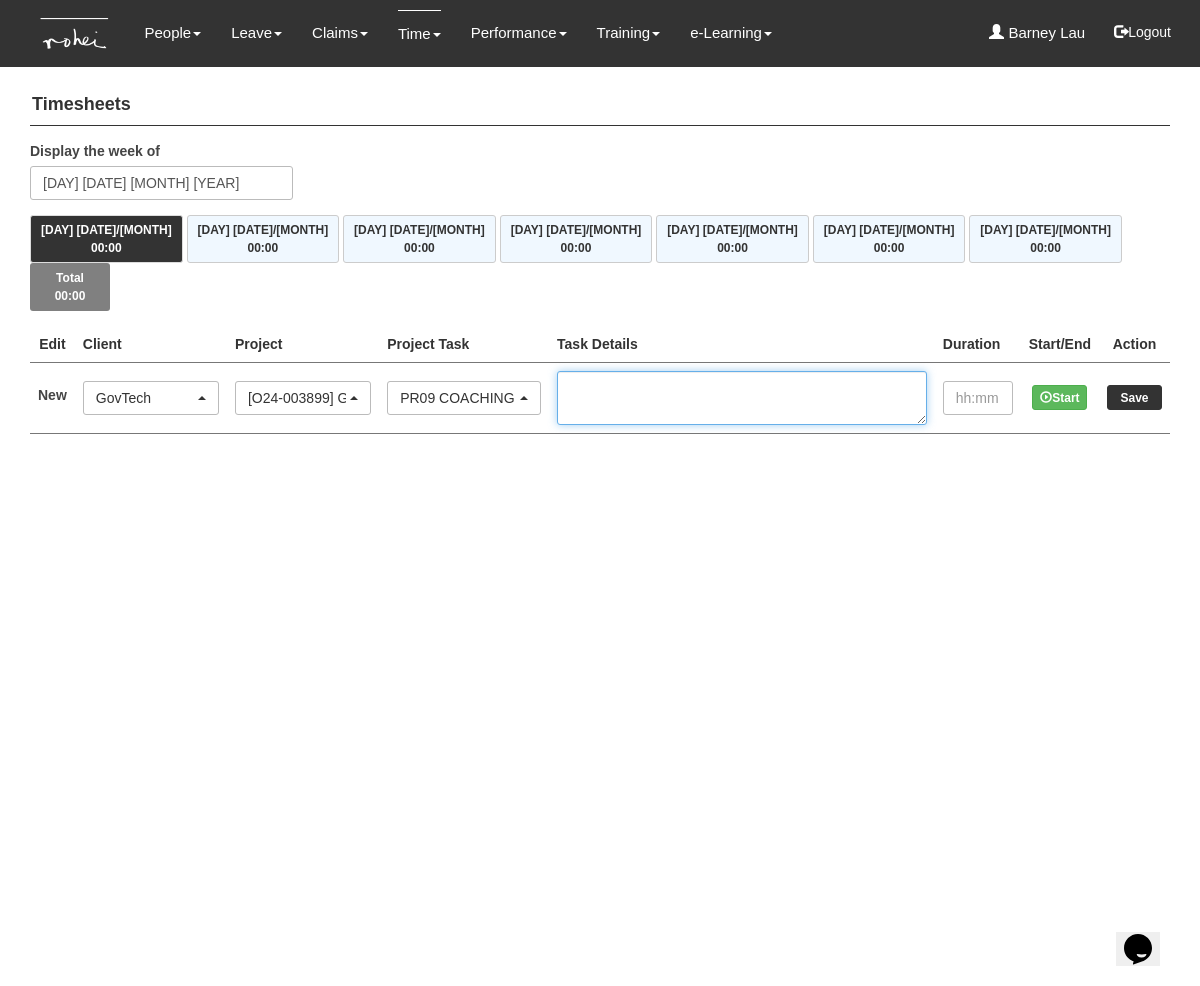 click at bounding box center [742, 398] 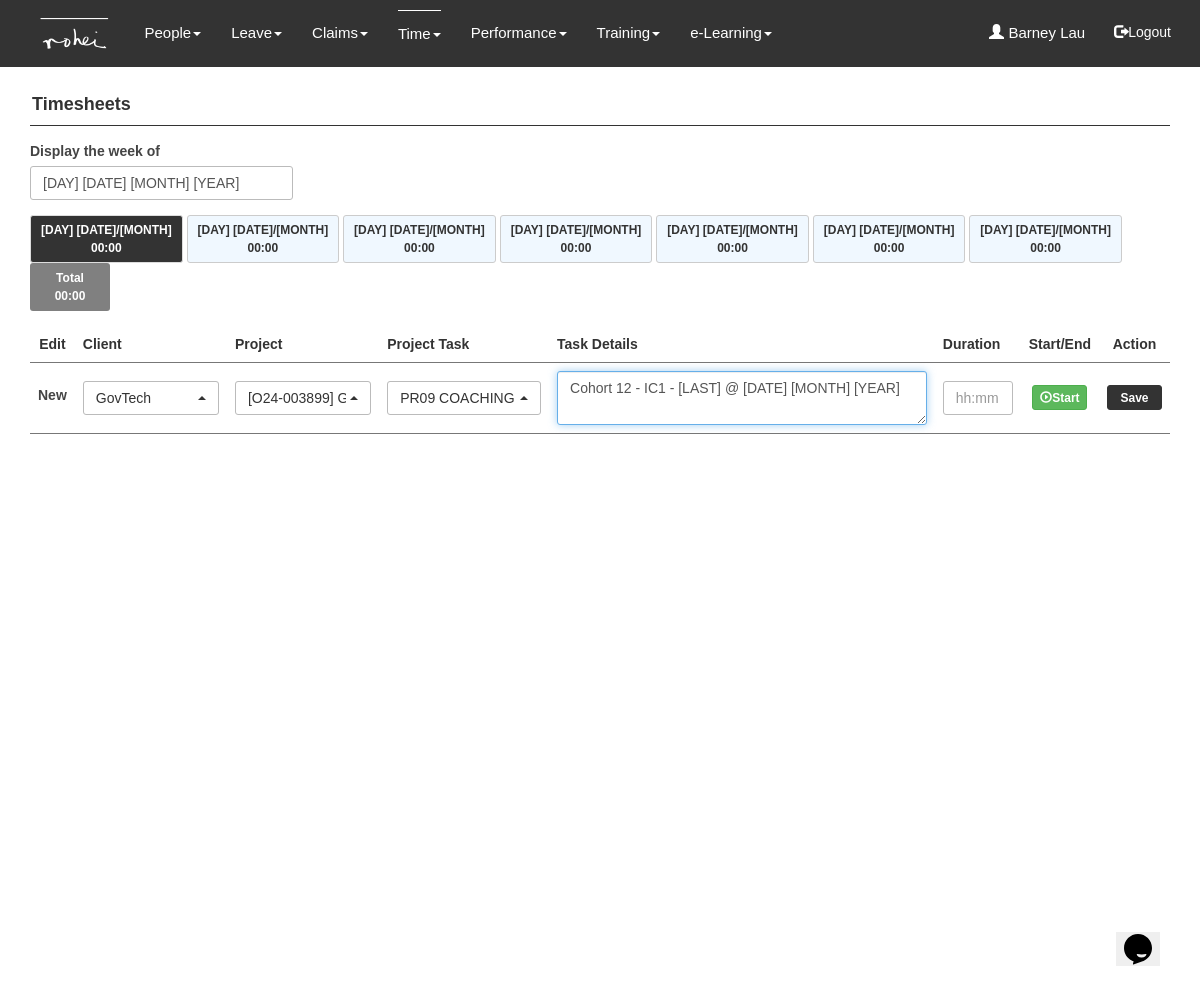 type on "Cohort 12 - IC1 - [PERSON] @ [DATE]" 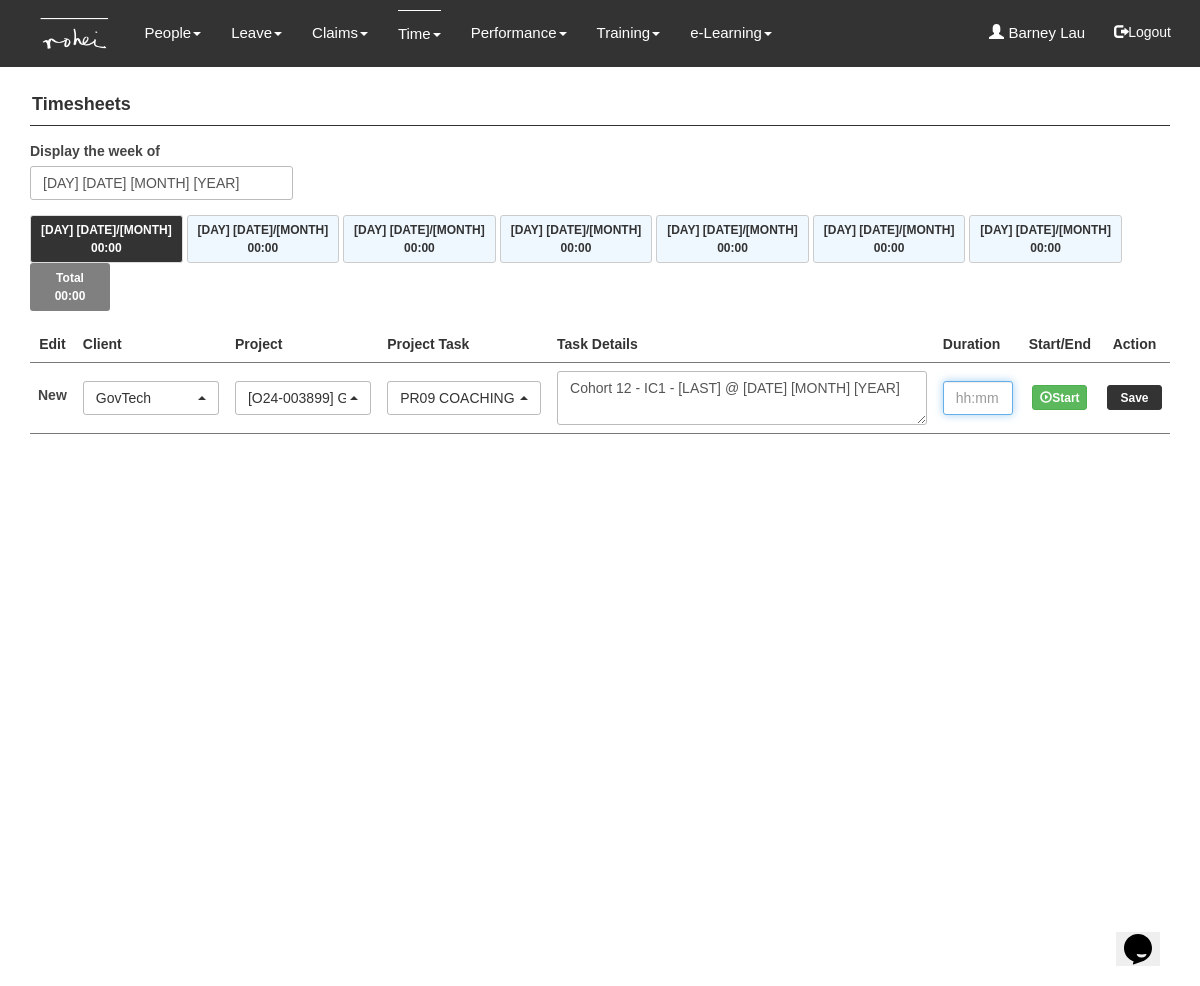 click at bounding box center (978, 398) 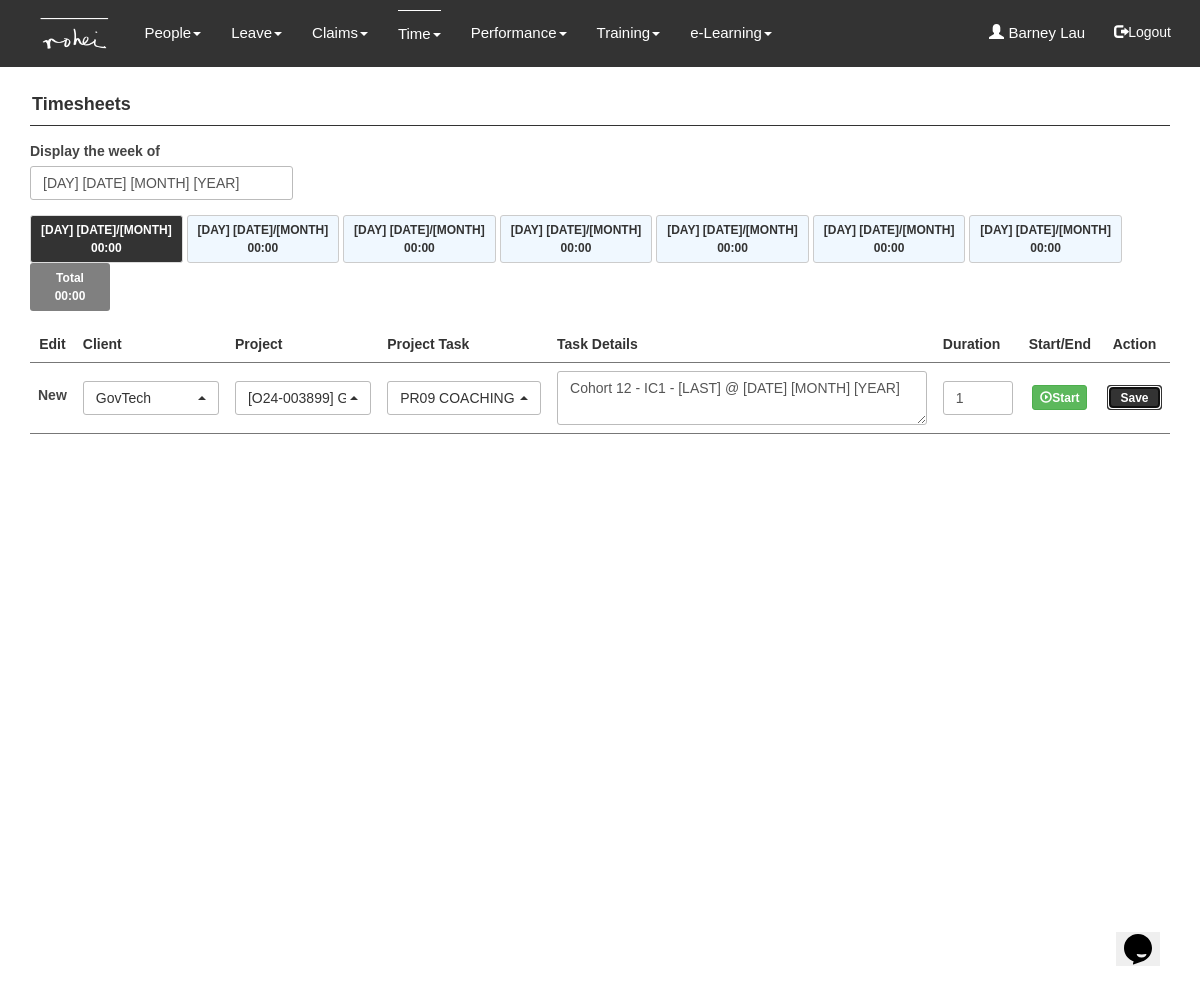 click on "Save" at bounding box center [1134, 397] 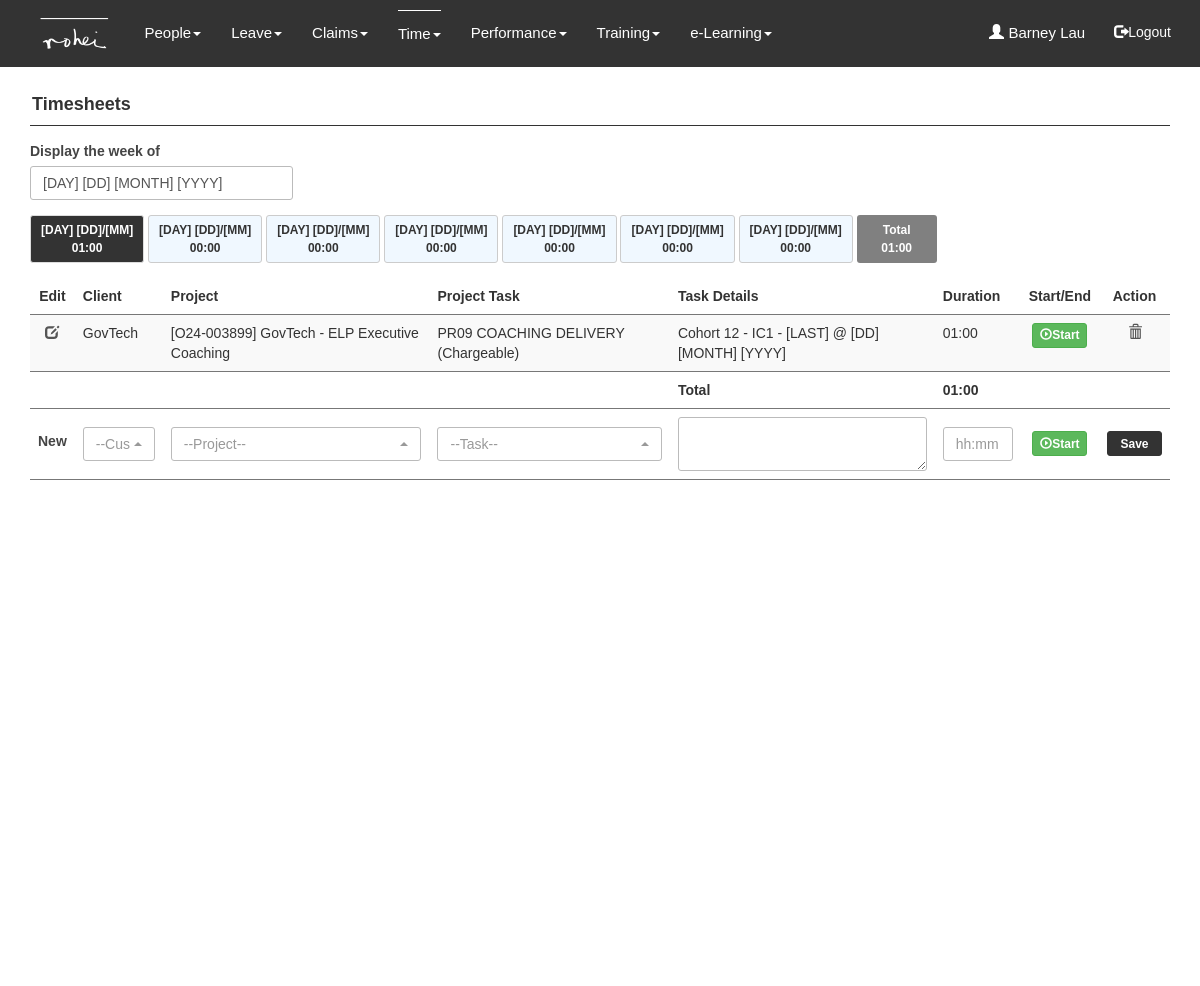 scroll, scrollTop: 0, scrollLeft: 0, axis: both 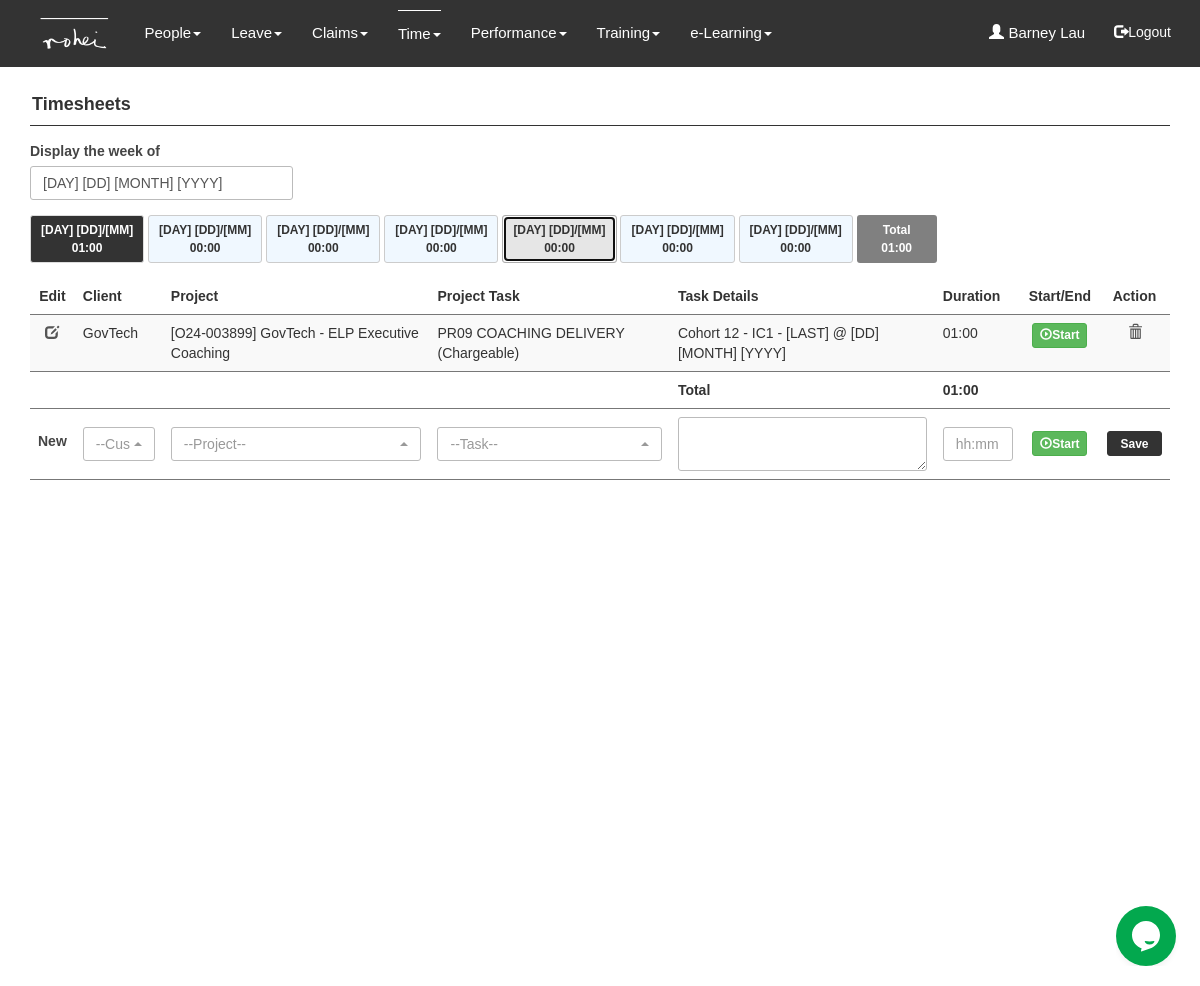click on "[DAY] [DD]/[MM] [HH]:[MM]" at bounding box center (559, 239) 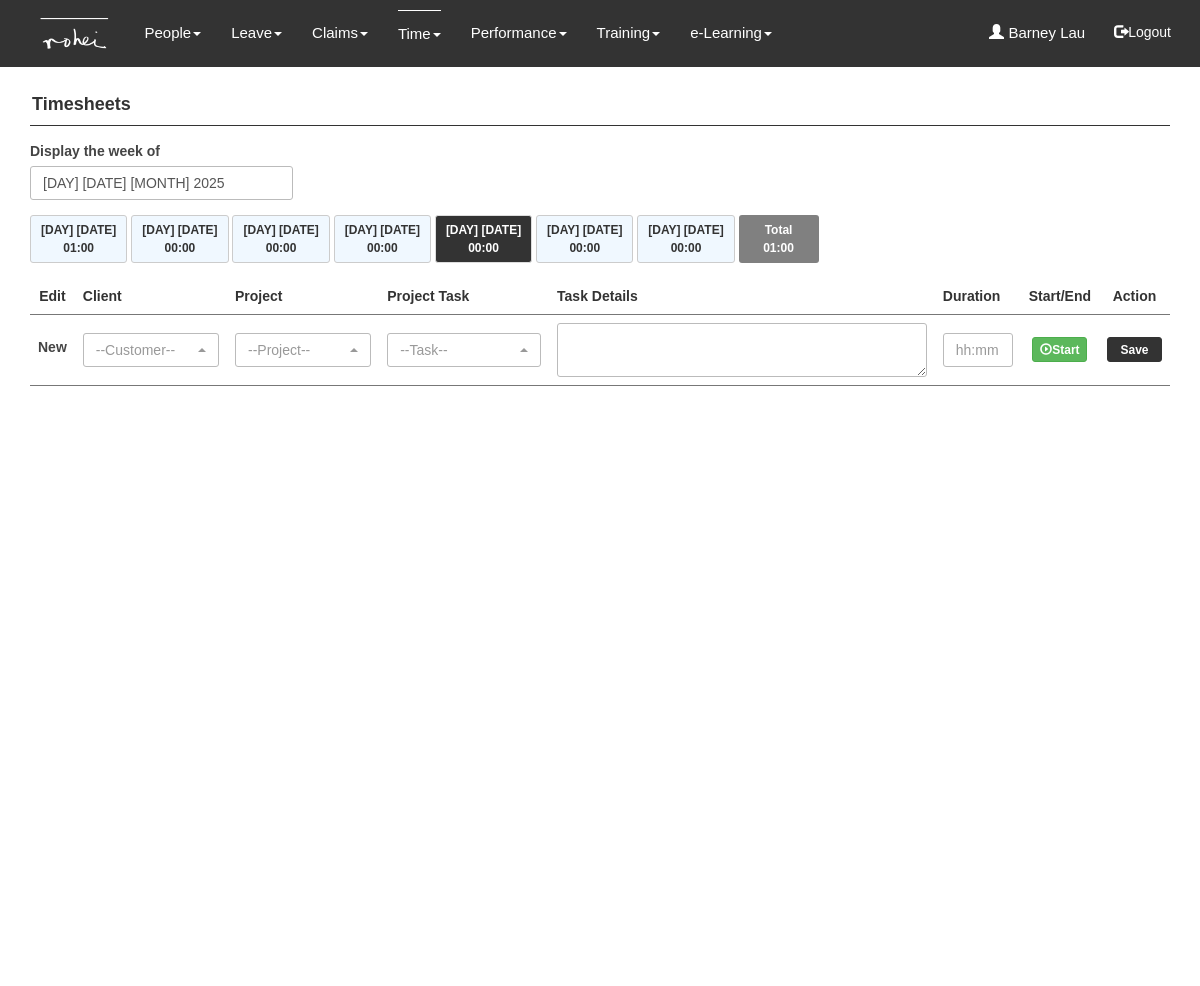 scroll, scrollTop: 0, scrollLeft: 0, axis: both 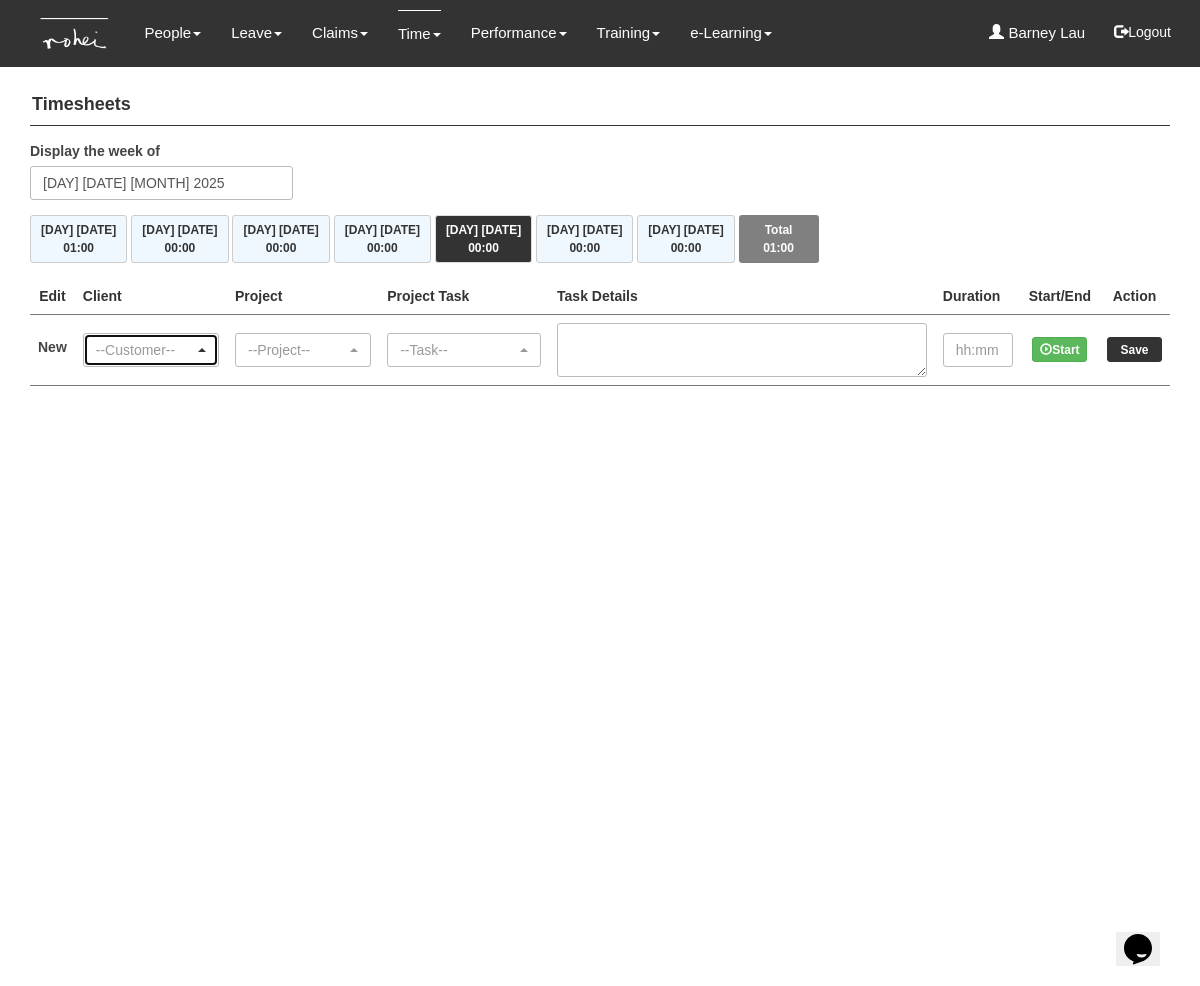 click on "--Customer--" at bounding box center [145, 350] 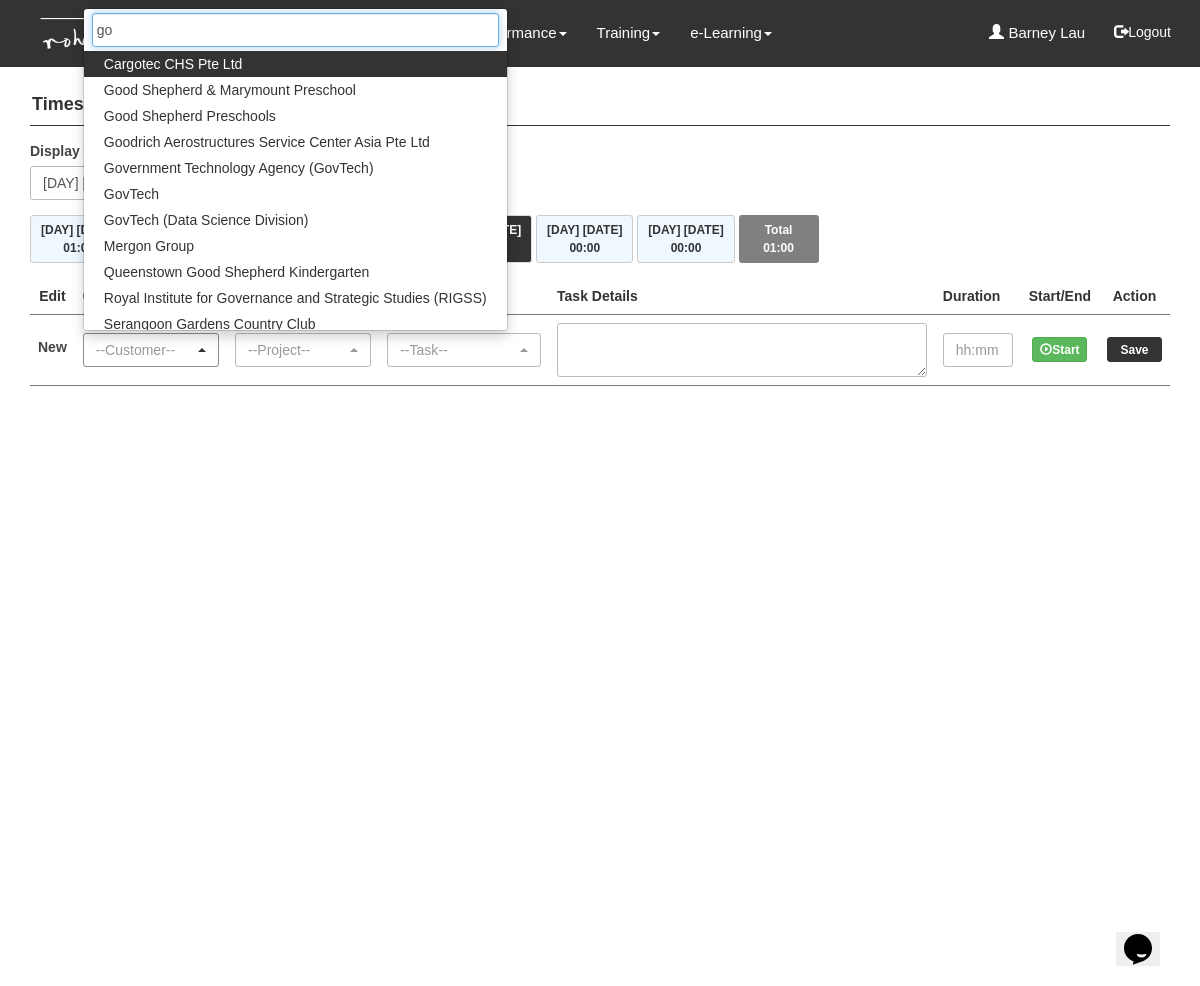 type on "gov" 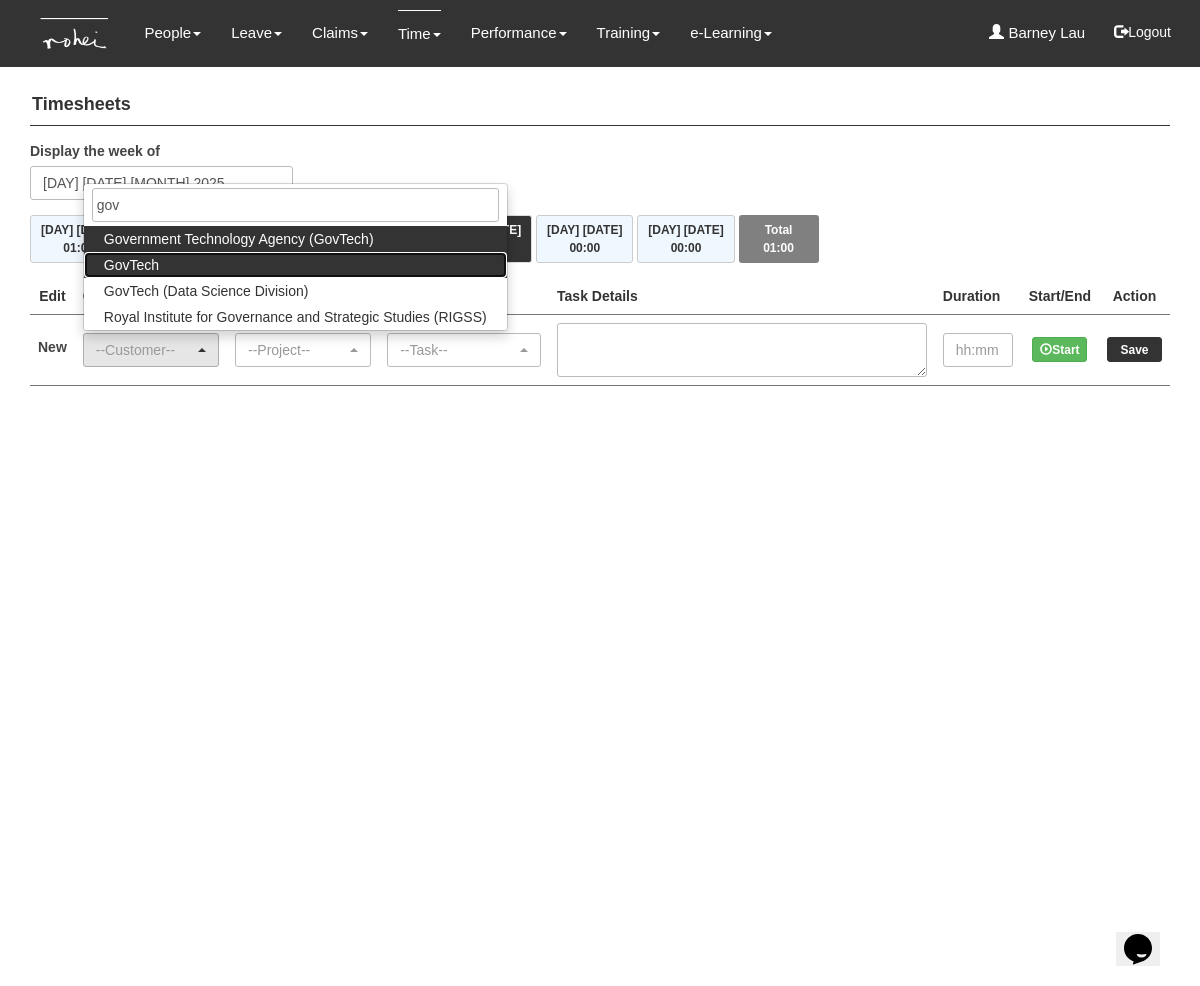 click on "GovTech" at bounding box center (131, 265) 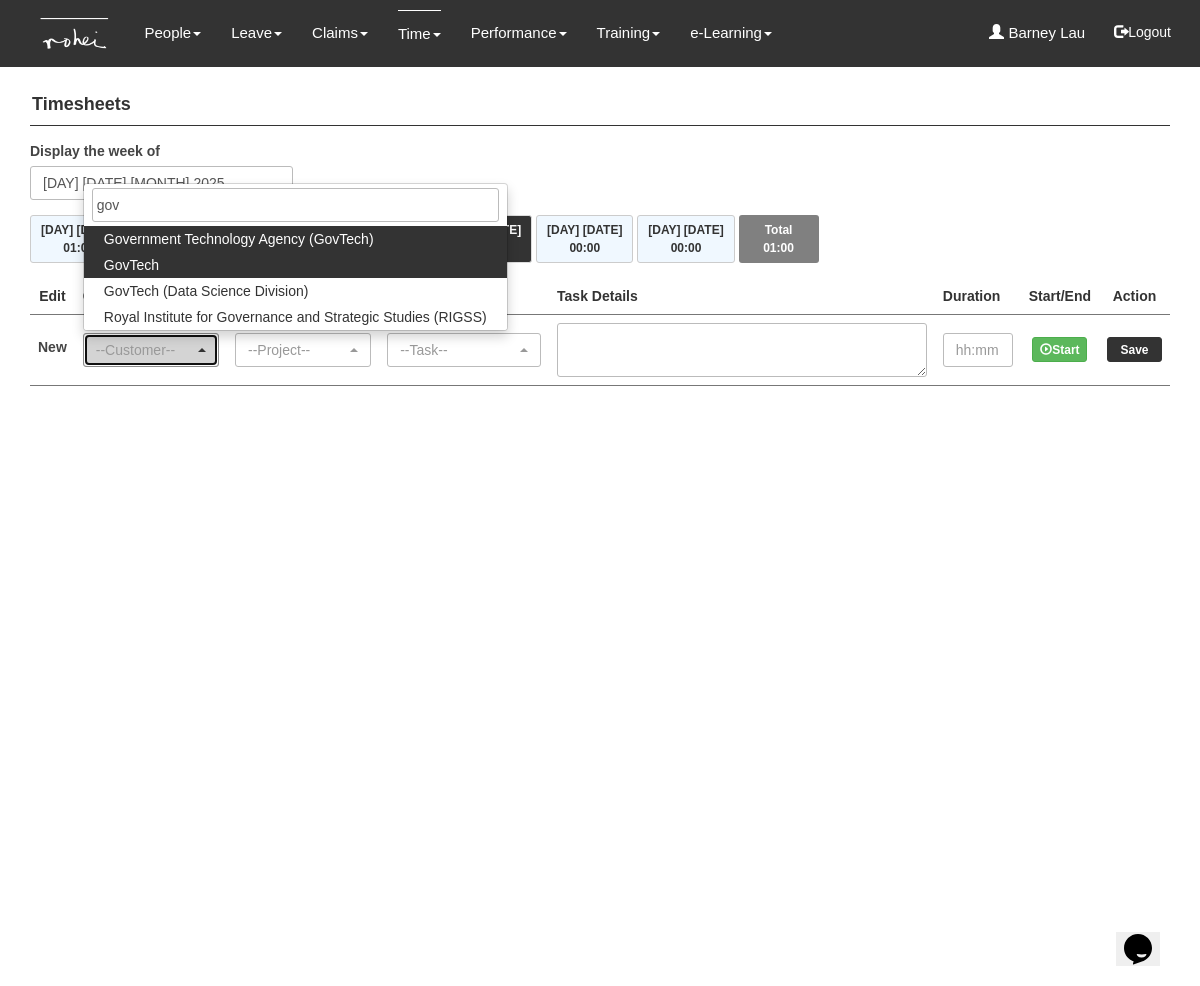 select on "427" 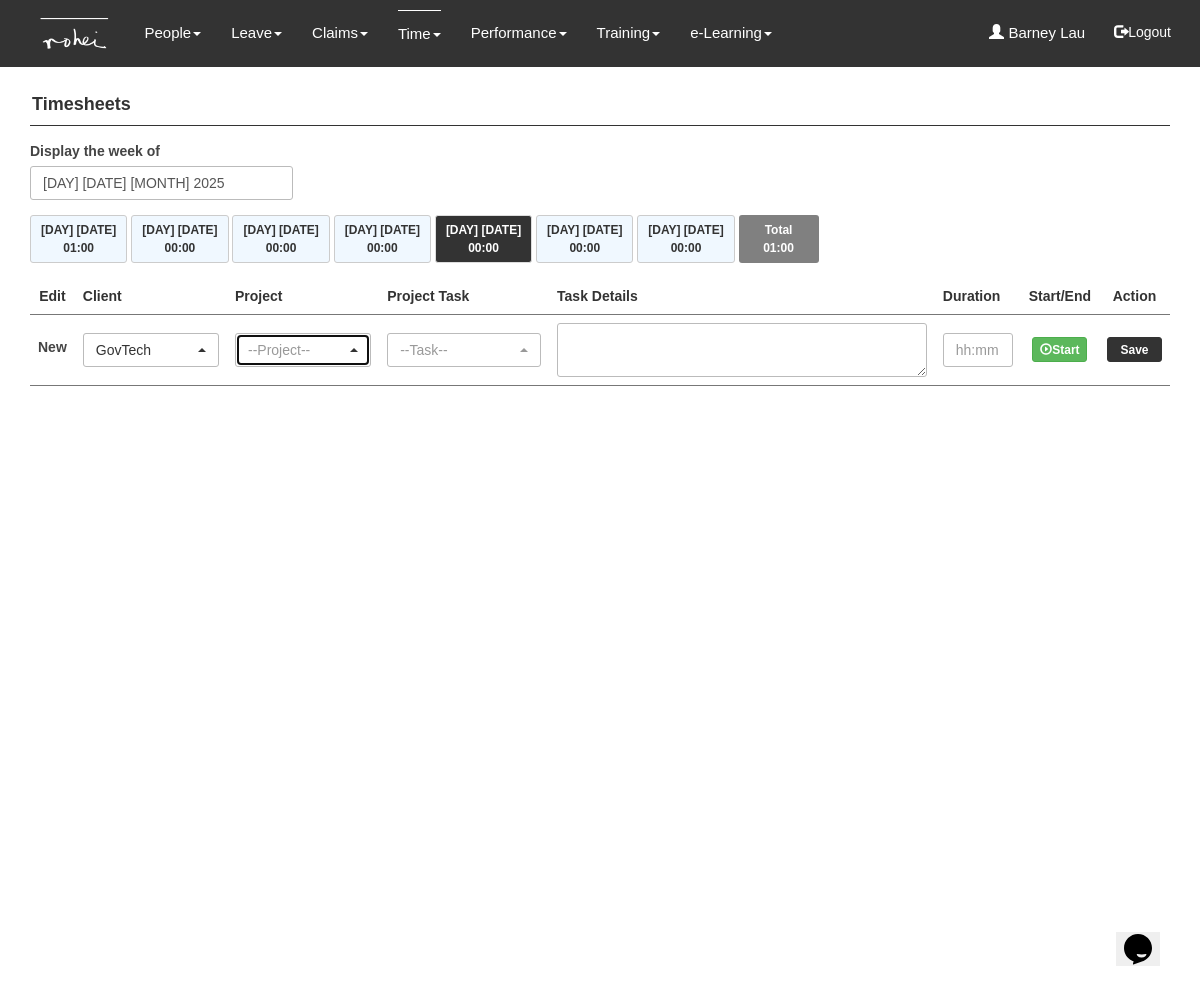click on "--Project--" at bounding box center [297, 350] 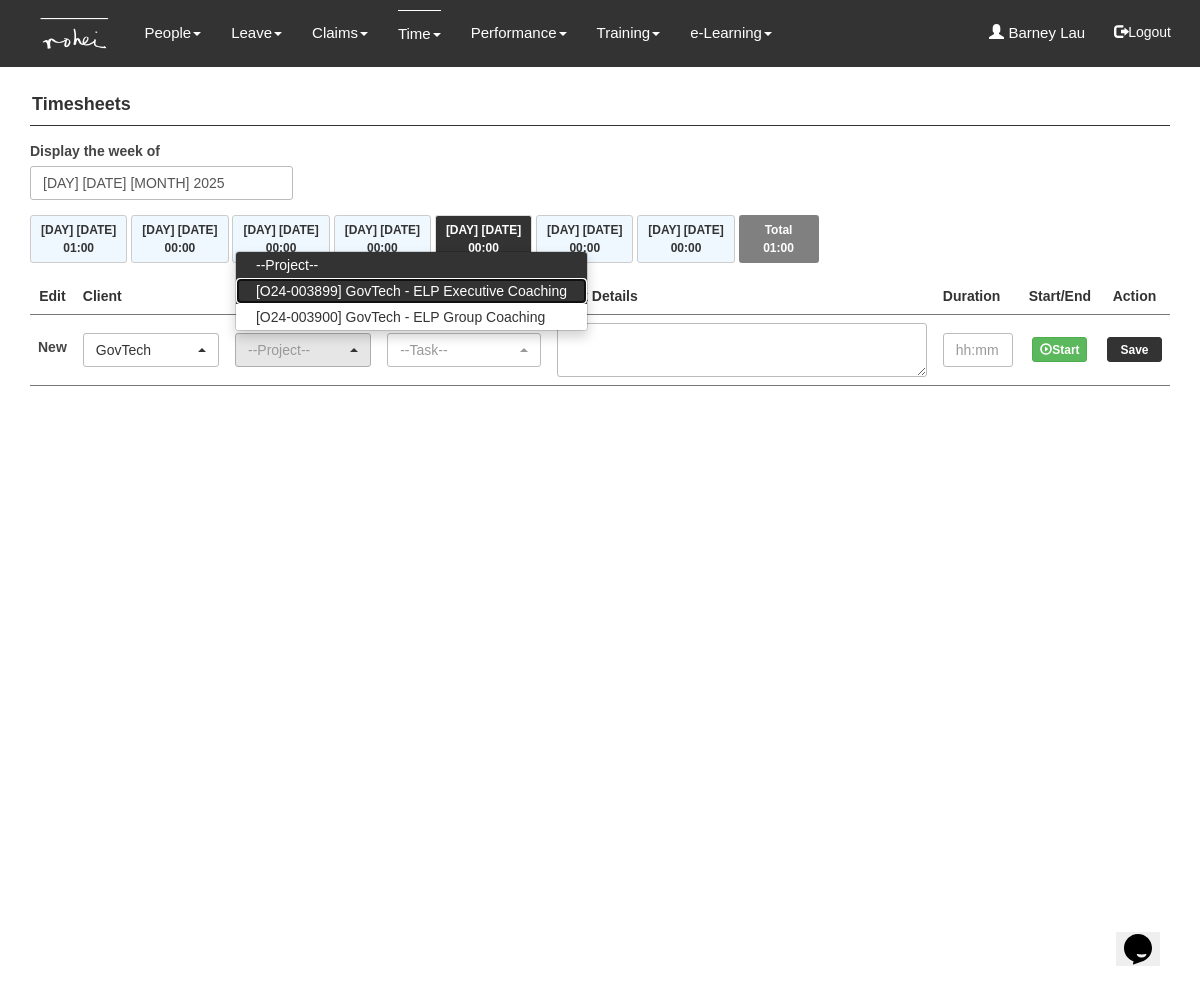 click on "[O24-003899] GovTech - ELP Executive Coaching" at bounding box center [411, 291] 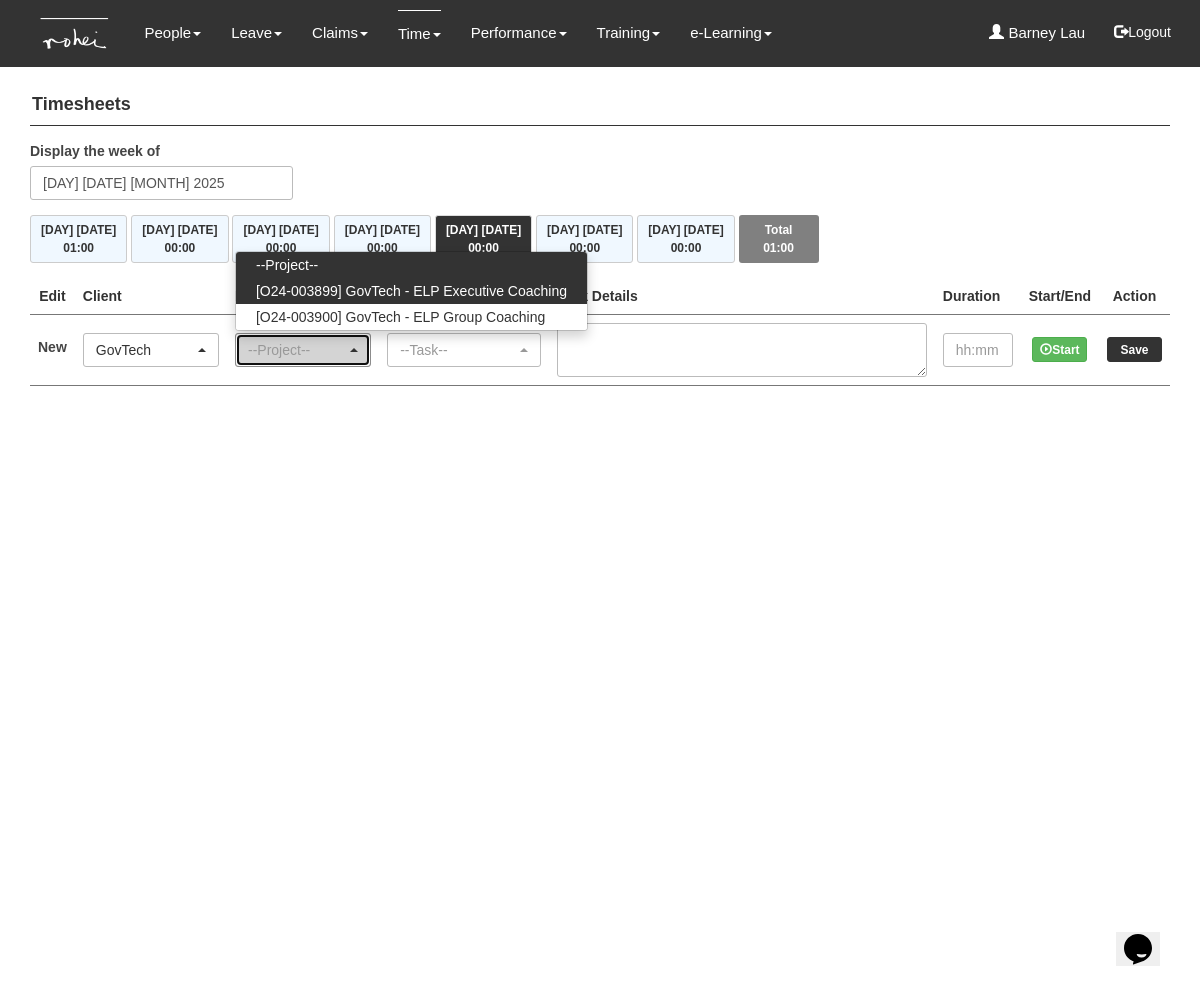 select on "2540" 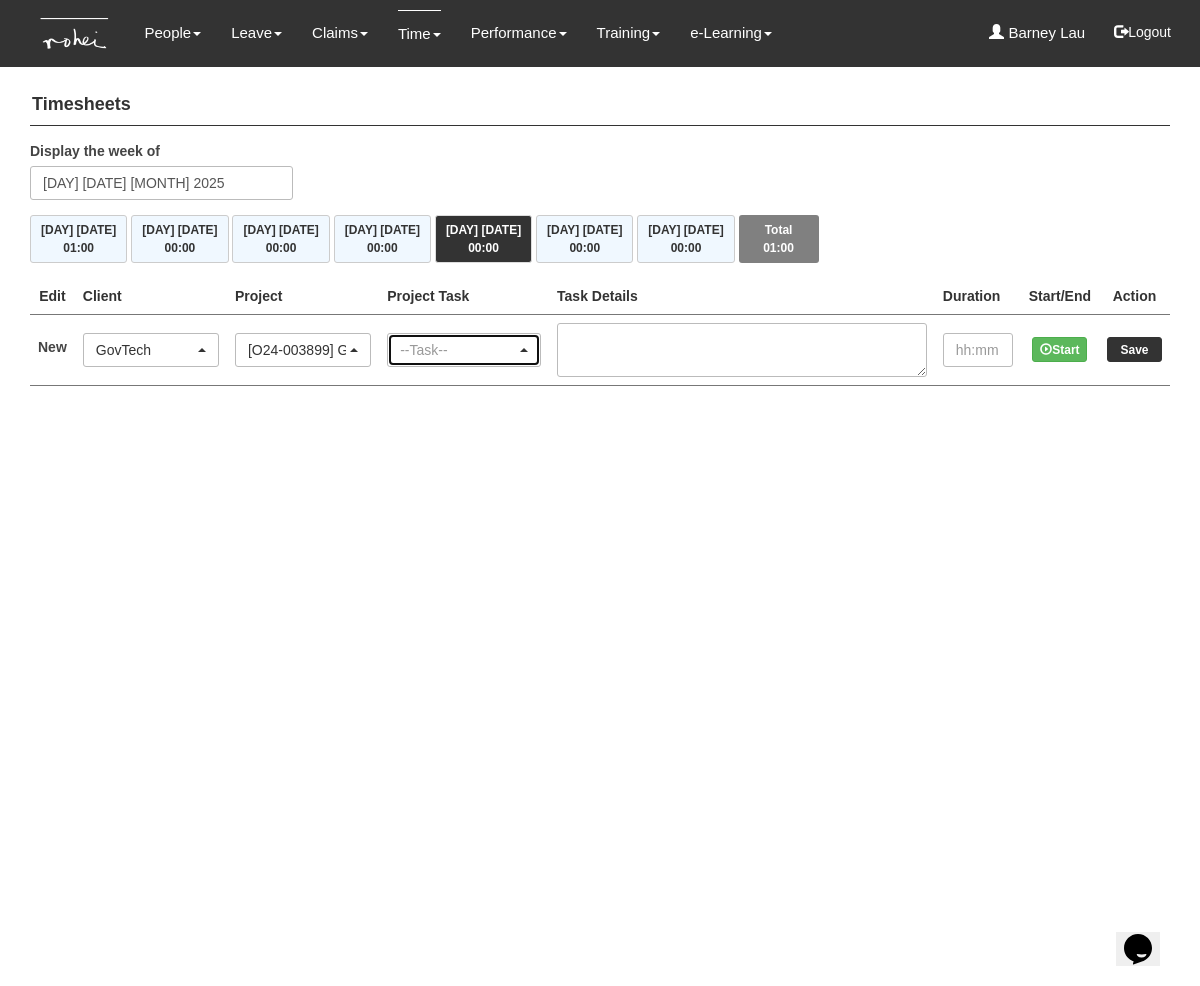 click on "--Task--" at bounding box center [464, 350] 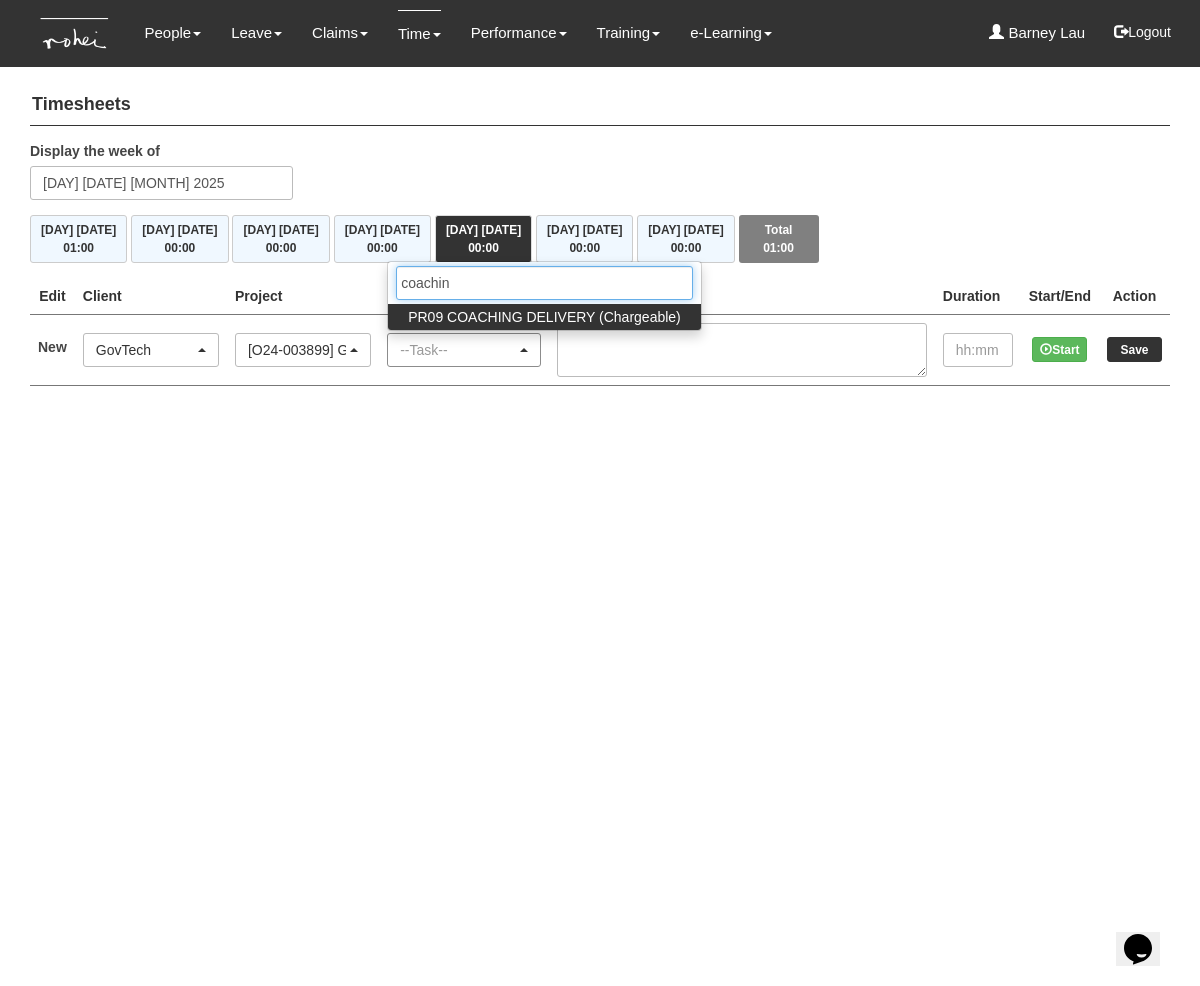 type on "coaching" 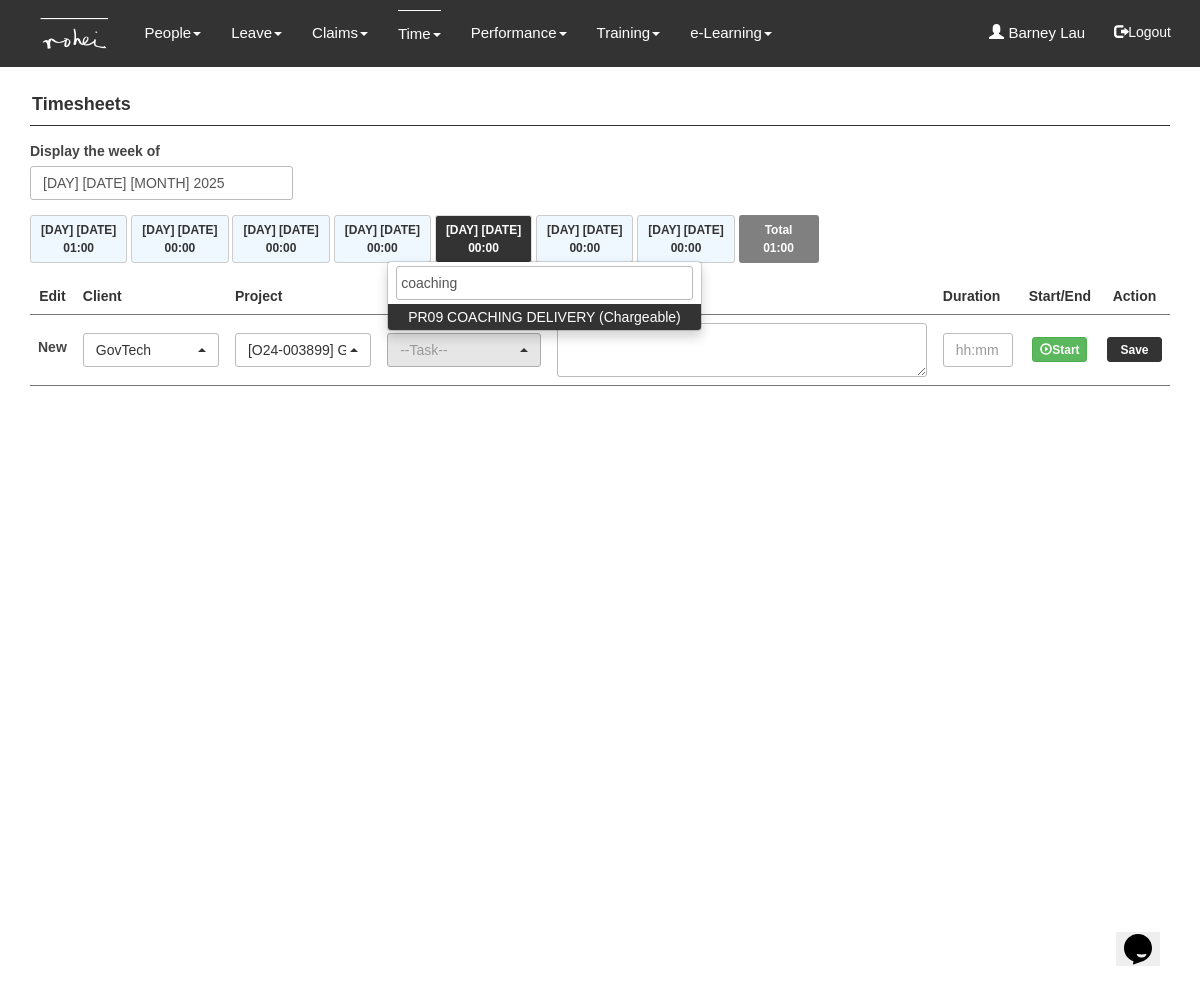 click on "PR09 COACHING DELIVERY (Chargeable)" at bounding box center (544, 317) 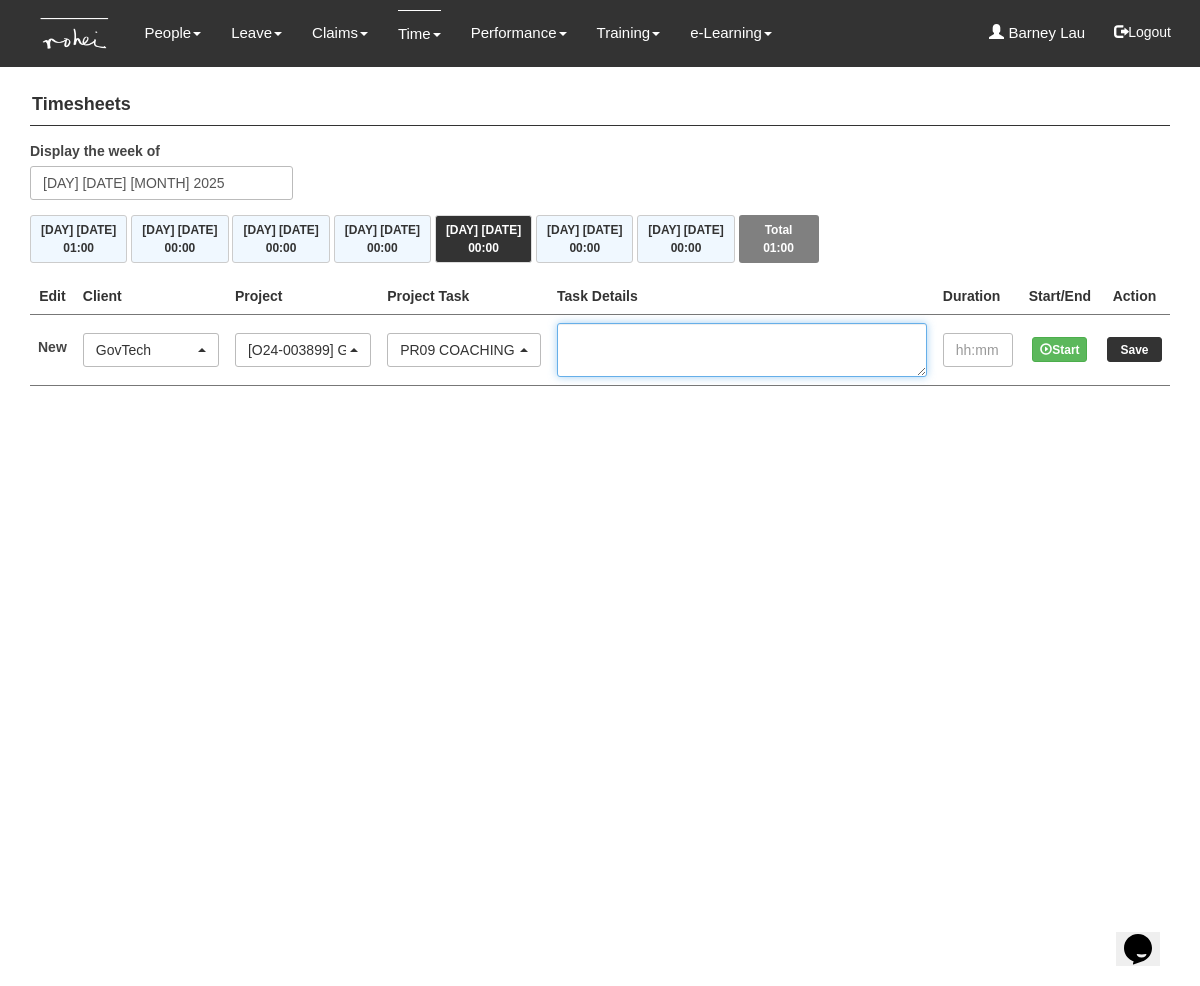 click at bounding box center [742, 350] 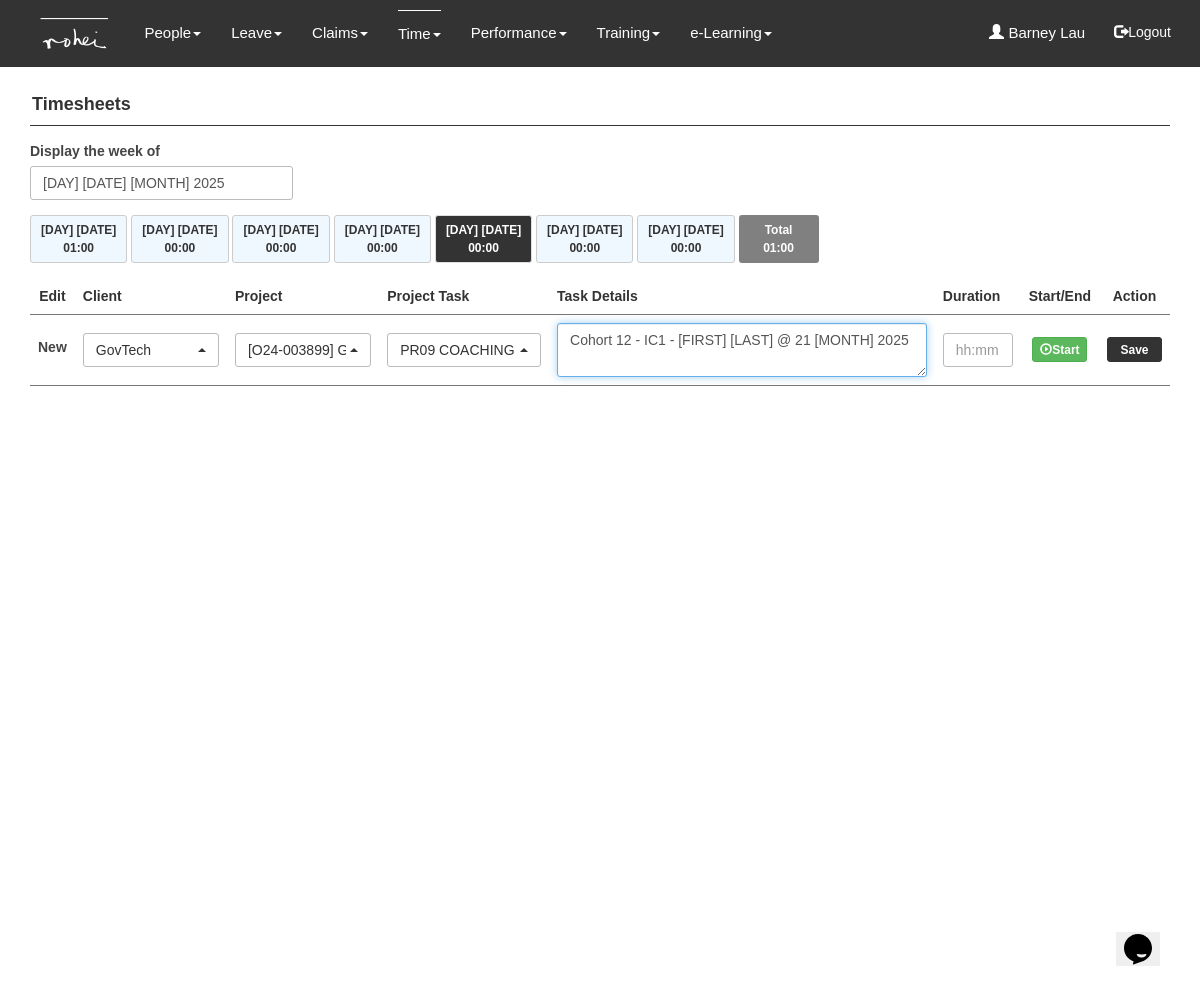 paste on "Muthu Ranganathan @ 25" 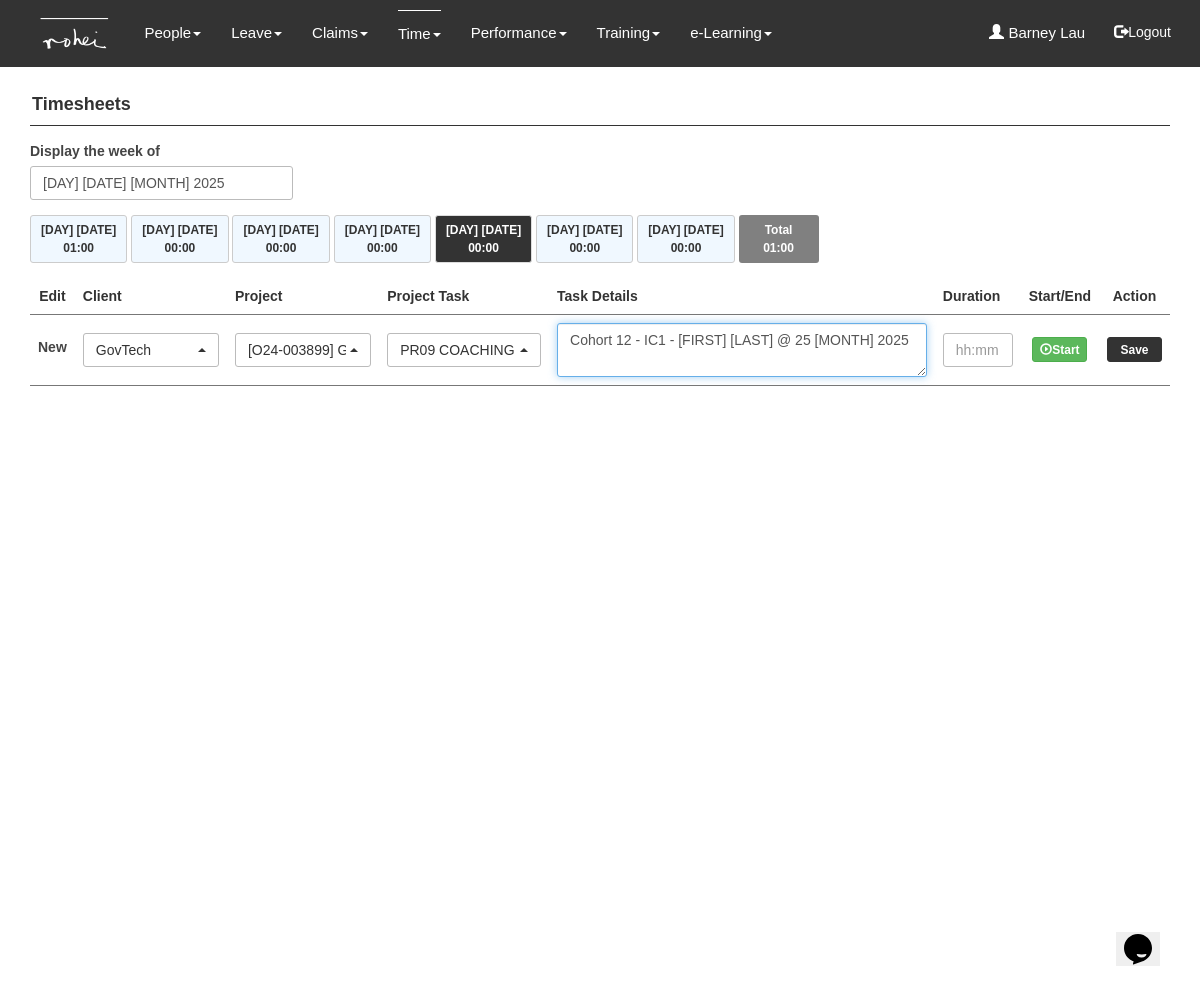 type on "Cohort 12 - IC1 - [FIRST] [LAST] @ 25 [MONTH] 2025" 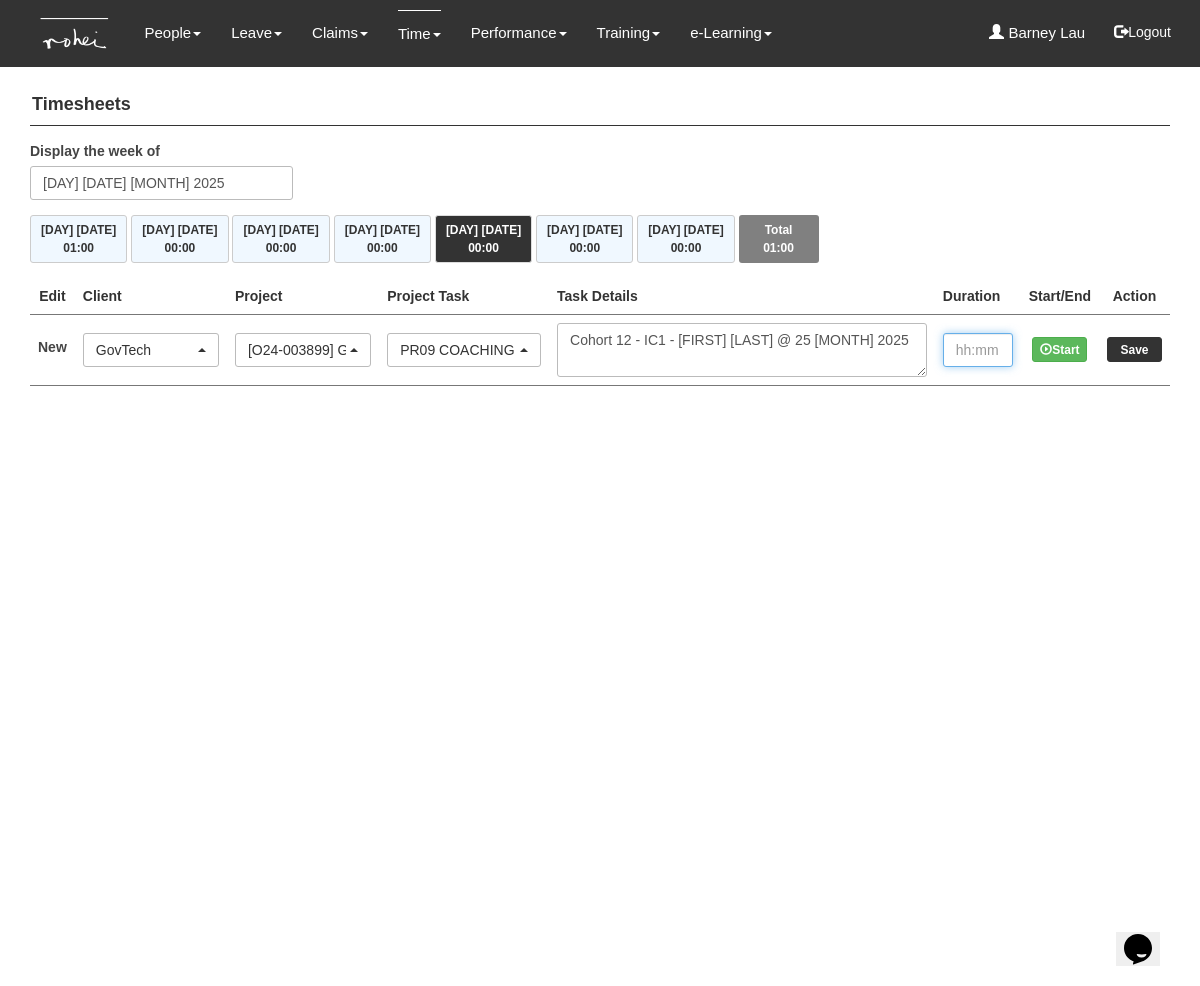 click at bounding box center [978, 350] 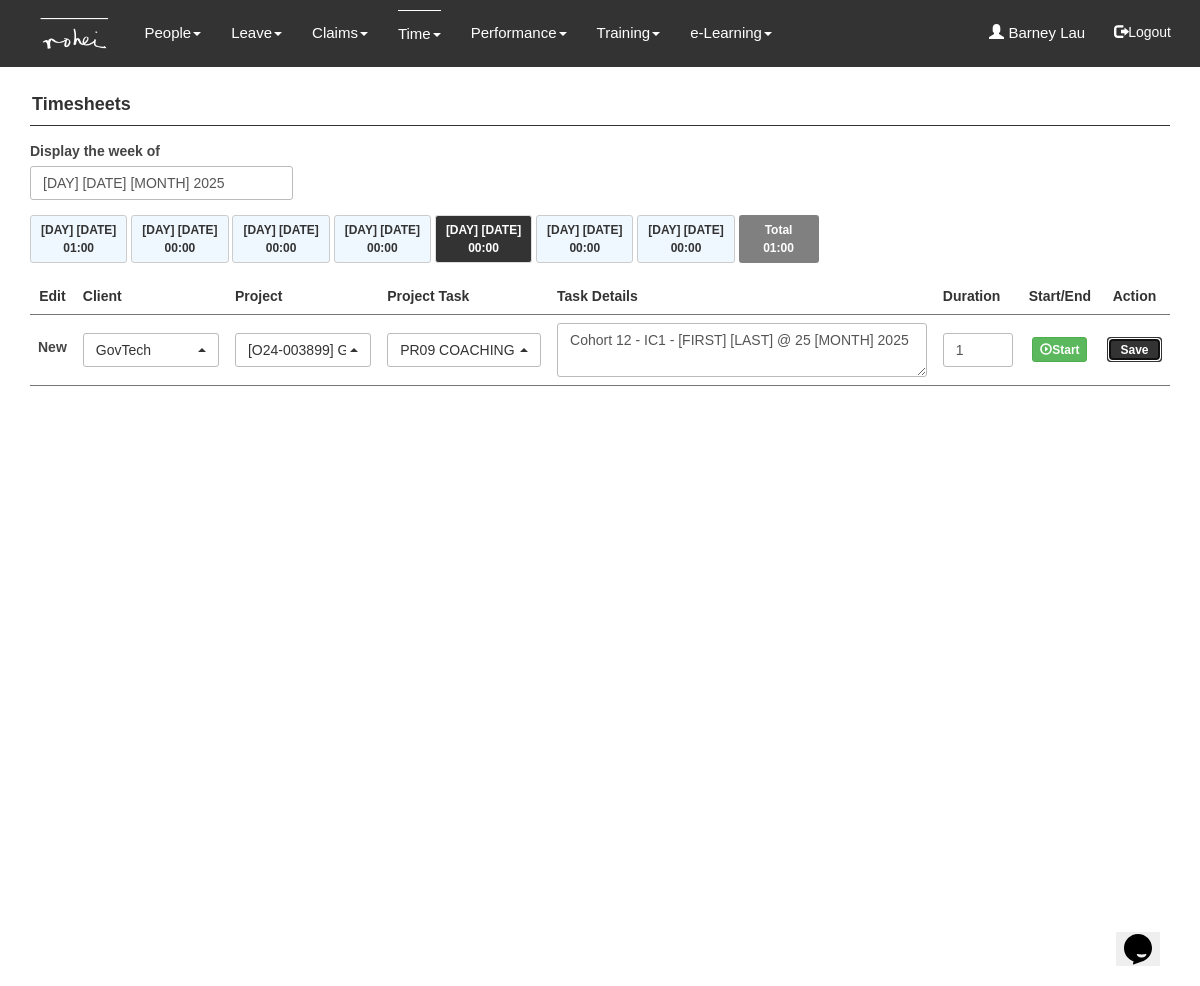 type on "1:00" 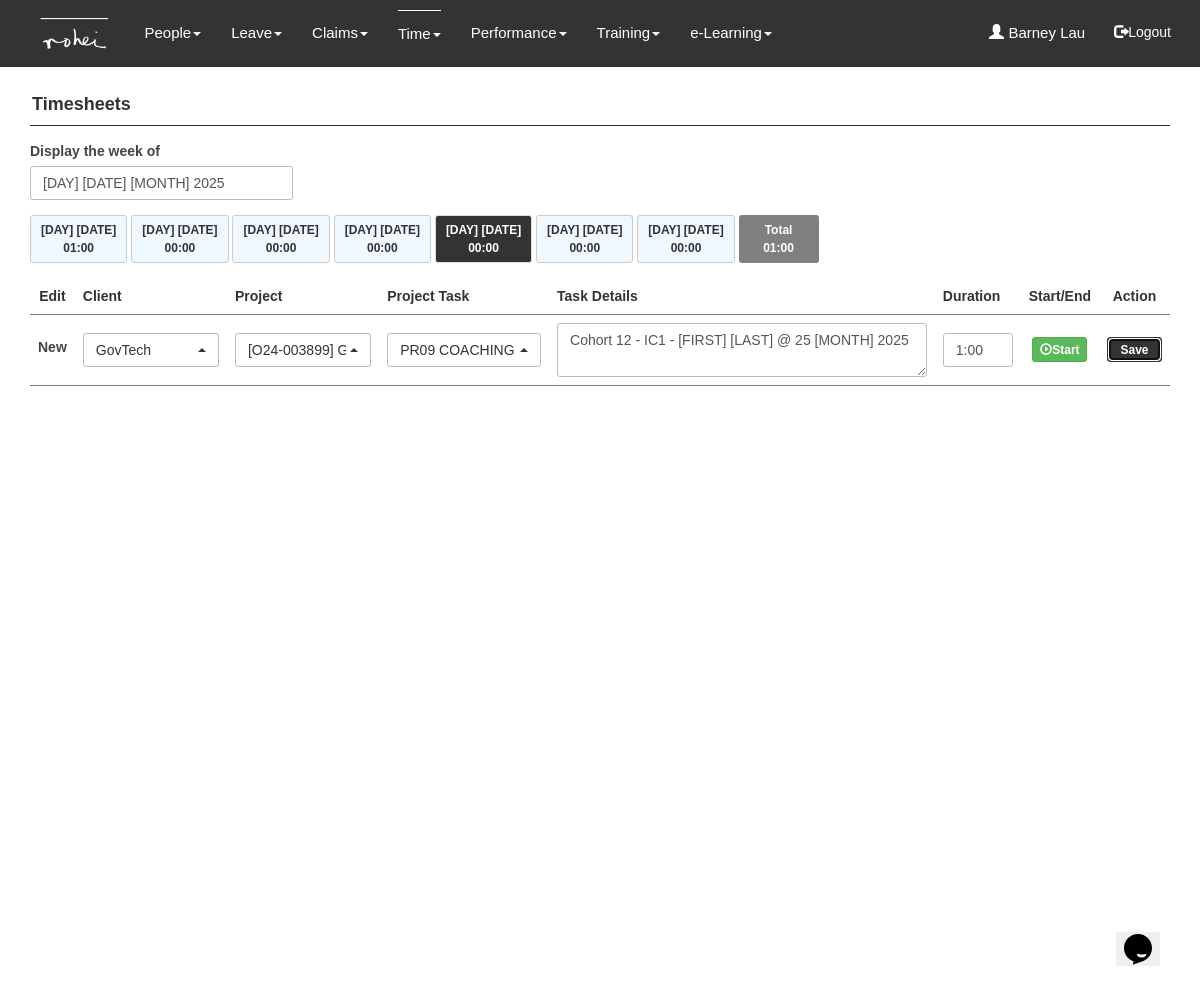 click on "Save" at bounding box center [1134, 349] 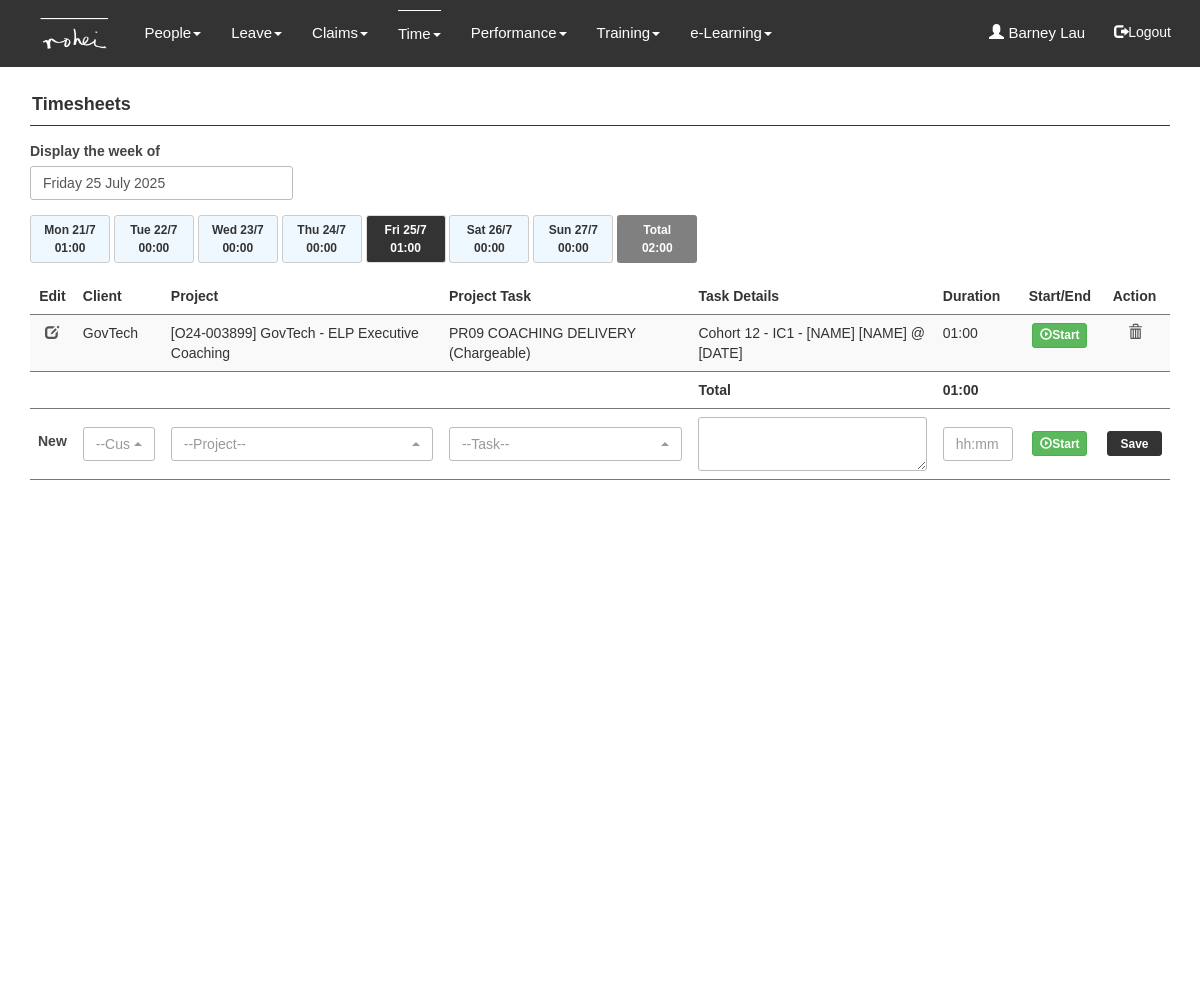 scroll, scrollTop: 0, scrollLeft: 0, axis: both 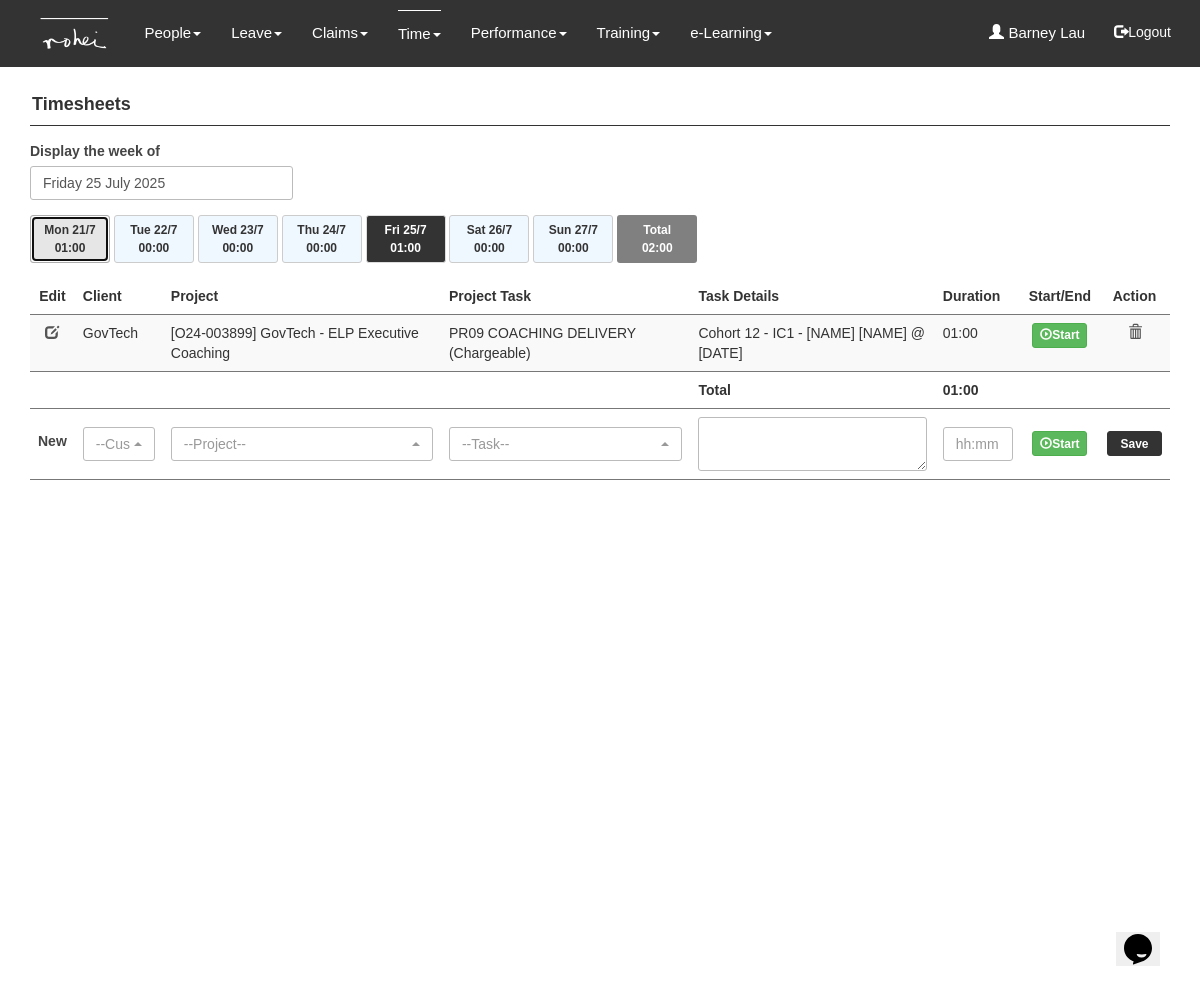 click on "Mon 21/7 [TIME]" at bounding box center (70, 239) 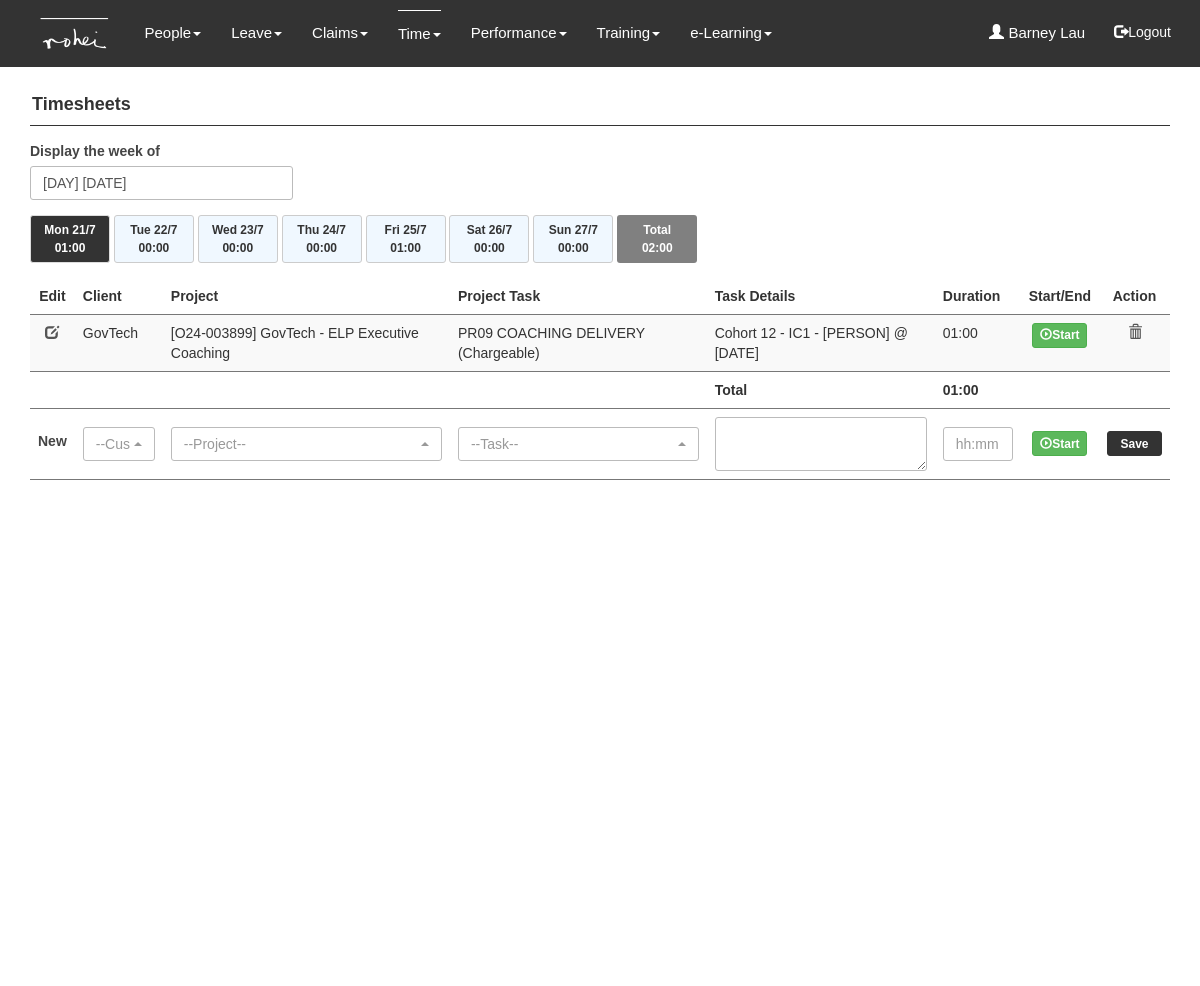 scroll, scrollTop: 0, scrollLeft: 0, axis: both 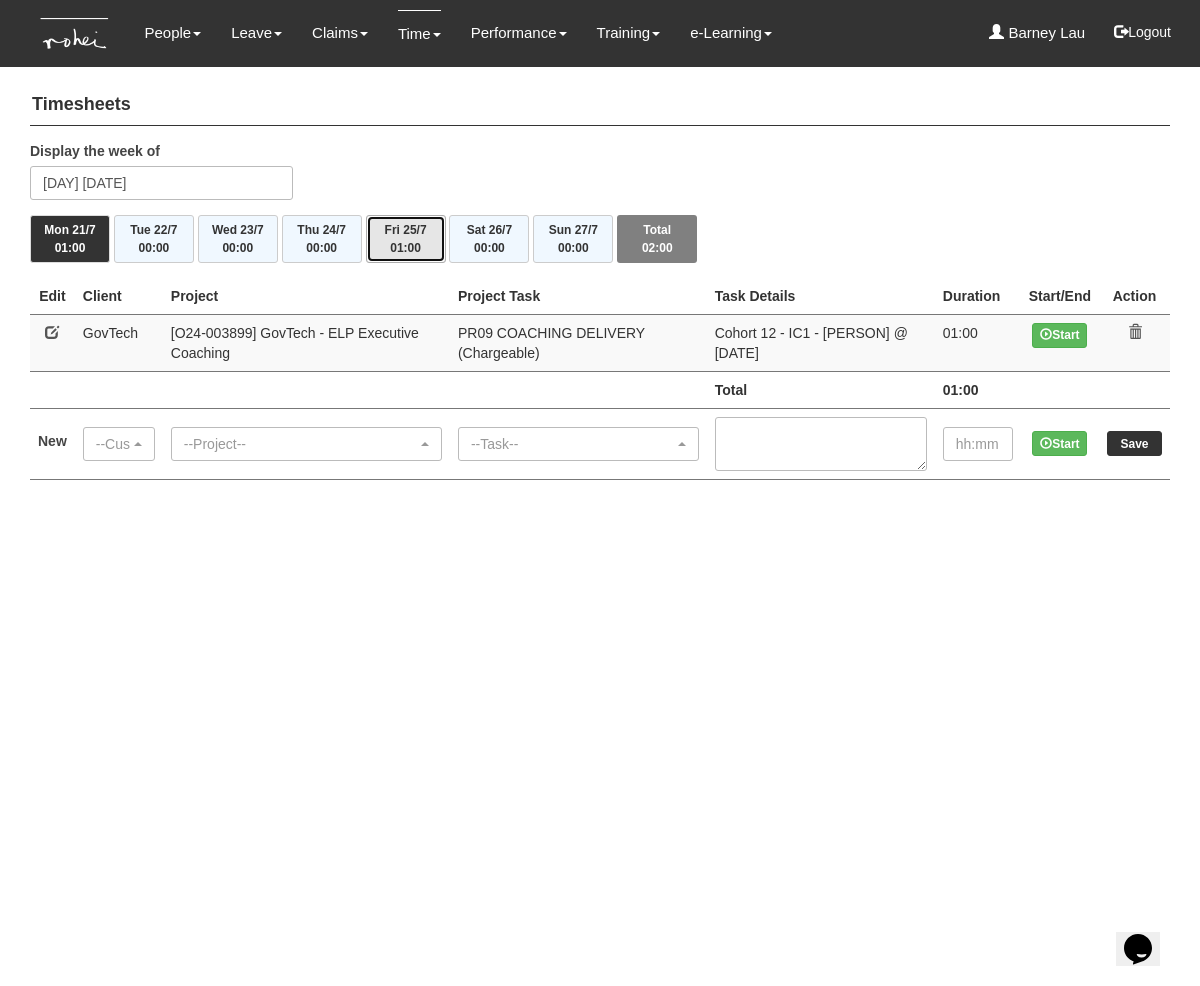 click on "[DAY] [DATE]" at bounding box center [406, 239] 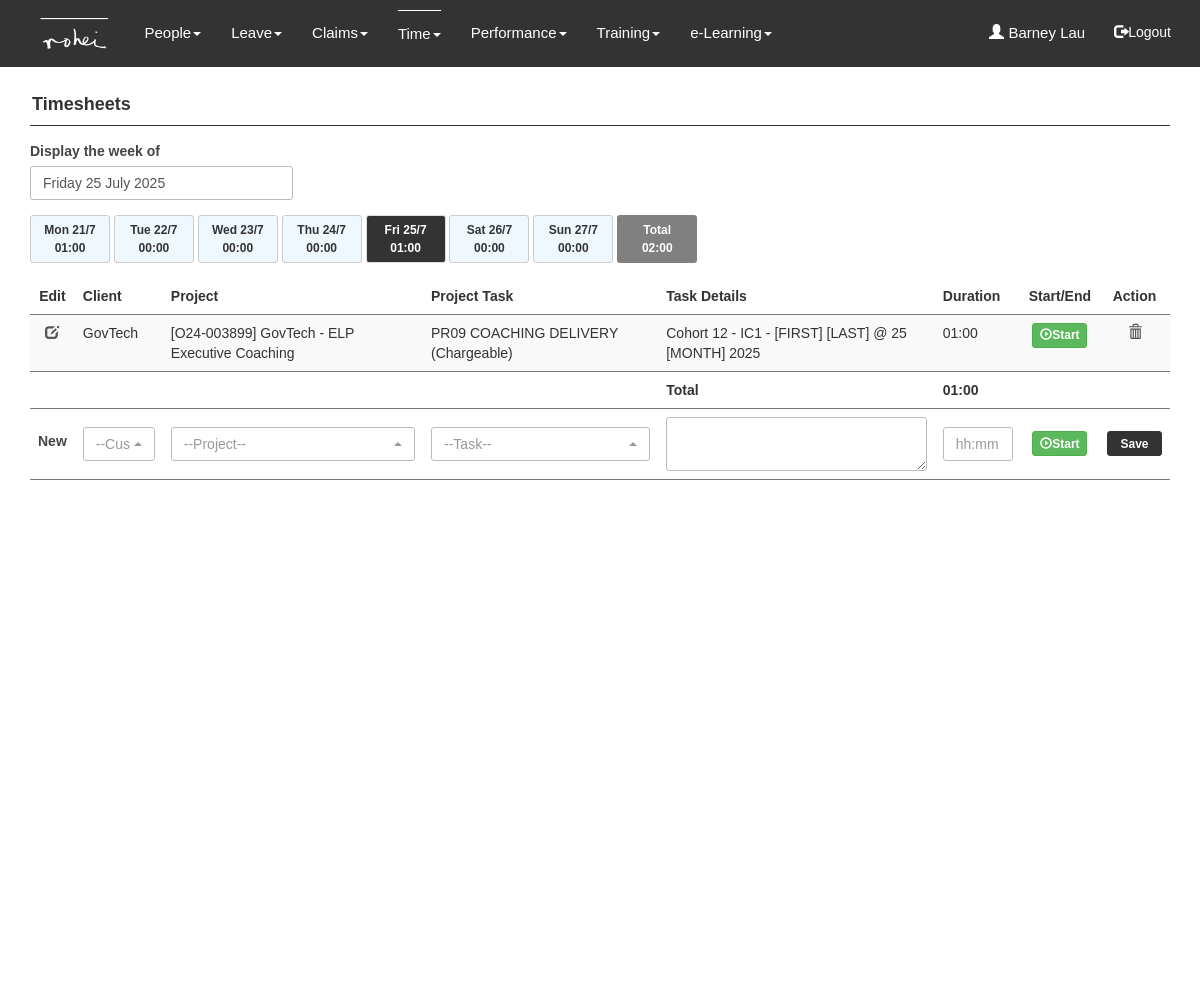 scroll, scrollTop: 0, scrollLeft: 0, axis: both 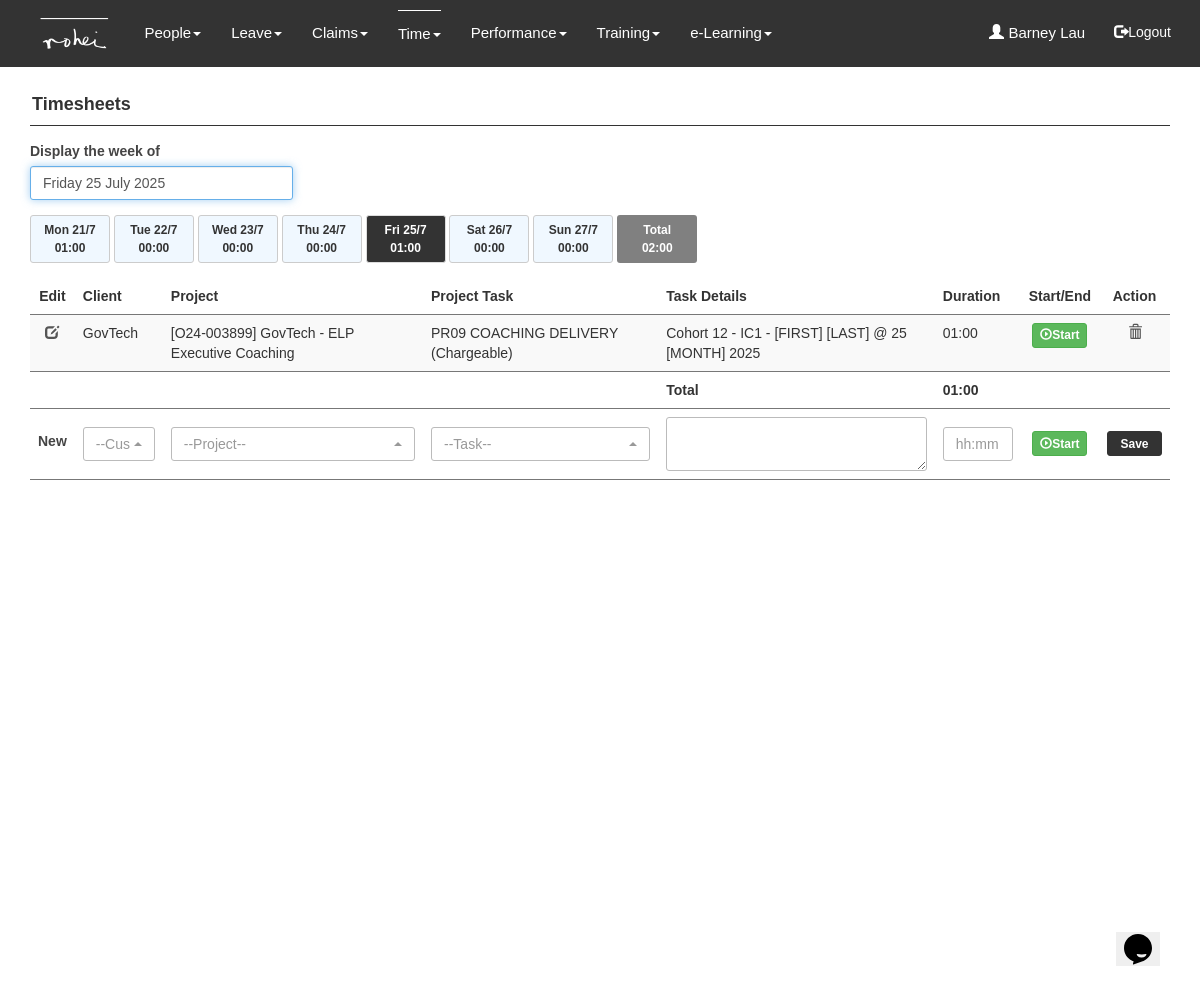 click on "Friday 25 July 2025" at bounding box center (161, 183) 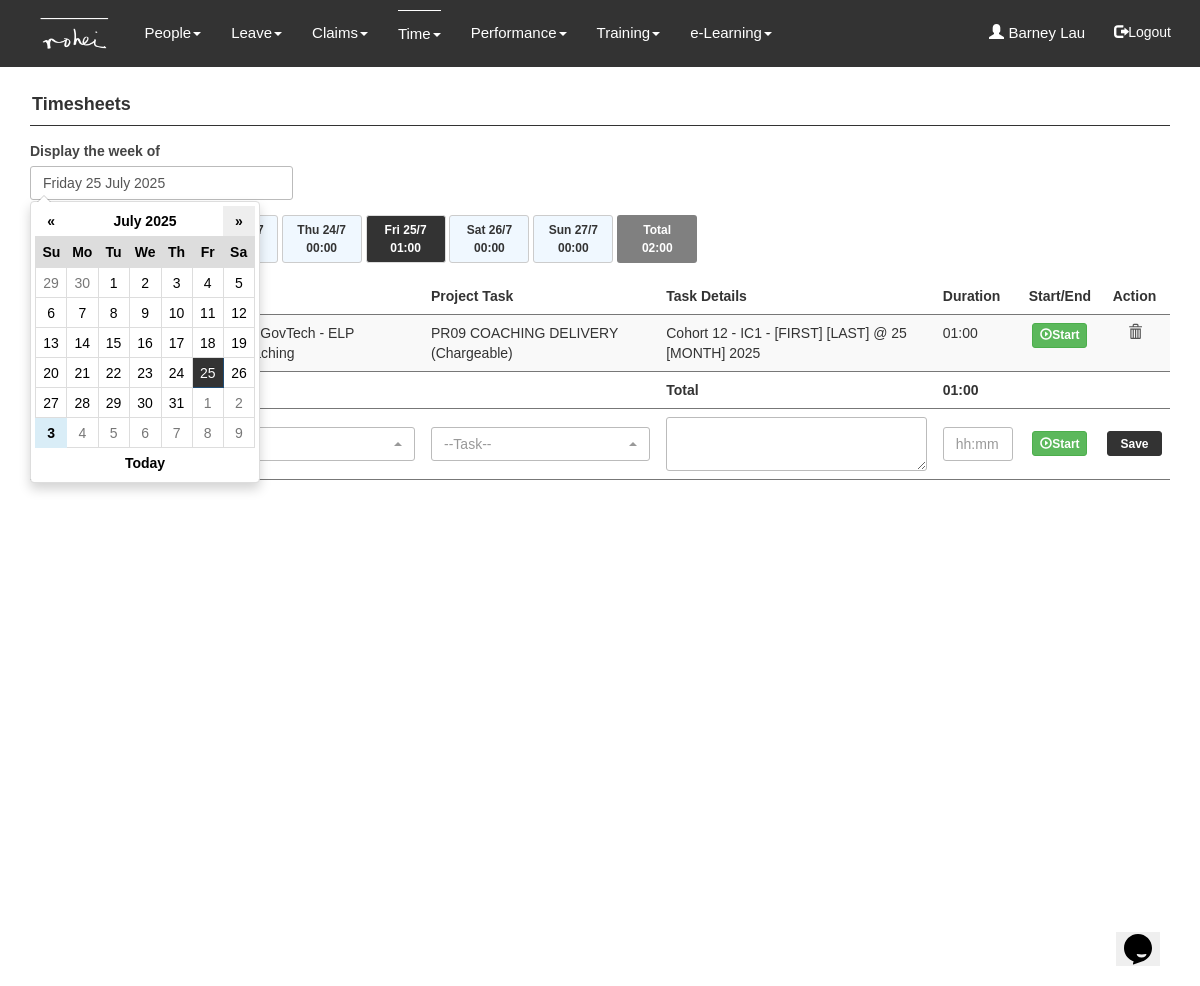 click on "»" at bounding box center [238, 221] 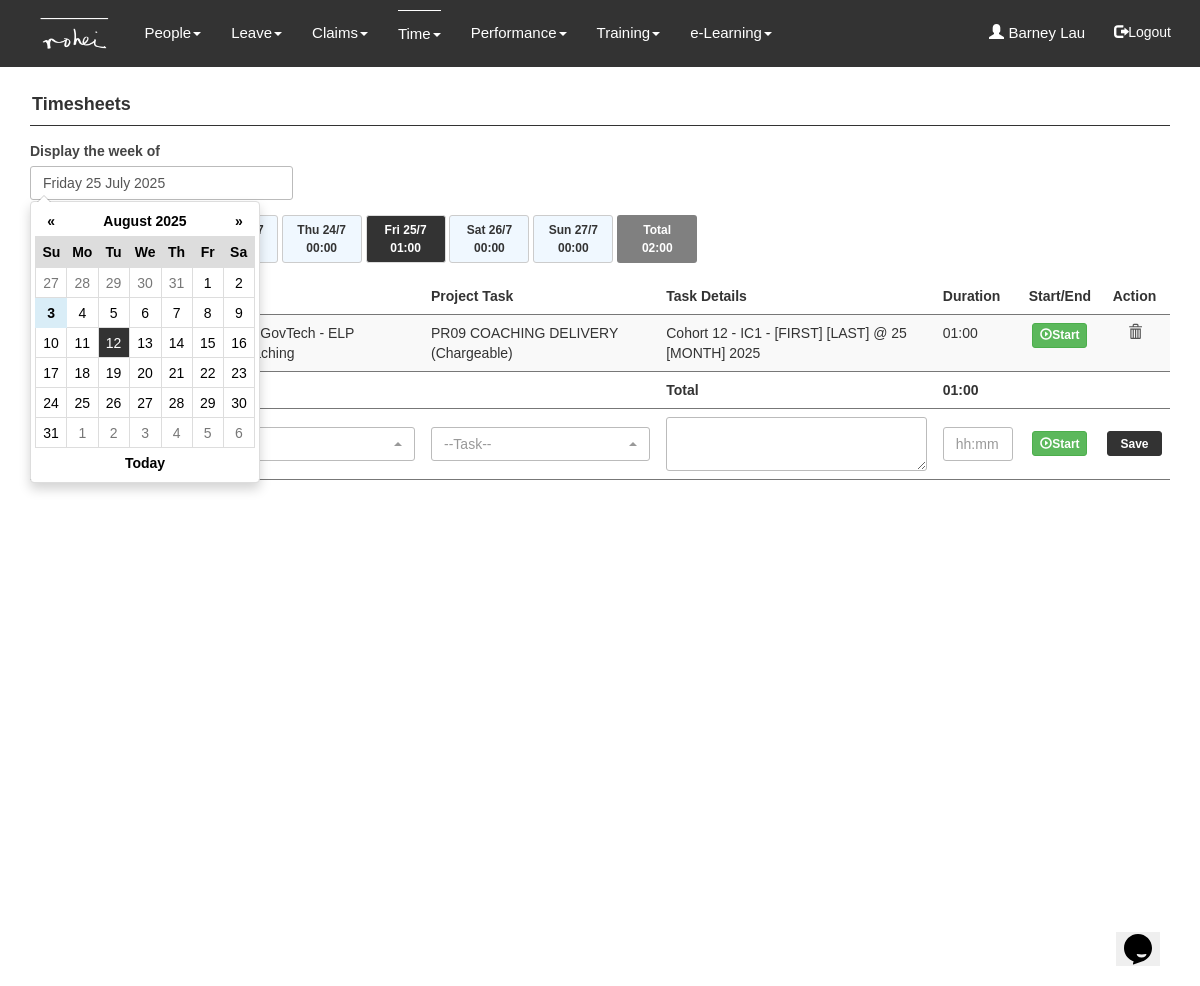 click on "12" at bounding box center (113, 343) 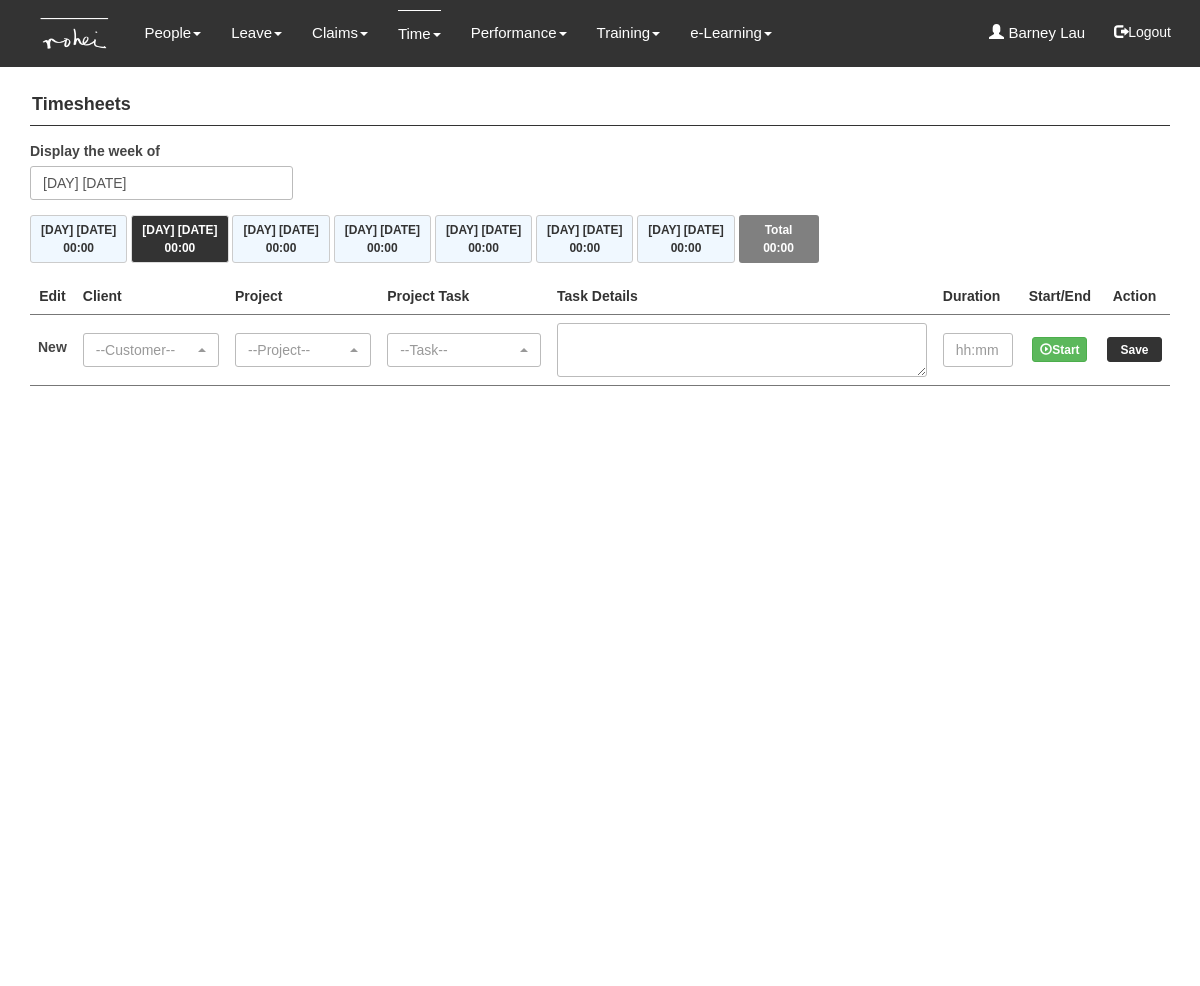 scroll, scrollTop: 0, scrollLeft: 0, axis: both 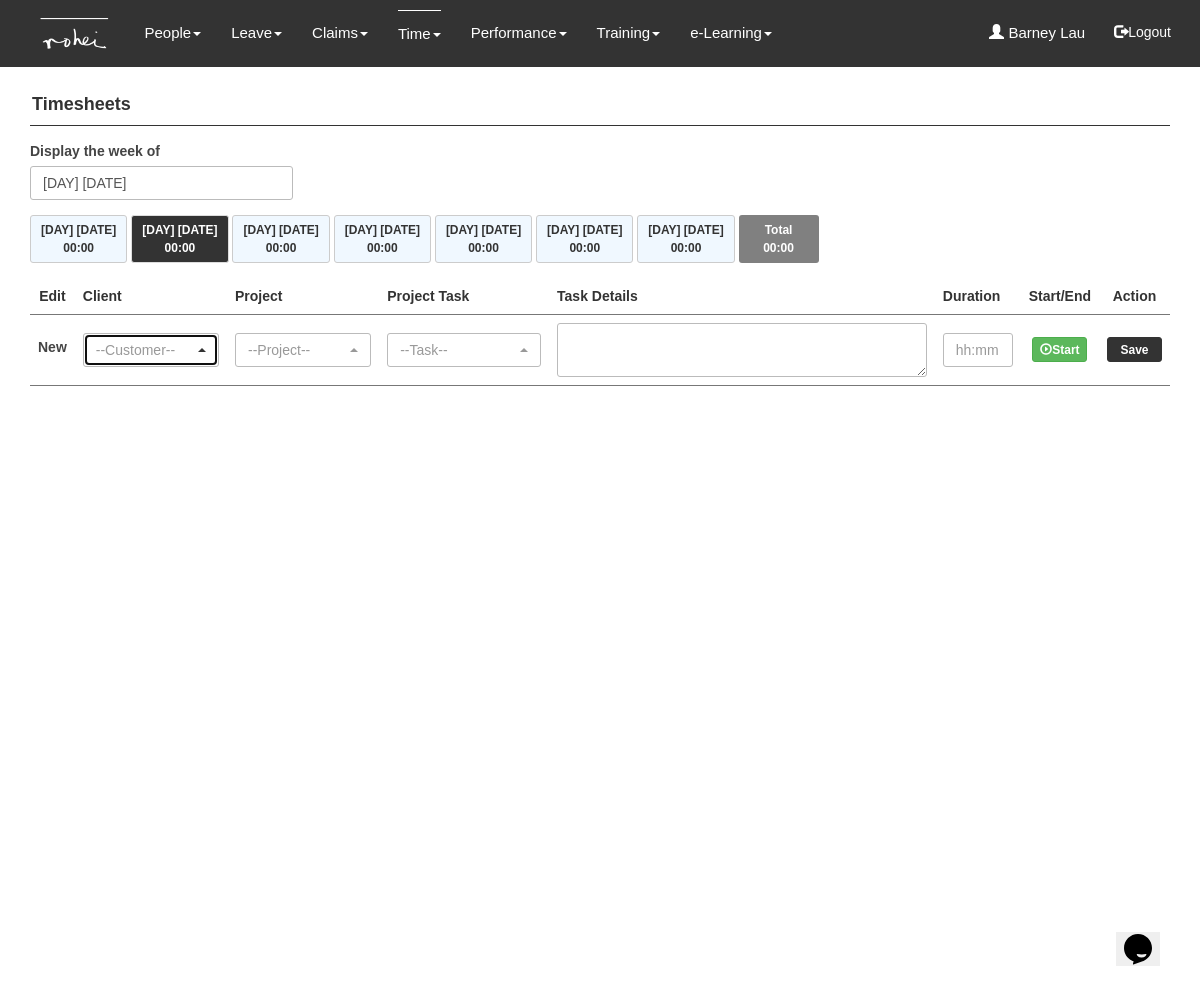 click on "--Customer--" at bounding box center (145, 350) 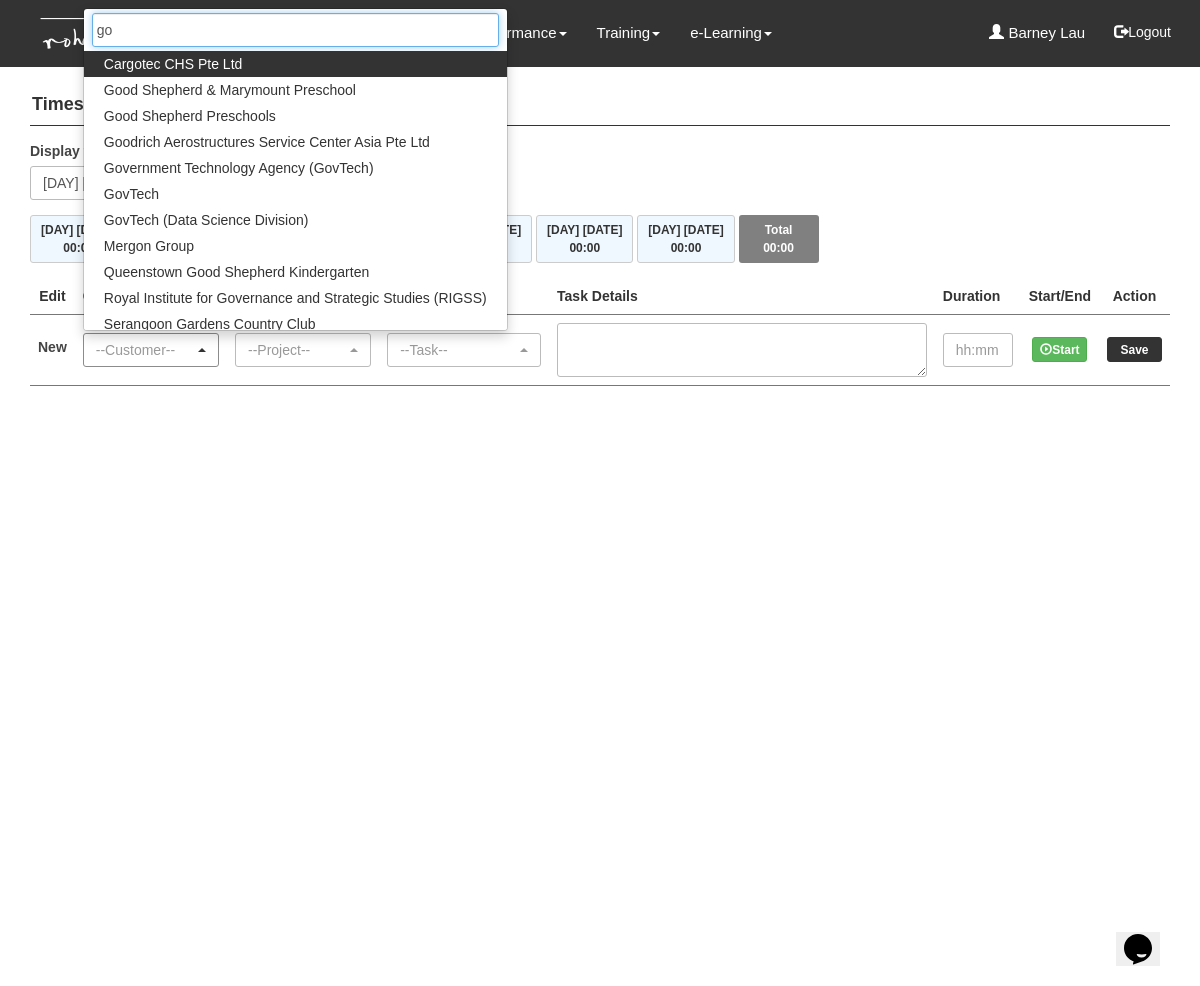 type on "gov" 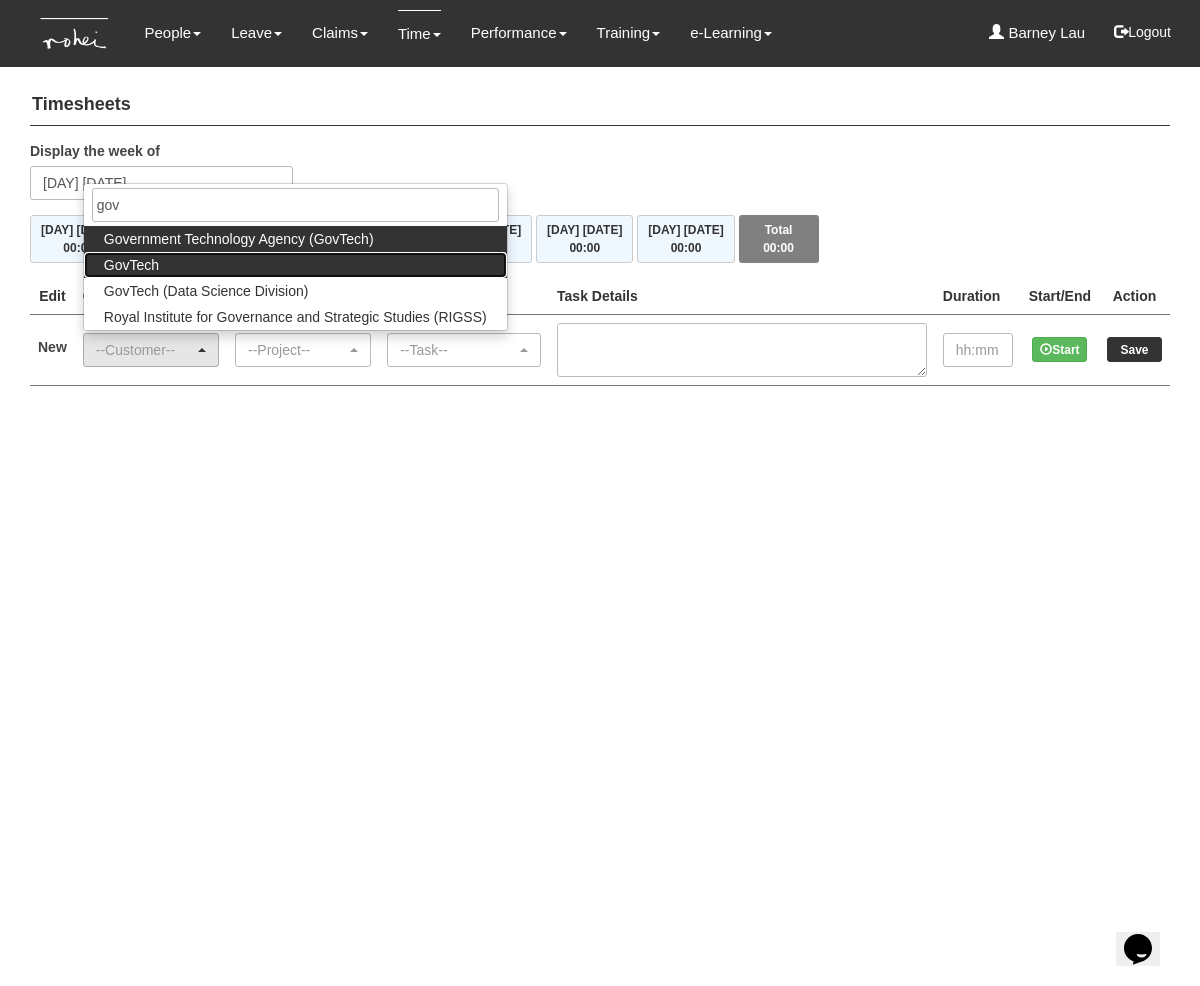 click on "GovTech" at bounding box center (295, 265) 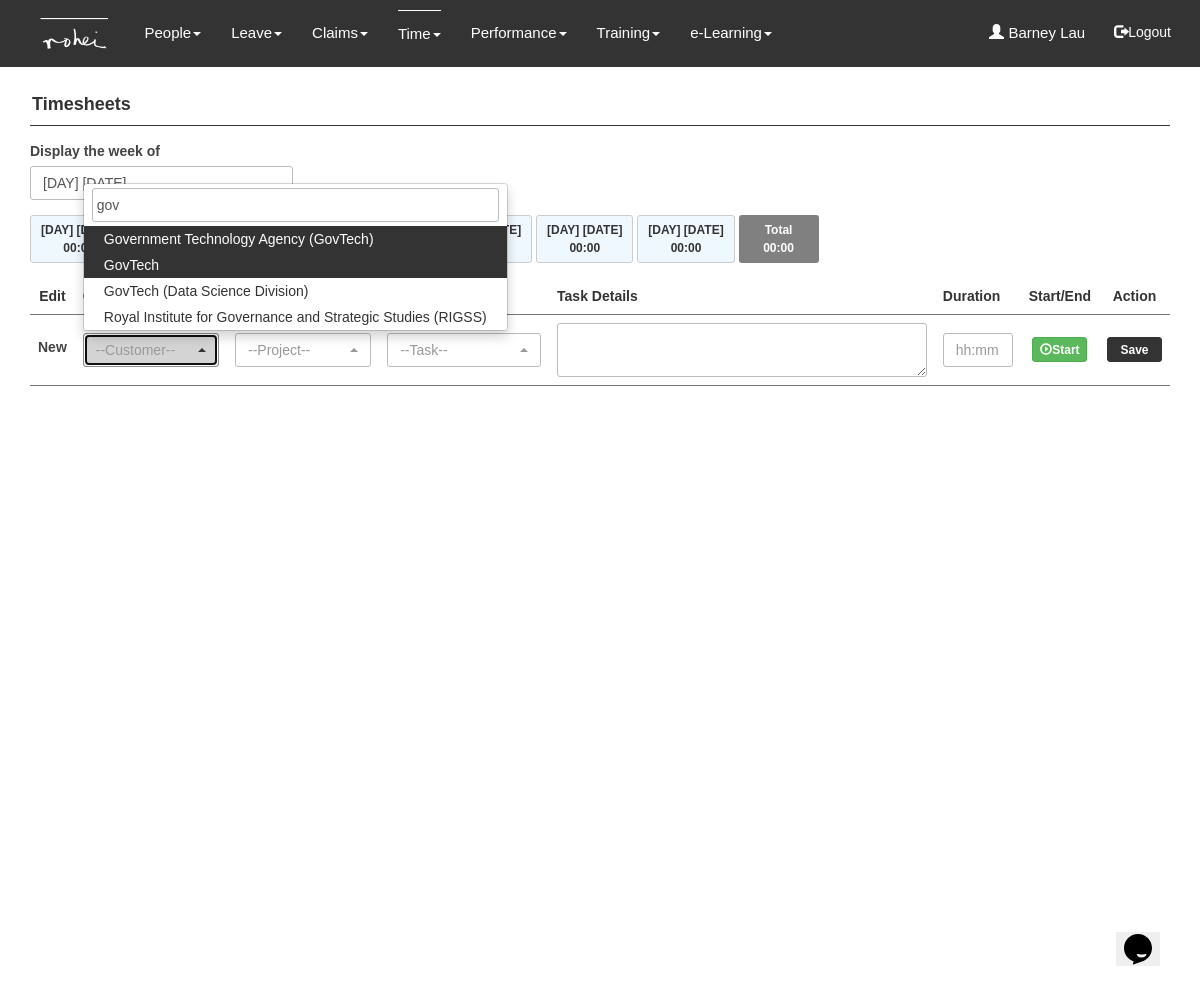 select on "427" 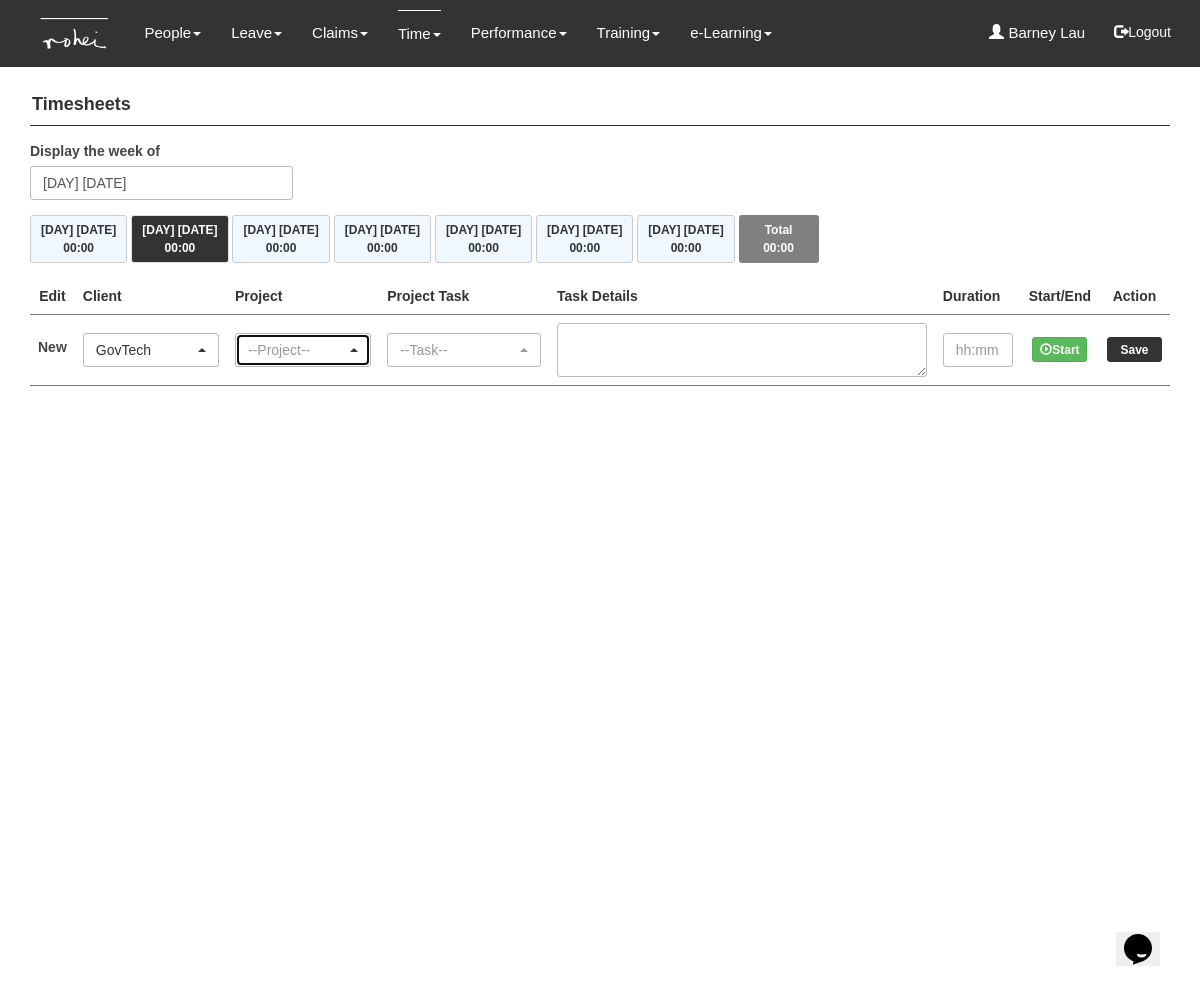 click on "--Project--" at bounding box center [297, 350] 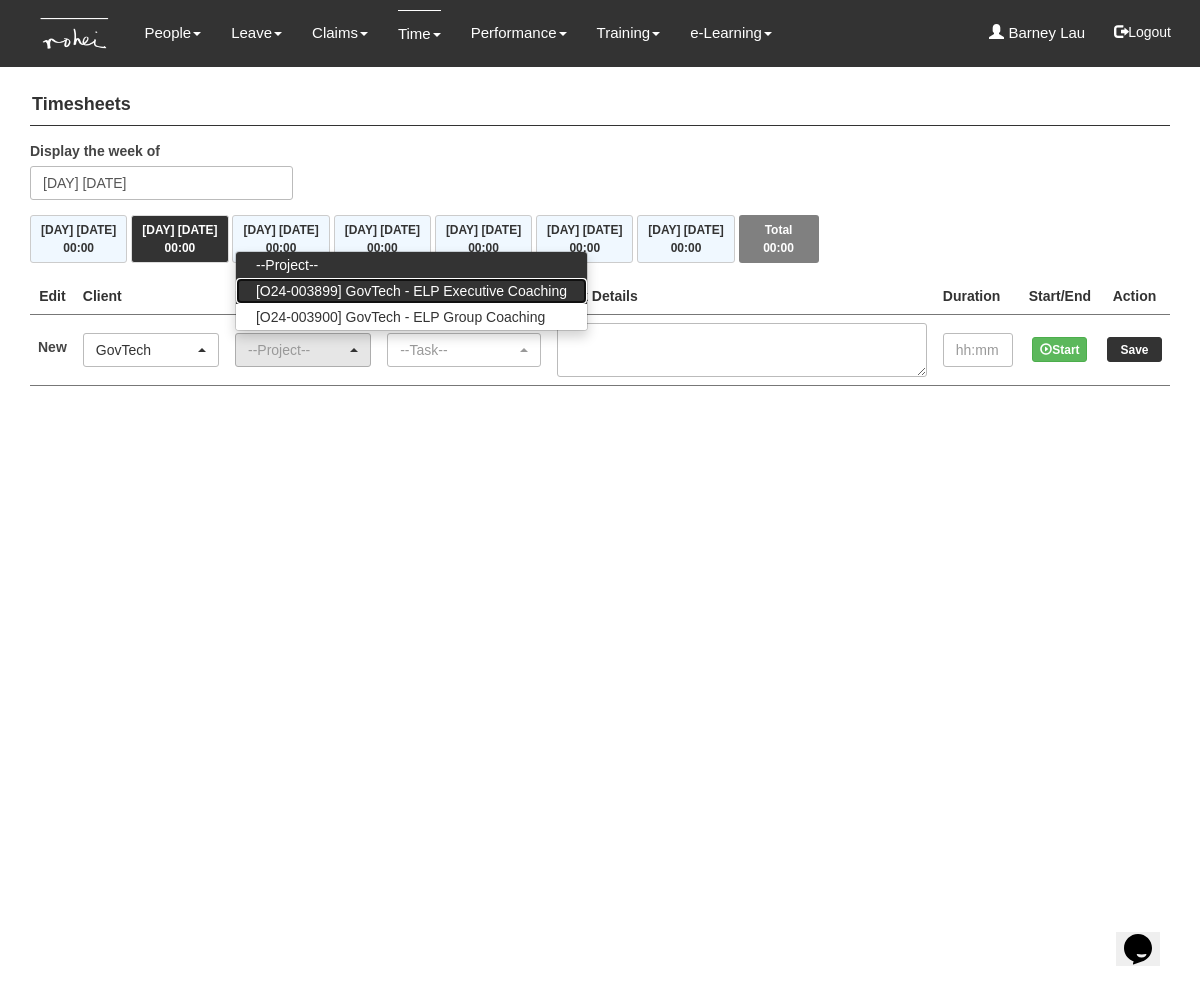 click on "[O24-003899] GovTech - ELP Executive Coaching" at bounding box center [411, 291] 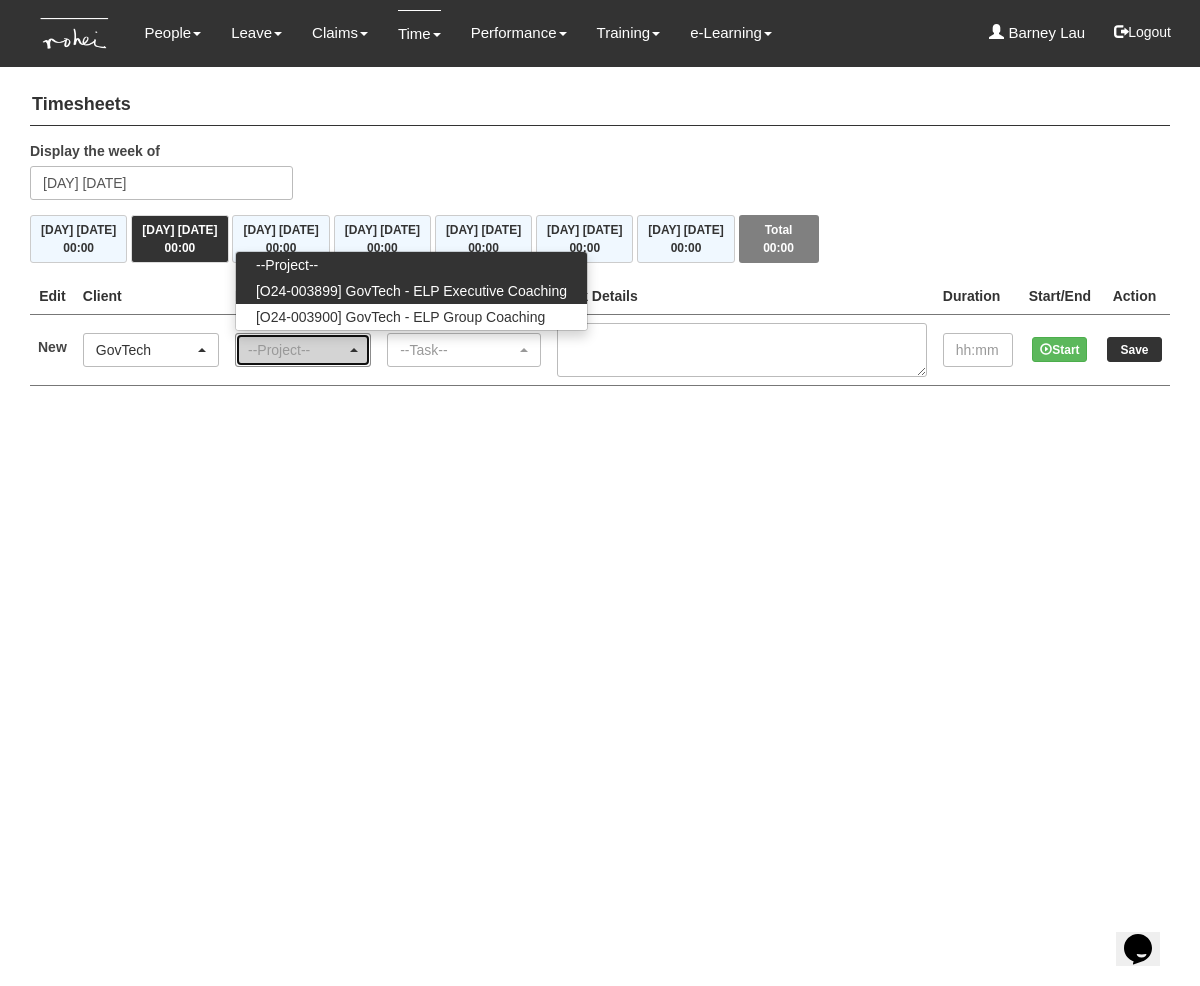 select on "2540" 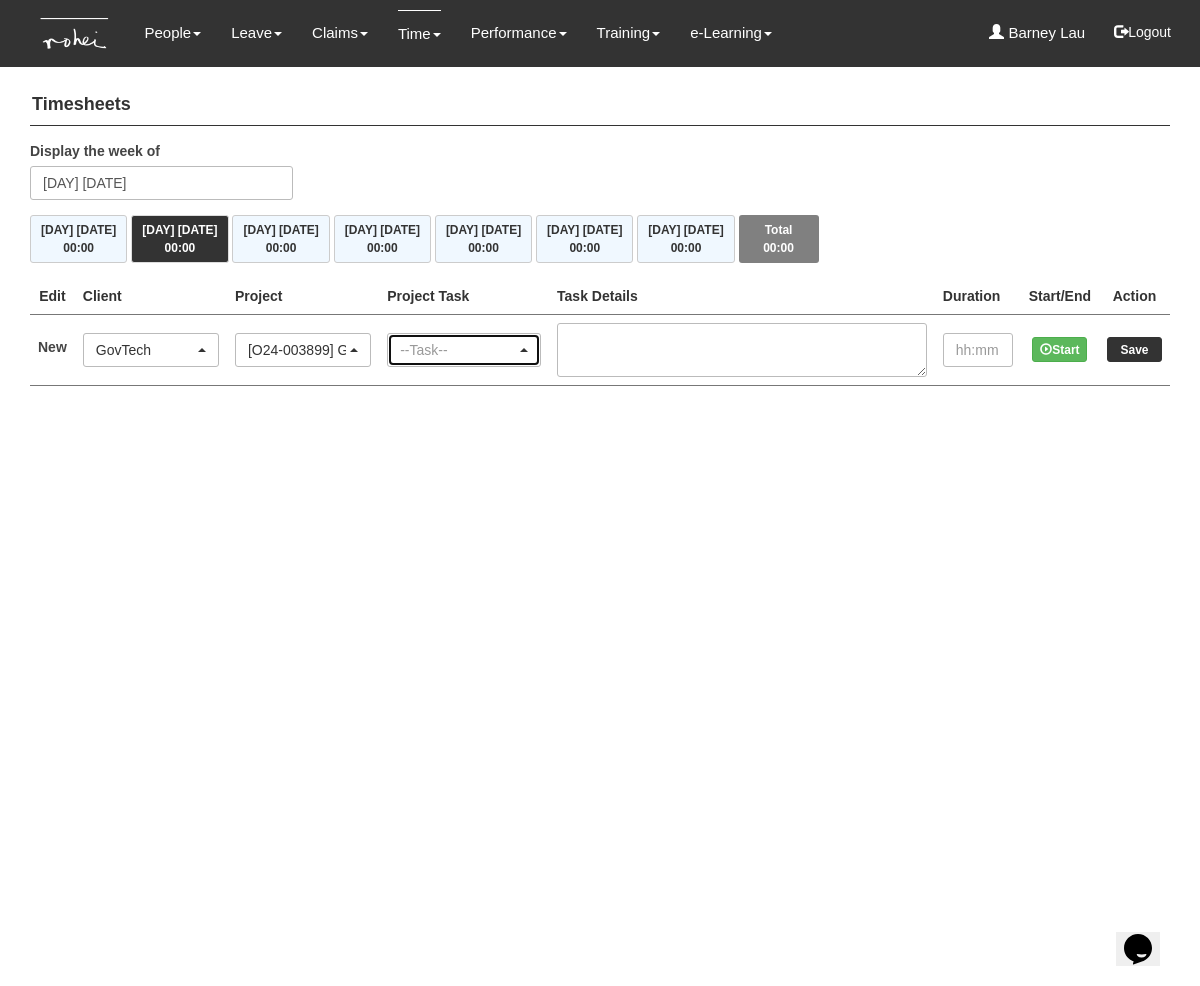 click on "--Task--" at bounding box center [458, 350] 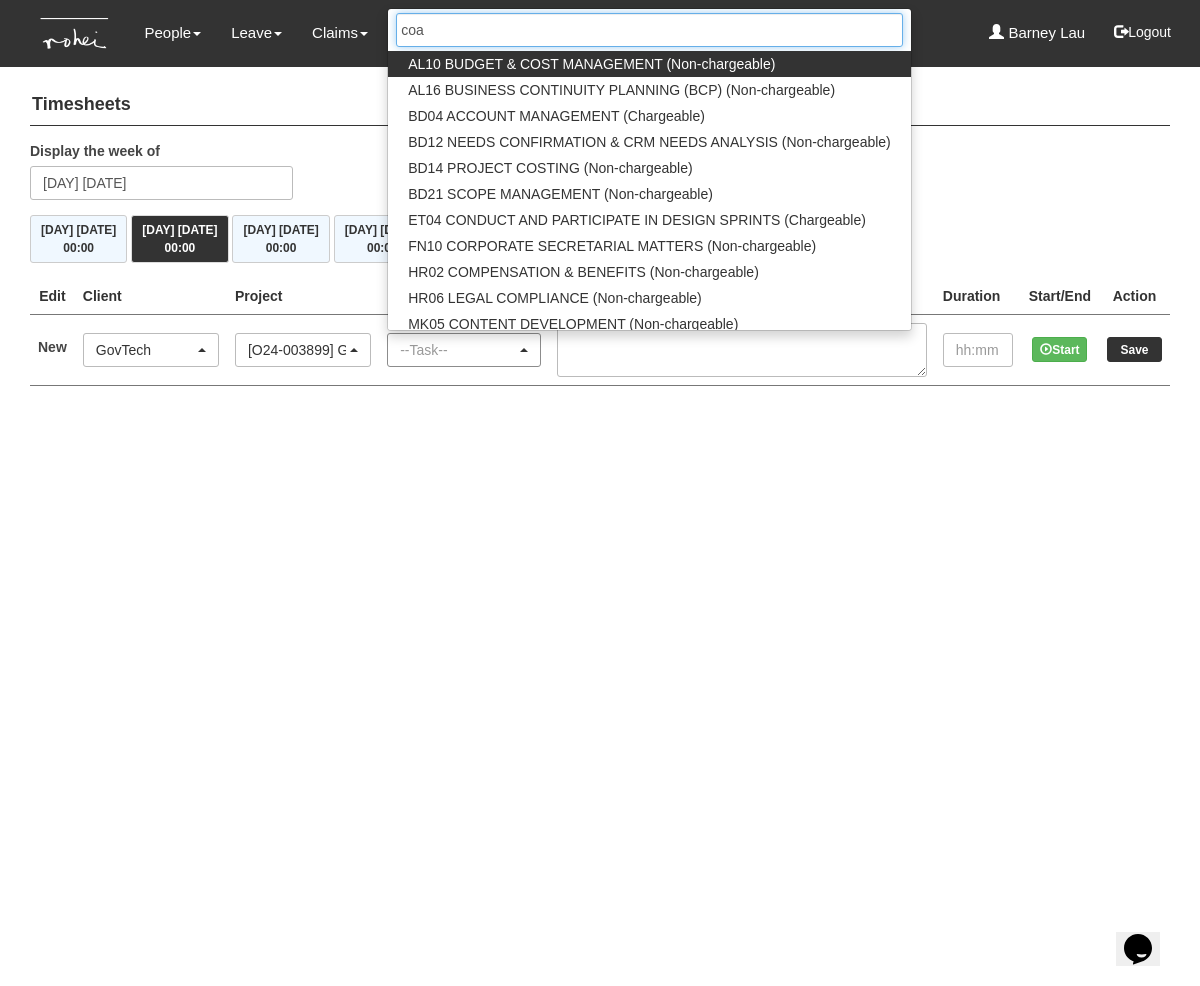 type on "coac" 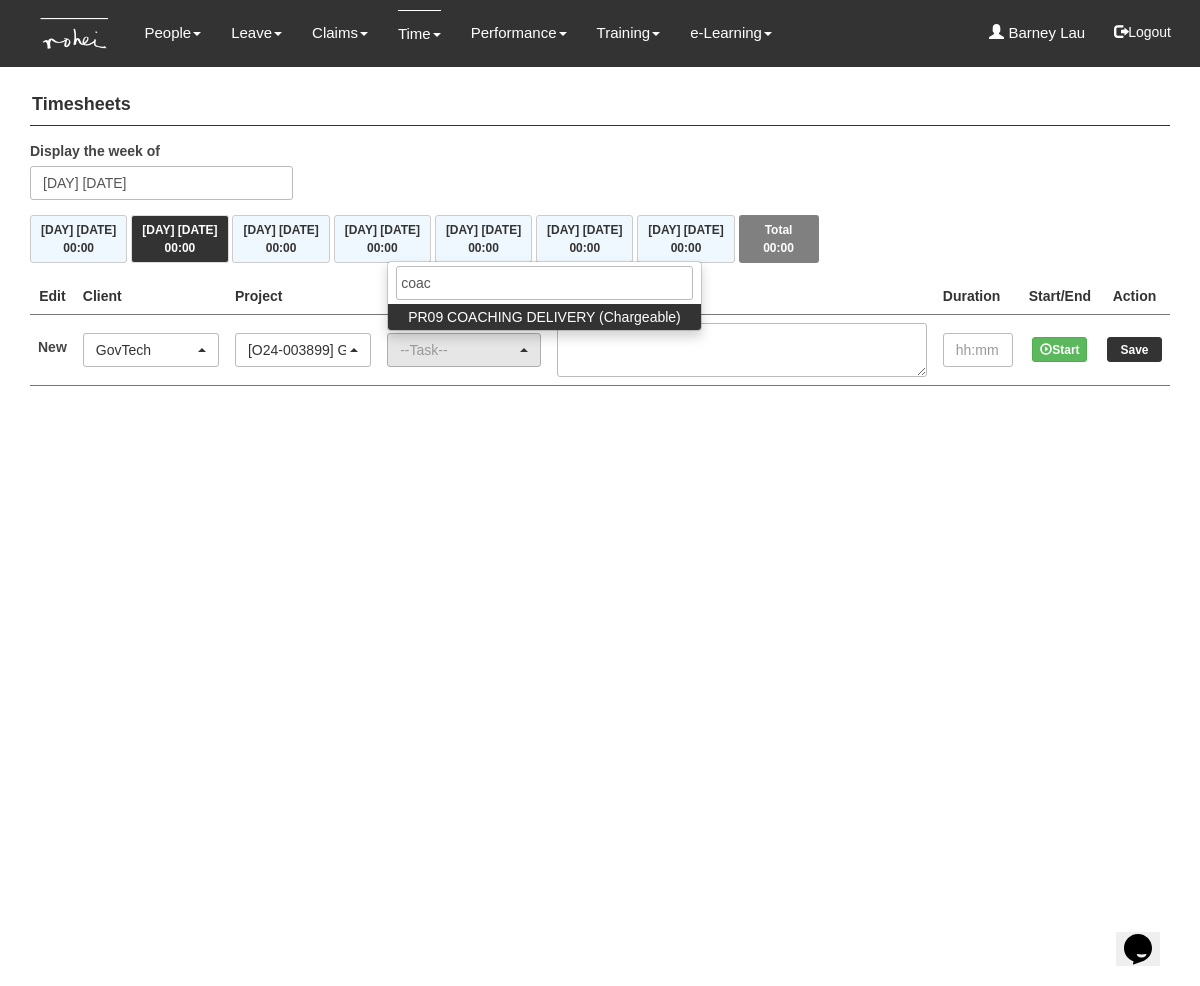 click on "PR09 COACHING DELIVERY (Chargeable)" at bounding box center (544, 317) 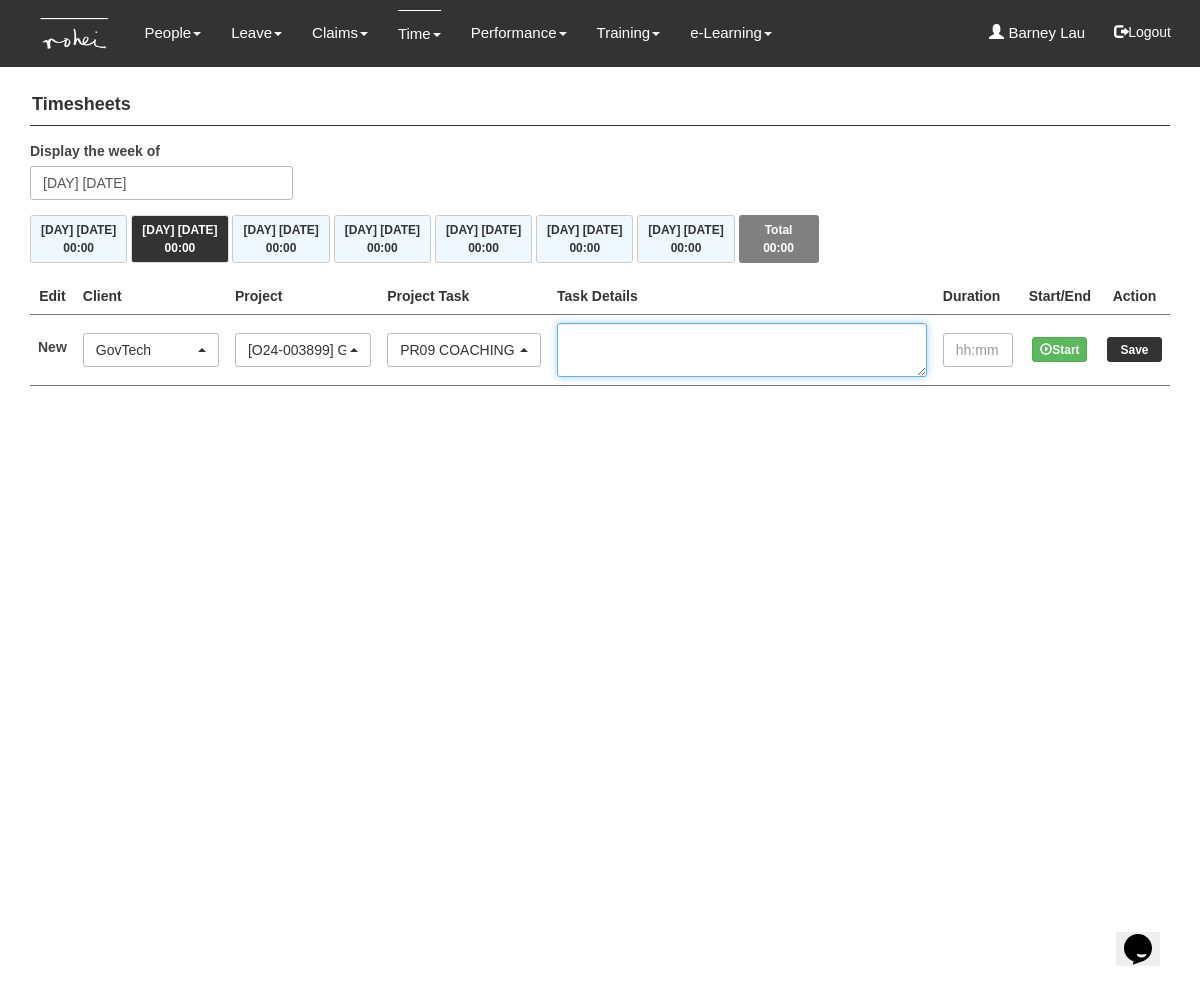 click at bounding box center (742, 350) 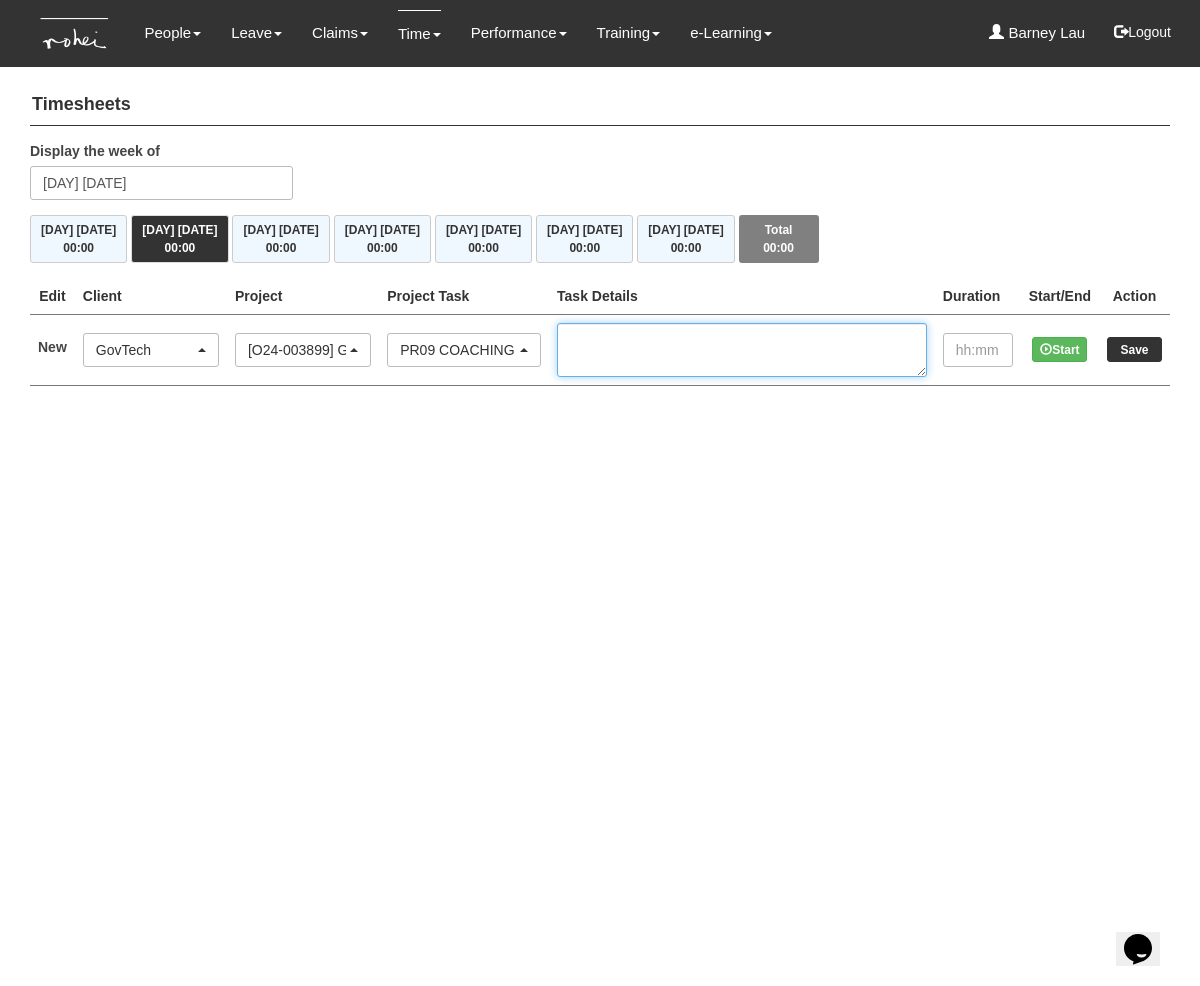 click at bounding box center [742, 350] 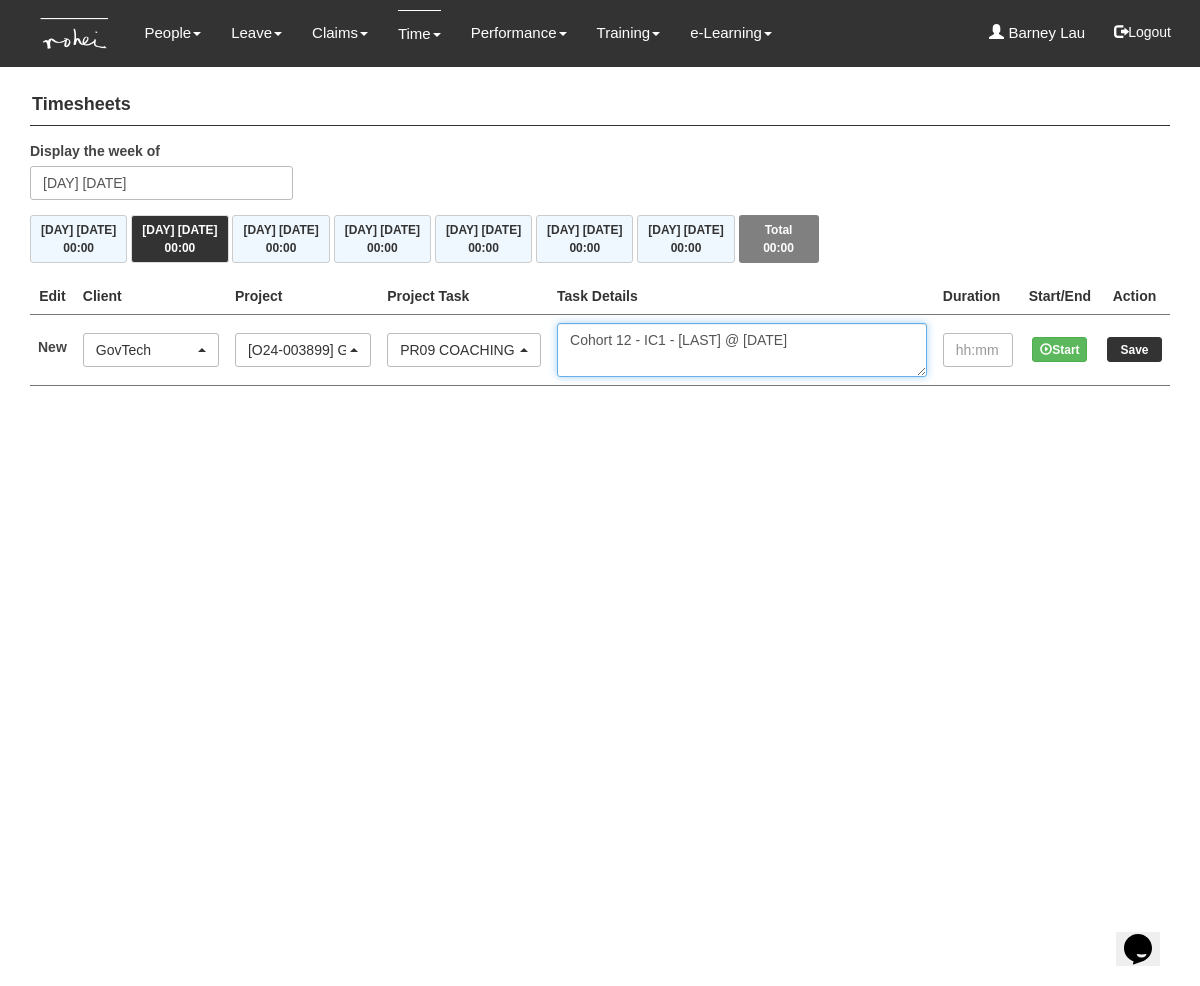 type on "Cohort 12 - IC1 - Huang Junqi @ 12 August 2025" 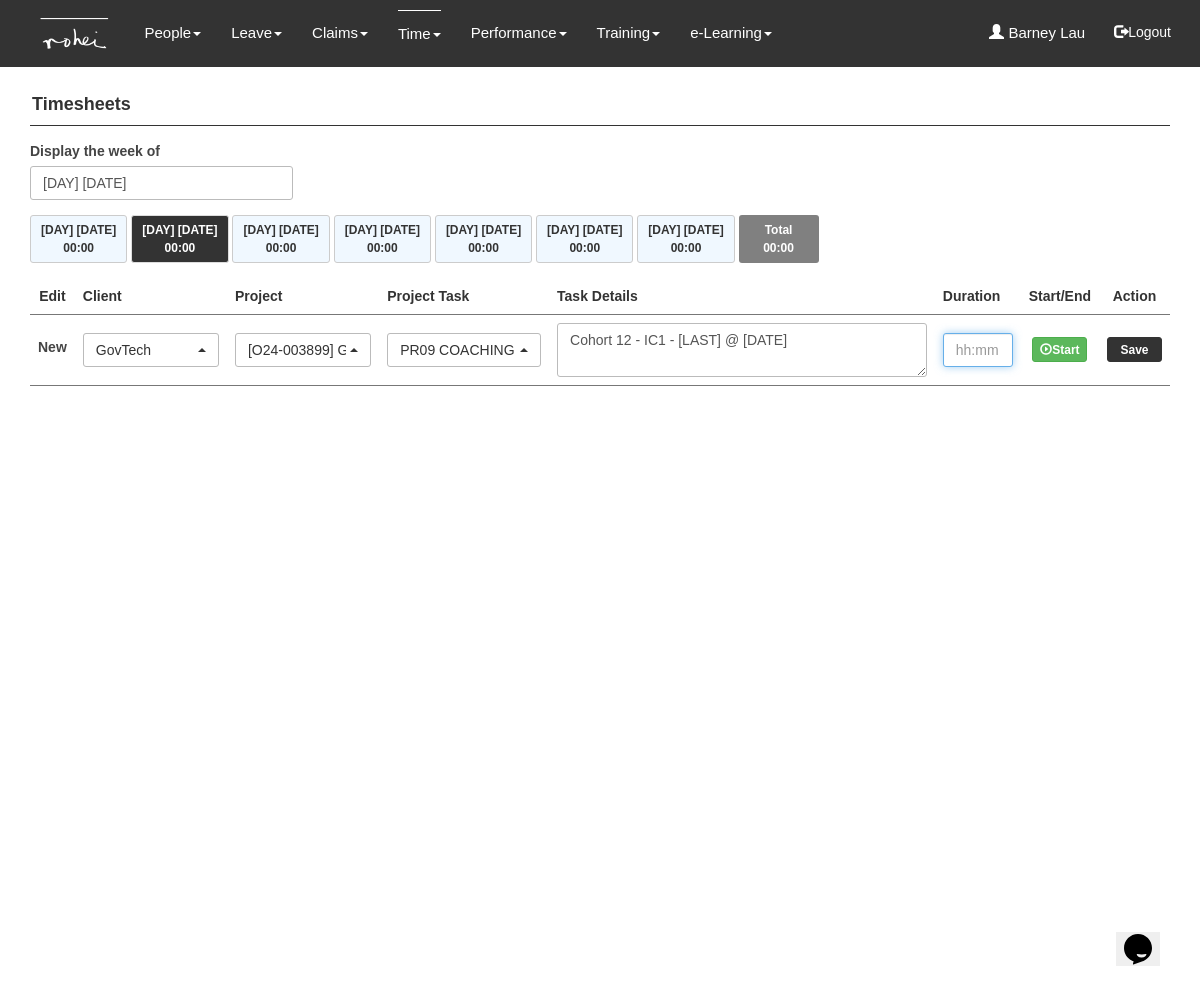 click at bounding box center [978, 350] 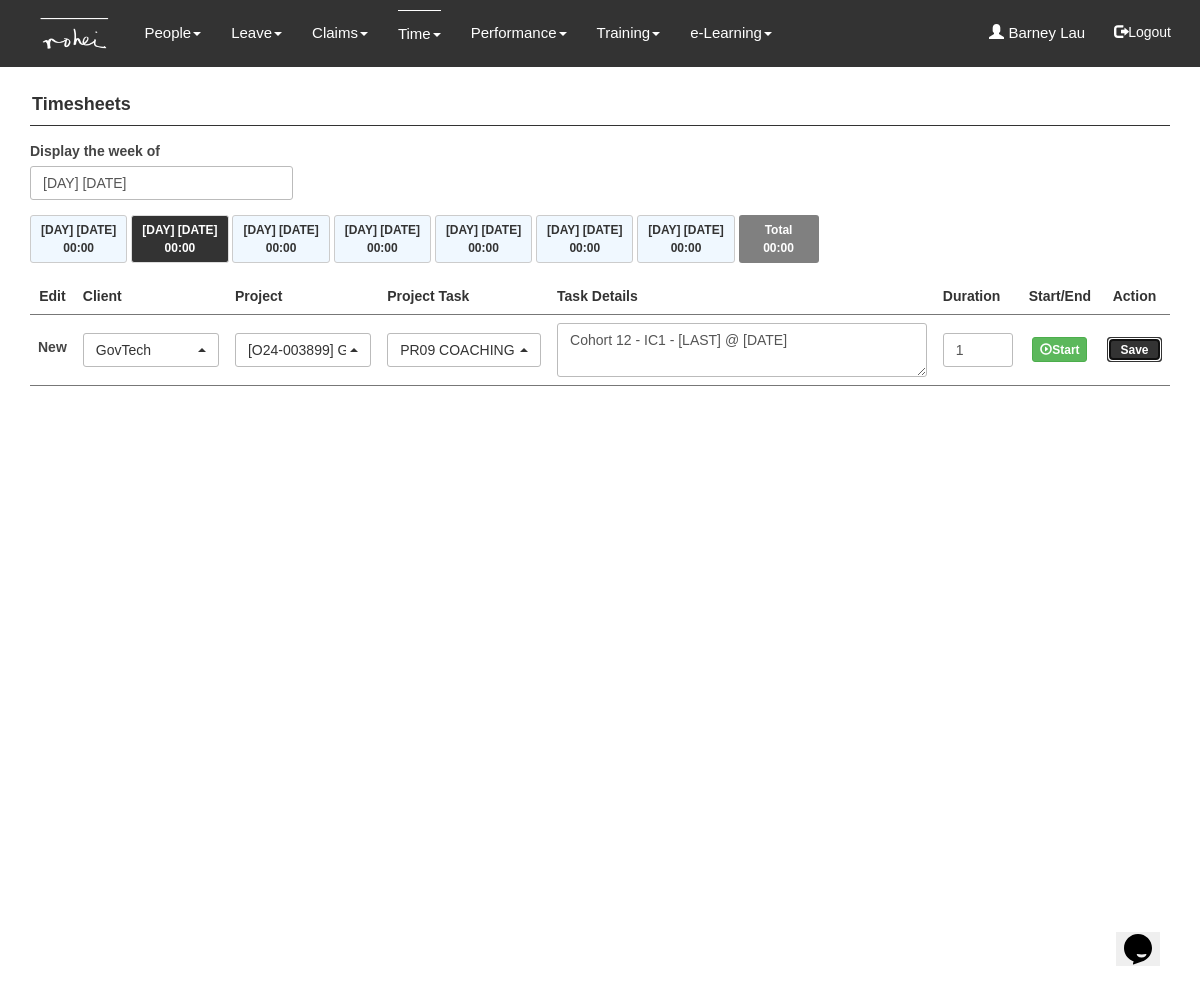 click on "Save" at bounding box center [1134, 349] 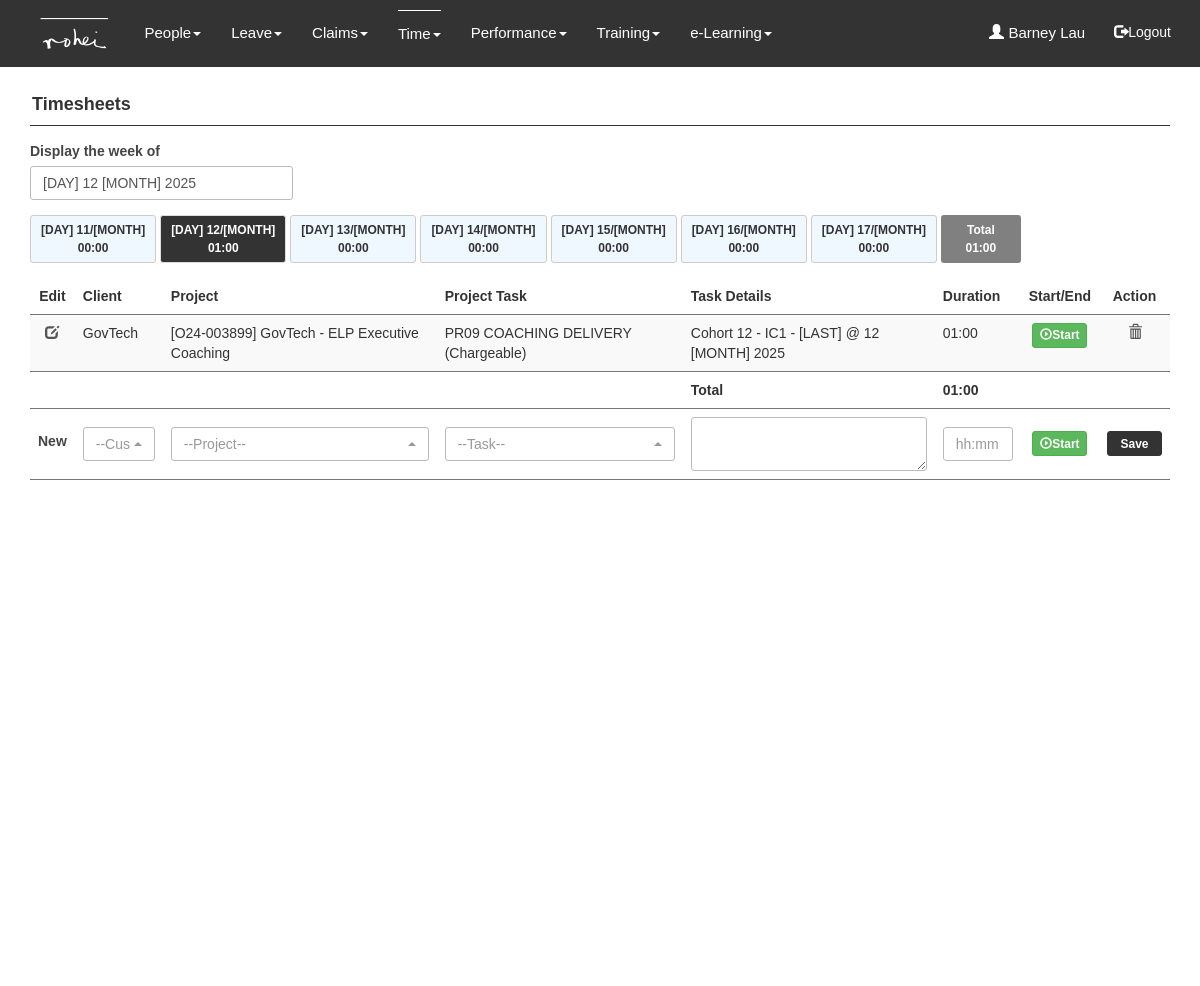 scroll, scrollTop: 0, scrollLeft: 0, axis: both 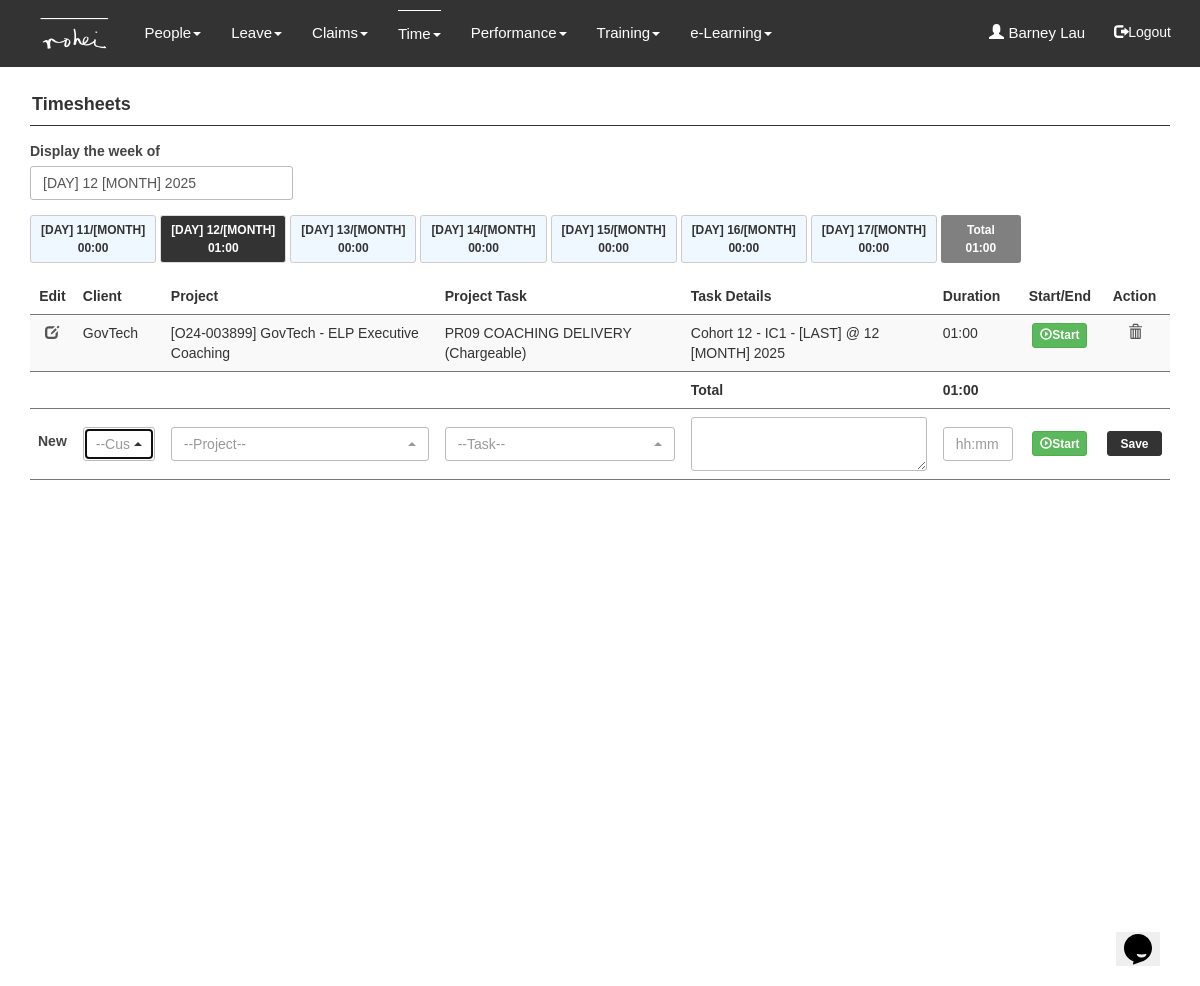 click on "--Customer--" at bounding box center (119, 444) 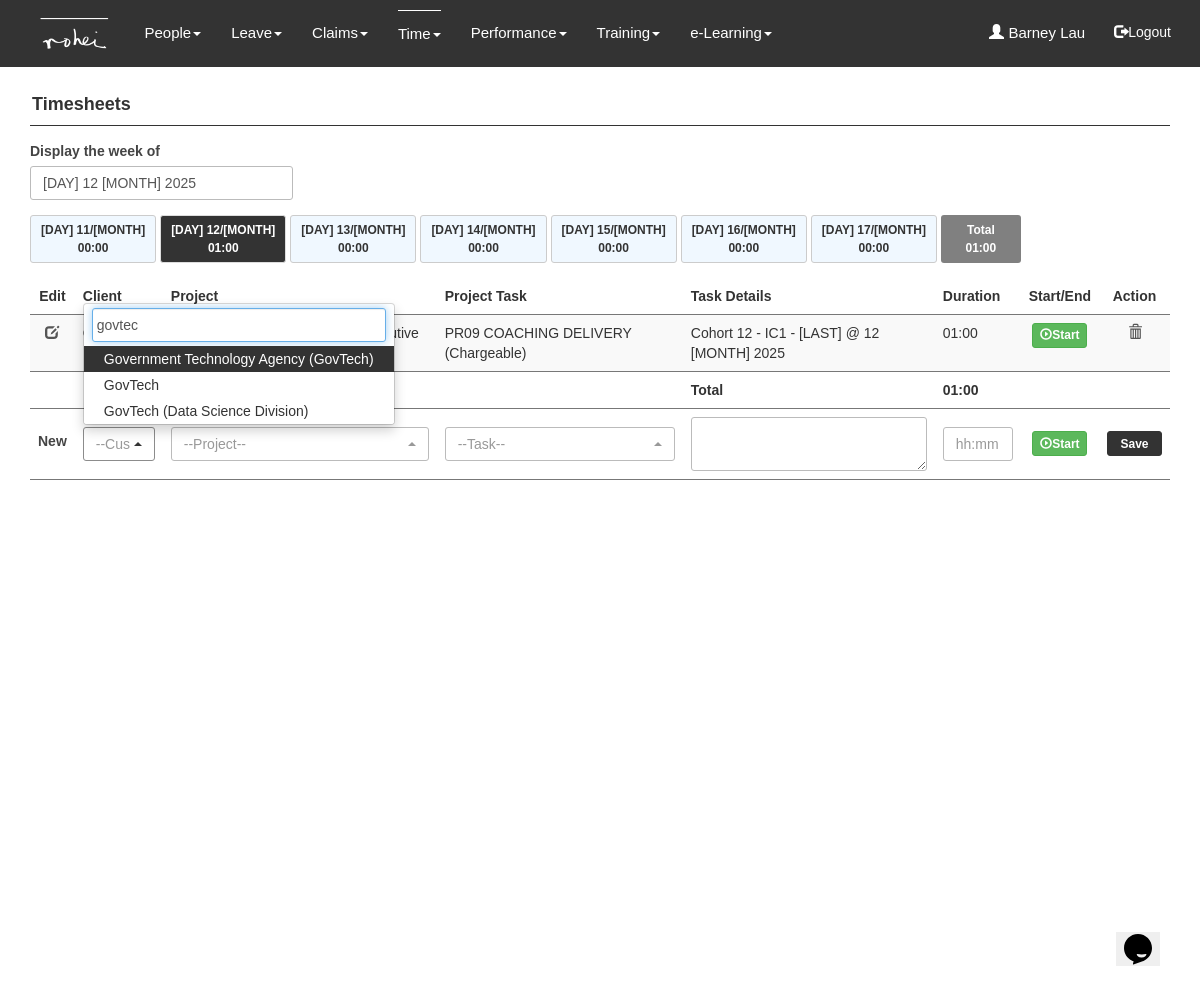 type on "govtech" 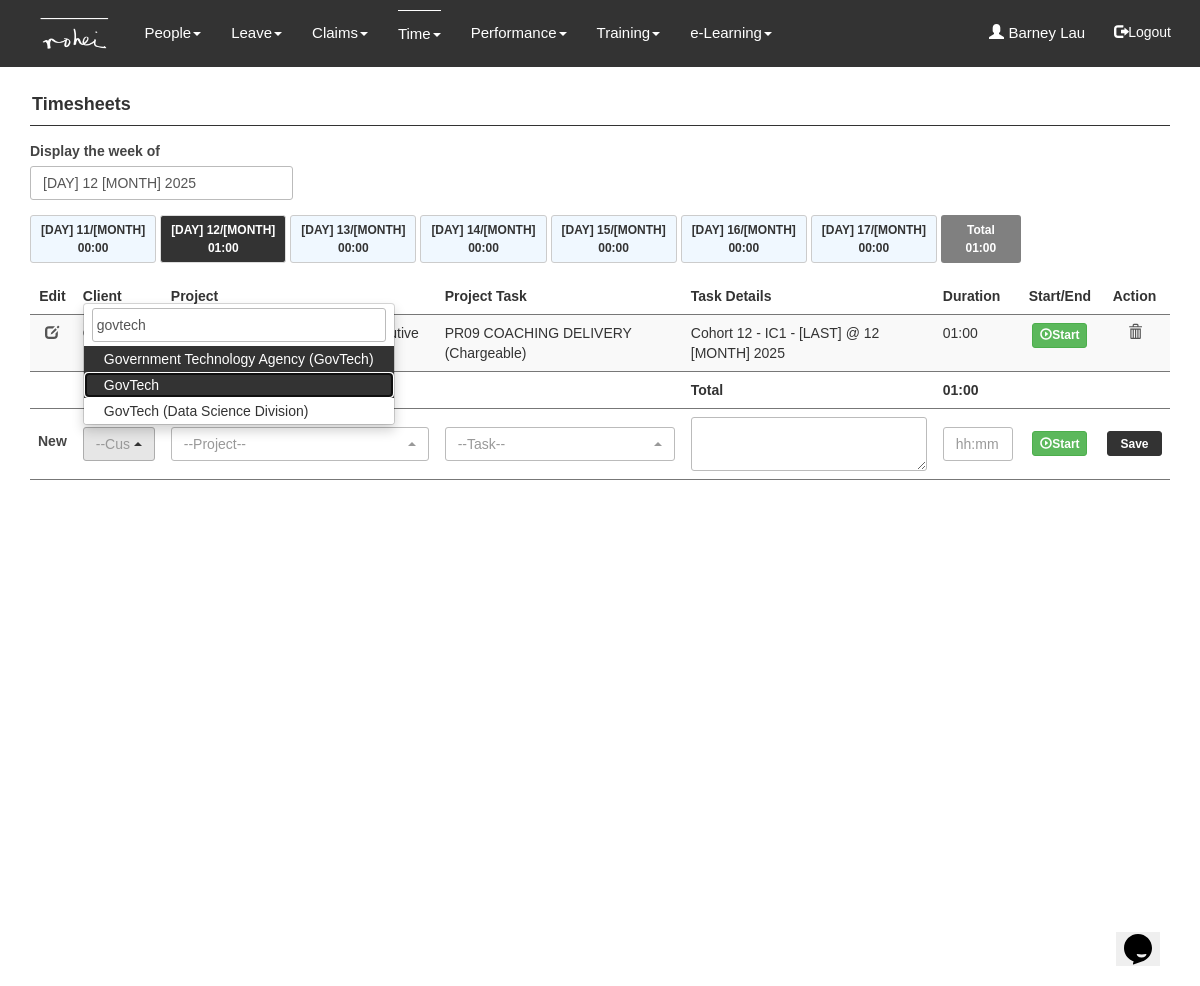 click on "GovTech" at bounding box center (239, 385) 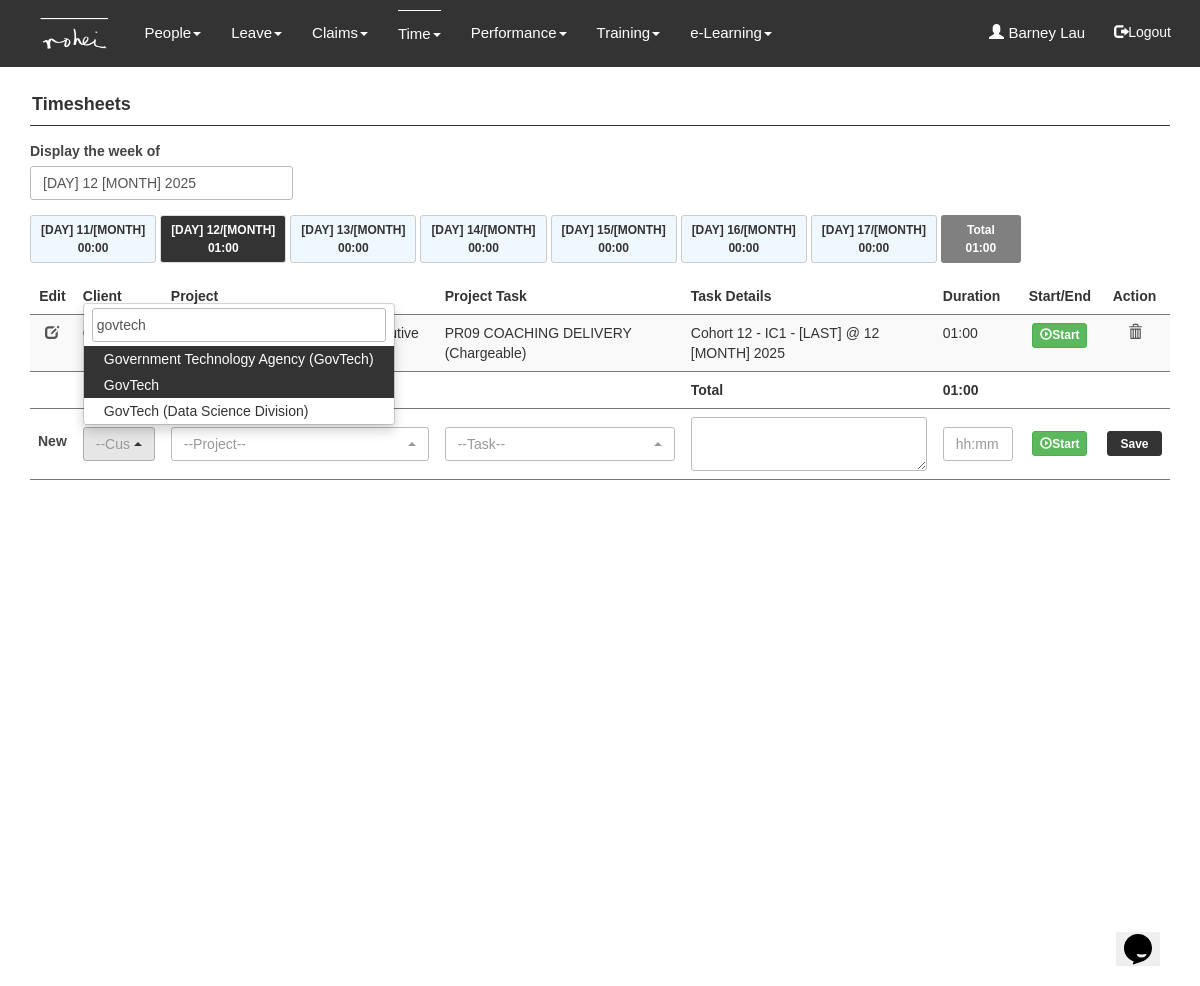 select on "427" 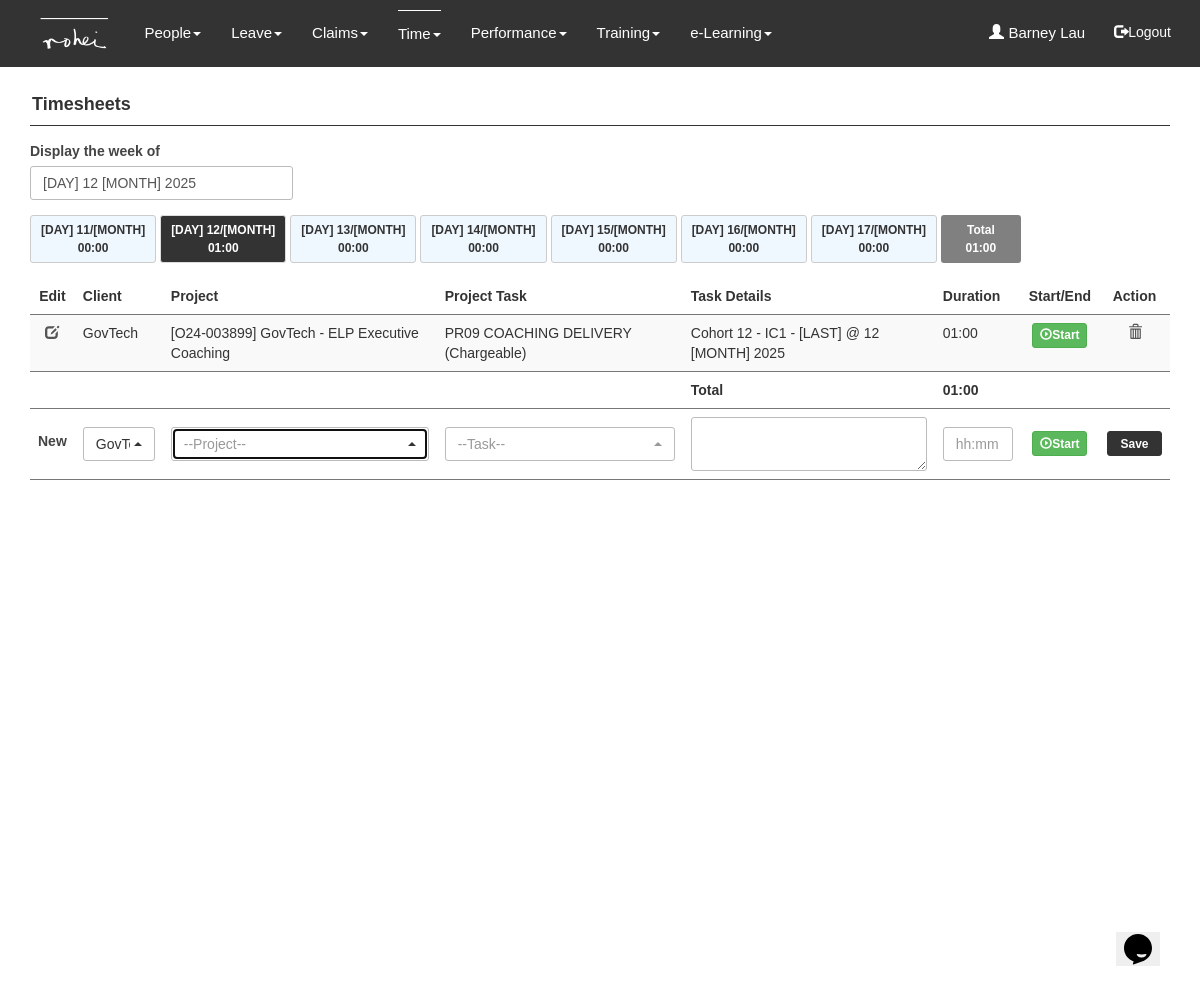 click on "--Project--" at bounding box center [294, 444] 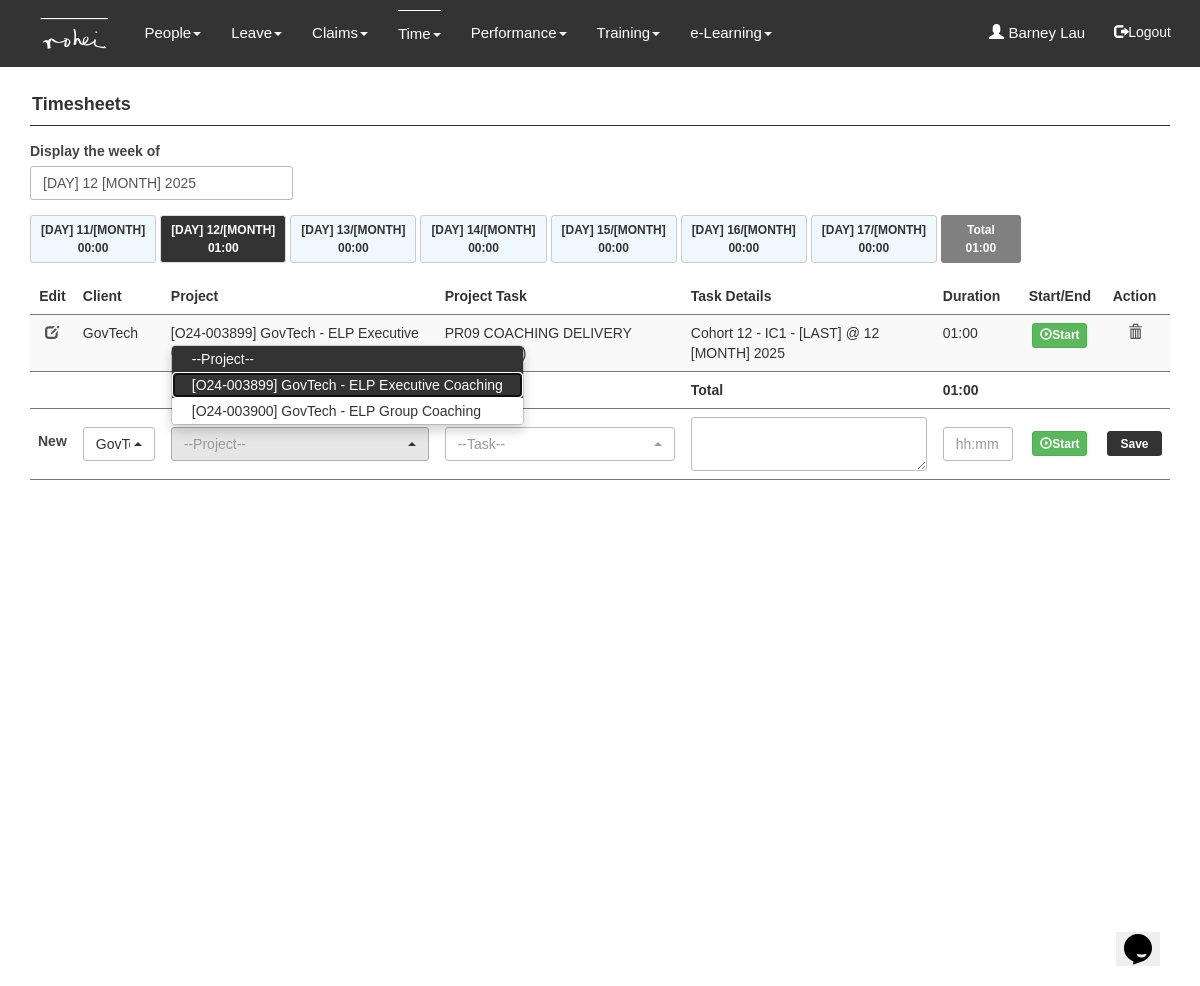 click on "[O24-003899] GovTech - ELP Executive Coaching" at bounding box center (347, 385) 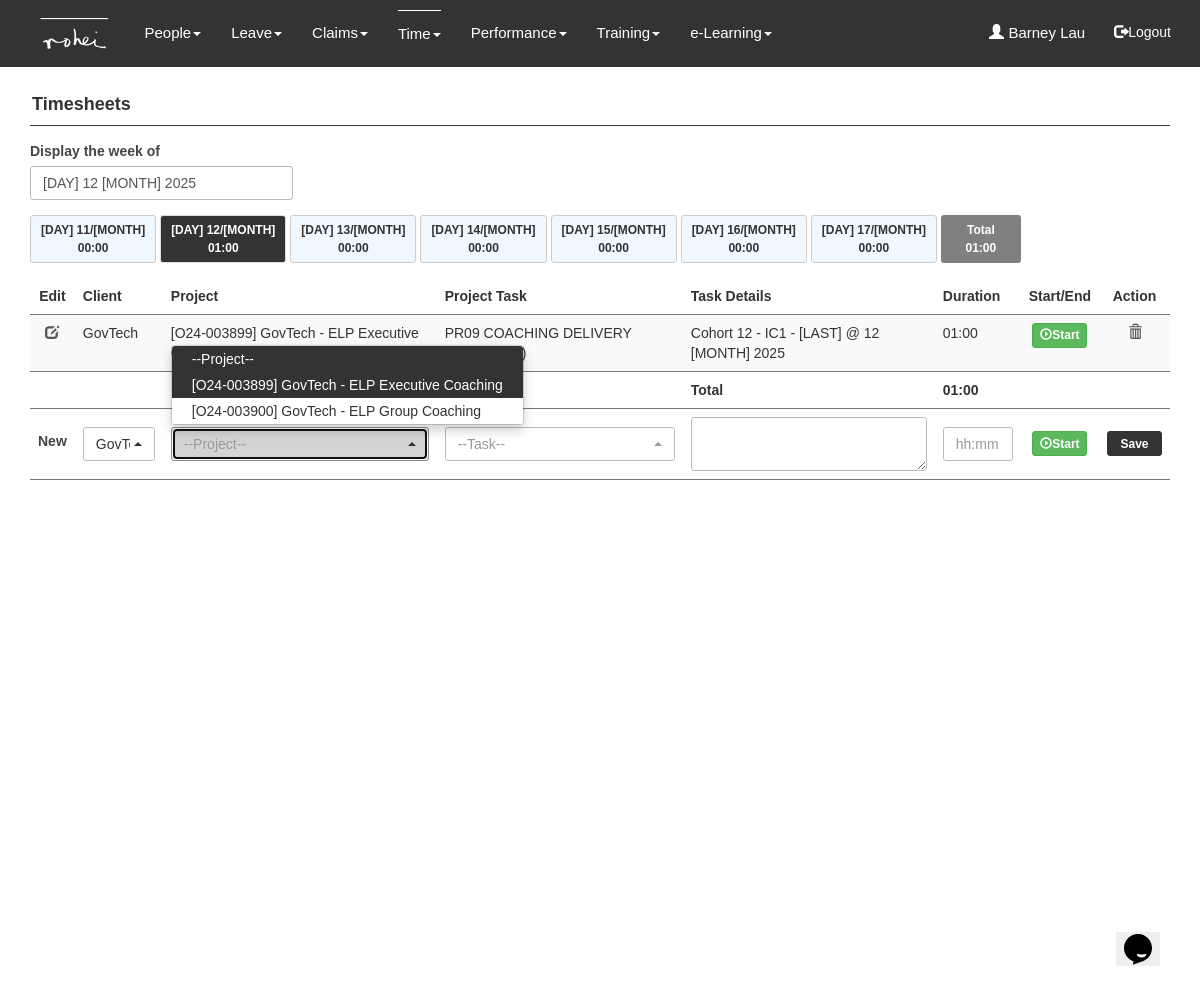 select on "2540" 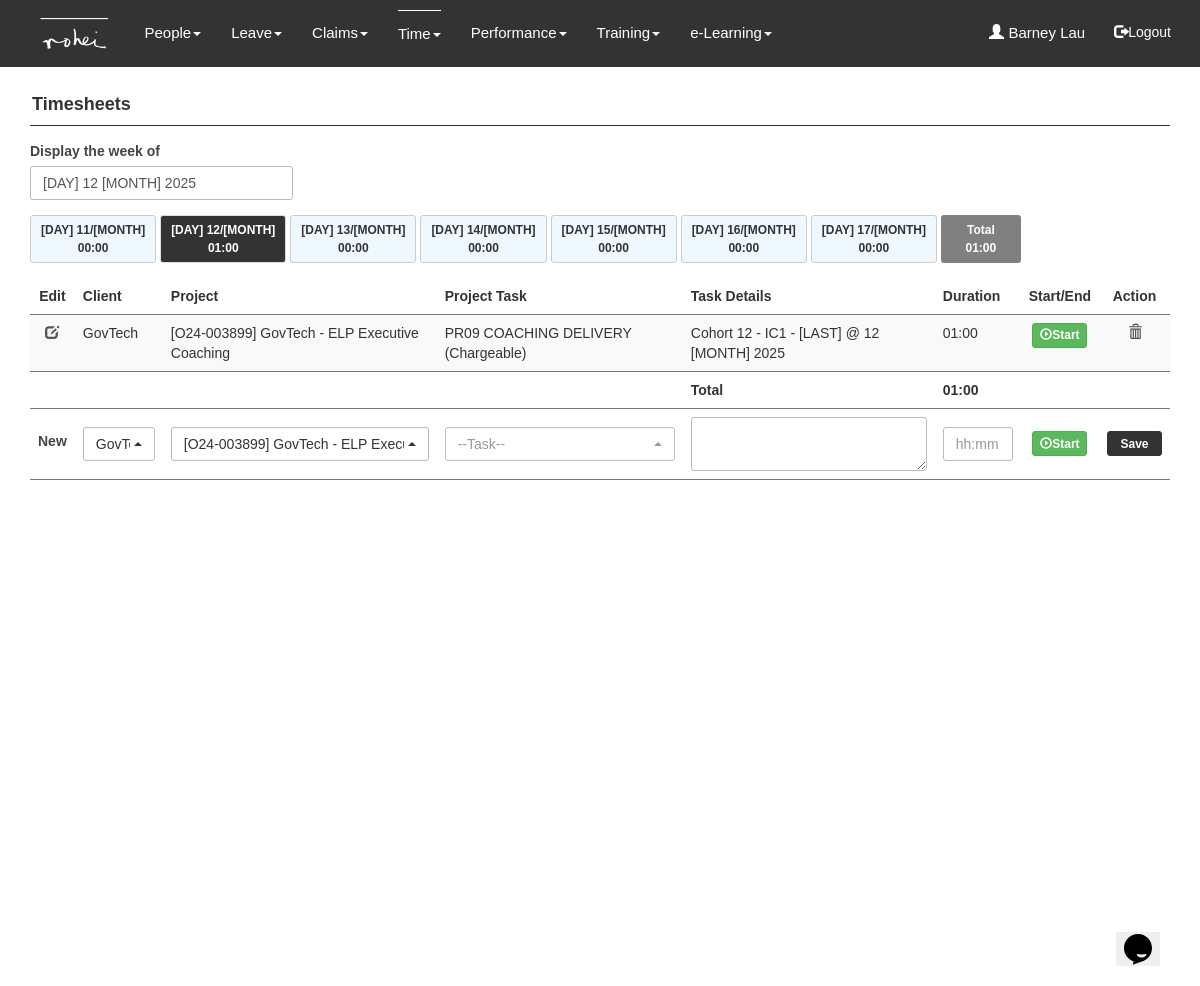 click on "--Task--
AL01 INTERNAL MEETING : INTRA / INTER DEPT (Non-chargeable)
AL02 INTERNAL MEETING : PROJECT / PRODUCT (Chargeable)
AL03 EXTERNAL MEETING : NON-CLIENT (Non-chargeable)
AL04 EXTERNAL MEETING : CLIENT (Chargeable)
AL05 CLIENT LIAISON (Non-chargeable)
AL06 RESOURCE ALLOCATION (Non-chargeable)
AL07 REPORT & PRESENTATION GENERATION (Non-chargeable)
AL08 PROCESS / SYSTEM IMPROVEMENT (Non-chargeable)
AL09 DATABASE / SYSTEM MANAGEMENT (Non-chargeable)
AL10 BUDGET & COST MANAGEMENT (Non-chargeable)
AL11 PLANNING & MANAGEMENT (Non-chargeable)
AL12 ADMINISTRATION (Non-chargeable)
AL13 ATTENDING TRAINING/ PERSONAL DEVELOPMENT(INCL LEARNING, READING & THINKING)  (ATTENDING)  (Non-chargeable)
AL14 BUILDING INTERNAL CAPABILITY (Non-chargeable)
AL15 PARTNER MANAGEMENT (Non-chargeable)
AL16 BUSINESS CONTINUITY PLANNING (BCP) (Non-chargeable)
BD01 CLIENT/SECTORAL RESEARCH (Non-chargeable)
BD02 MEETING PREP (Non-chargeable)" at bounding box center [560, 443] 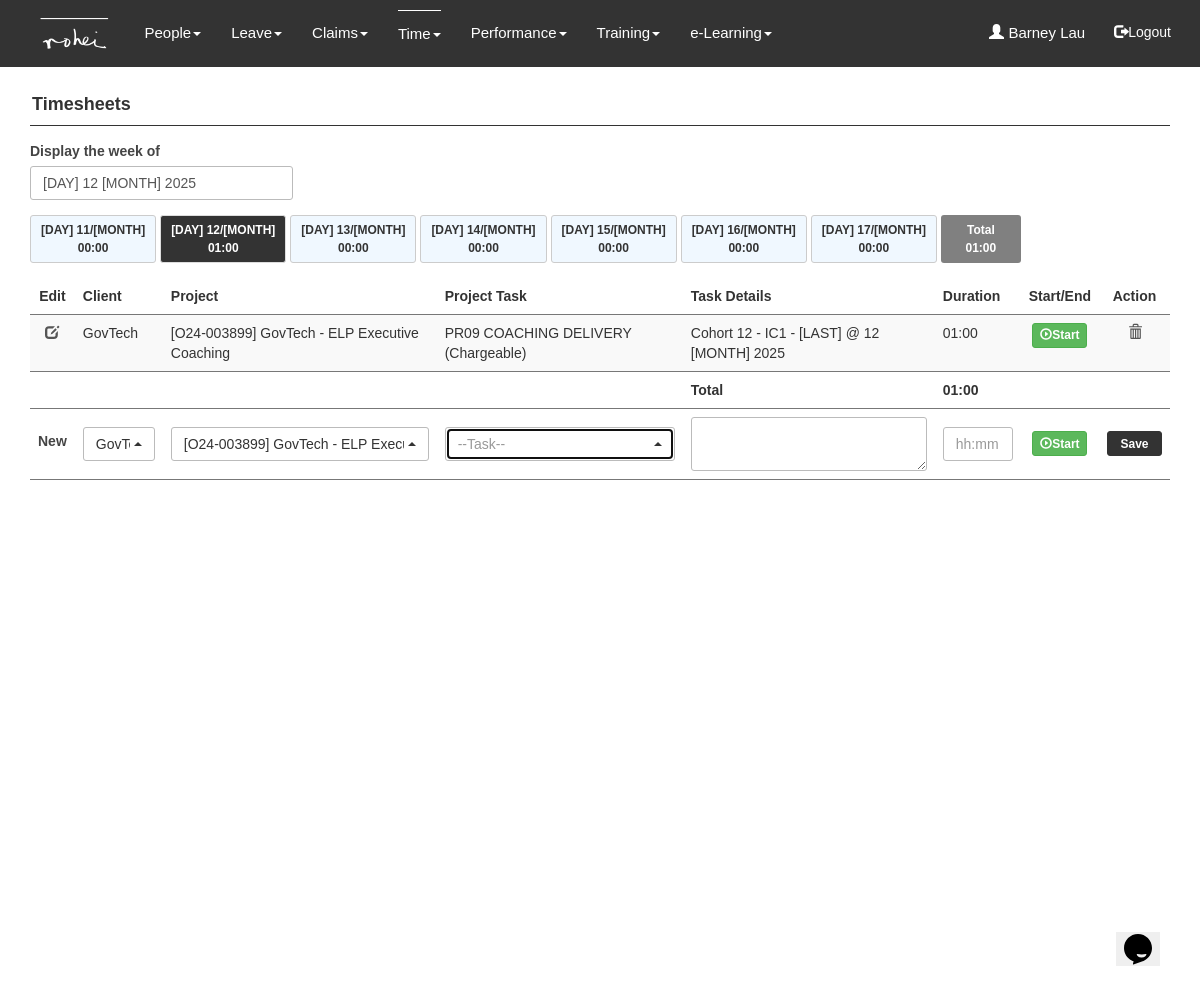 click on "--Task--" at bounding box center [554, 444] 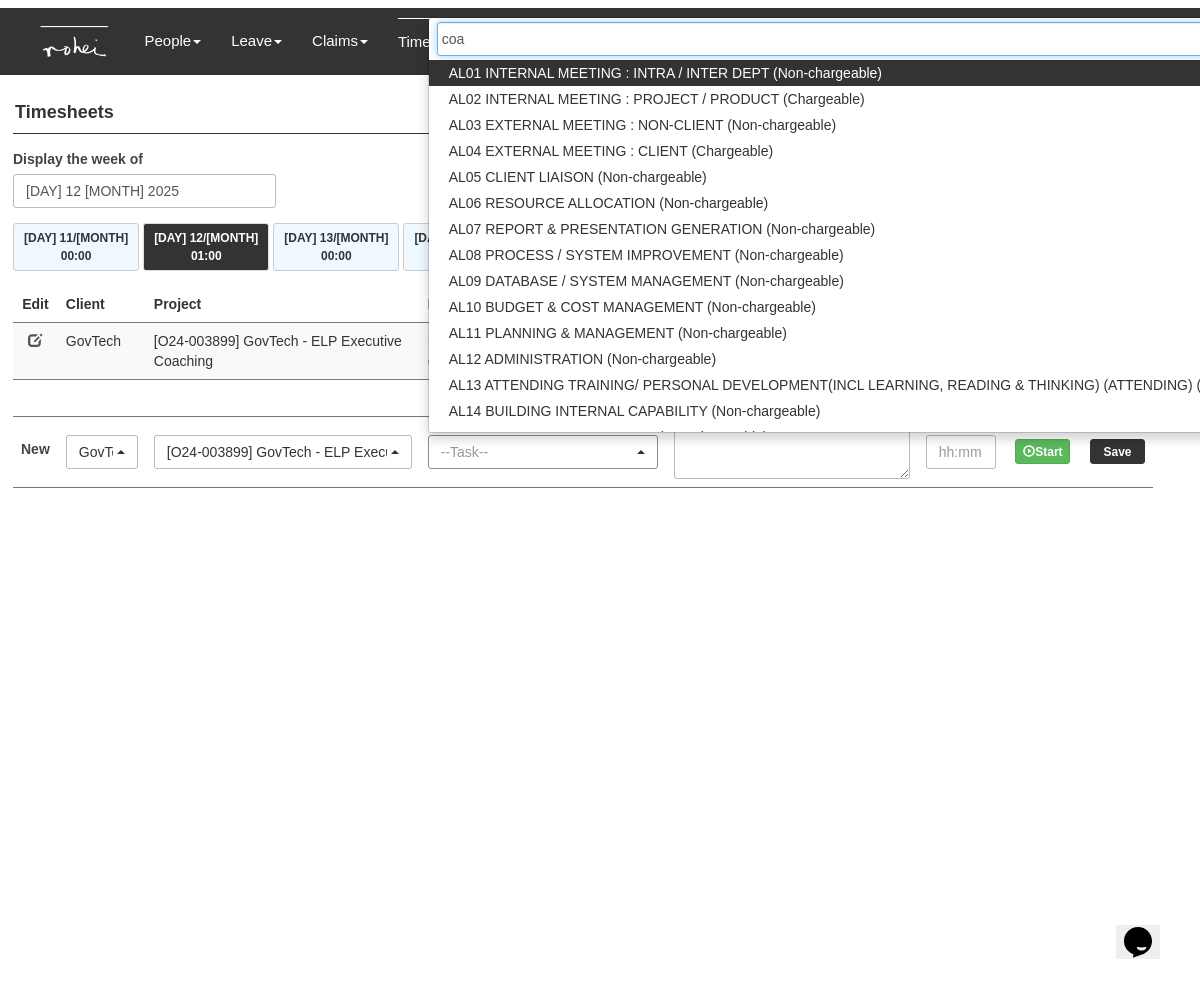 scroll, scrollTop: 0, scrollLeft: 0, axis: both 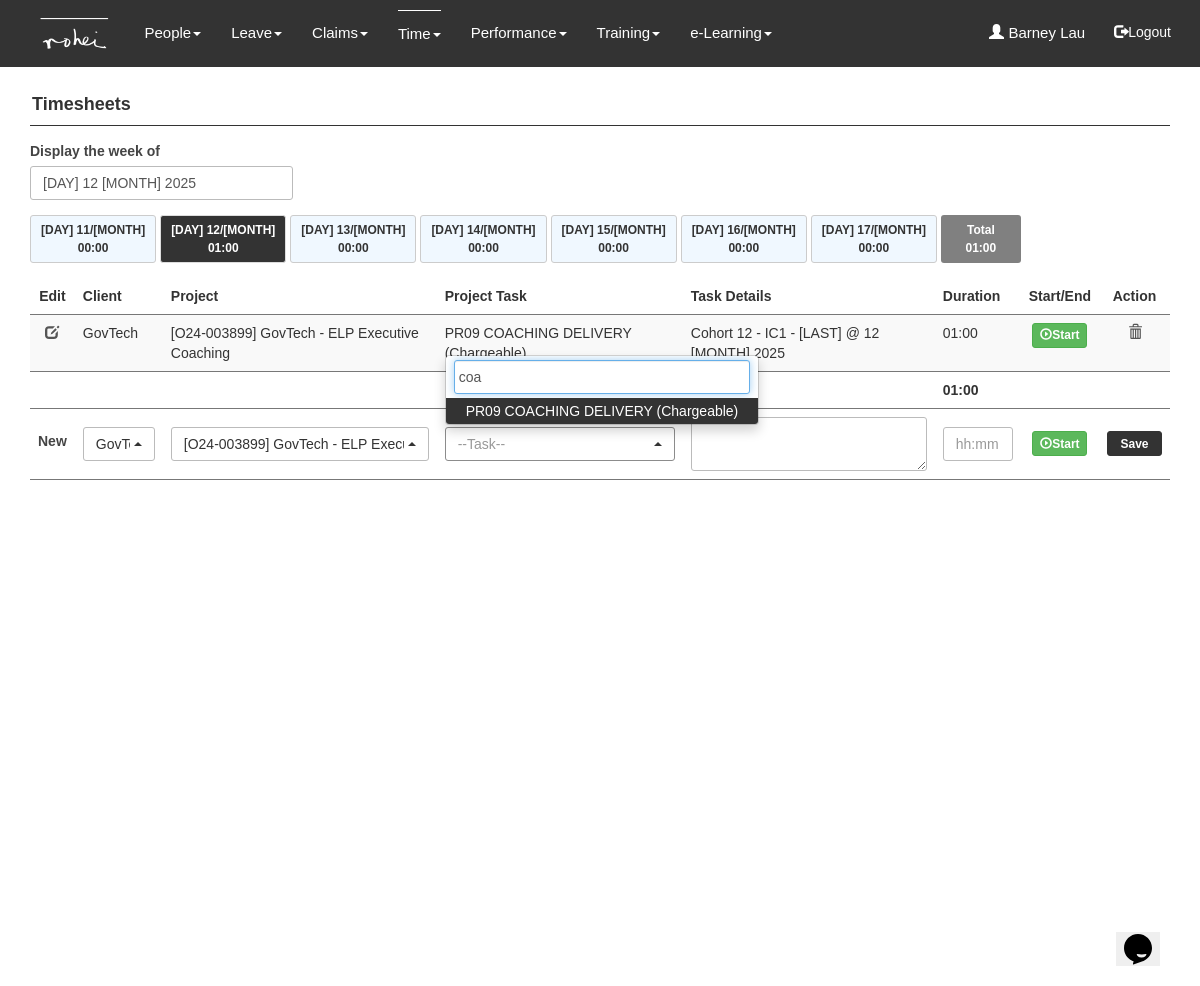 type on "coac" 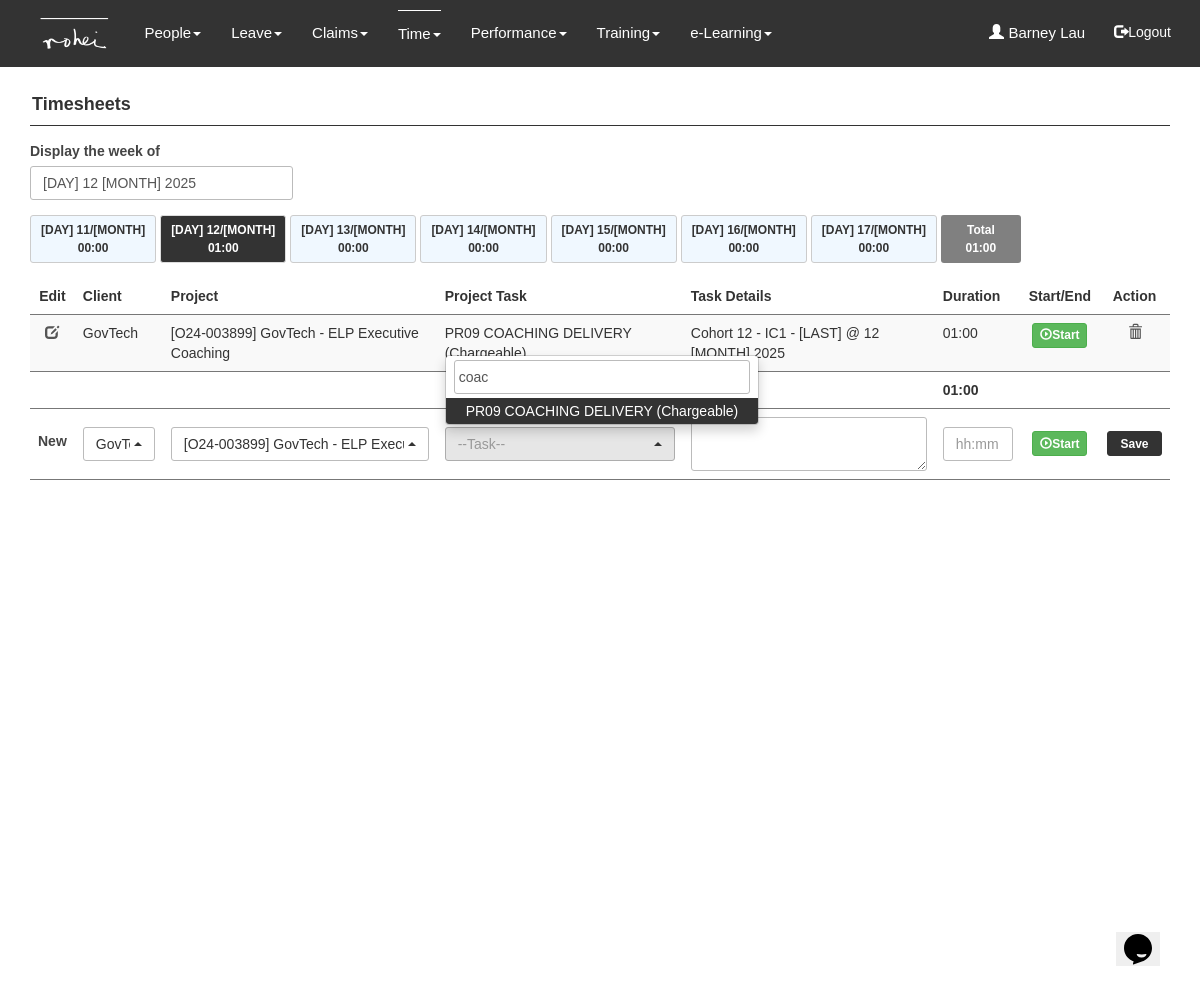 click on "PR09 COACHING DELIVERY (Chargeable)" at bounding box center [602, 411] 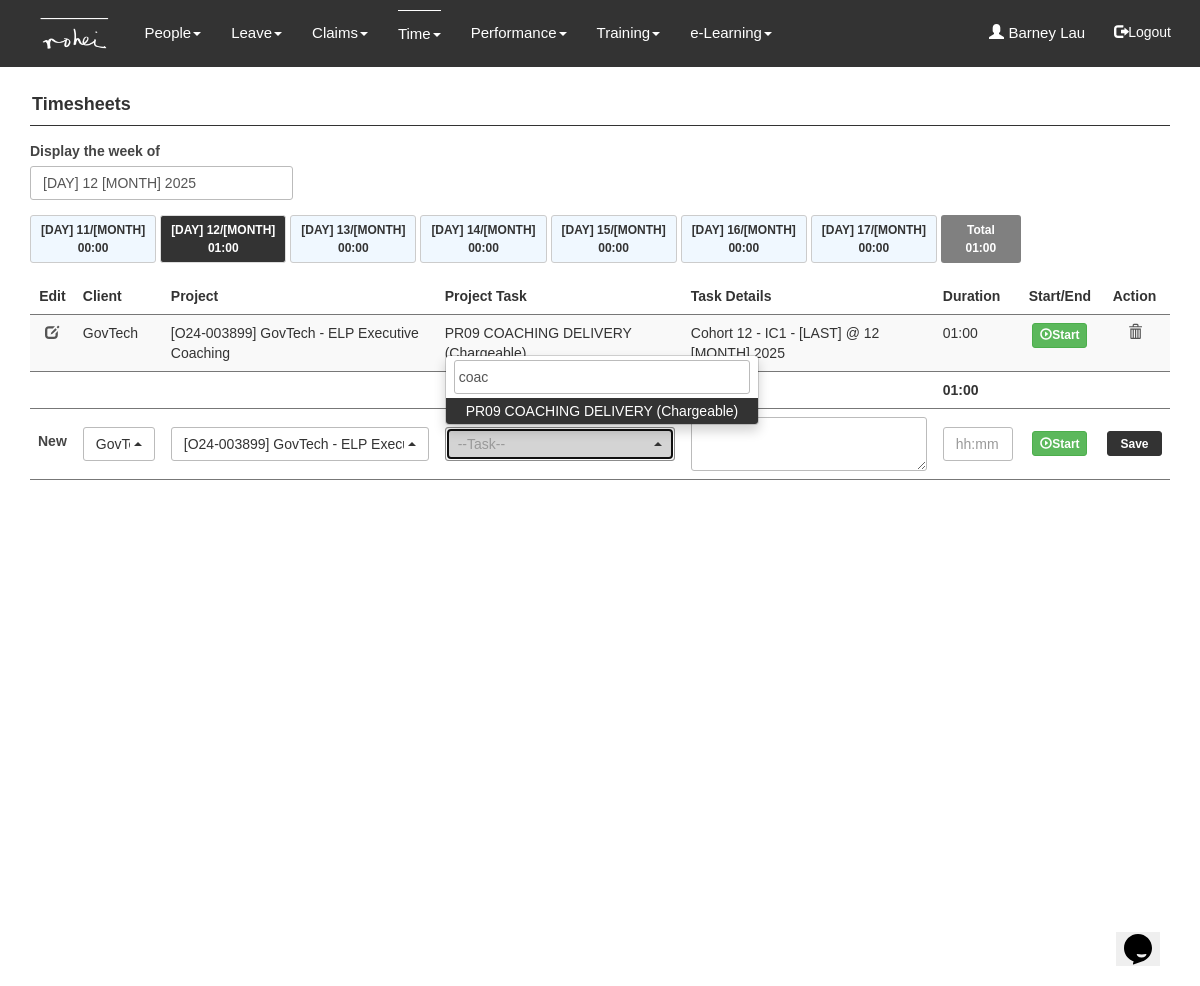 select on "150" 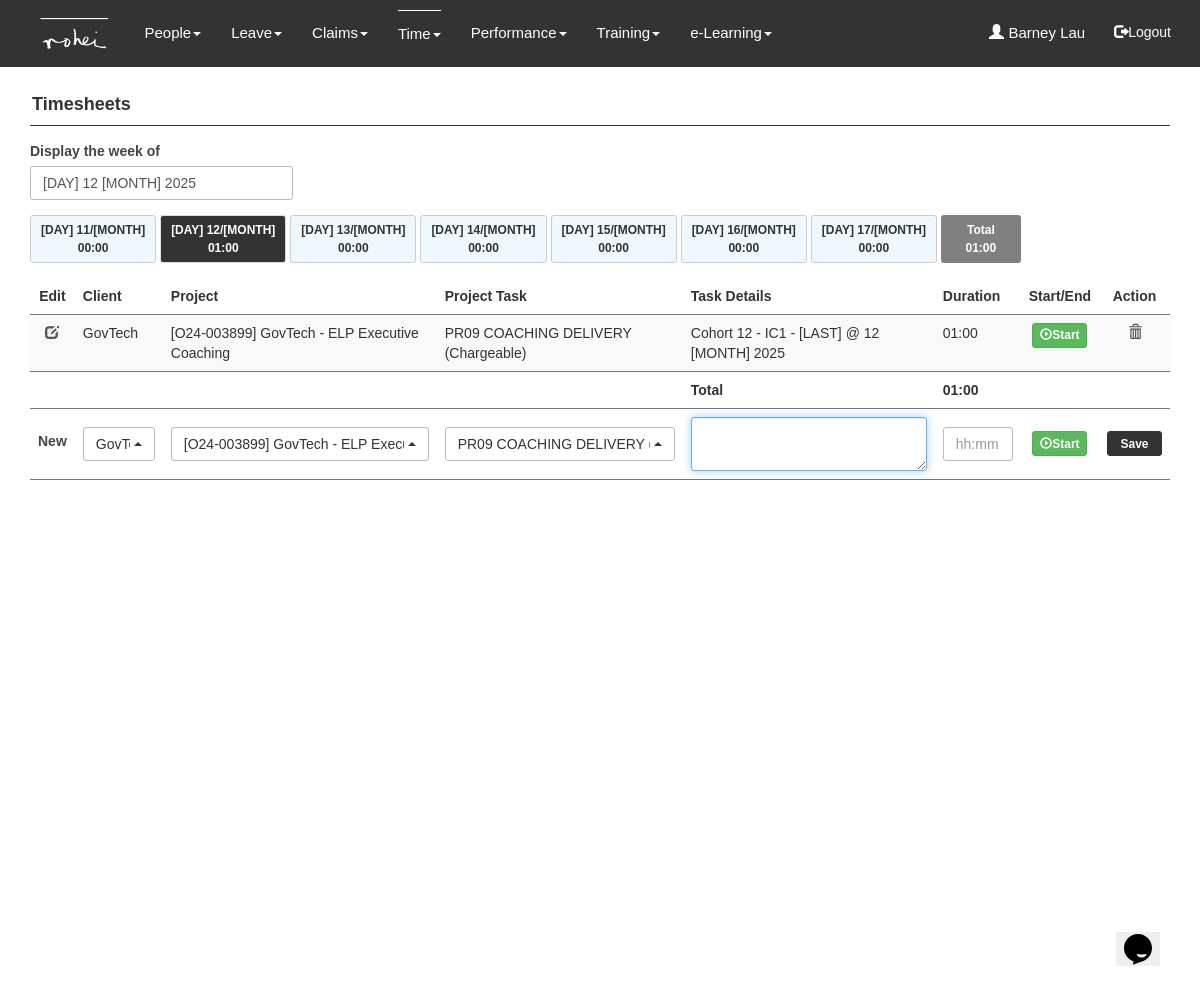 click at bounding box center [809, 444] 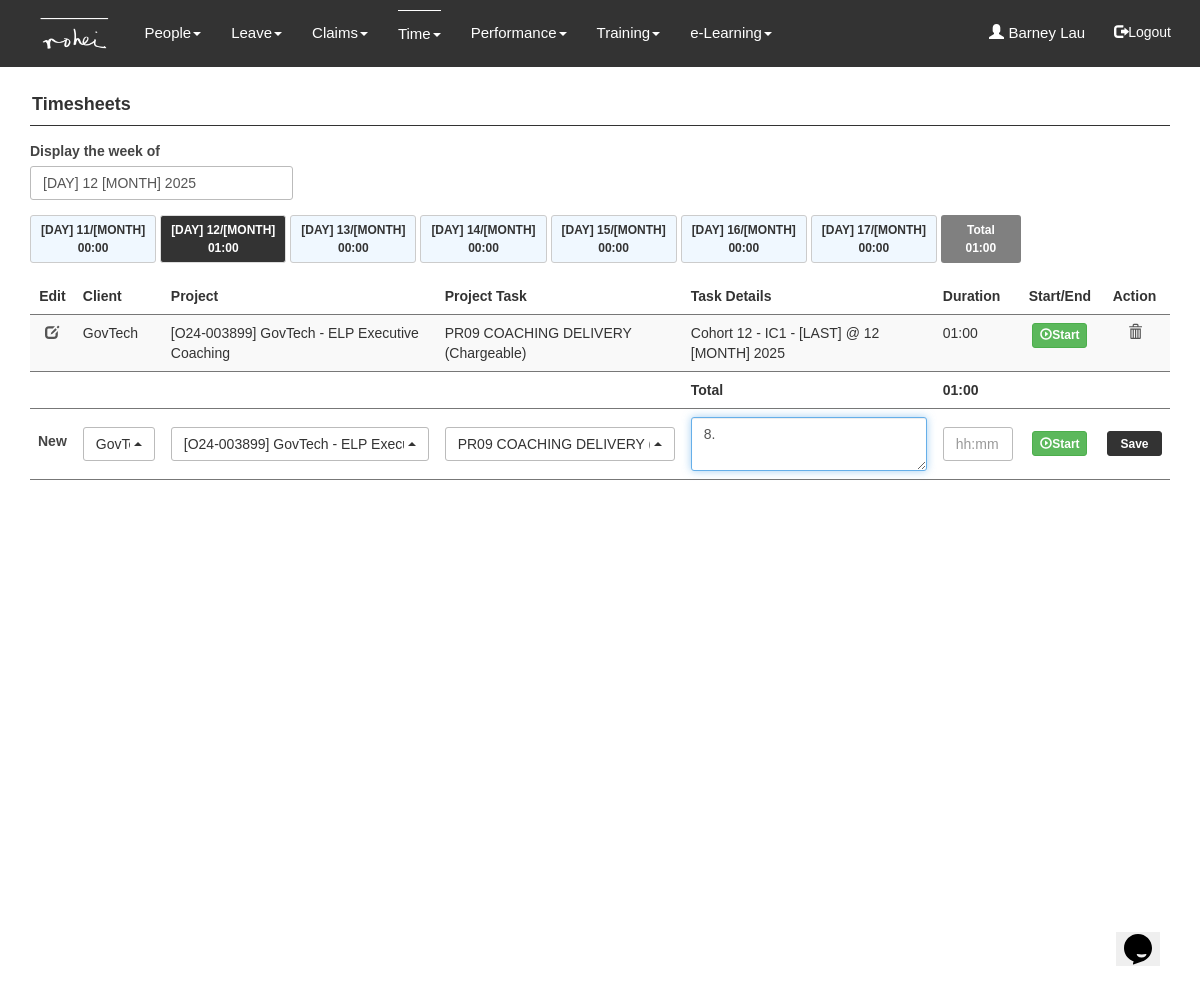 paste on "Cohort 12 - iC1 - Ang Chui Eng @ 12 August 2025" 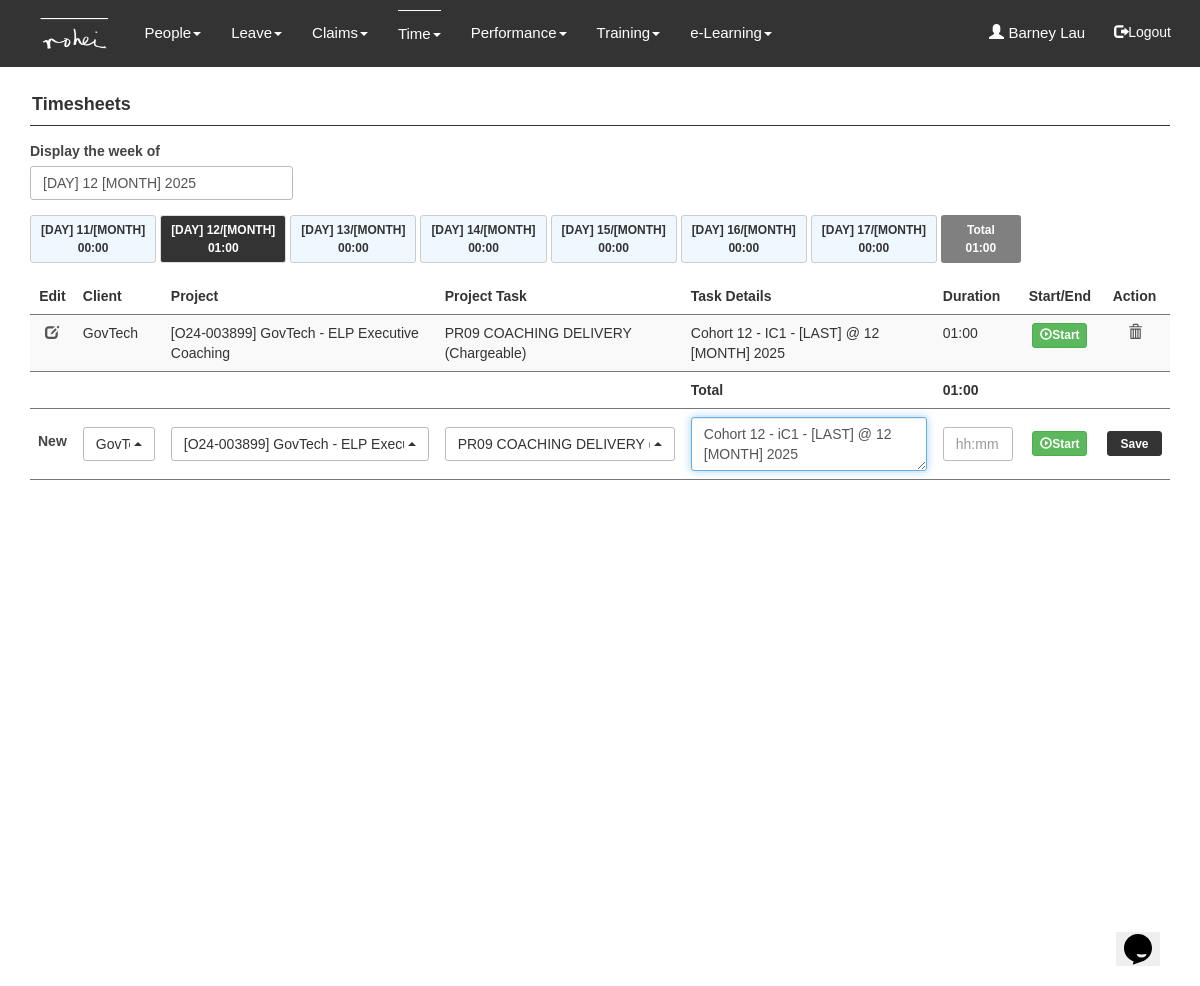 type on "Cohort 12 - iC1 - Ang Chui Eng @ 12 August 2025" 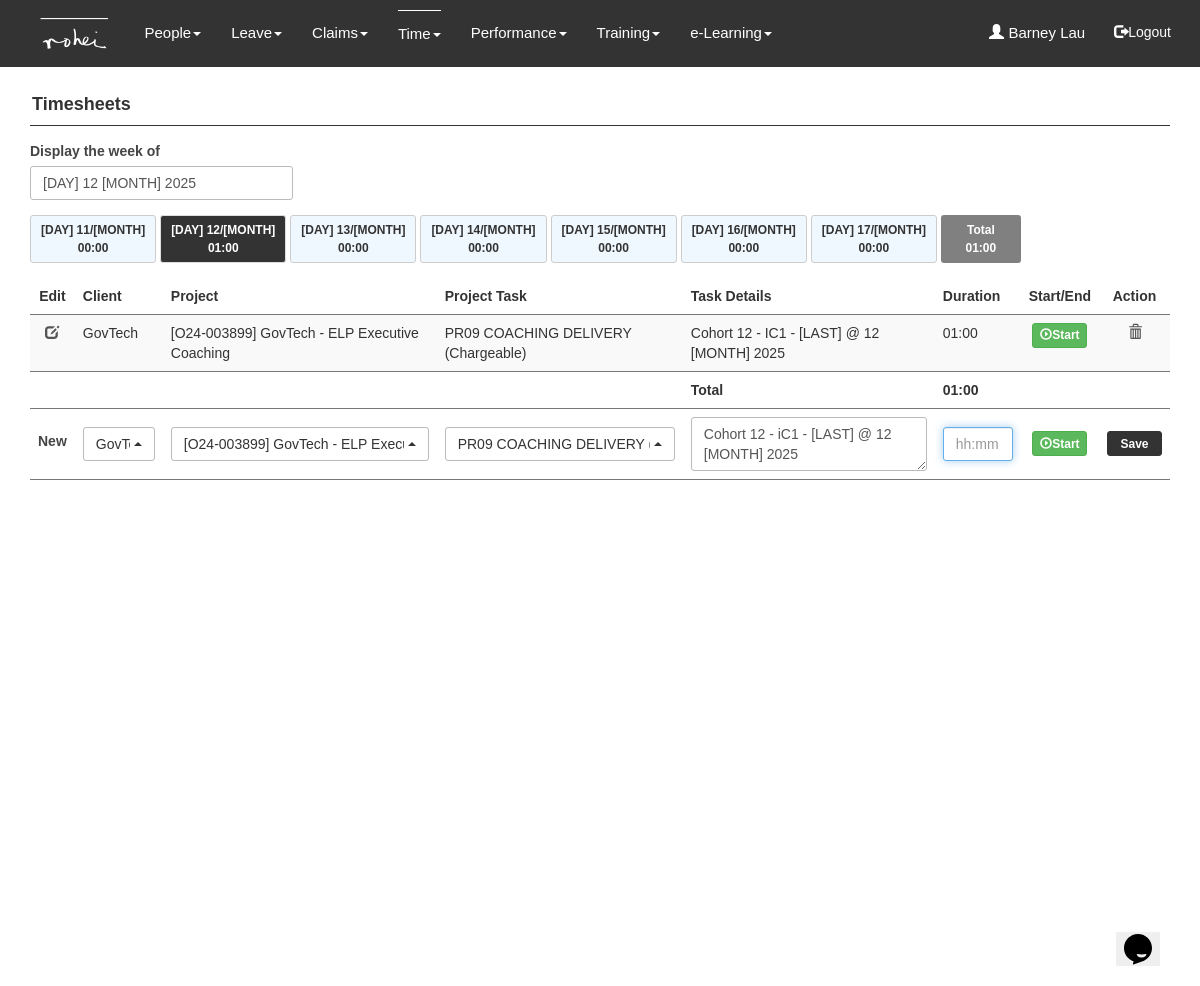 click at bounding box center [978, 444] 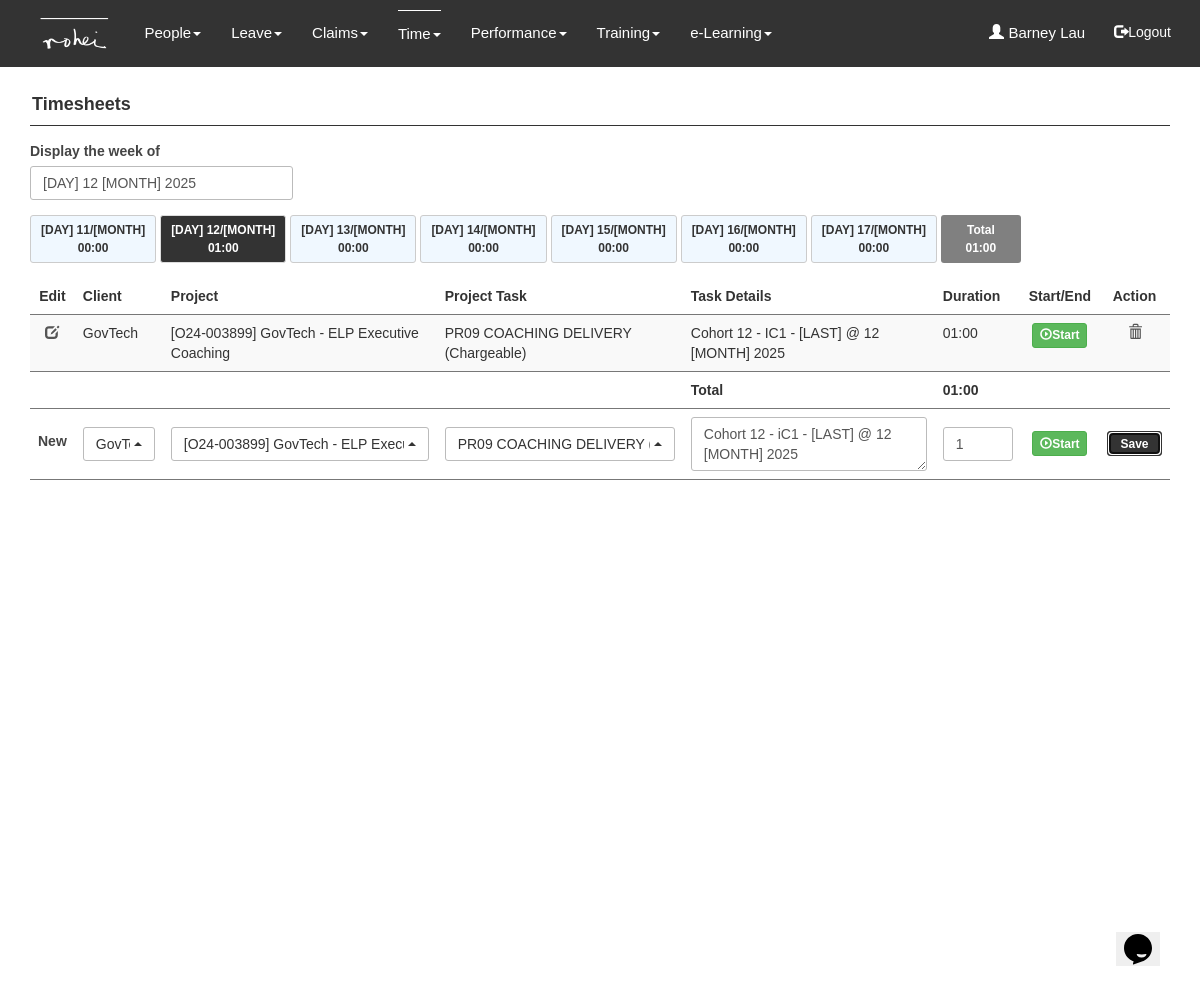 type on "1:00" 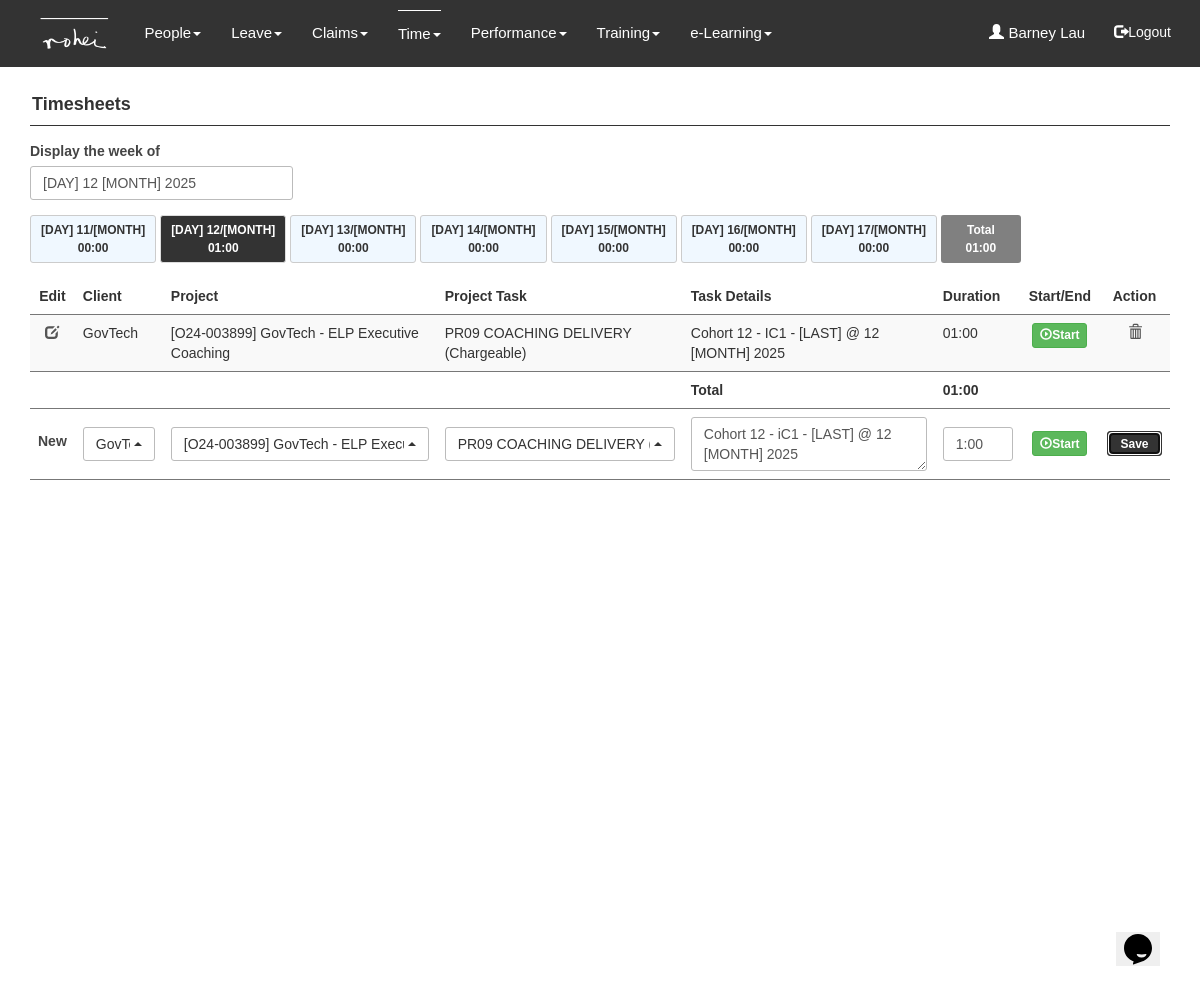click on "Save" at bounding box center (1134, 443) 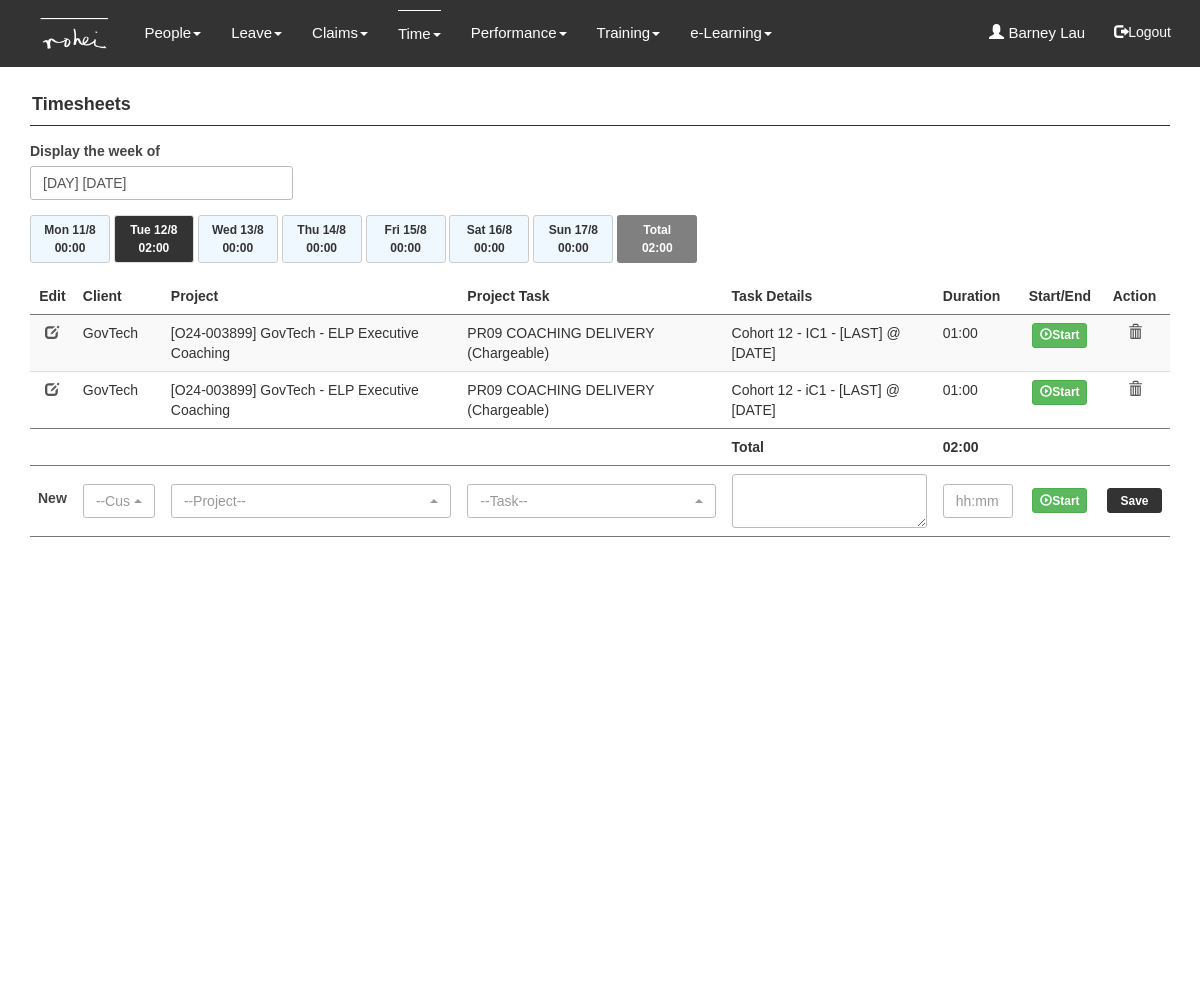scroll, scrollTop: 0, scrollLeft: 0, axis: both 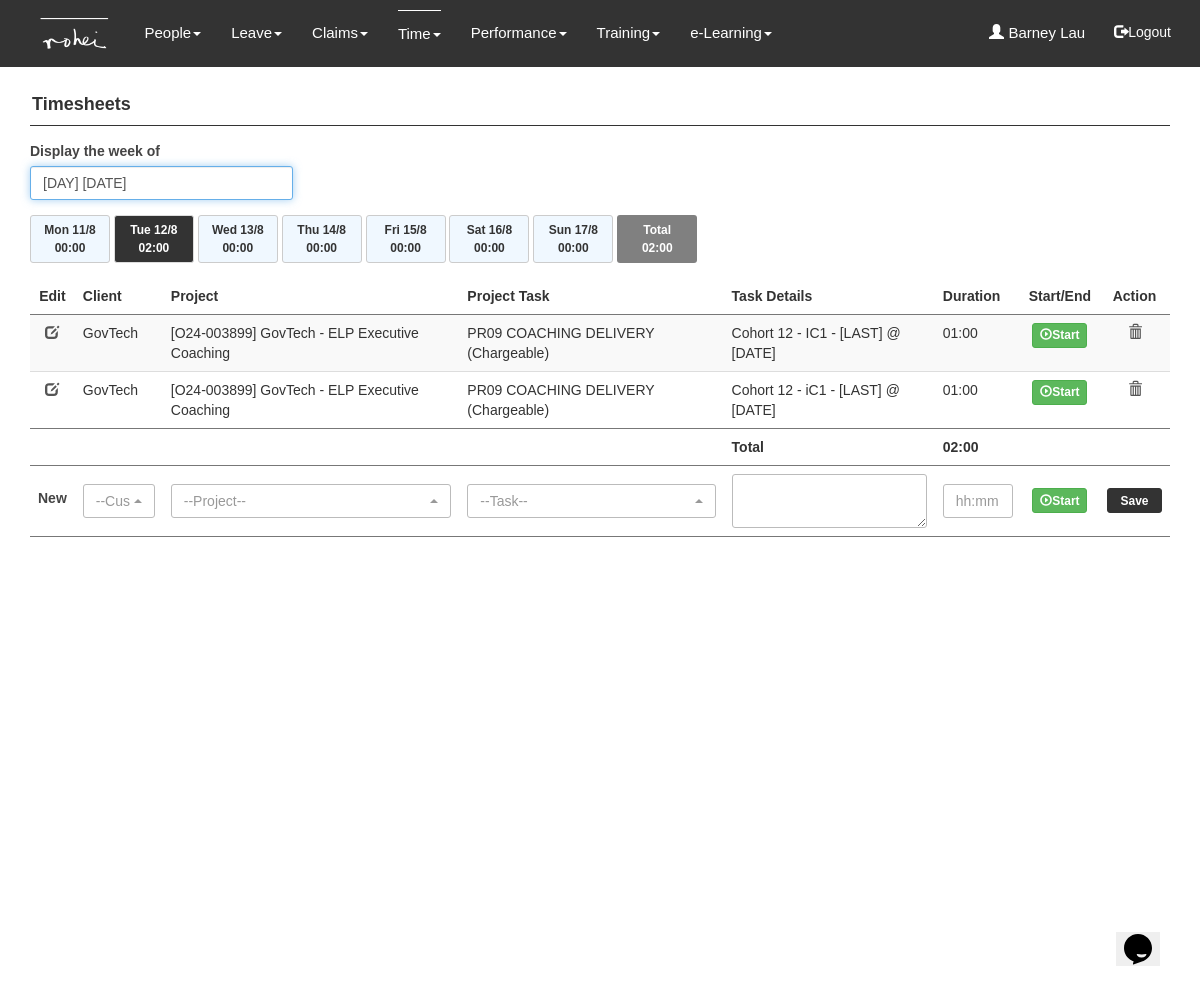click on "[DAY] [DATE]" at bounding box center [161, 183] 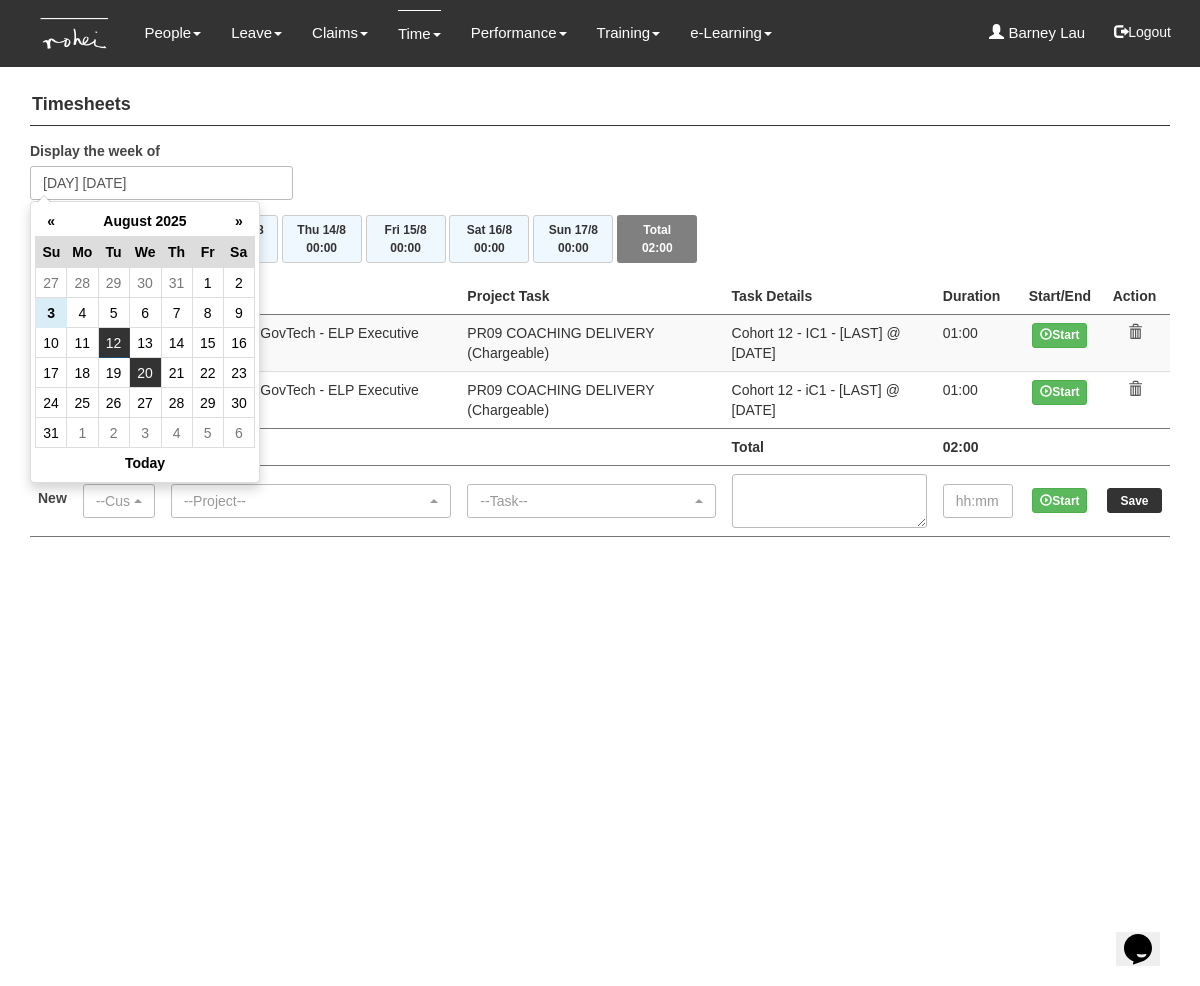 click on "20" at bounding box center (145, 373) 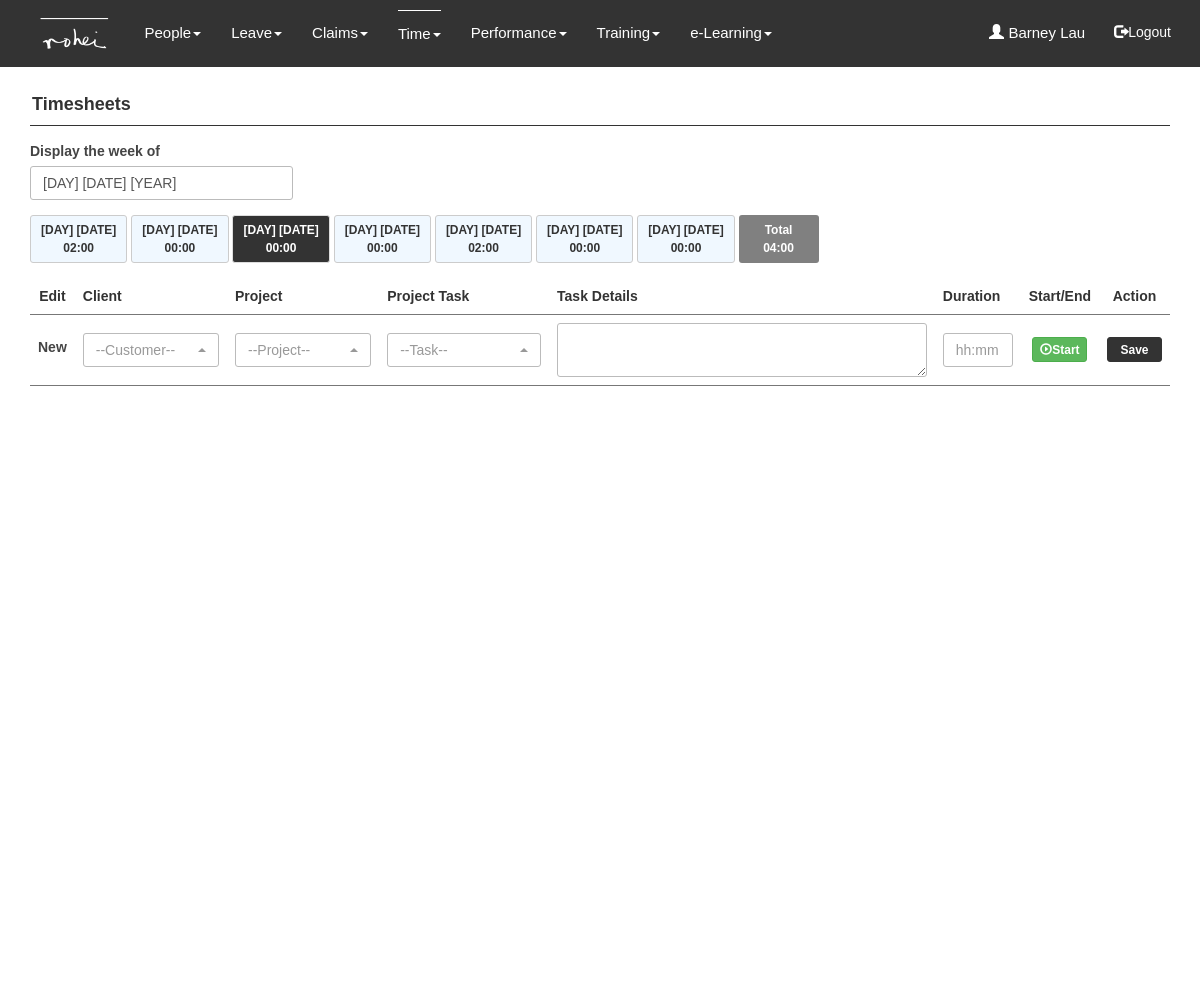 scroll, scrollTop: 0, scrollLeft: 0, axis: both 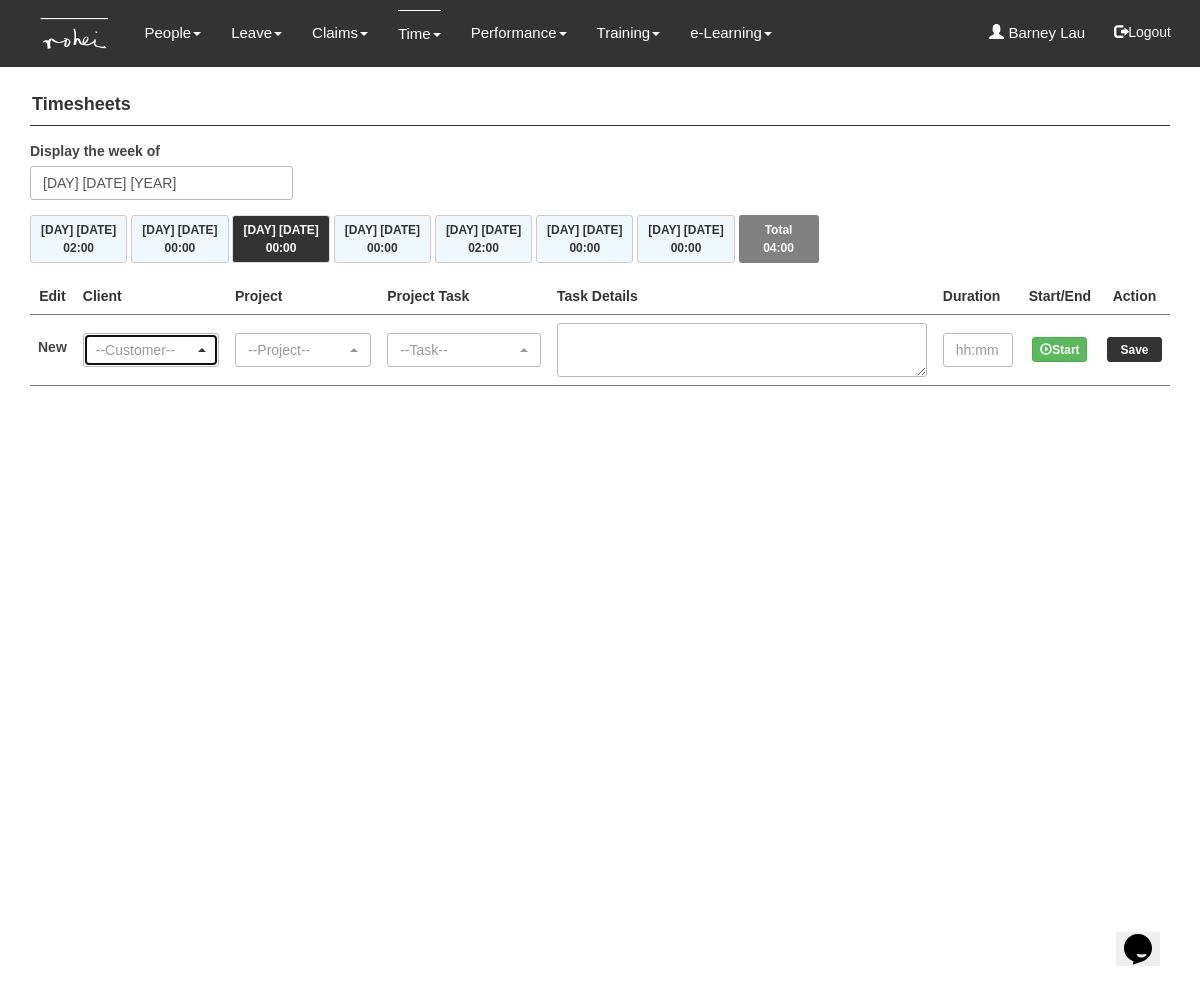 click on "--Customer--" at bounding box center (145, 350) 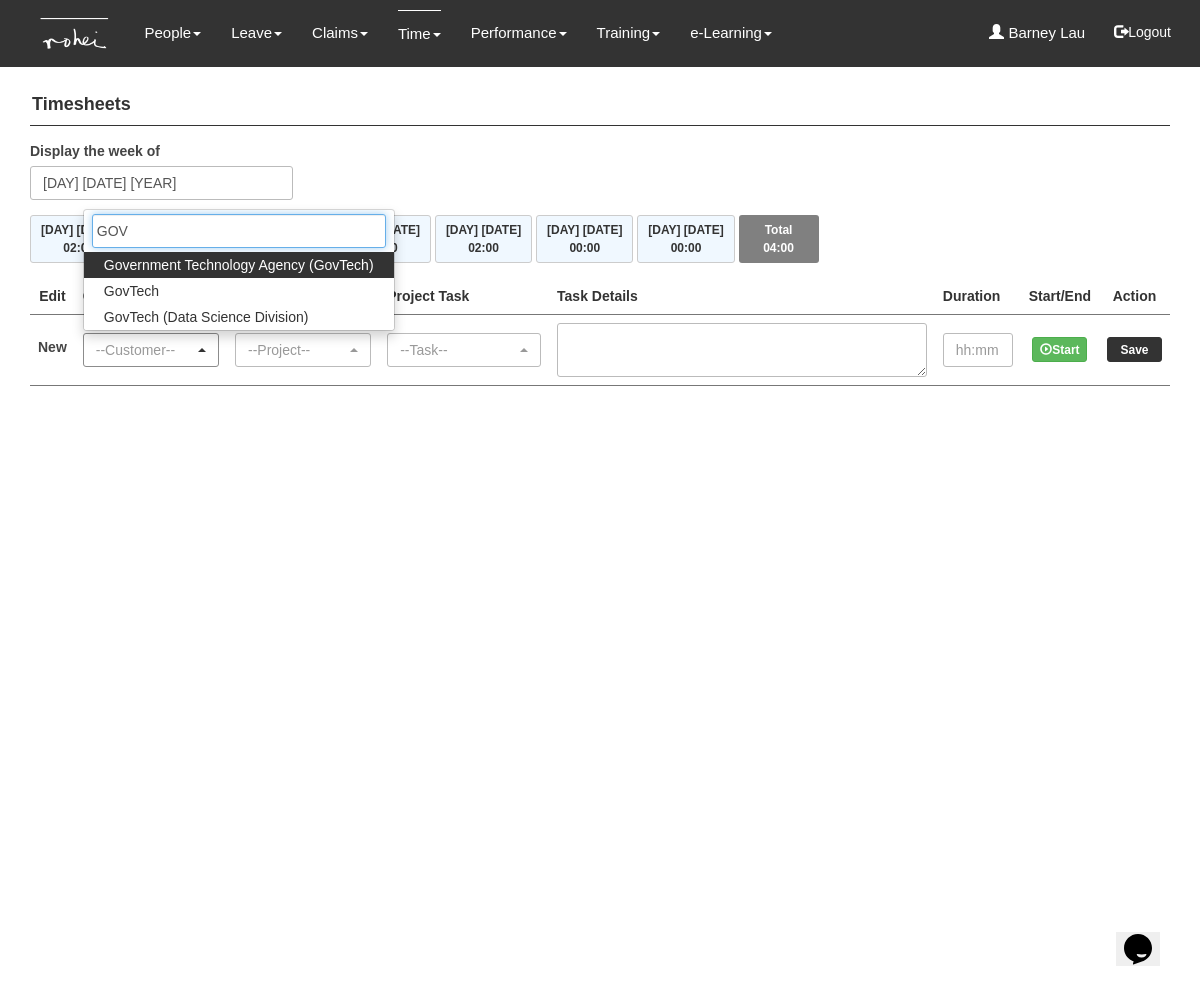 type on "GOVT" 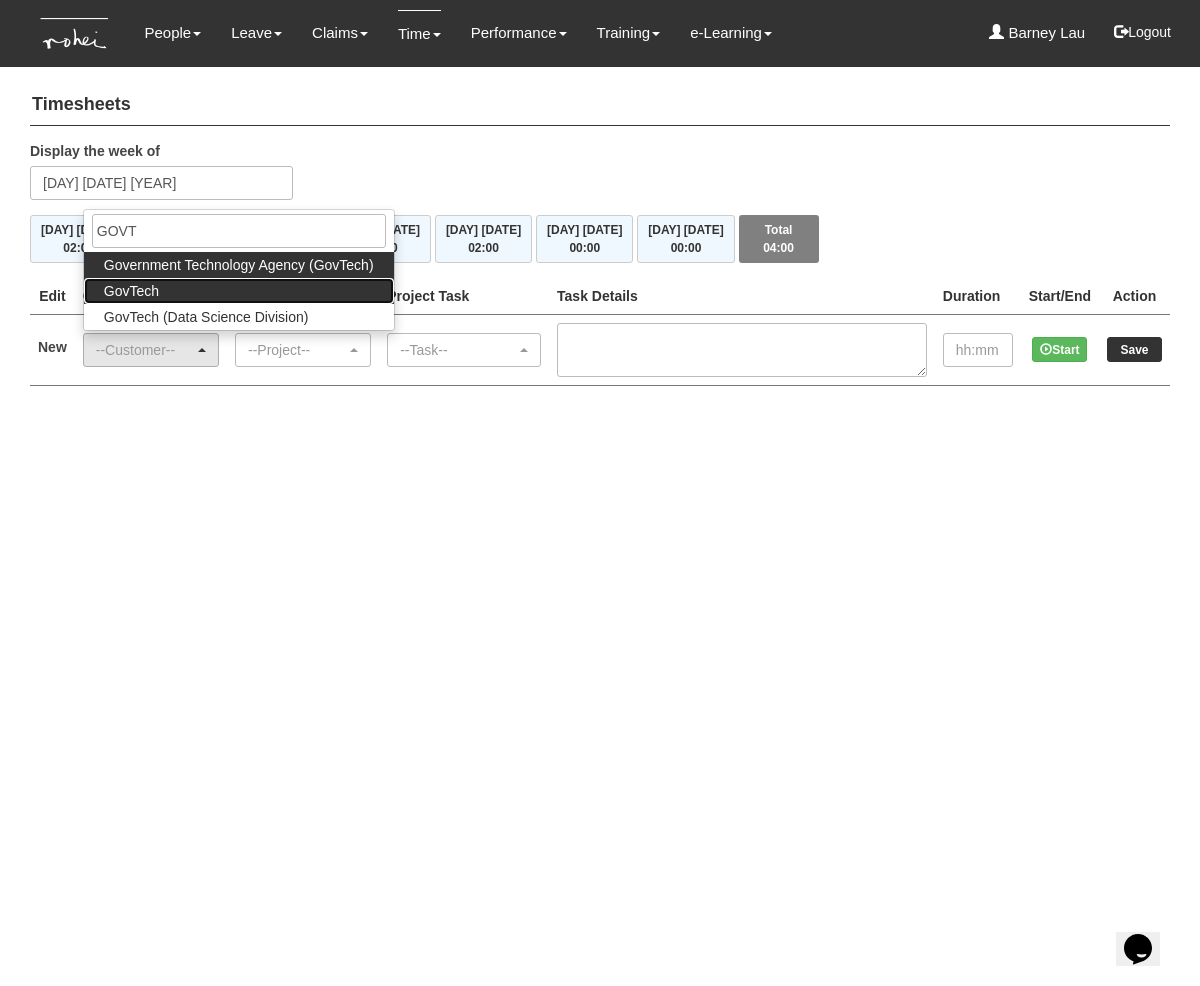 click on "GovTech" at bounding box center (239, 291) 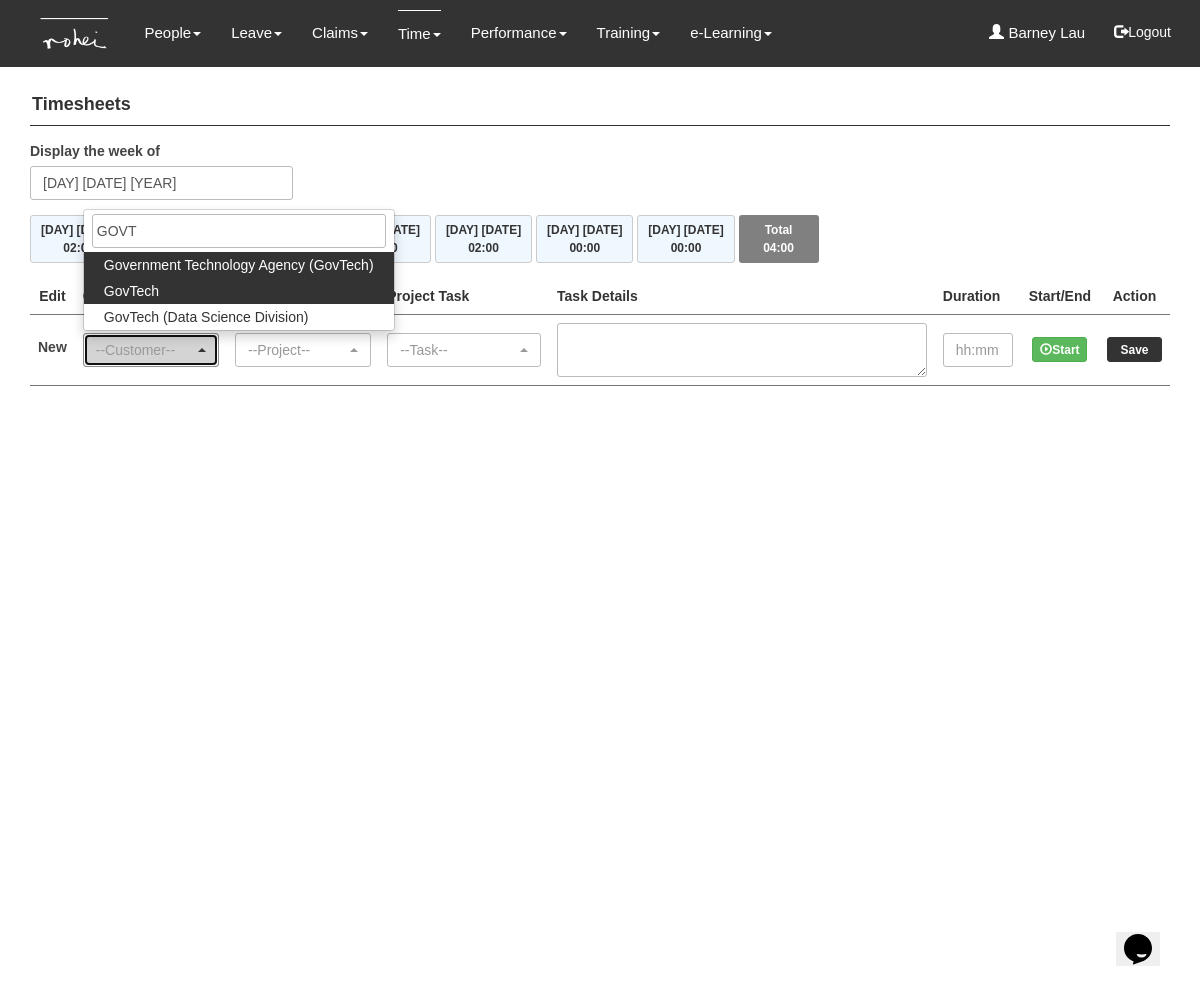 select on "427" 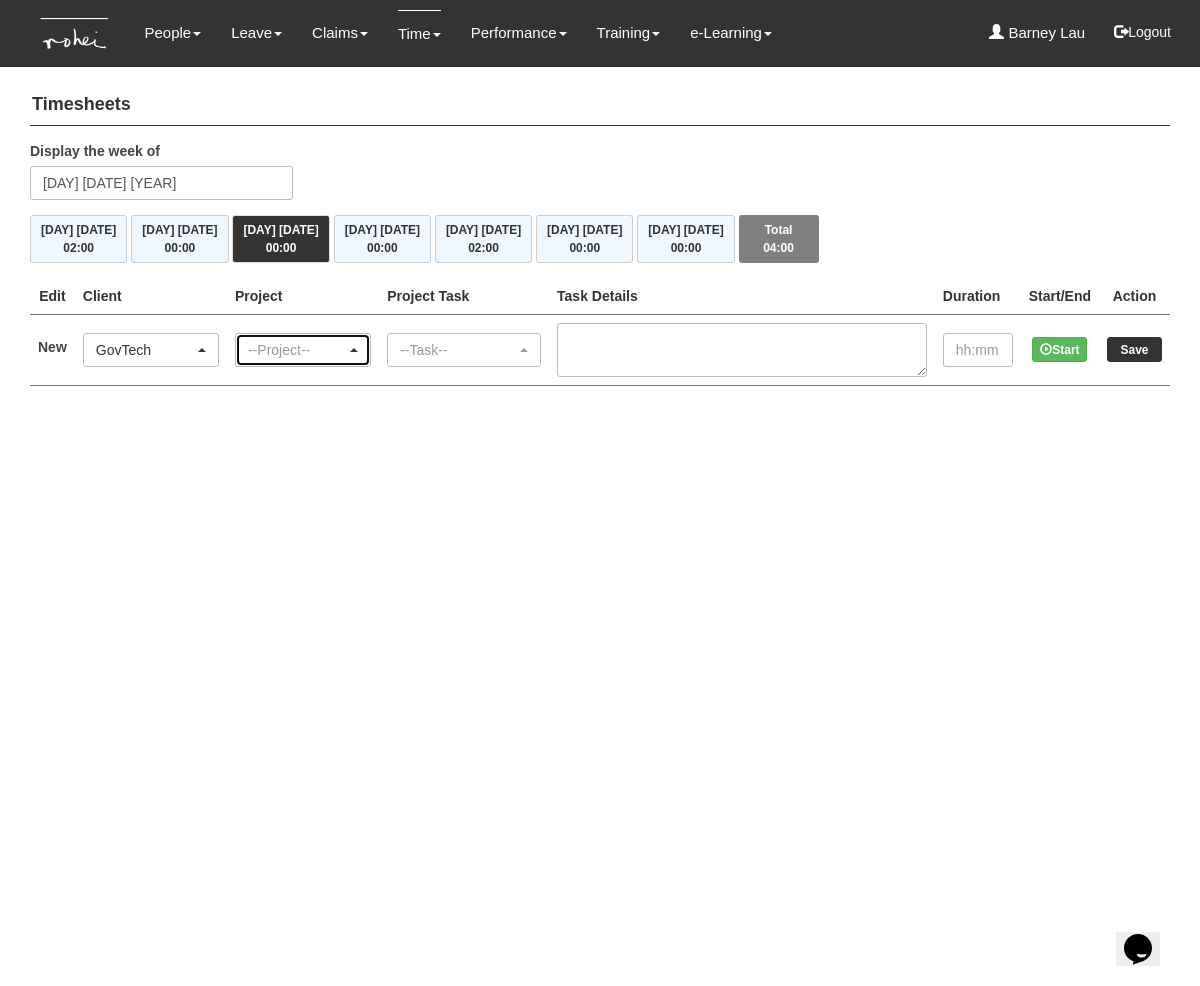click on "--Project--" at bounding box center (297, 350) 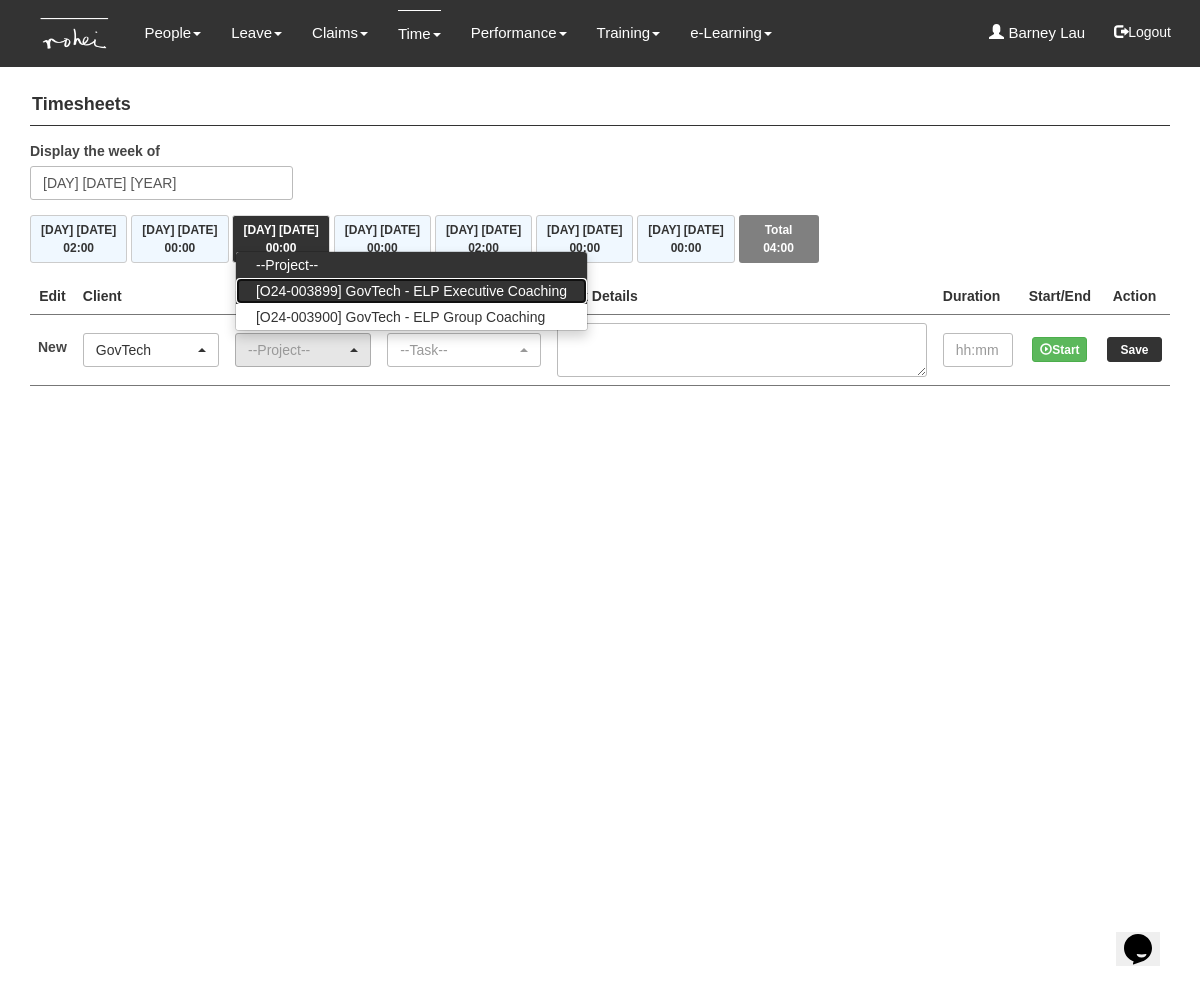 click on "[O24-003899] GovTech - ELP Executive Coaching" at bounding box center [411, 291] 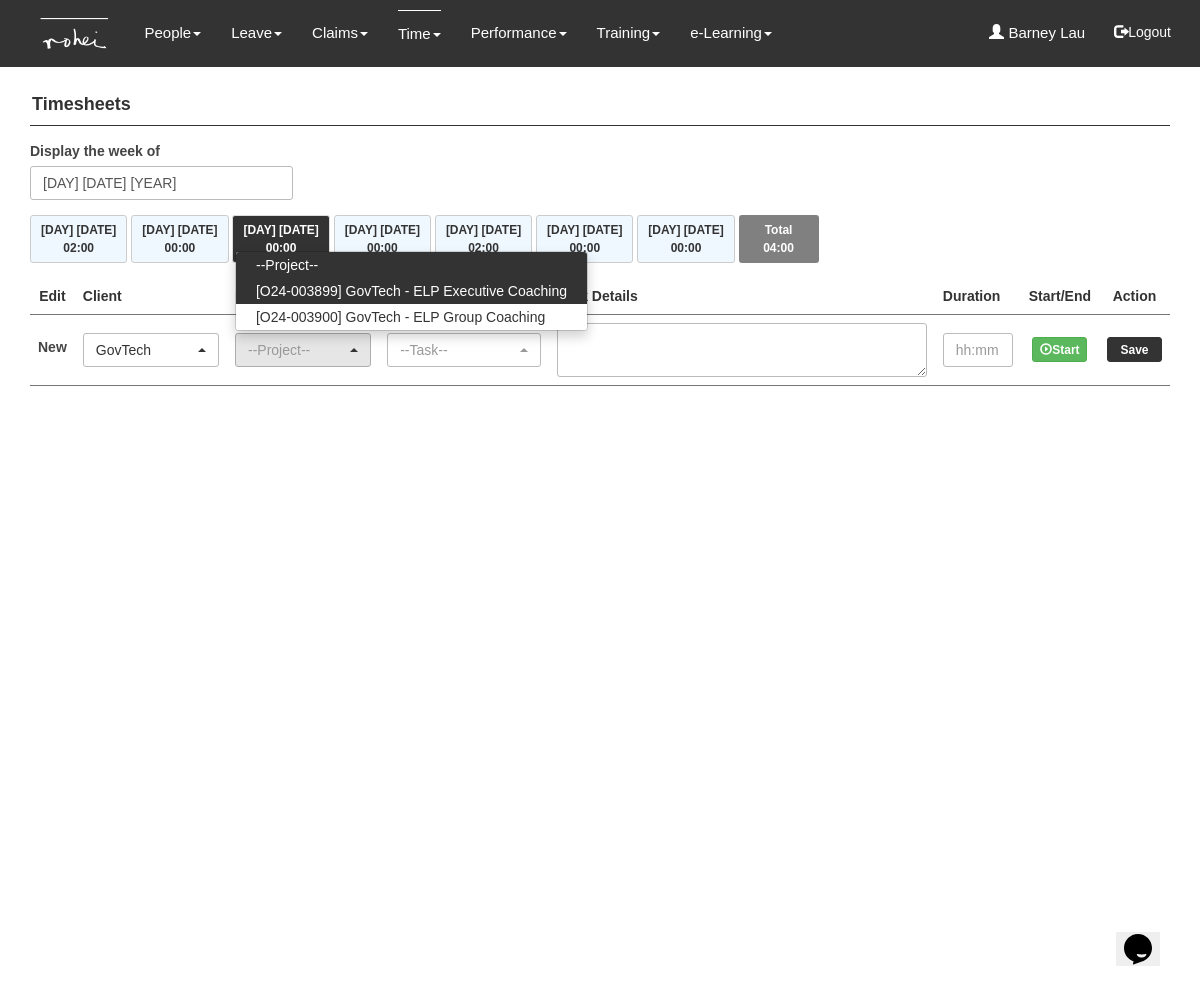select on "2540" 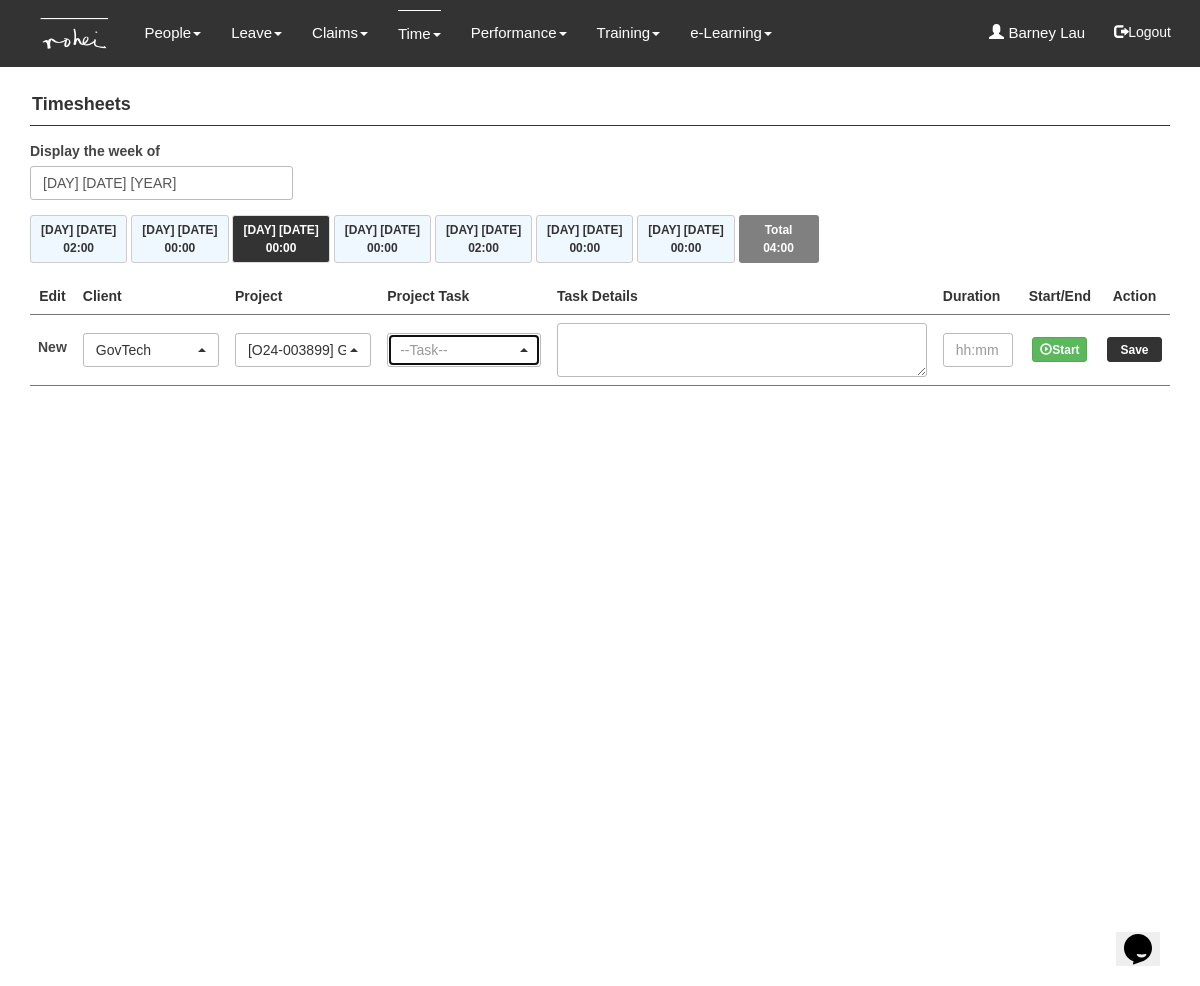 click on "--Task--" at bounding box center (458, 350) 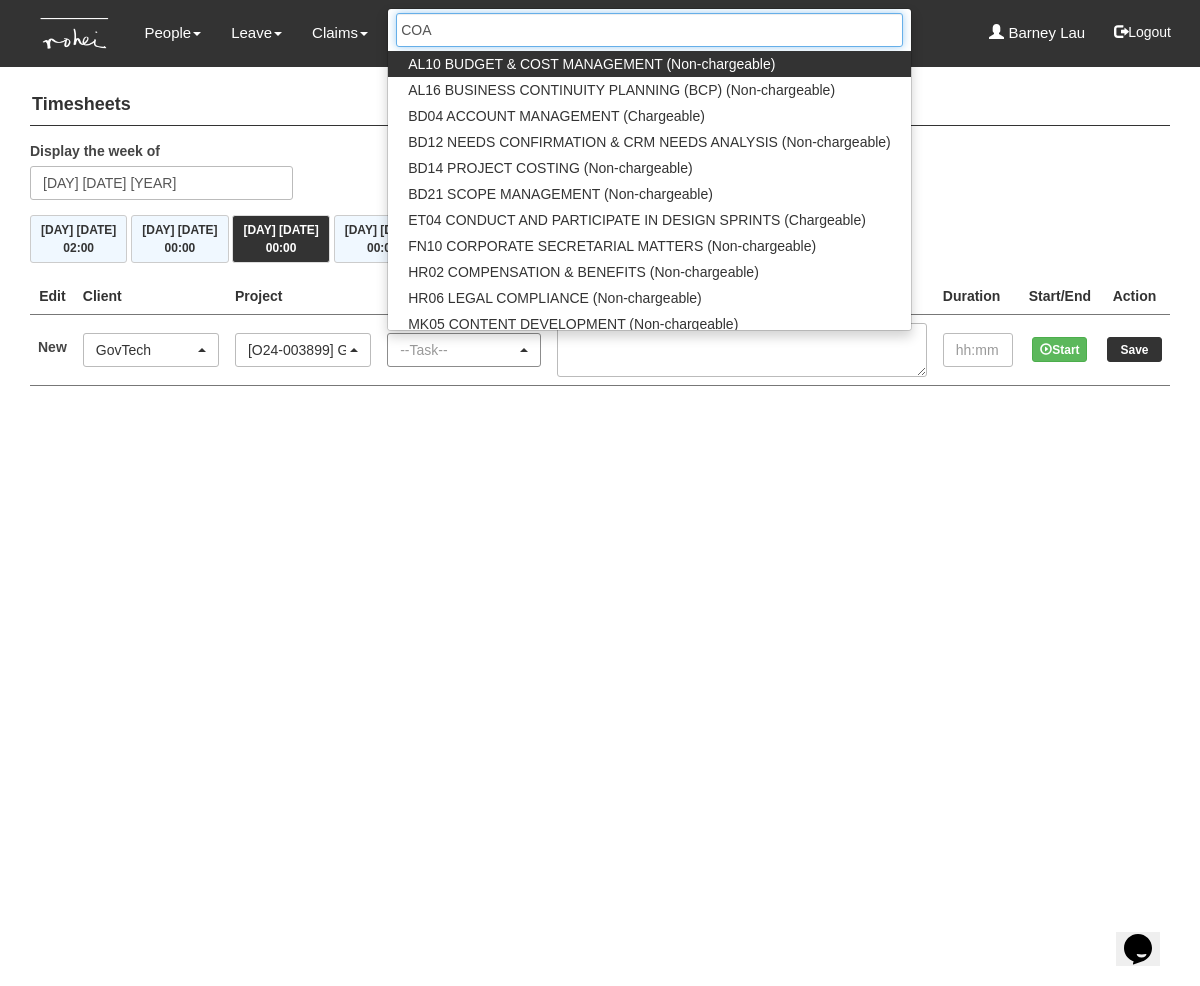 type on "COAC" 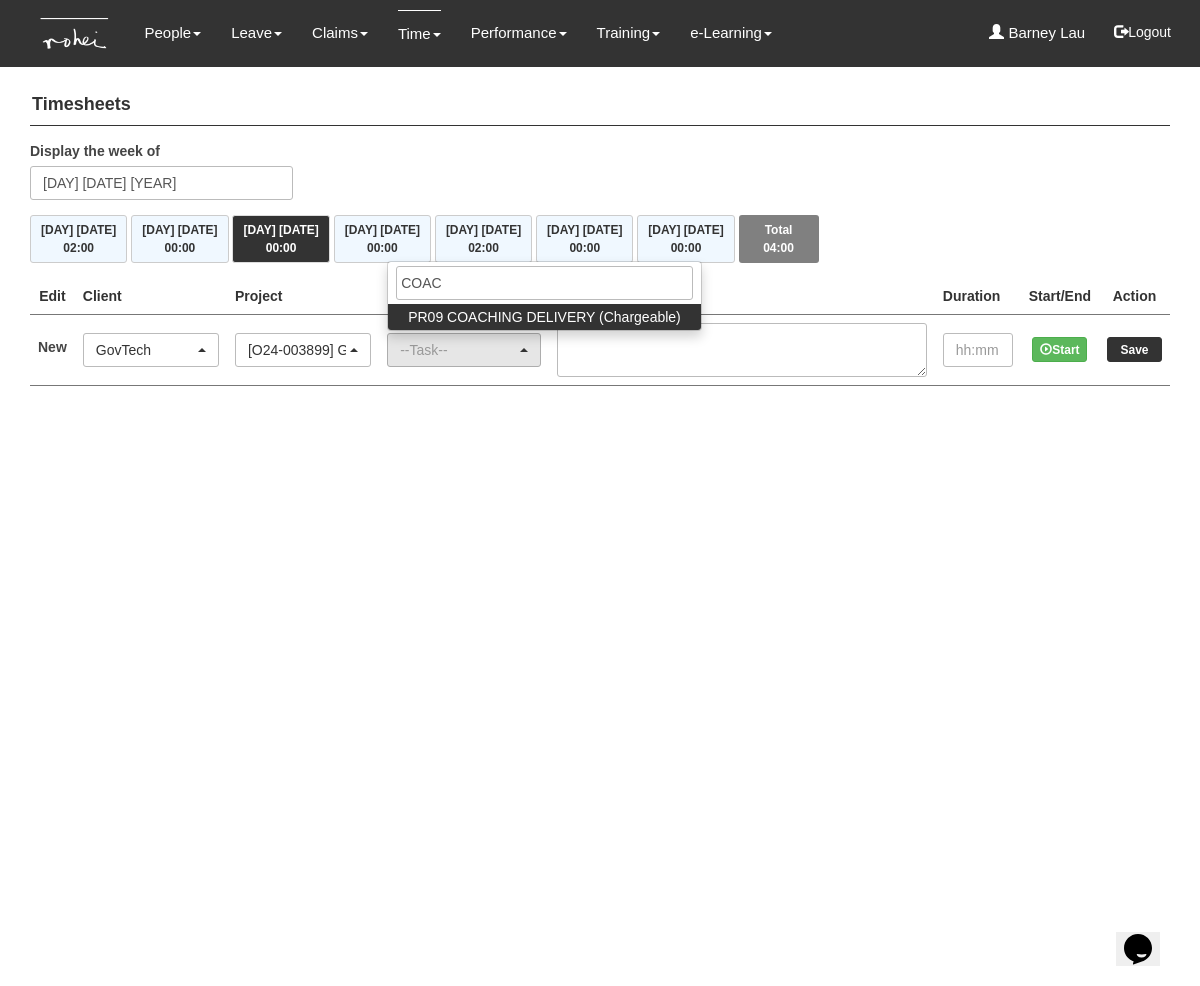 click on "PR09 COACHING DELIVERY (Chargeable)" at bounding box center (544, 317) 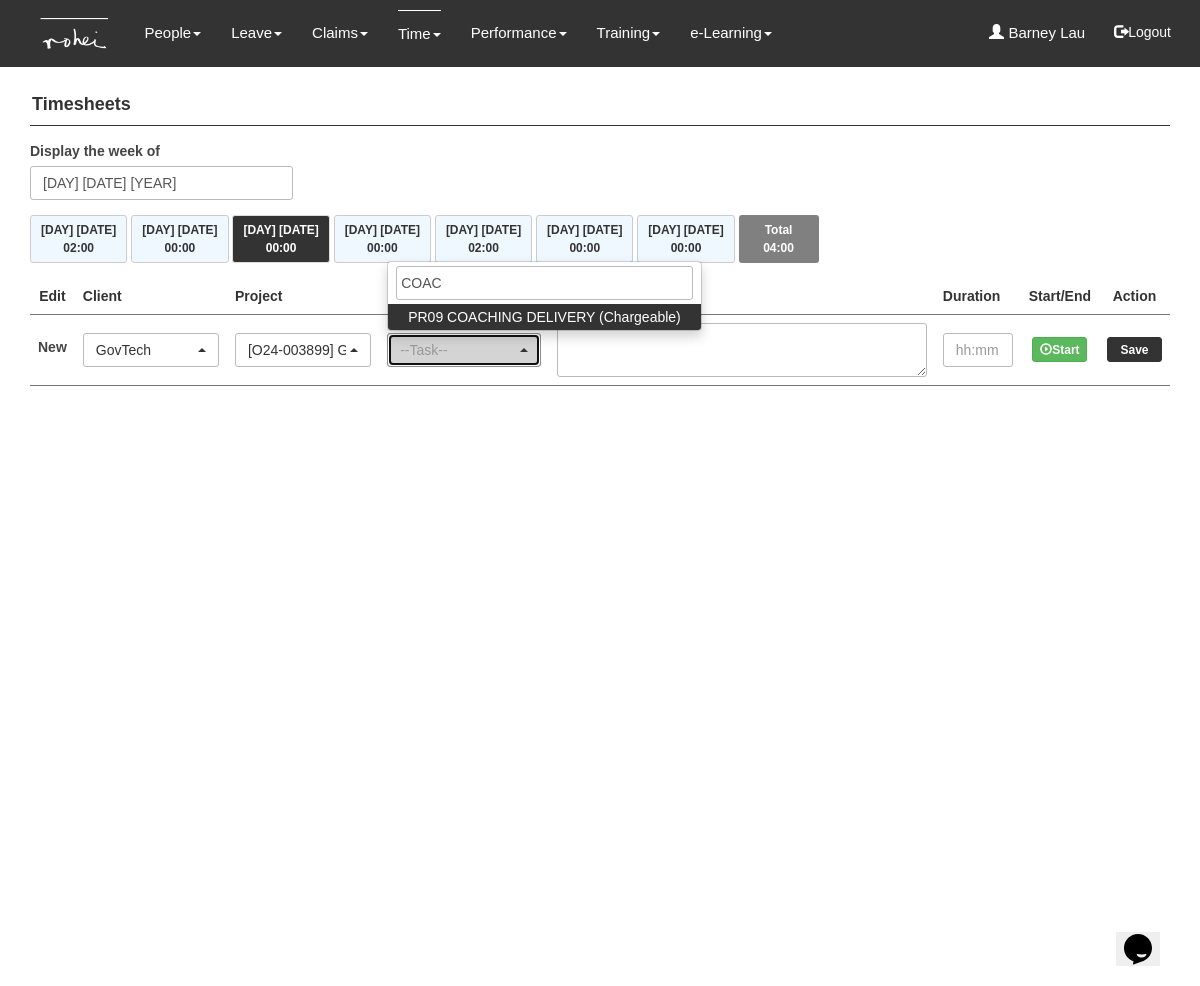 select on "150" 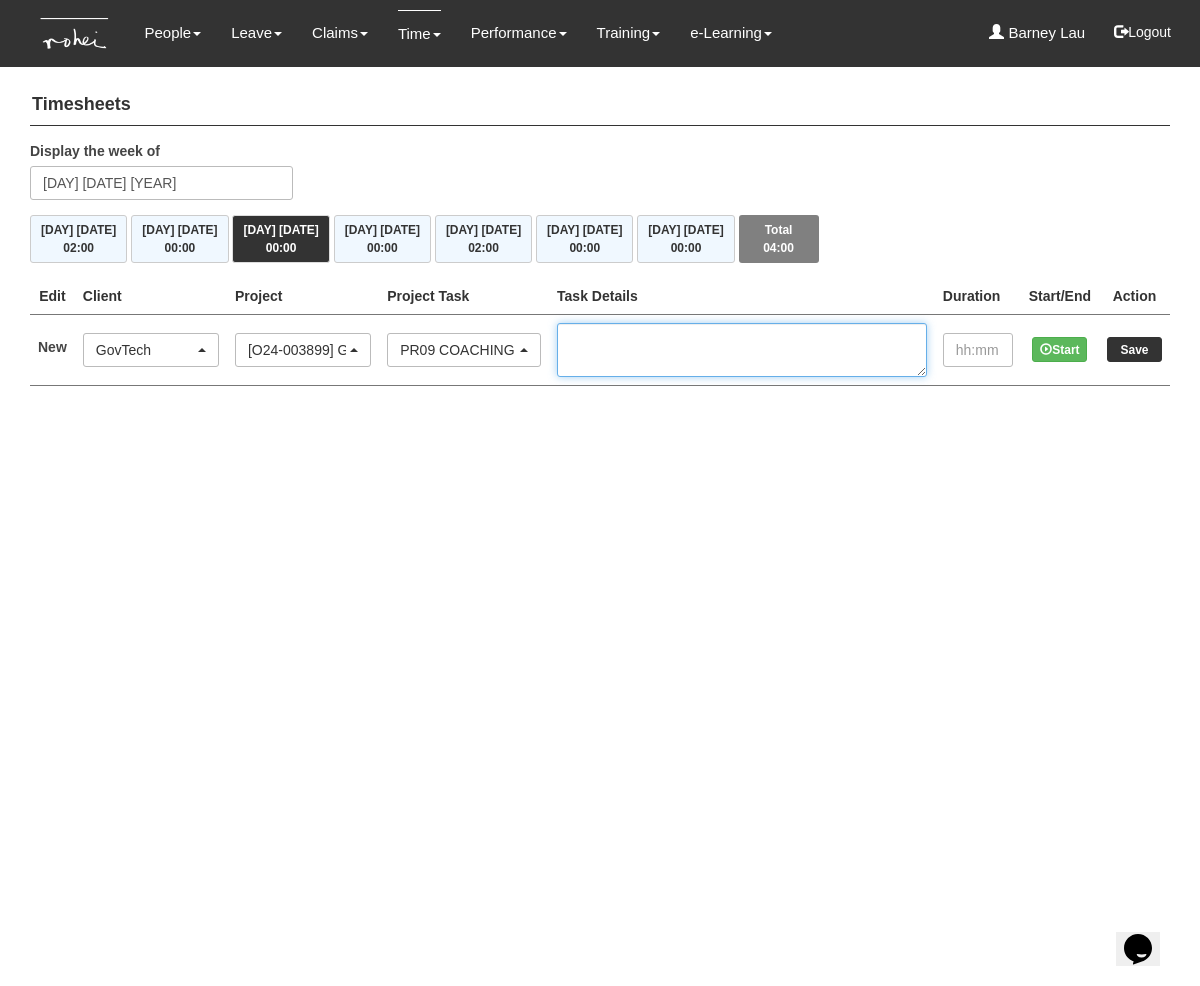 click at bounding box center [742, 350] 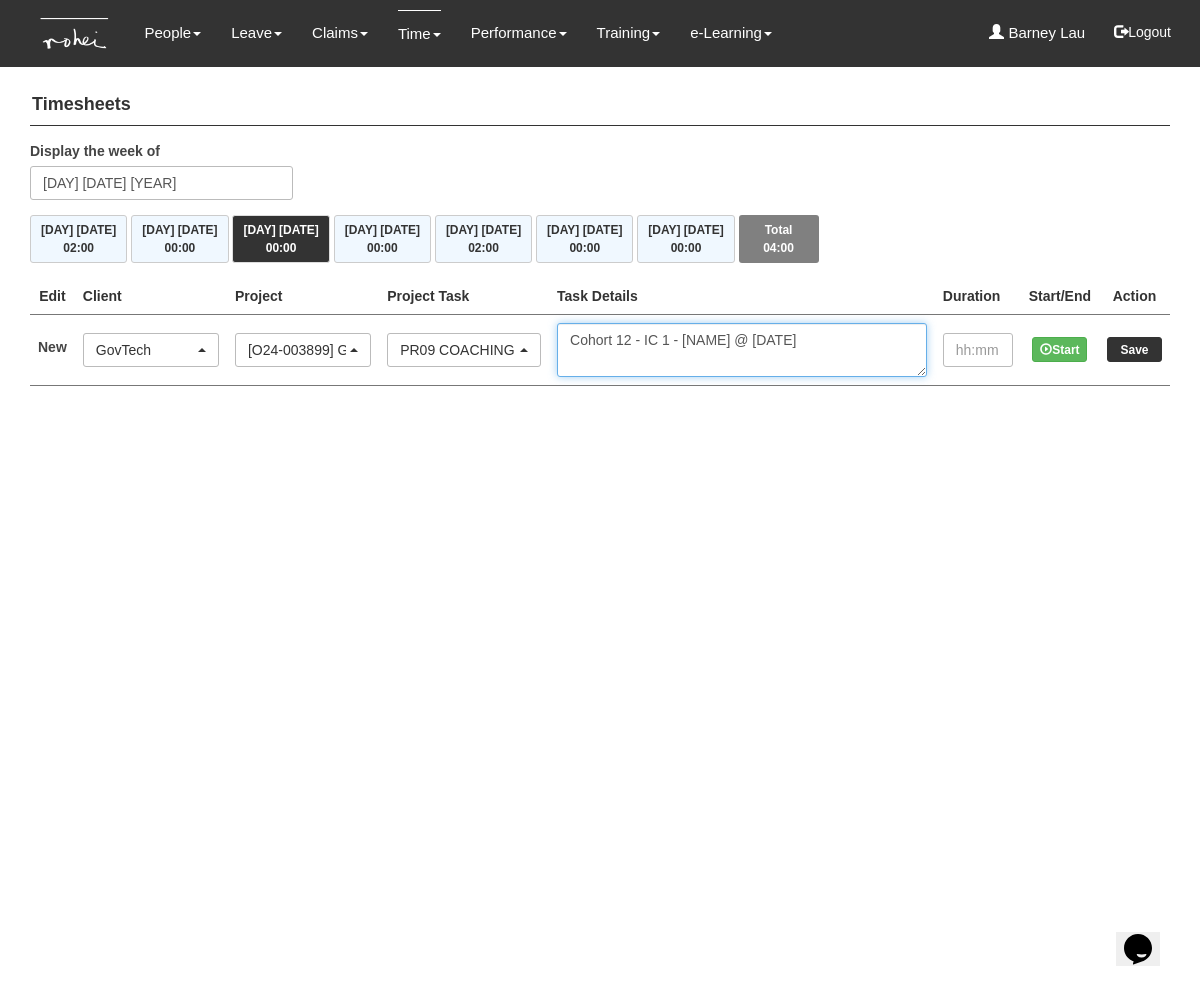 type on "Cohort 12 - IC 1 - Tan Peng Yiap @ 20 August 2025" 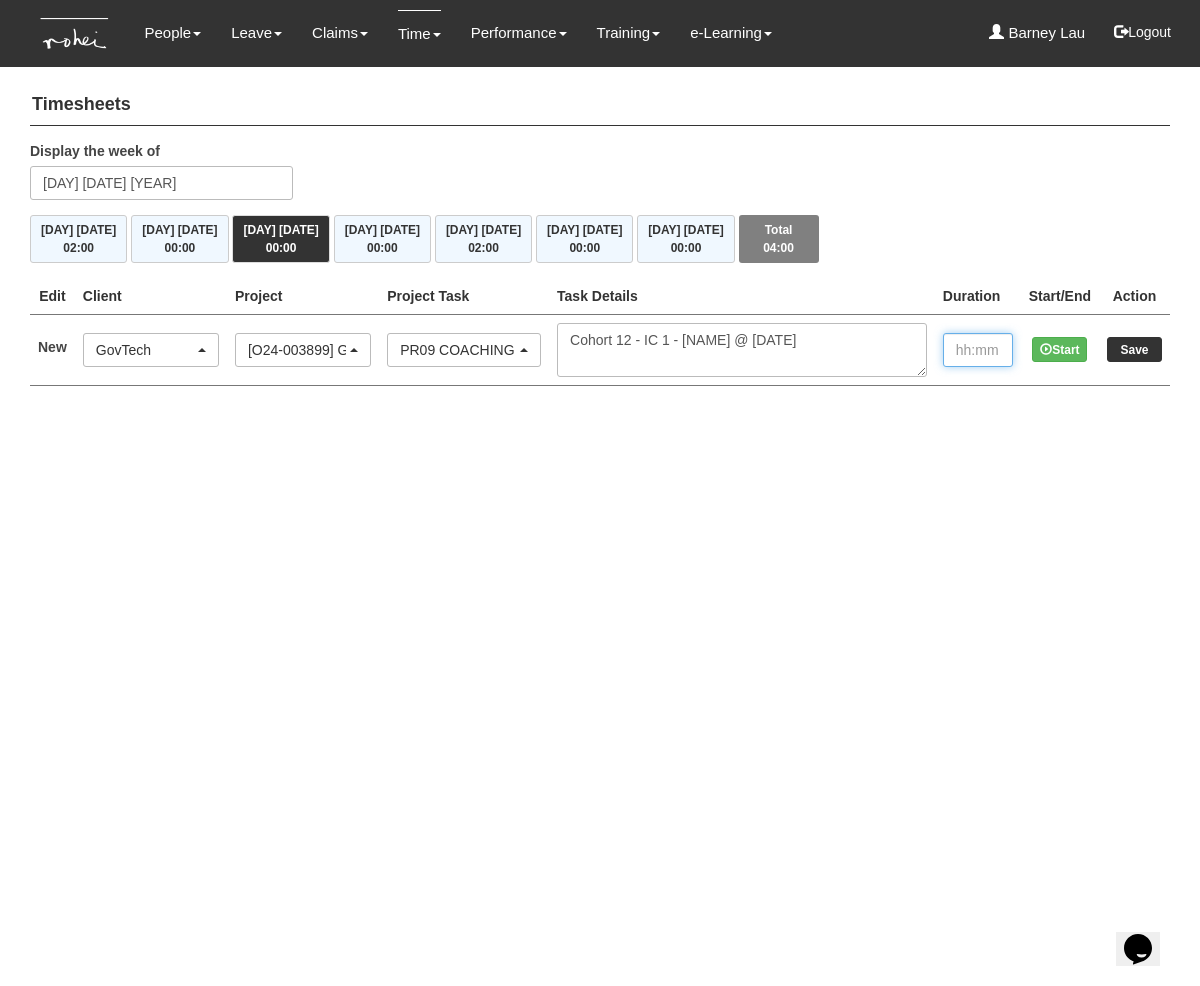 click at bounding box center (978, 350) 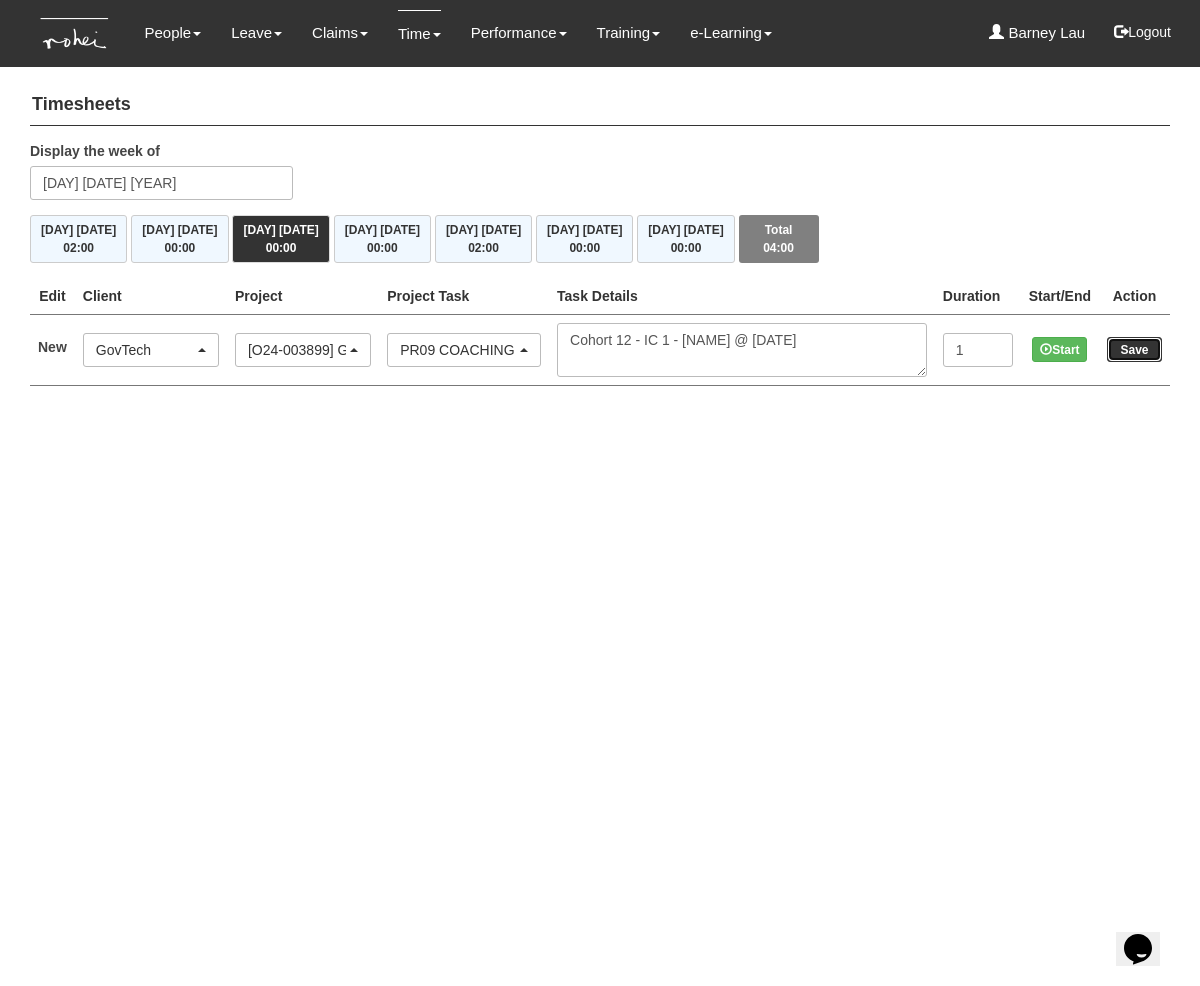 click on "Save" at bounding box center [1134, 349] 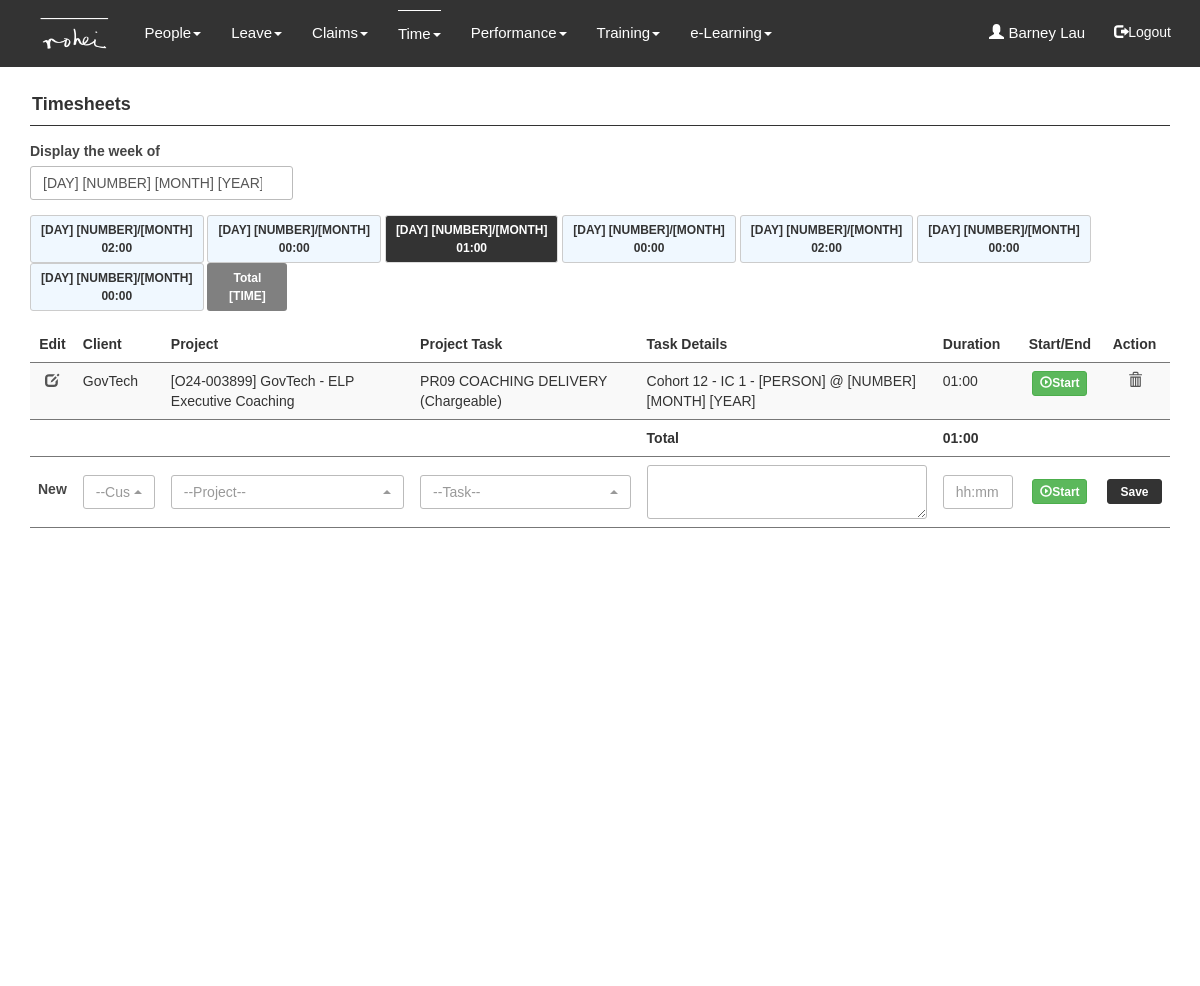 scroll, scrollTop: 0, scrollLeft: 0, axis: both 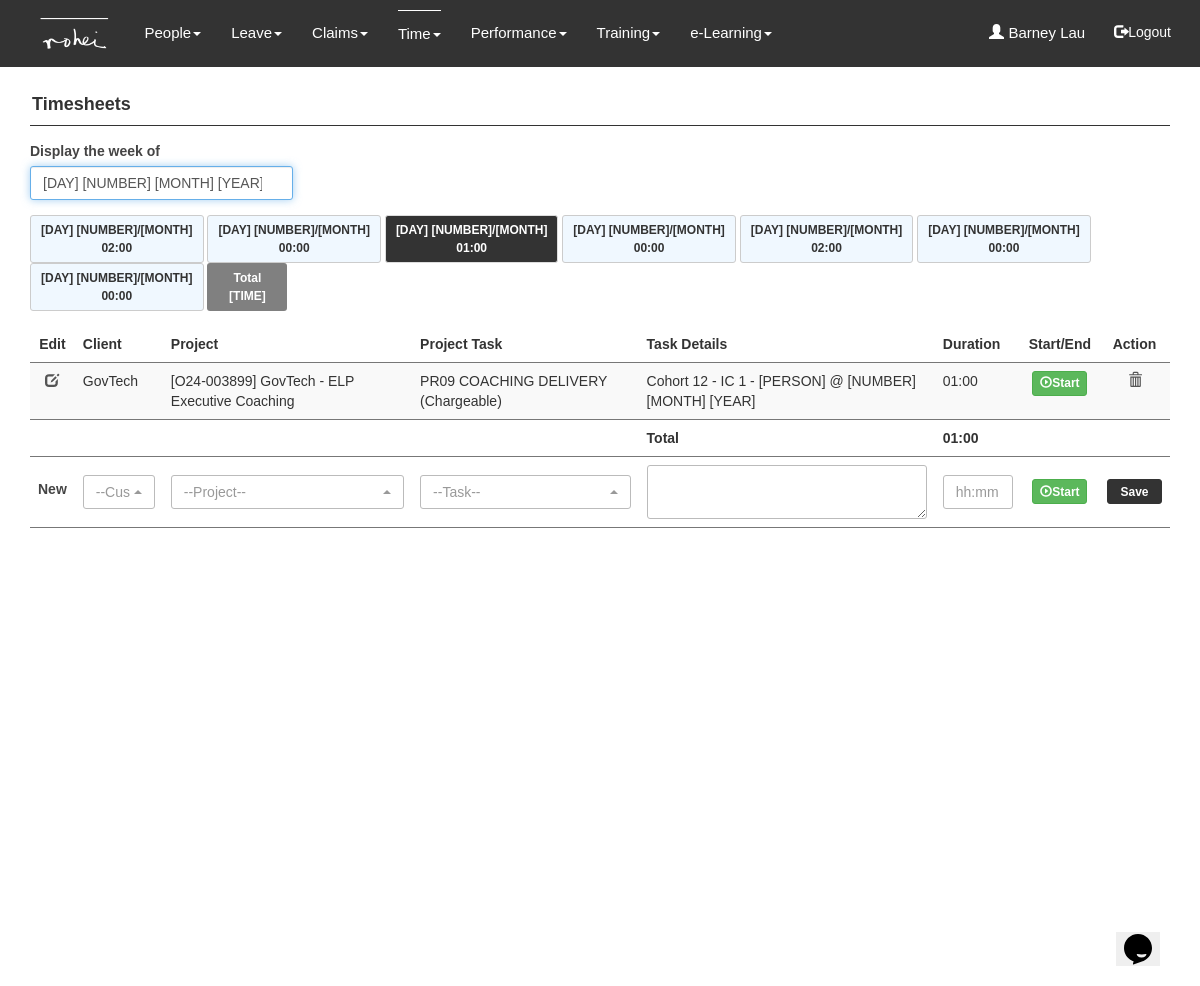 click on "[DAY] [NUMBER] [MONTH] [YEAR]" at bounding box center (161, 183) 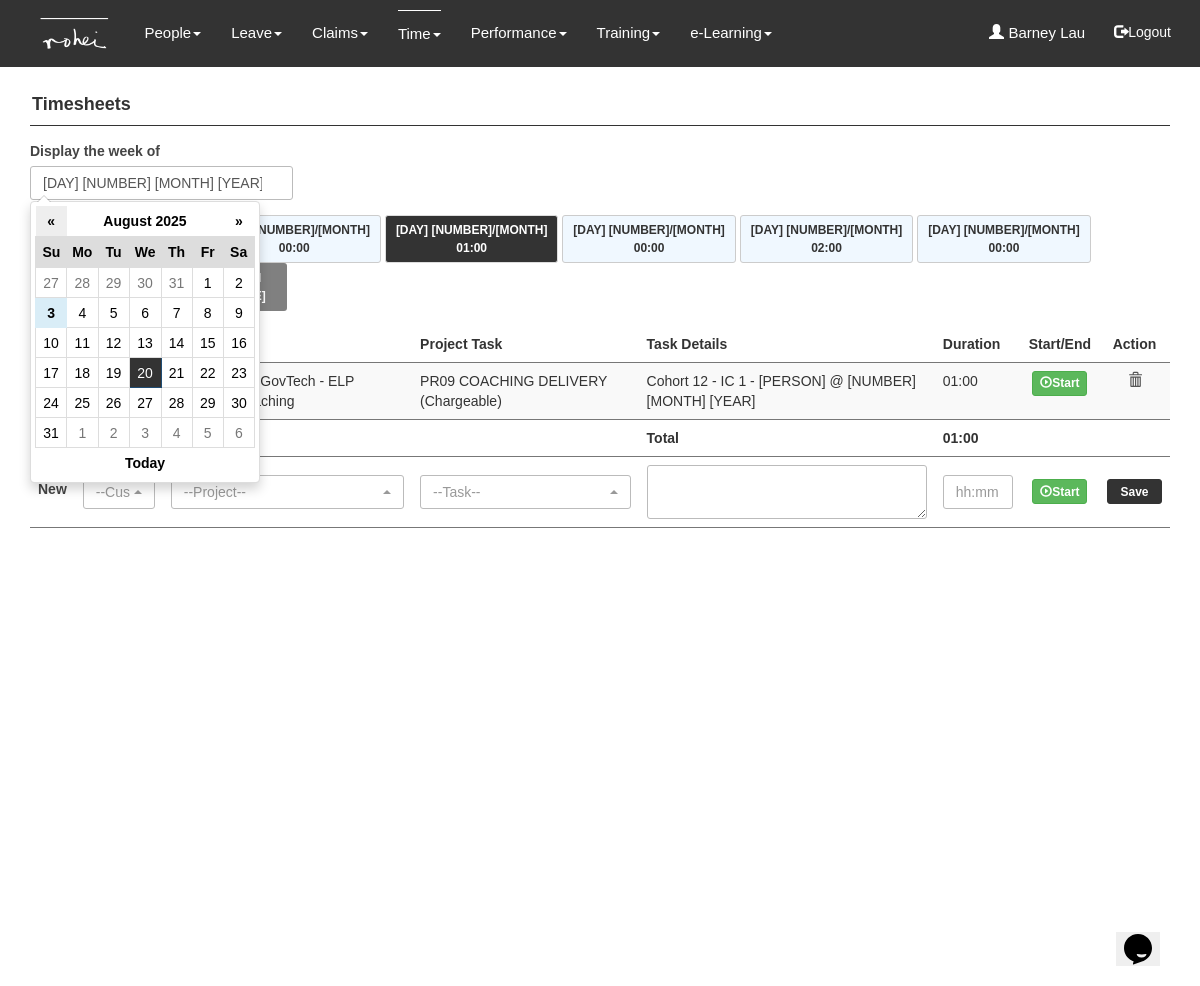 click on "«" at bounding box center [51, 221] 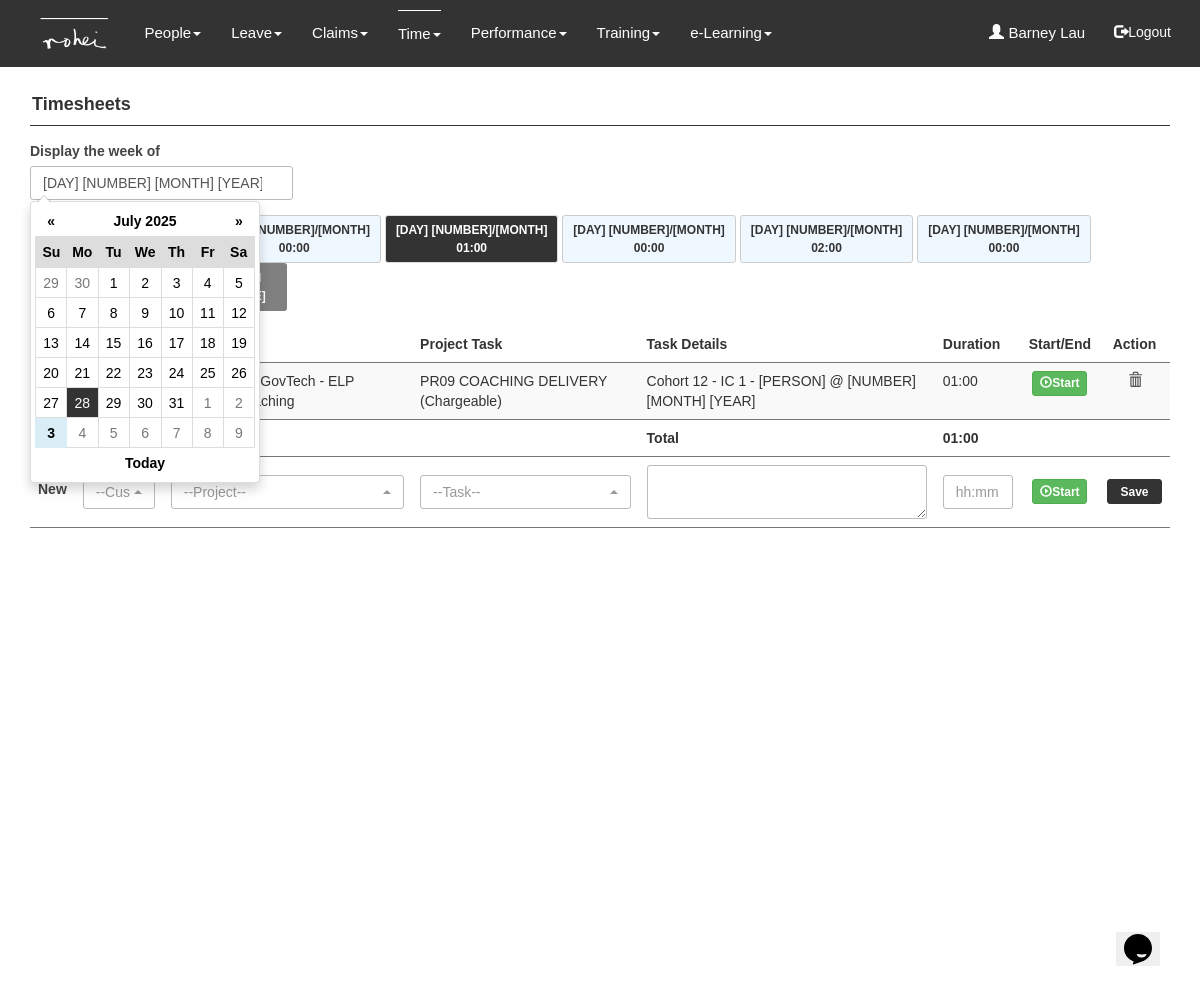 click on "28" at bounding box center (82, 403) 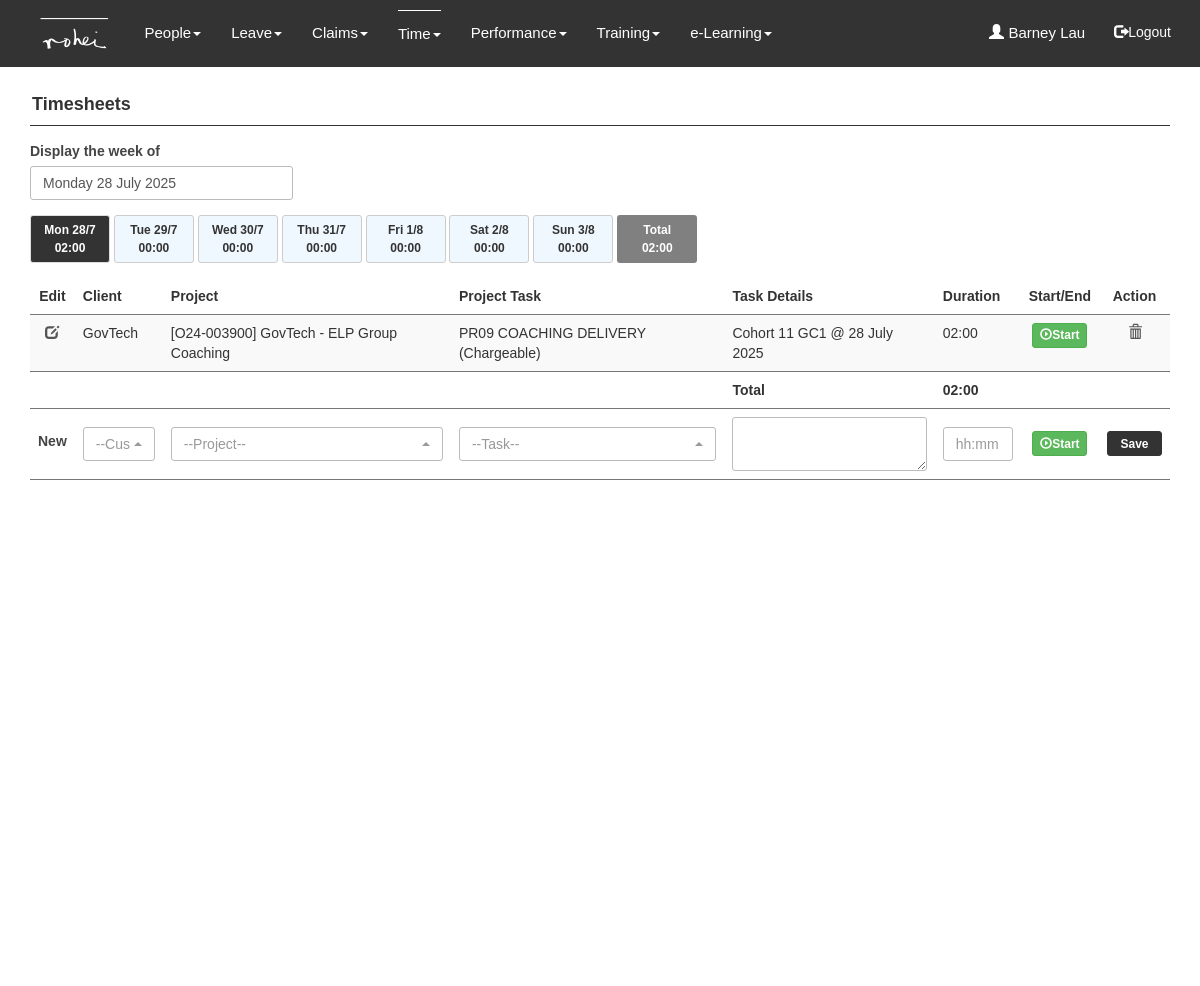 scroll, scrollTop: 0, scrollLeft: 0, axis: both 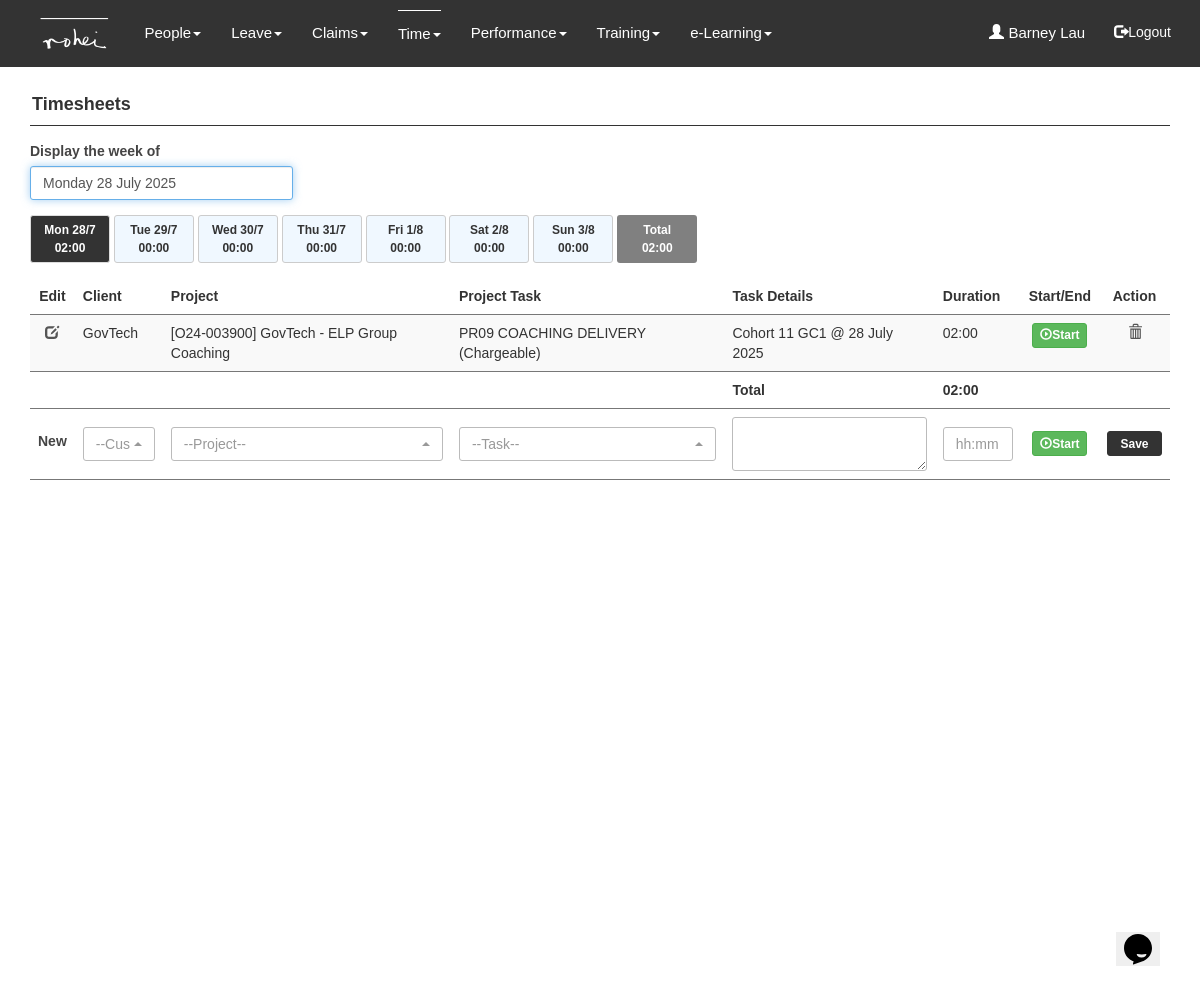 click on "Monday 28 July 2025" at bounding box center (161, 183) 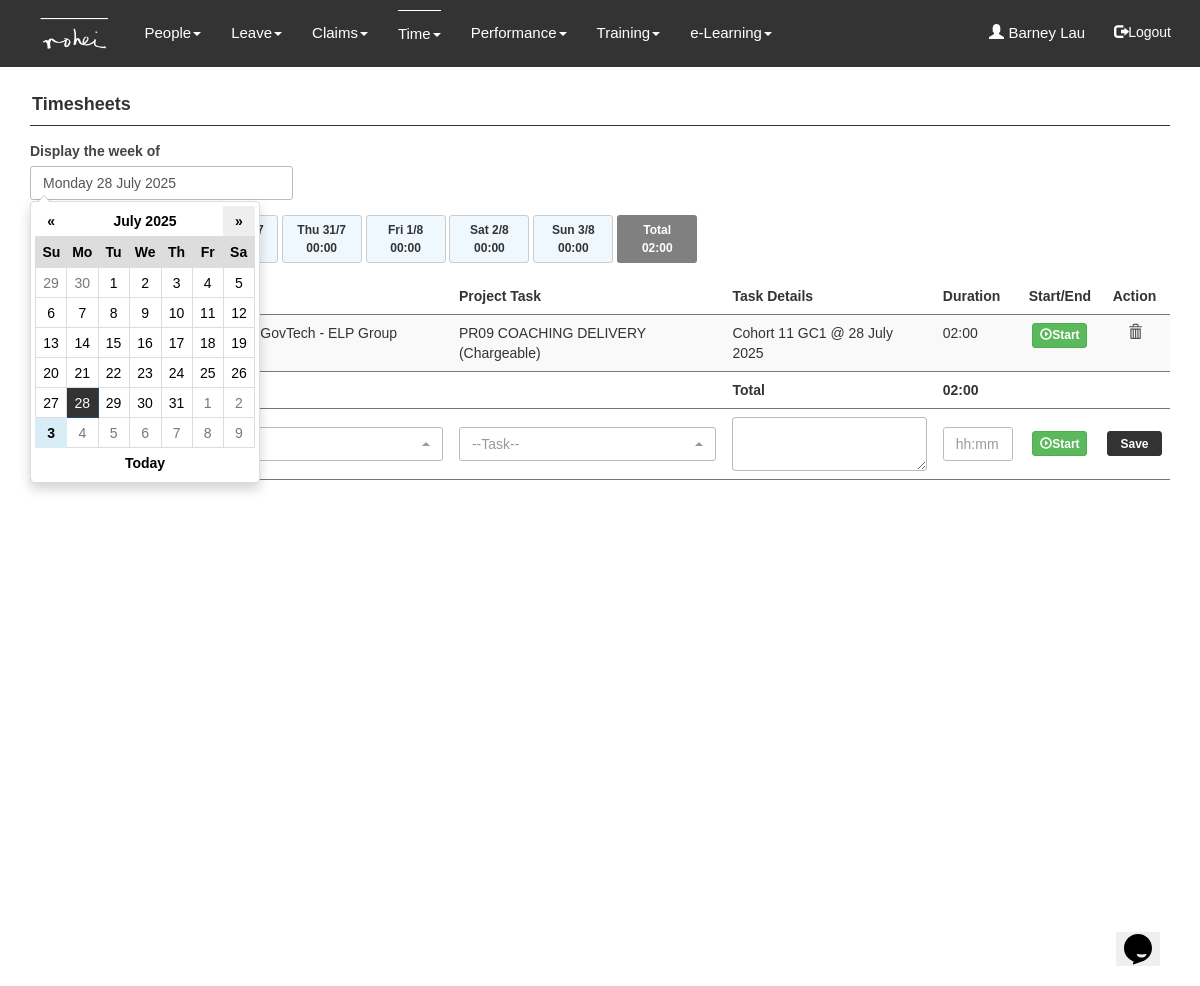 click on "»" at bounding box center [238, 221] 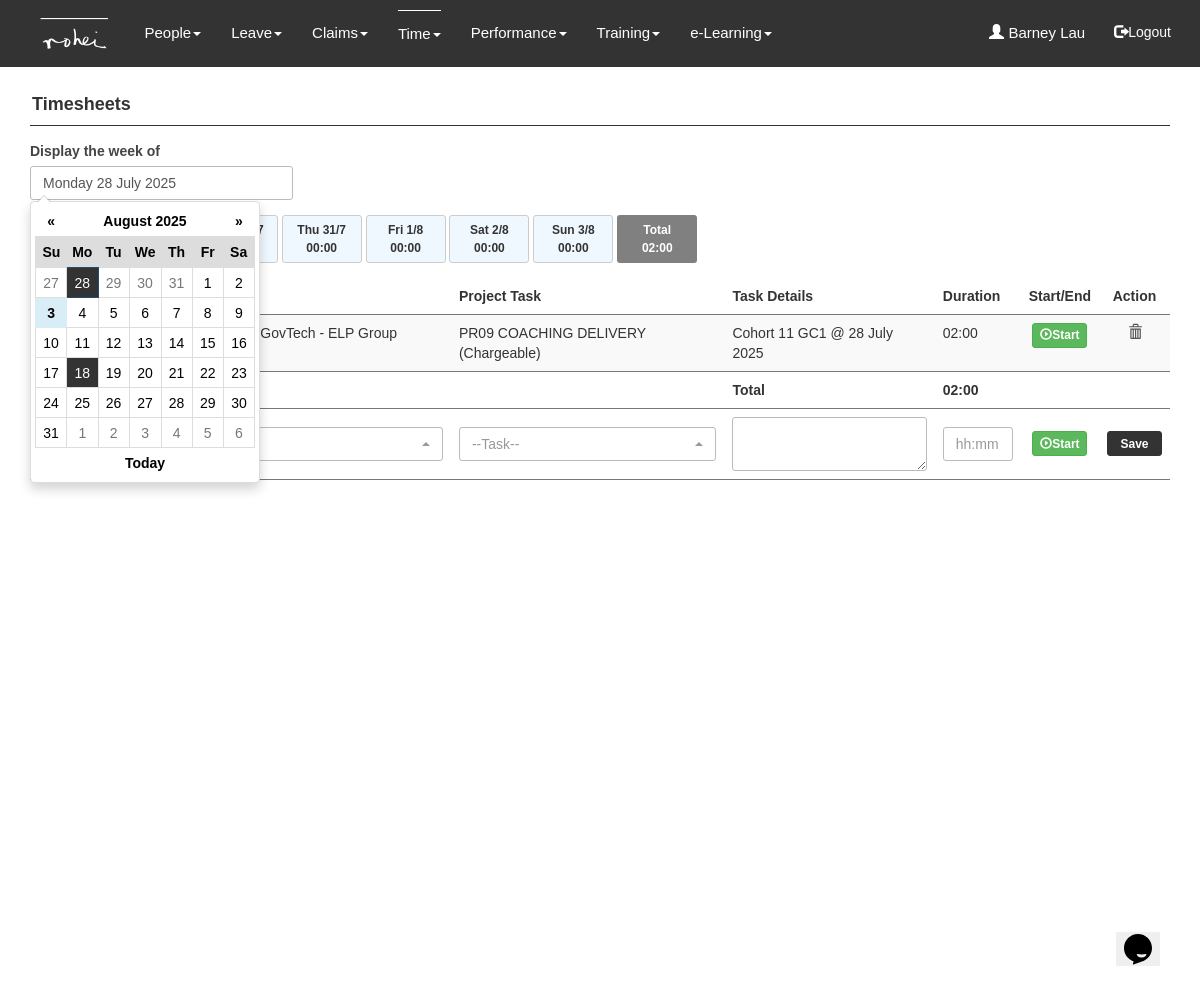 click on "18" at bounding box center [82, 373] 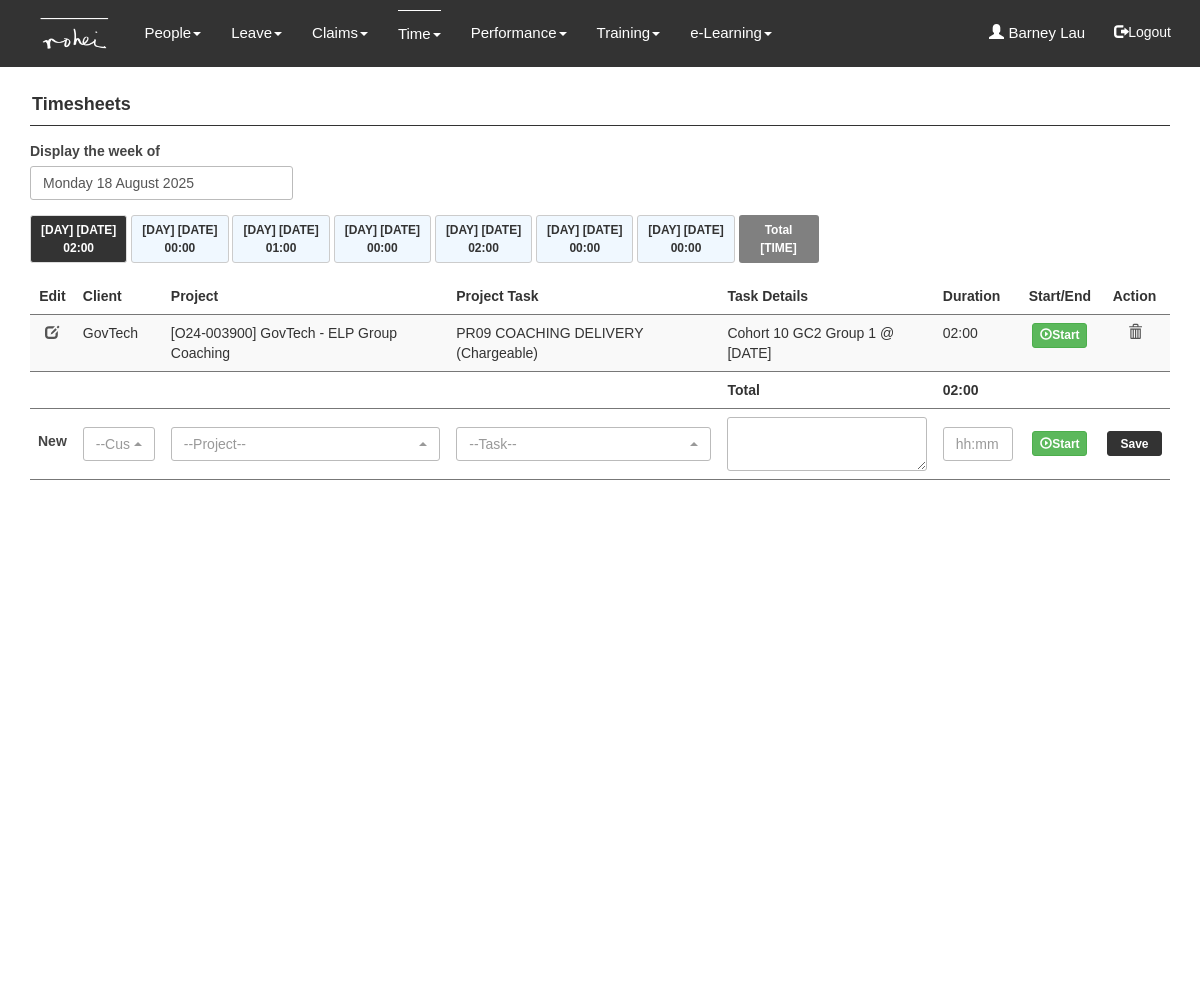scroll, scrollTop: 0, scrollLeft: 0, axis: both 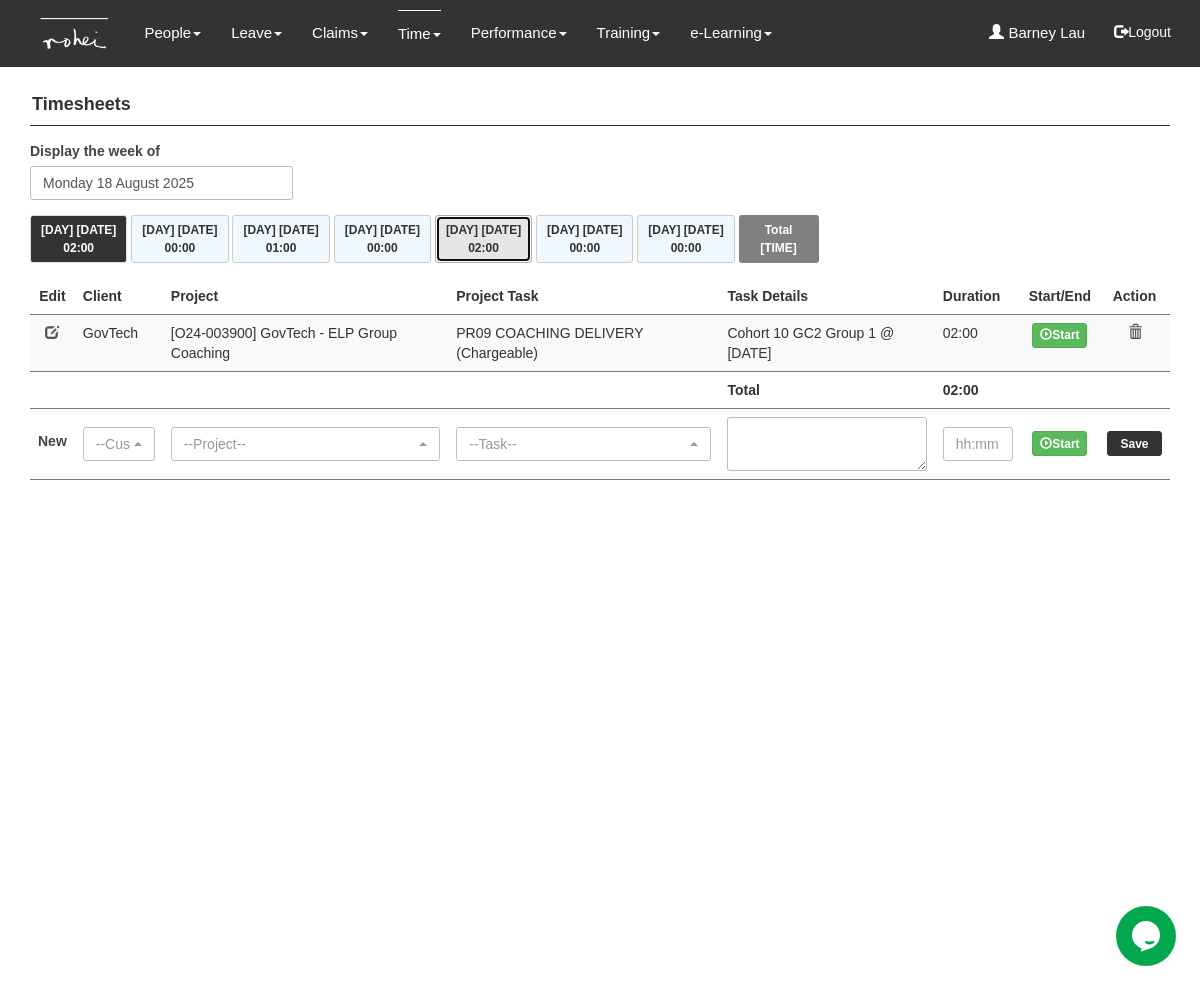 click on "02:00" at bounding box center [483, 248] 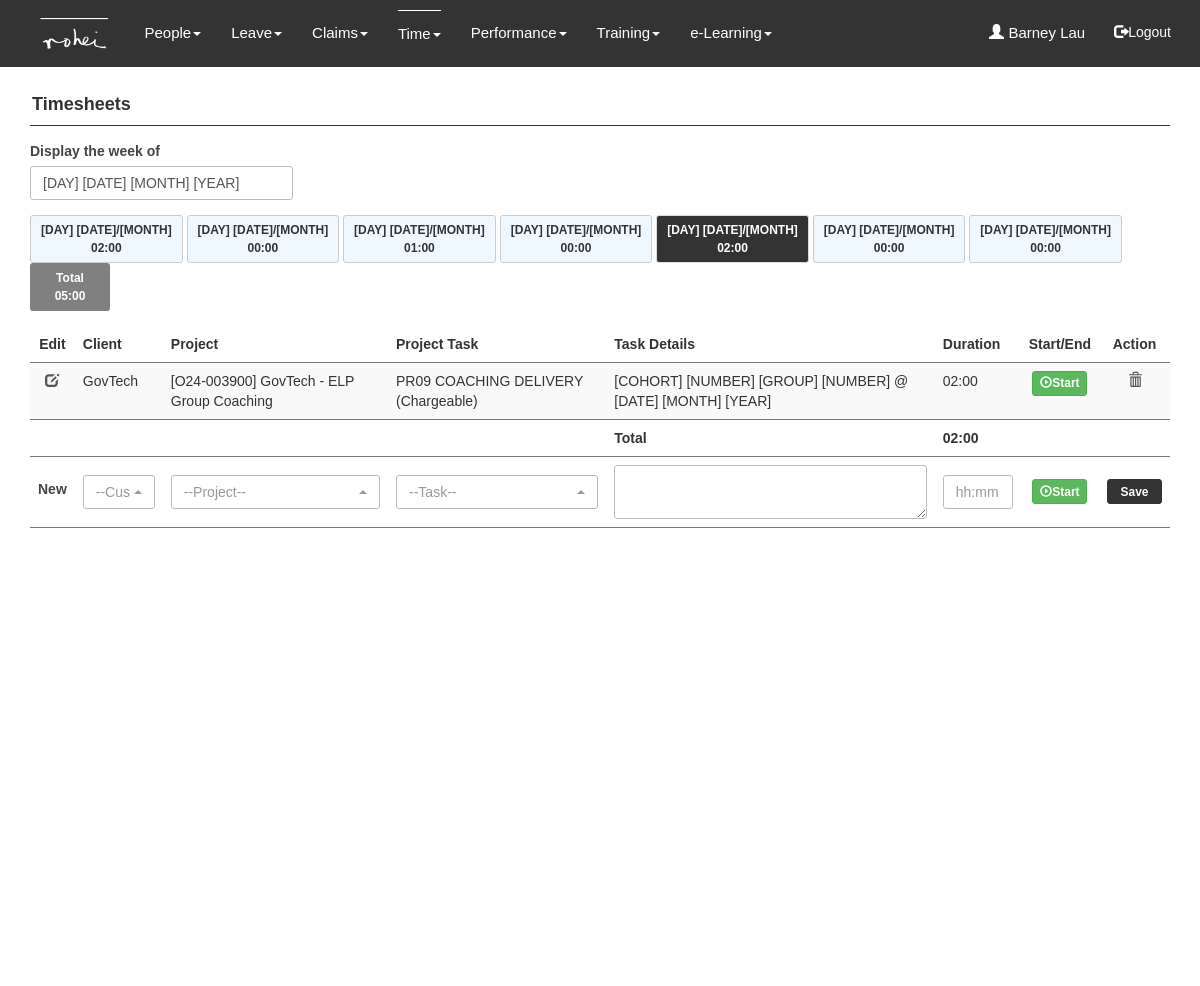 scroll, scrollTop: 0, scrollLeft: 0, axis: both 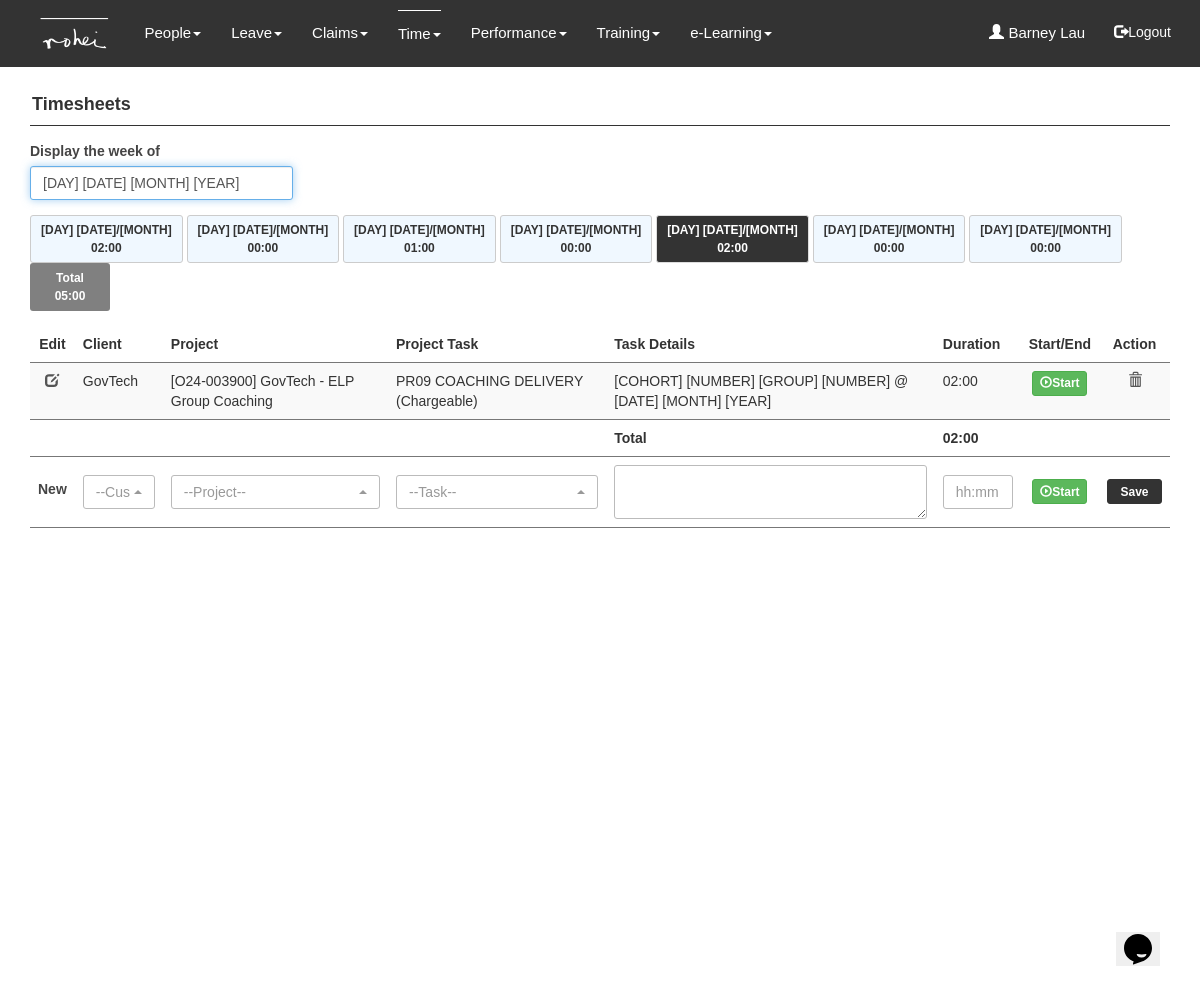 click on "Friday 22 August 2025" at bounding box center (161, 183) 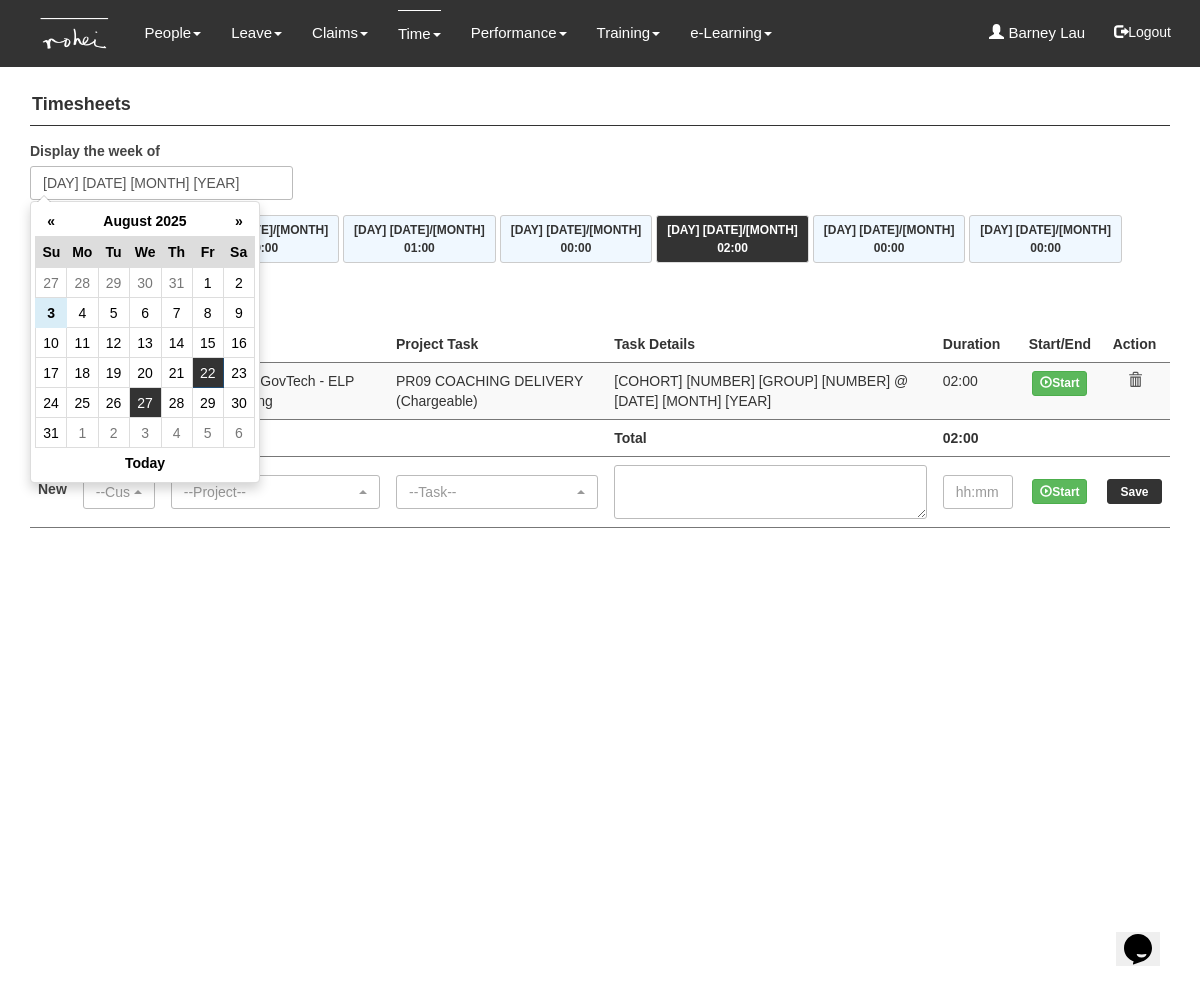 click on "27" at bounding box center (145, 403) 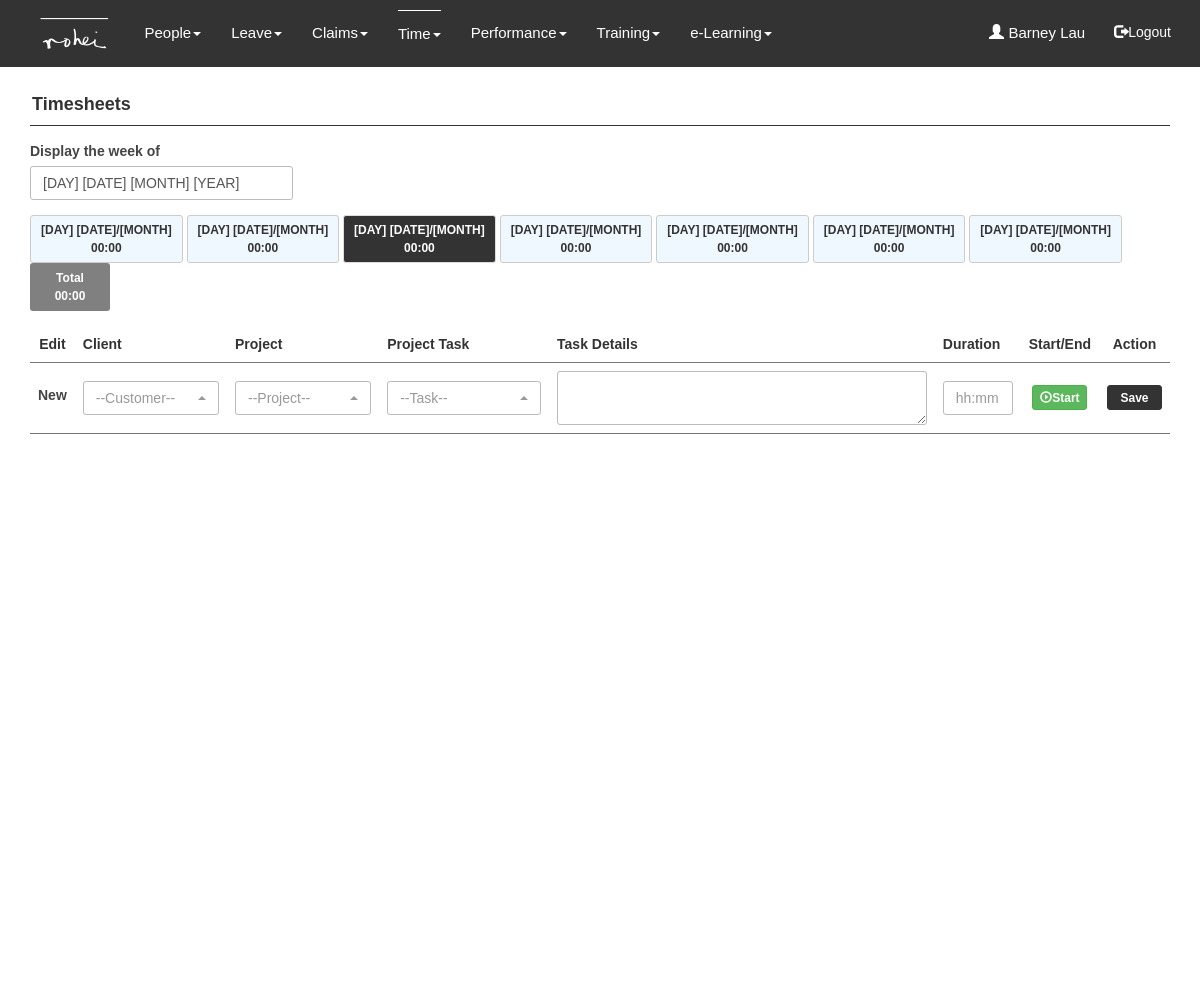 scroll, scrollTop: 0, scrollLeft: 0, axis: both 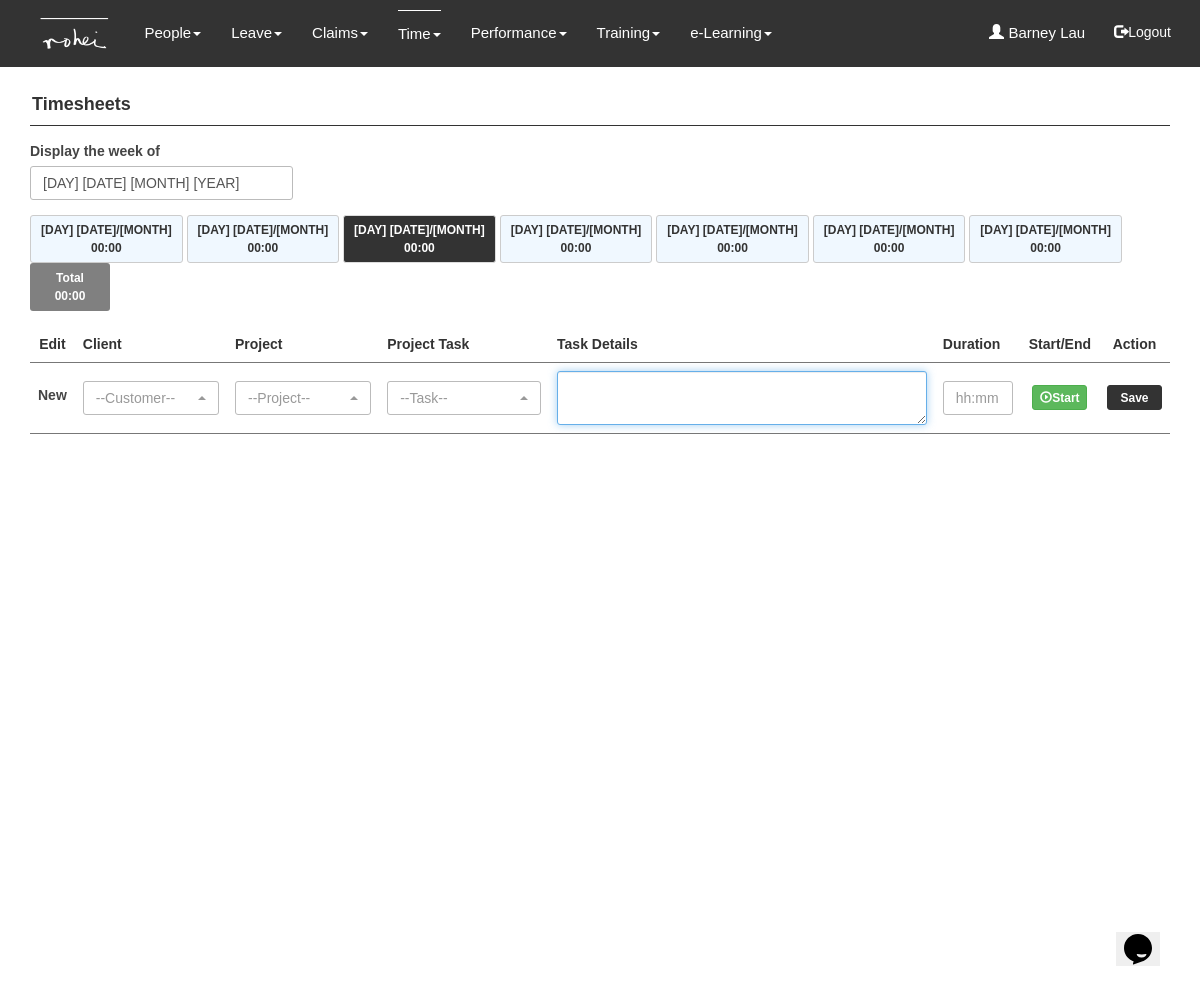 click at bounding box center (742, 398) 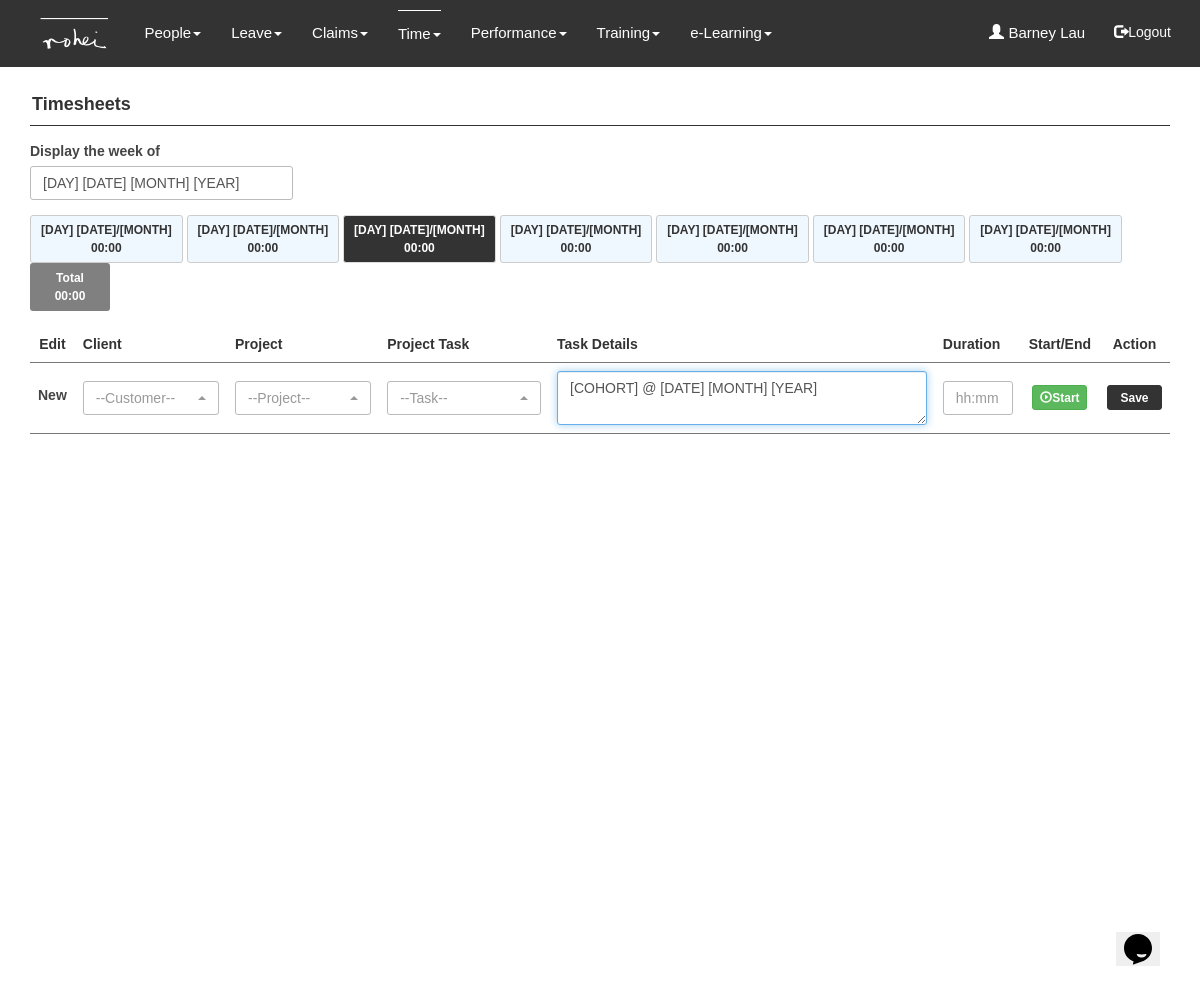 type on "Cohort 12 GC1 @ 27 August 2025" 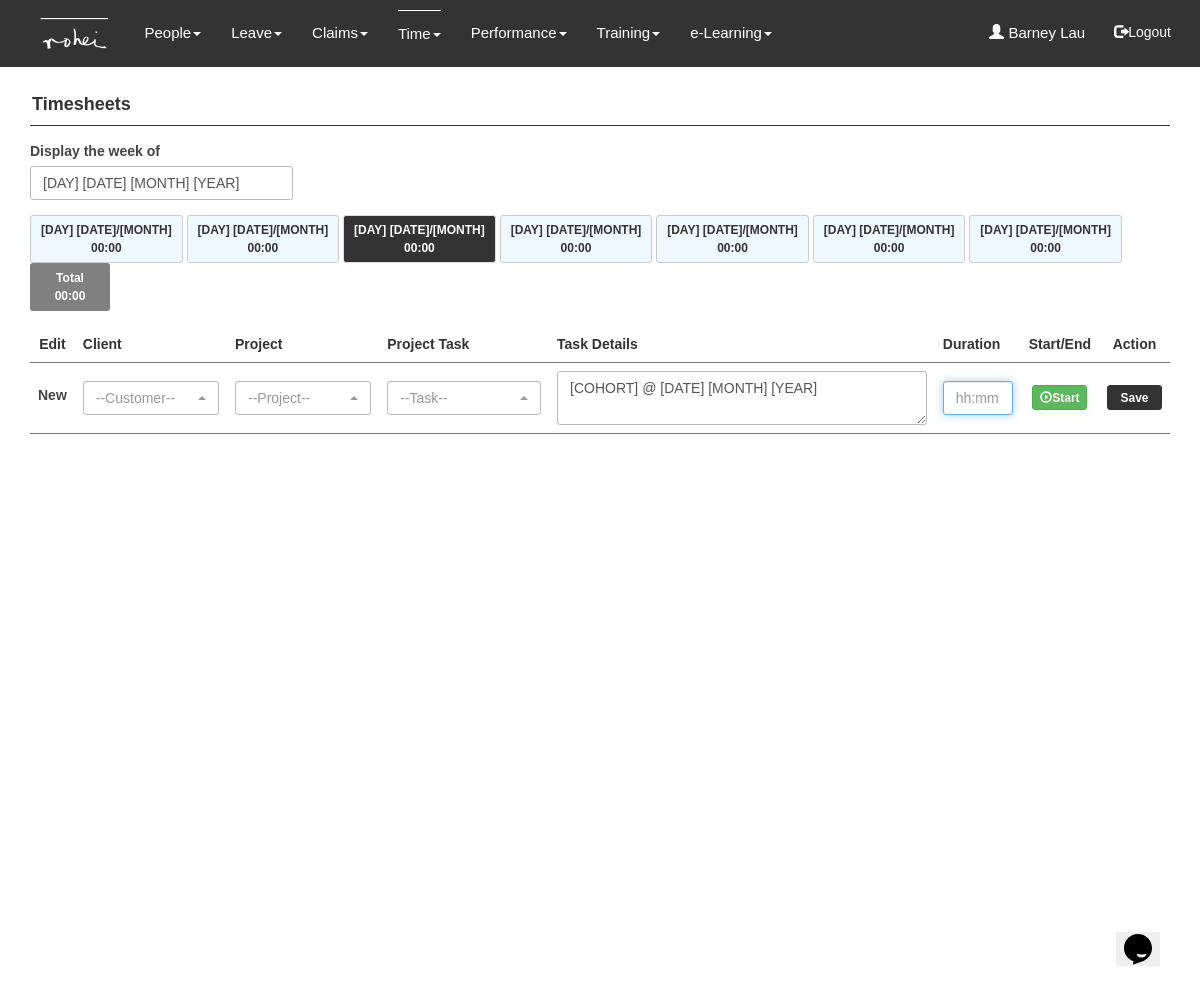 click at bounding box center (978, 398) 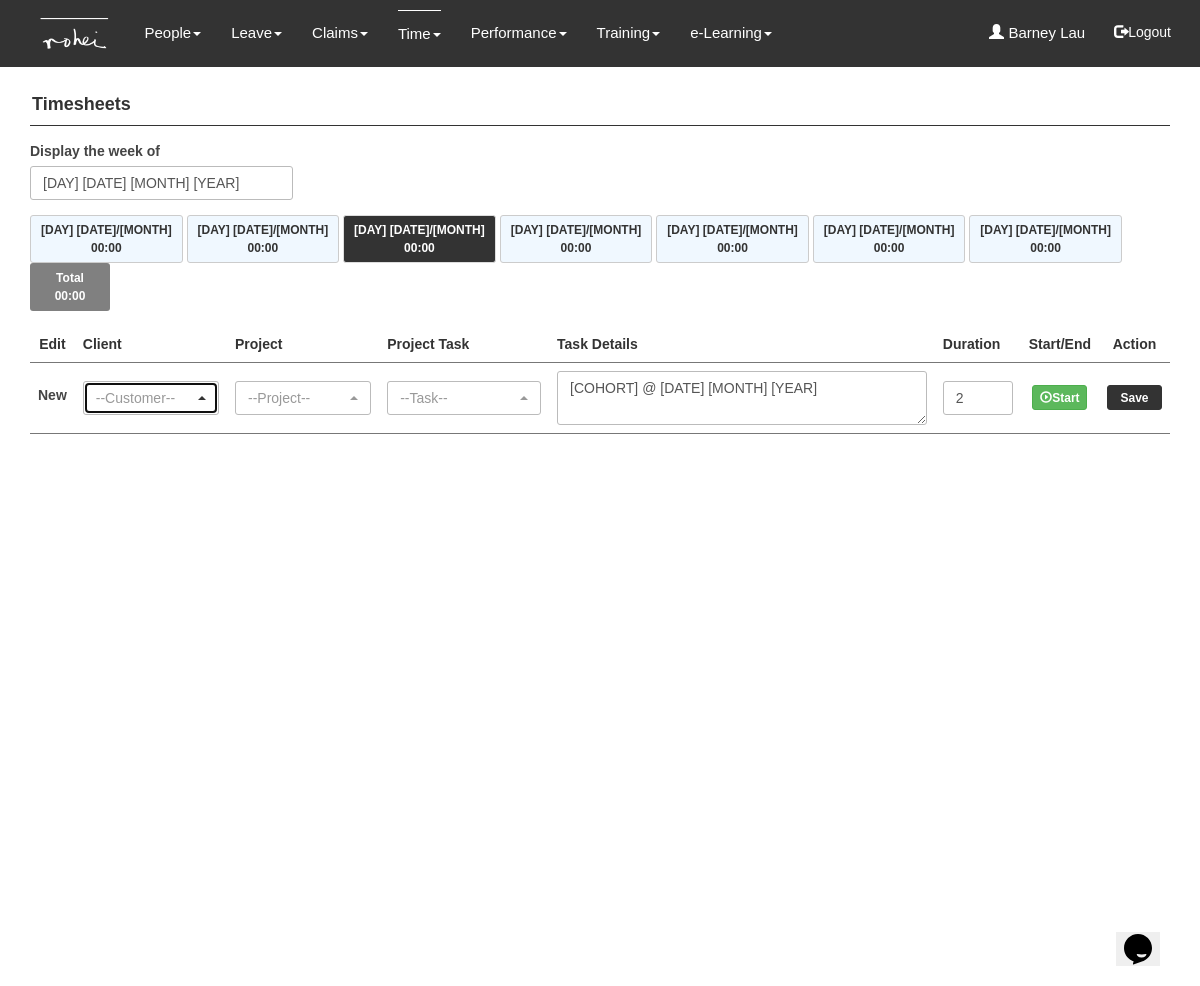 click on "--Customer--" at bounding box center [145, 398] 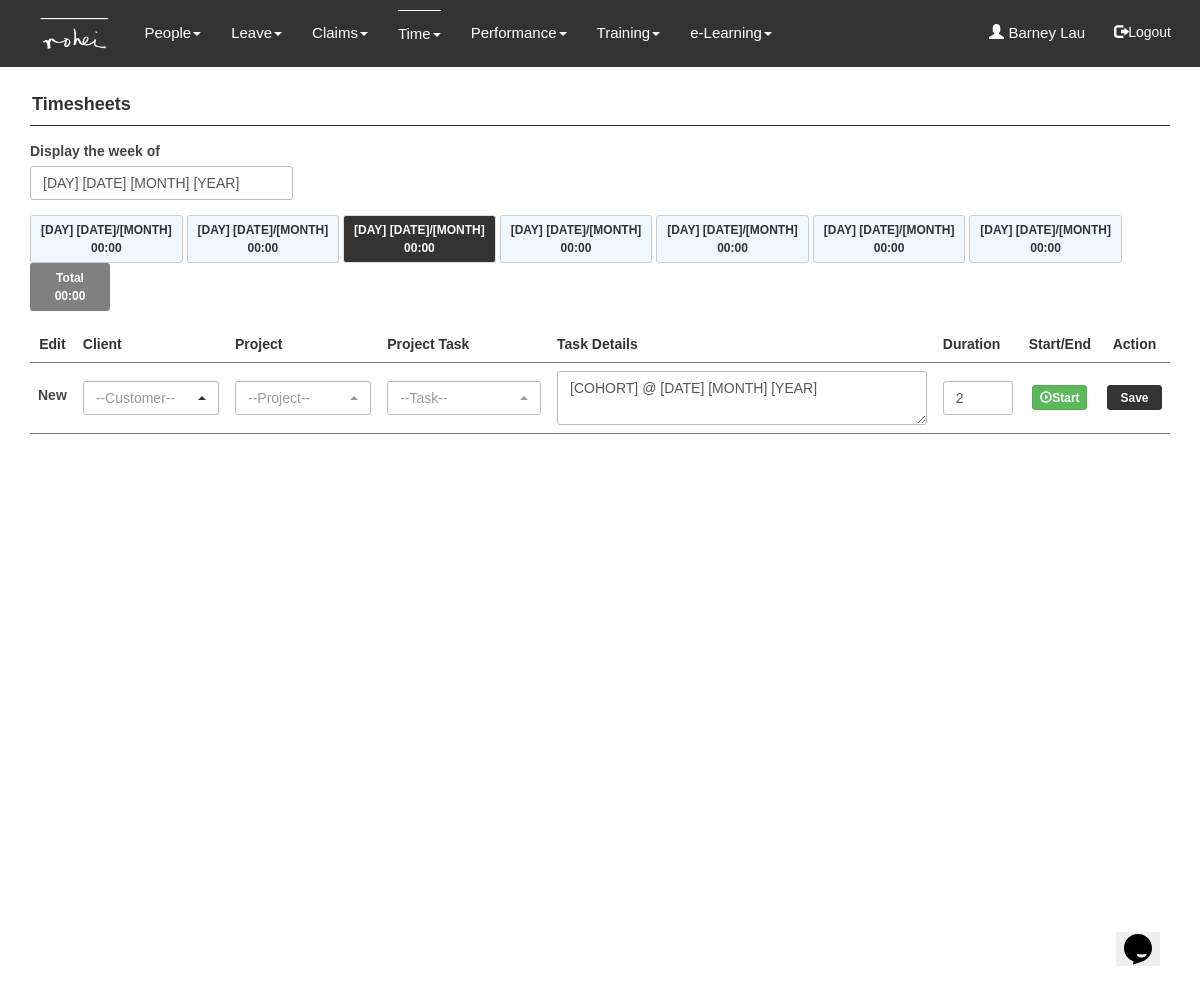 type on "2:00" 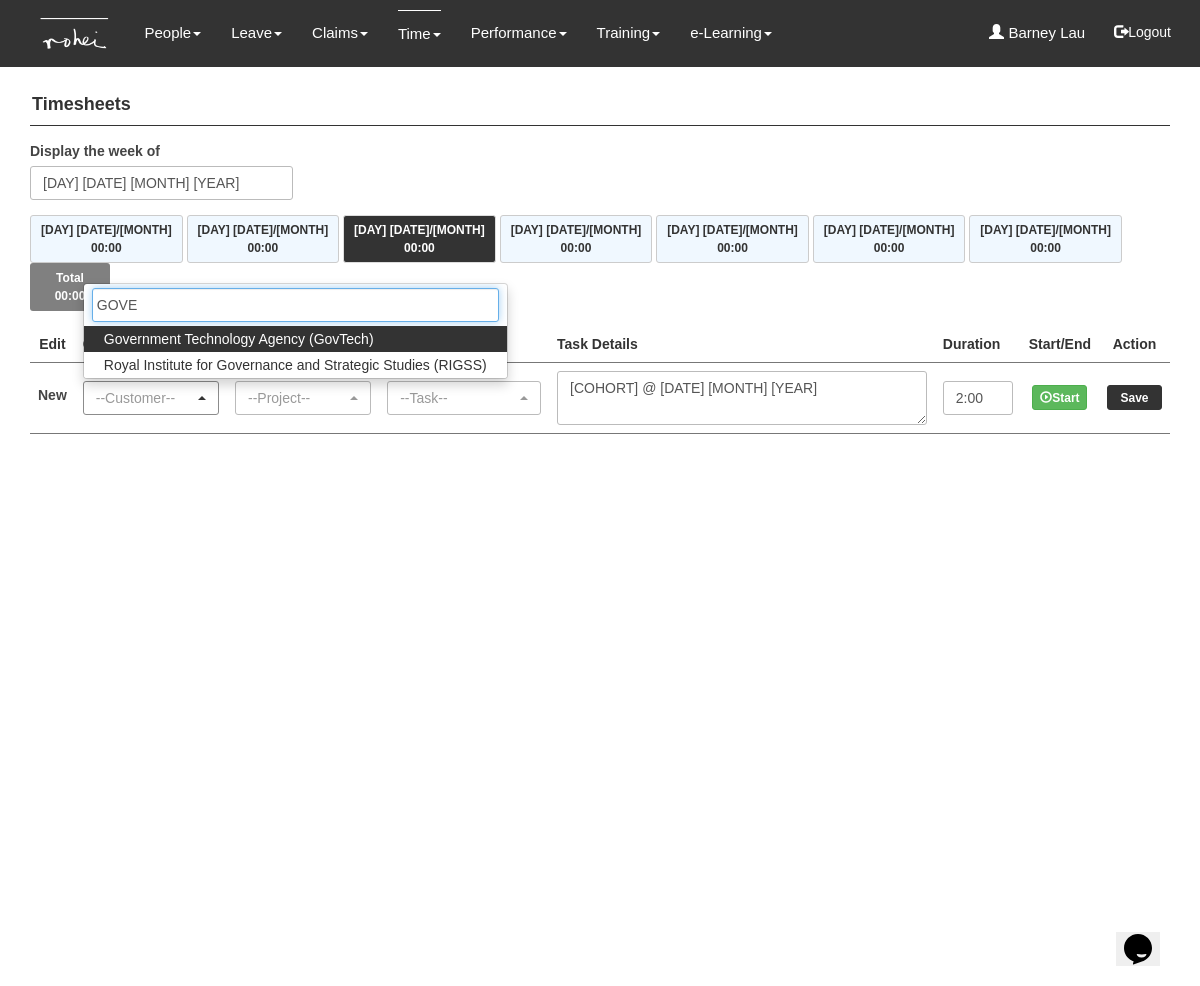type on "GOV" 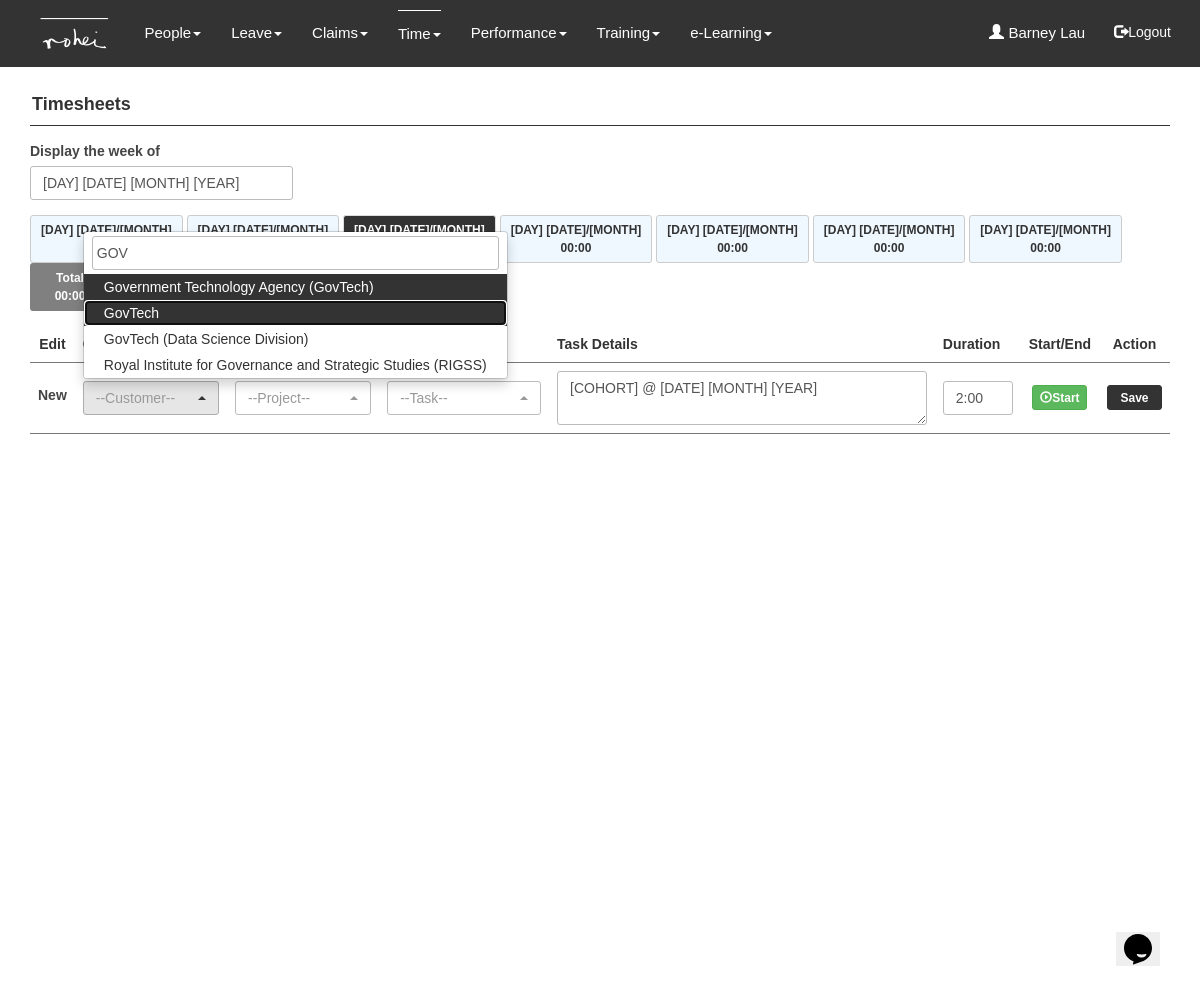click on "GovTech" at bounding box center (295, 313) 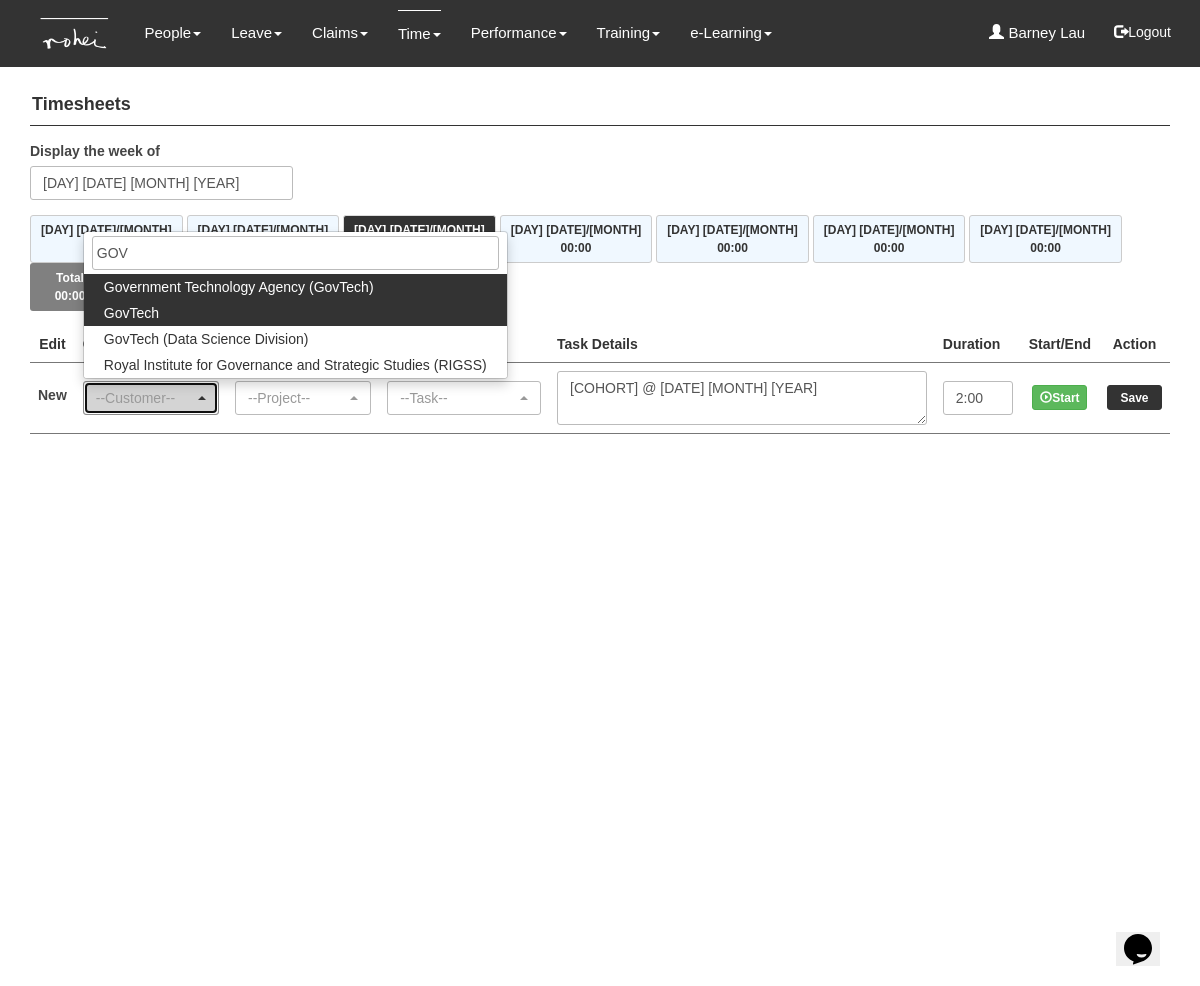 select on "427" 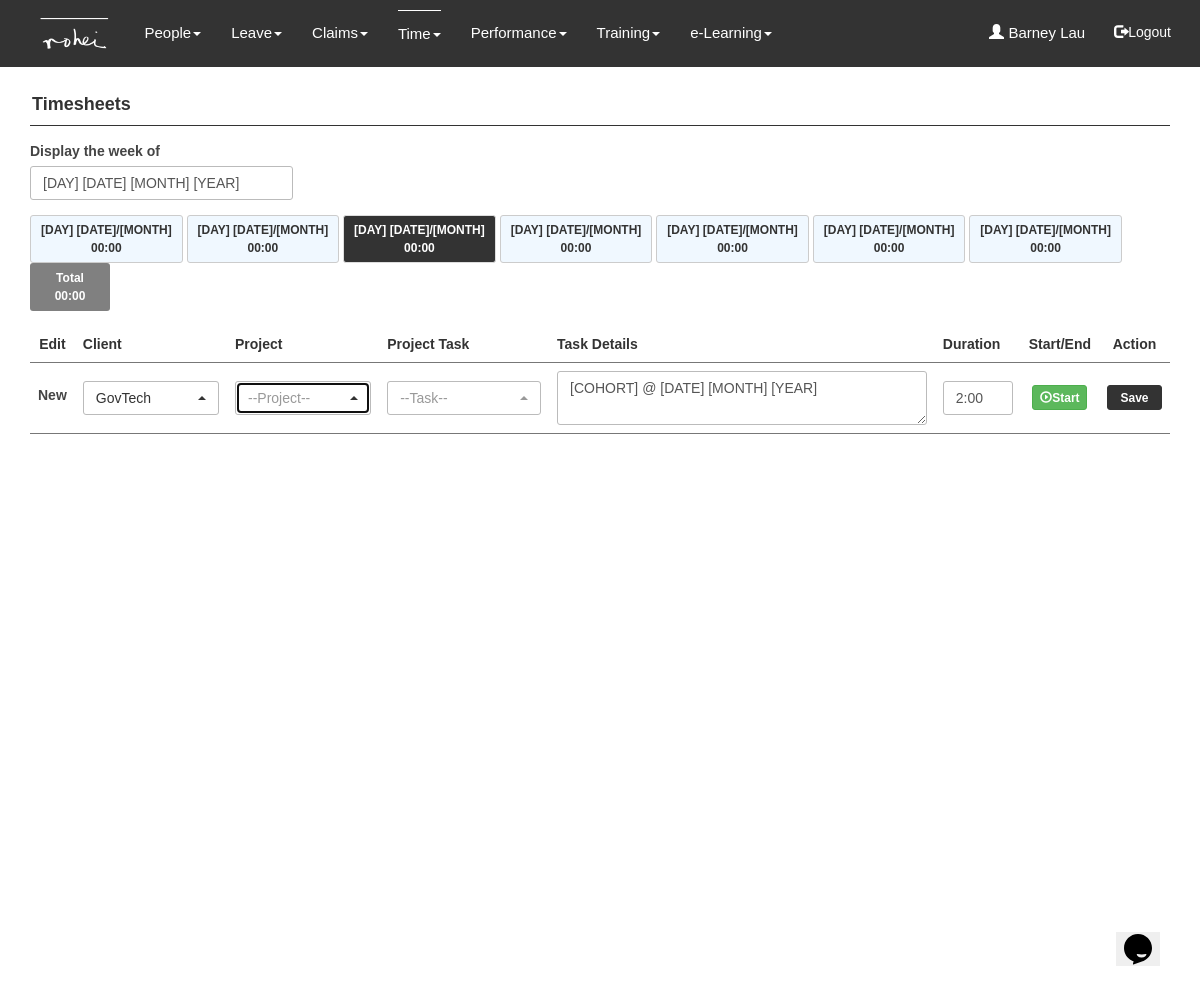 click on "--Project--" at bounding box center (297, 398) 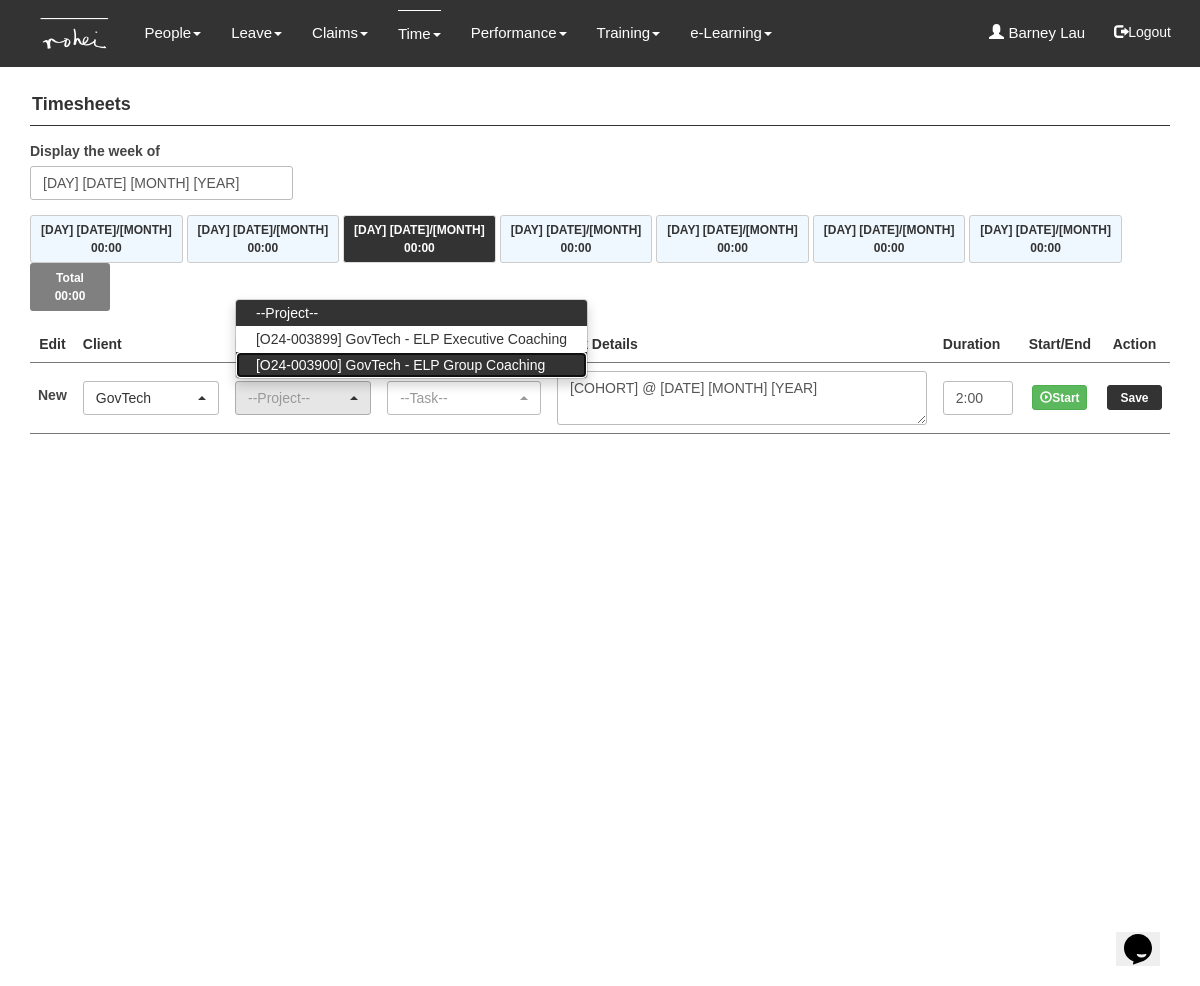 click on "[O24-003900] GovTech - ELP Group Coaching" at bounding box center (400, 365) 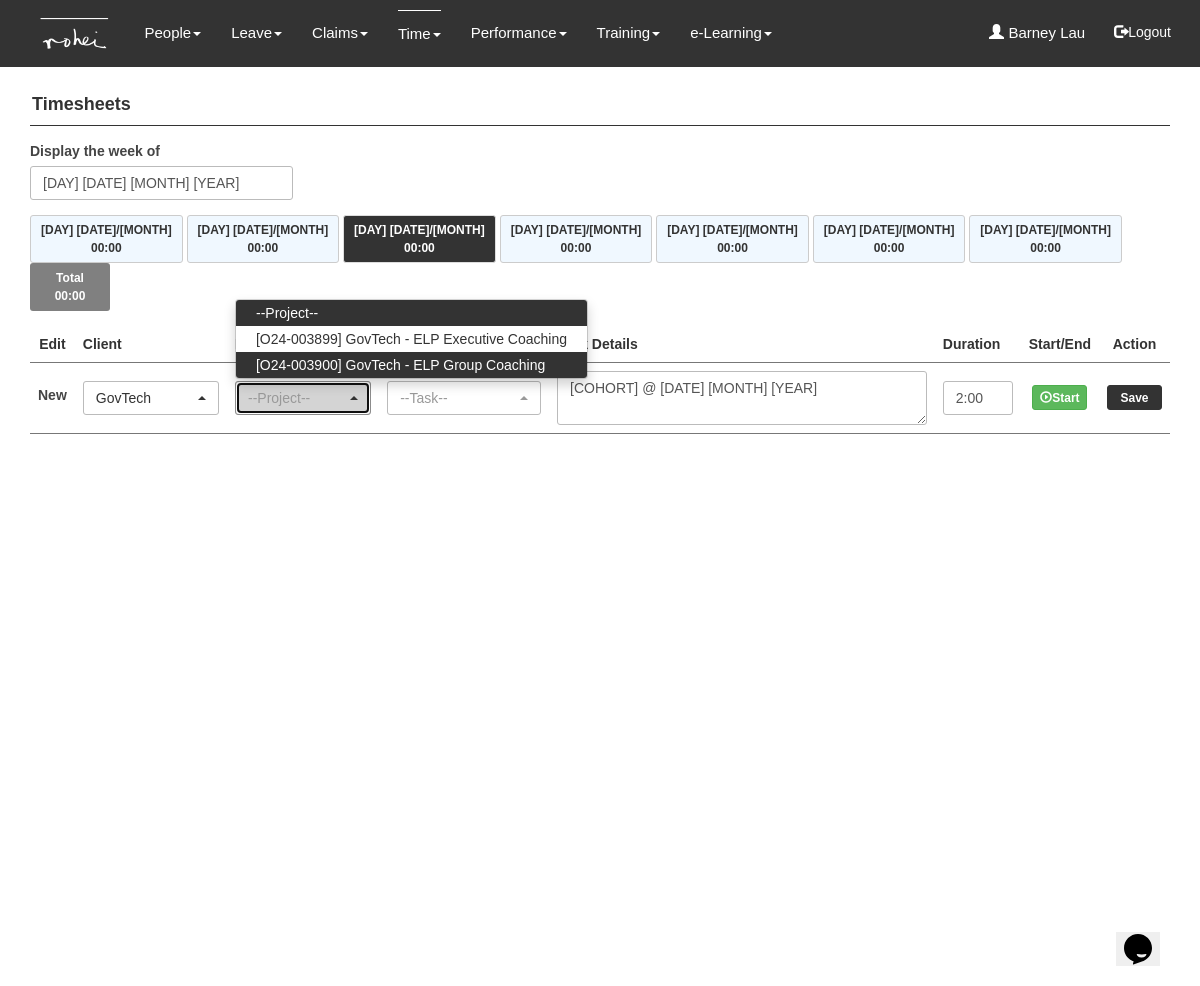 select on "2539" 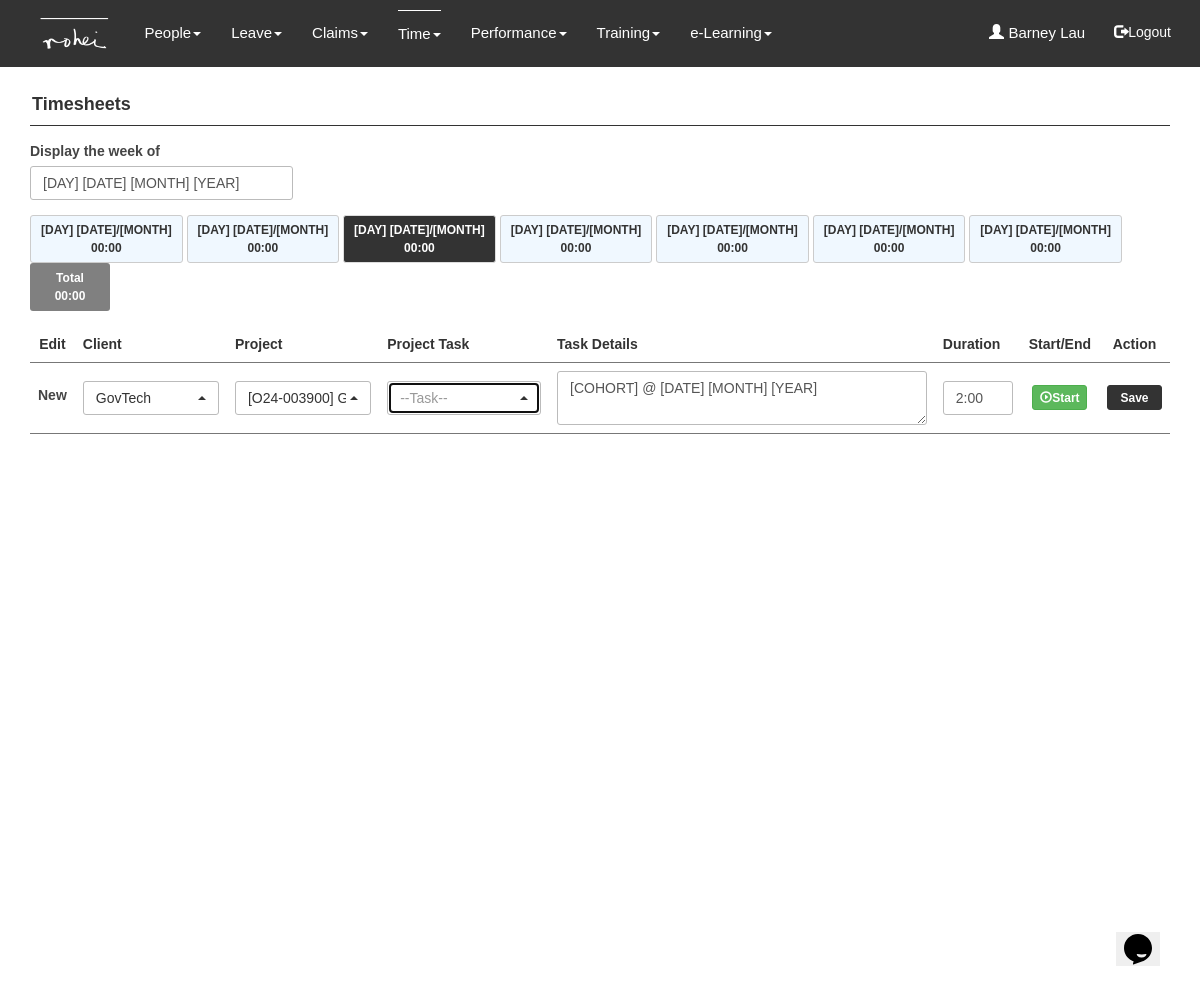 click on "--Task--" at bounding box center [458, 398] 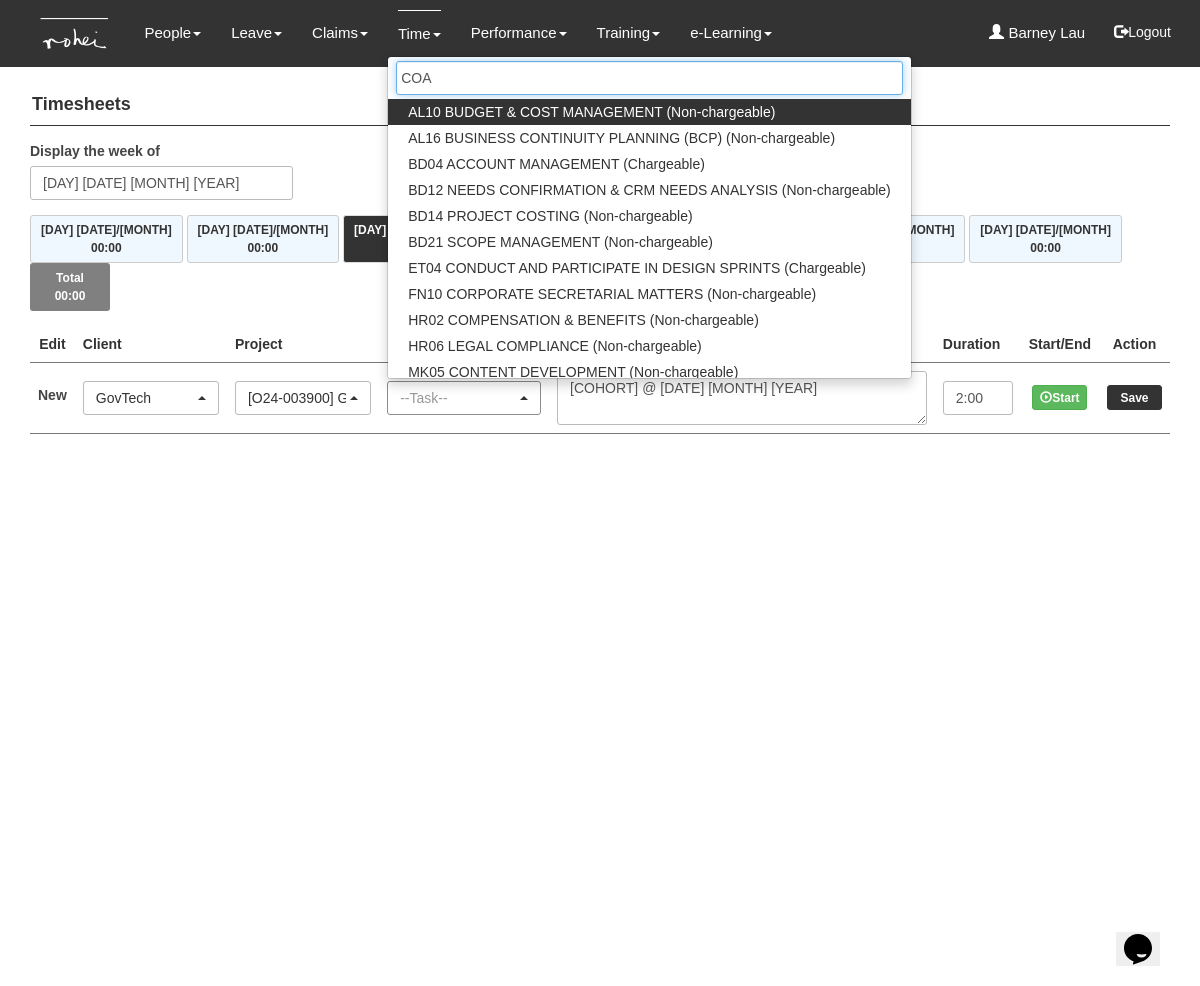 type on "COAC" 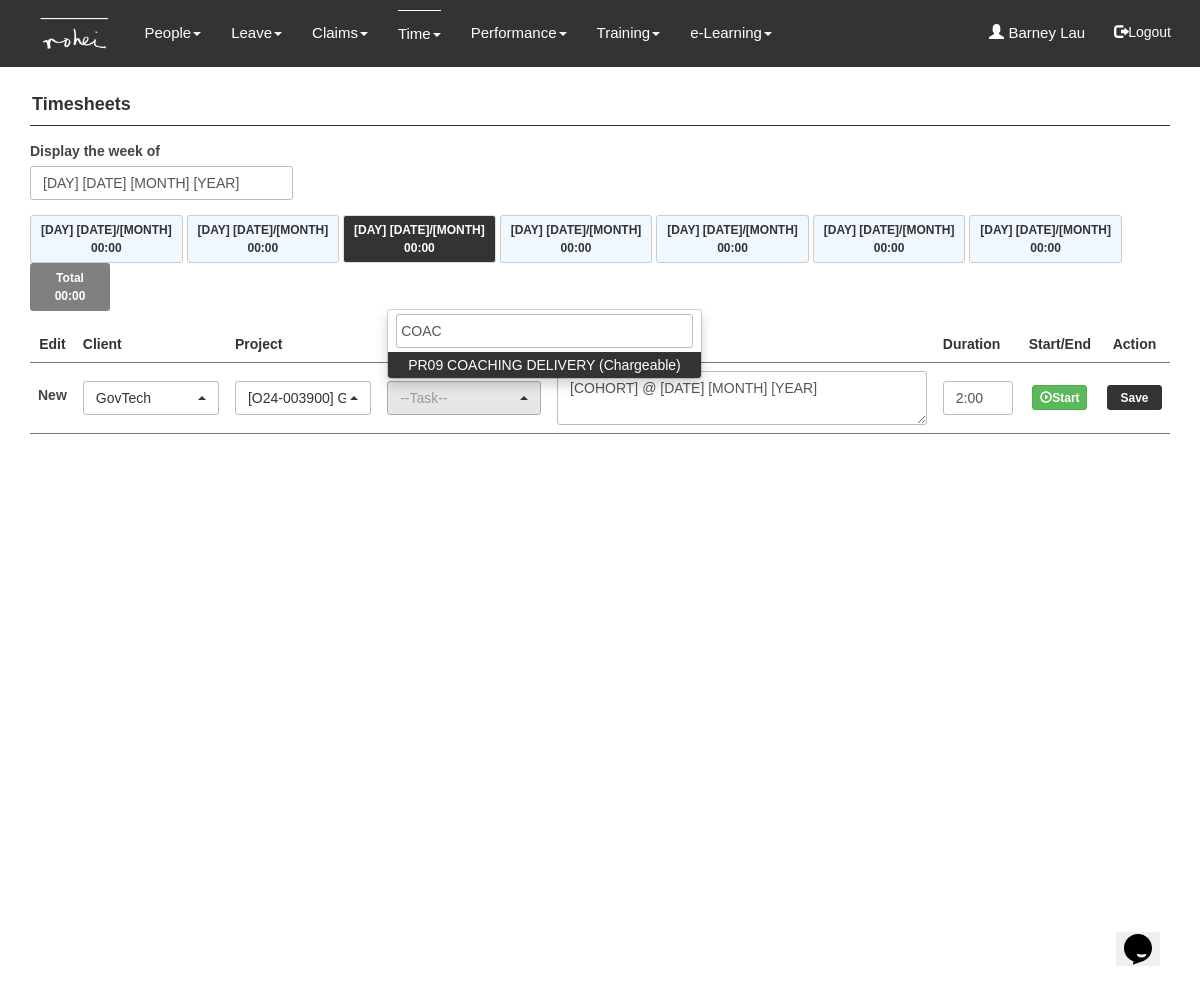 click on "PR09 COACHING DELIVERY (Chargeable)" at bounding box center [544, 365] 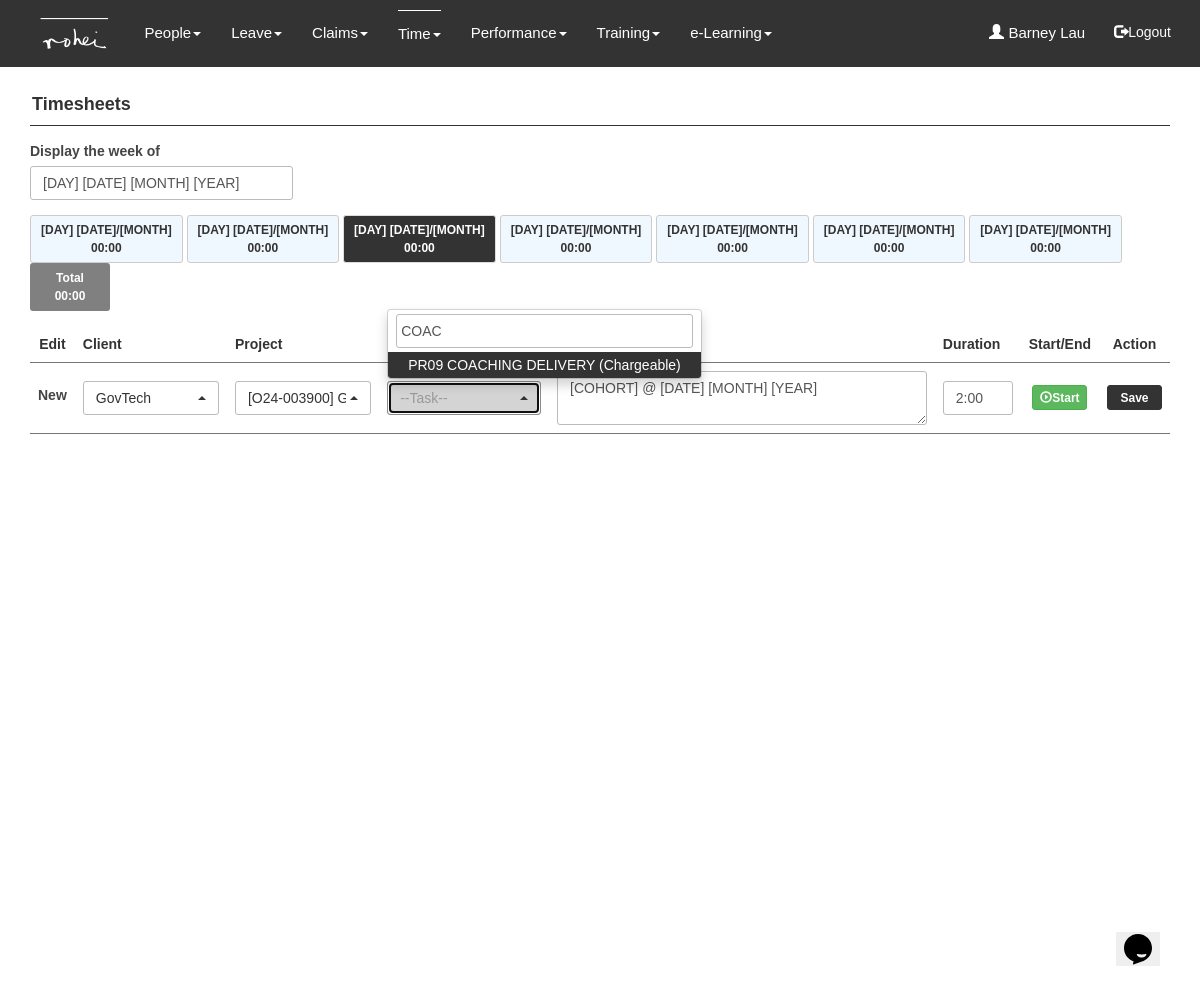 select on "150" 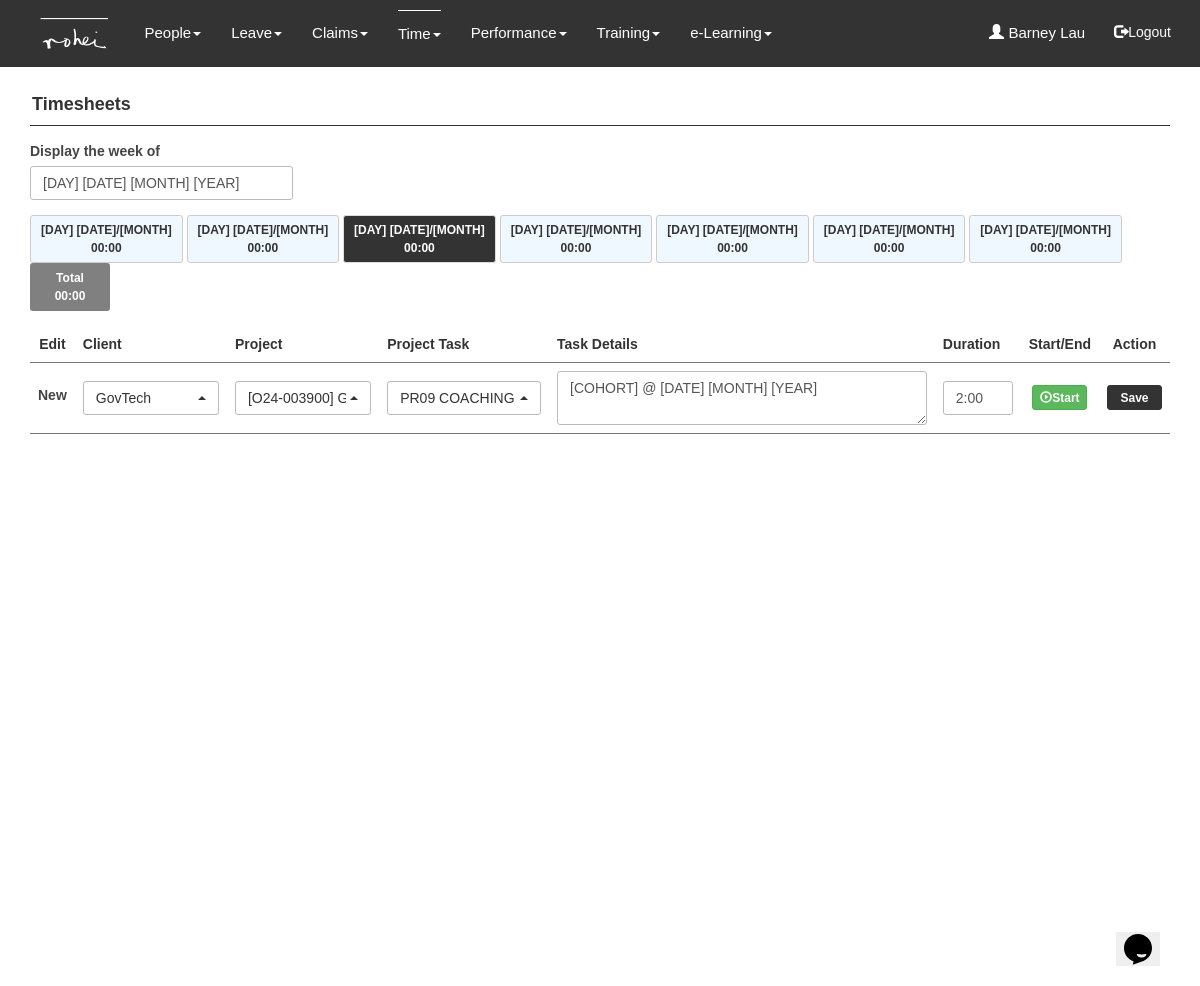 click on "Toggle navigation
People
Personal Information
Staff  Directory
Leave
Apply for Leave
Claim Time Off-in-lieu Leave Forecast" at bounding box center (600, 237) 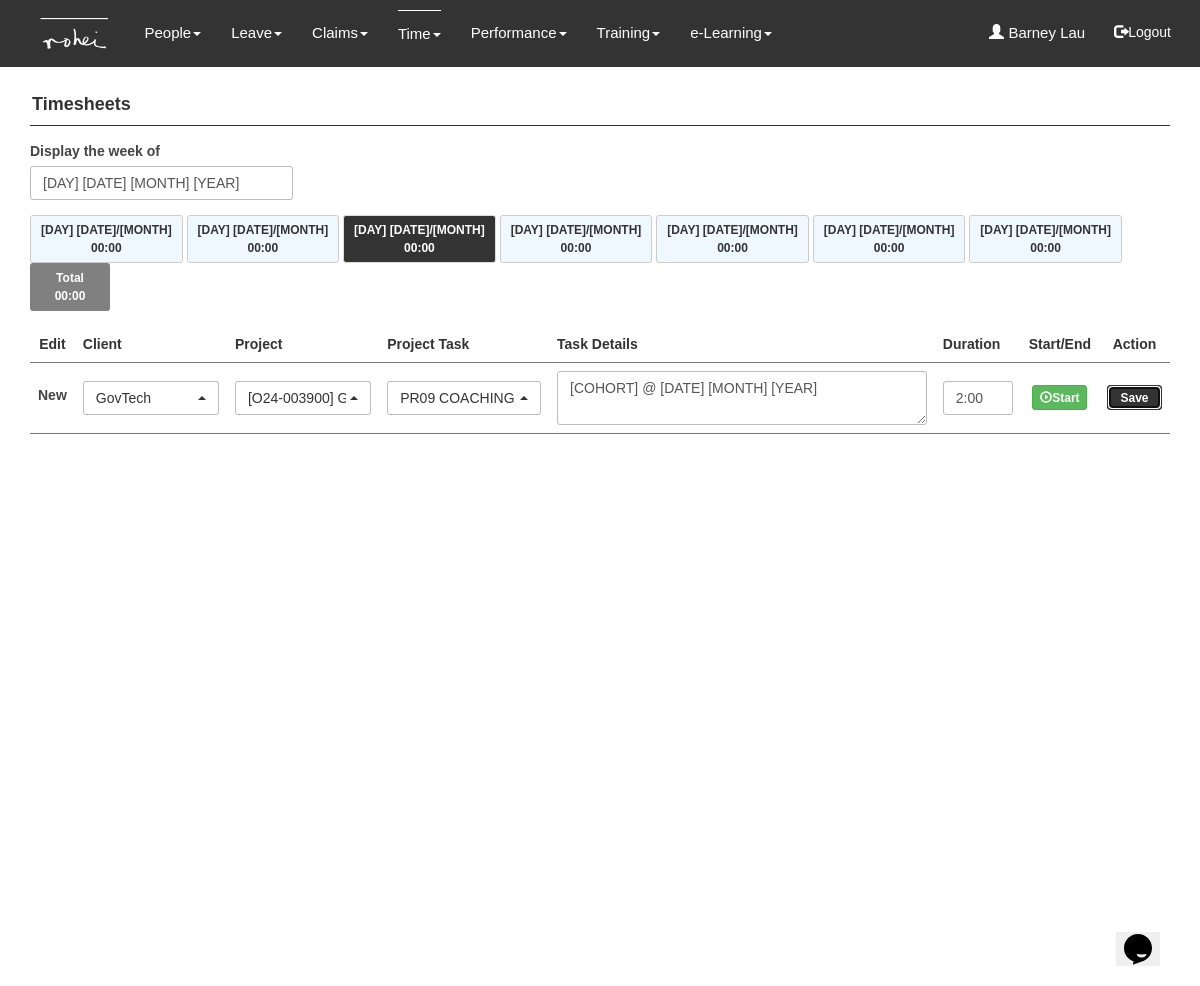 click on "Save" at bounding box center (1134, 397) 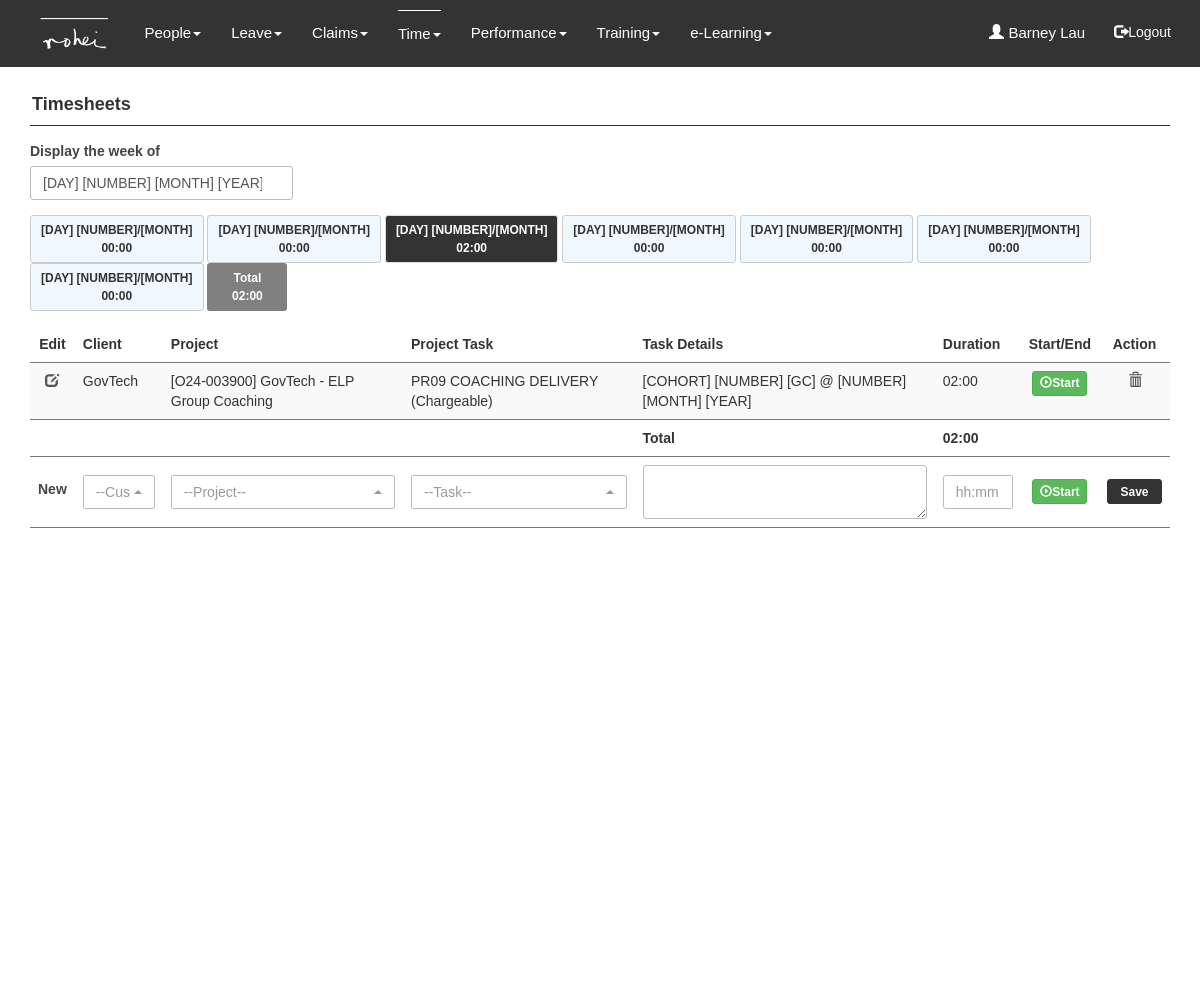 scroll, scrollTop: 0, scrollLeft: 0, axis: both 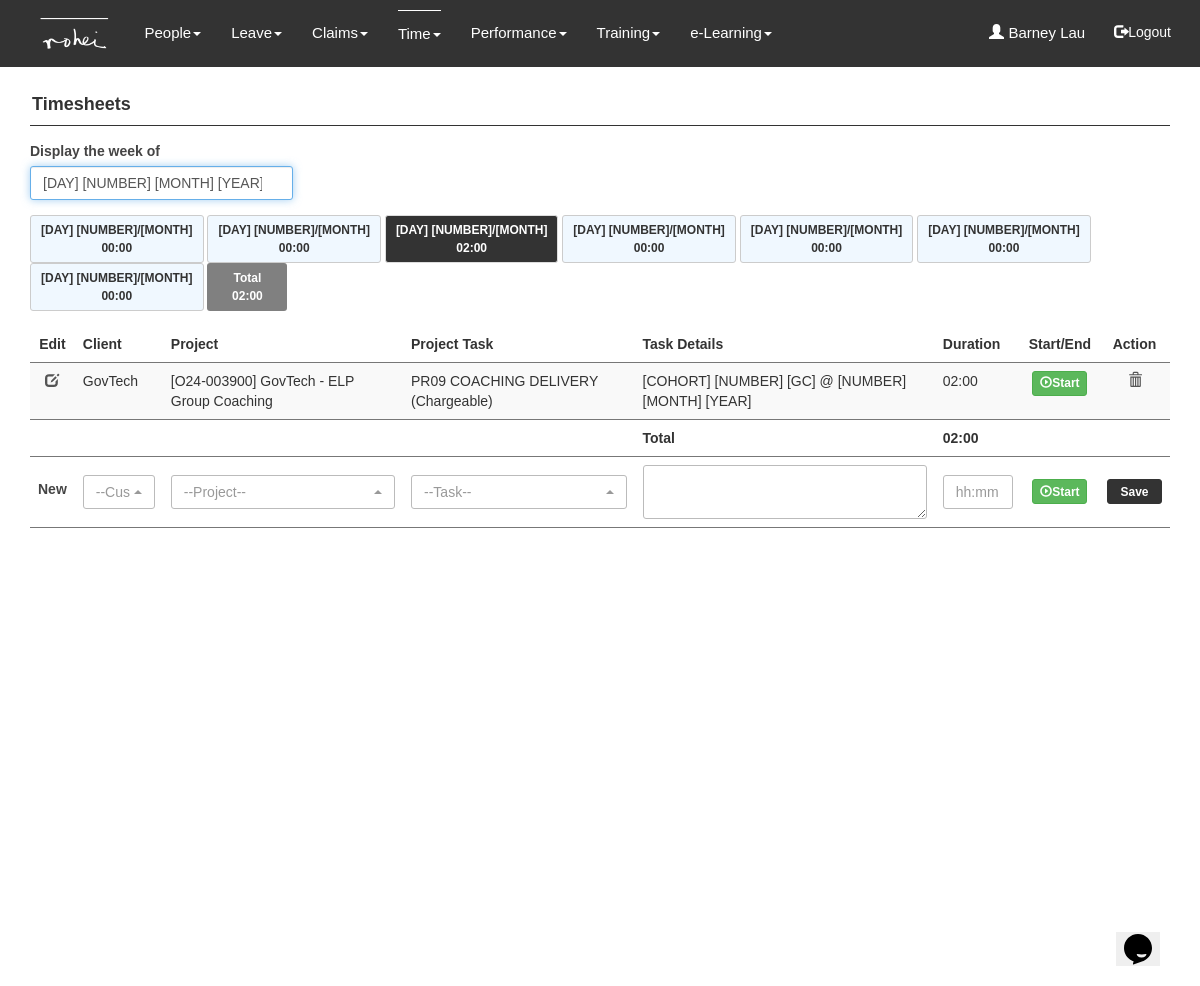 click on "Wednesday 27 August 2025" at bounding box center [161, 183] 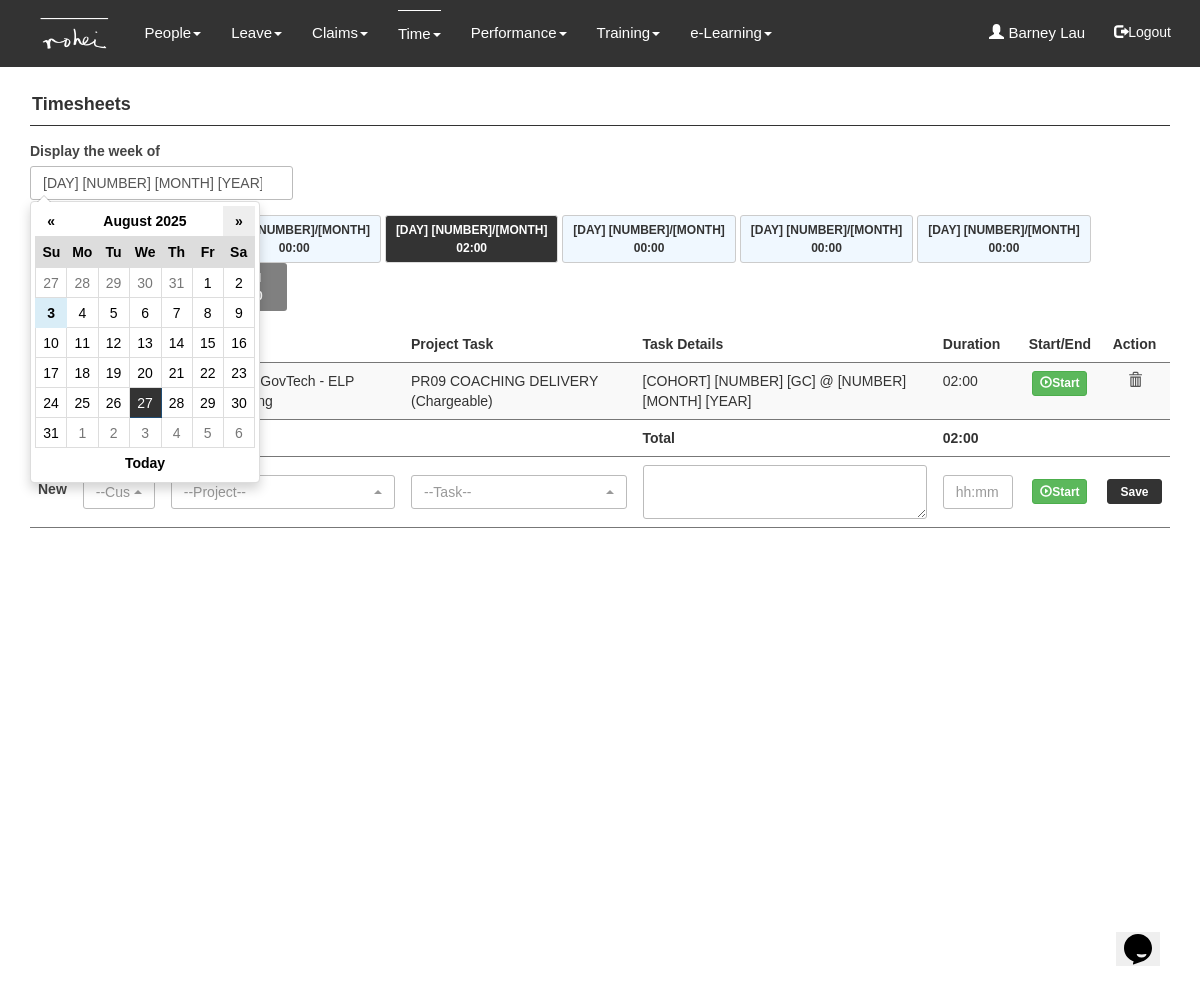click on "»" at bounding box center (238, 221) 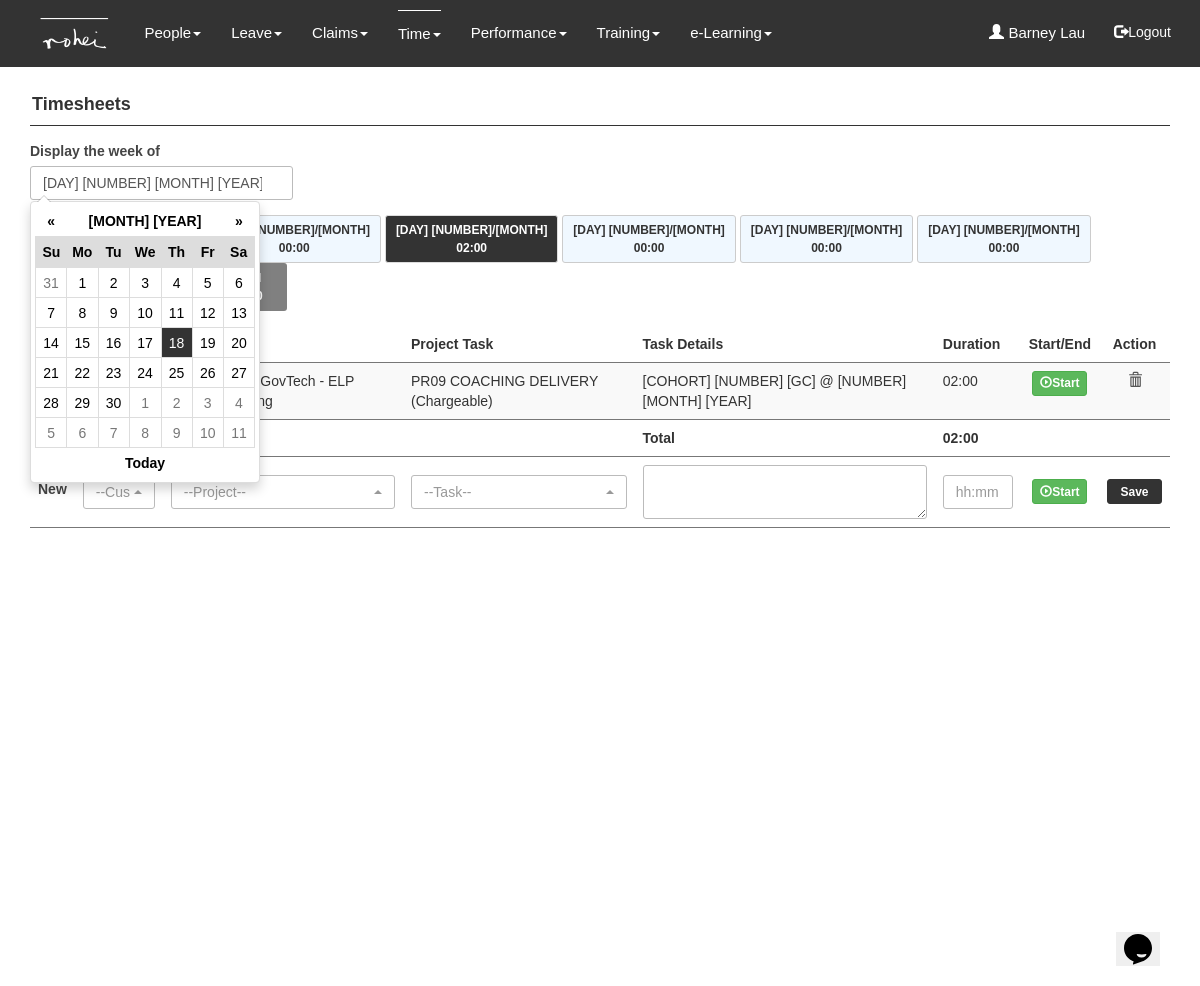 click on "18" at bounding box center [176, 343] 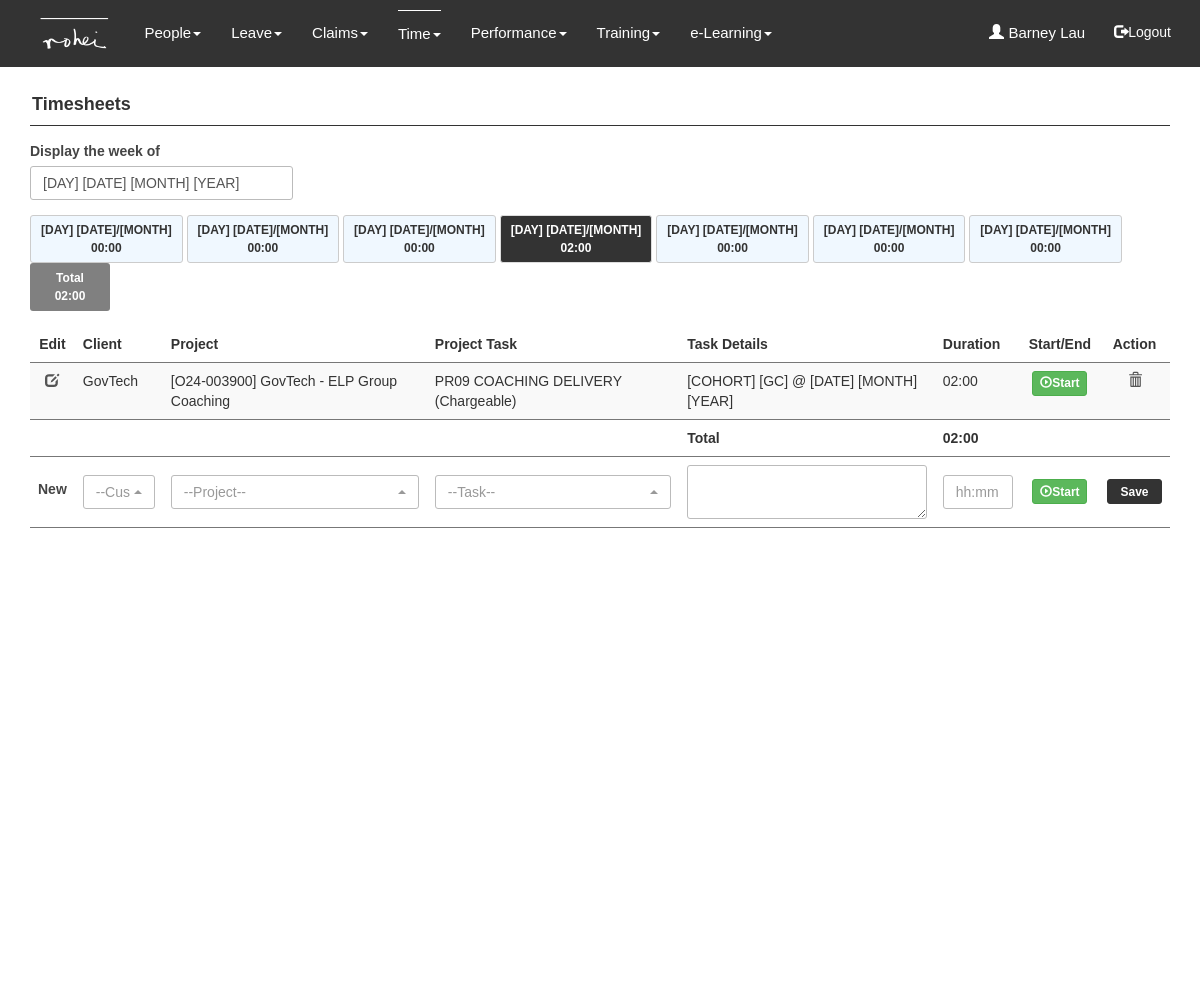 scroll, scrollTop: 0, scrollLeft: 0, axis: both 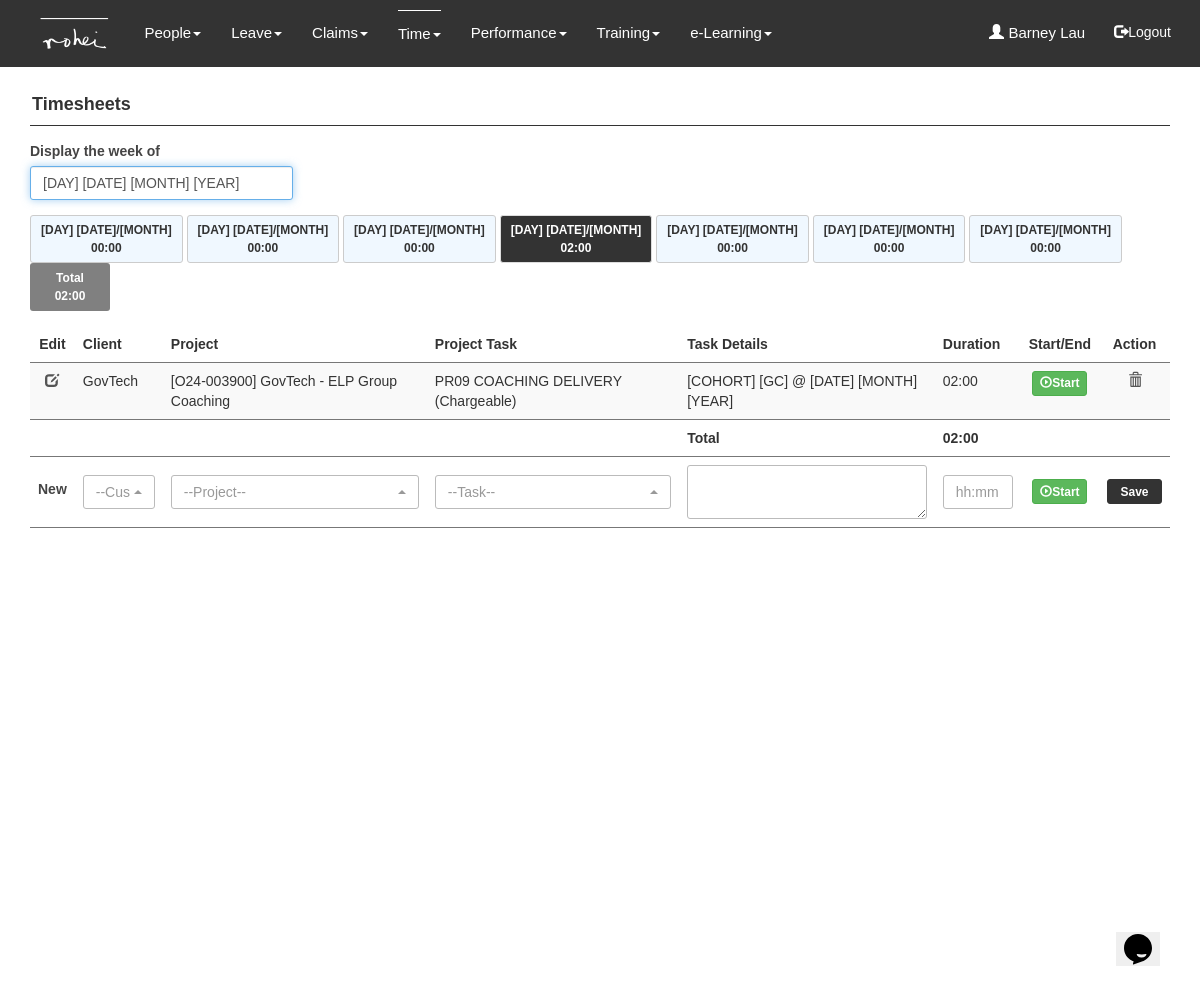 click on "[DAY] [DATE] [MONTH] [YEAR]" at bounding box center [161, 183] 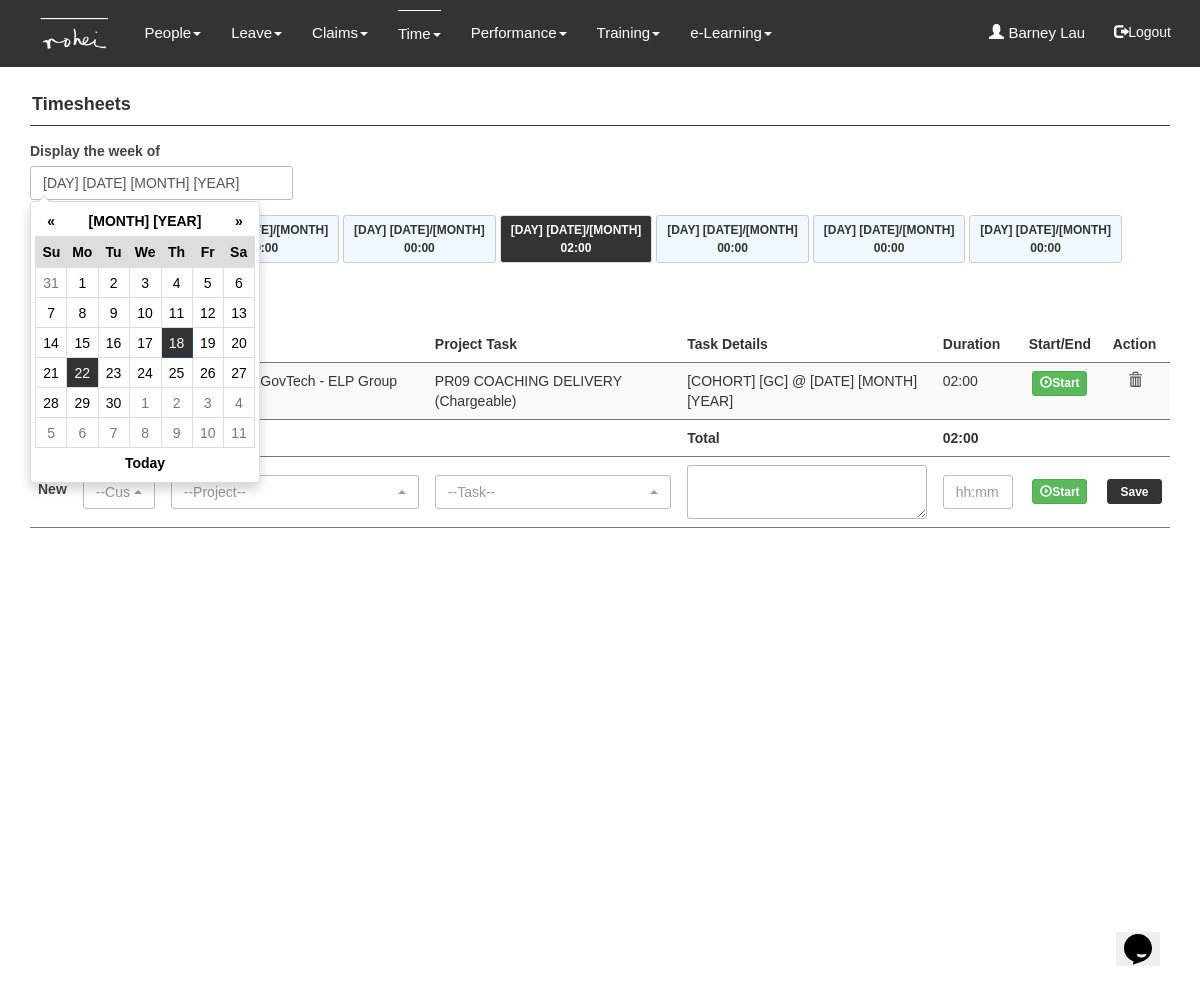 click on "22" at bounding box center [82, 373] 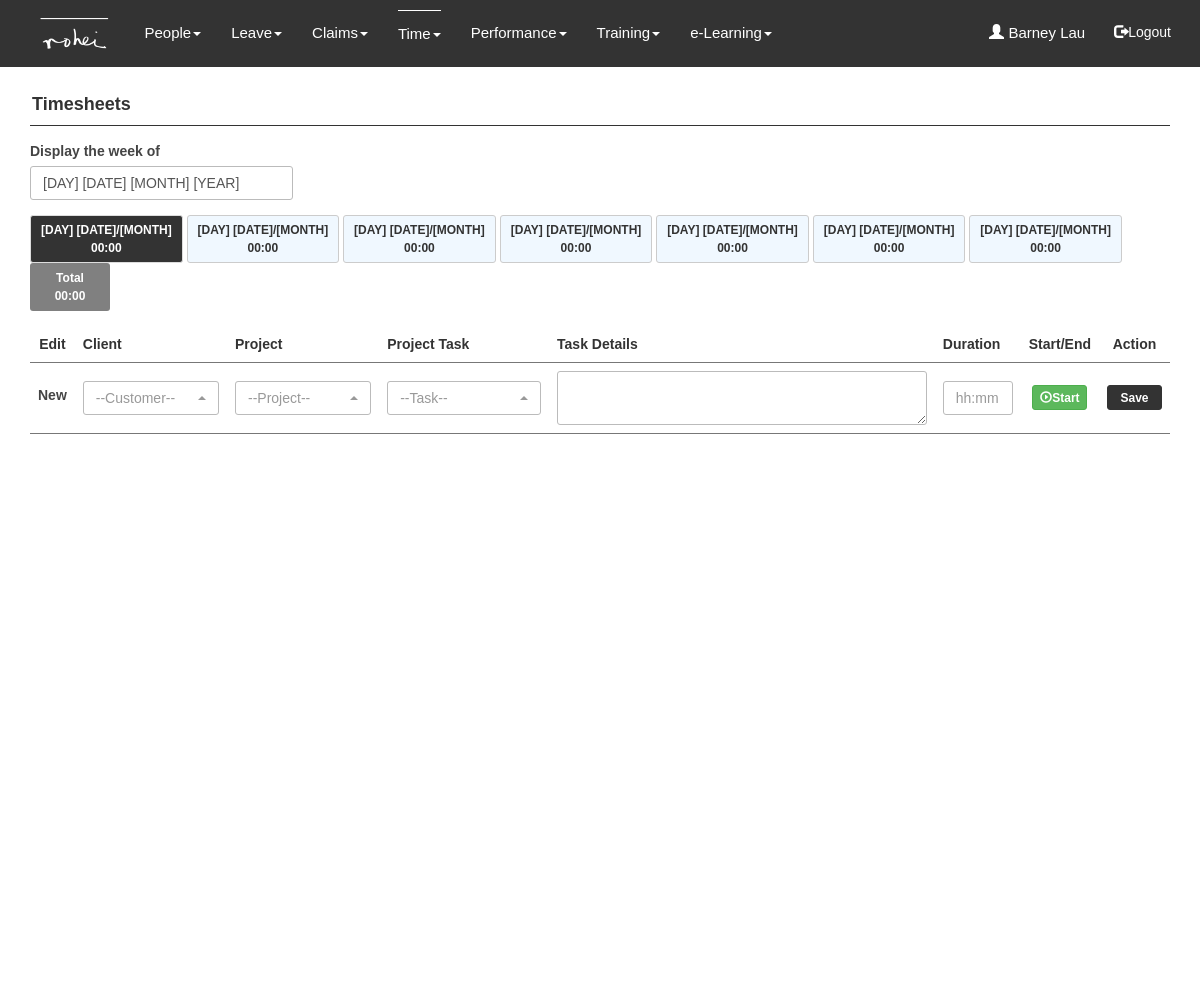 scroll, scrollTop: 0, scrollLeft: 0, axis: both 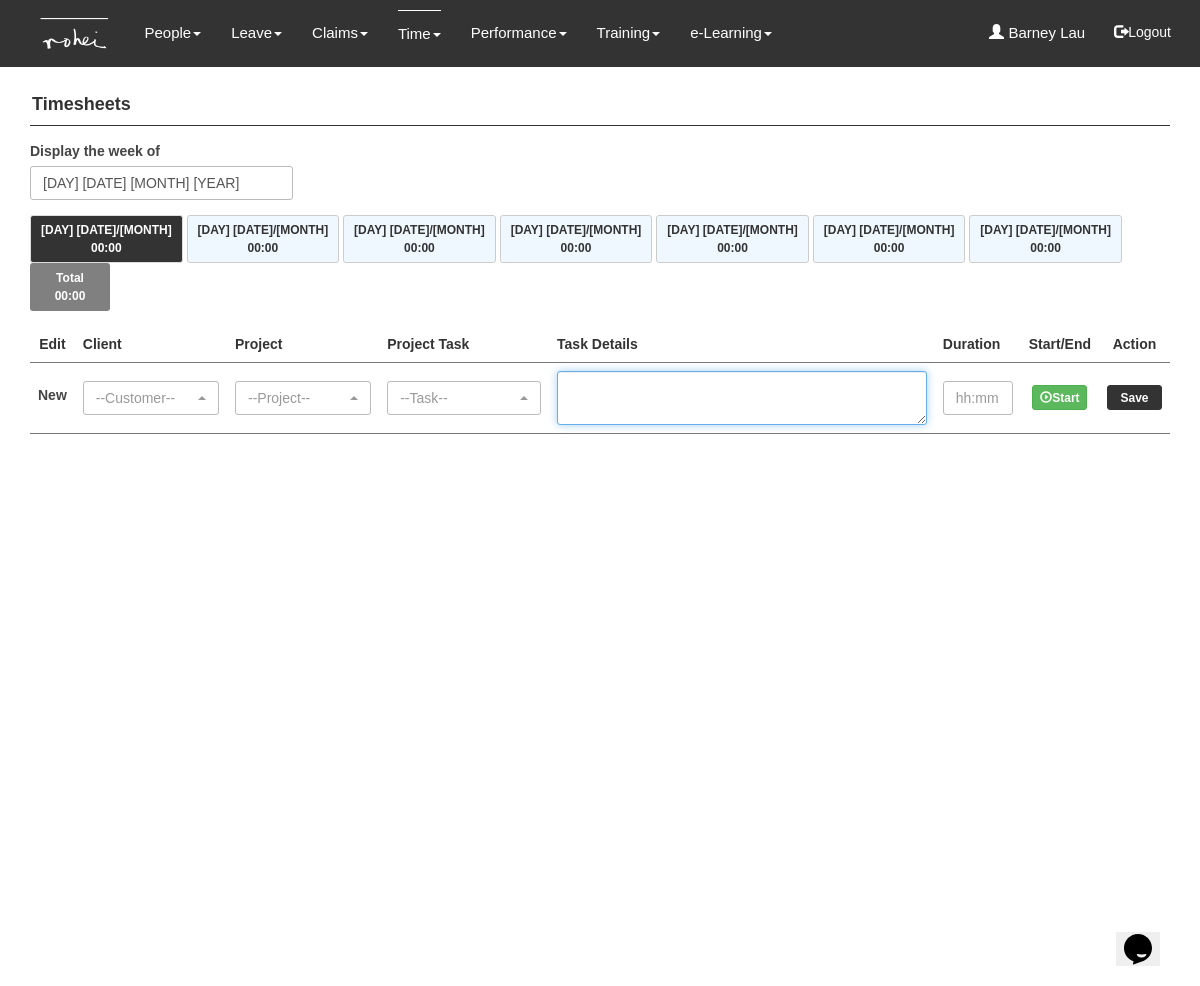 click at bounding box center [742, 398] 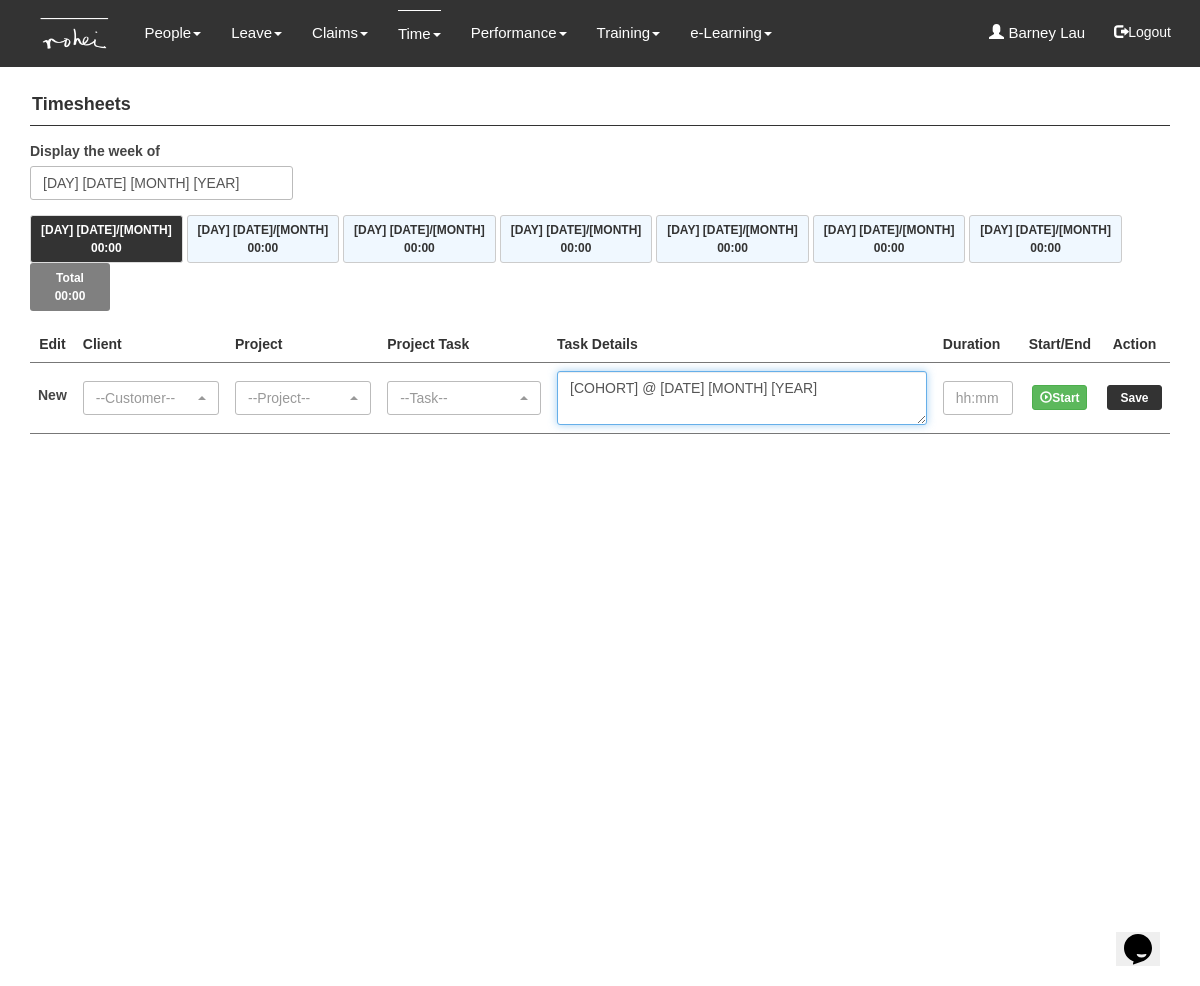 type on "Cohort 13 GC1 G1 @ [DATE]" 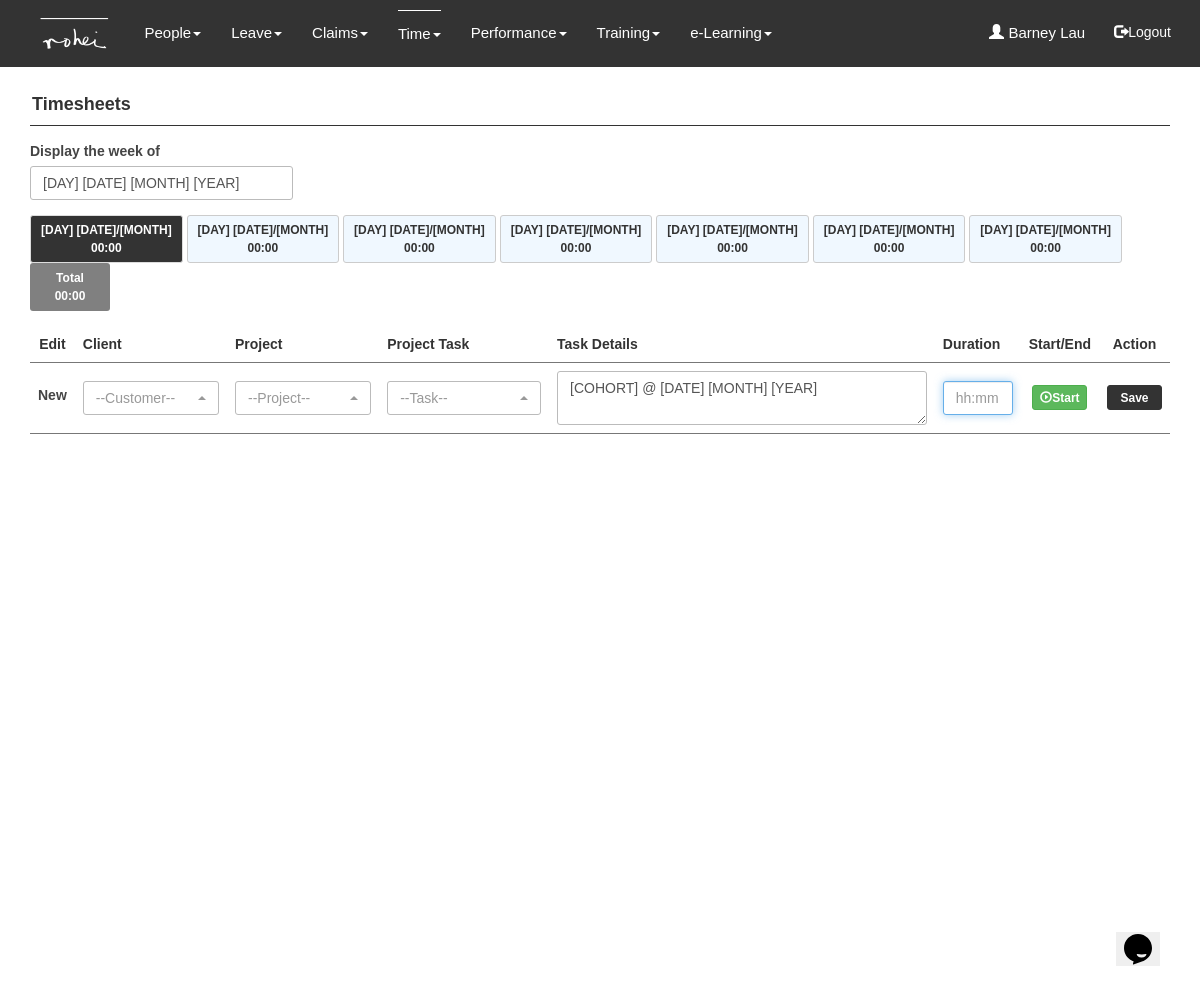 click at bounding box center (978, 398) 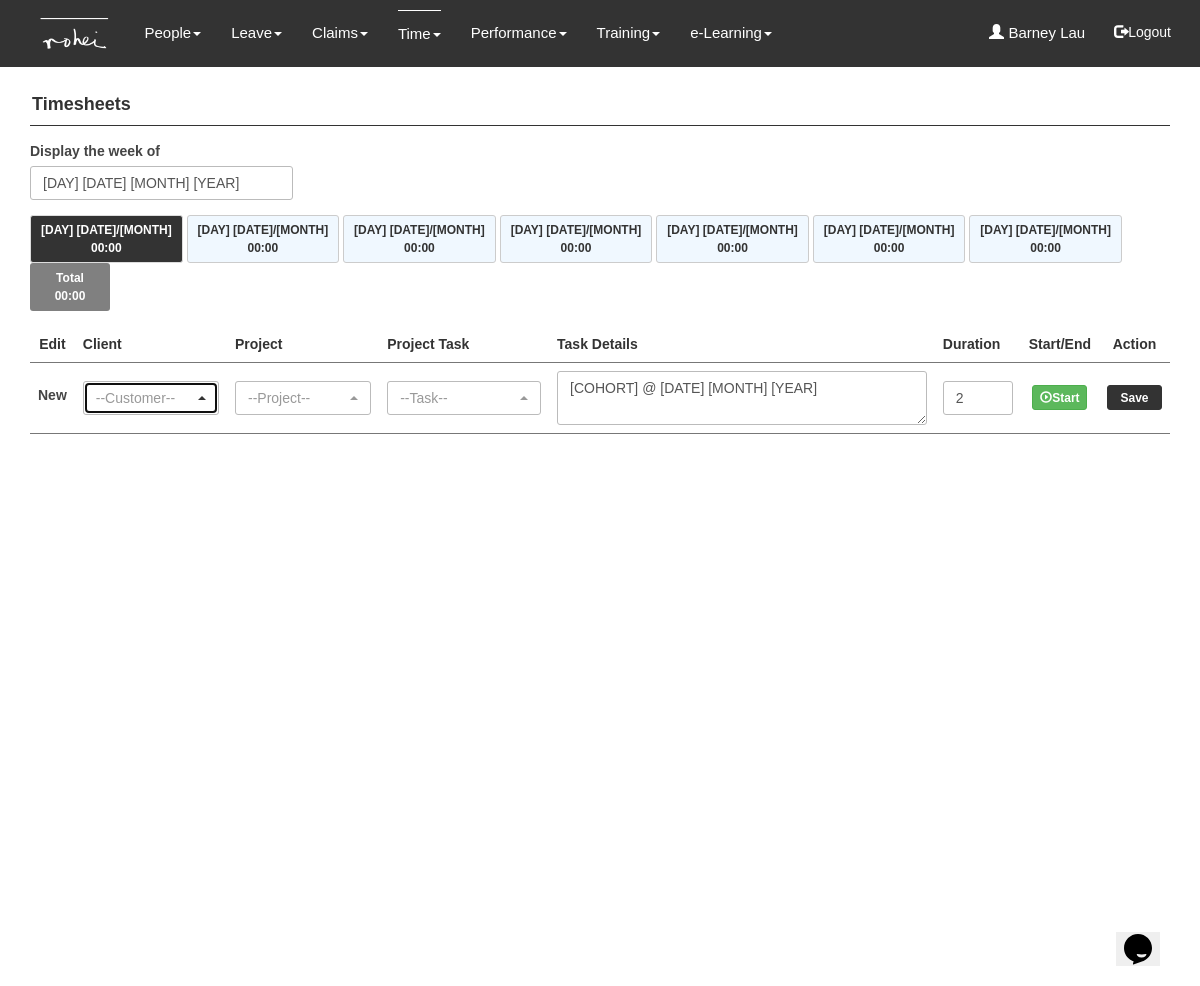 click on "--Customer--" at bounding box center (145, 398) 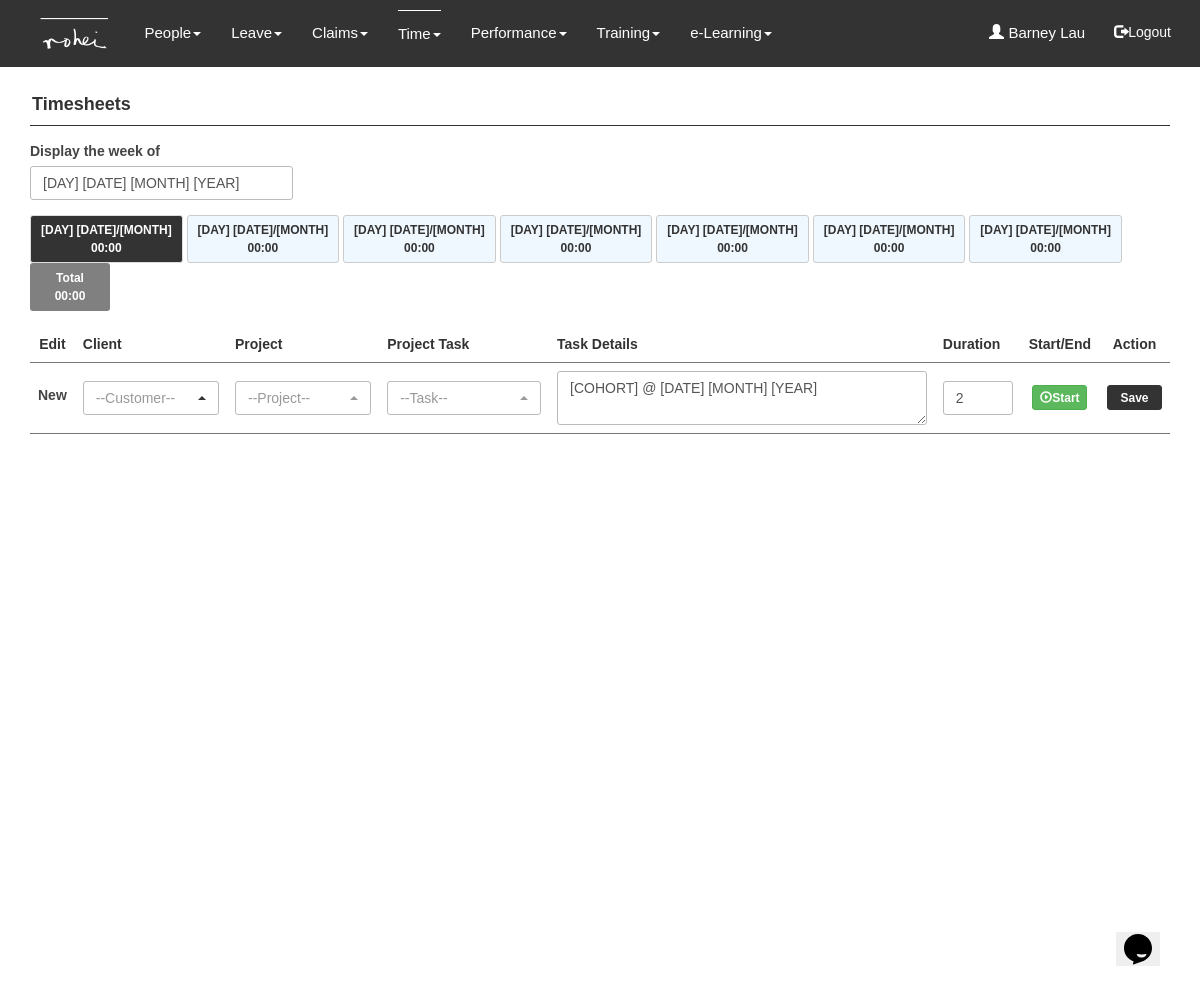 type on "2:00" 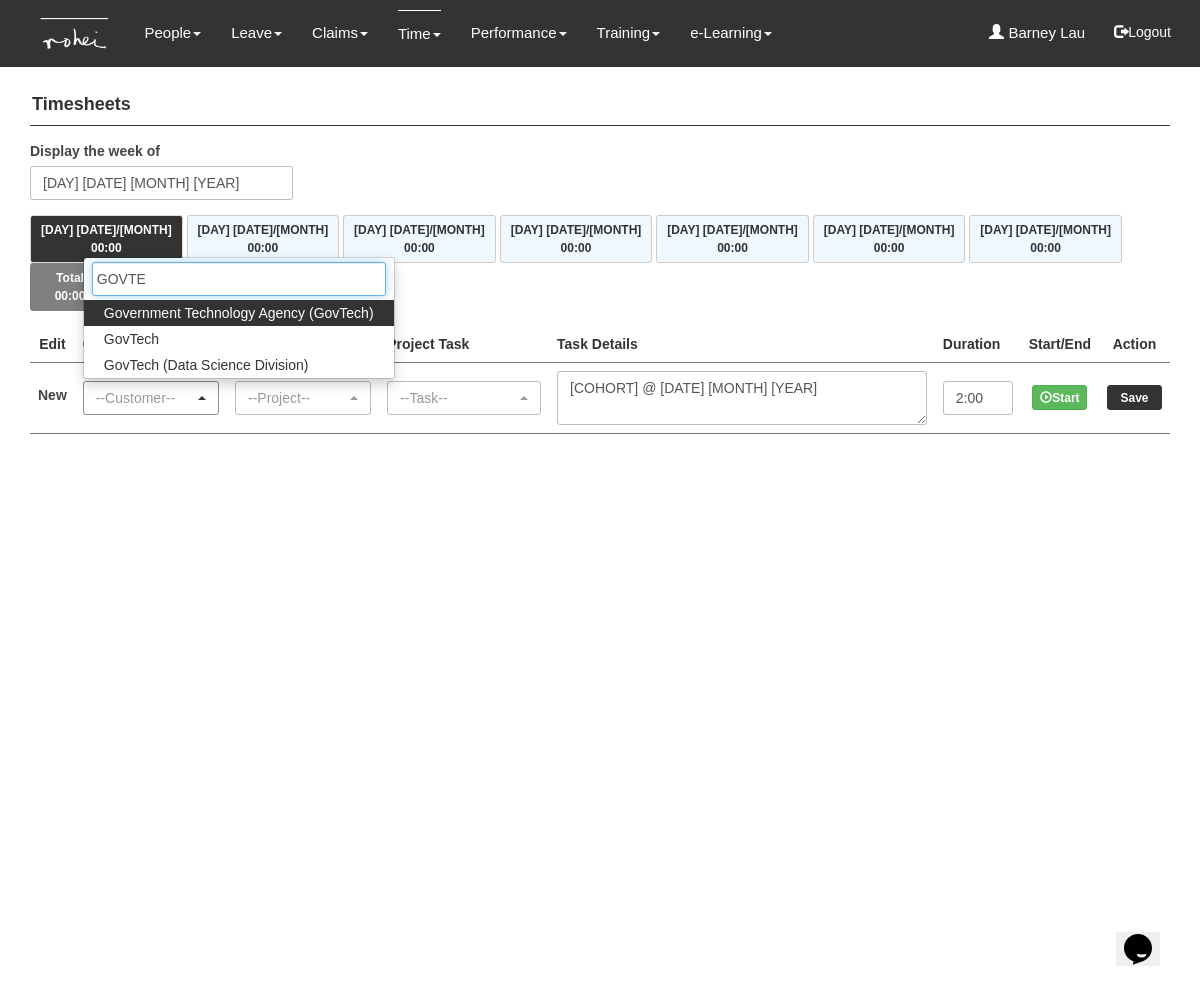 type on "GOVTEC" 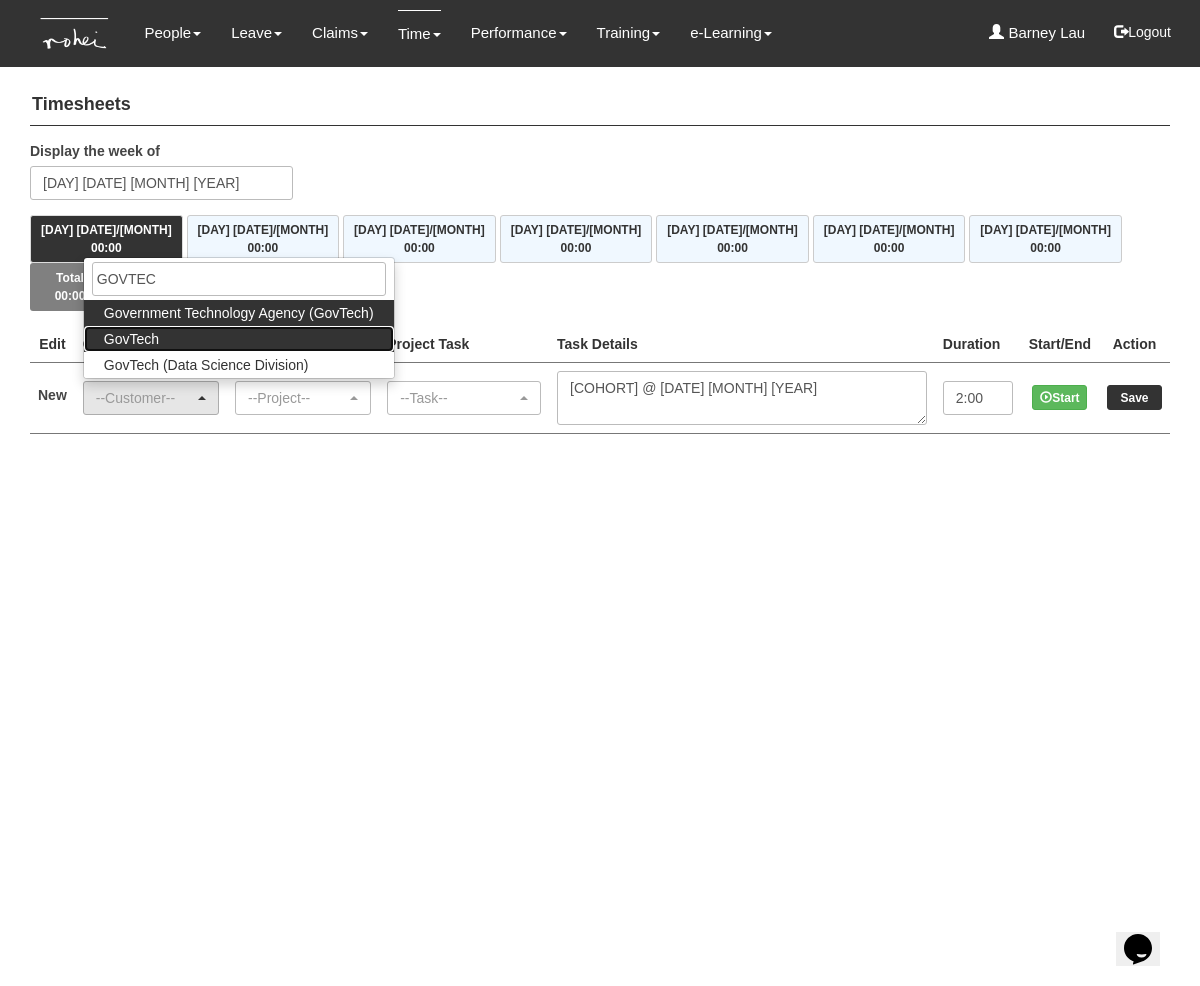 click on "GovTech" at bounding box center (239, 339) 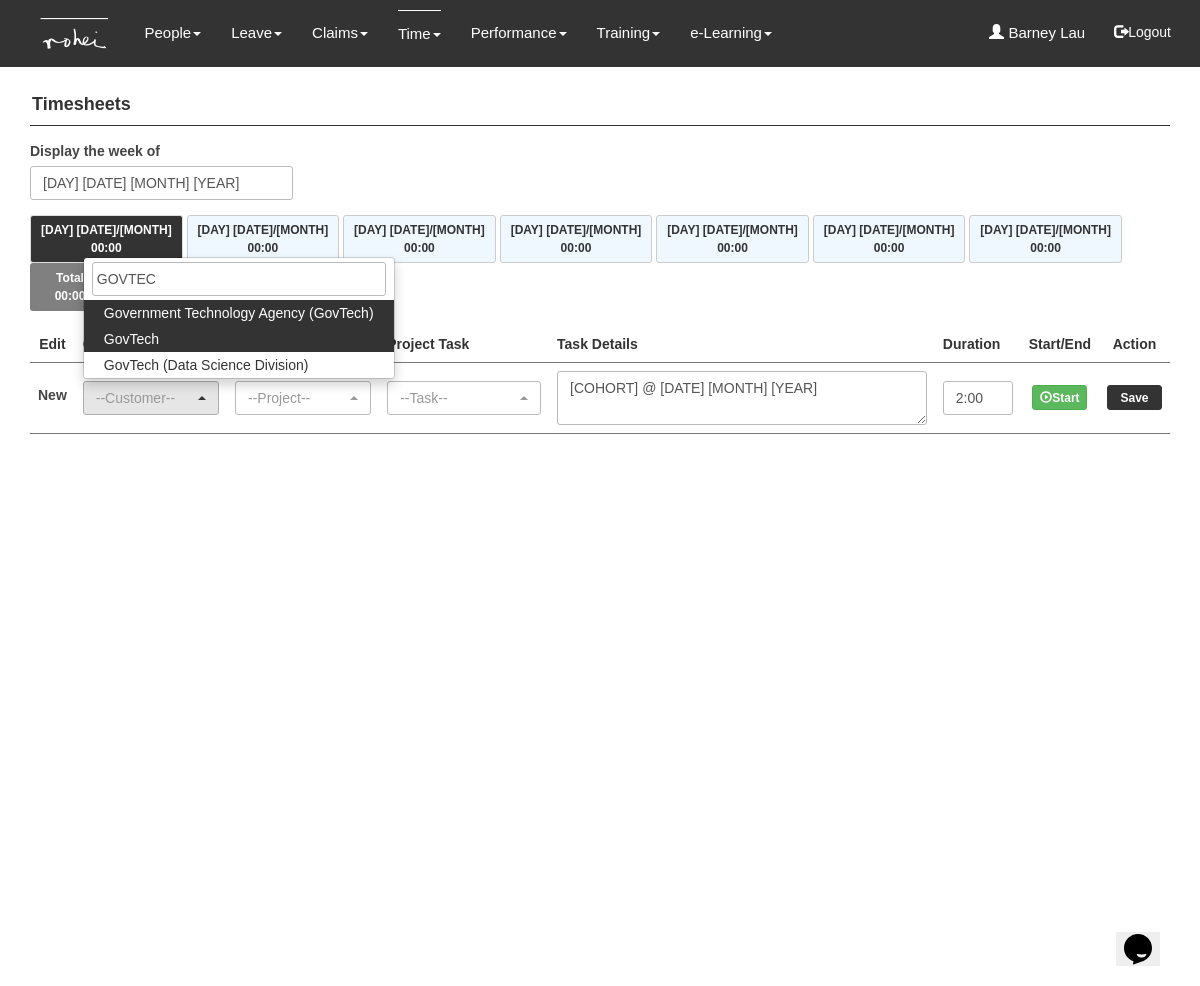 select on "427" 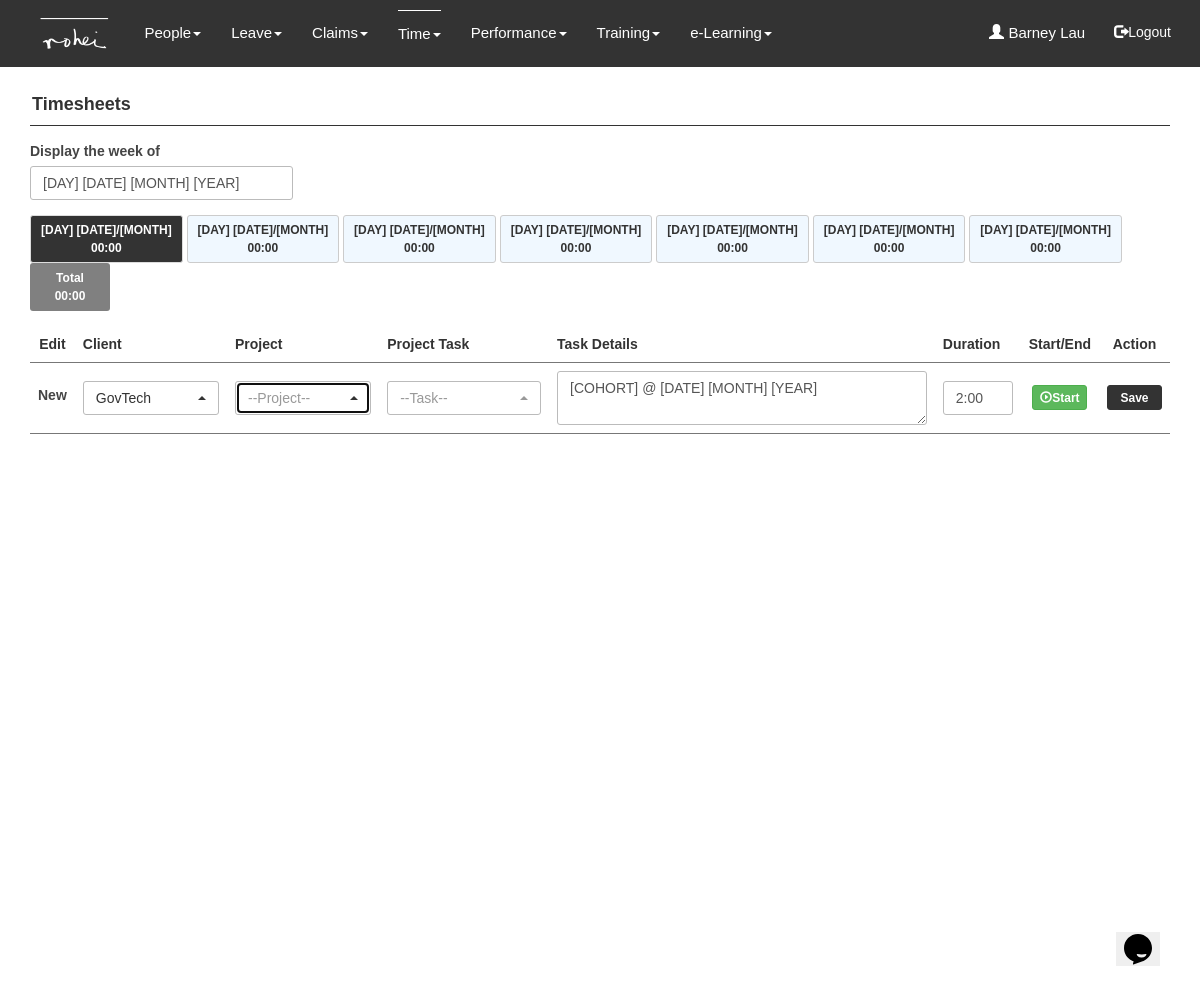 click on "--Project--" at bounding box center [297, 398] 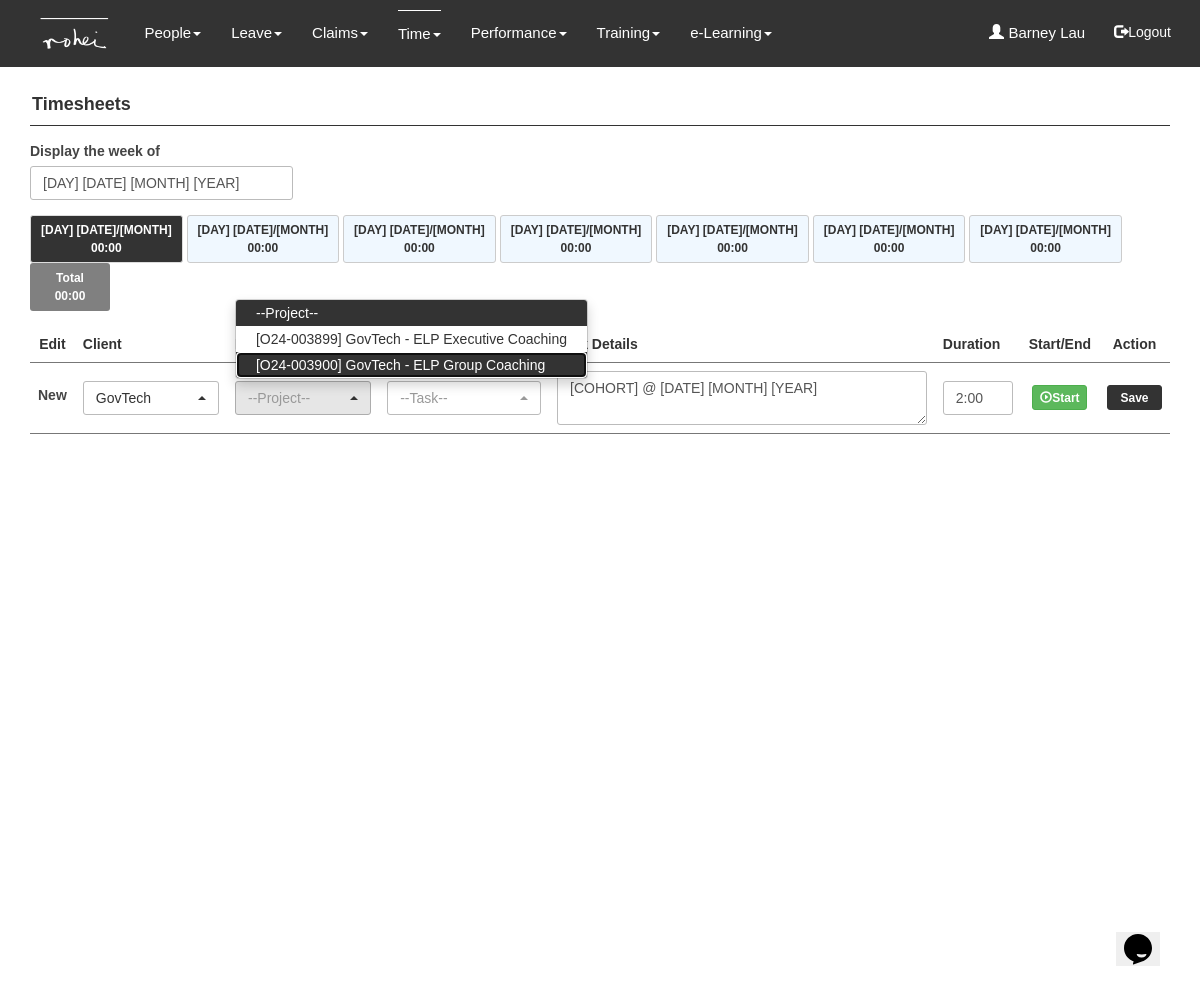click on "[O24-003900] GovTech - ELP Group Coaching" at bounding box center [400, 365] 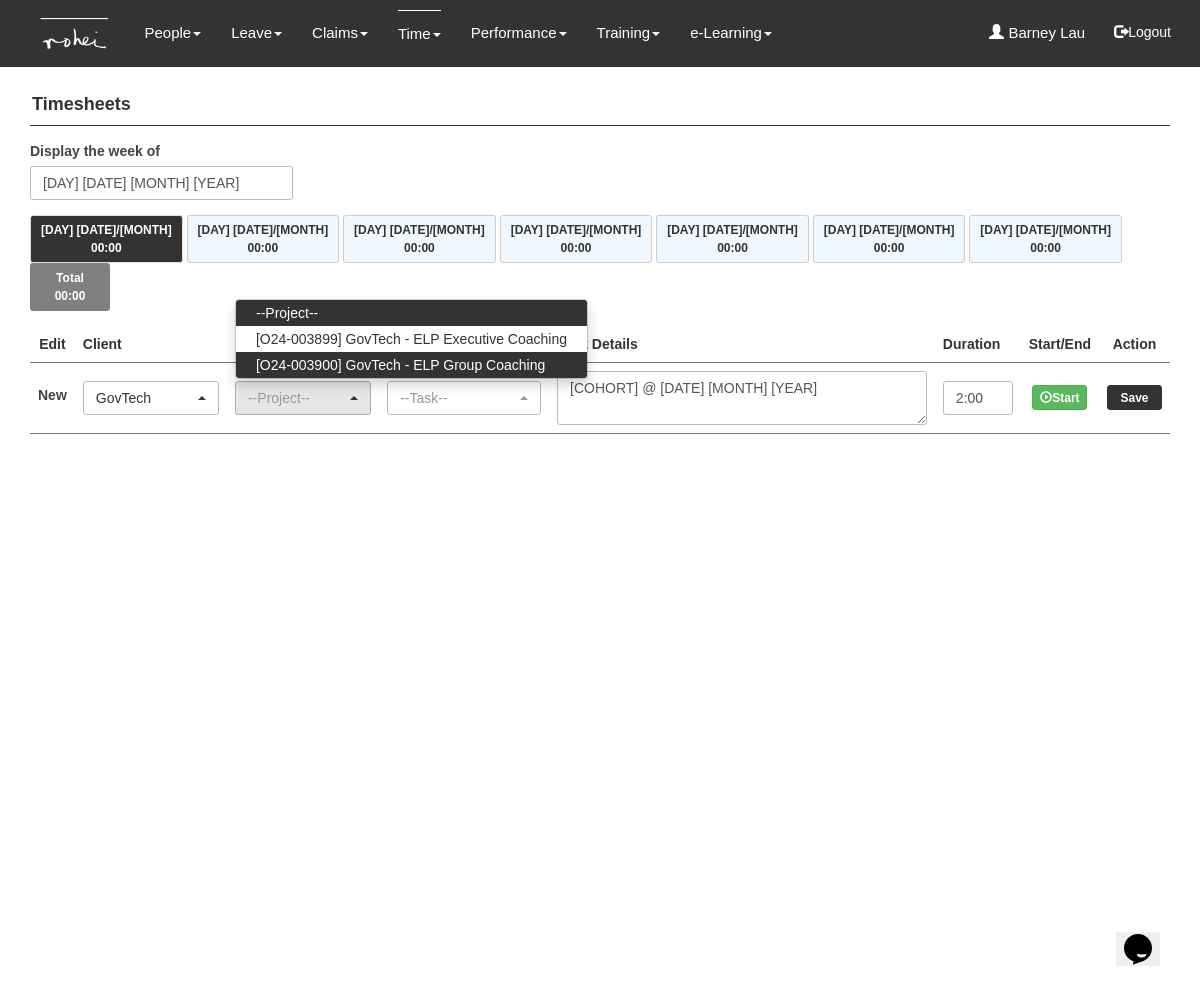 select on "2539" 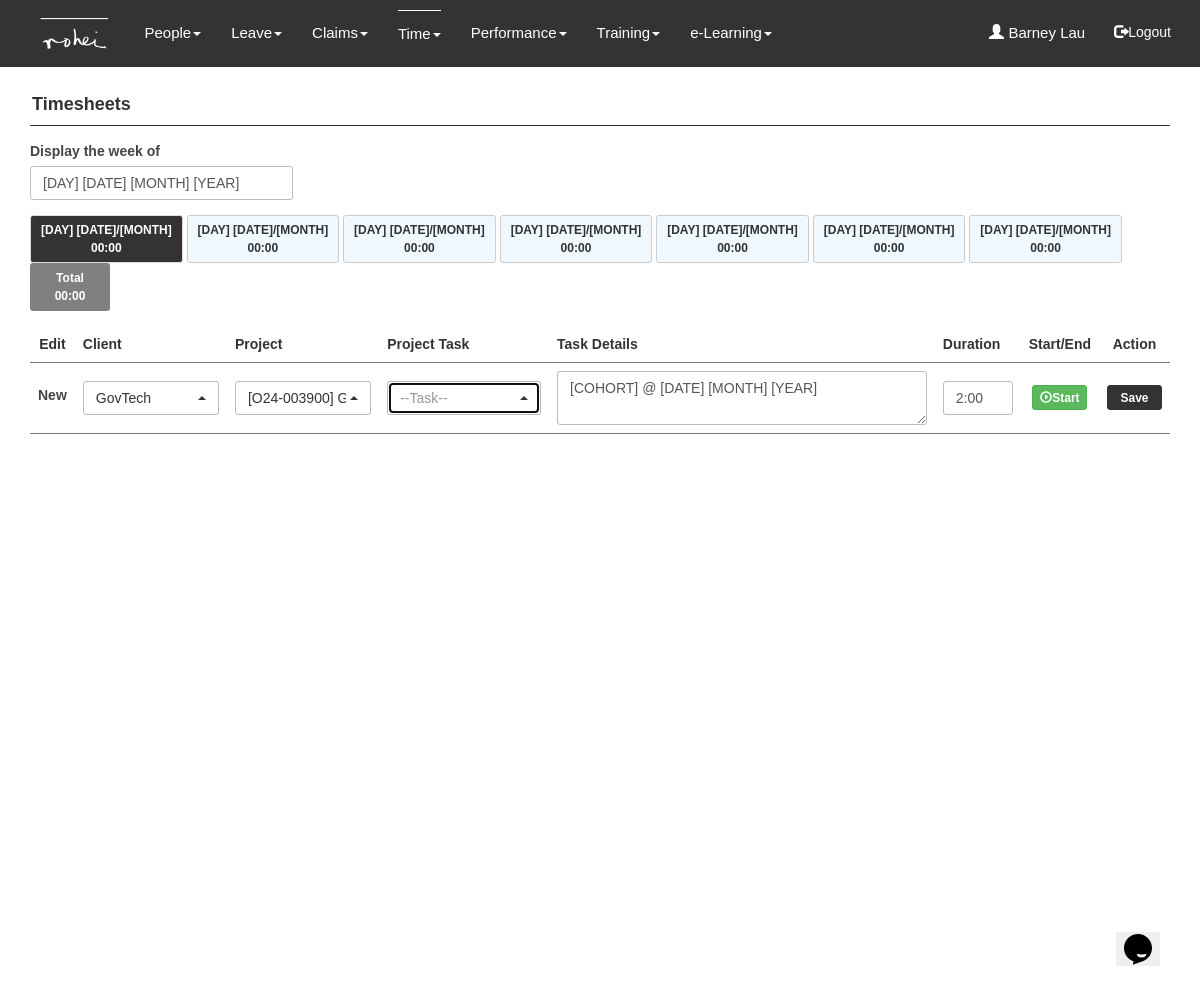 click on "--Task--" at bounding box center (458, 398) 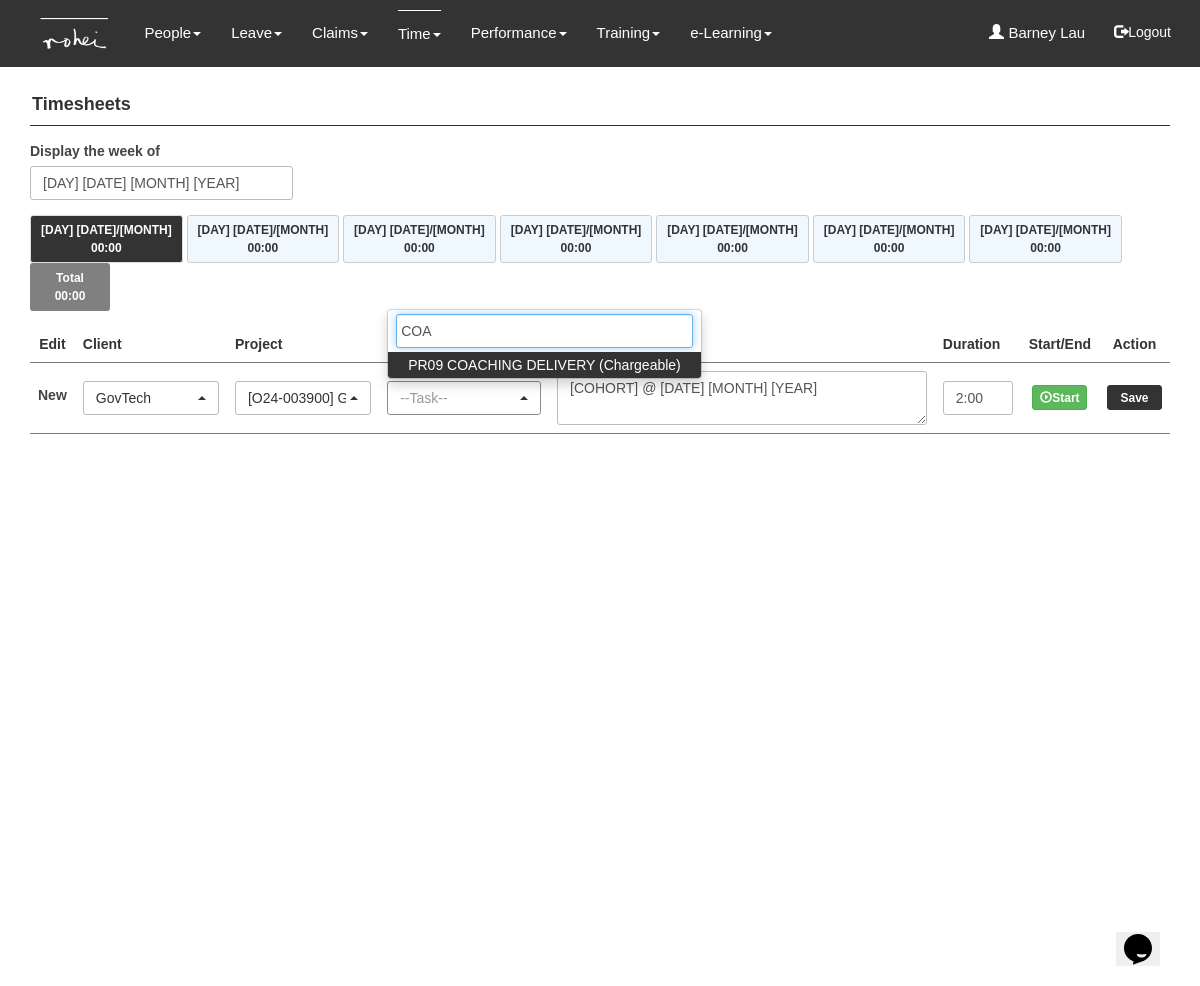 type on "COAC" 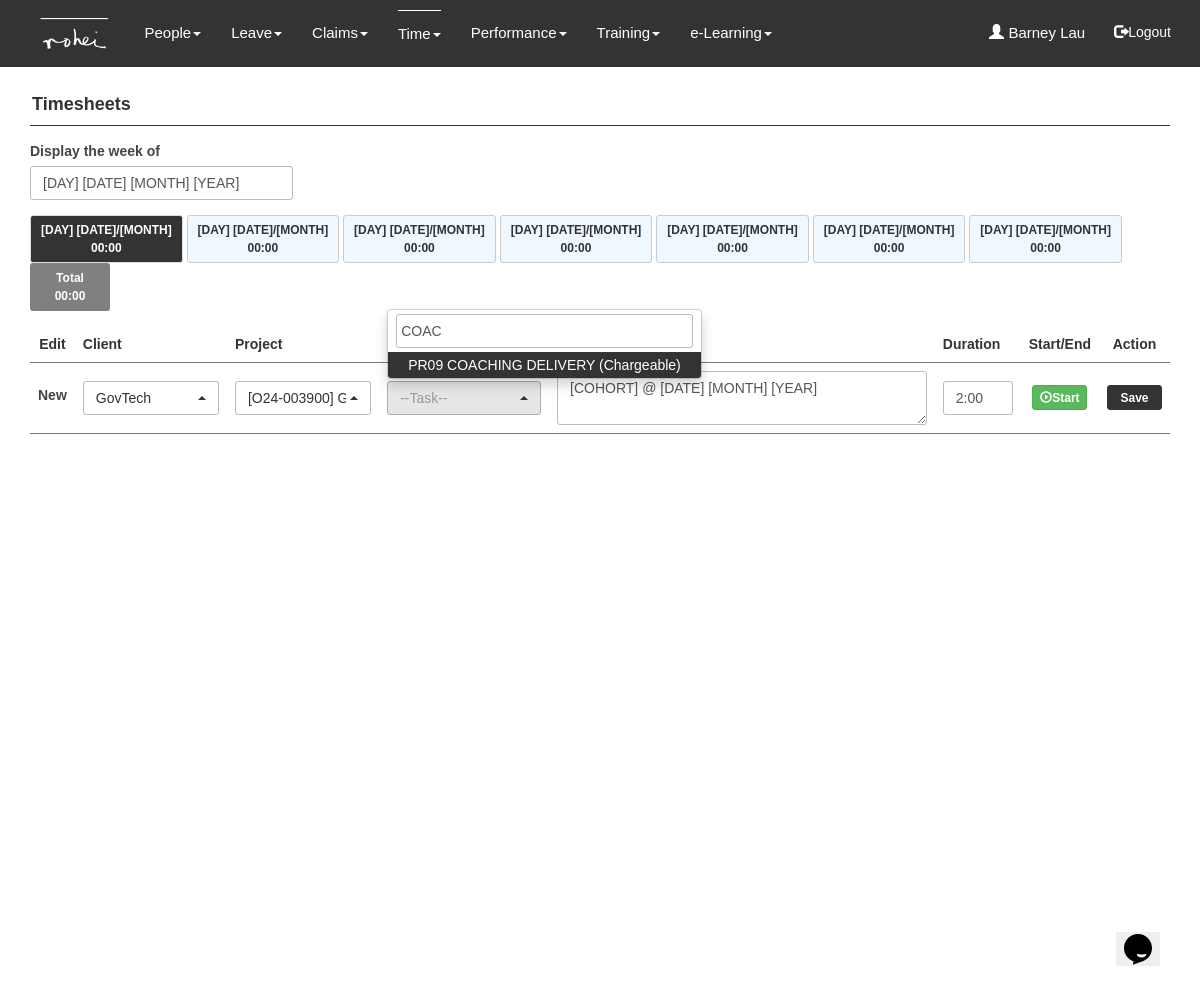 click on "PR09 COACHING DELIVERY (Chargeable)" at bounding box center [544, 365] 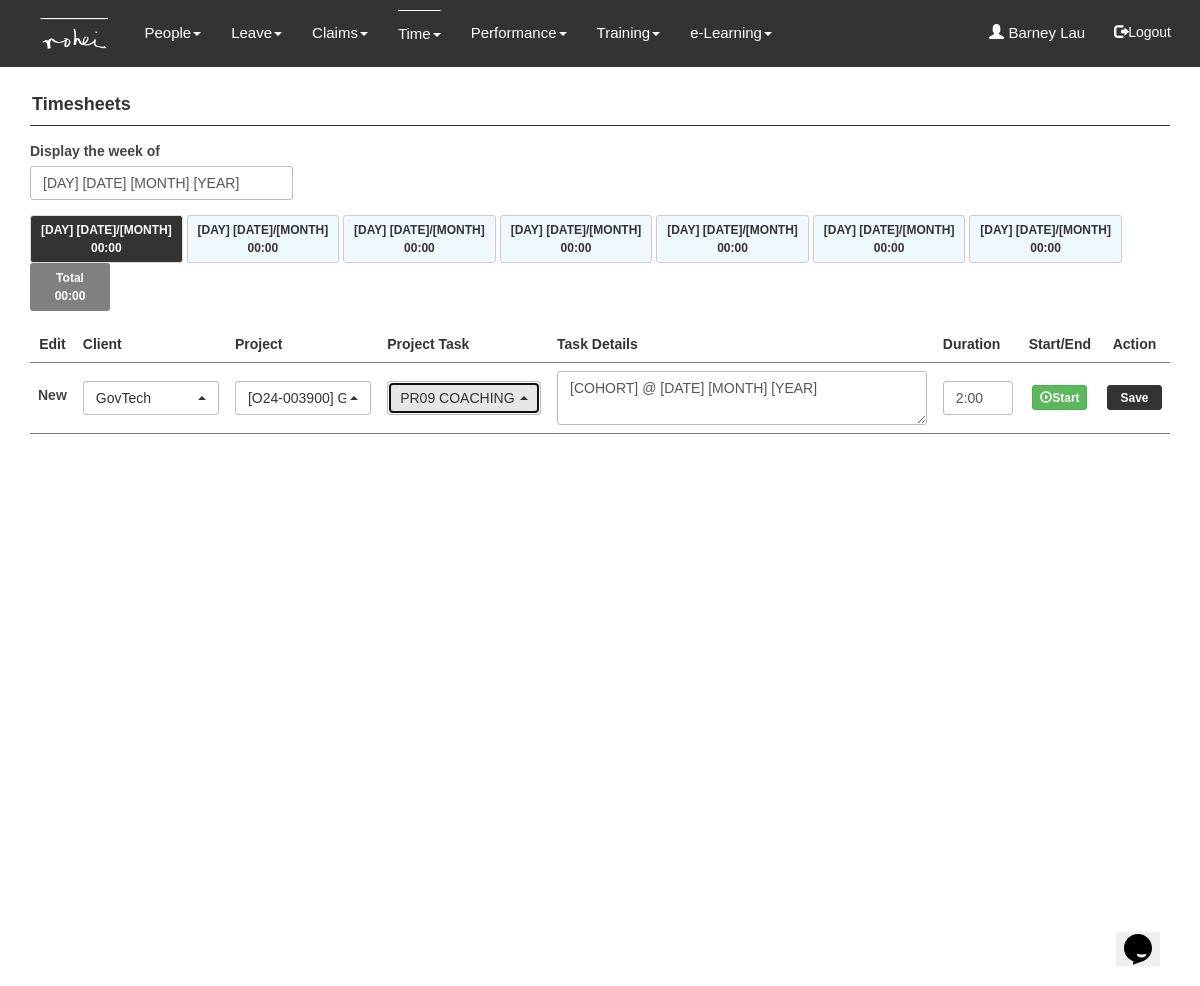 type 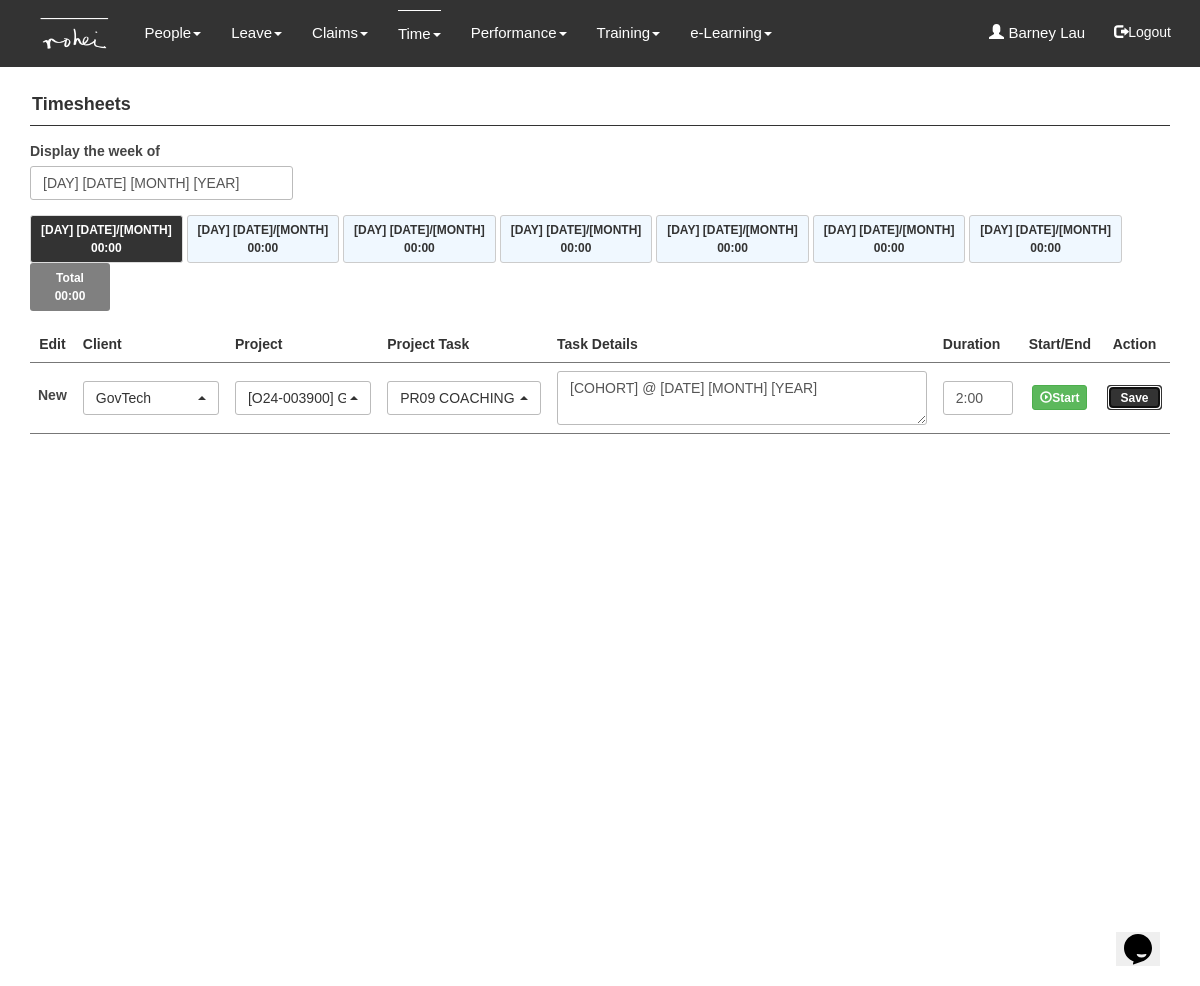 click on "Save" at bounding box center [1134, 397] 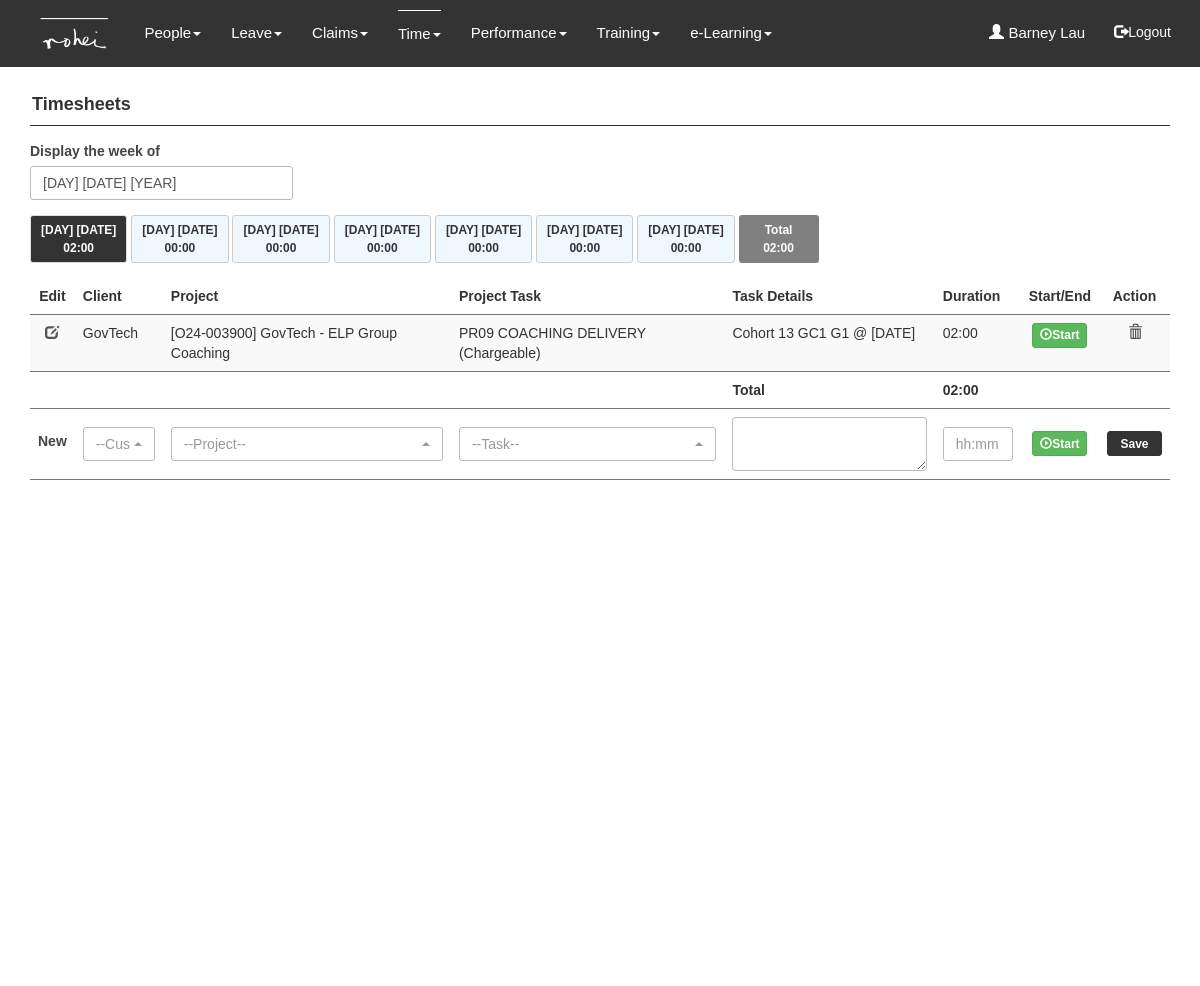 scroll, scrollTop: 0, scrollLeft: 0, axis: both 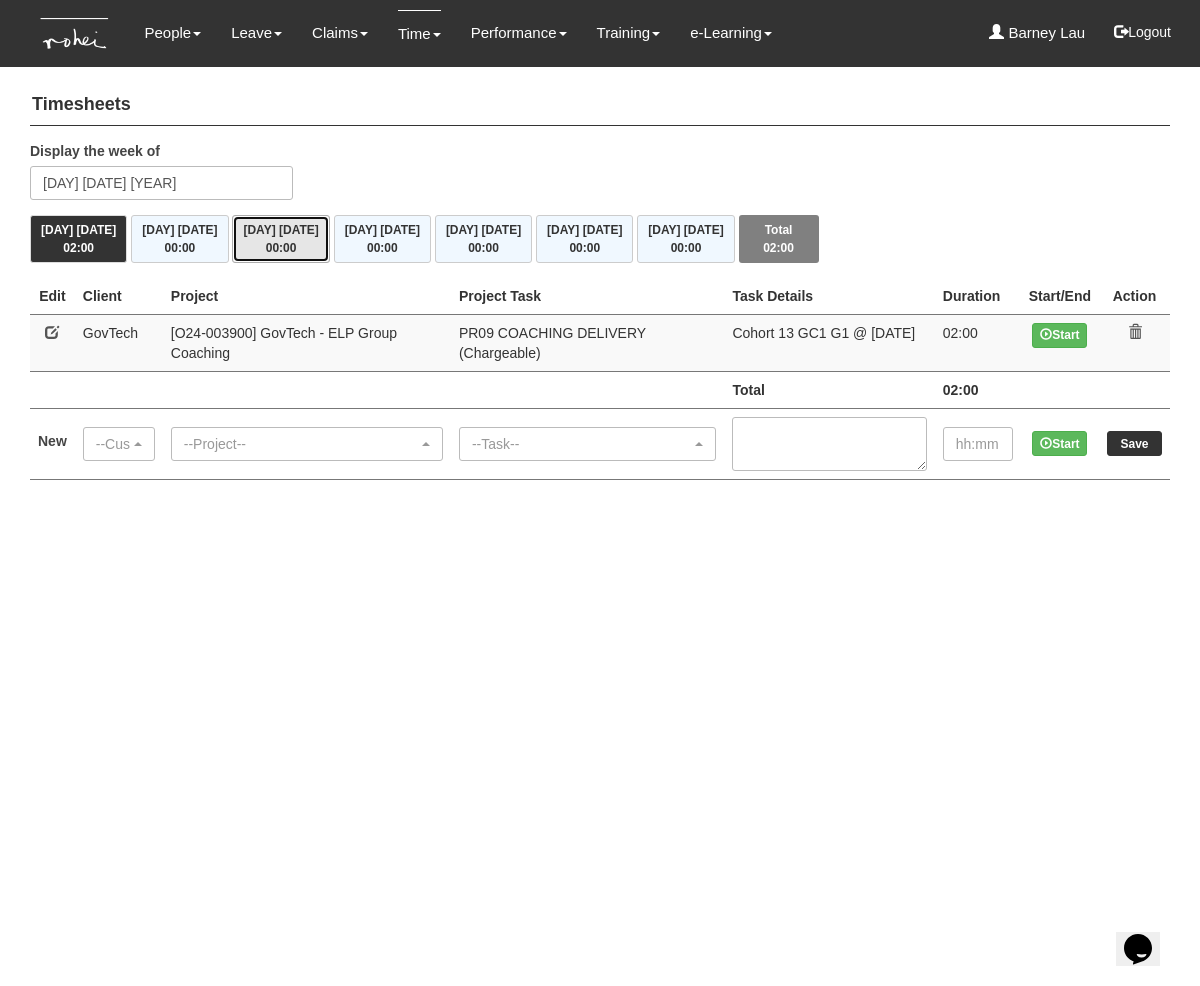 click on "[DAY] [DATE] [TIME]" at bounding box center [280, 239] 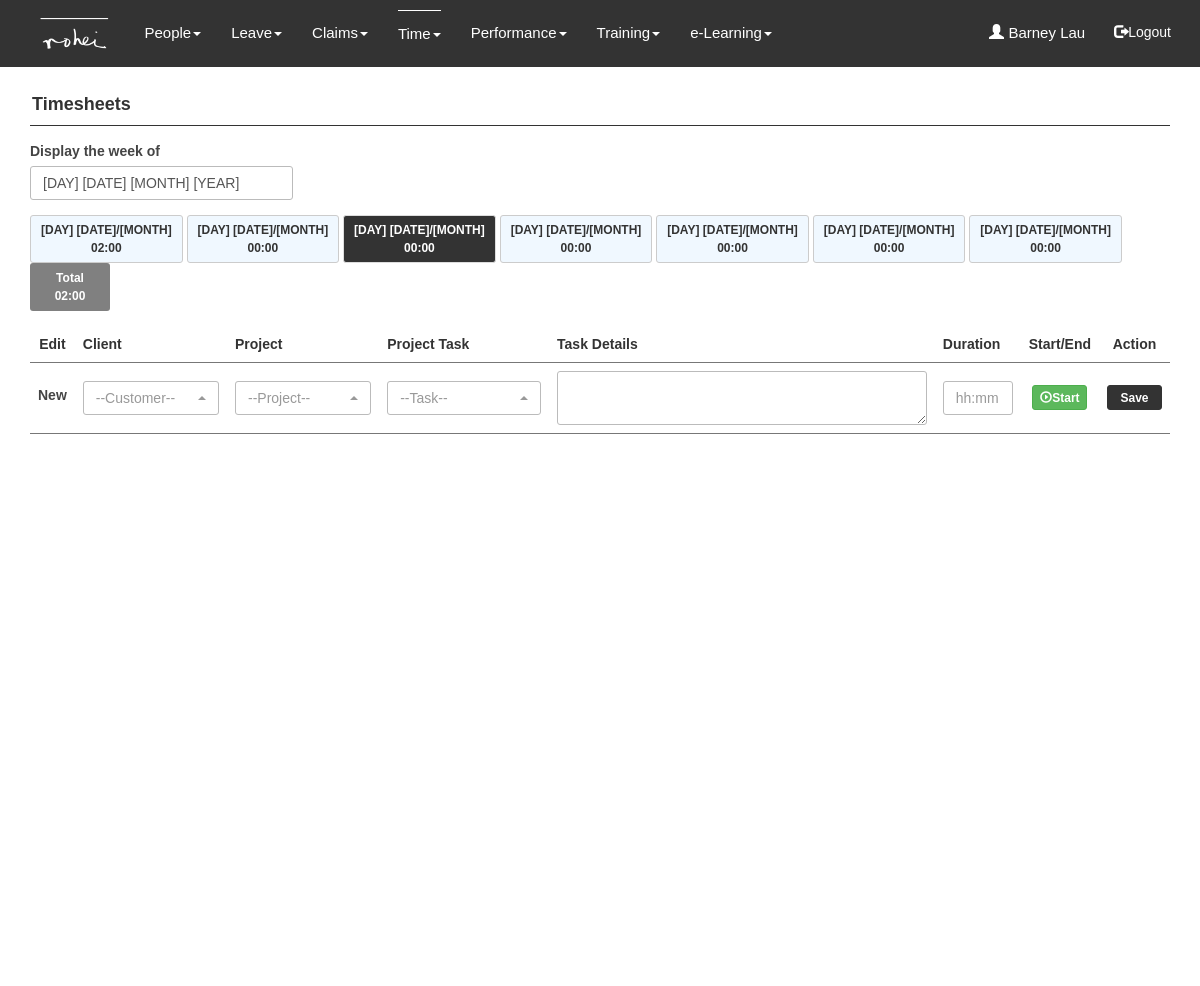 scroll, scrollTop: 0, scrollLeft: 0, axis: both 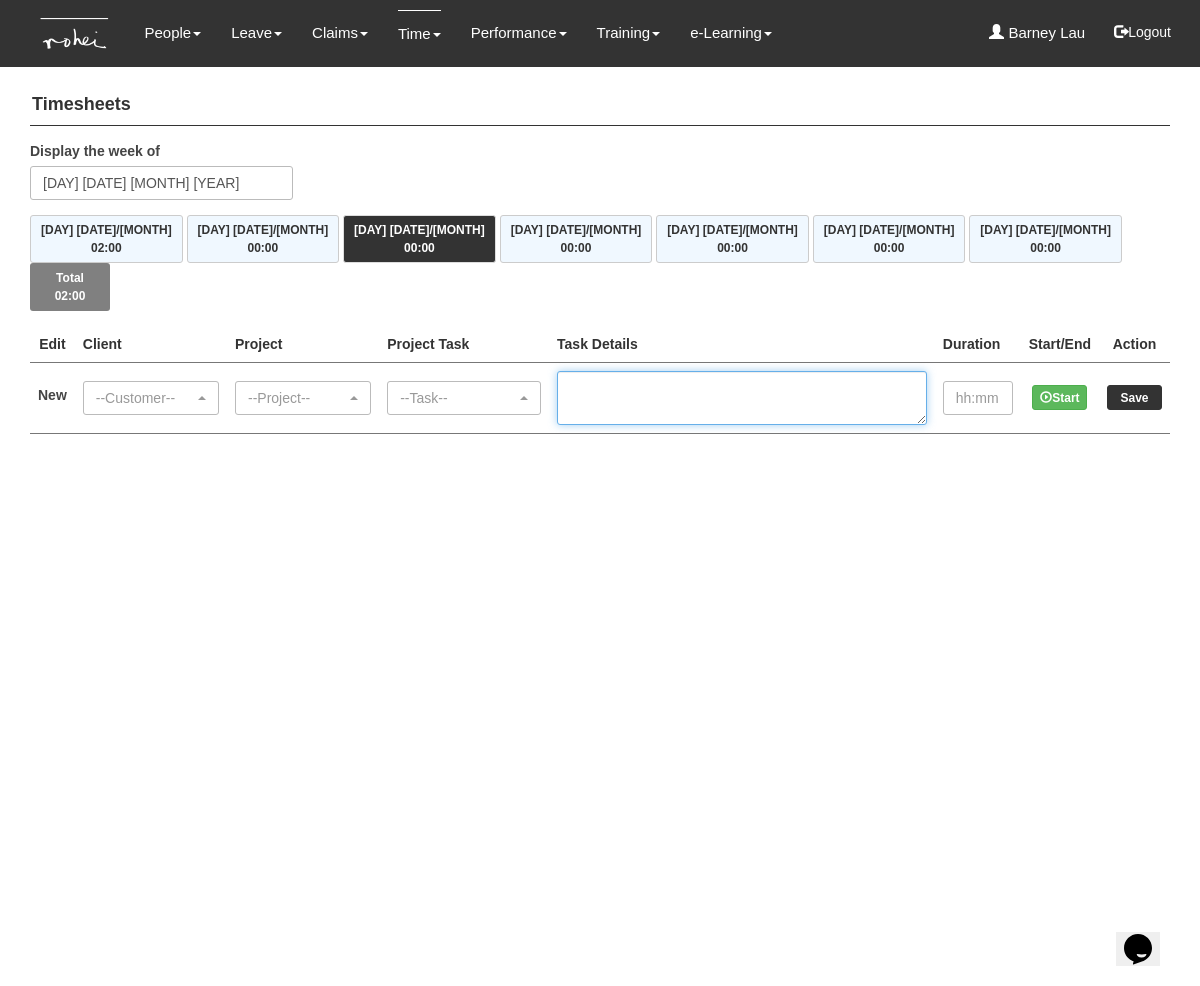 click at bounding box center (742, 398) 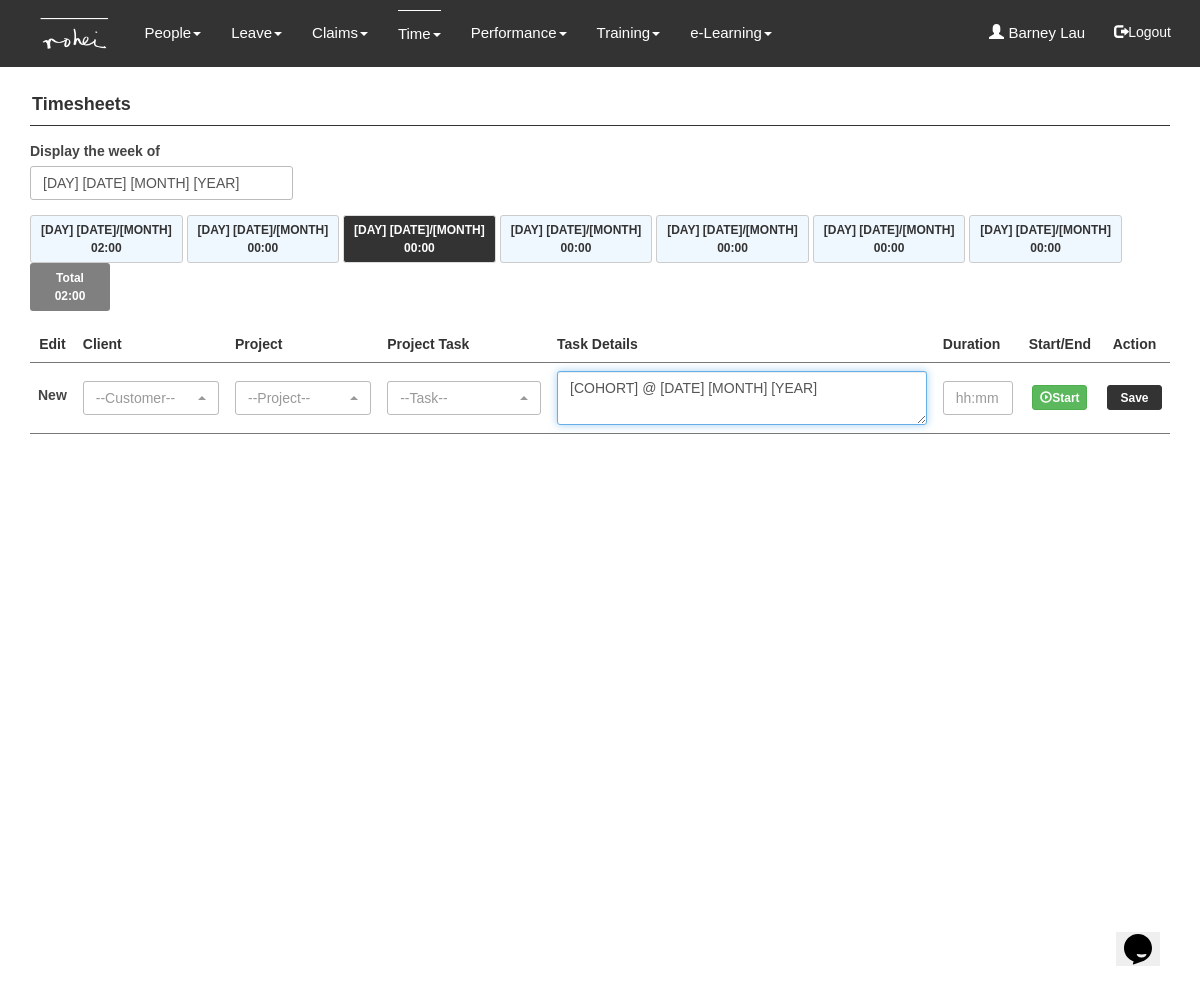 type on "Cohort 13 GC1 G2 @ [DATE] [MONTH] [YEAR]" 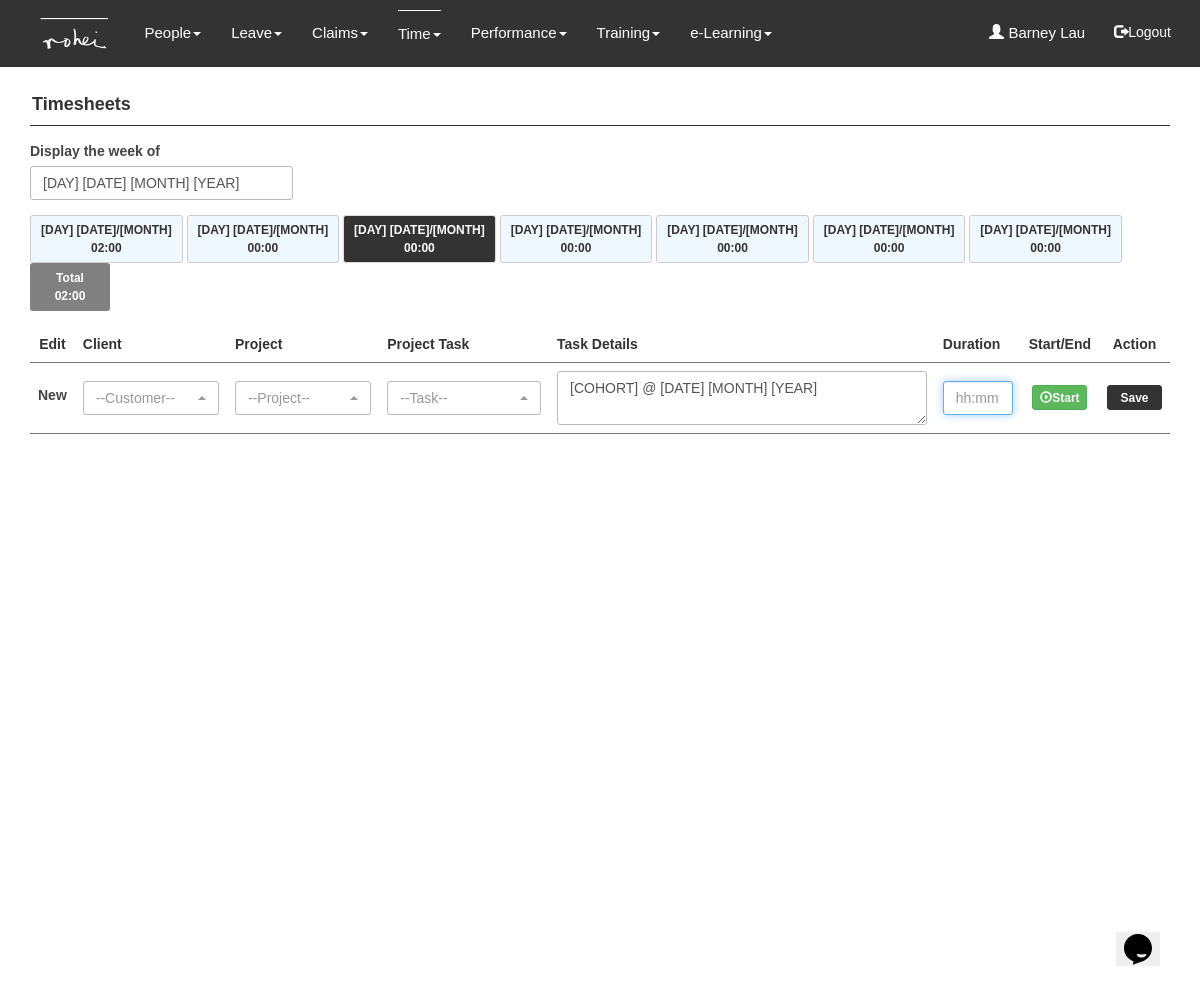 click at bounding box center (978, 398) 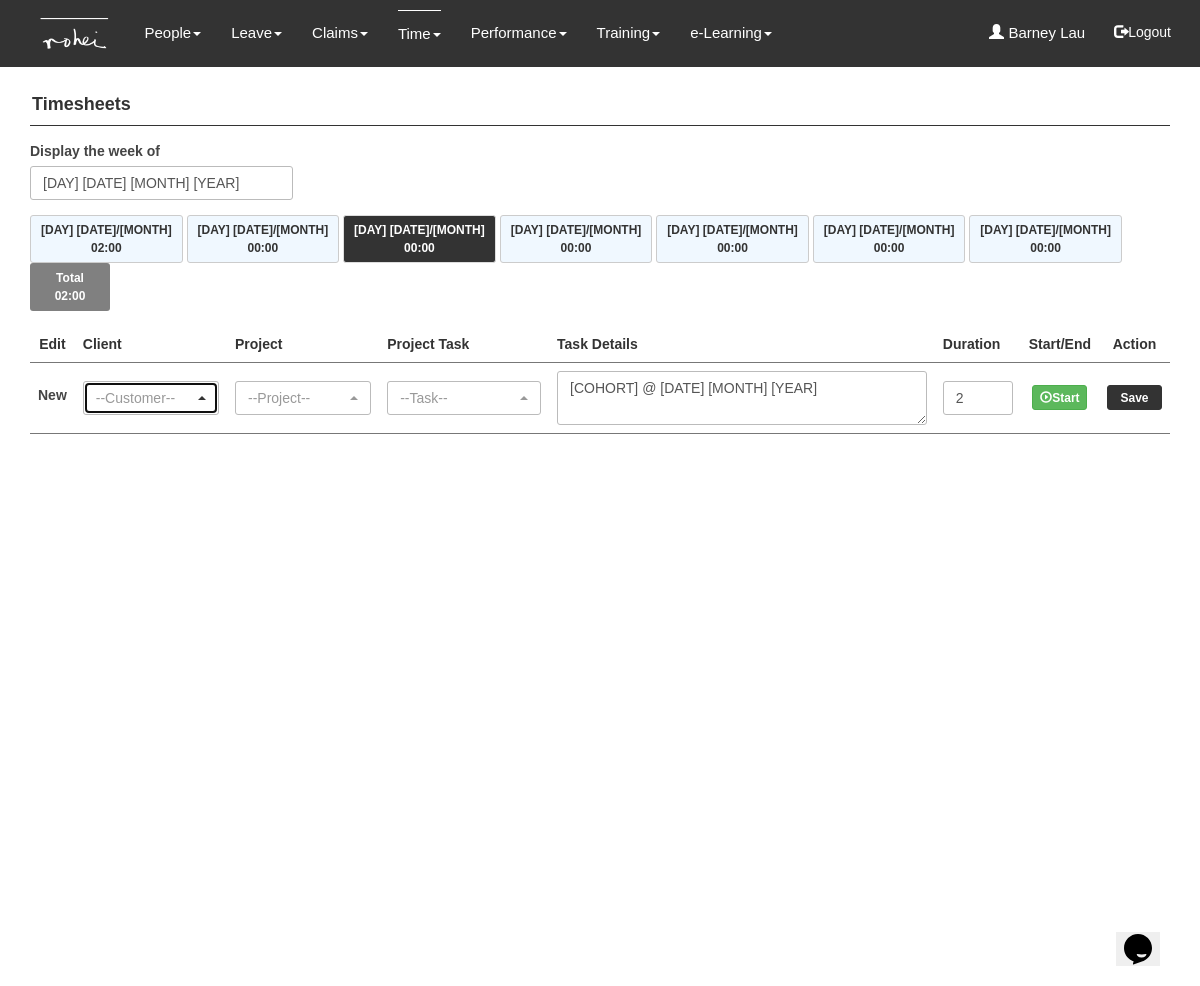 click on "--Customer--" at bounding box center [145, 398] 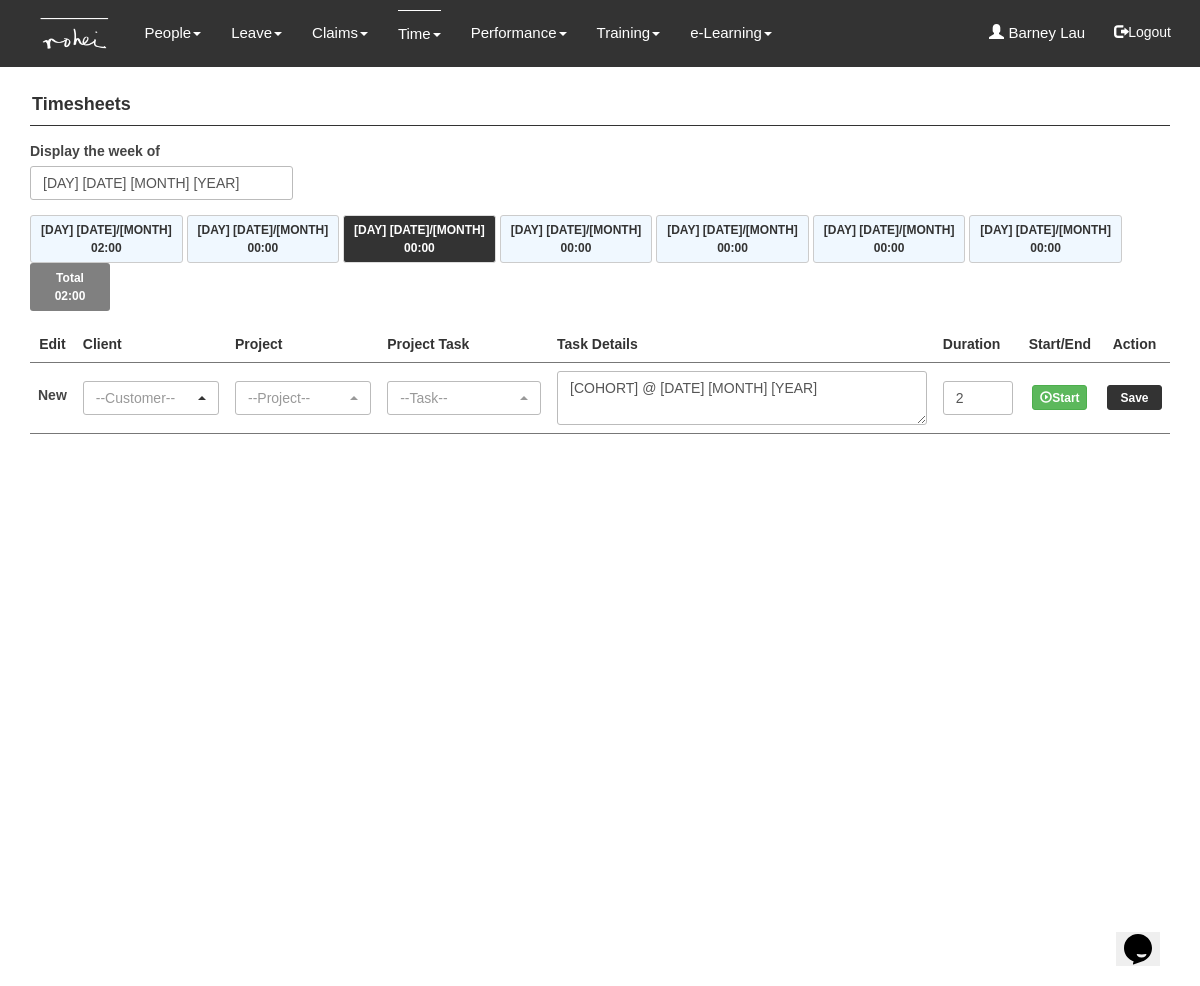 type on "2:00" 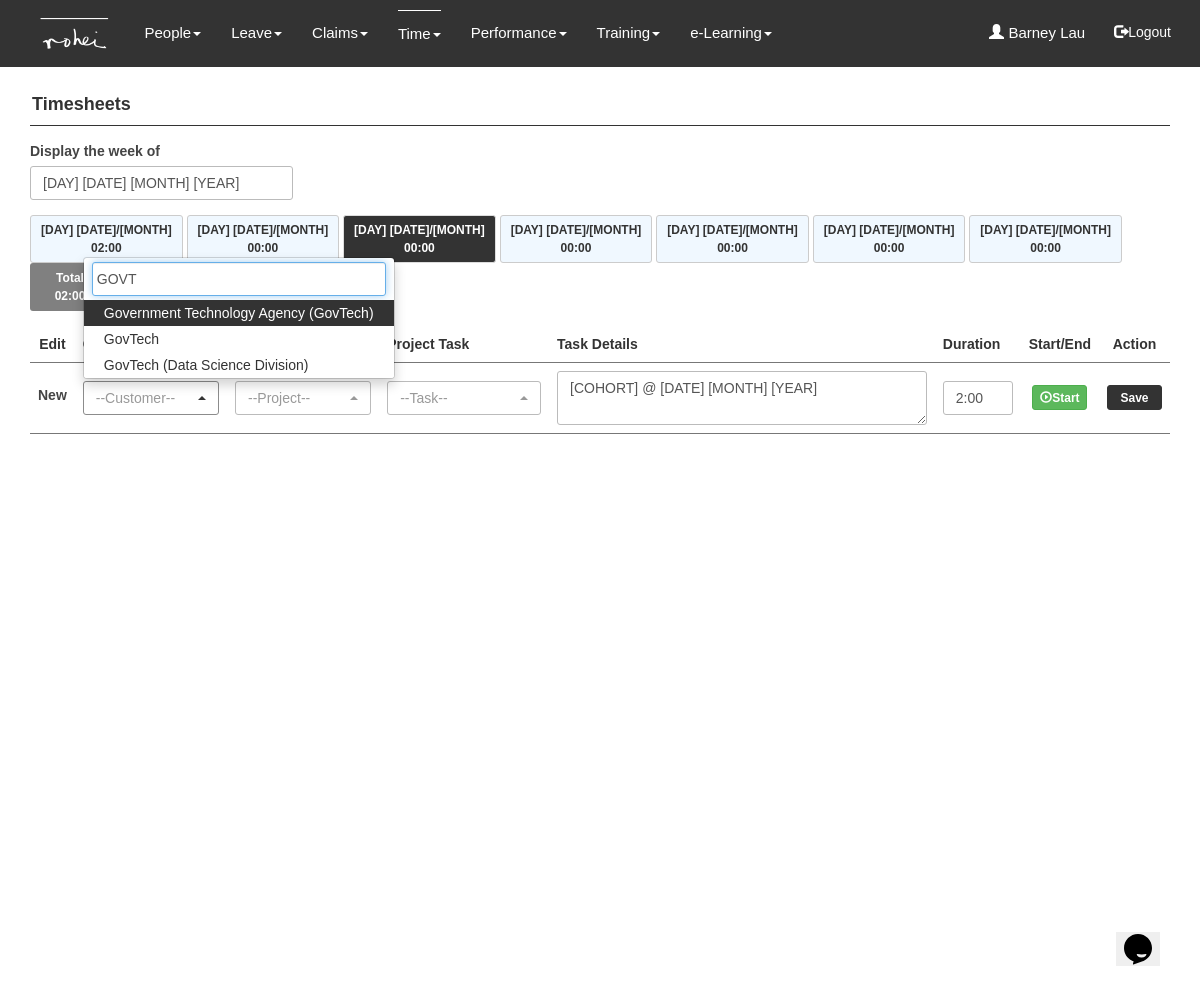 type on "GOVTE" 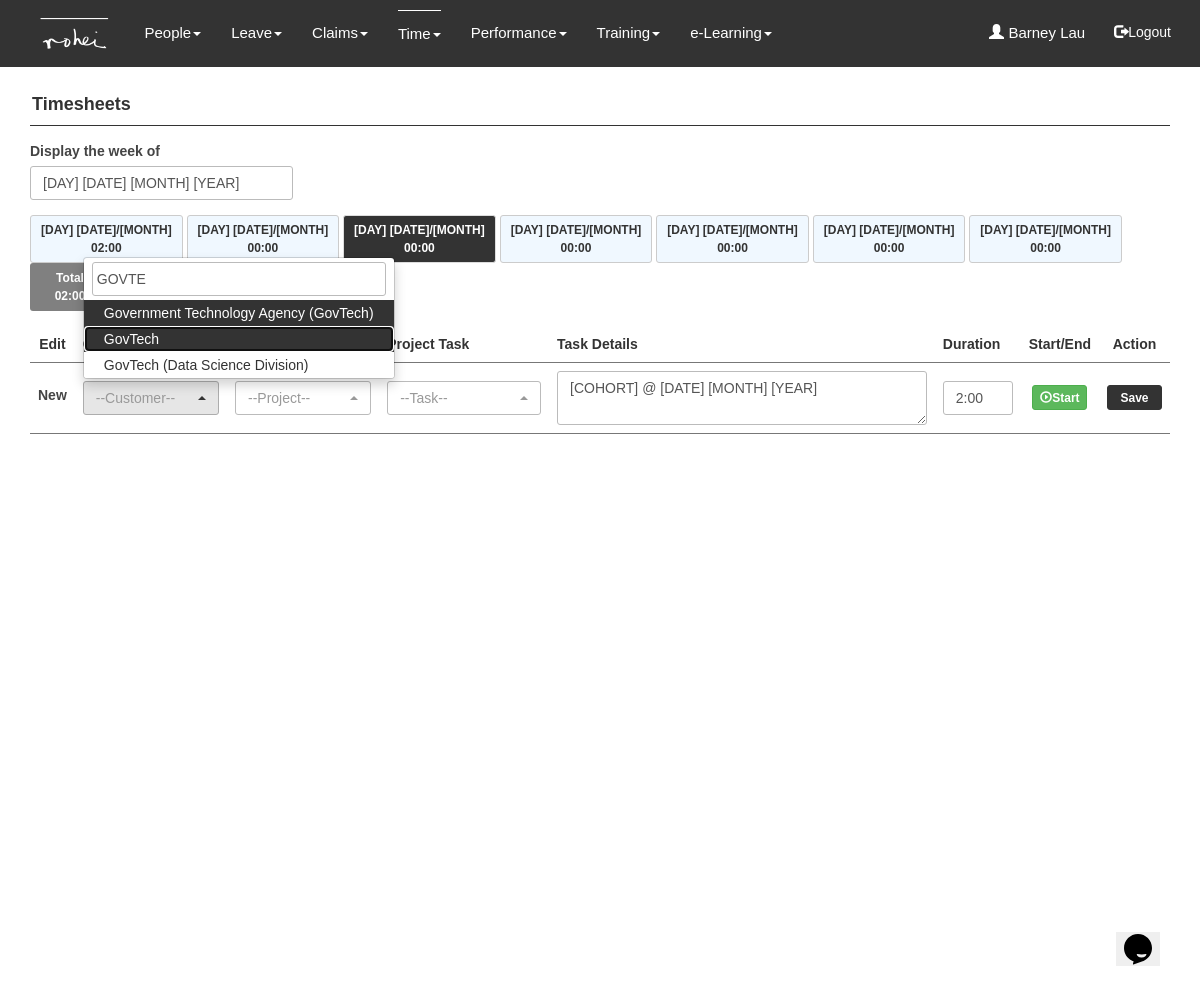 click on "GovTech" at bounding box center (239, 339) 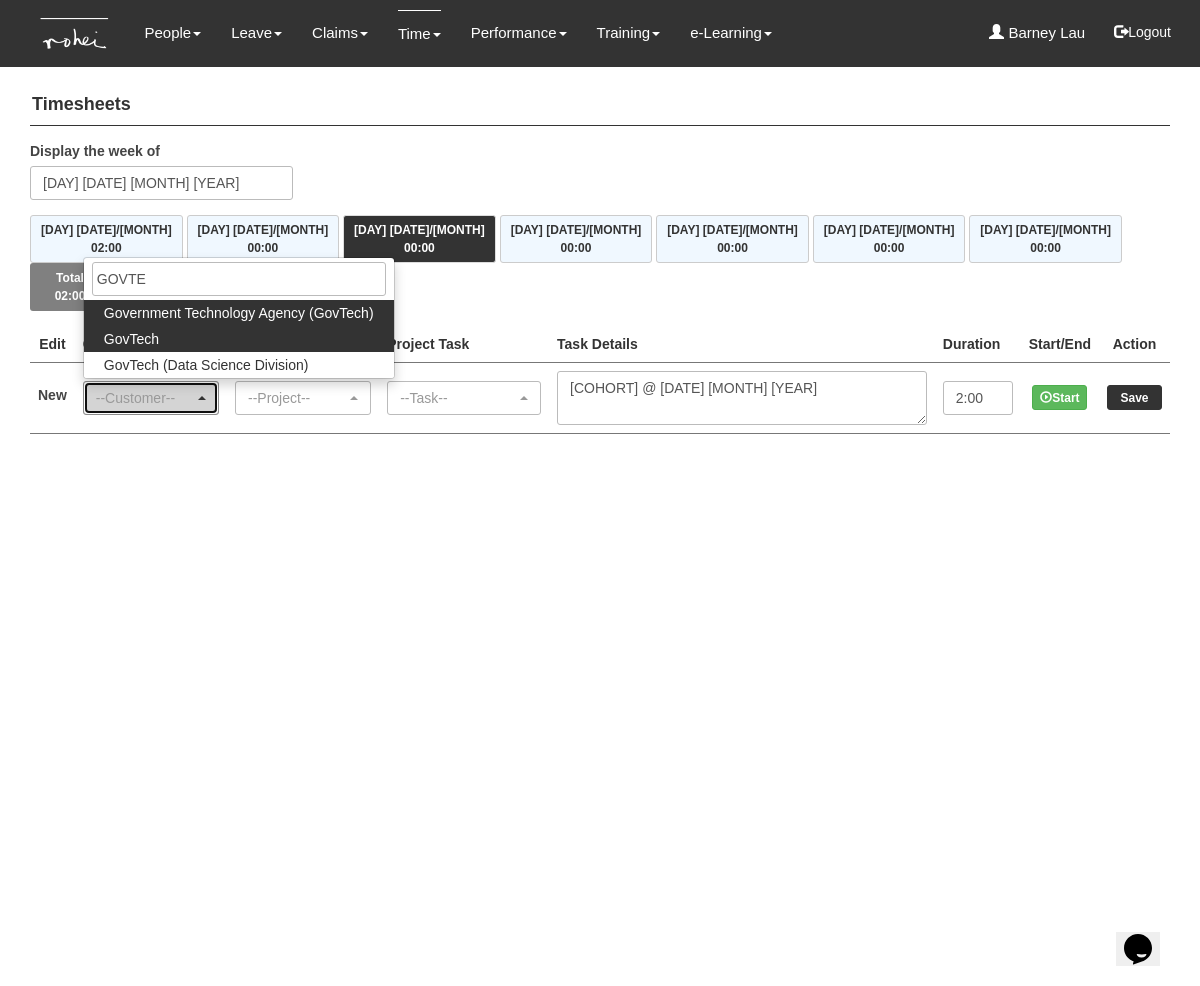 select on "427" 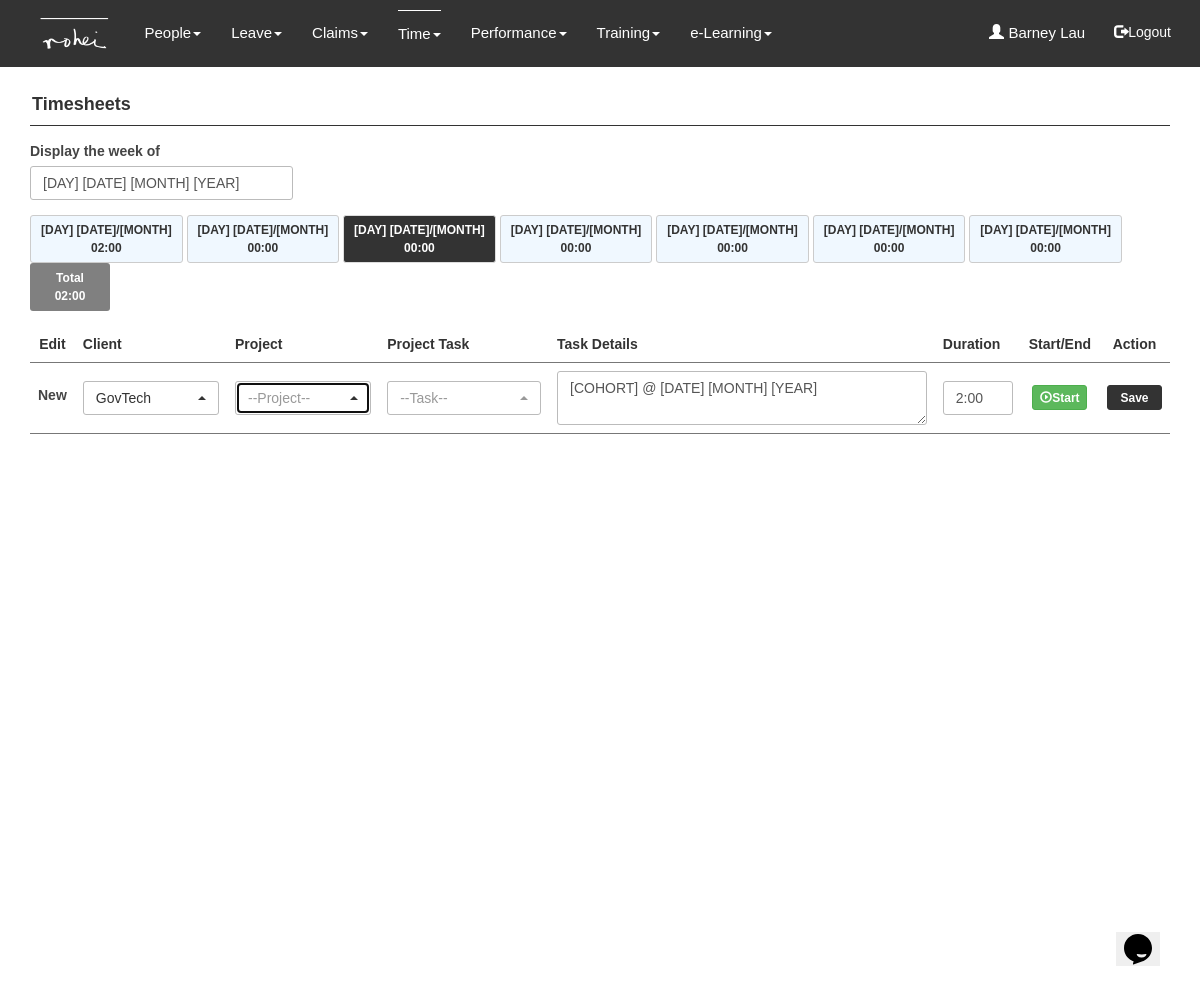 click on "--Project--" at bounding box center [303, 398] 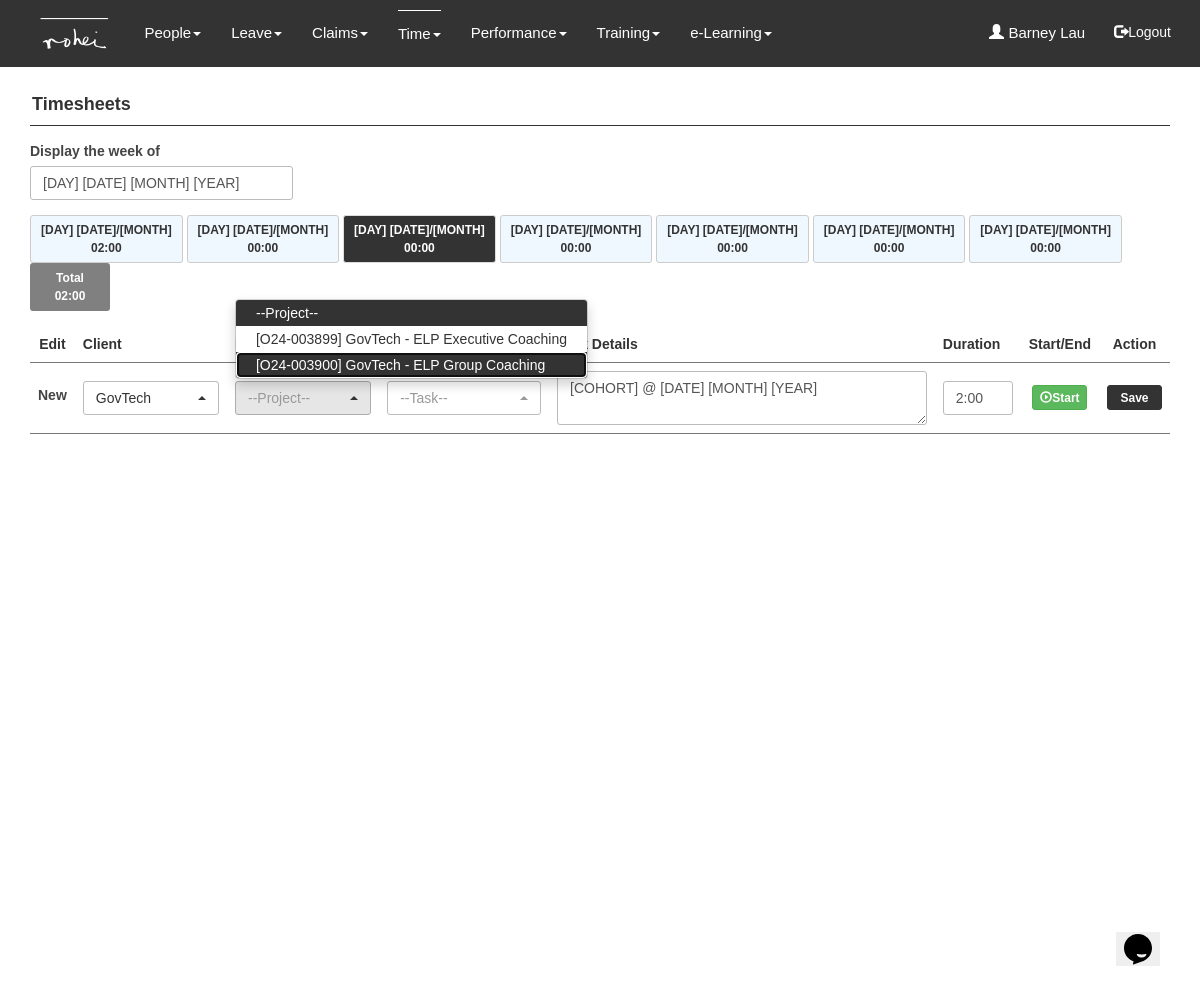click on "[O24-003900] GovTech - ELP Group Coaching" at bounding box center [400, 365] 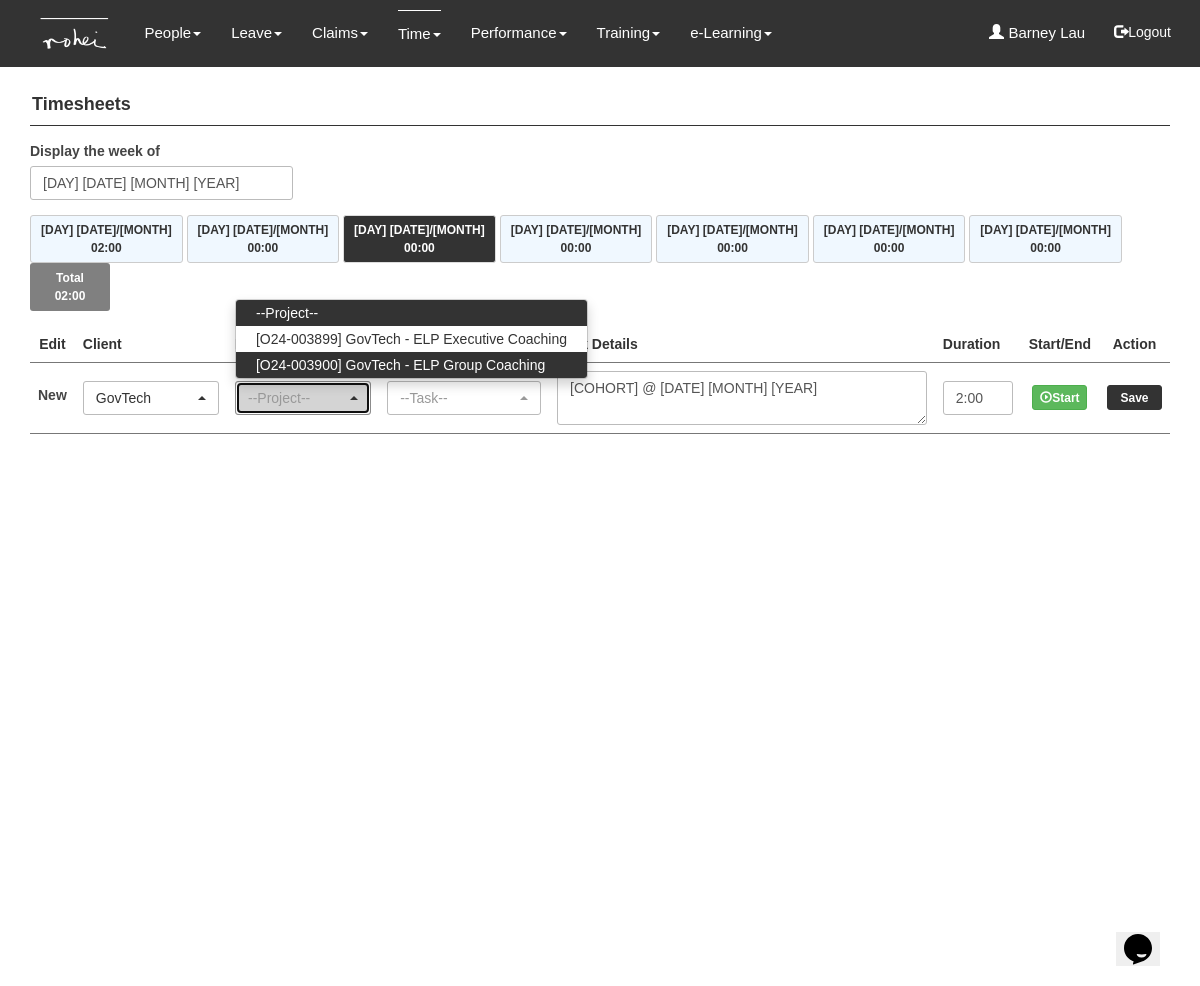 select on "2539" 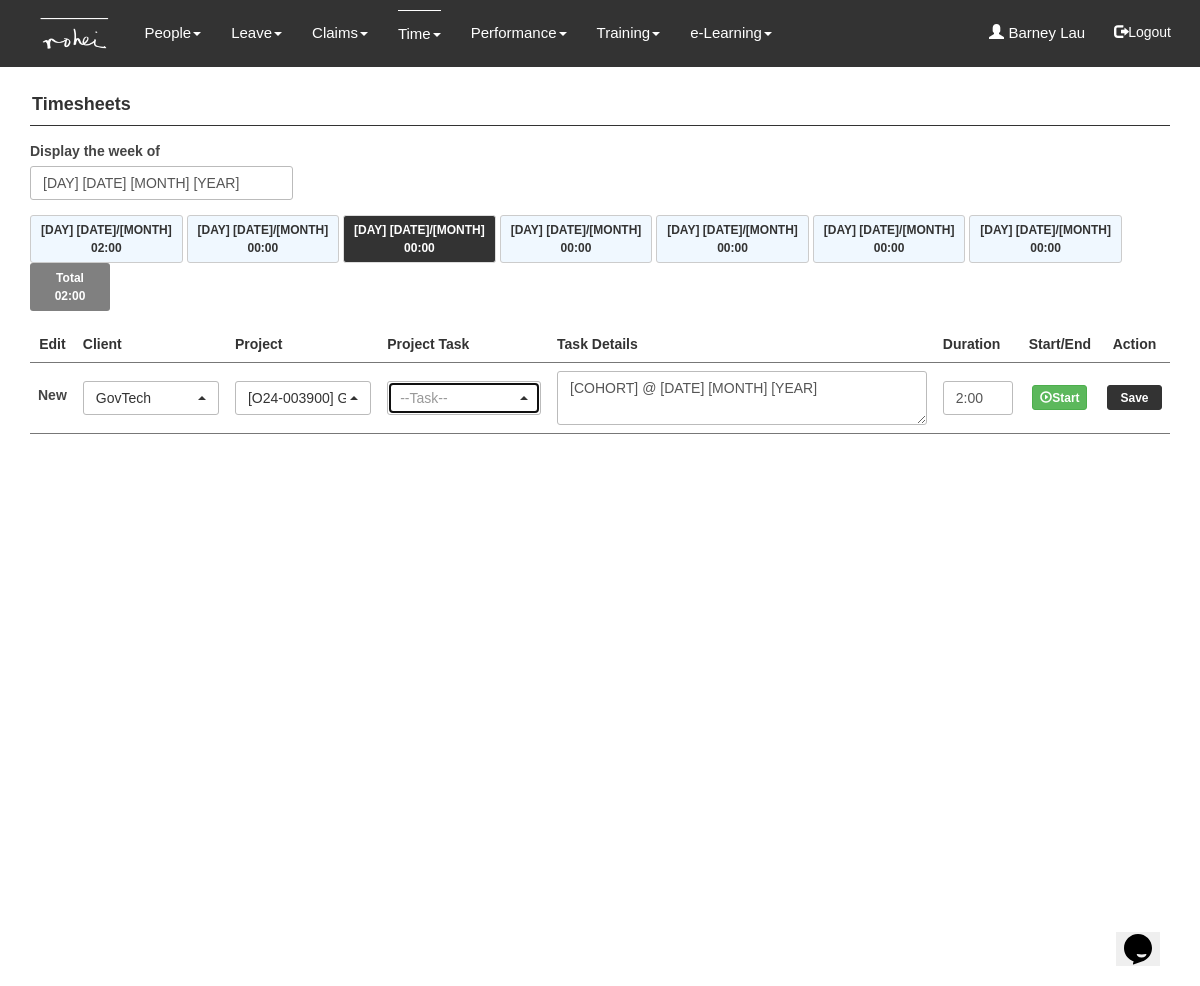 click on "--Task--" at bounding box center [458, 398] 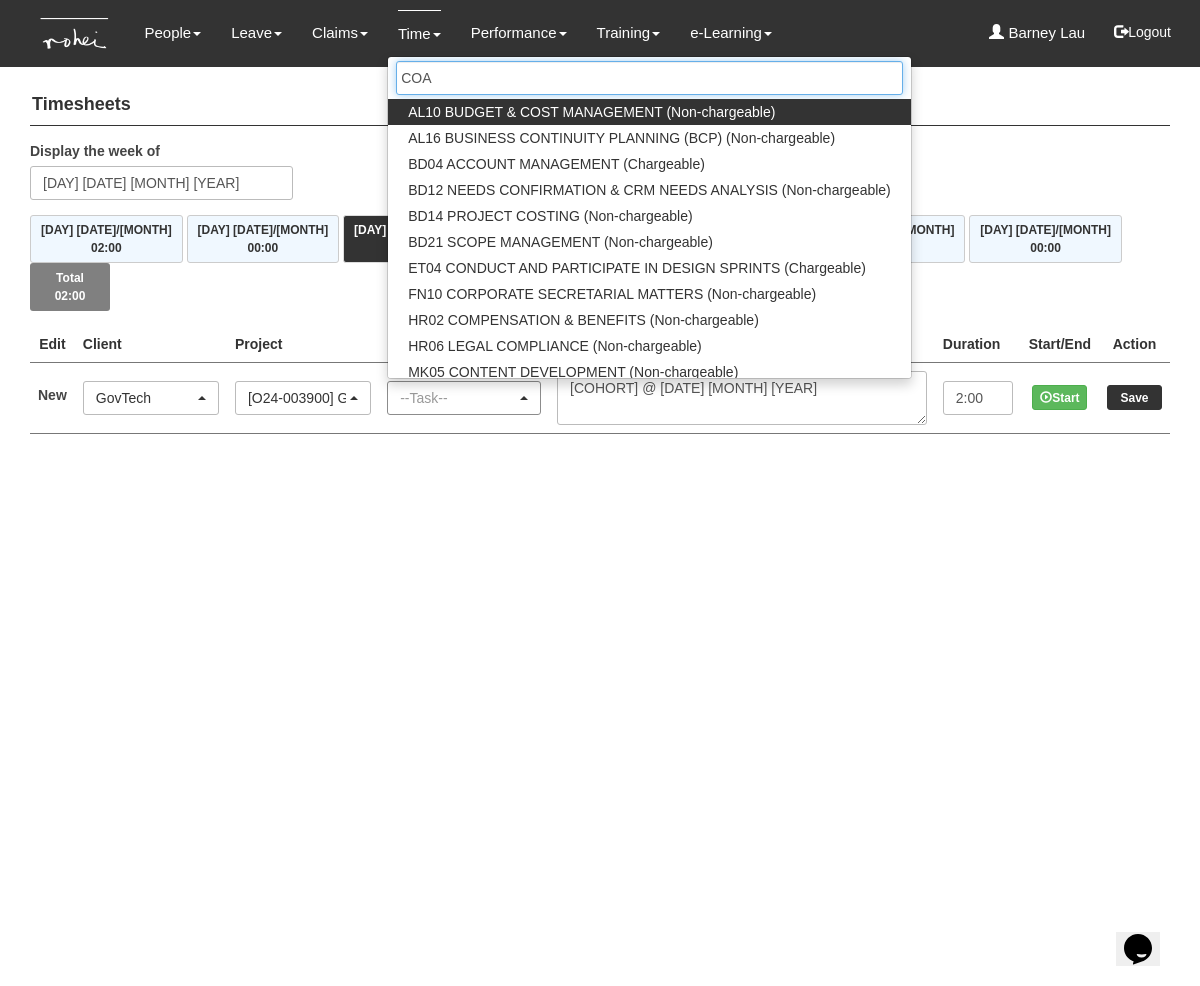 type on "COAC" 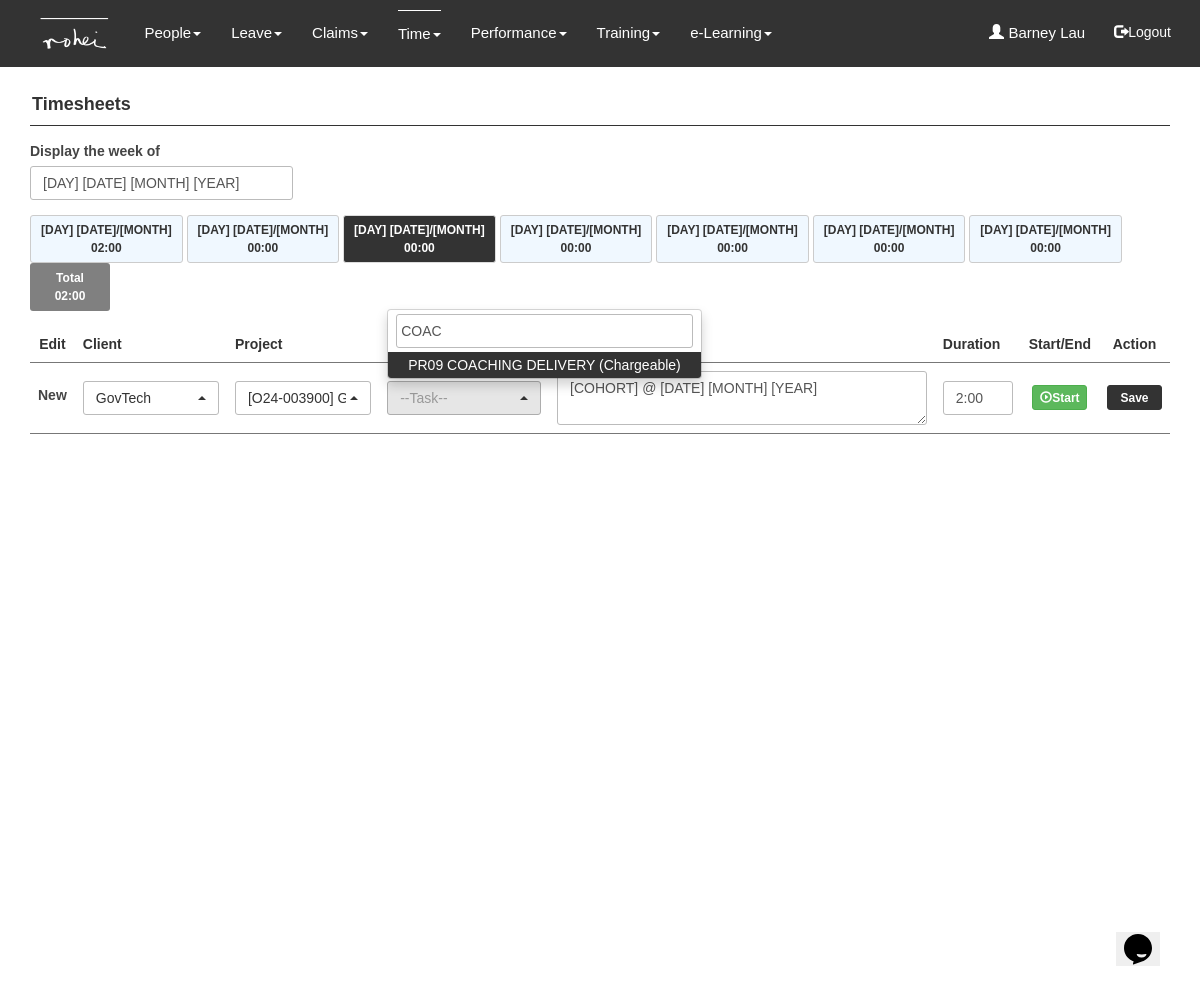 click on "PR09 COACHING DELIVERY (Chargeable)" at bounding box center [544, 365] 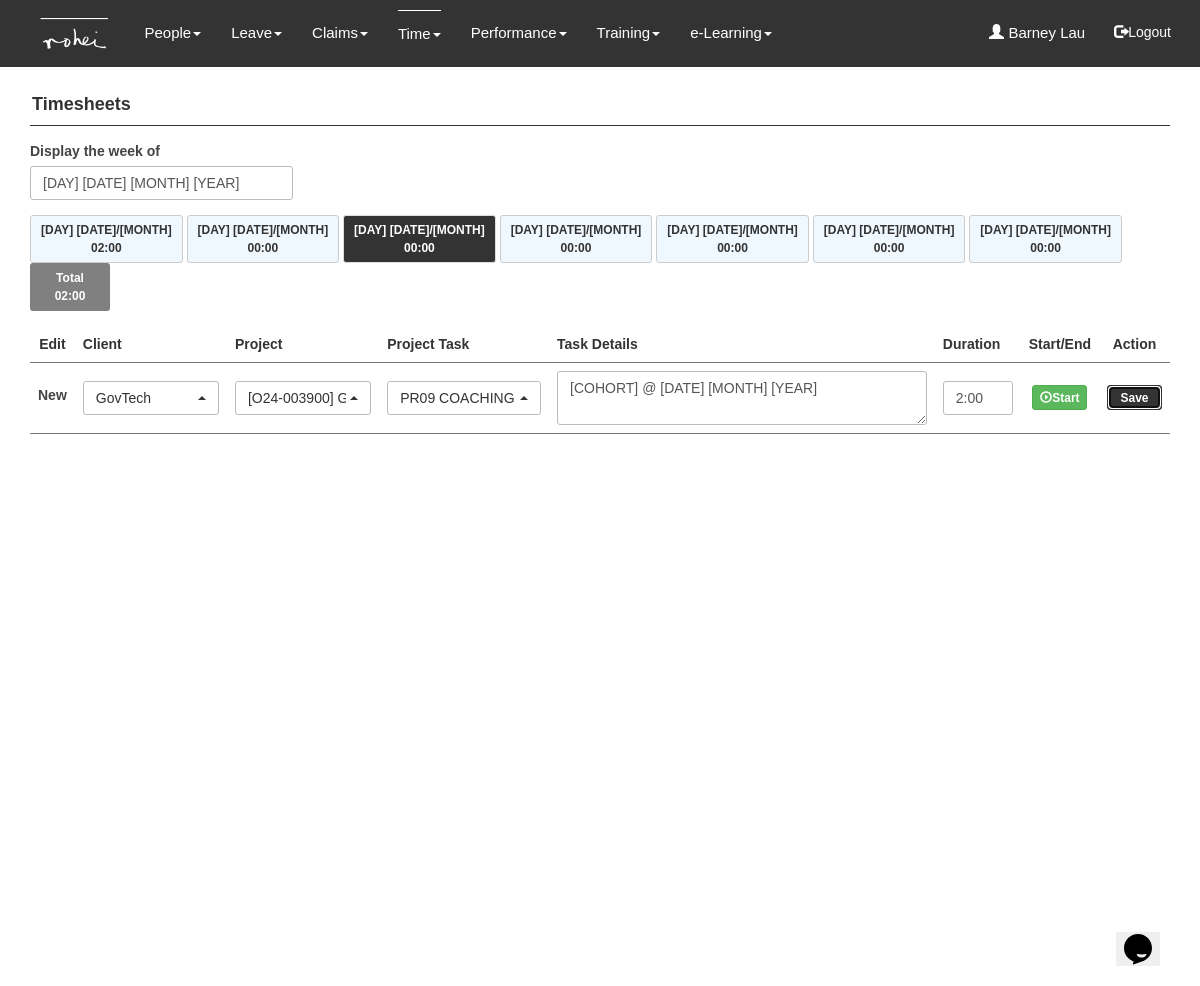 click on "Save" at bounding box center [1134, 397] 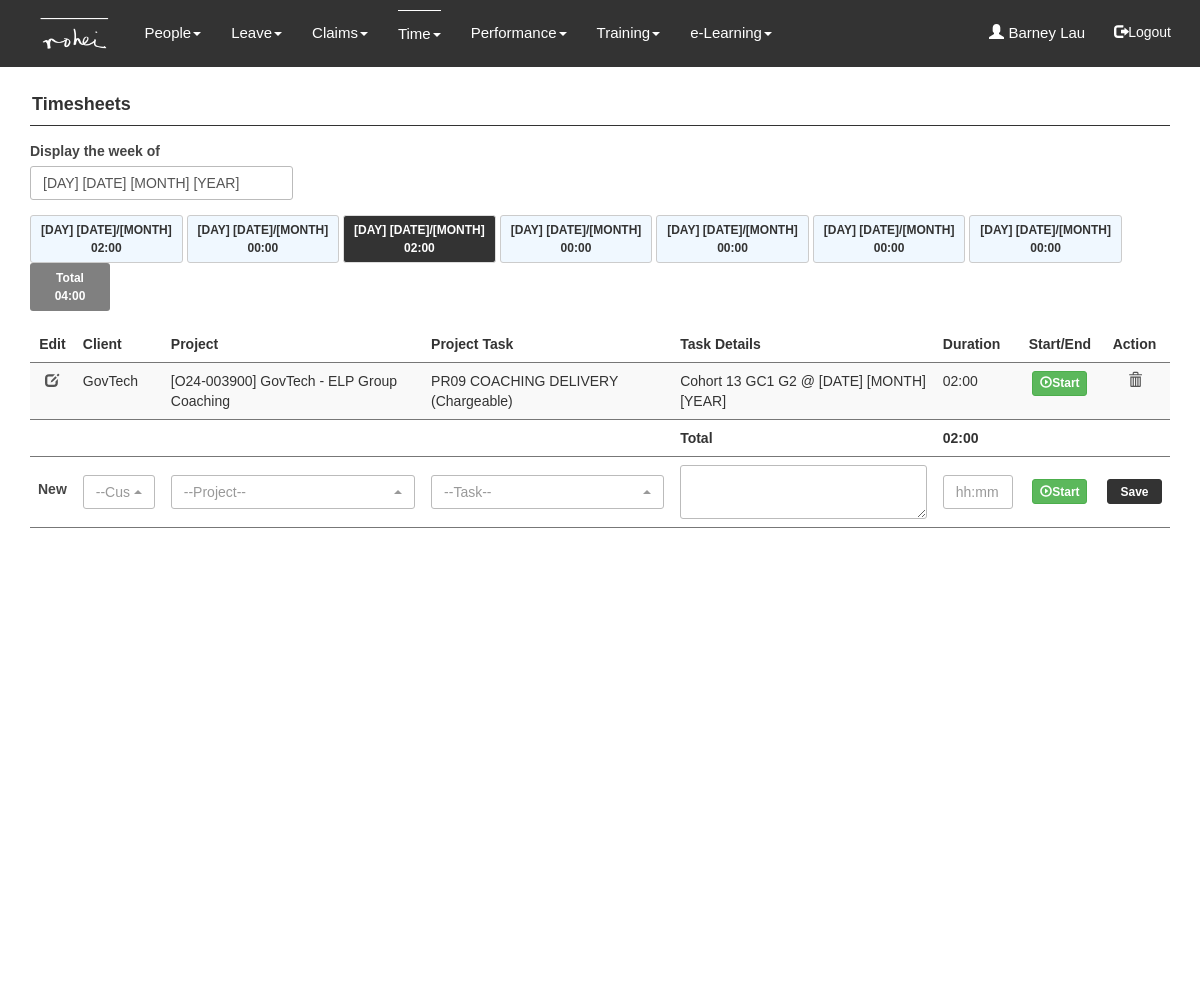 scroll, scrollTop: 0, scrollLeft: 0, axis: both 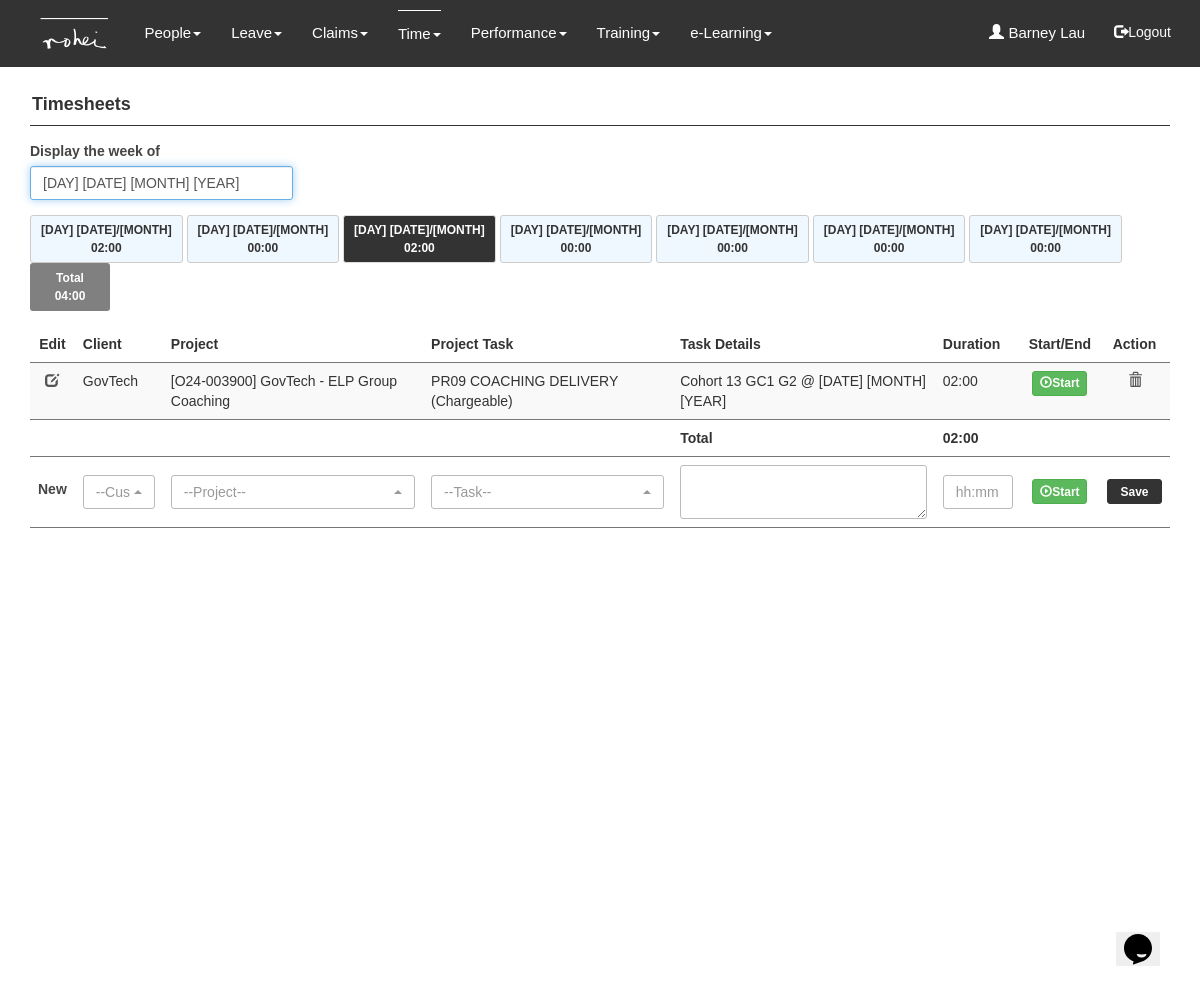 click on "[DAY] [DATE] [MONTH] [YEAR]" at bounding box center (161, 183) 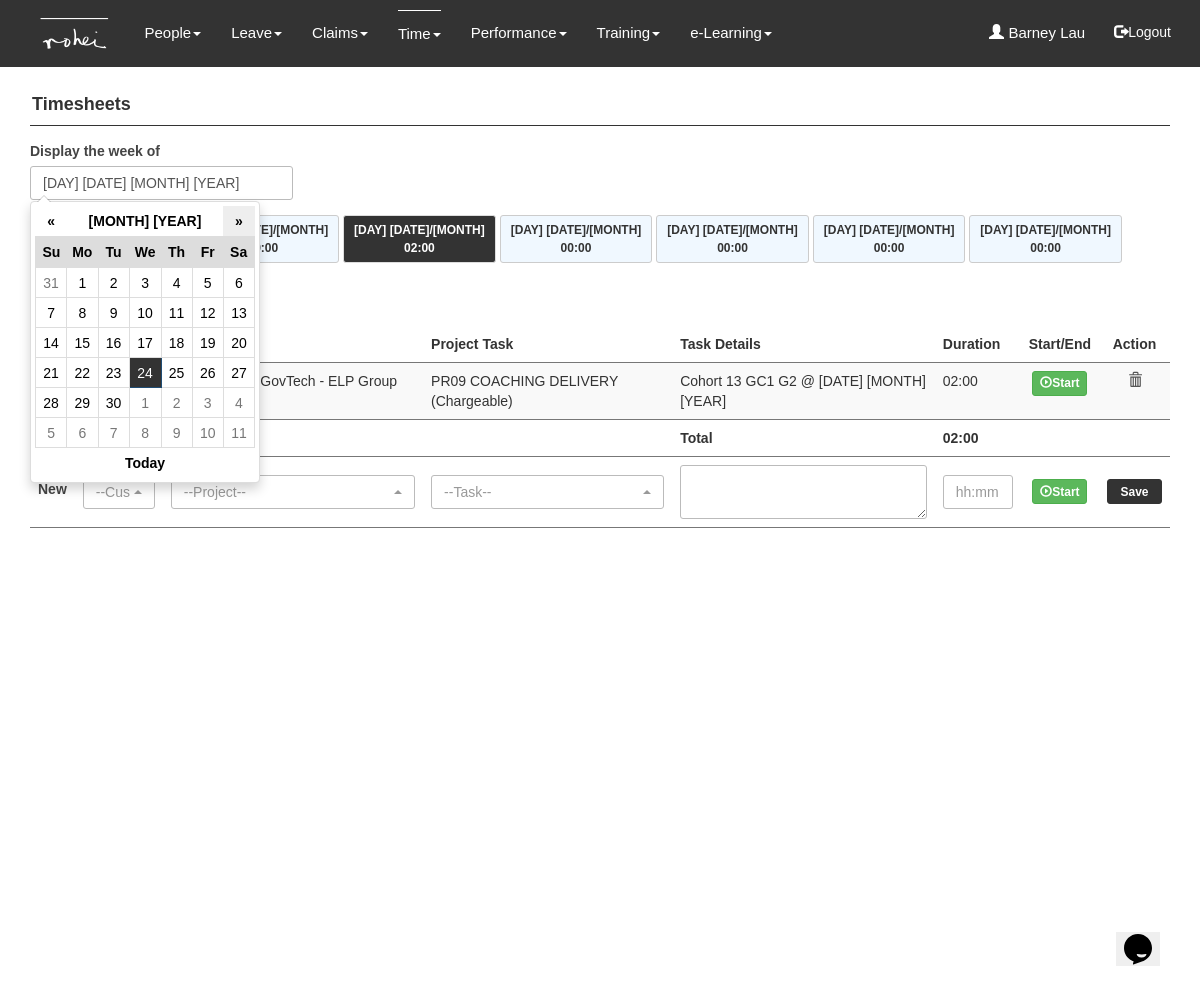 click on "»" at bounding box center [238, 221] 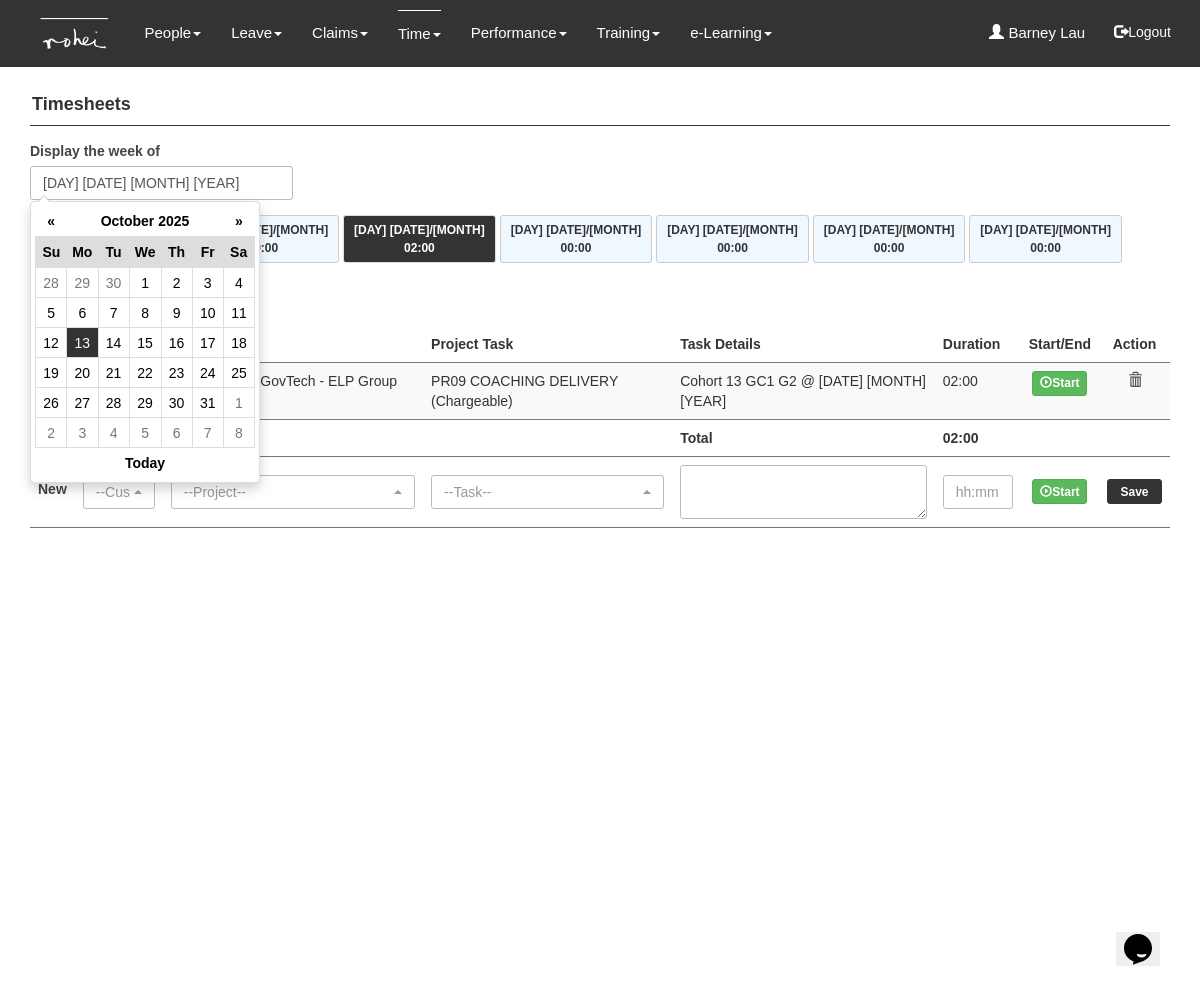 click on "13" at bounding box center [82, 343] 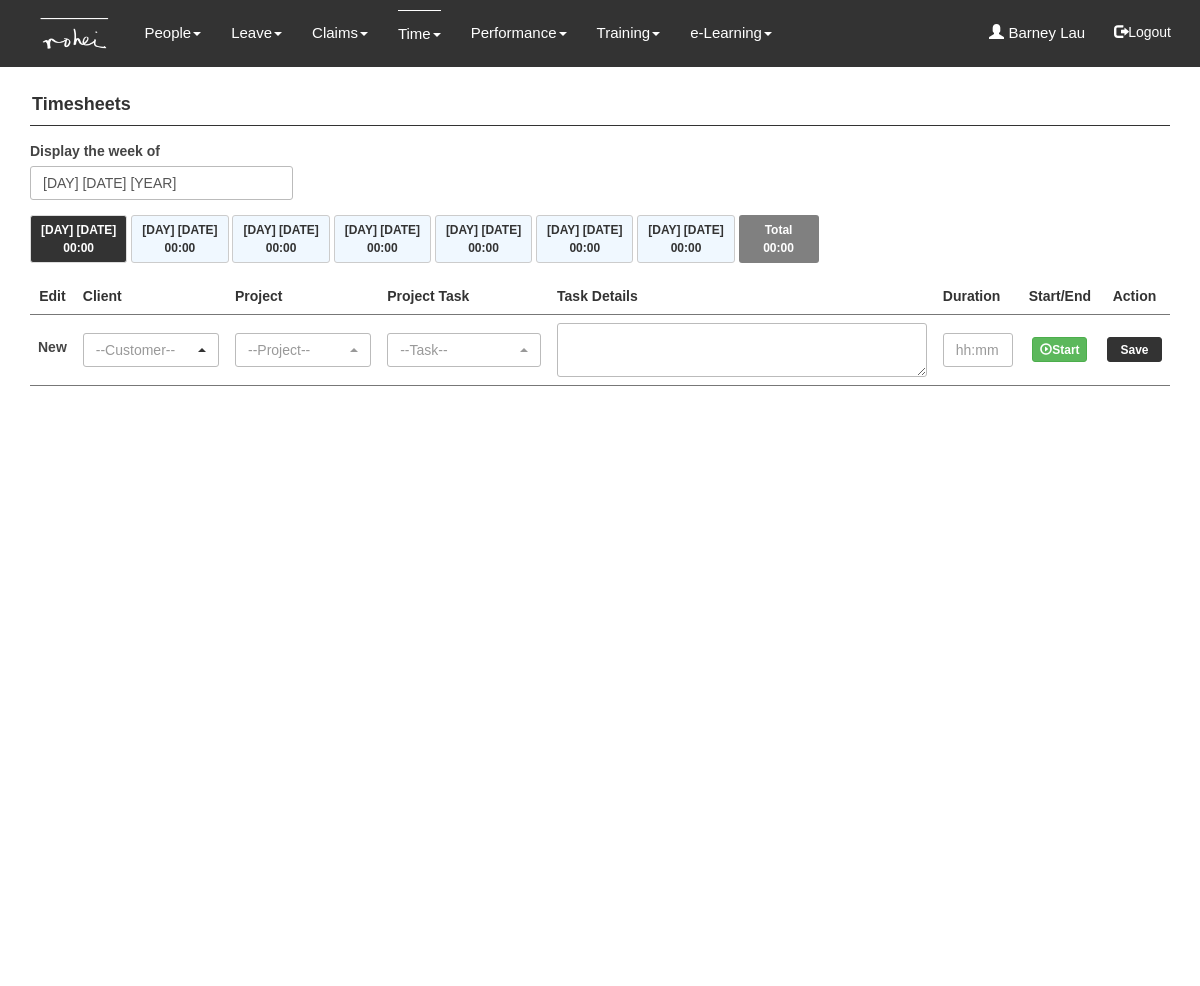 scroll, scrollTop: 0, scrollLeft: 0, axis: both 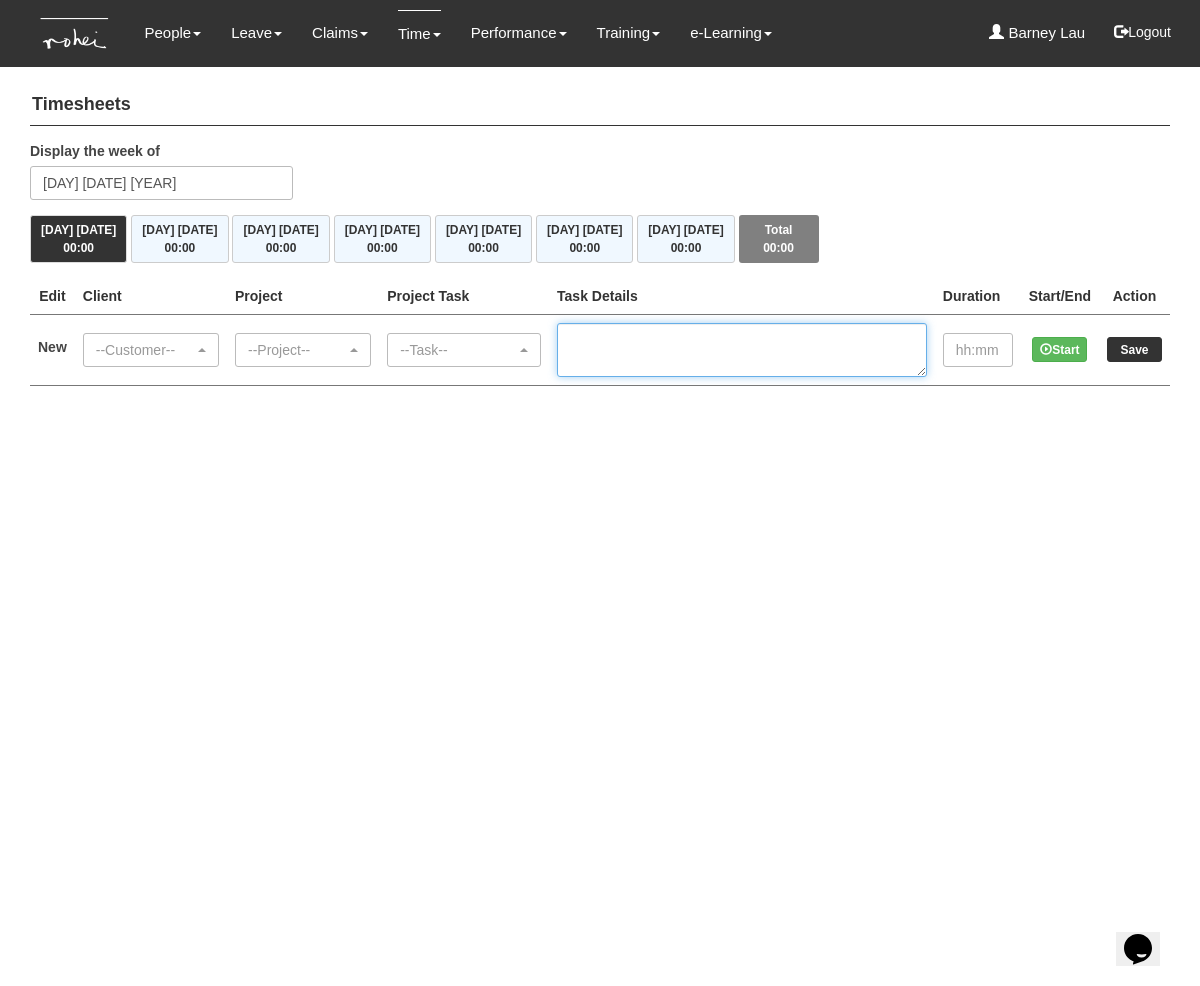 click at bounding box center [742, 350] 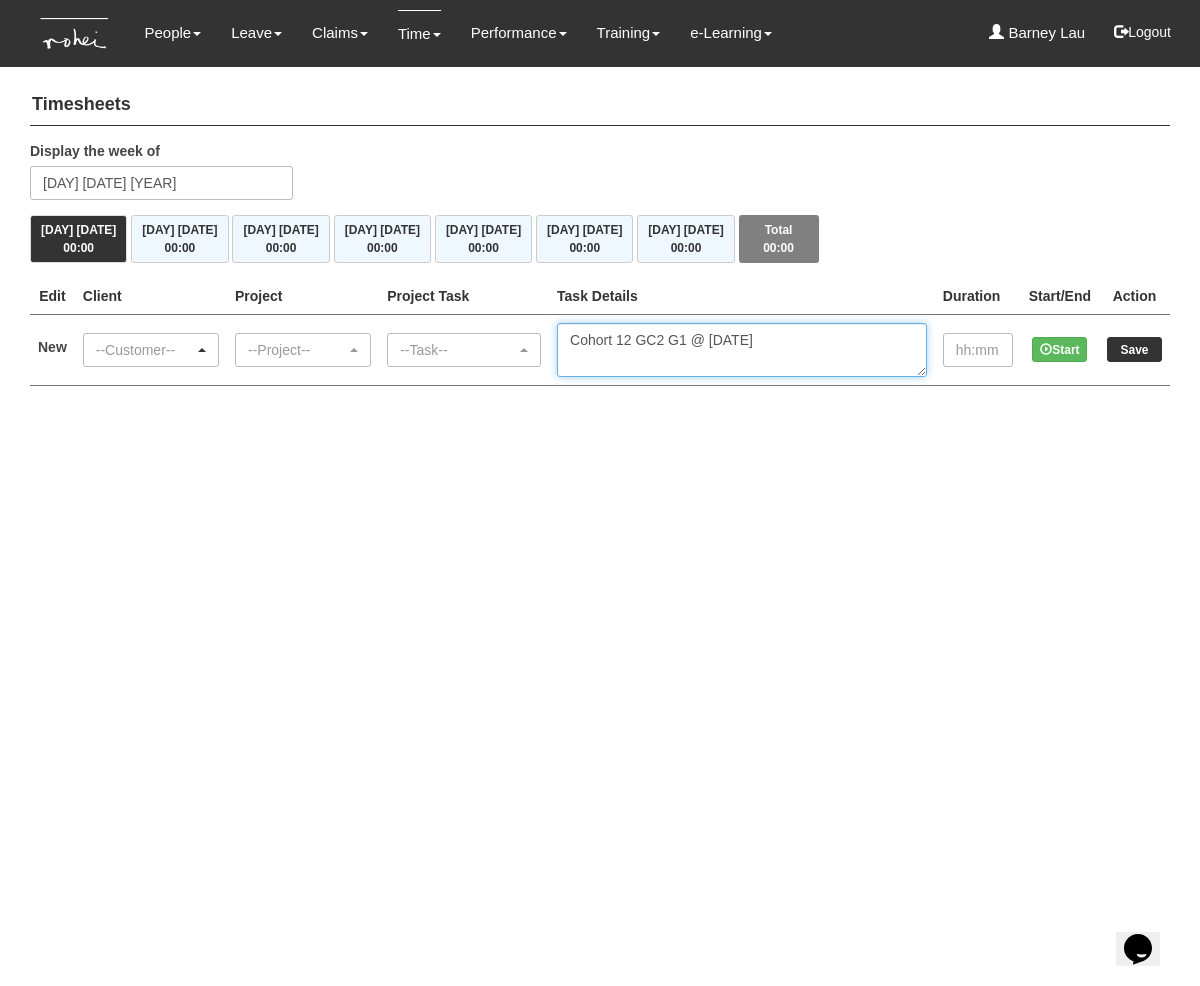 type on "Cohort 12 GC2 G1 @ 13 October 2025" 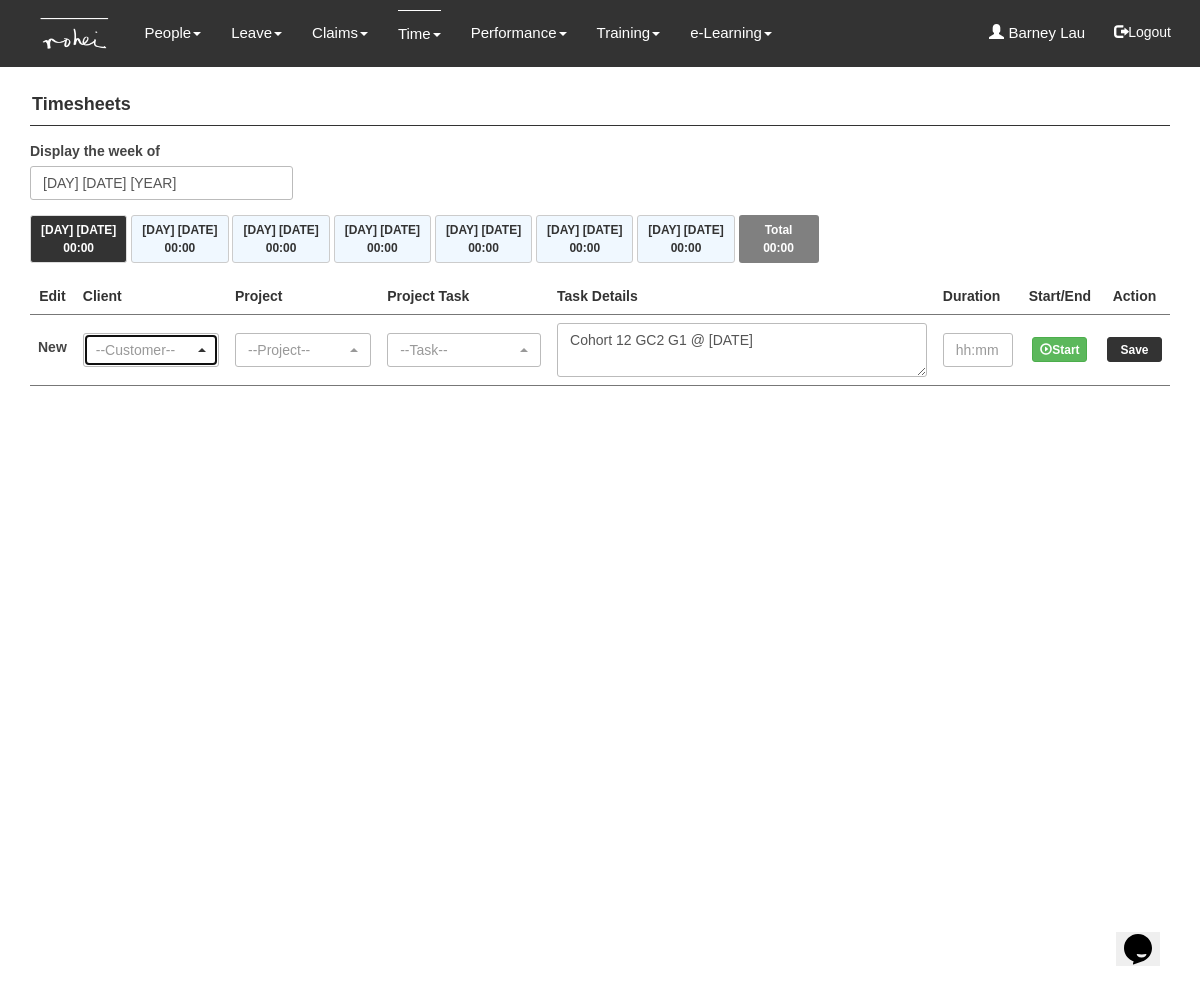 click on "--Customer--" at bounding box center (145, 350) 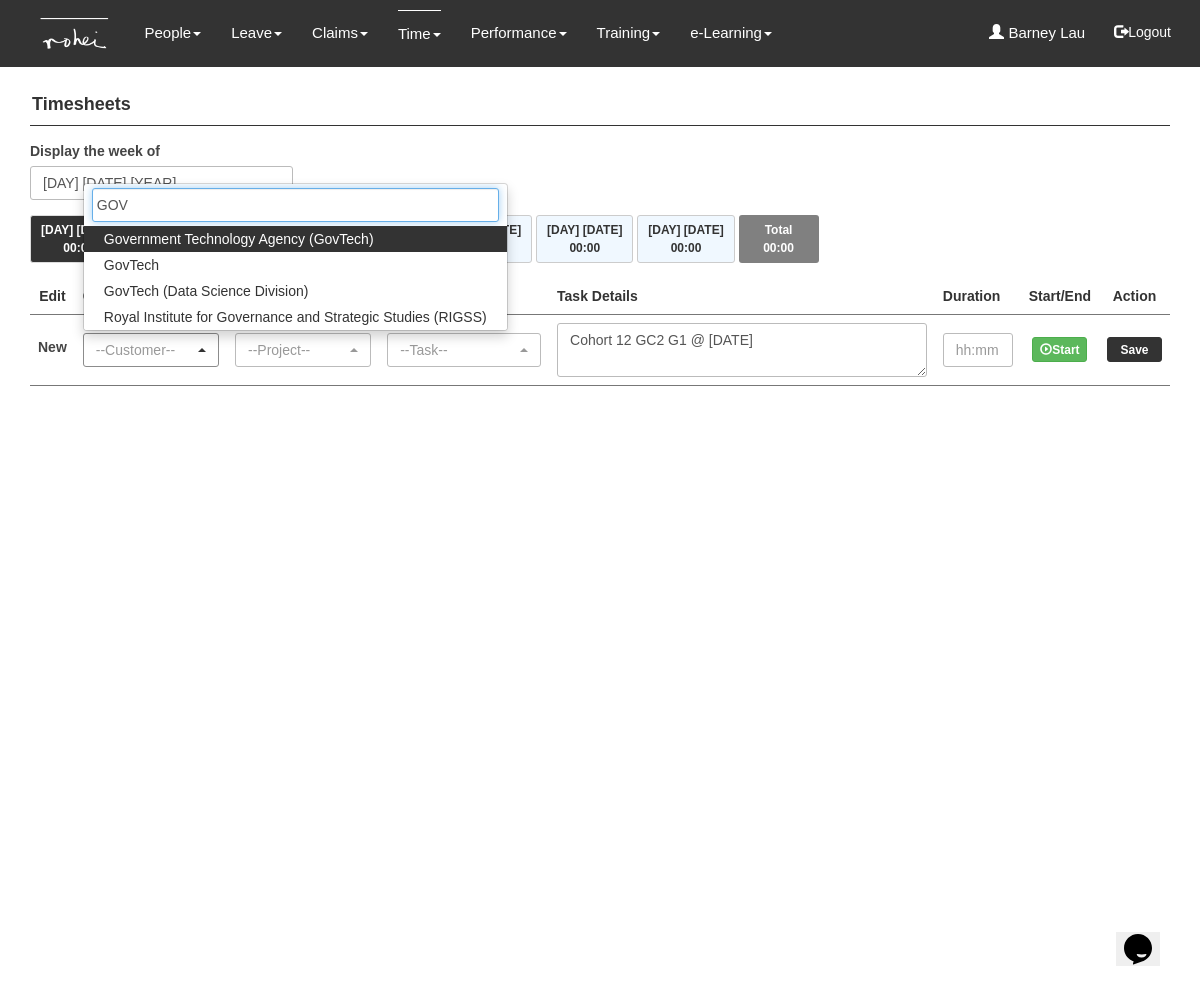 type on "GOVT" 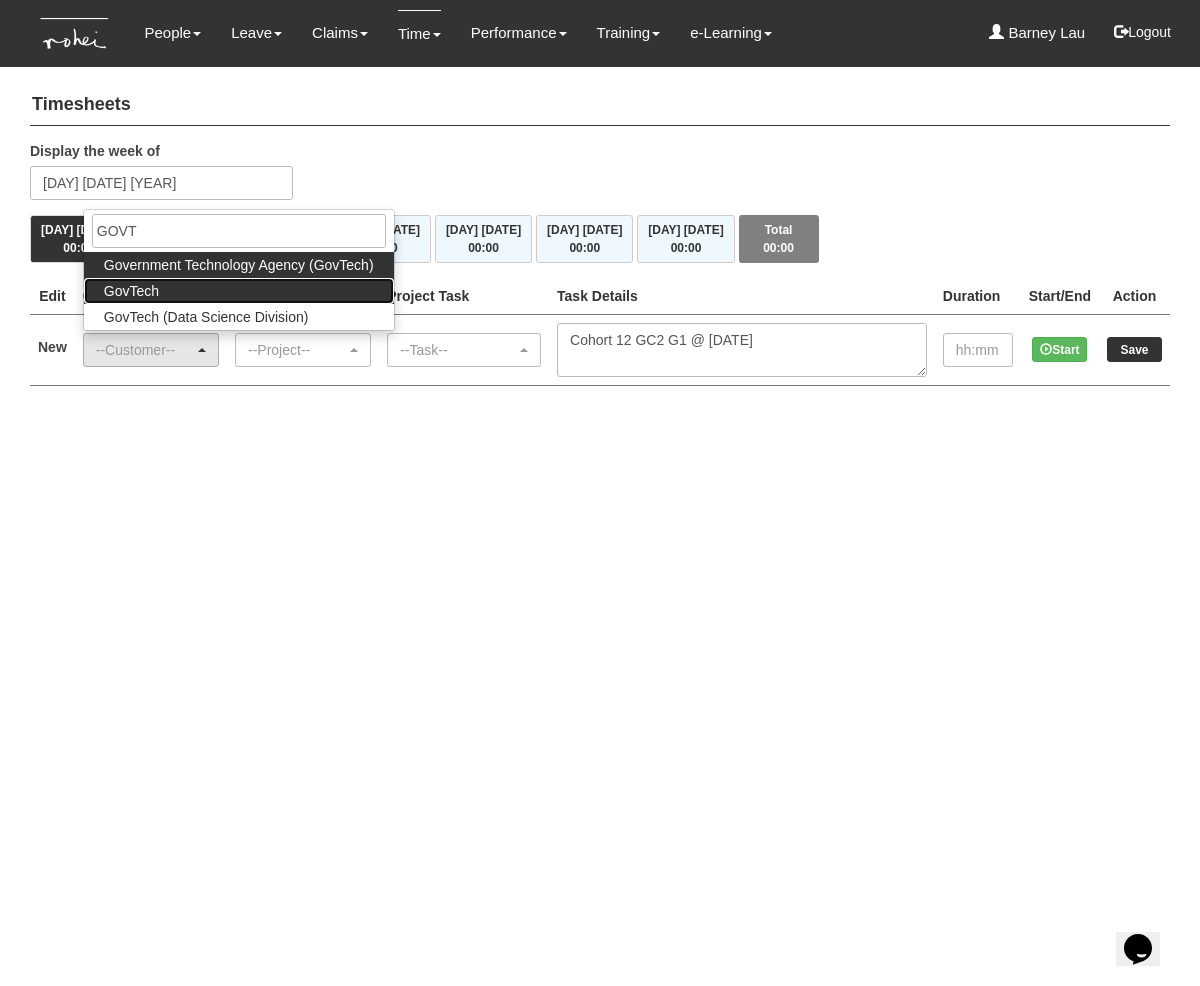 click on "GovTech" at bounding box center (239, 291) 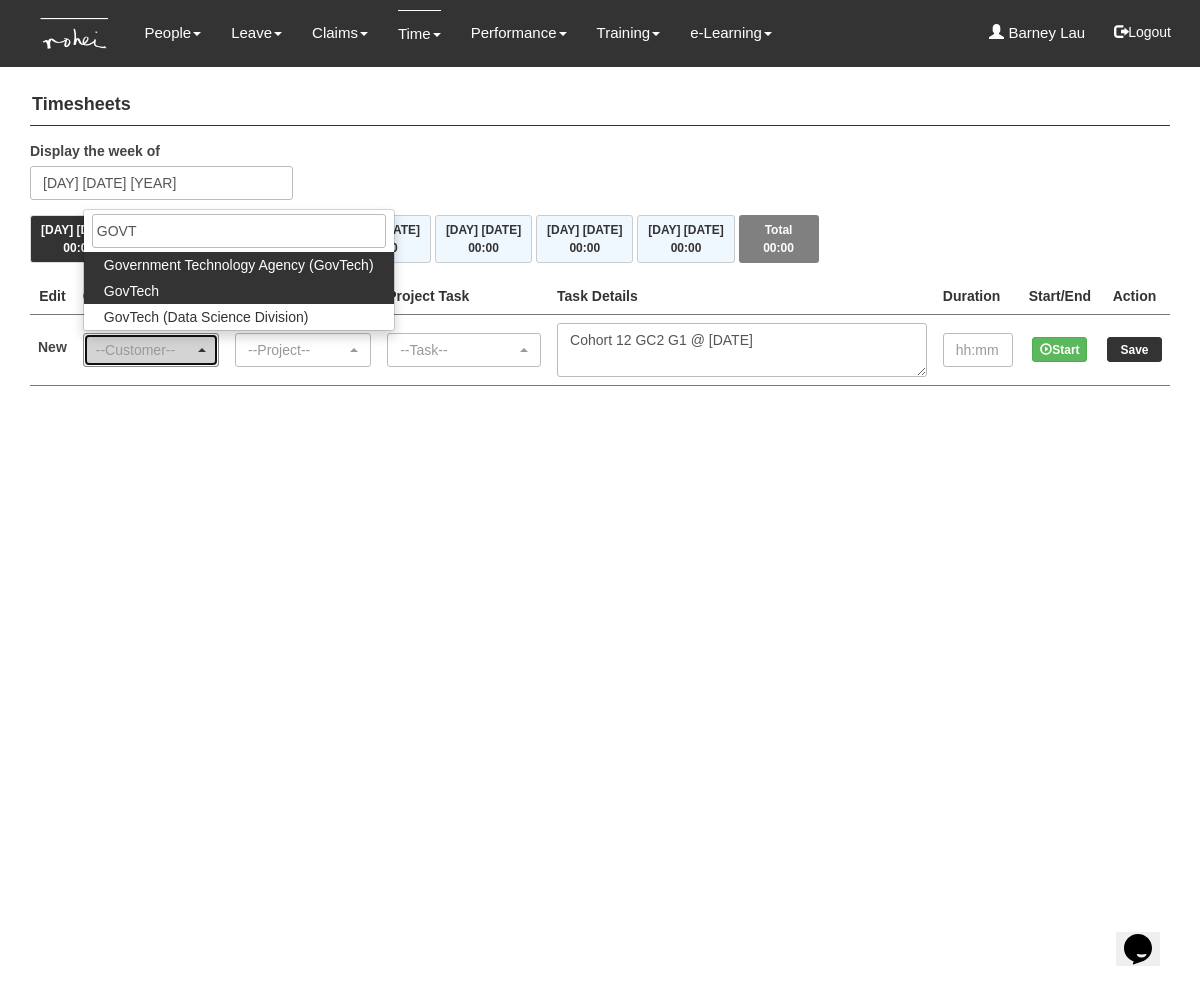 select on "427" 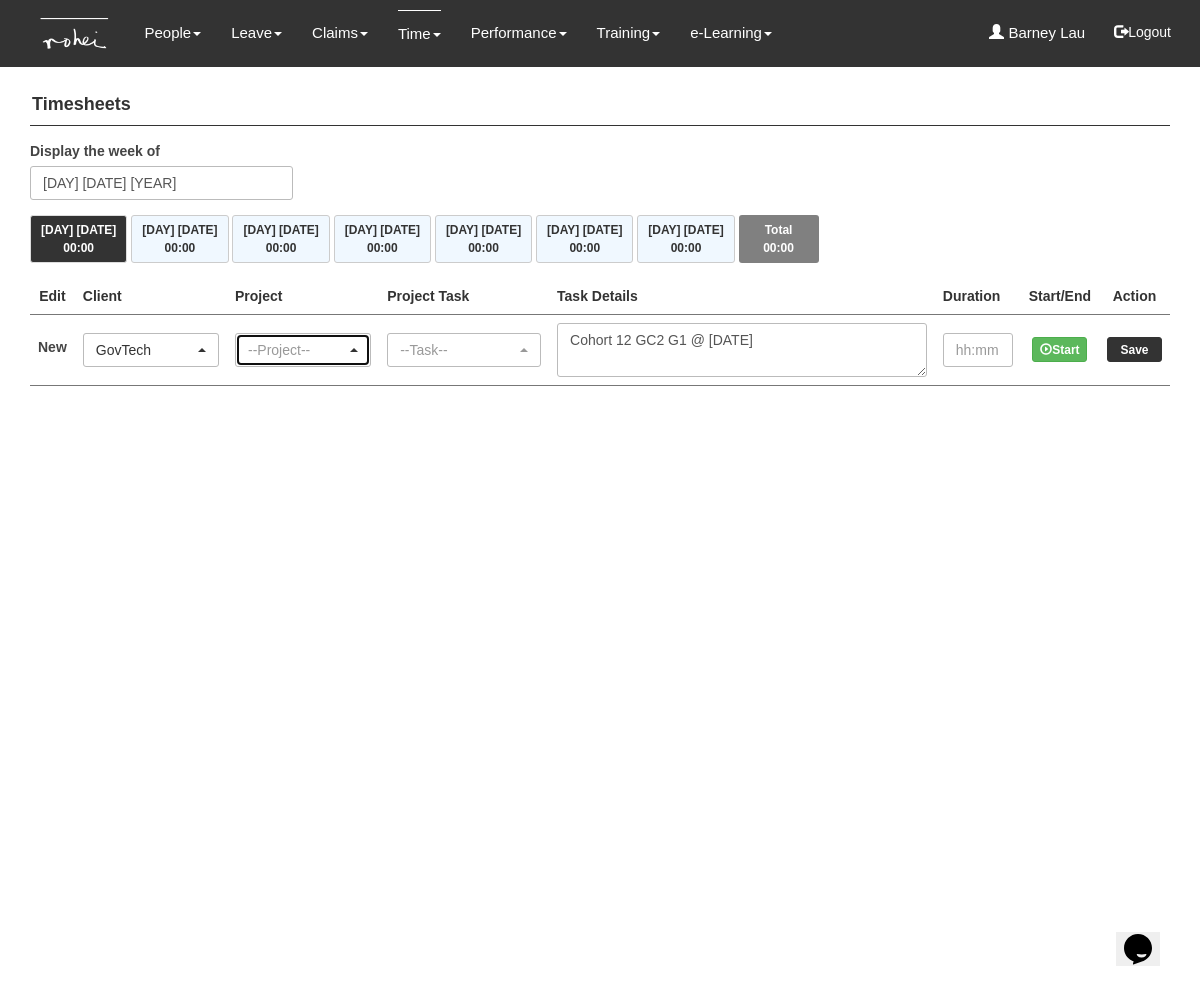 click on "--Project--" at bounding box center [297, 350] 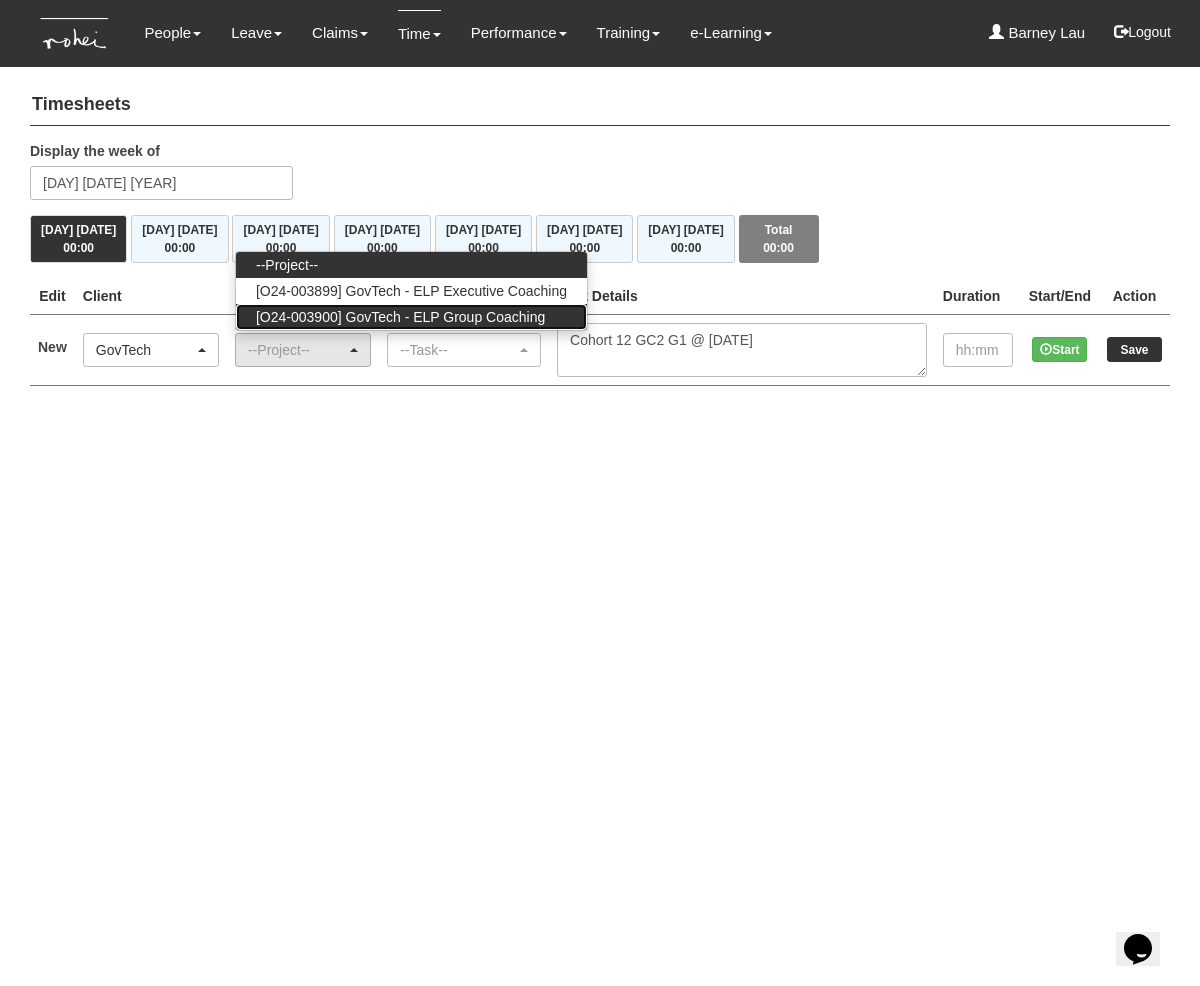 click on "[O24-003900] GovTech - ELP Group Coaching" at bounding box center (400, 317) 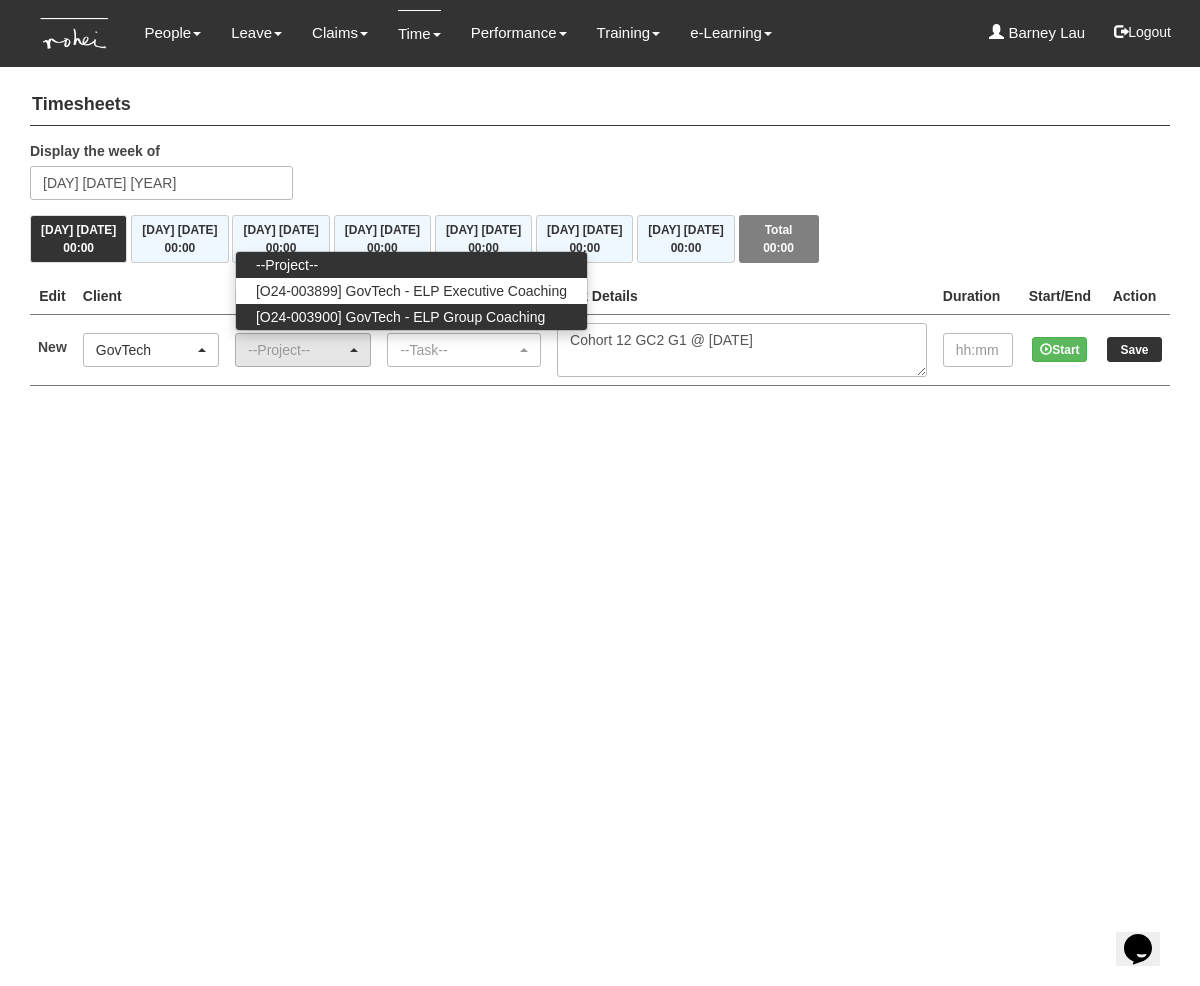 select on "2539" 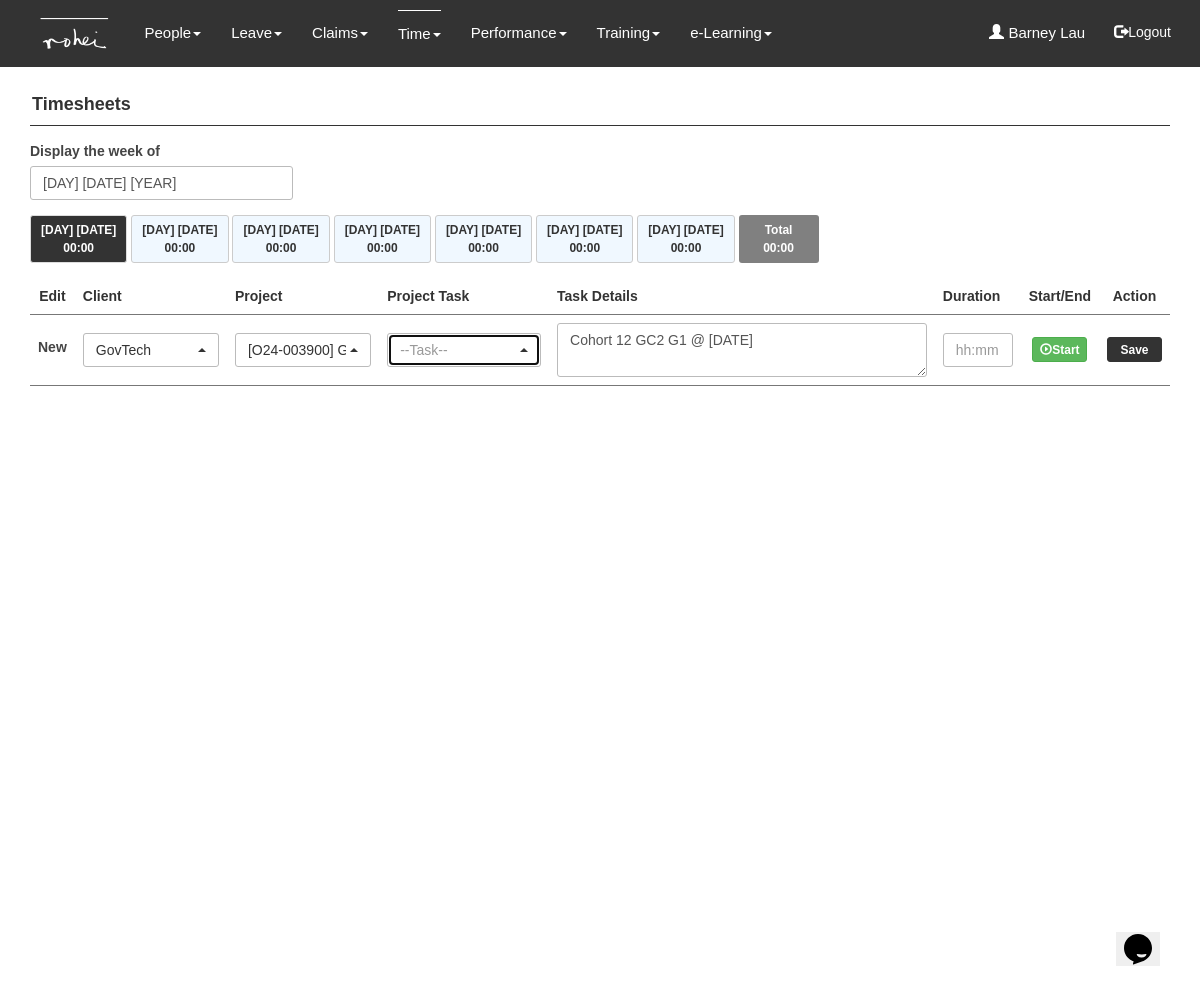 click on "--Task--" at bounding box center (464, 350) 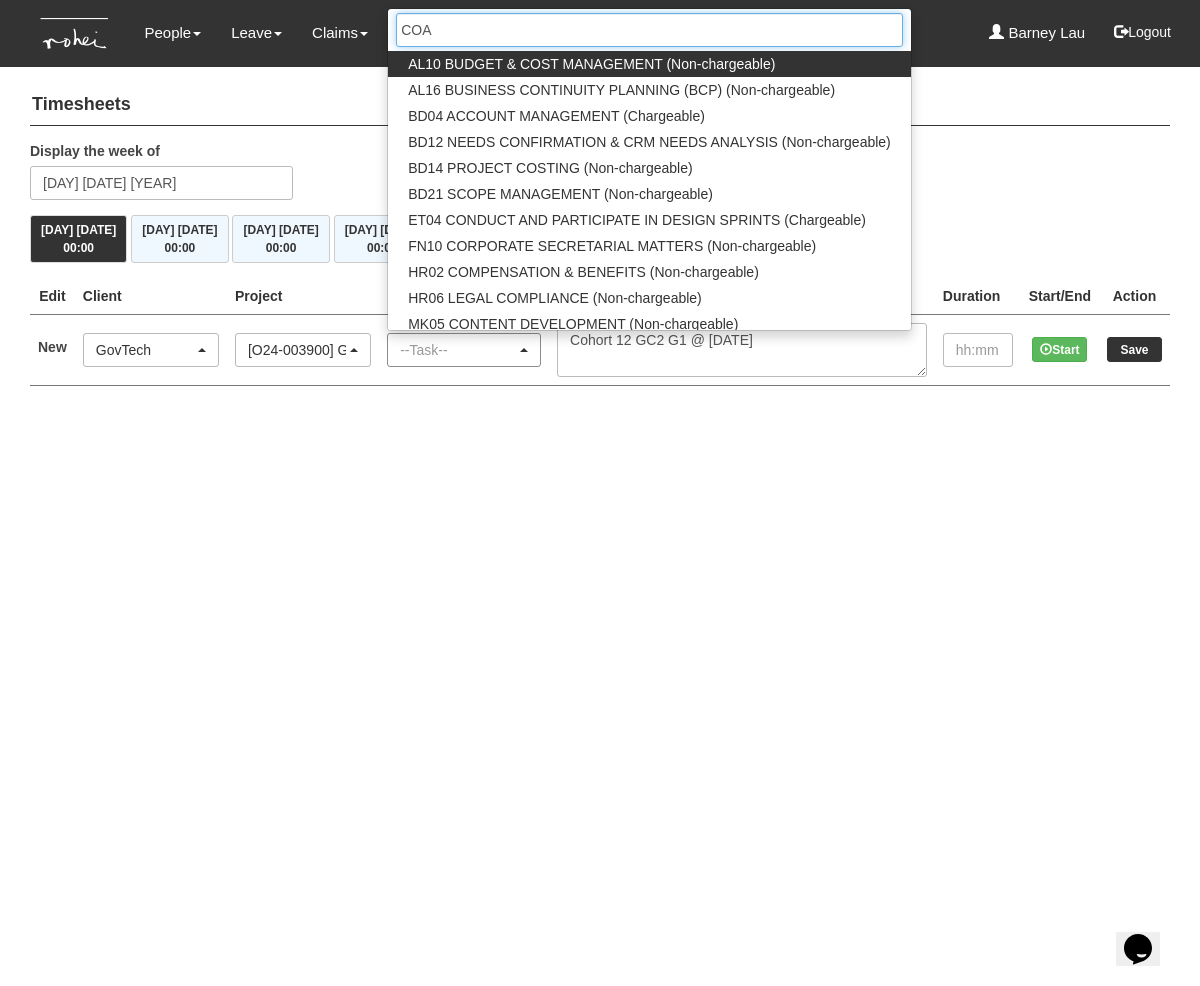 type on "COAC" 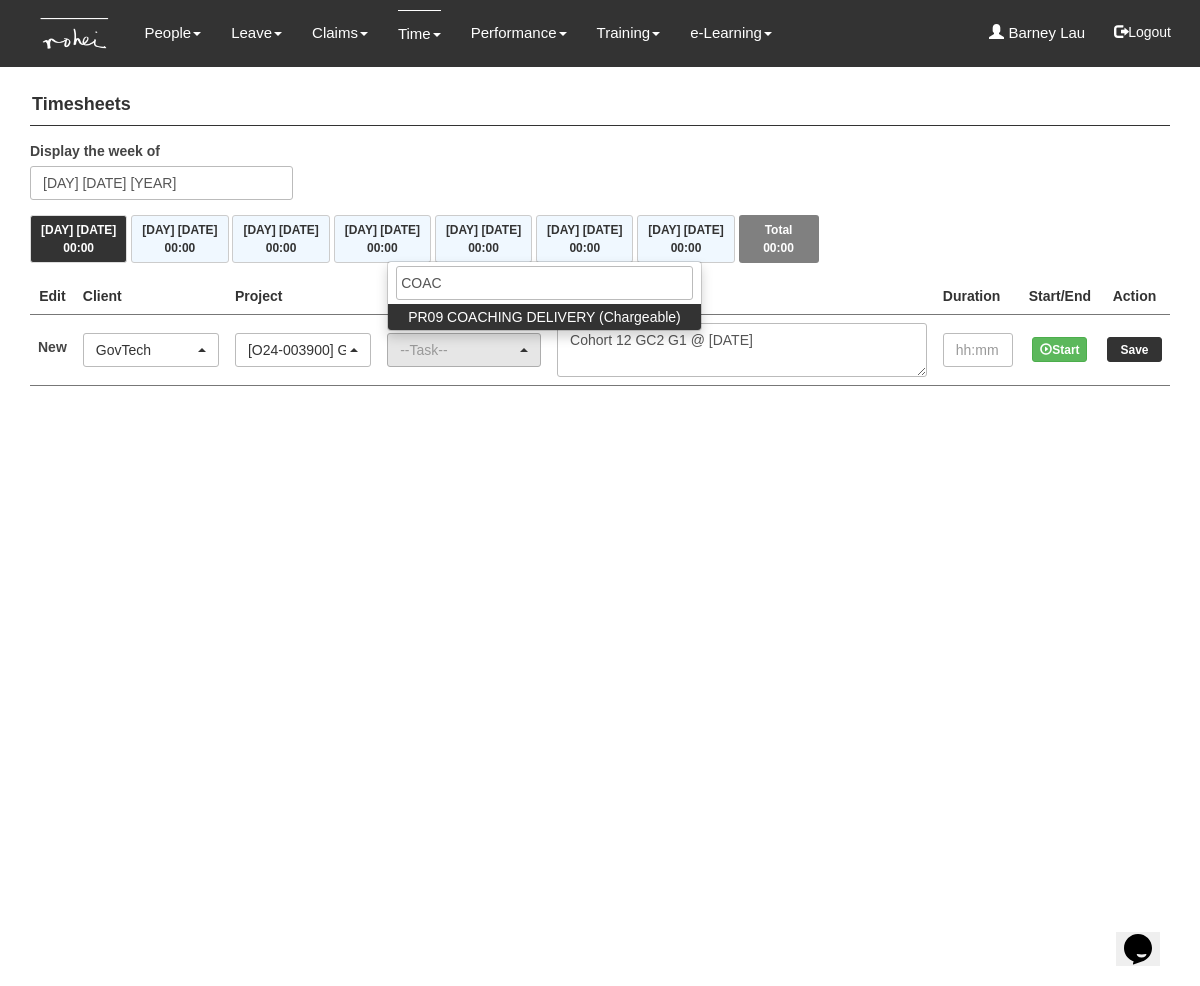 click on "PR09 COACHING DELIVERY (Chargeable)" at bounding box center [544, 317] 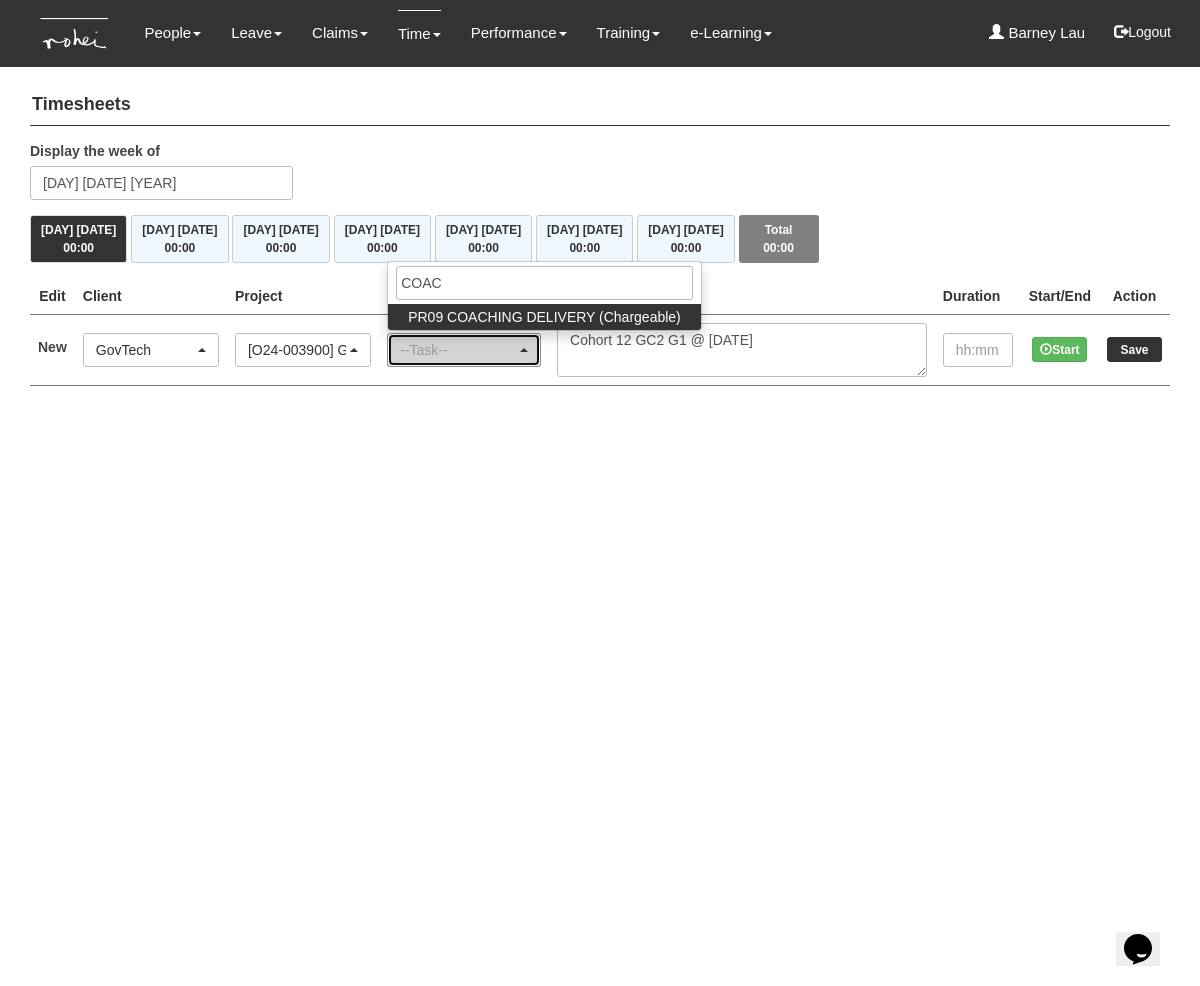select on "150" 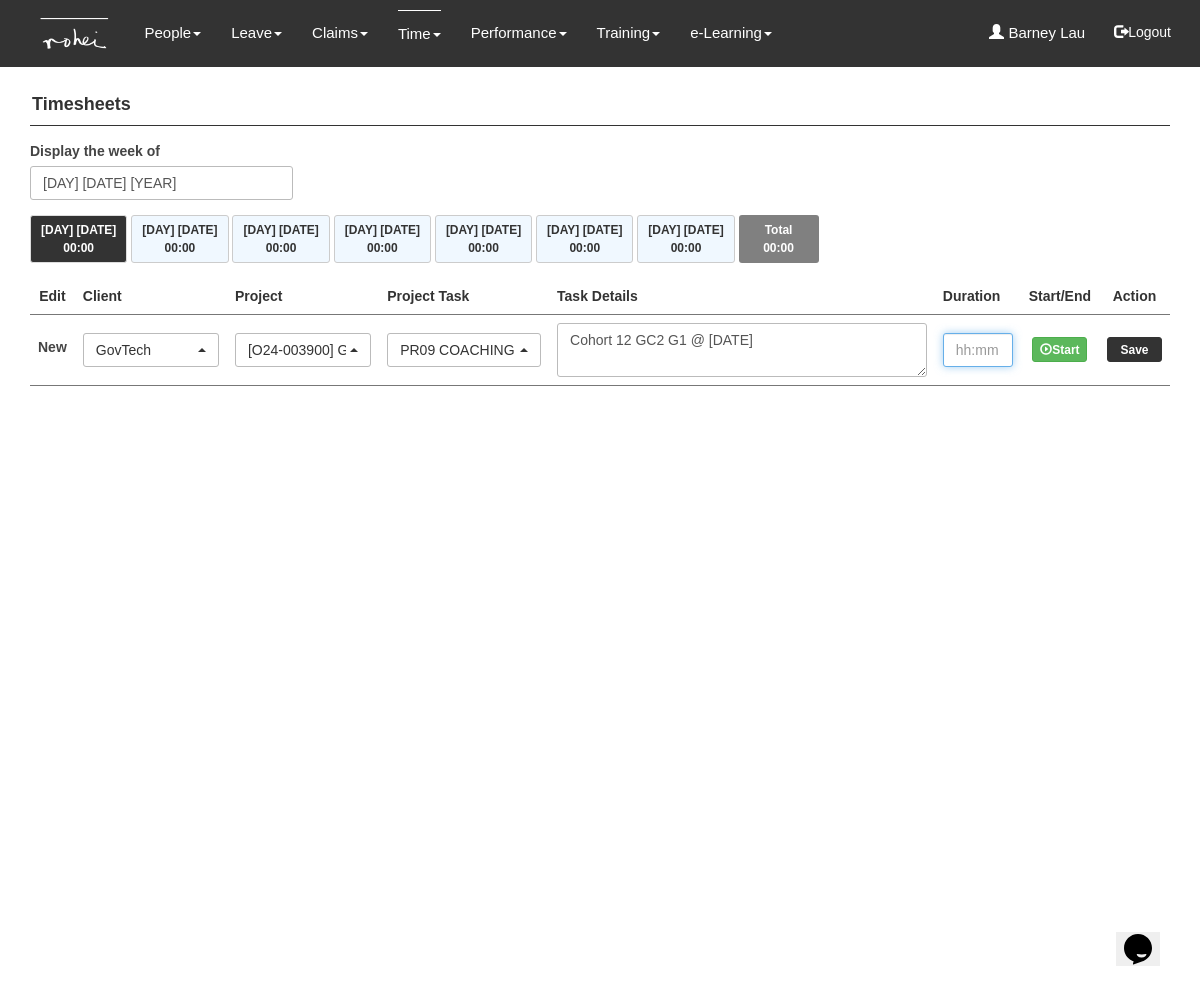 click at bounding box center (978, 350) 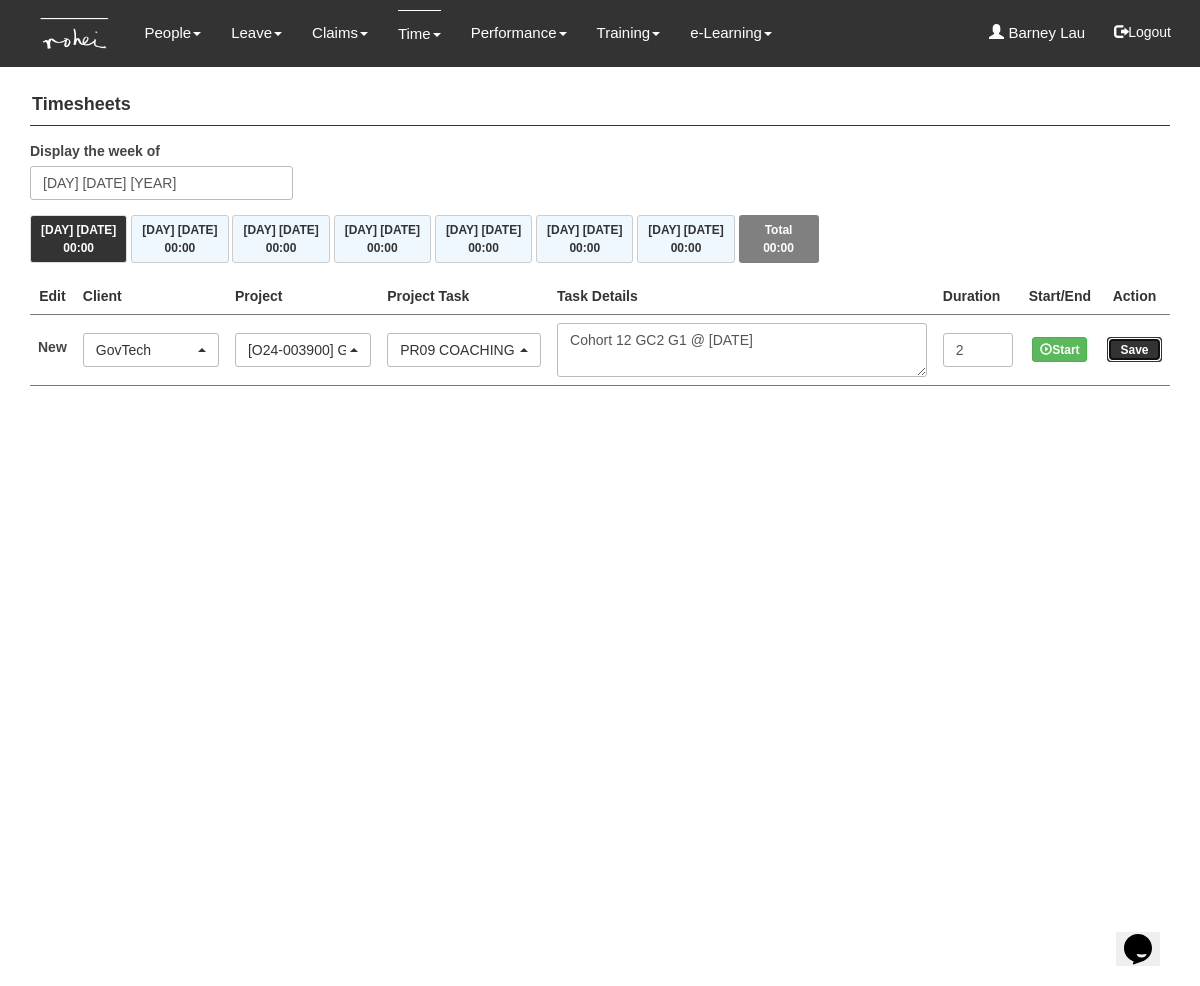 click on "Save" at bounding box center (1134, 349) 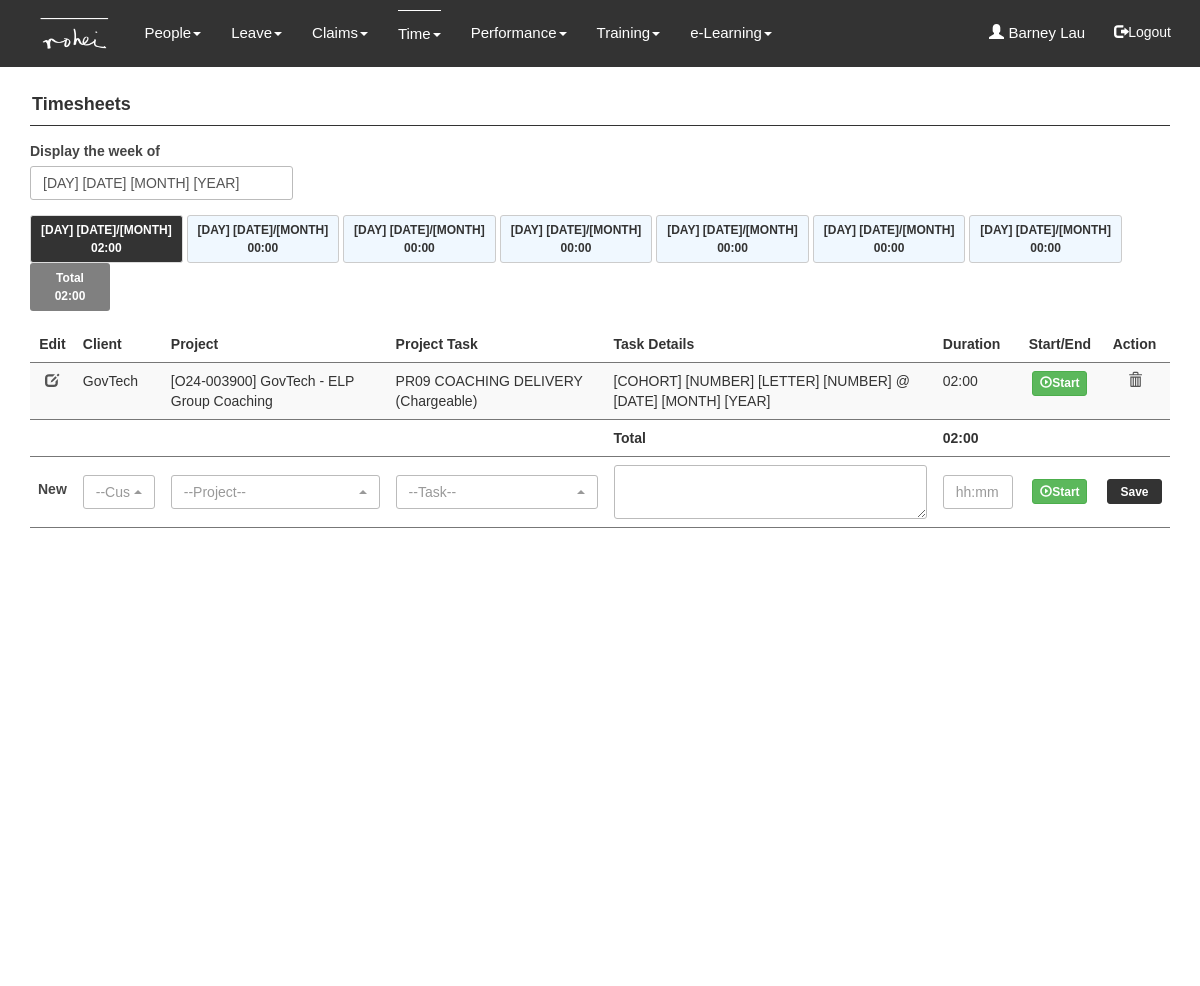 scroll, scrollTop: 0, scrollLeft: 0, axis: both 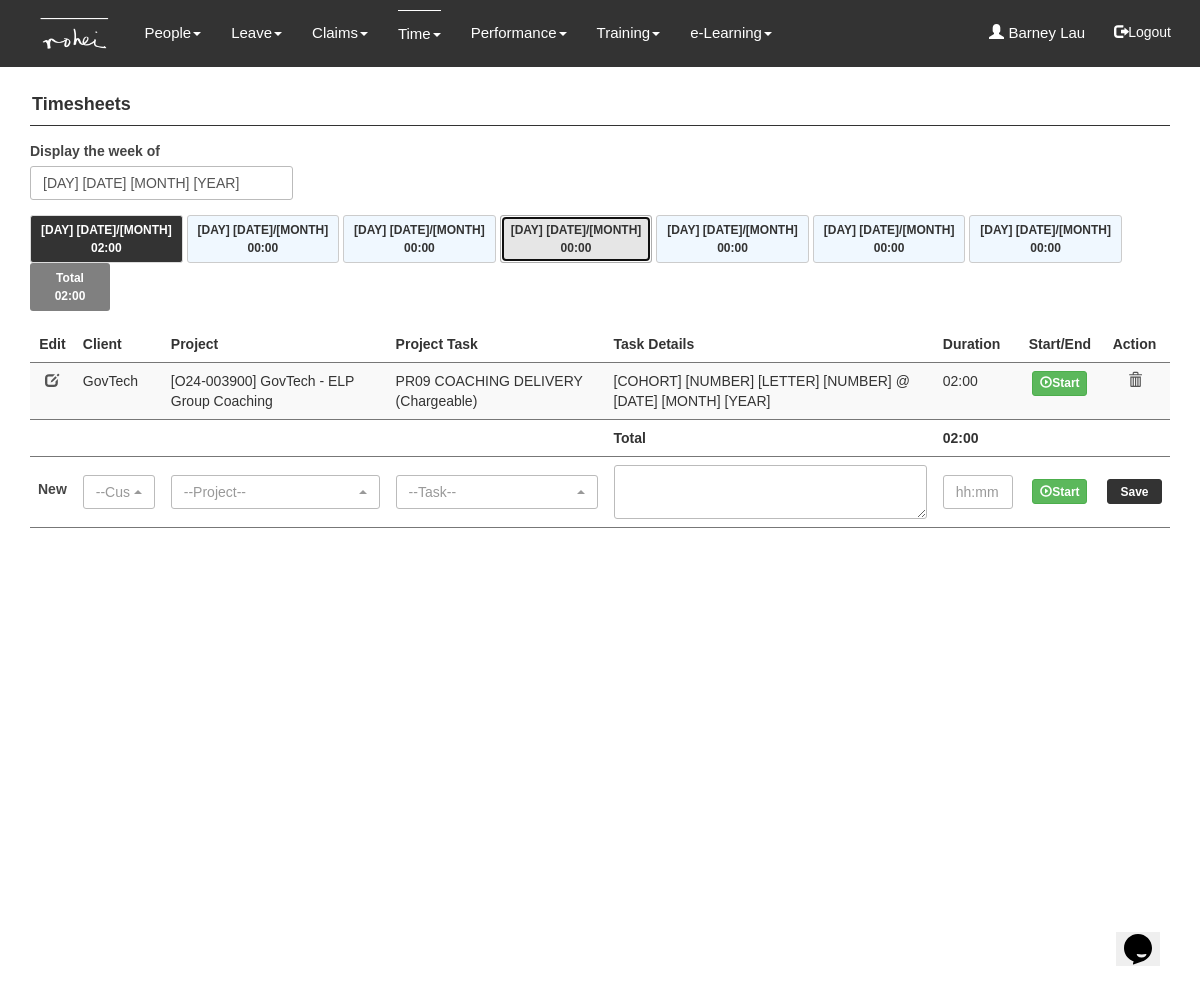 click on "00:00" at bounding box center [576, 248] 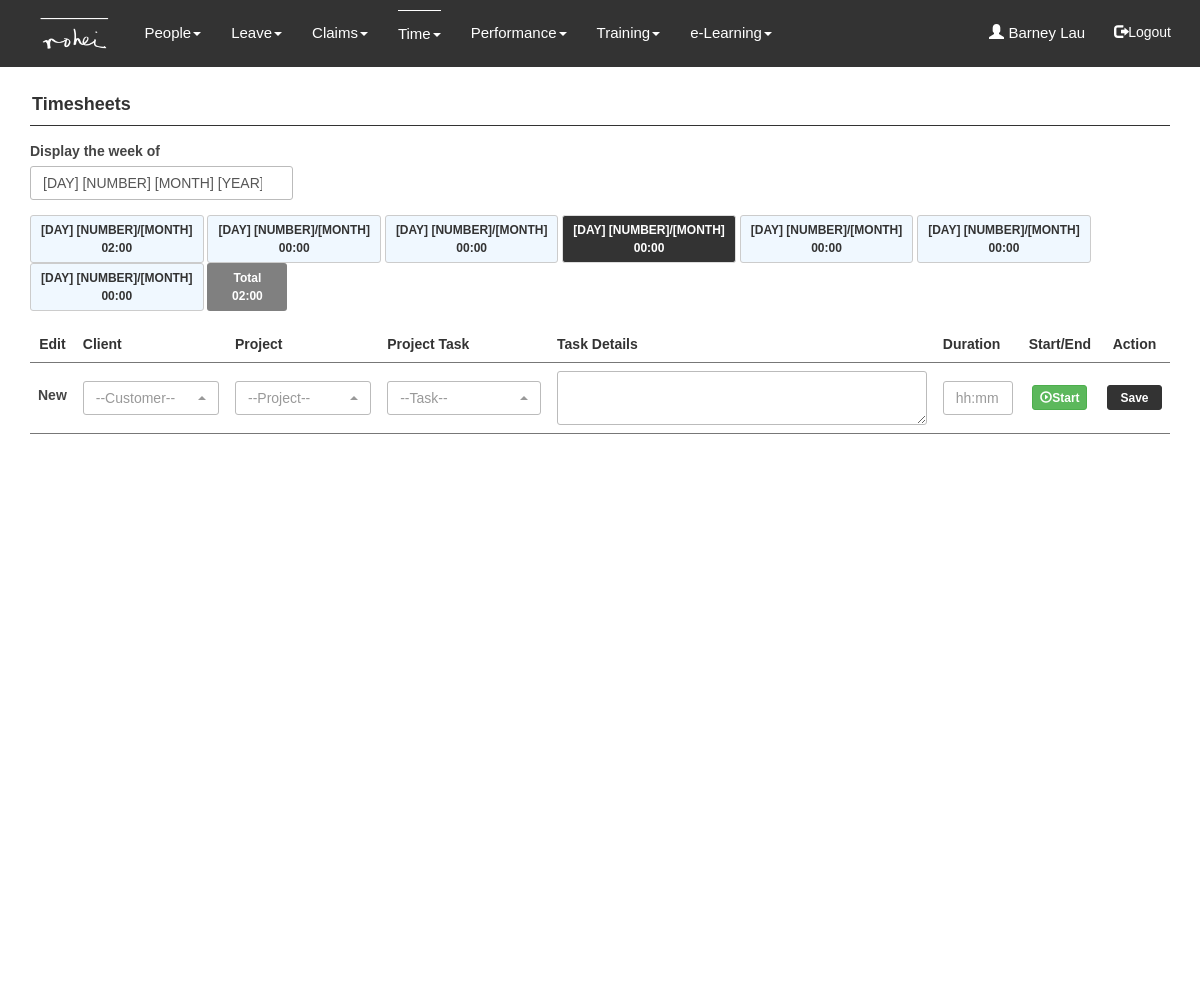 scroll, scrollTop: 0, scrollLeft: 0, axis: both 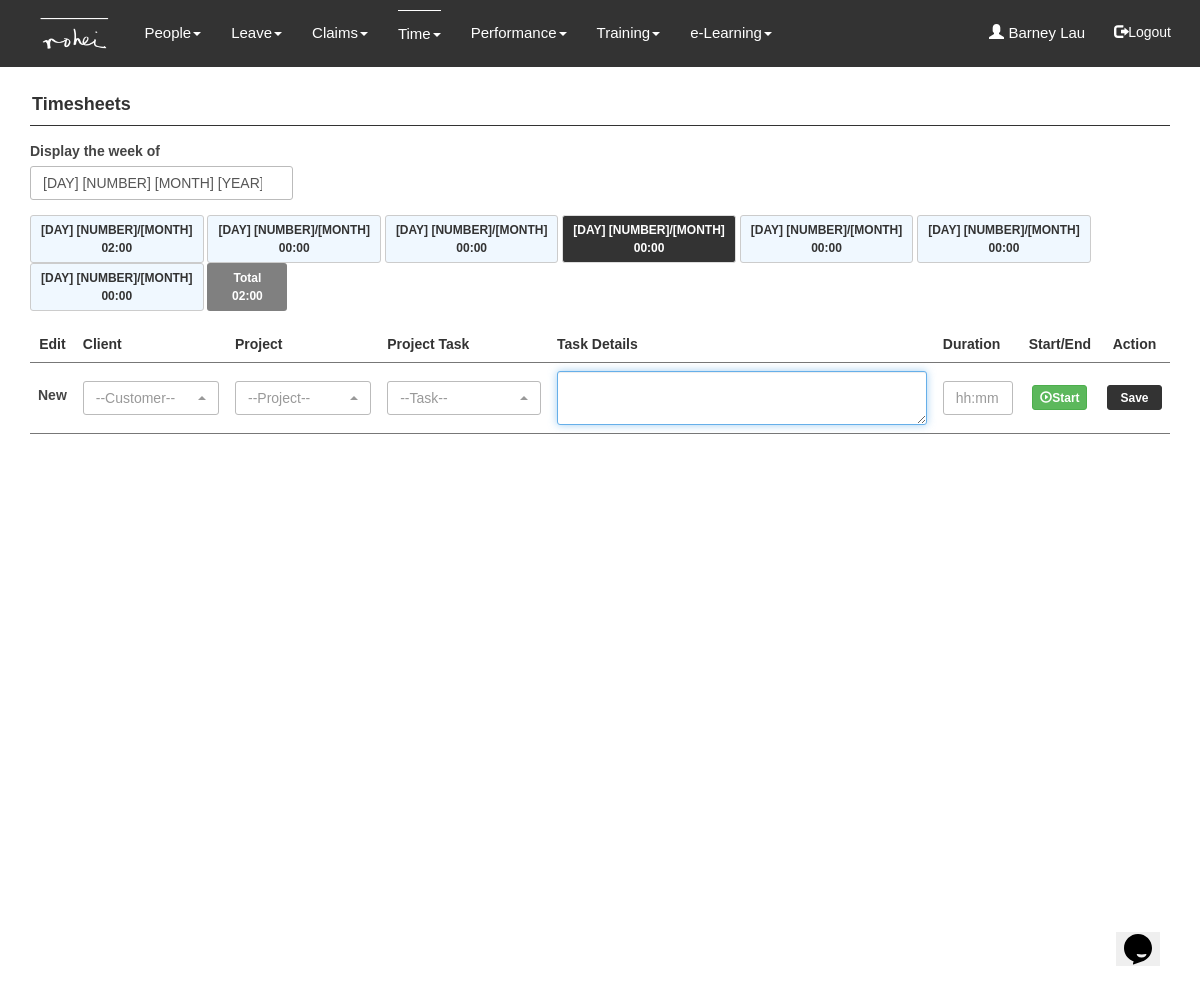 click at bounding box center (742, 398) 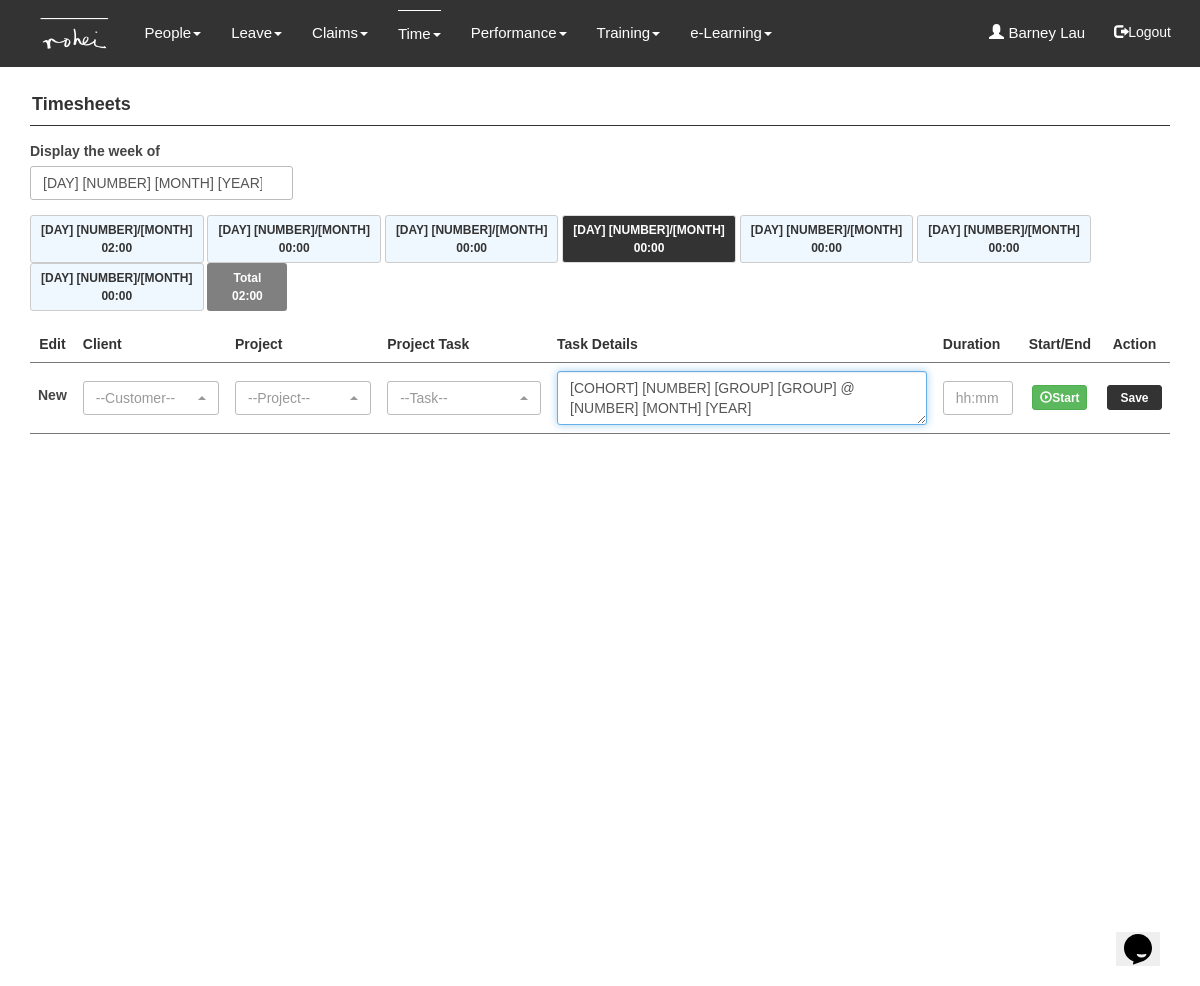 type on "[COHORT] [NUMBER] [GROUP] [GROUP] @ [NUMBER] [MONTH] [YEAR]" 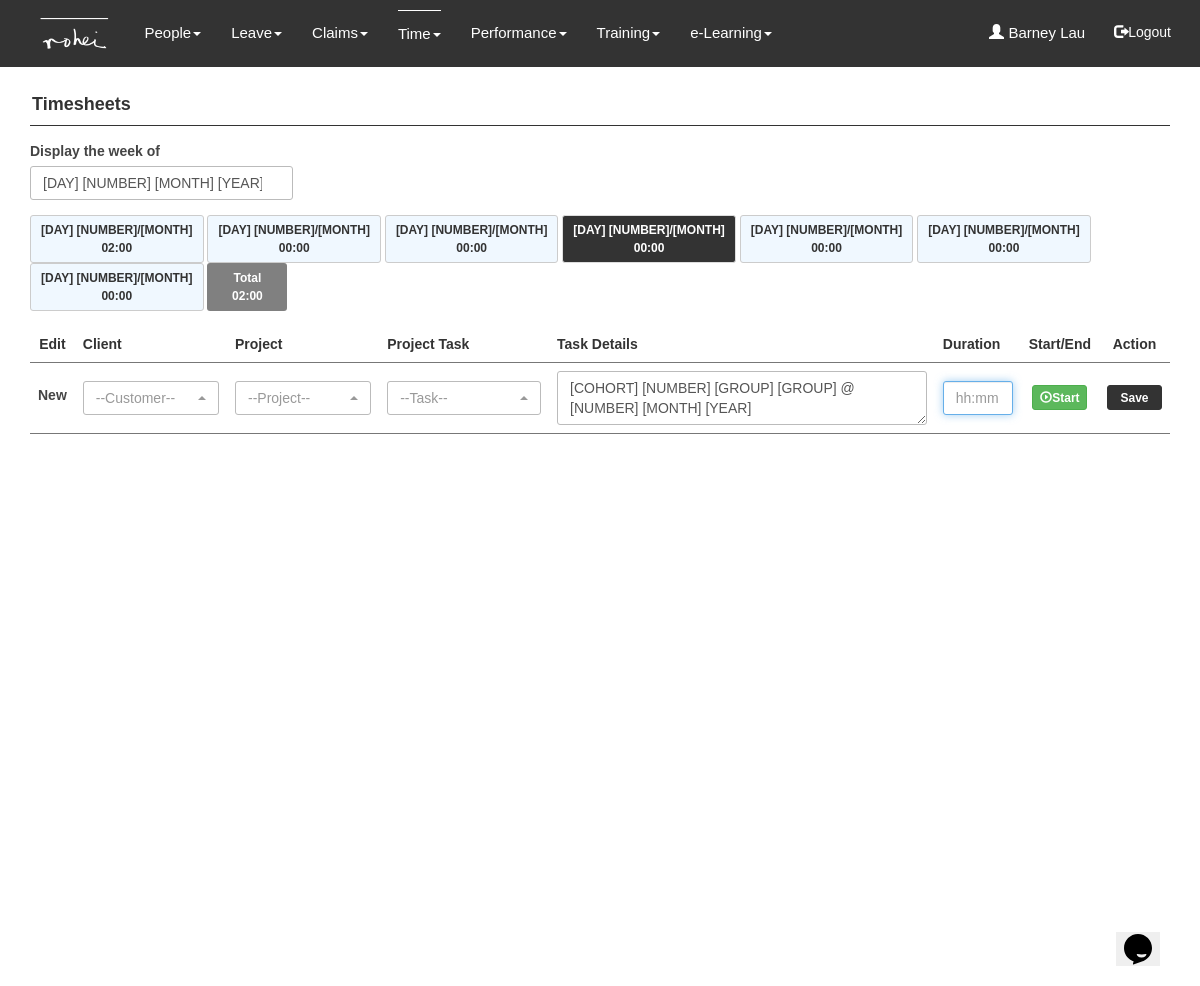 click at bounding box center [978, 398] 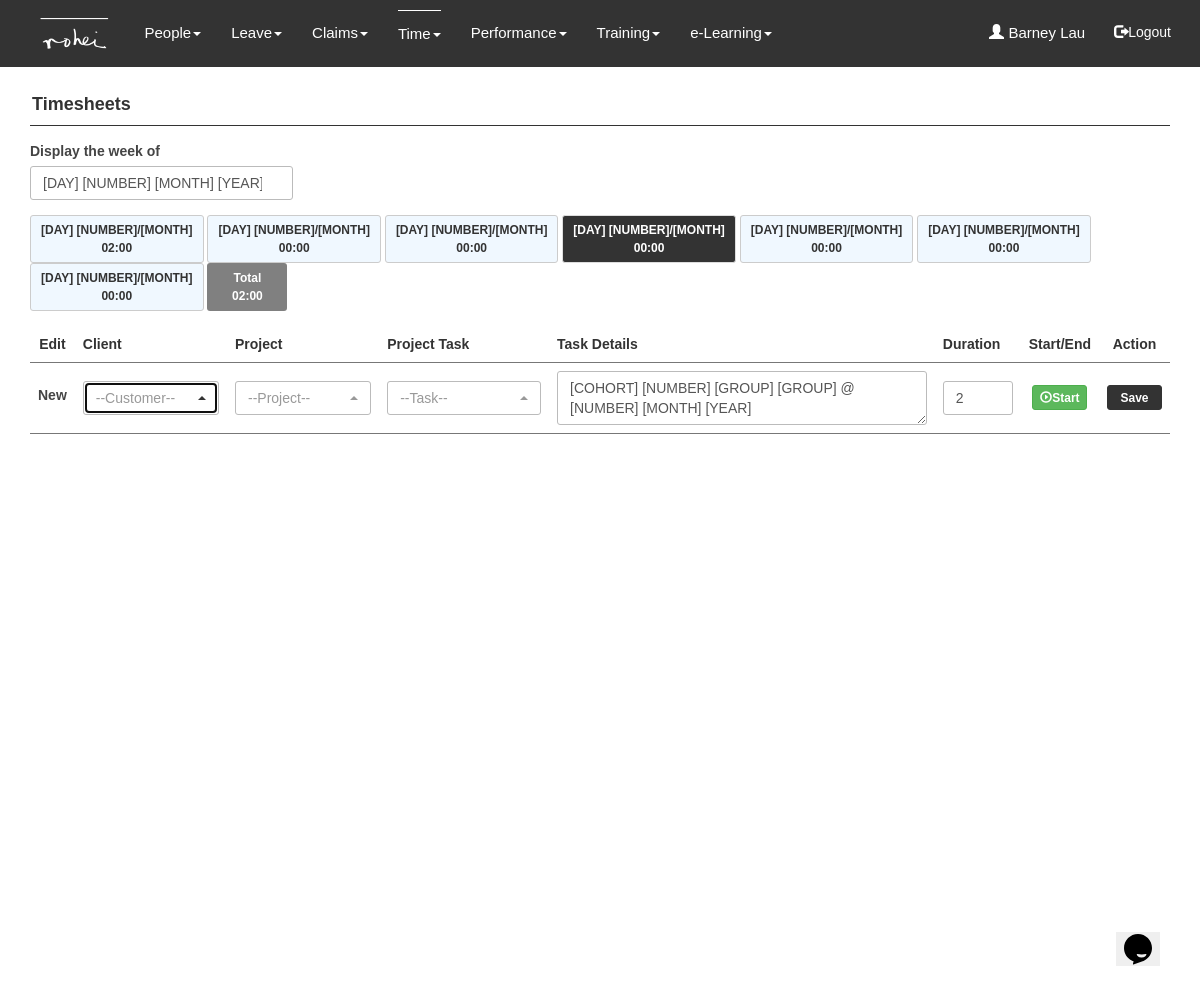 click on "--Customer--" at bounding box center [151, 398] 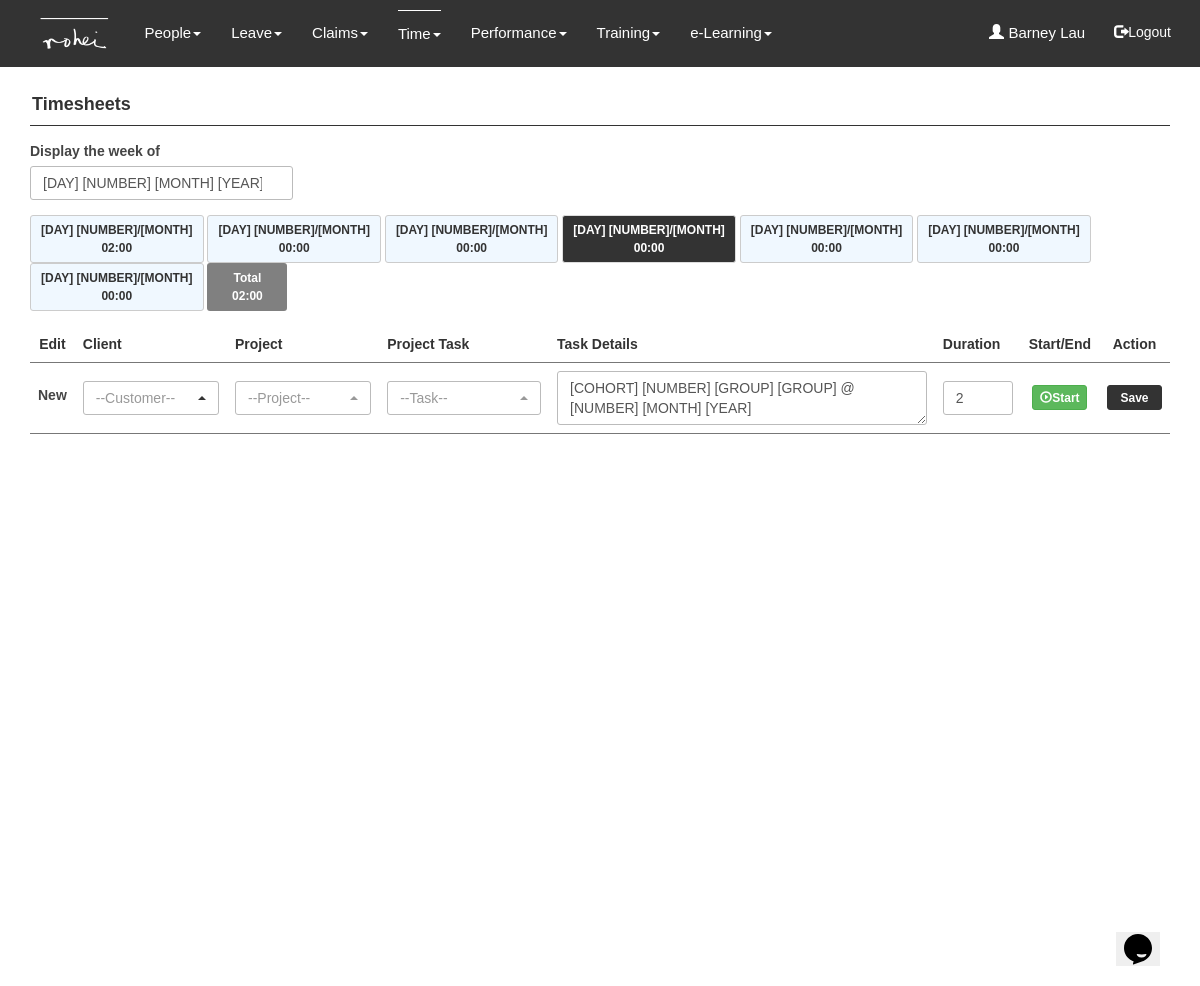 type on "2:00" 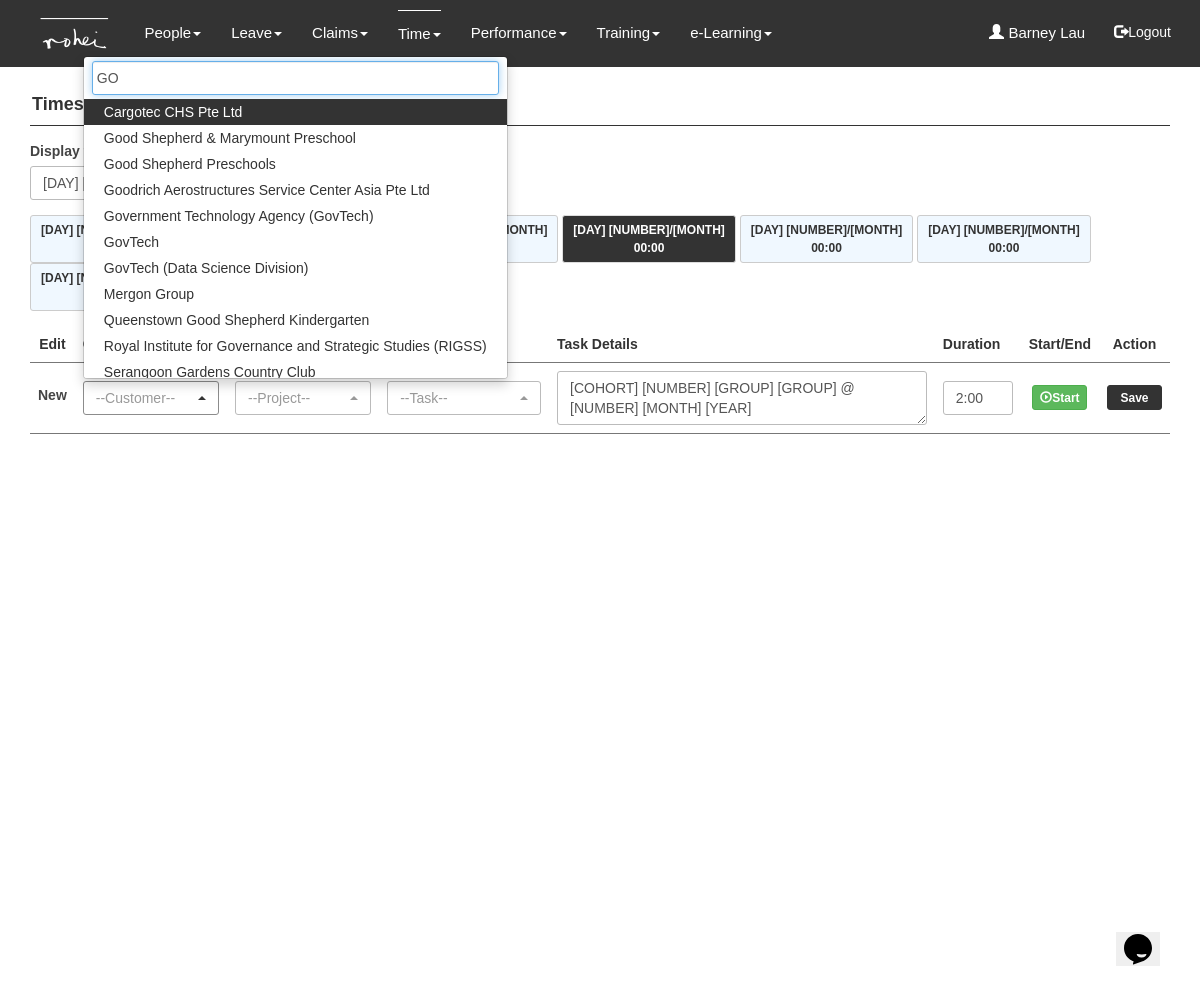 type on "G" 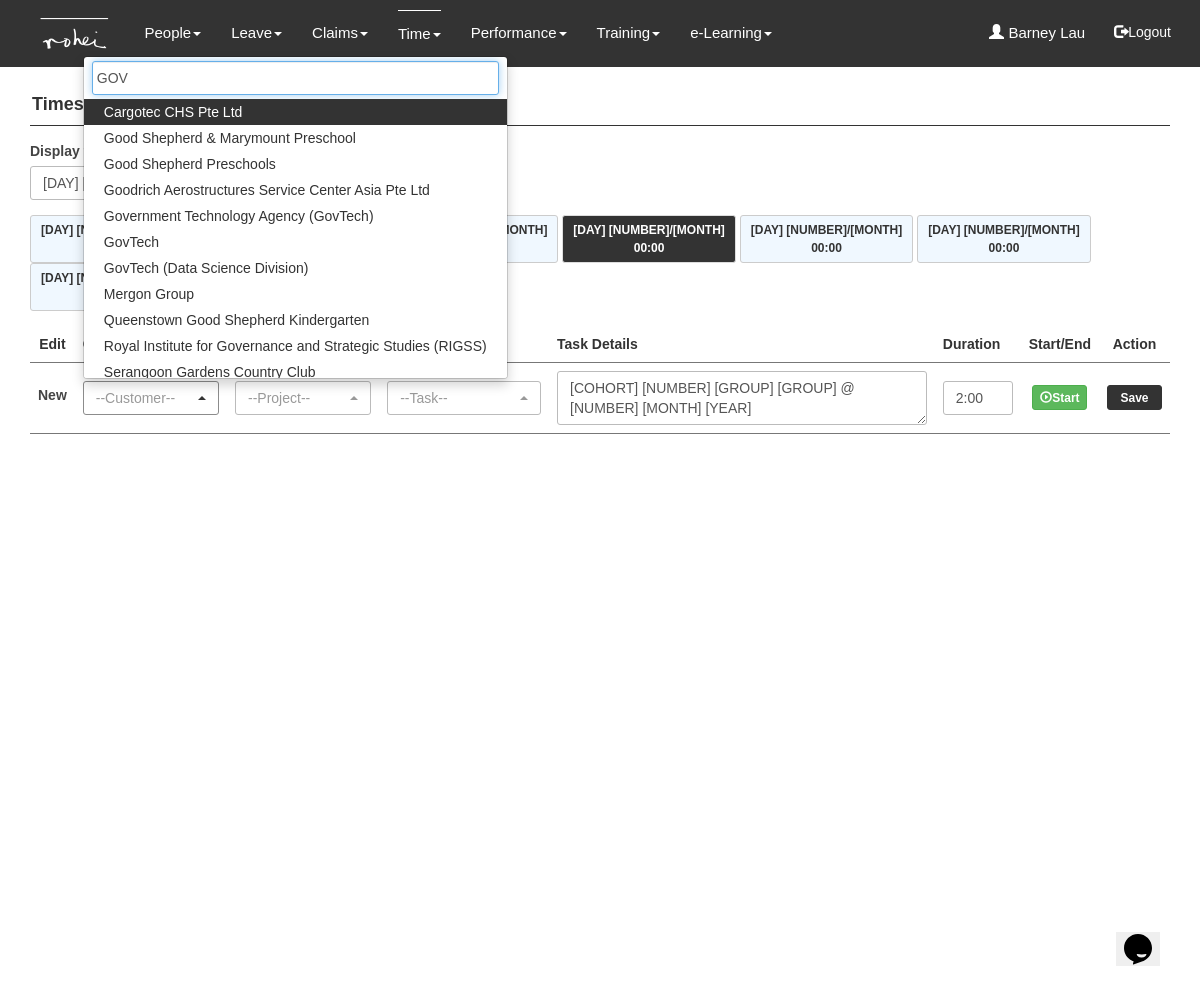 type on "GOVT" 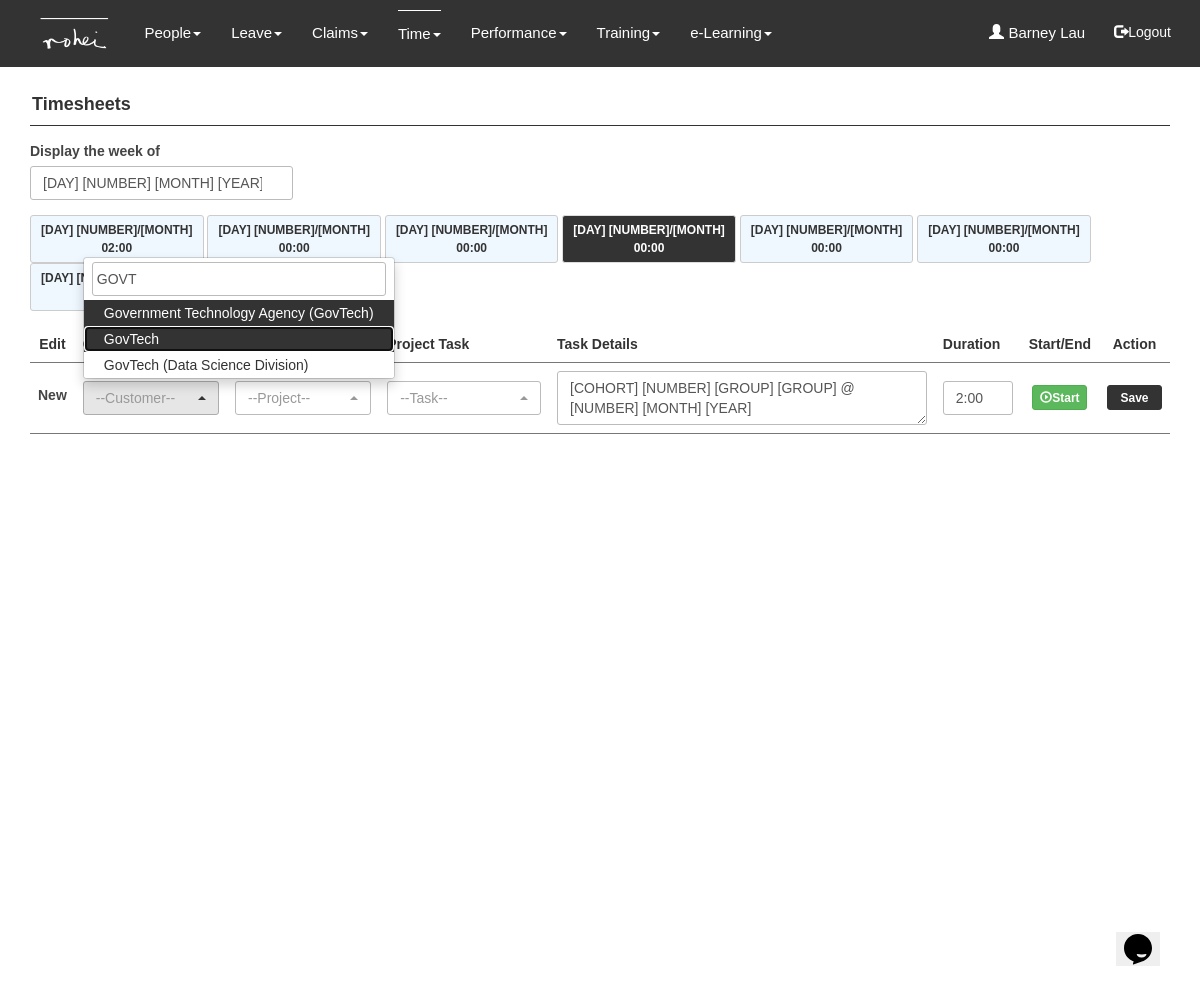 click on "GovTech" at bounding box center [239, 339] 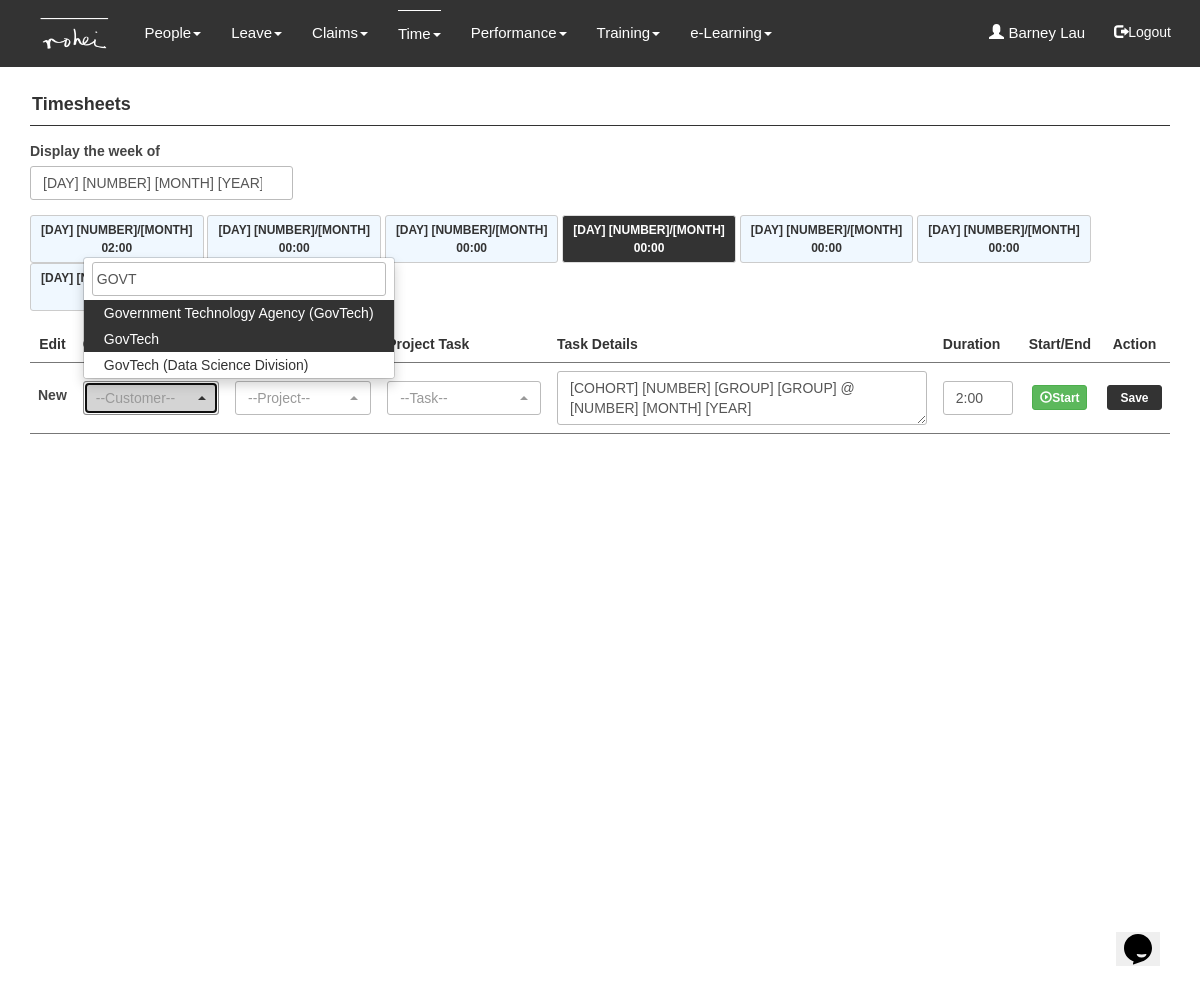 select on "427" 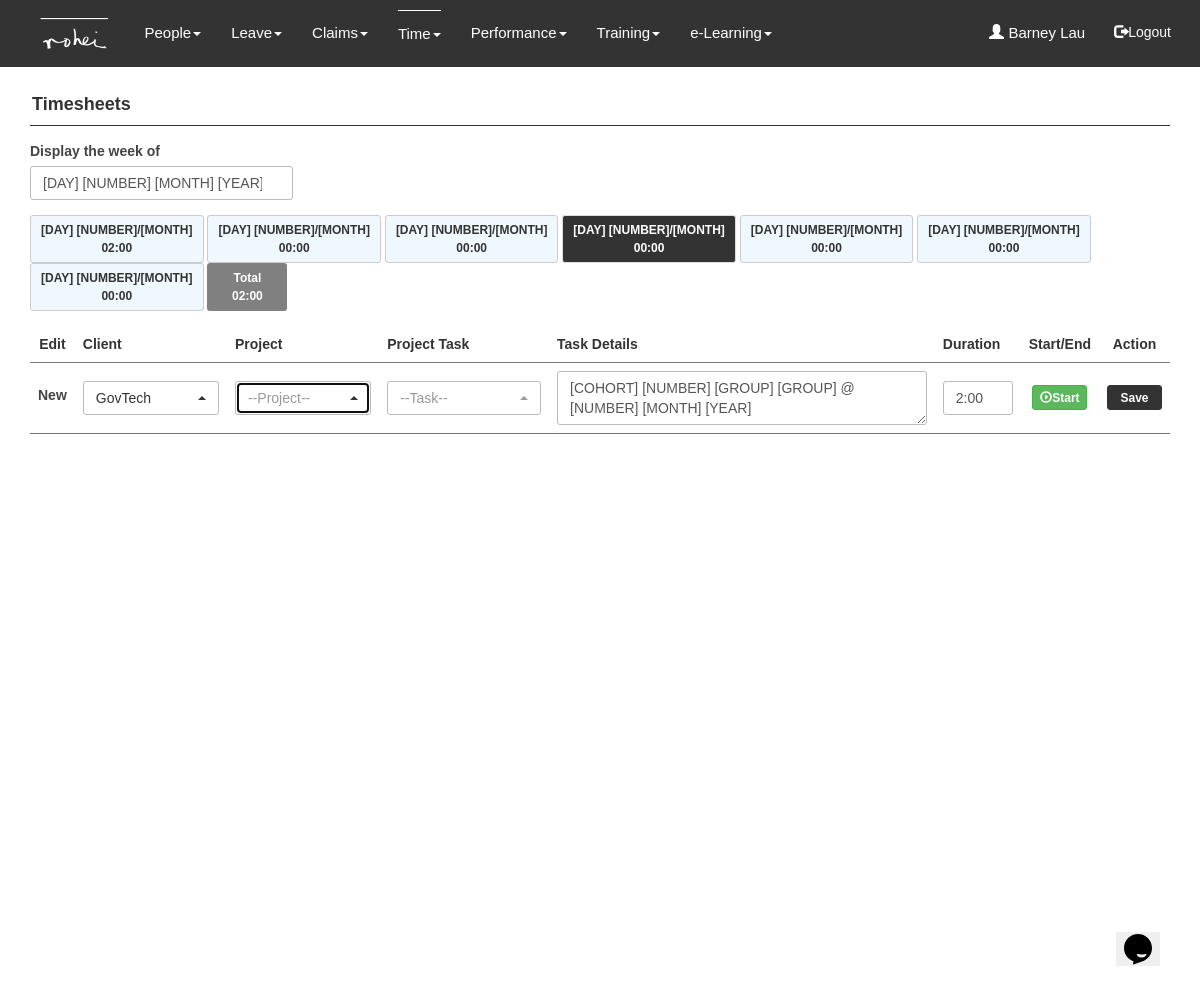 click on "--Project--" at bounding box center [297, 398] 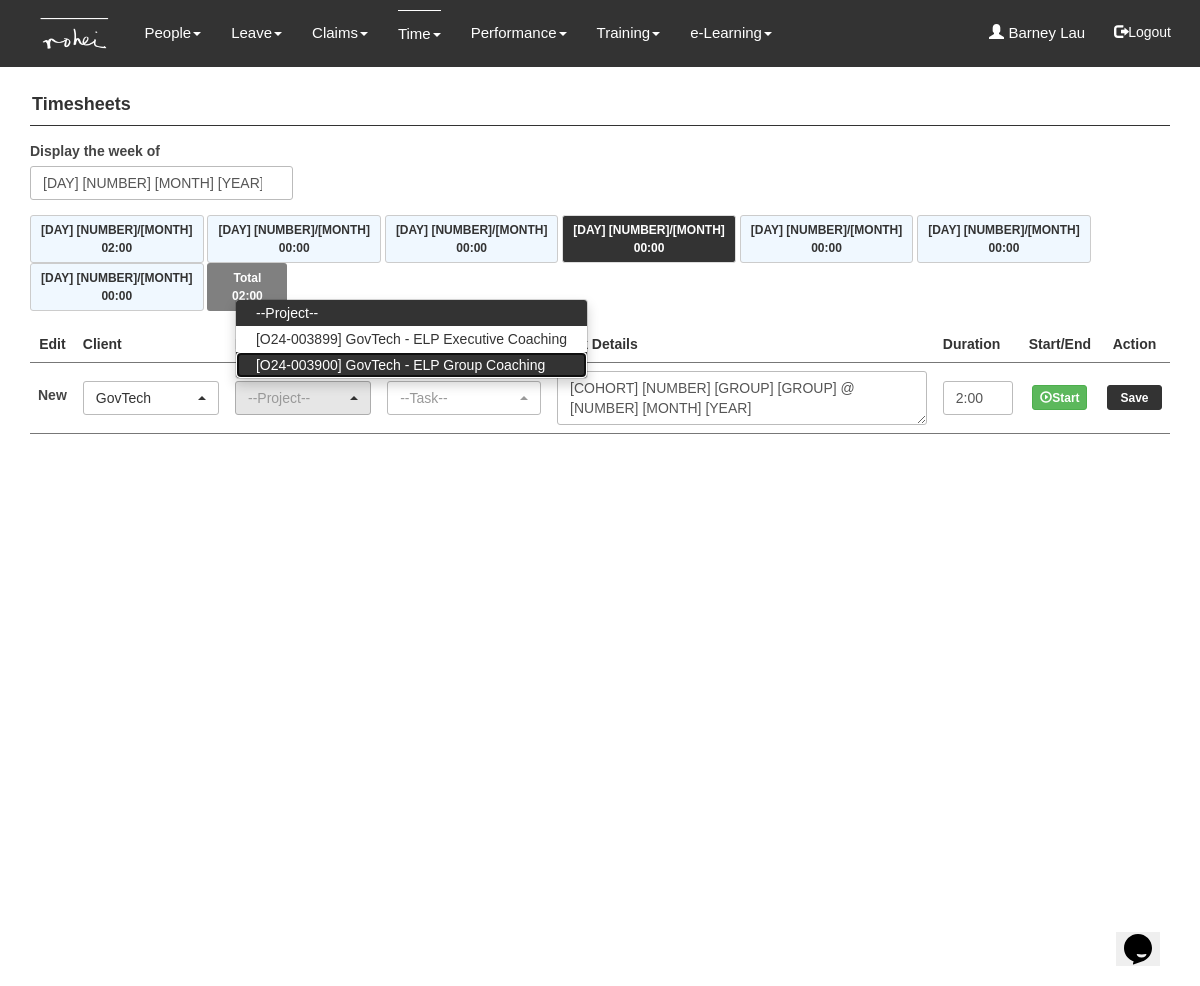 click on "[O24-003900] GovTech - ELP Group Coaching" at bounding box center [400, 365] 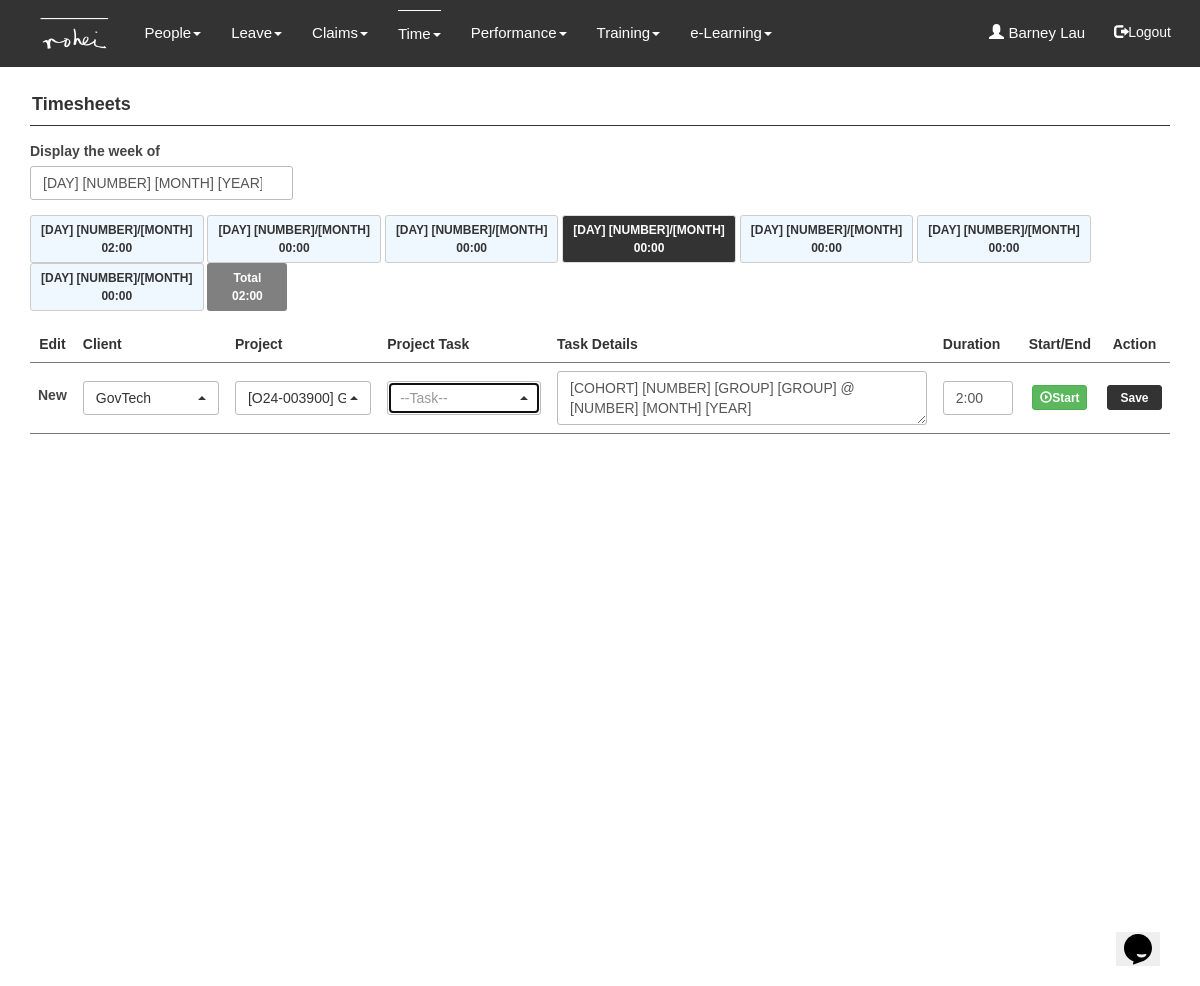 click on "--Task--" at bounding box center [458, 398] 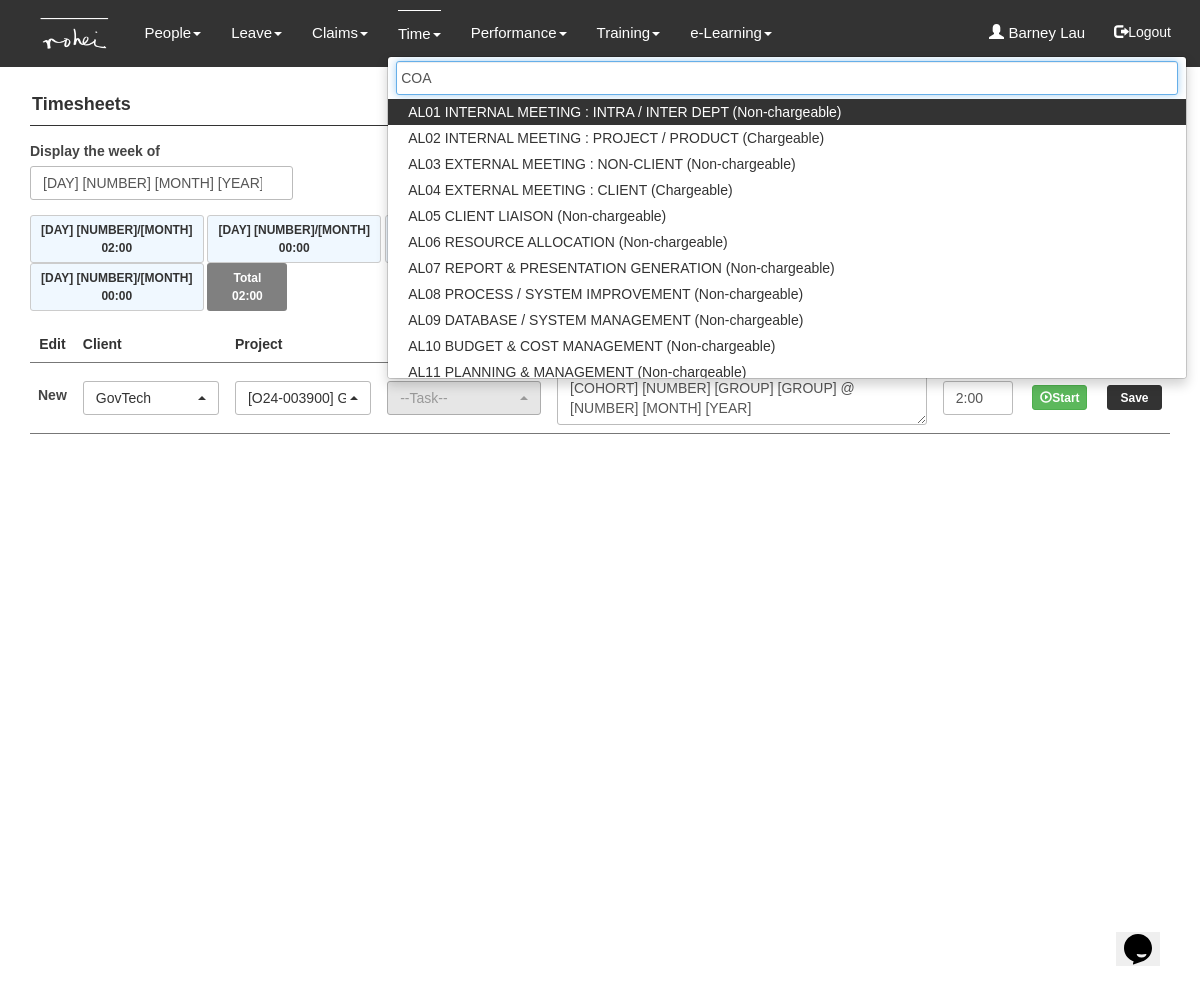 type on "COAC" 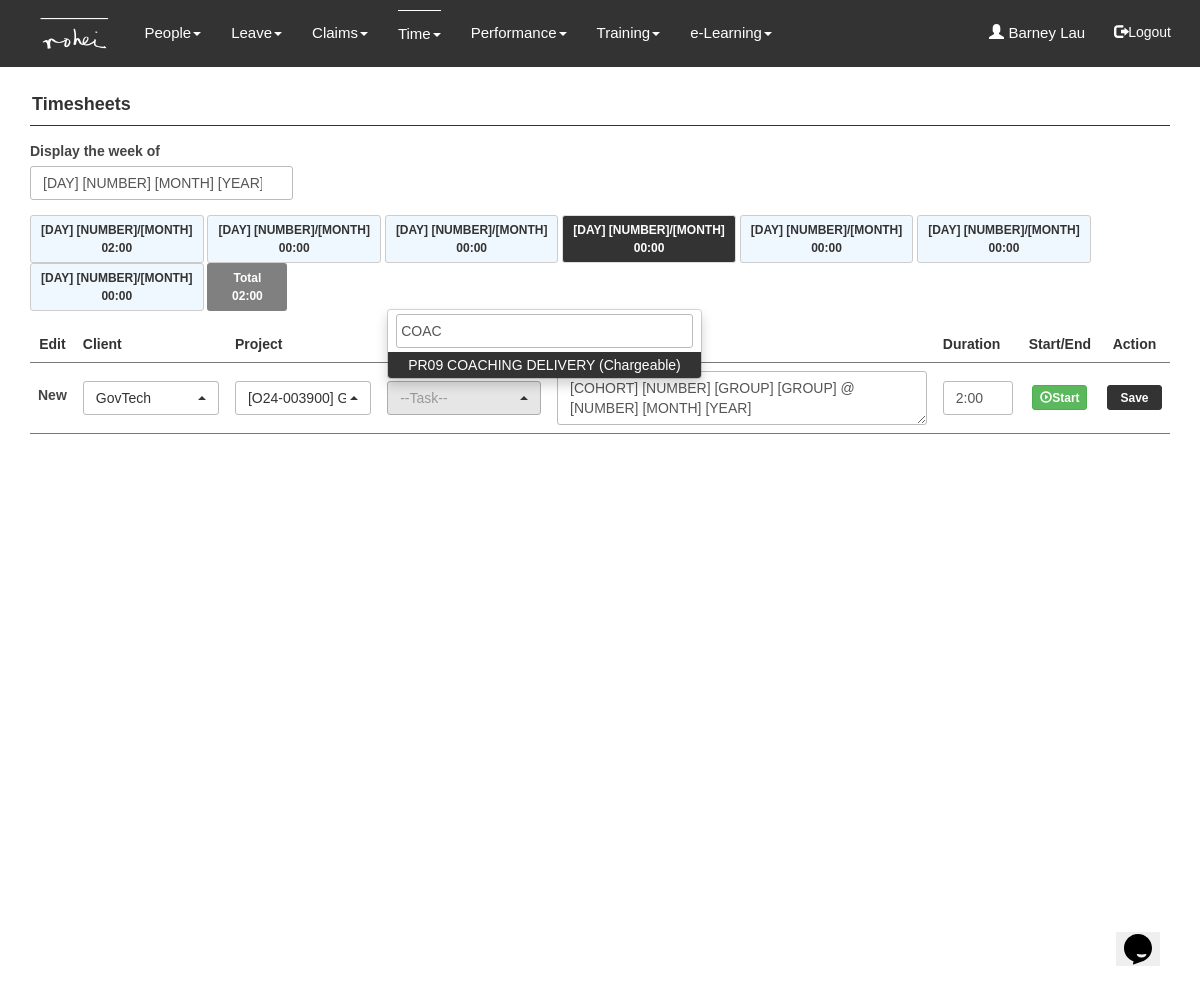 click on "PR09 COACHING DELIVERY (Chargeable)" at bounding box center [544, 365] 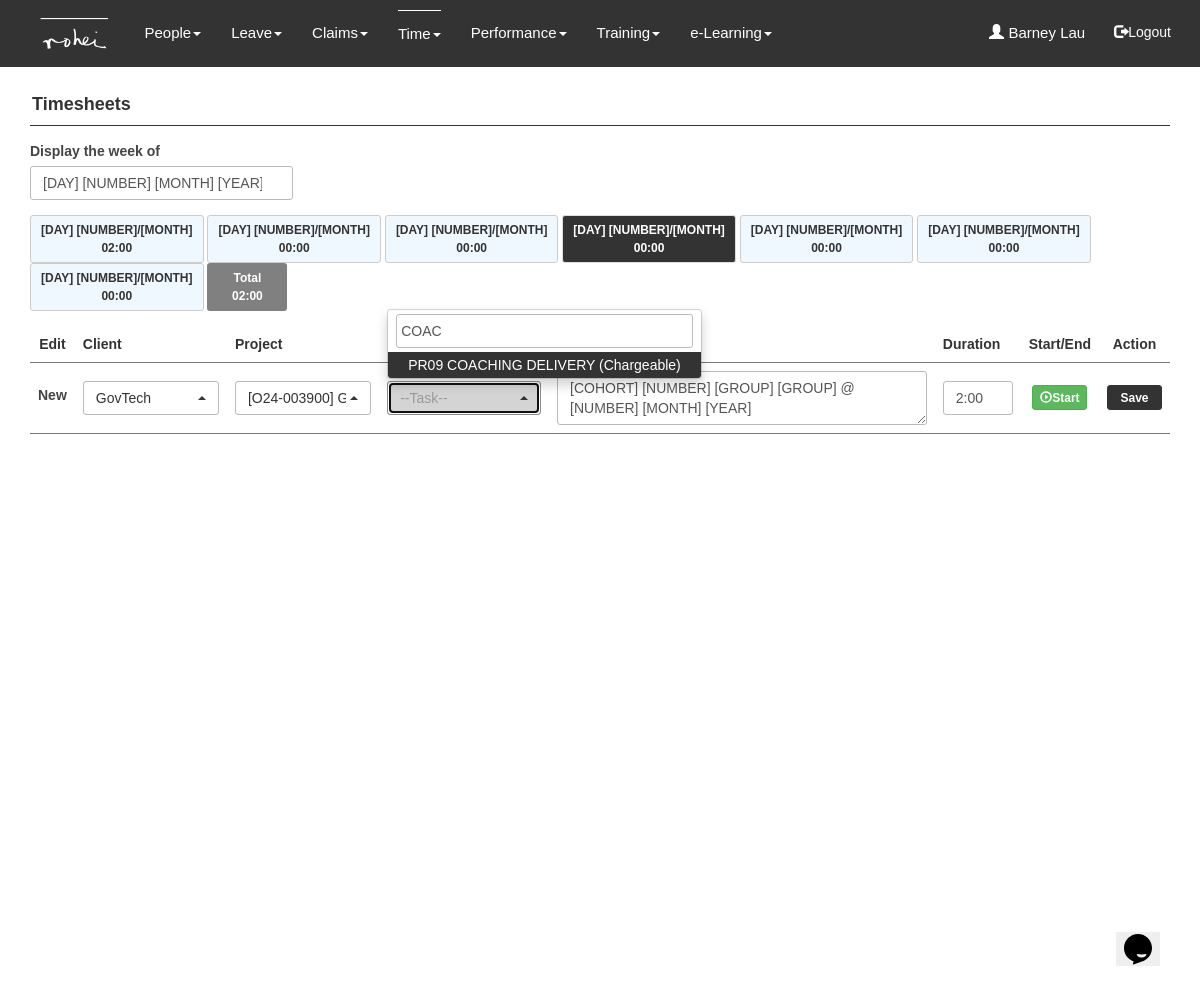select on "150" 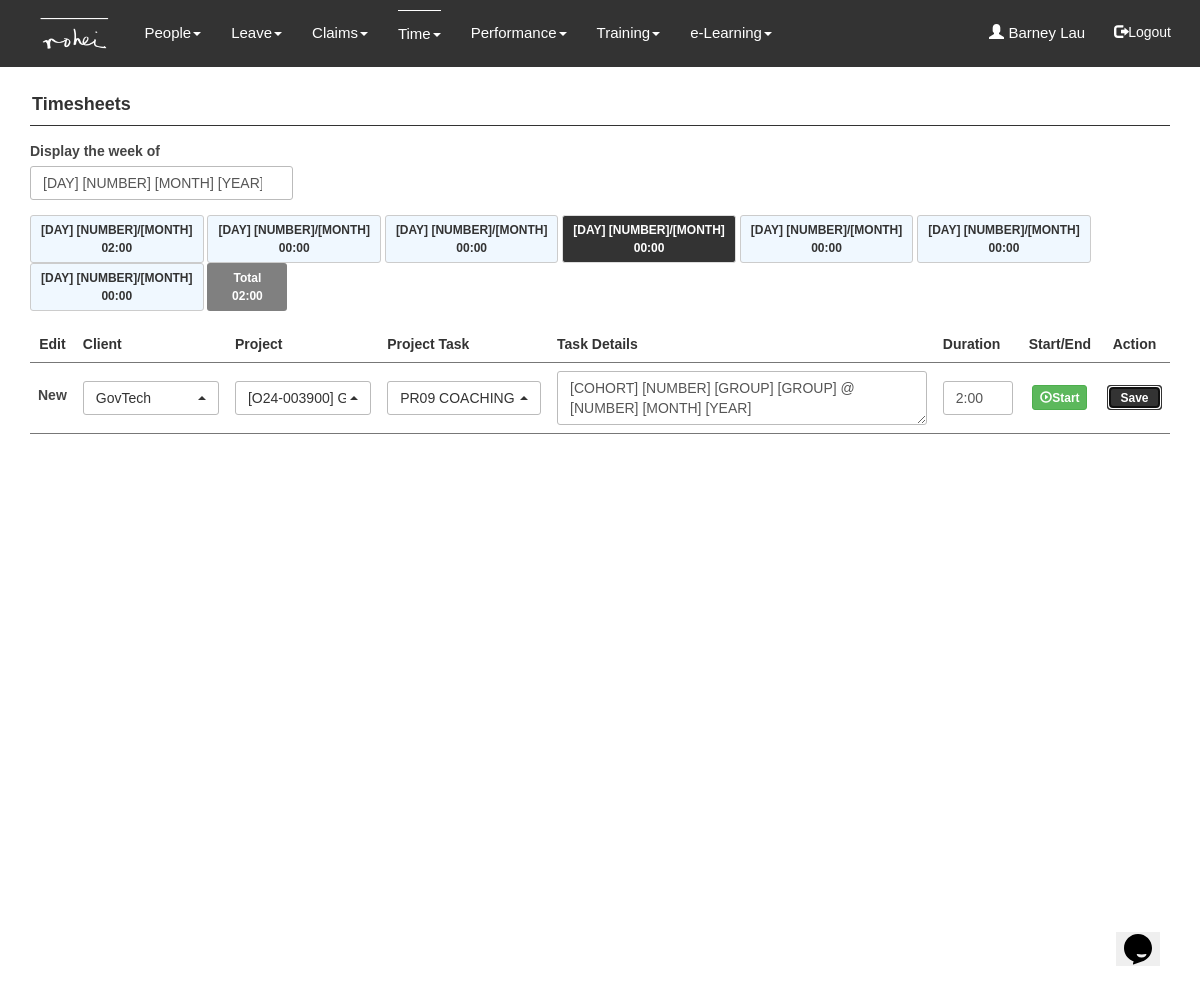 click on "Save" at bounding box center (1134, 397) 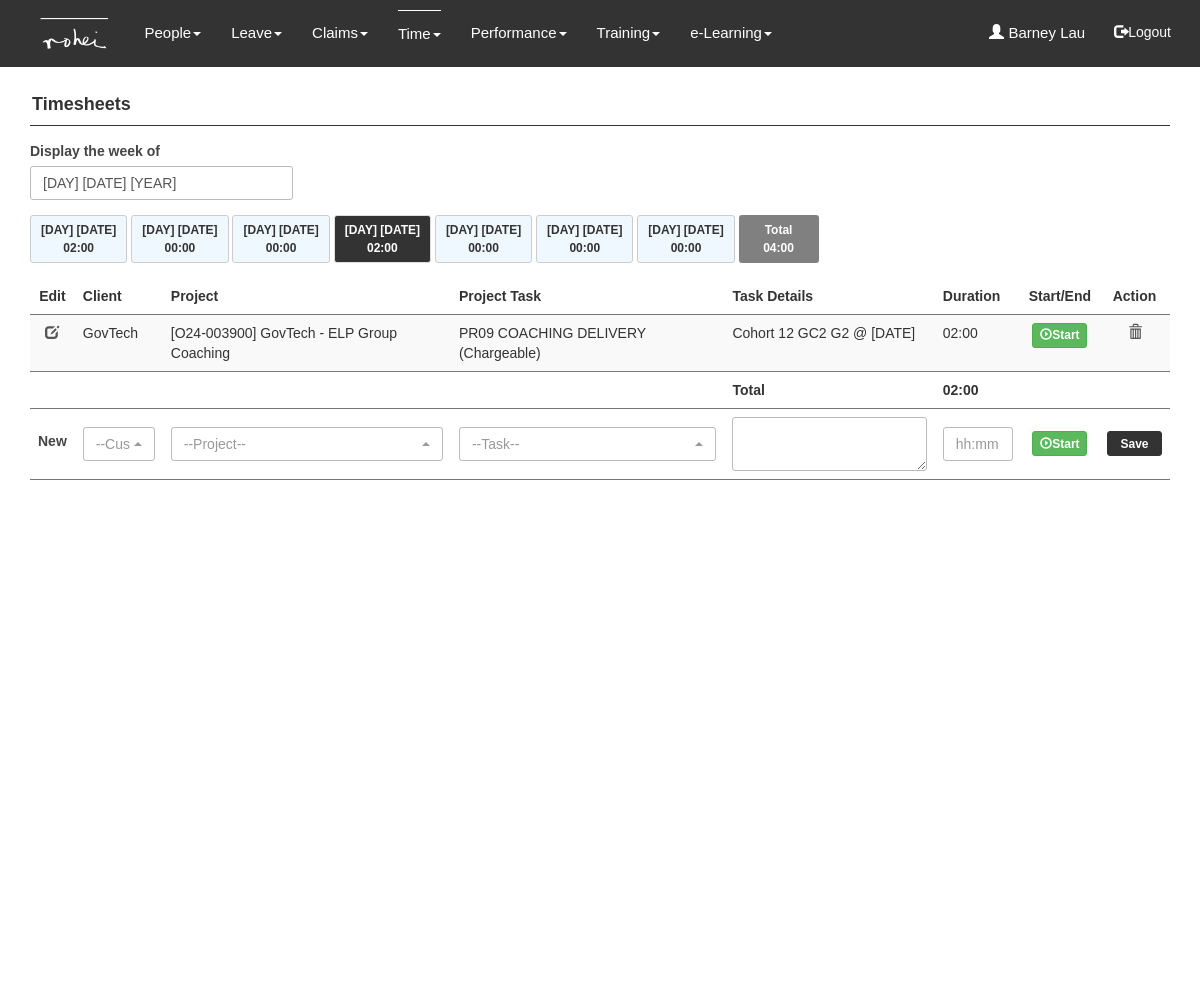 scroll, scrollTop: 0, scrollLeft: 0, axis: both 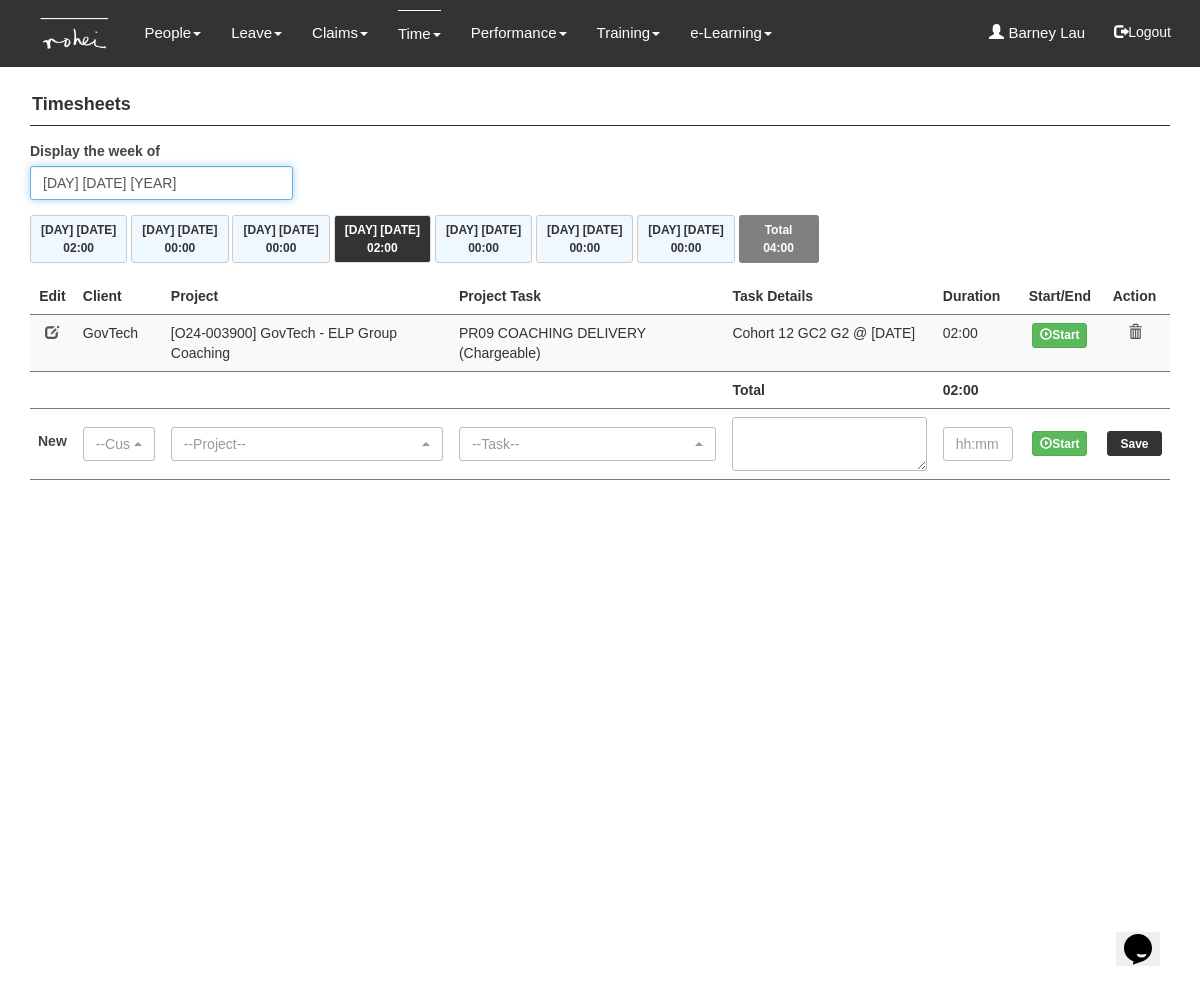 click on "Thursday 16 October 2025" at bounding box center (161, 183) 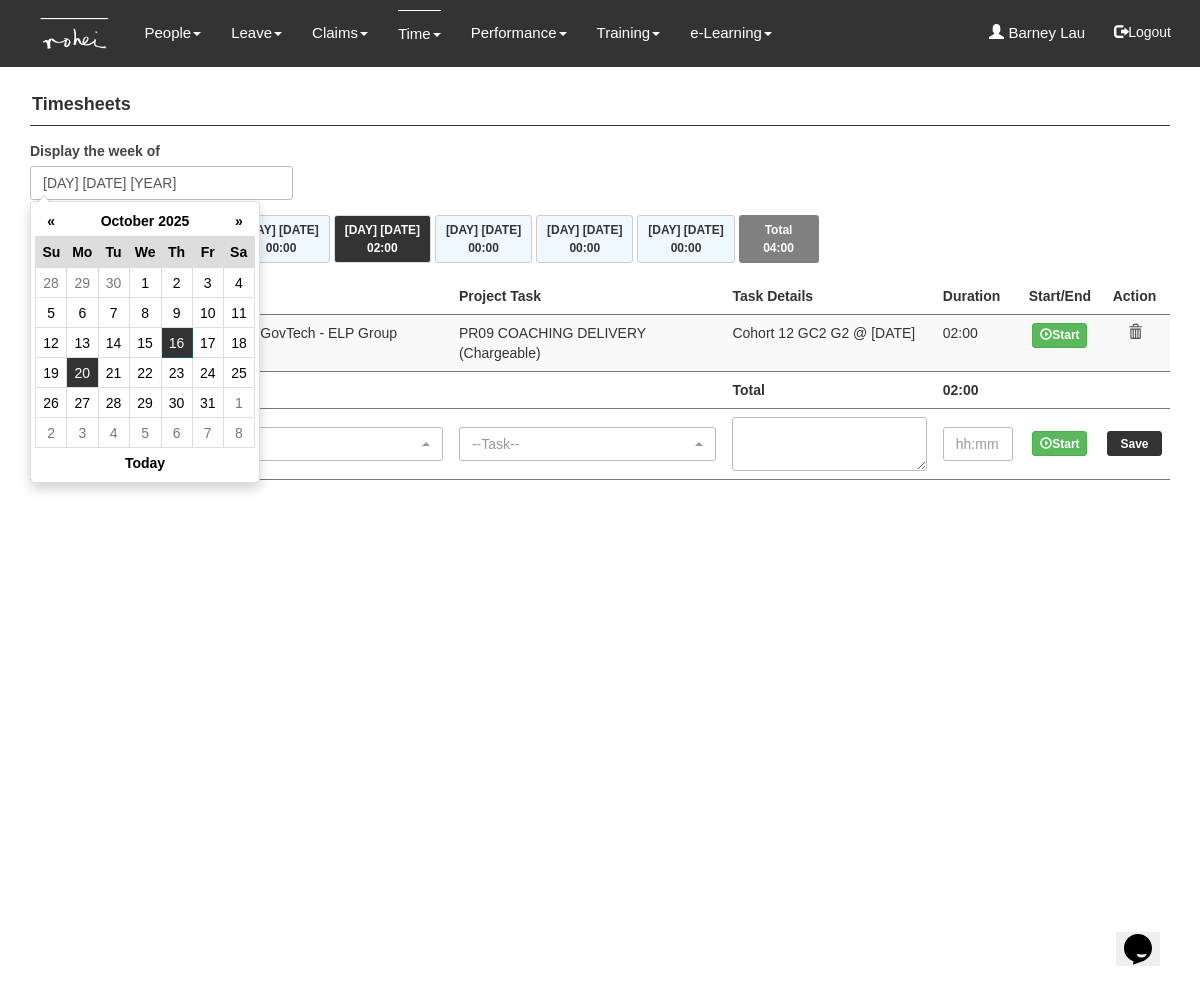 click on "20" at bounding box center (82, 373) 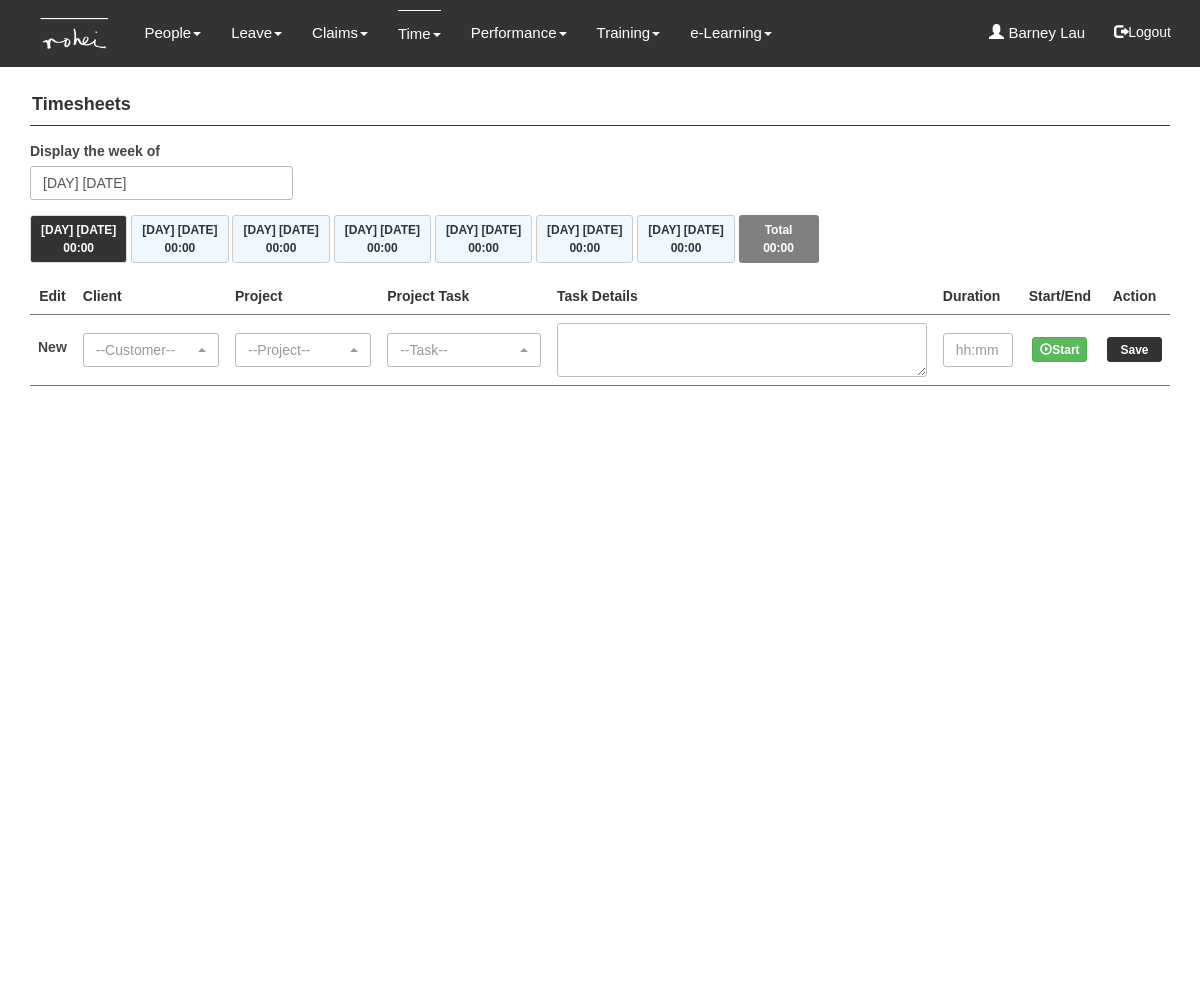 scroll, scrollTop: 0, scrollLeft: 0, axis: both 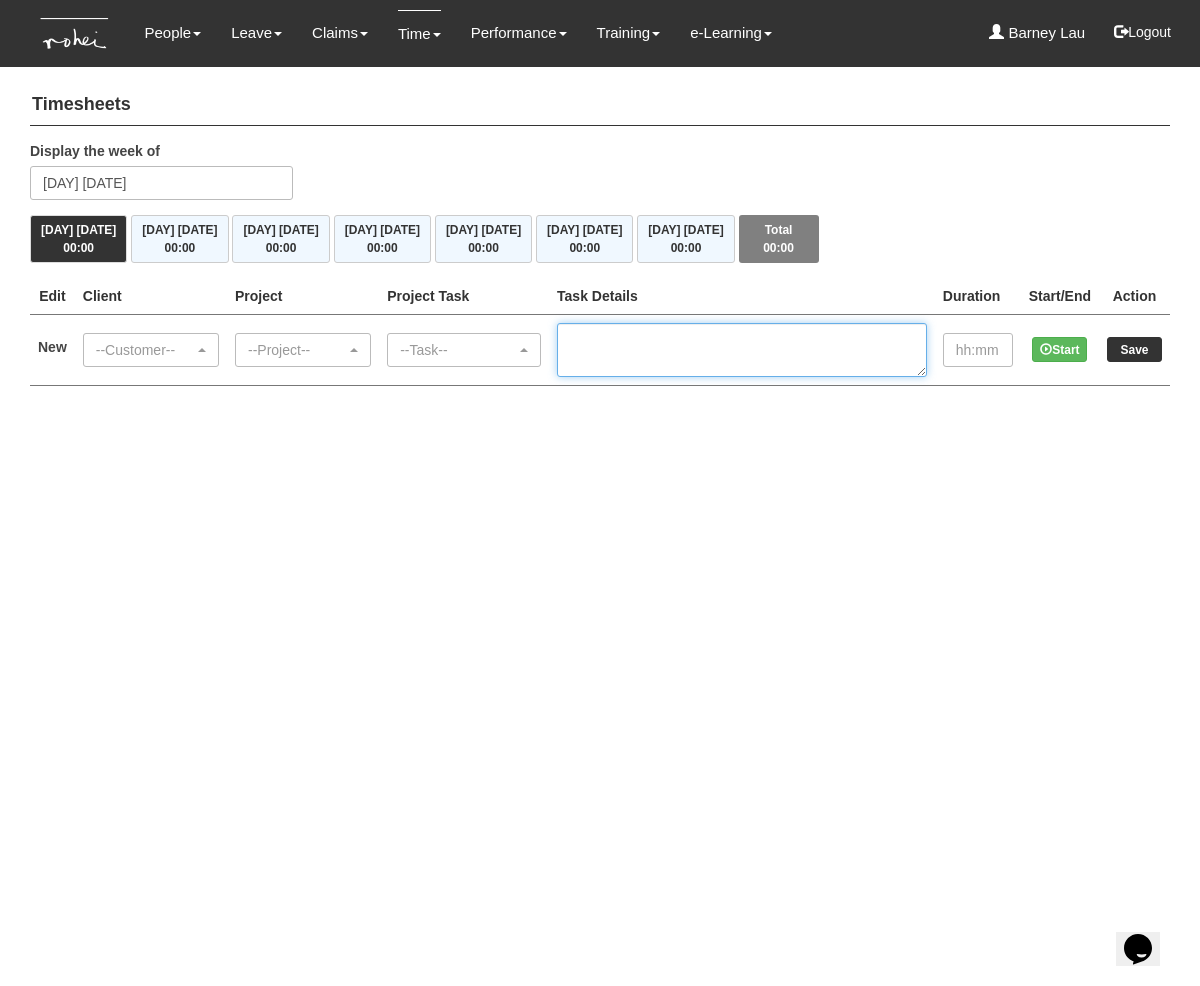 click at bounding box center (742, 350) 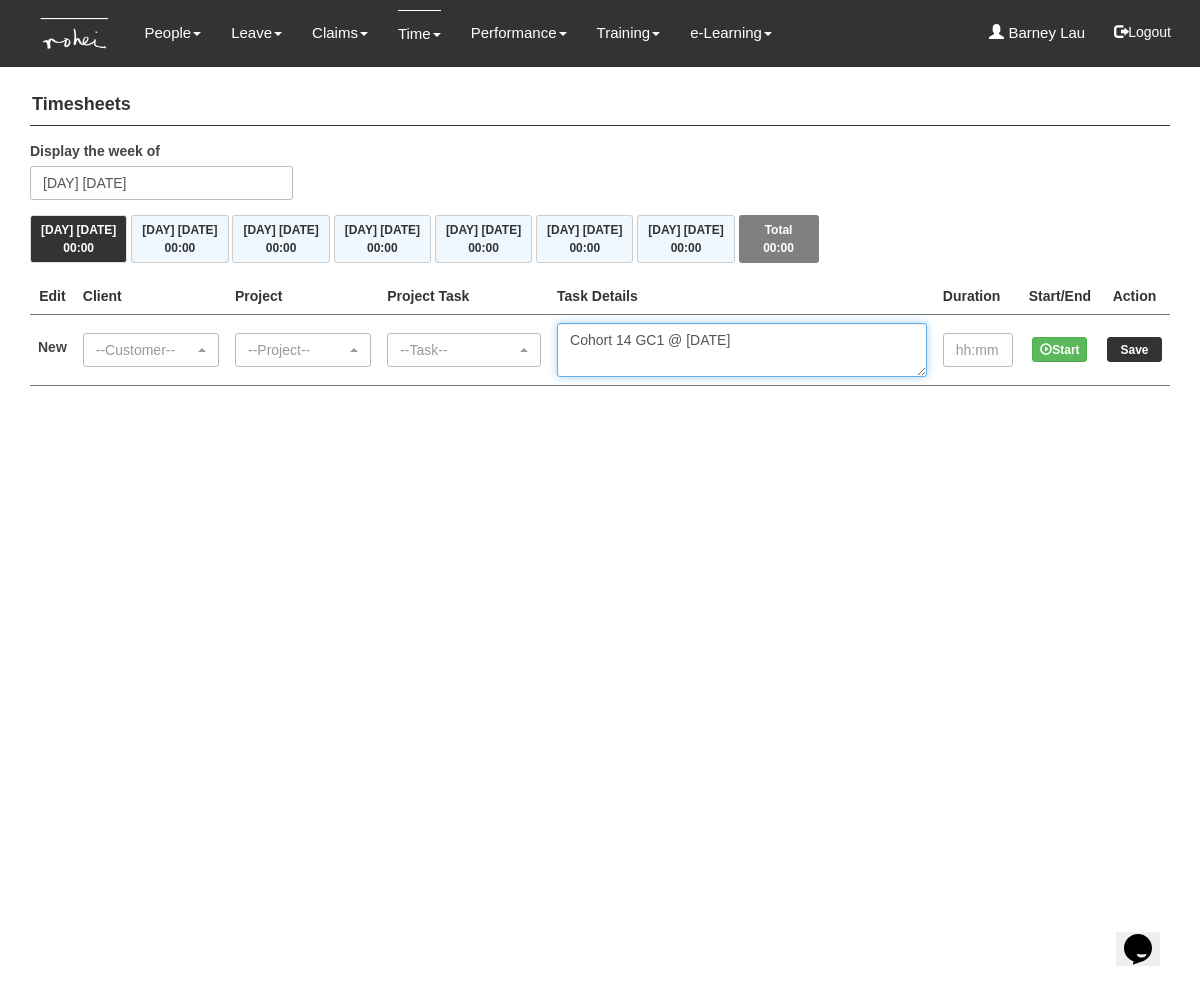type on "Cohort 14 GC1 @ [DATE]" 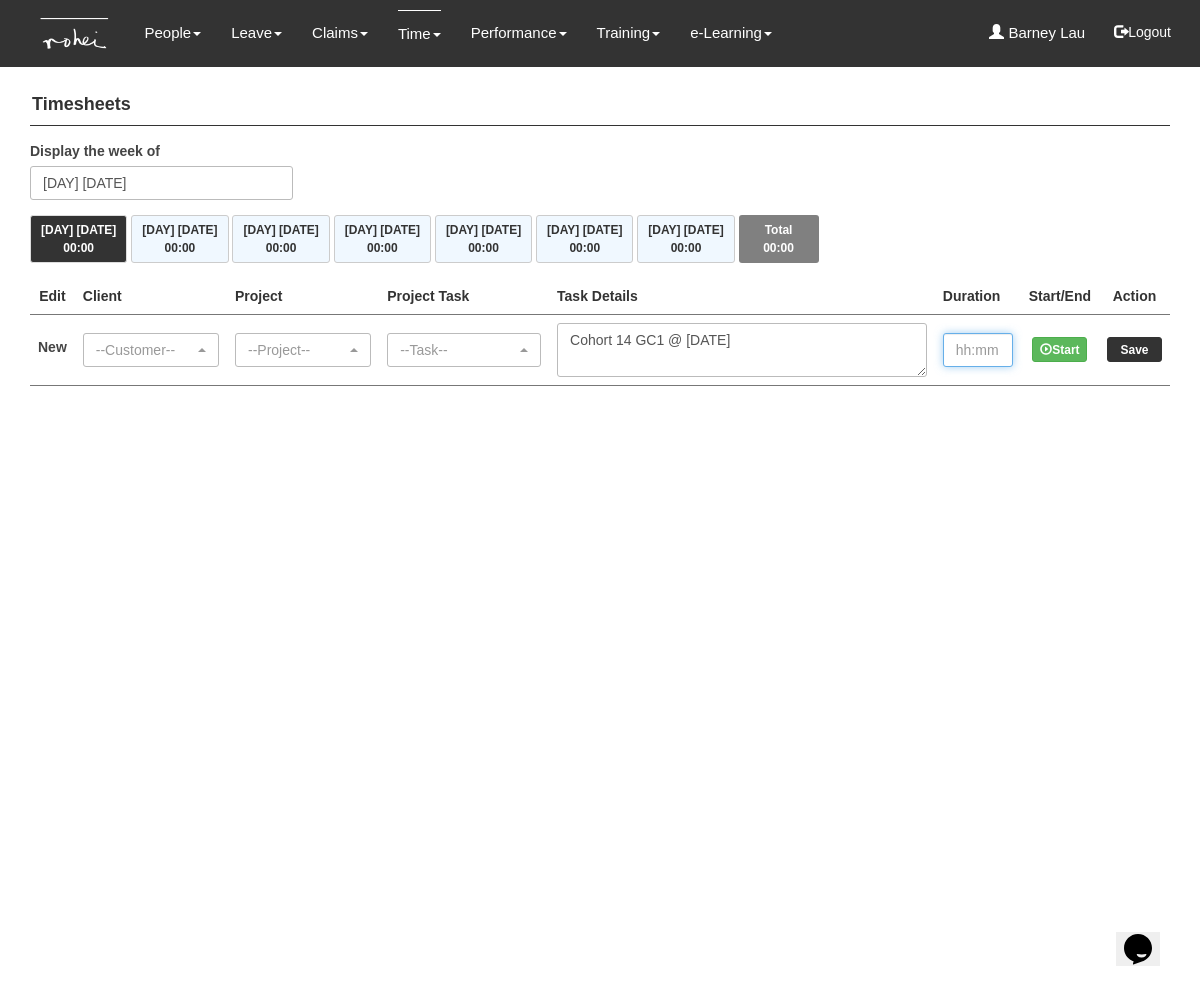 click at bounding box center [978, 350] 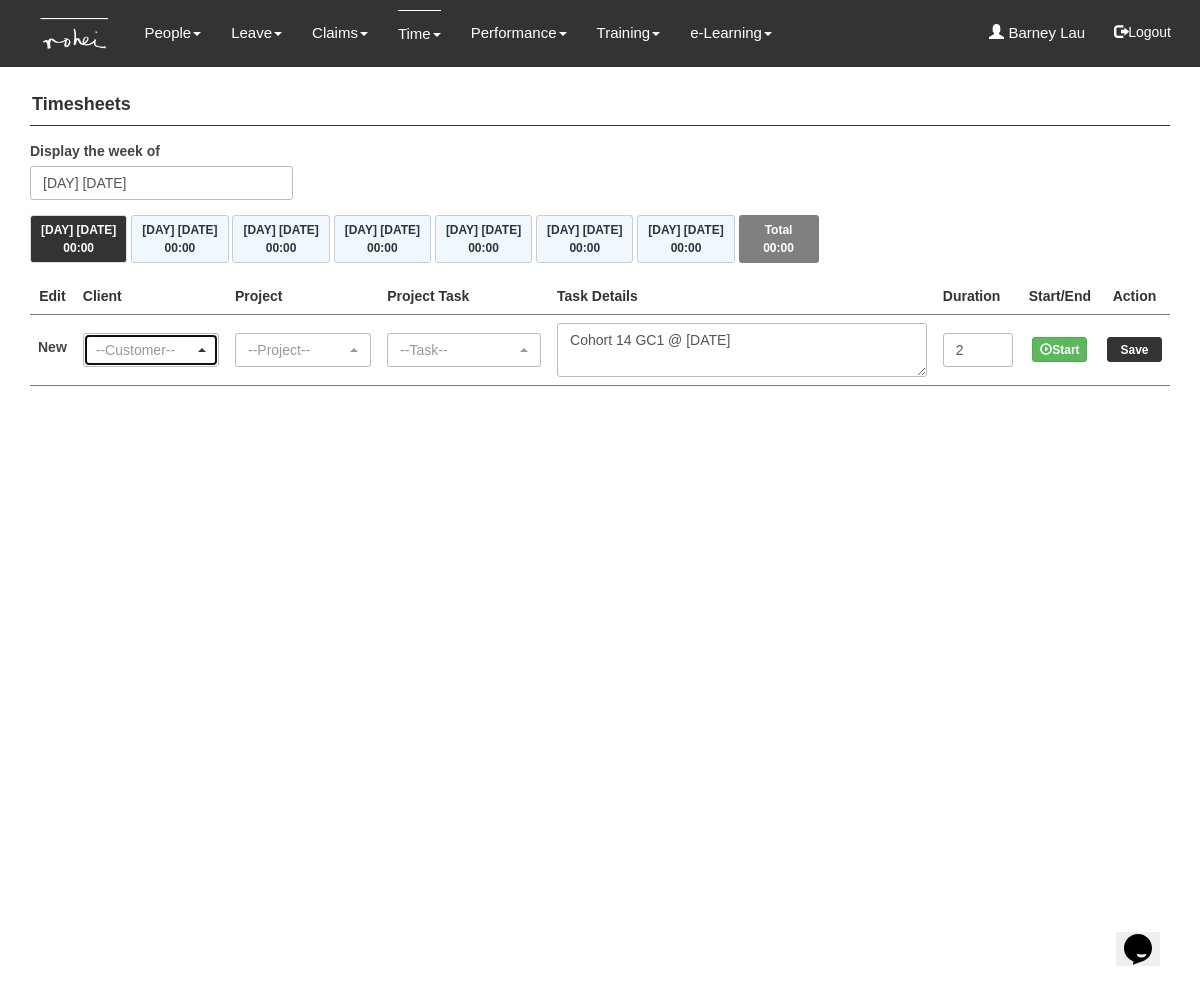 click on "--Customer--" at bounding box center (145, 350) 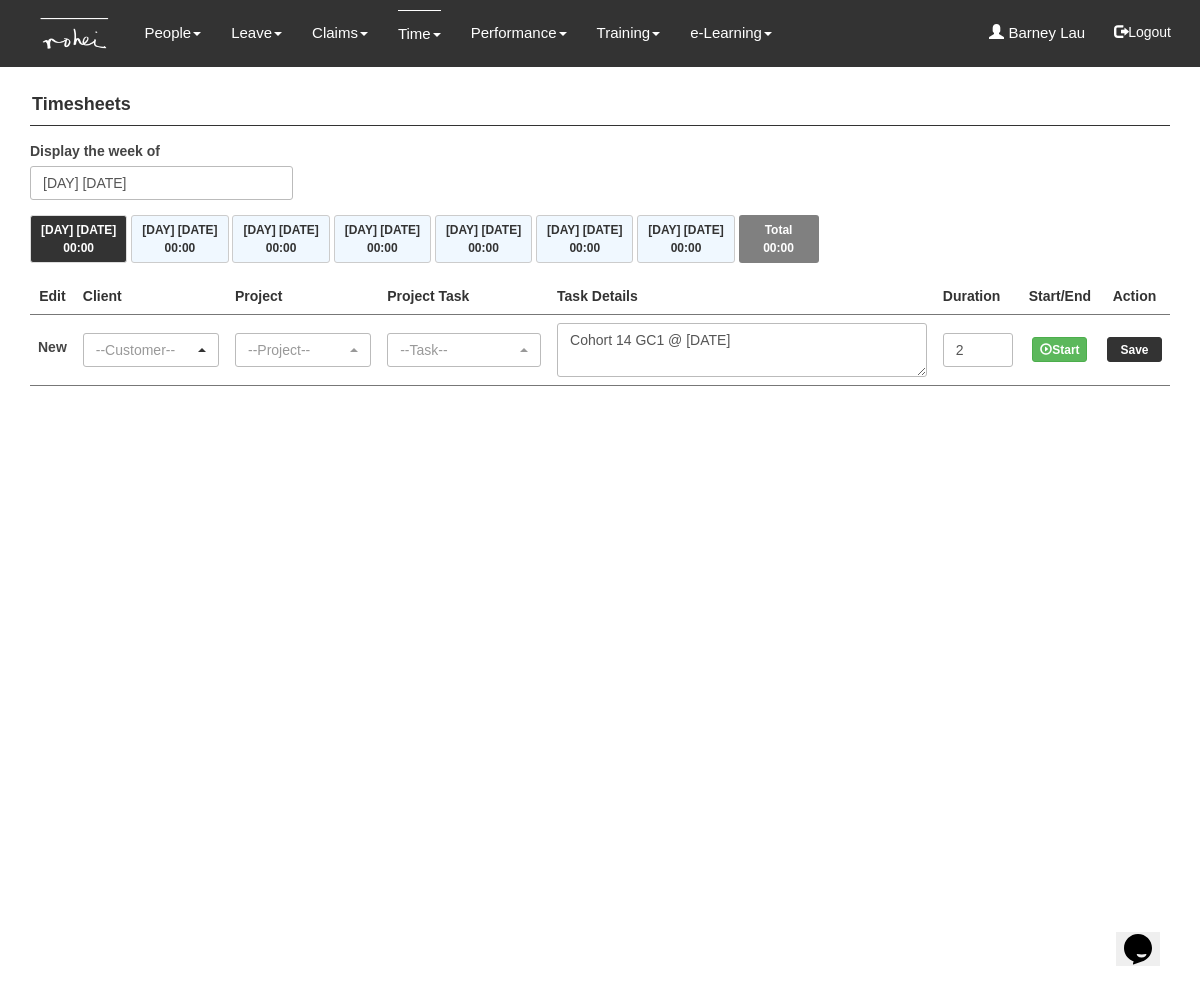 type on "2:00" 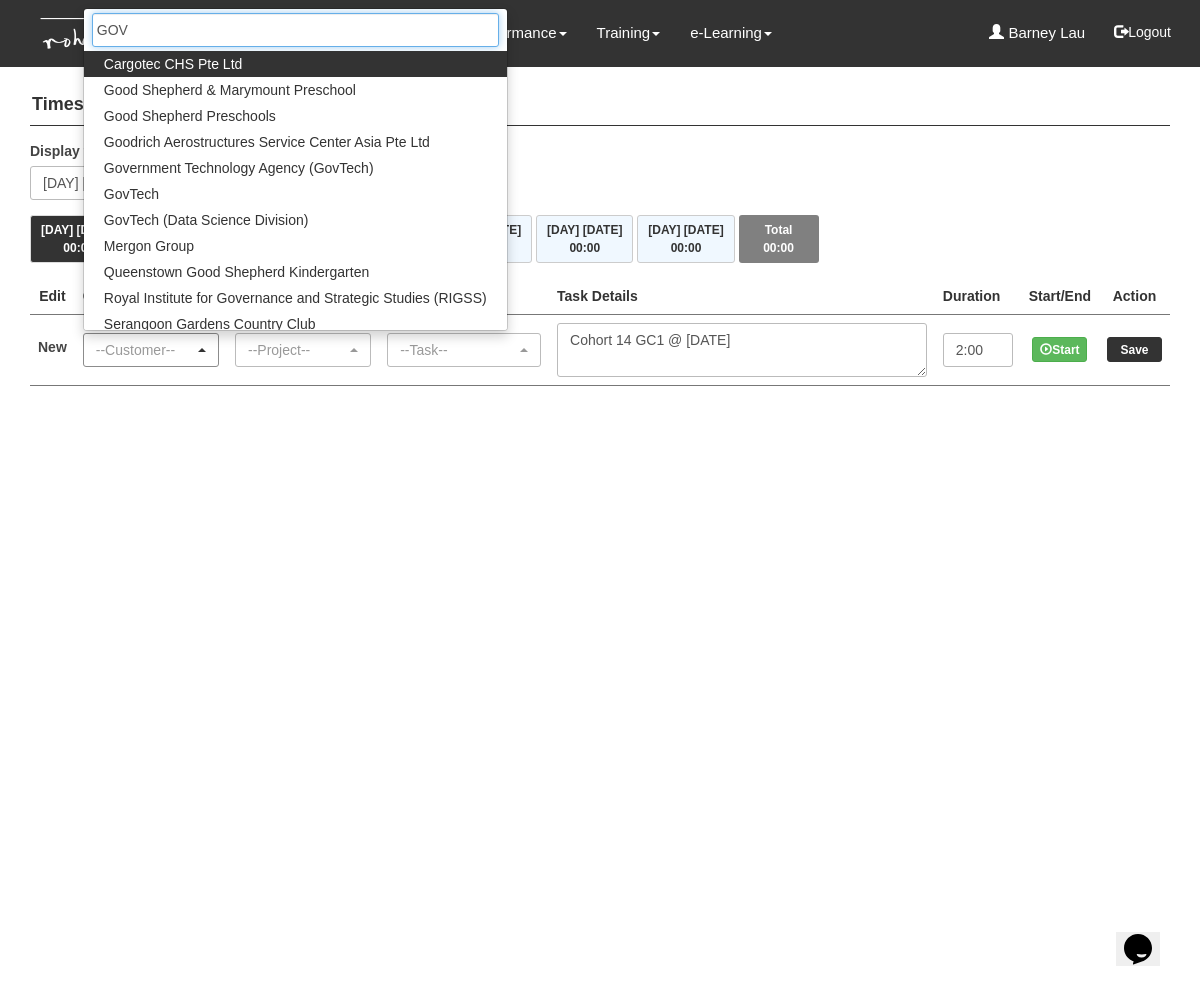 type on "GOVT" 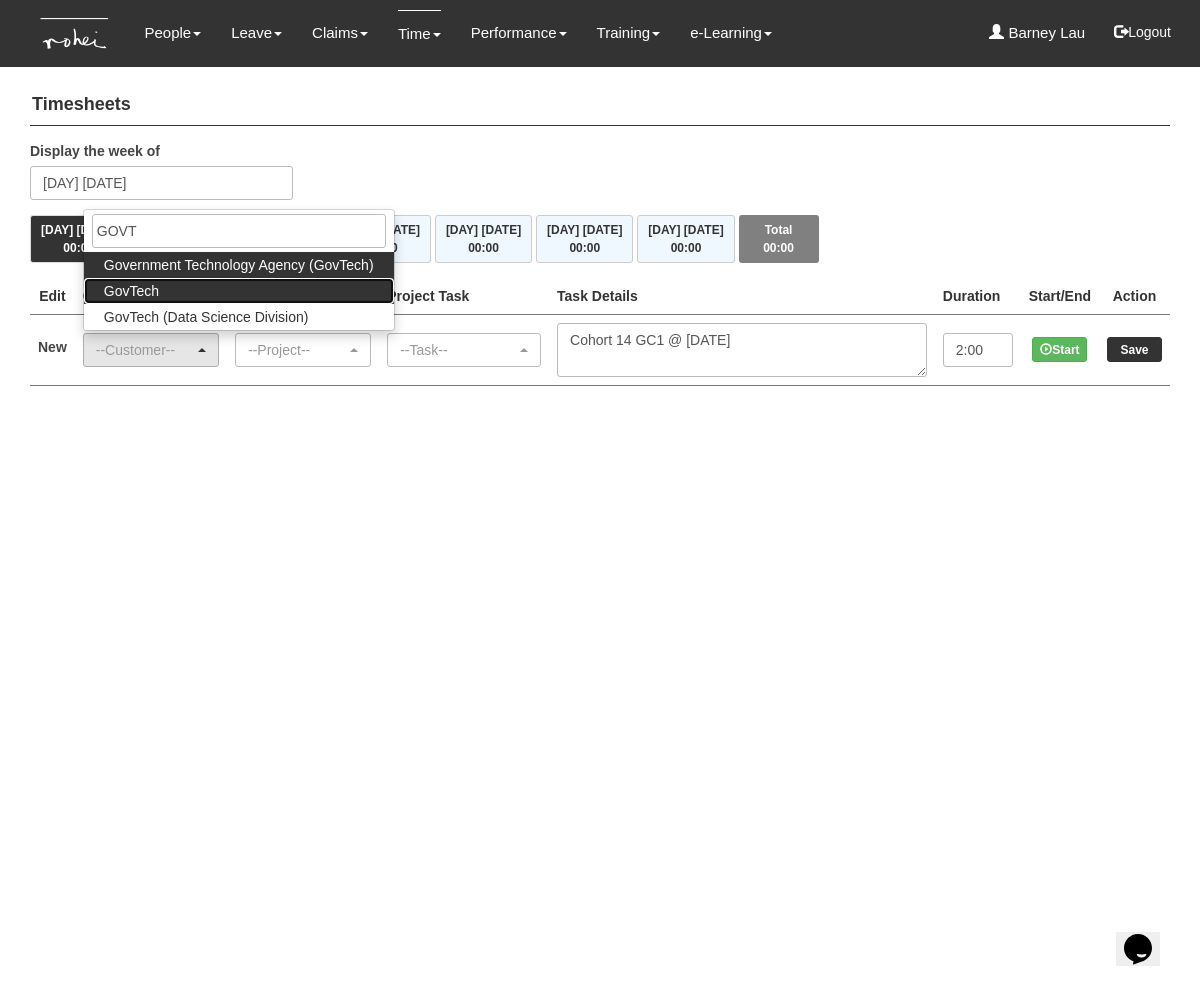 click on "GovTech" at bounding box center (239, 291) 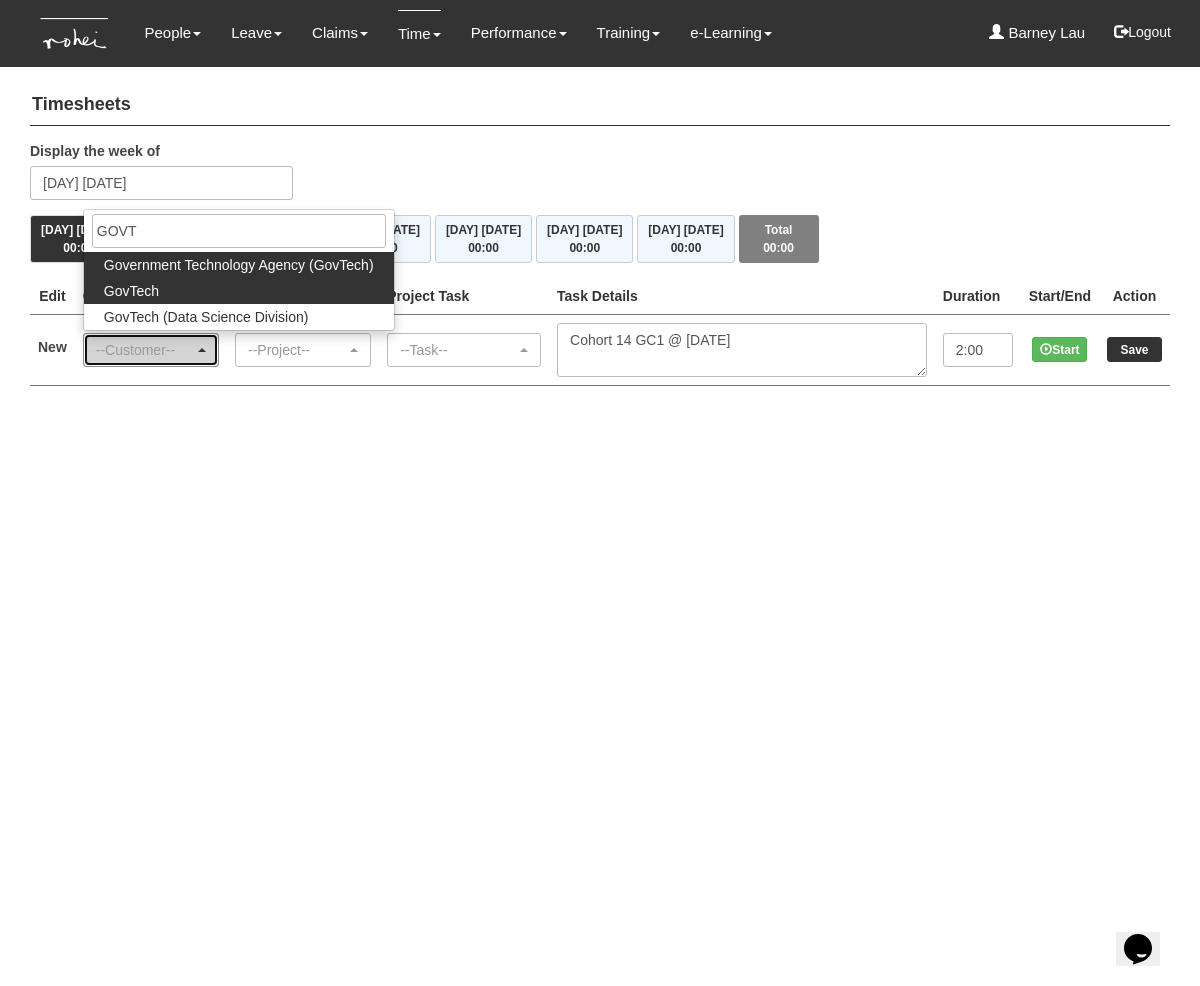 select on "427" 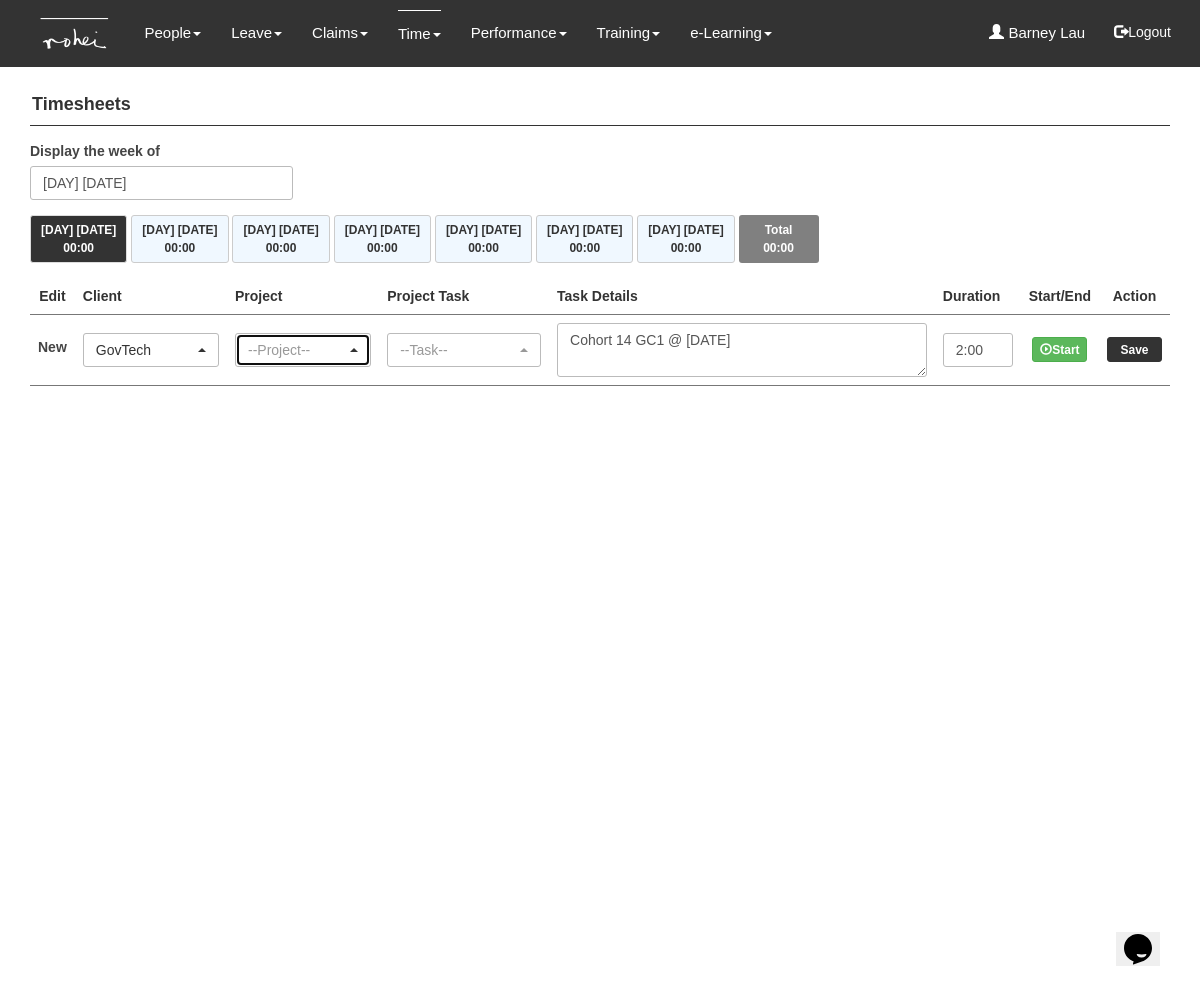 click on "--Project--" at bounding box center [297, 350] 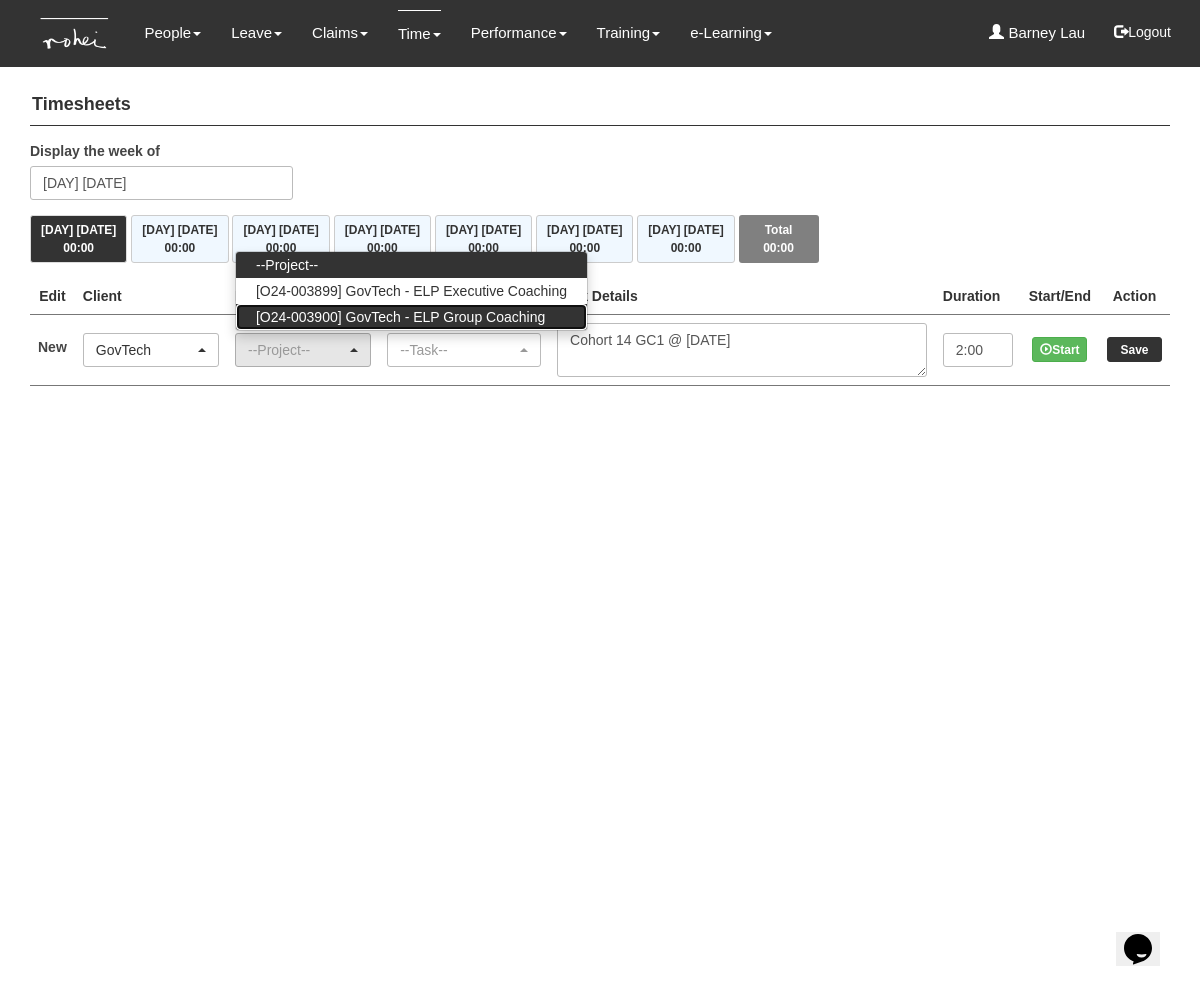 click on "[O24-003900] GovTech - ELP Group Coaching" at bounding box center [400, 317] 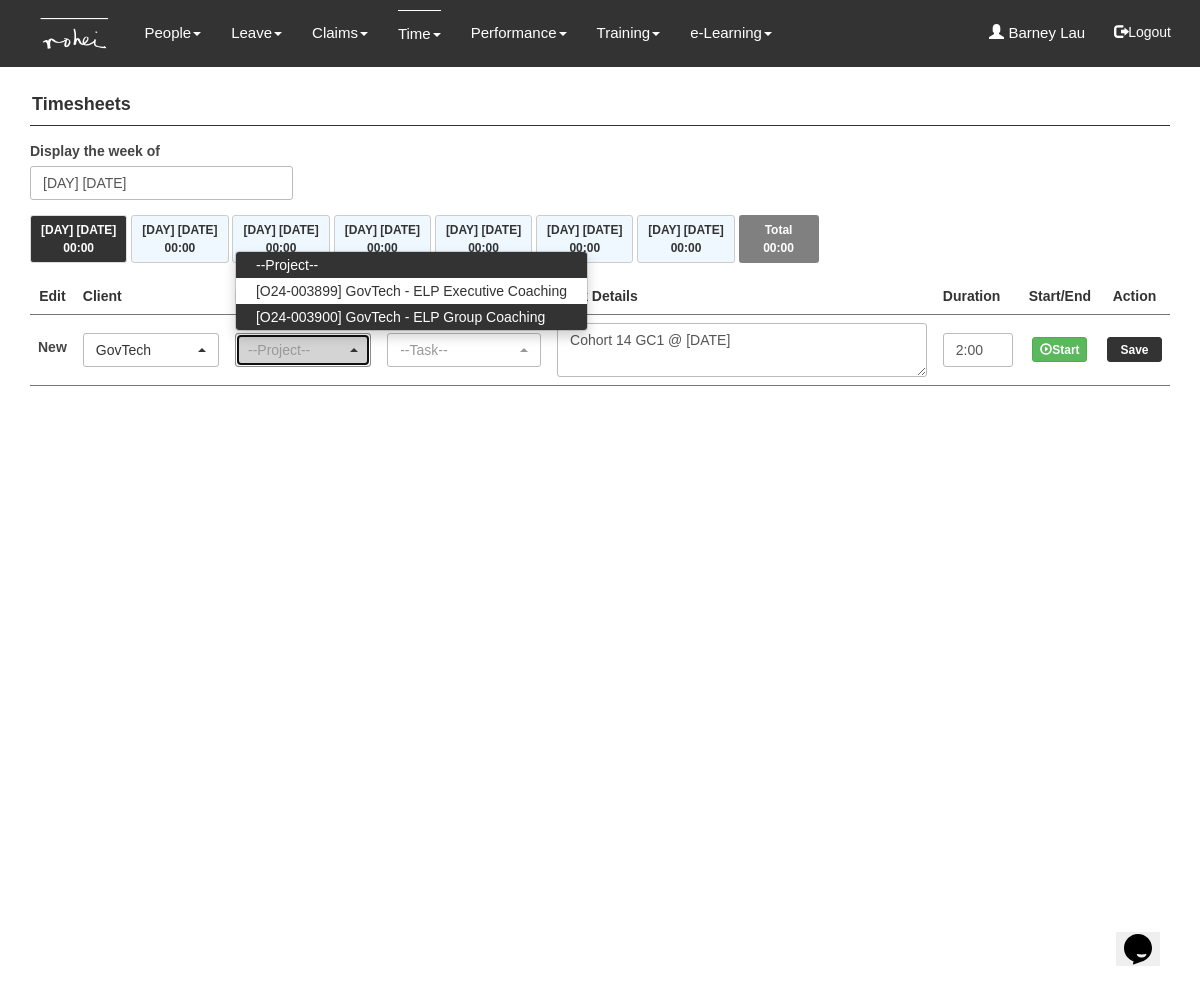 select on "2539" 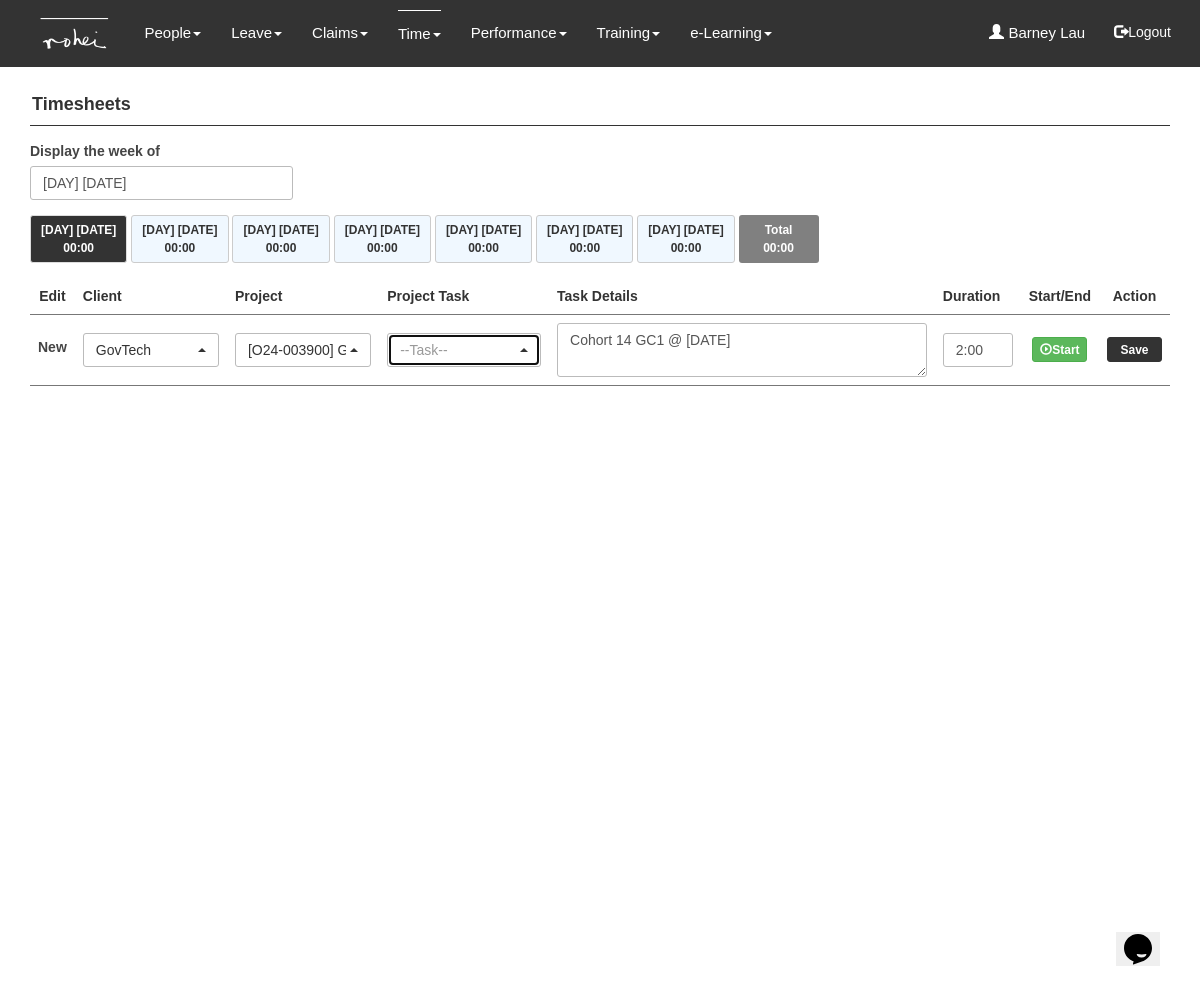 click on "--Task--" at bounding box center [458, 350] 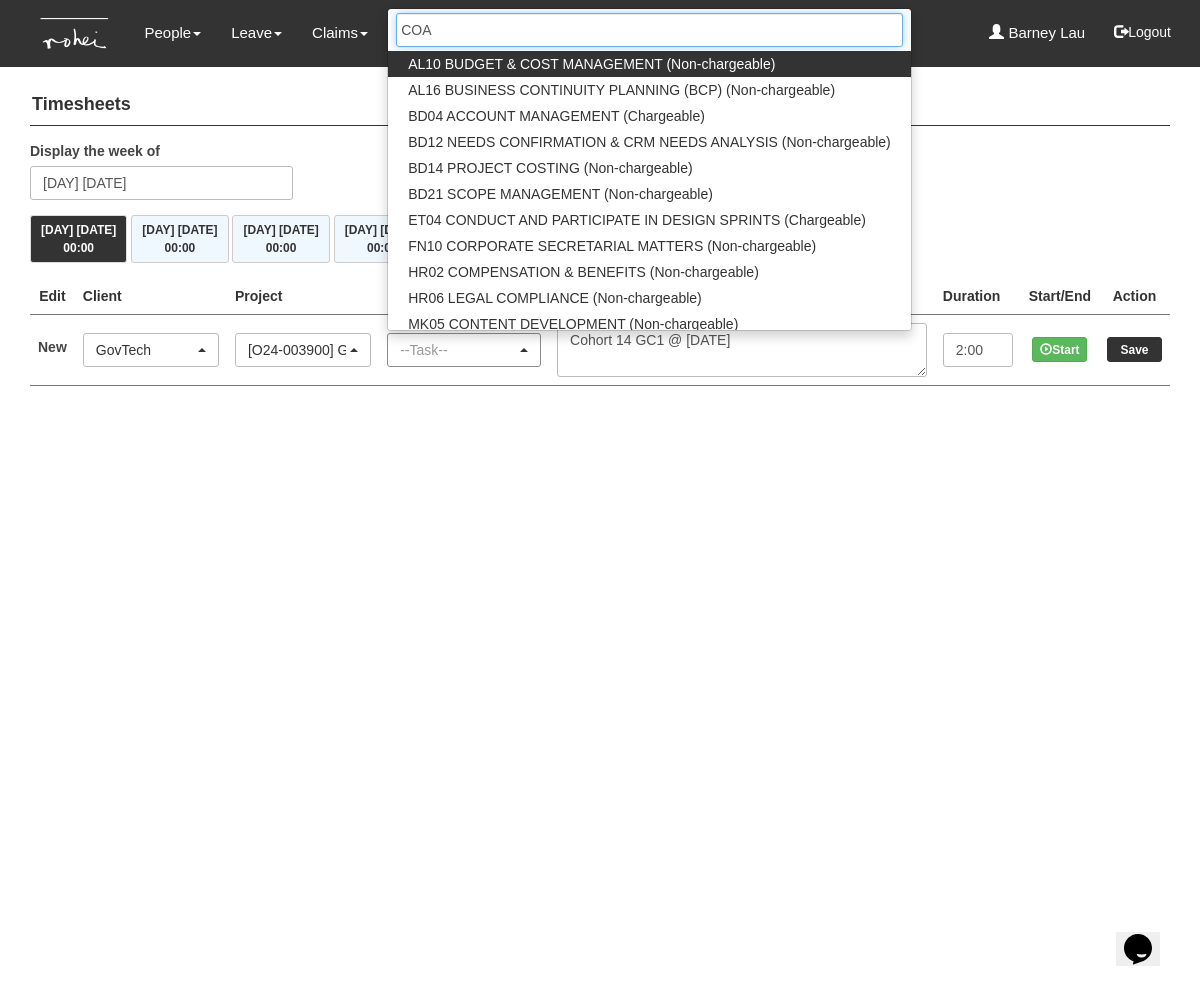 type on "COAC" 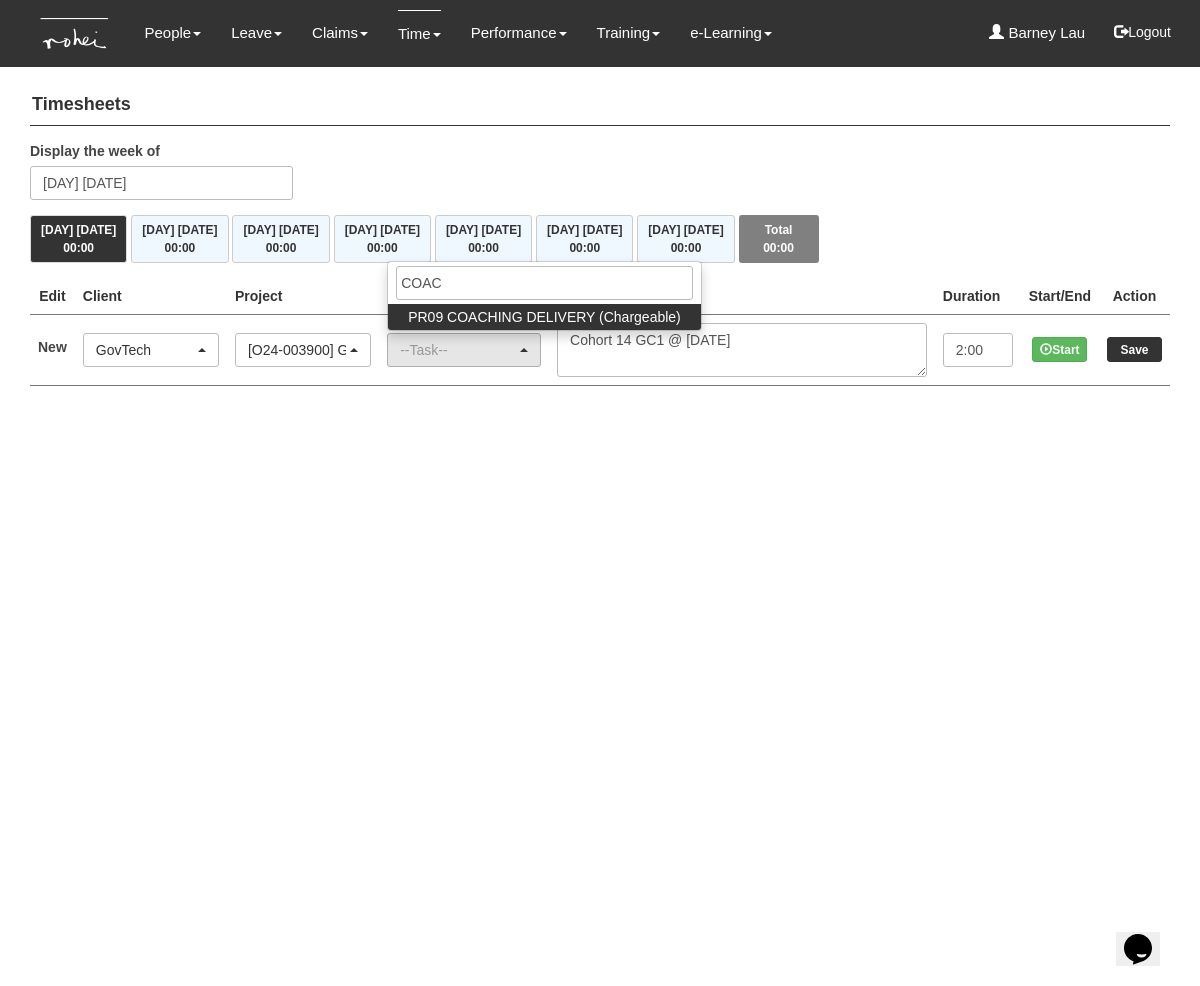 click on "PR09 COACHING DELIVERY (Chargeable)" at bounding box center [544, 317] 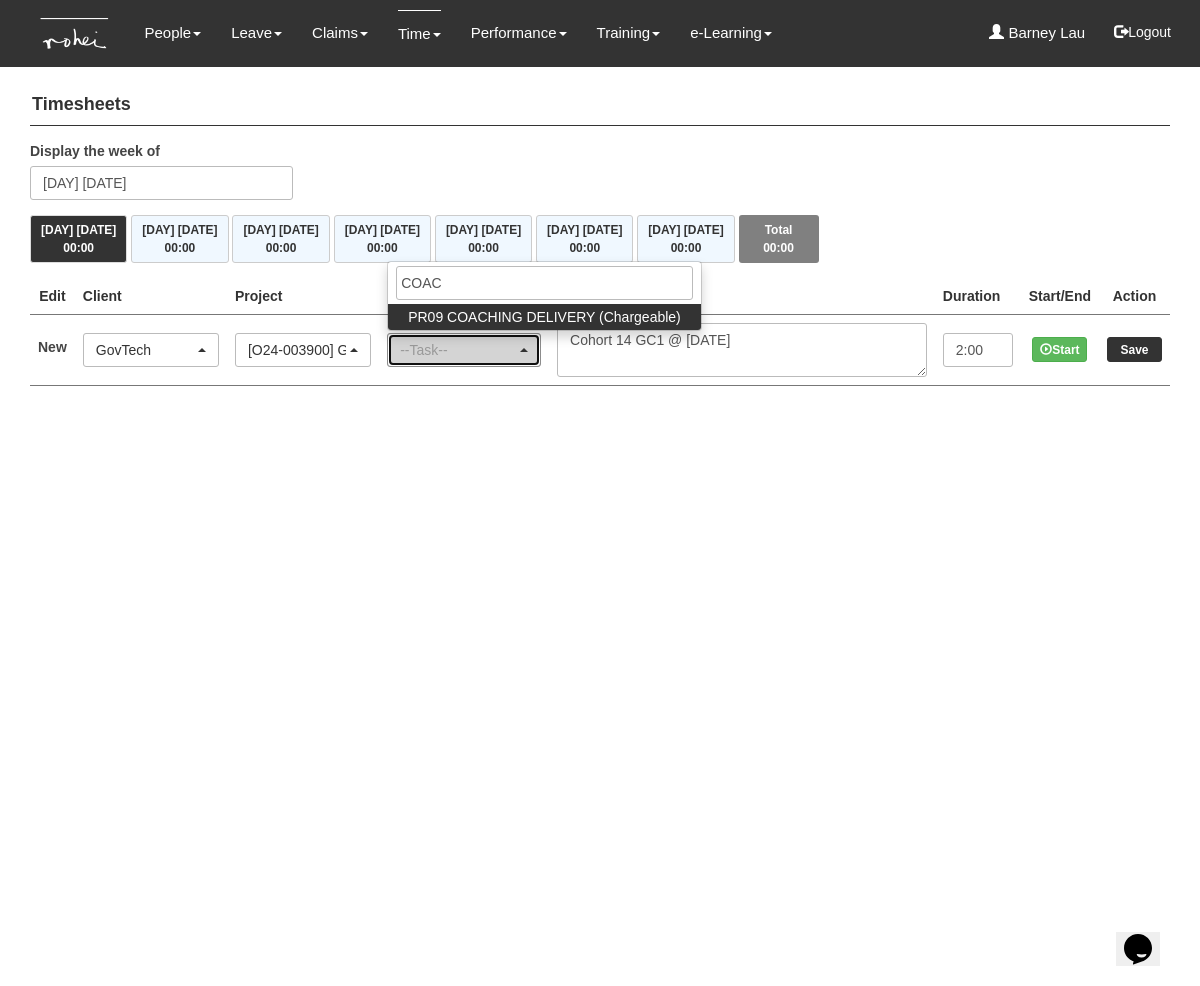 select on "150" 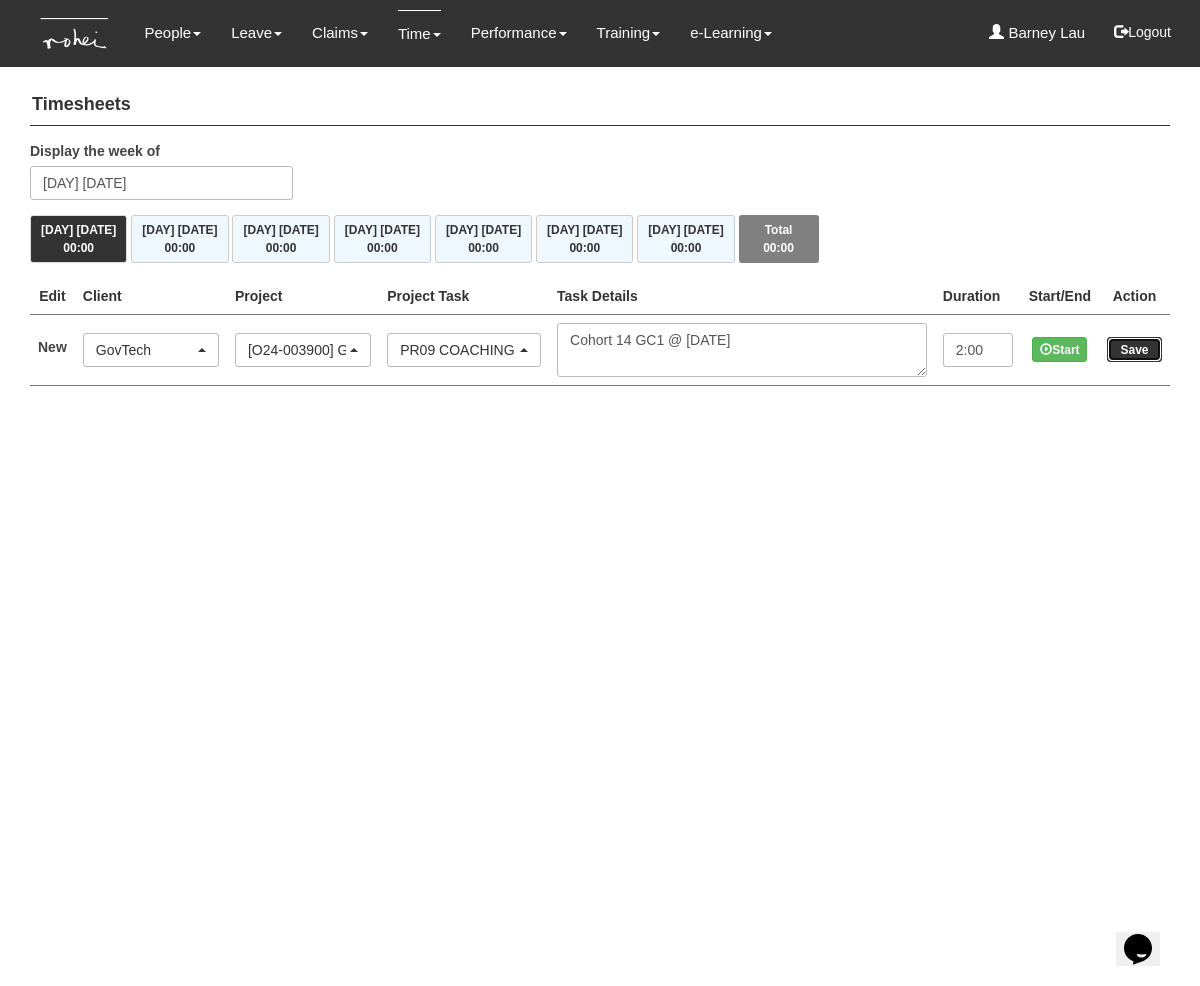 click on "Save" at bounding box center (1134, 349) 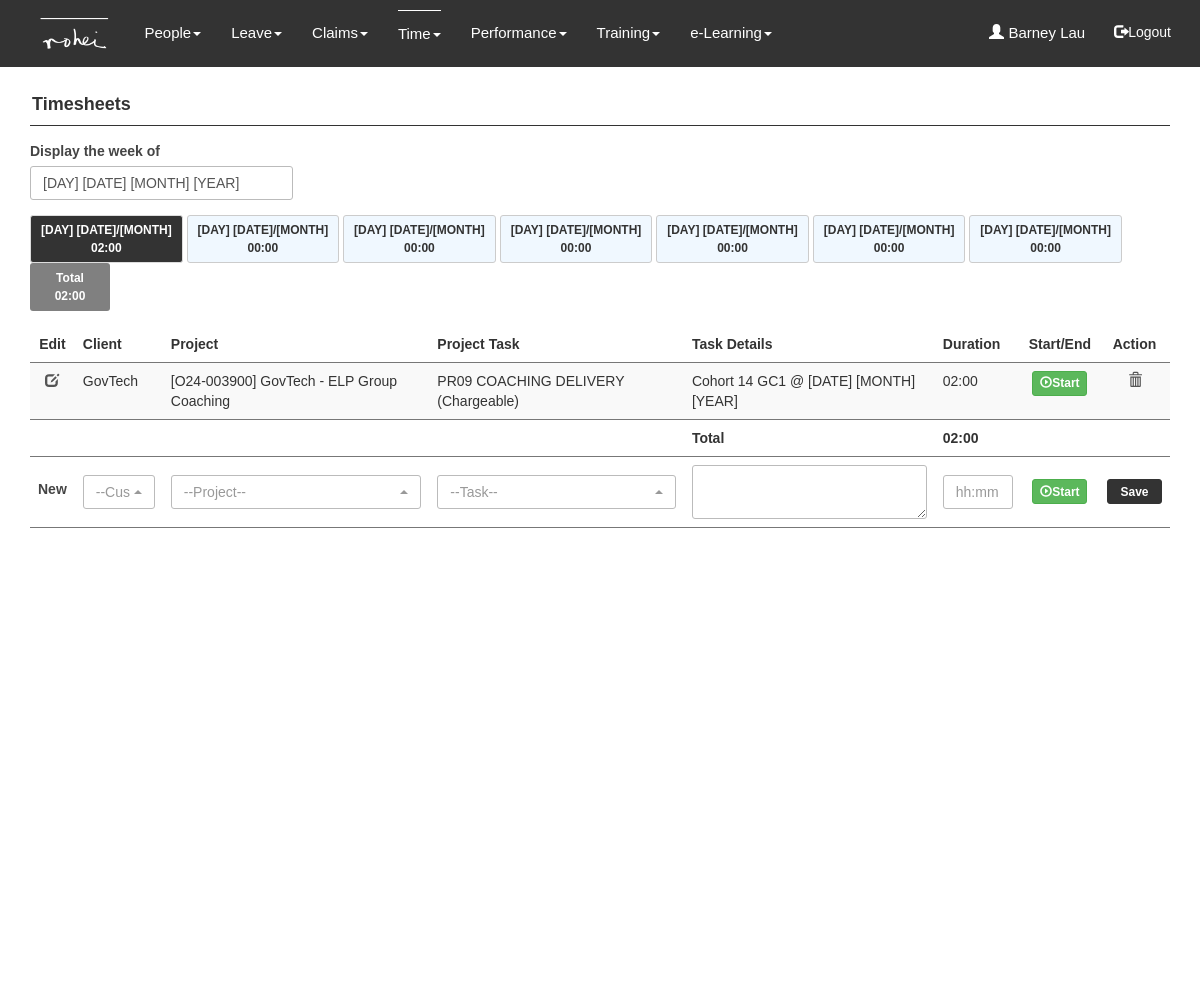 scroll, scrollTop: 0, scrollLeft: 0, axis: both 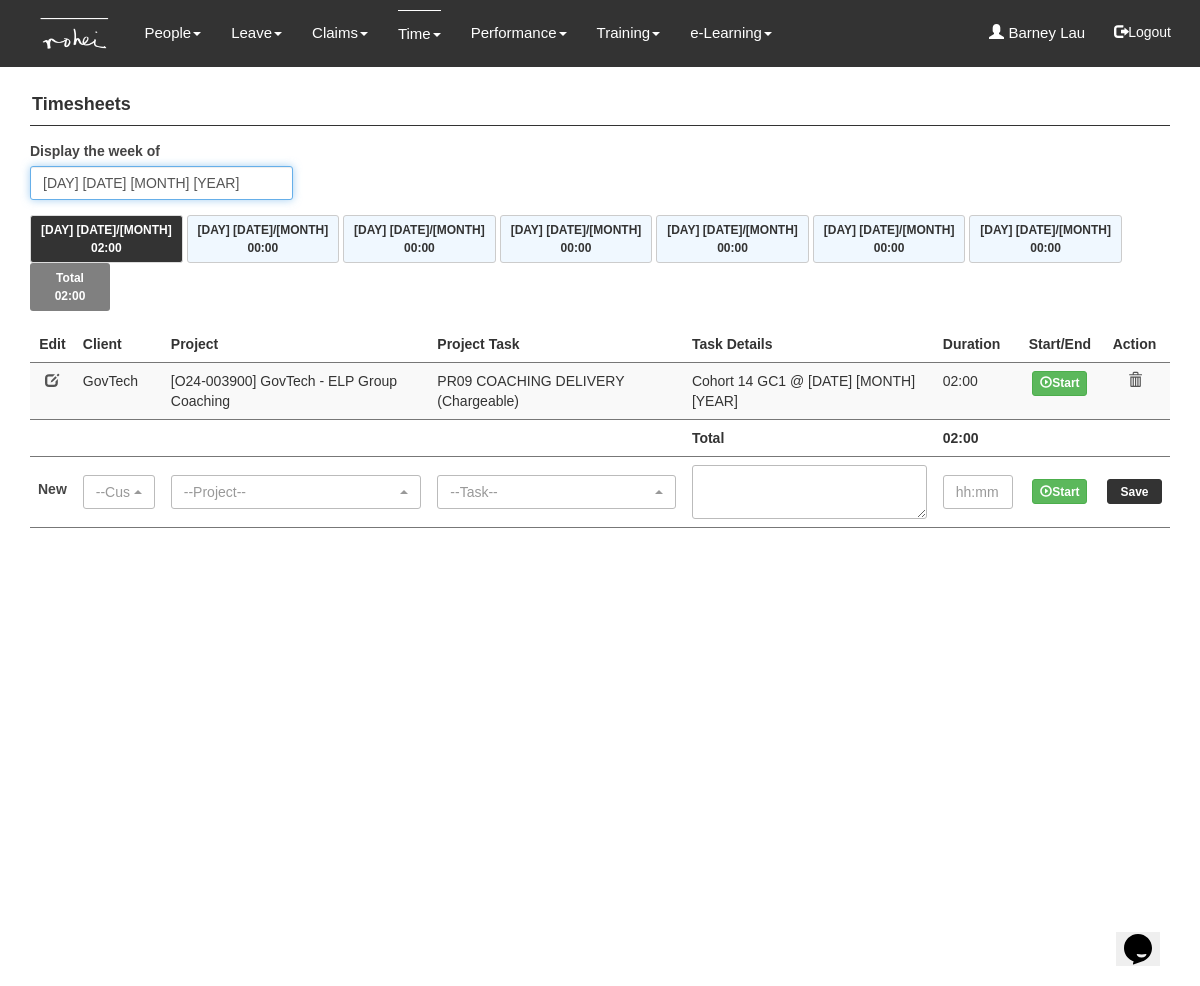 click on "Monday 20 October 2025" at bounding box center [161, 183] 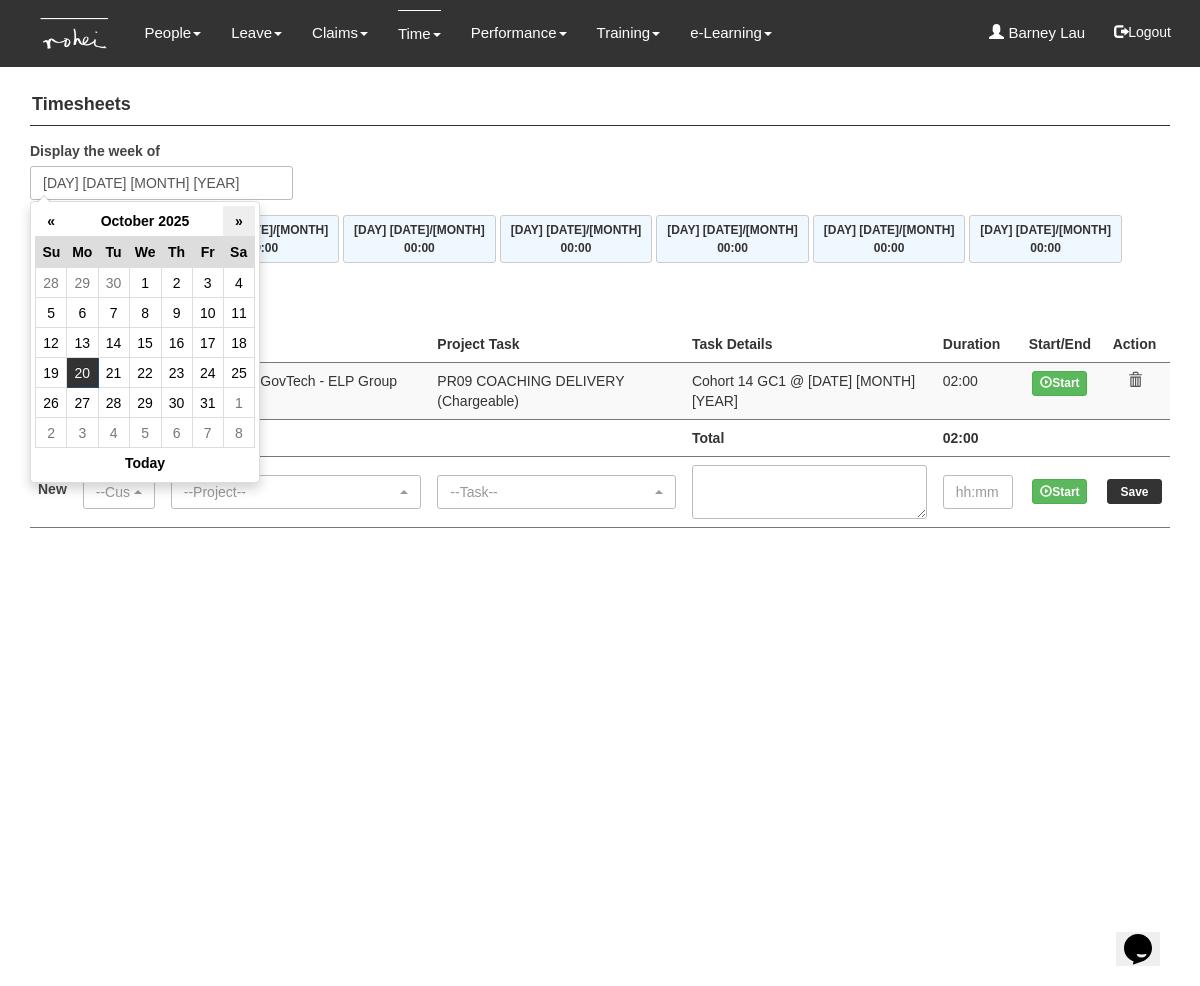 click on "»" at bounding box center (238, 221) 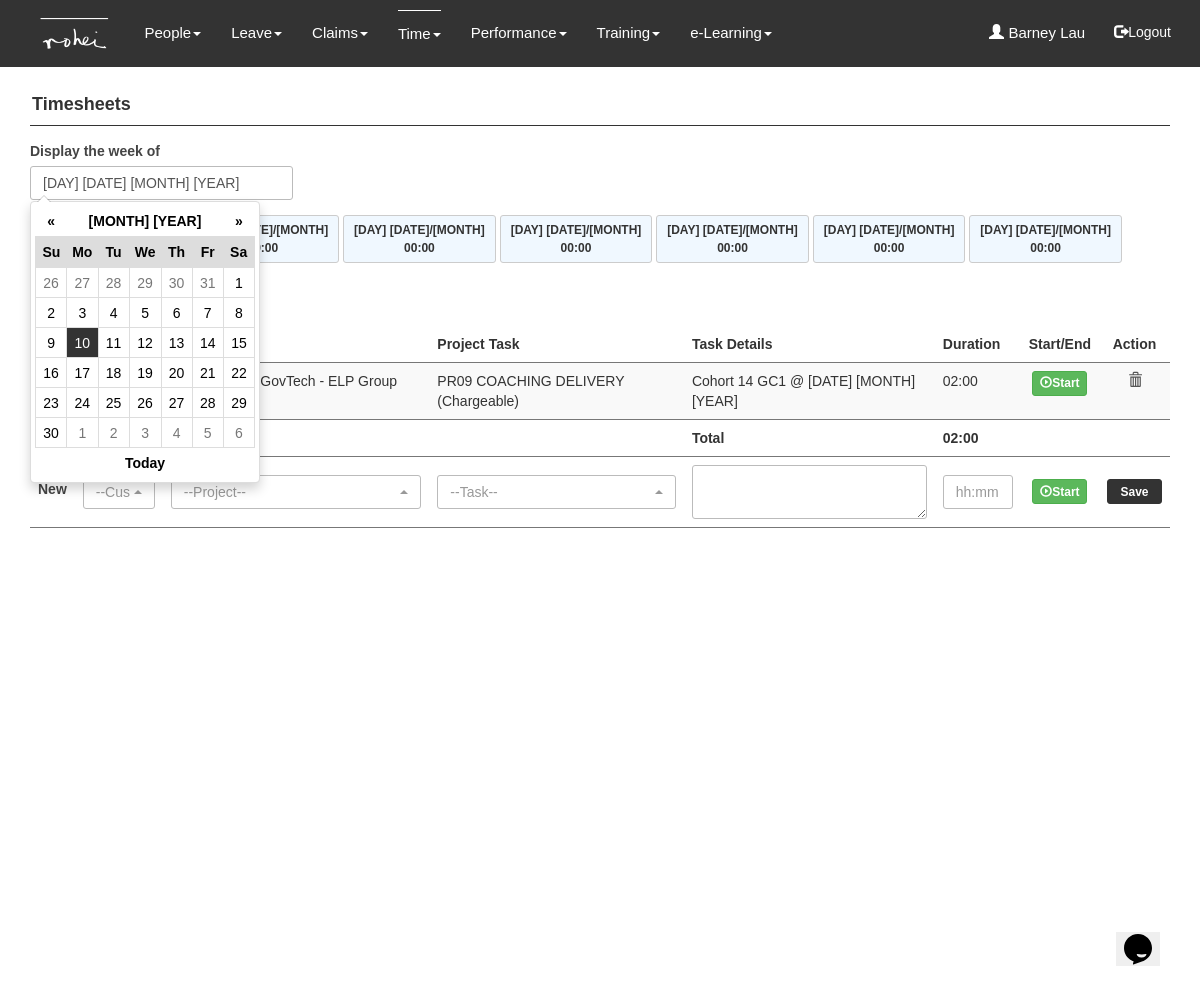 click on "10" at bounding box center [82, 343] 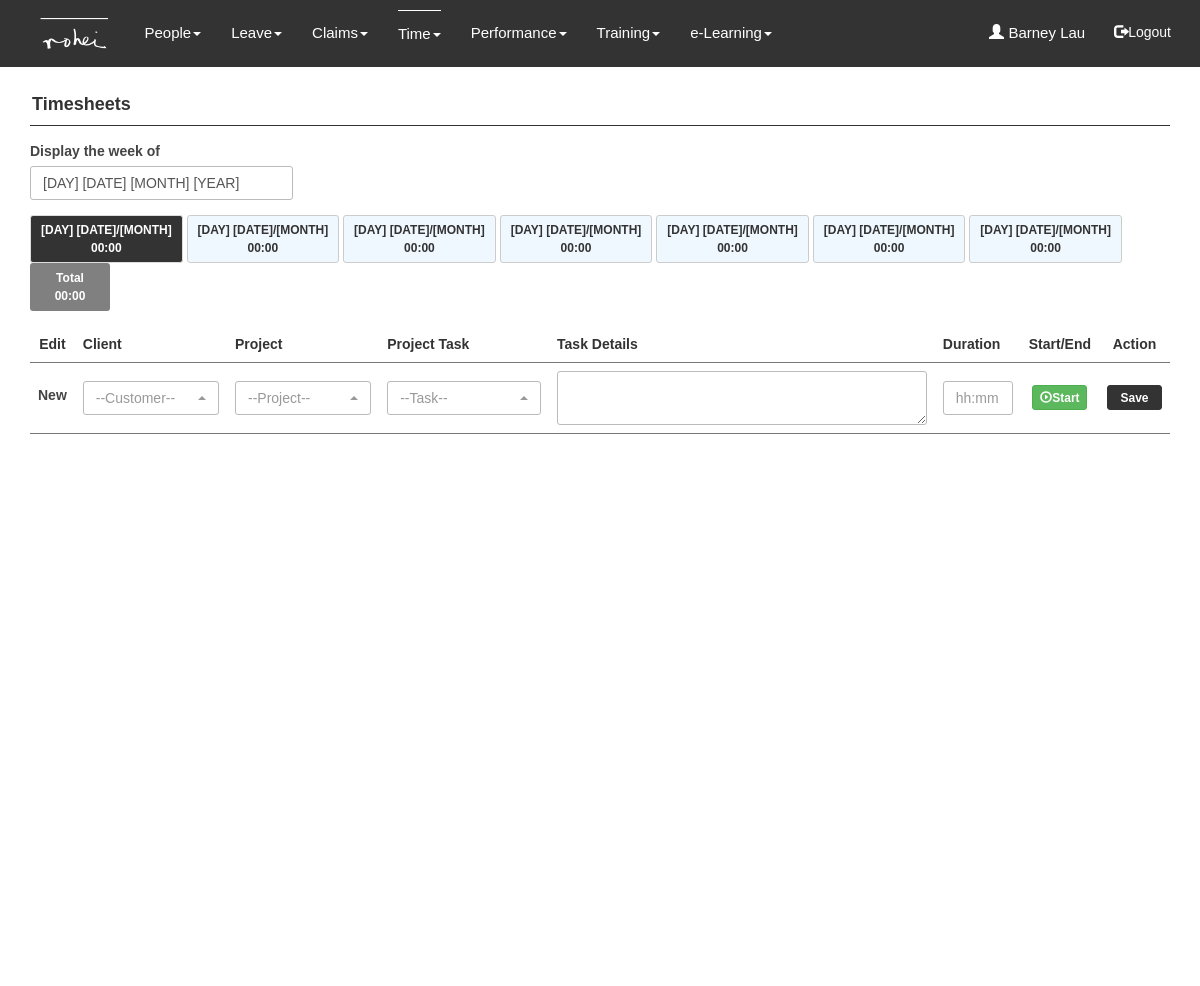 scroll, scrollTop: 0, scrollLeft: 0, axis: both 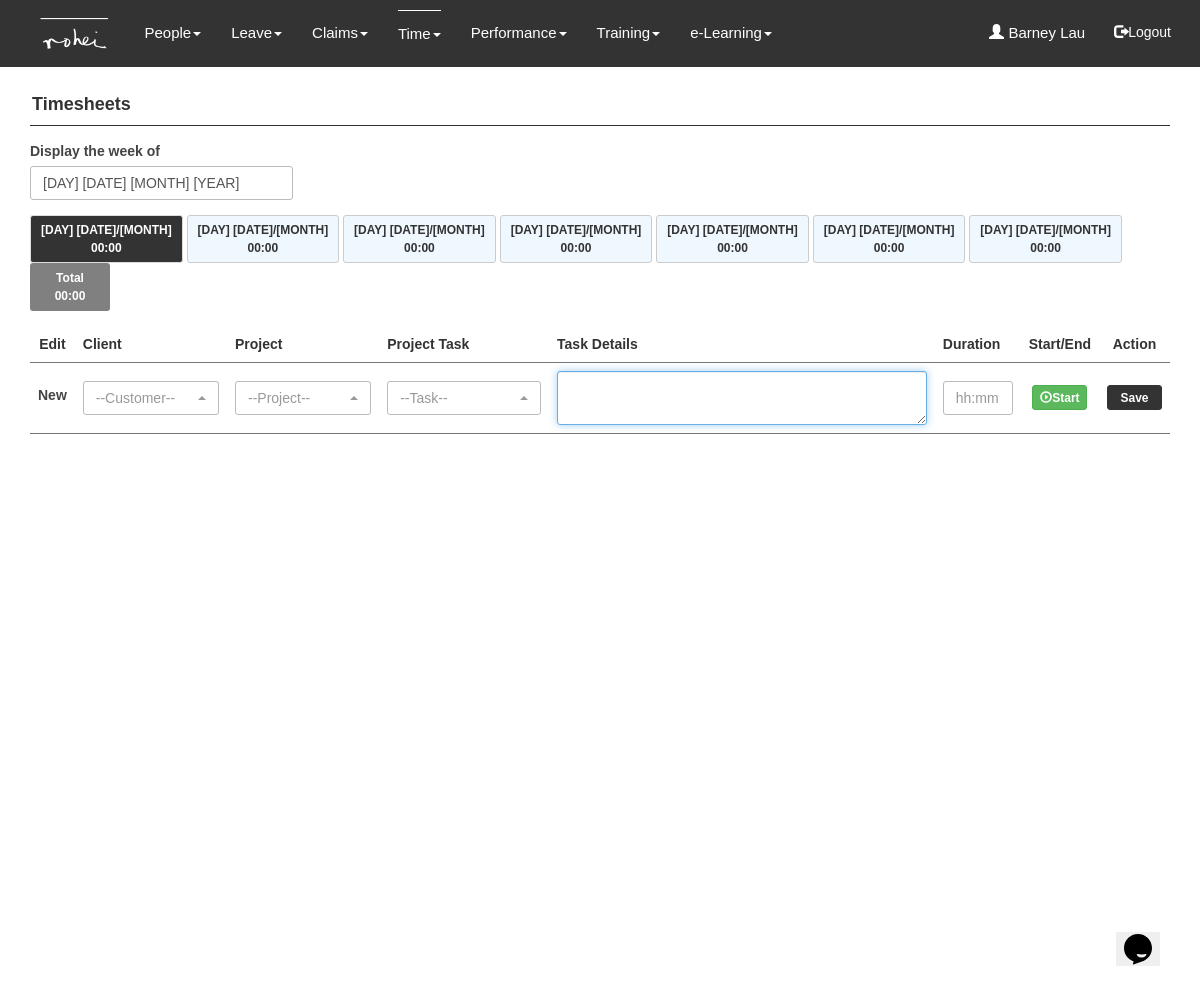 click at bounding box center [742, 398] 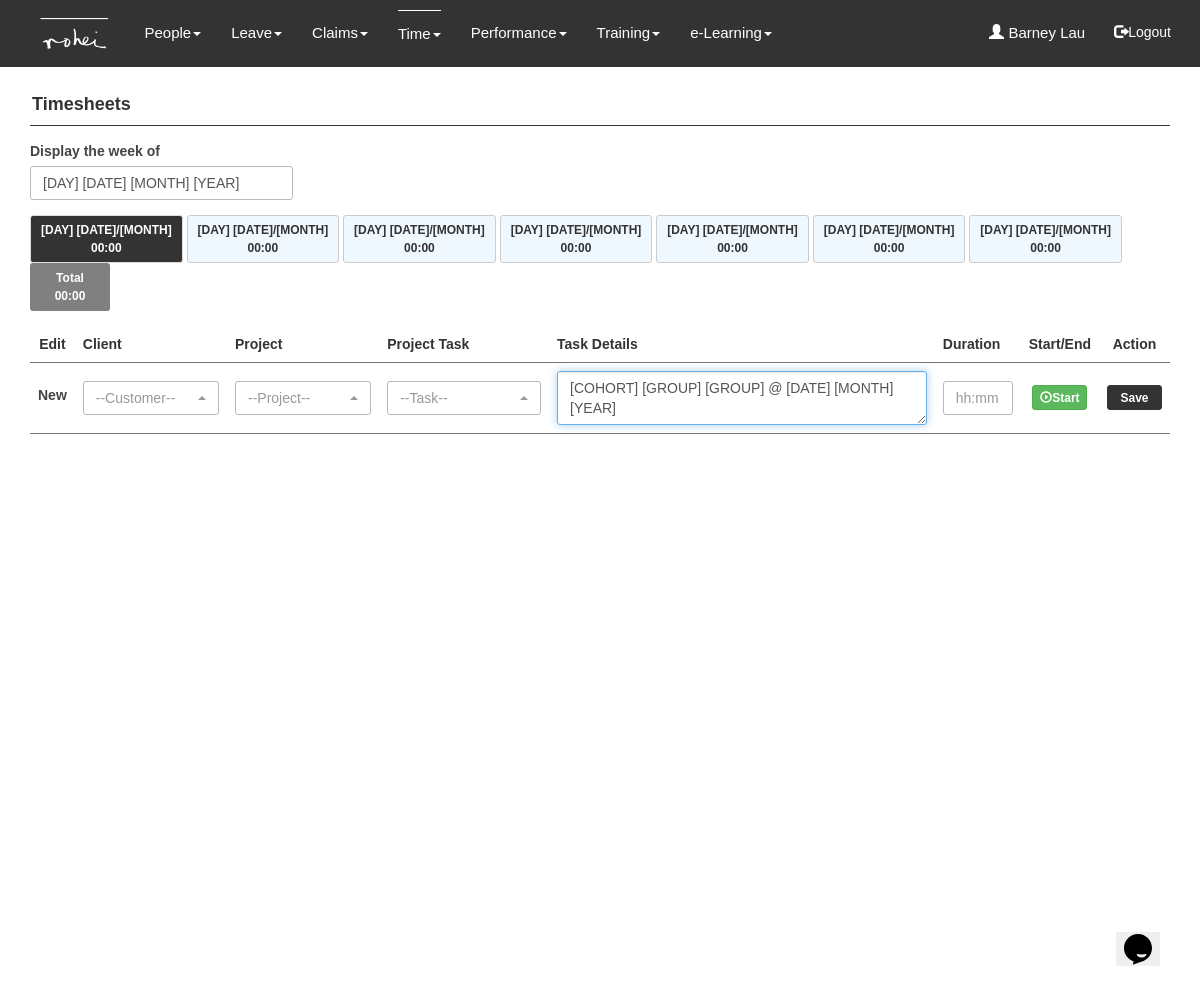 type on "[COHORT] [ID] @ [DD] [MONTH] [YYYY]" 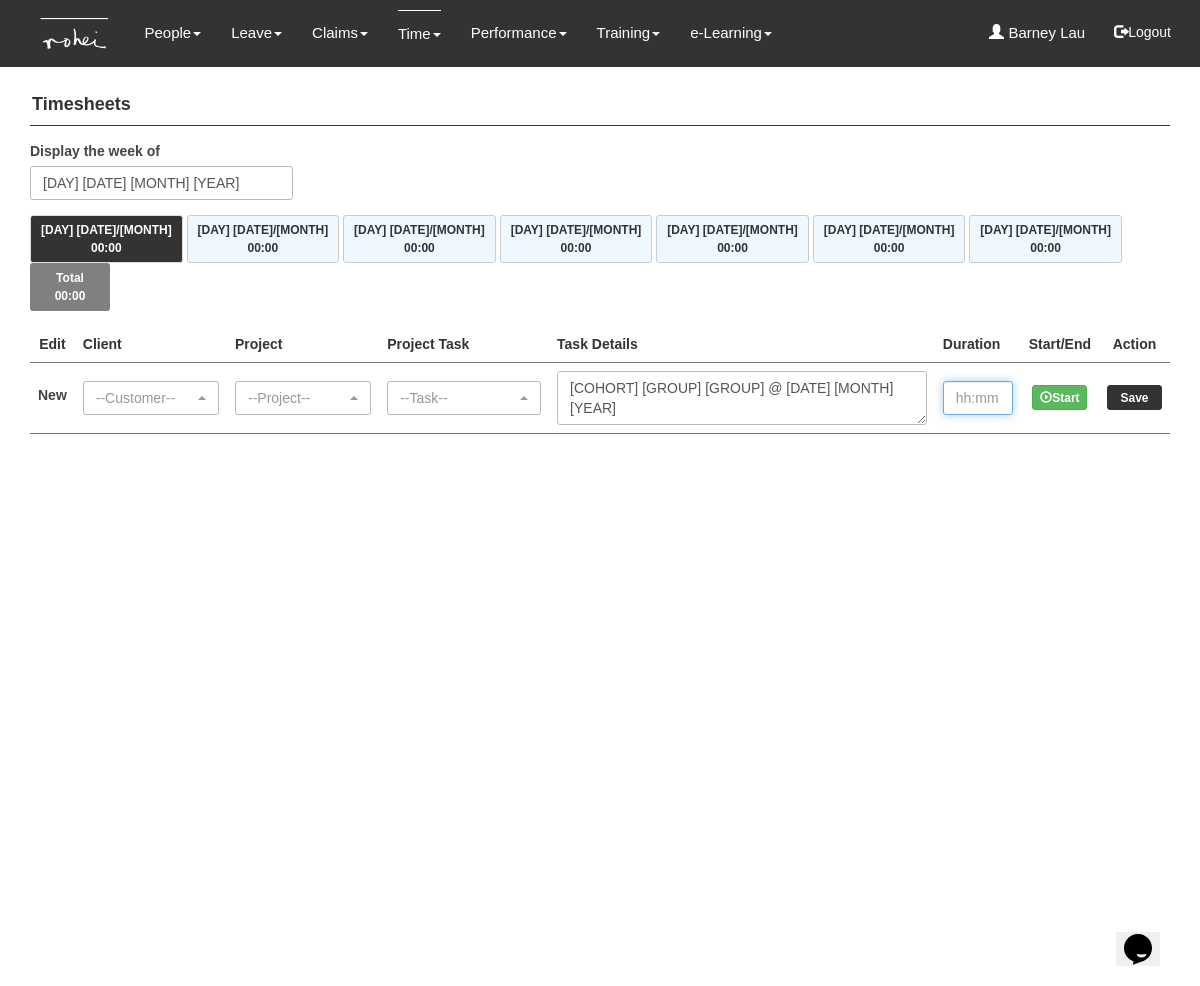 click at bounding box center [978, 398] 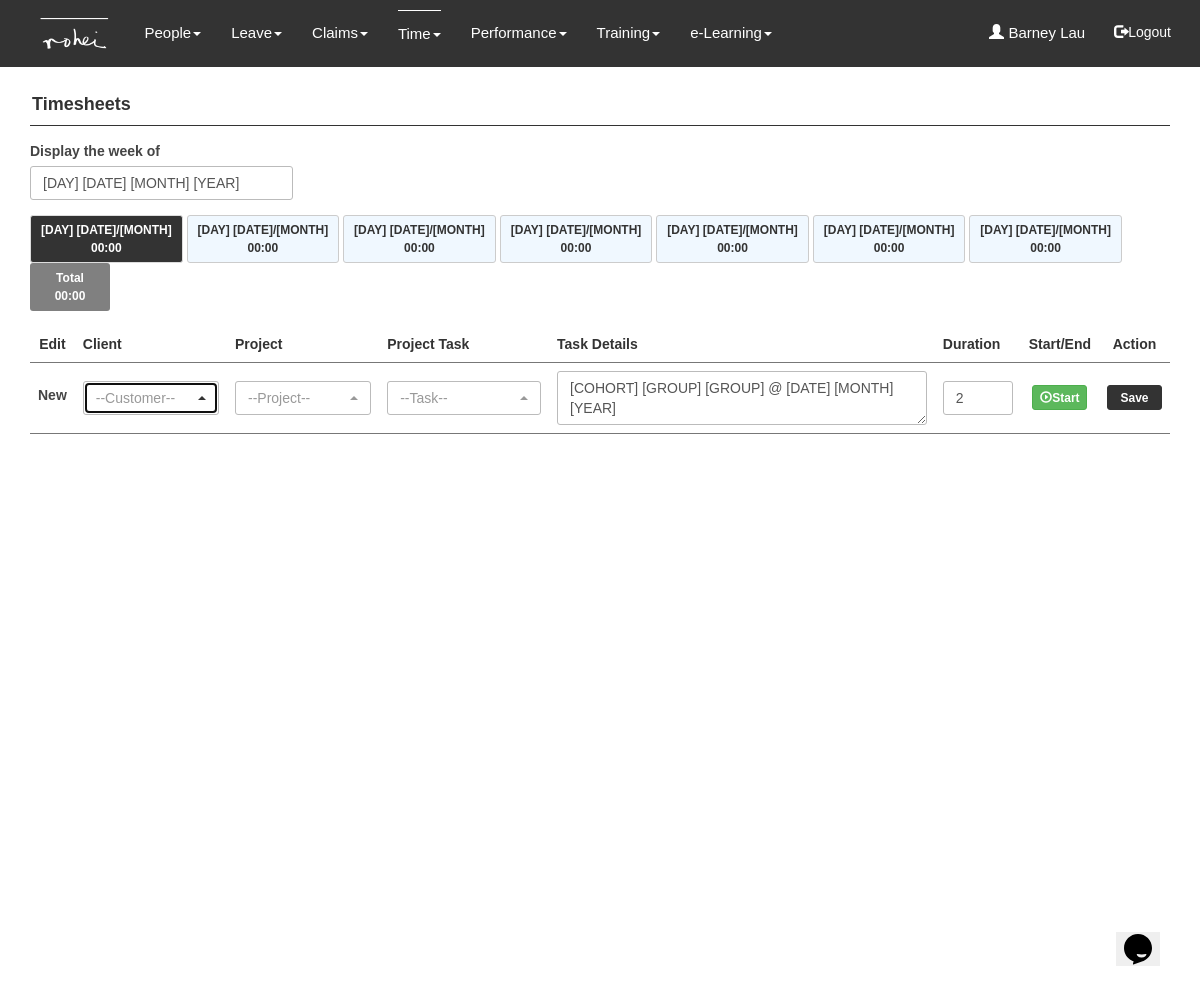 click on "--Customer--" at bounding box center [145, 398] 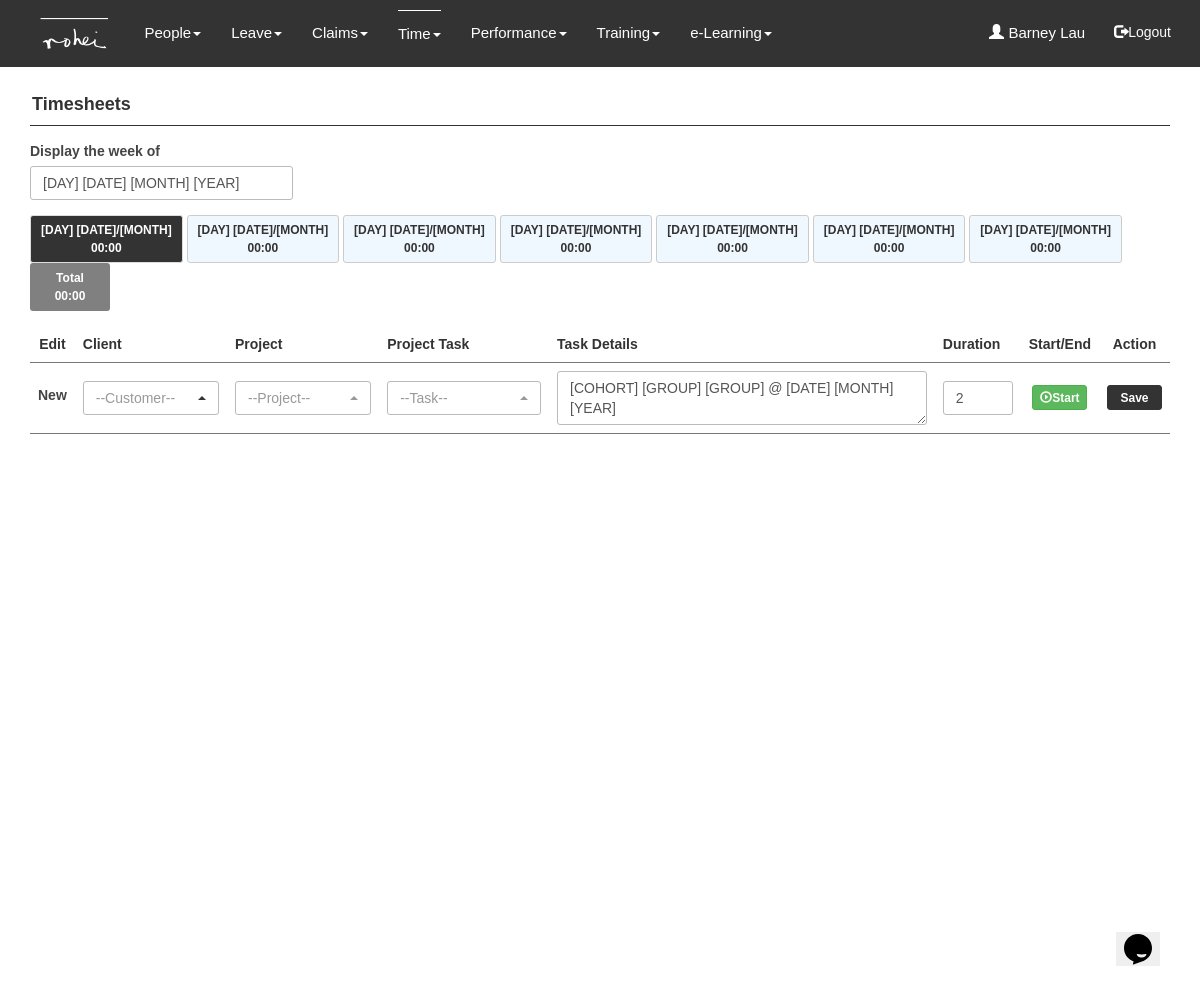 type on "2:00" 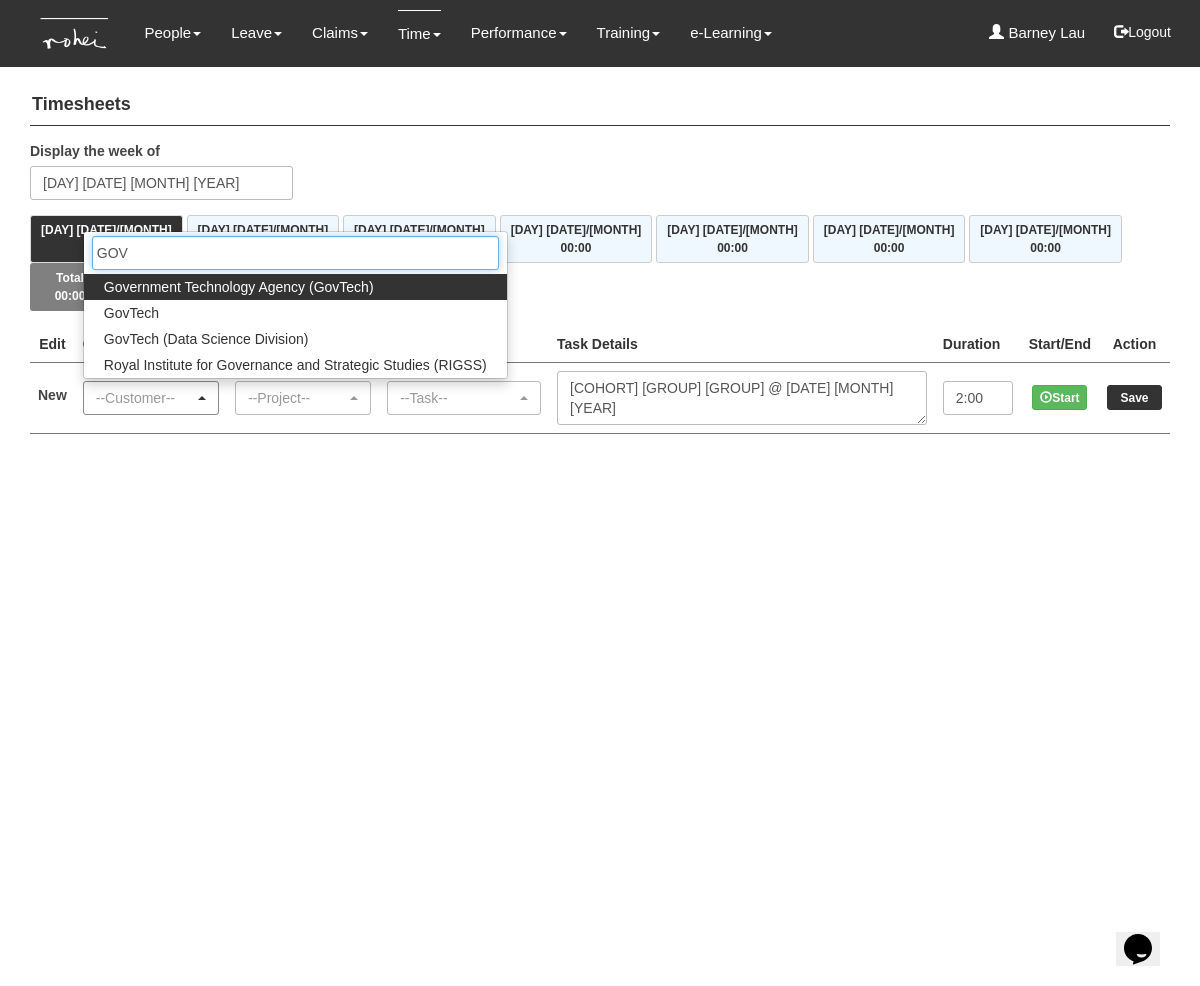 type on "GOVT" 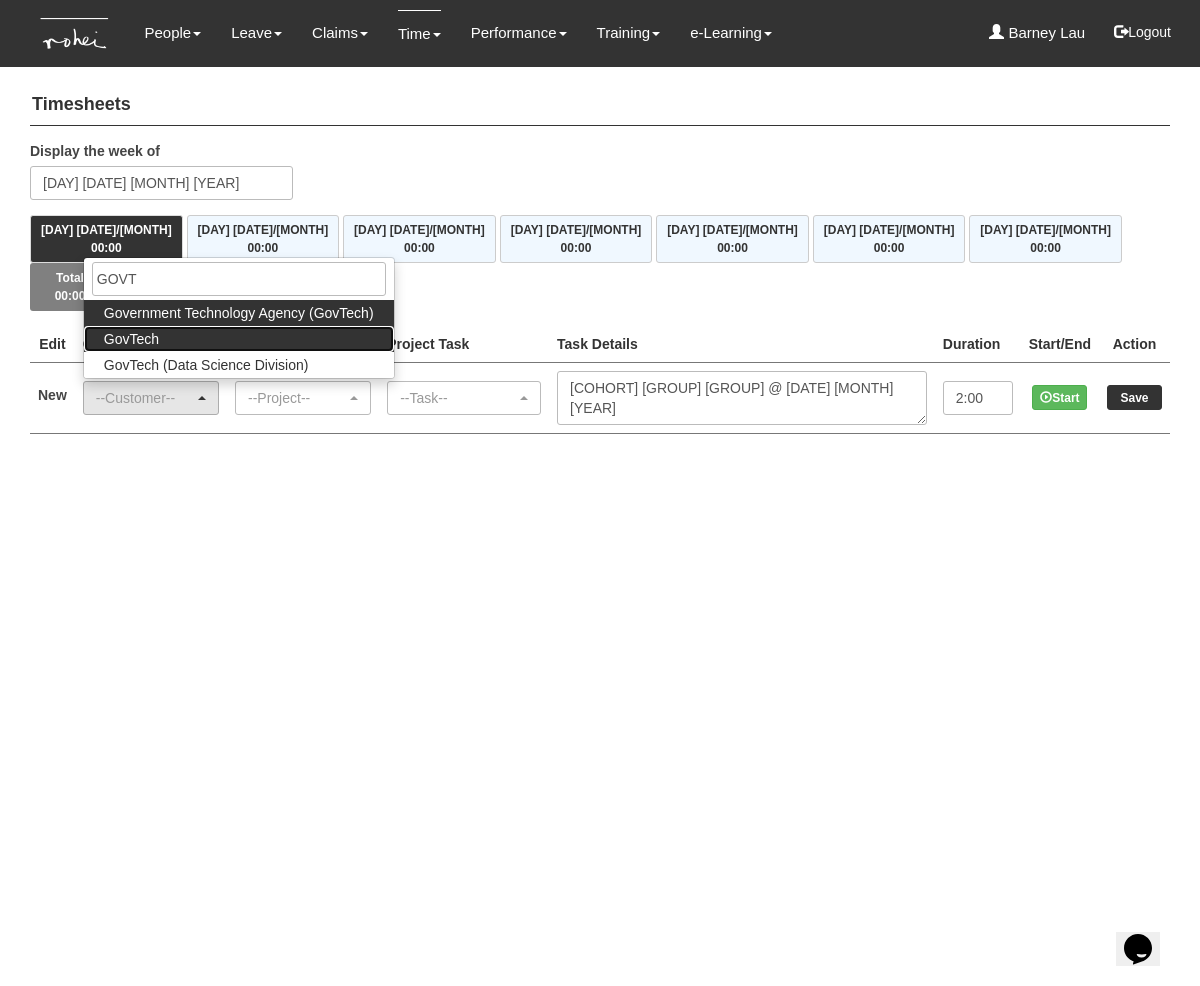 click on "GovTech" at bounding box center [239, 339] 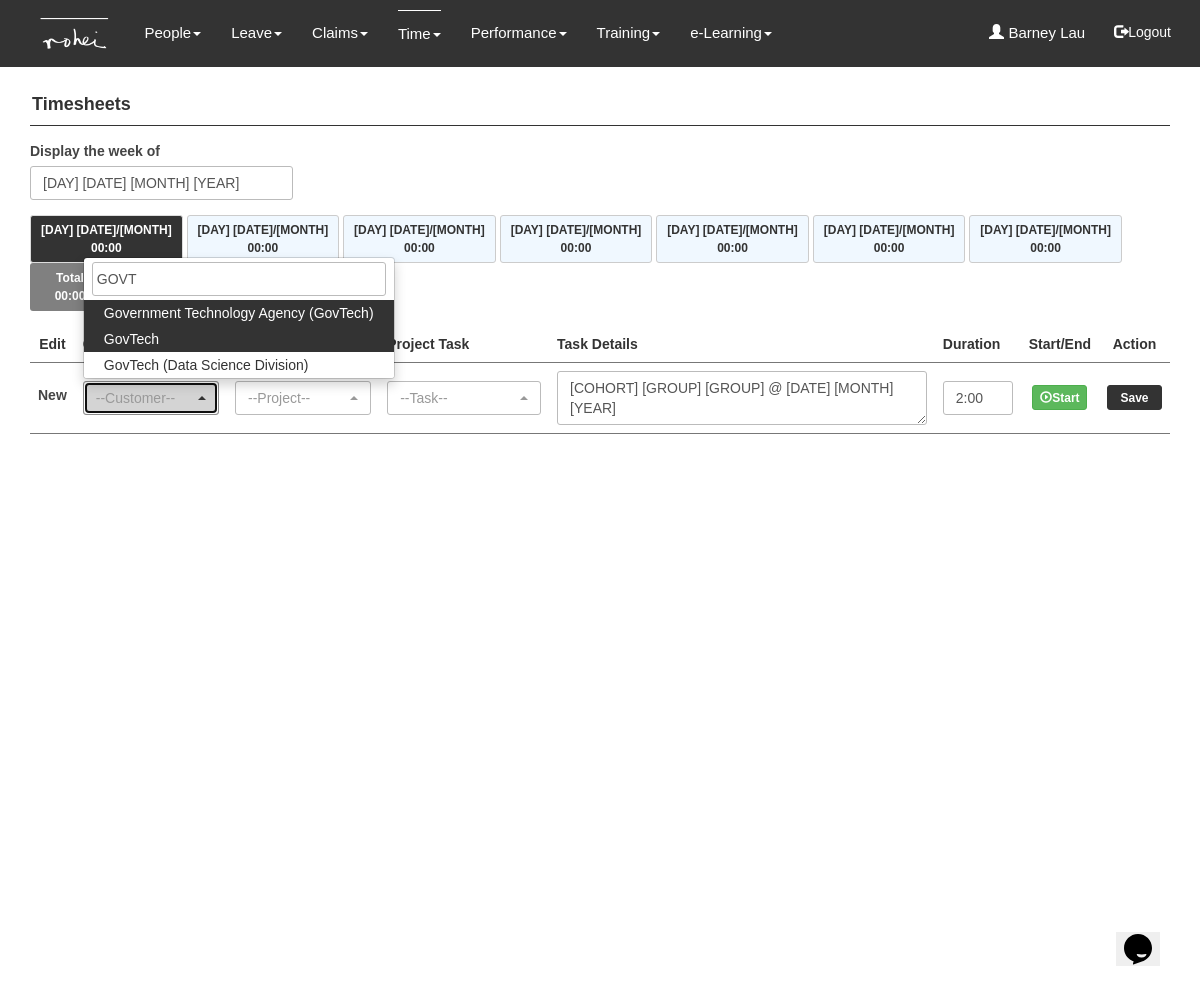 select on "427" 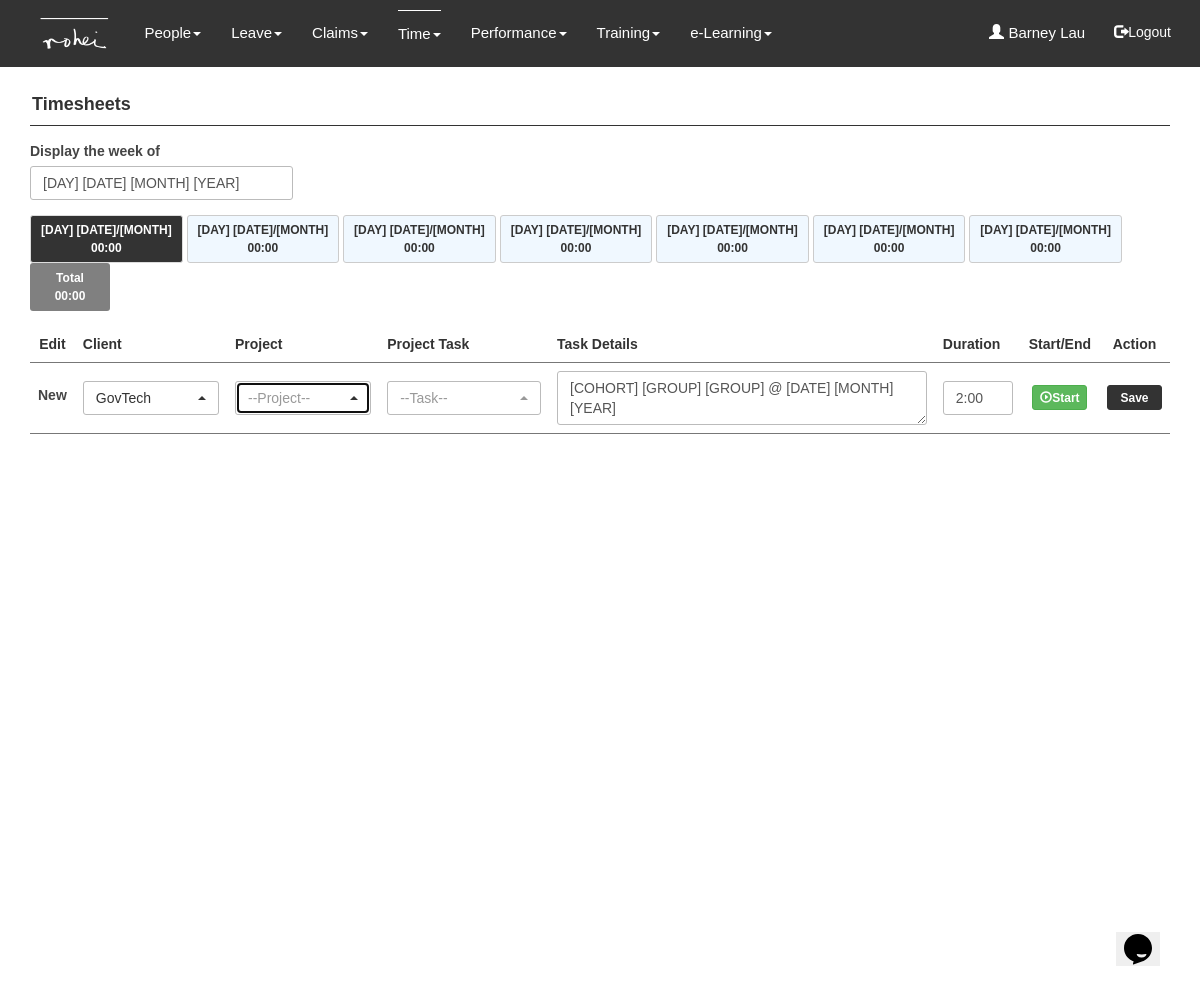 click on "--Project--" at bounding box center (297, 398) 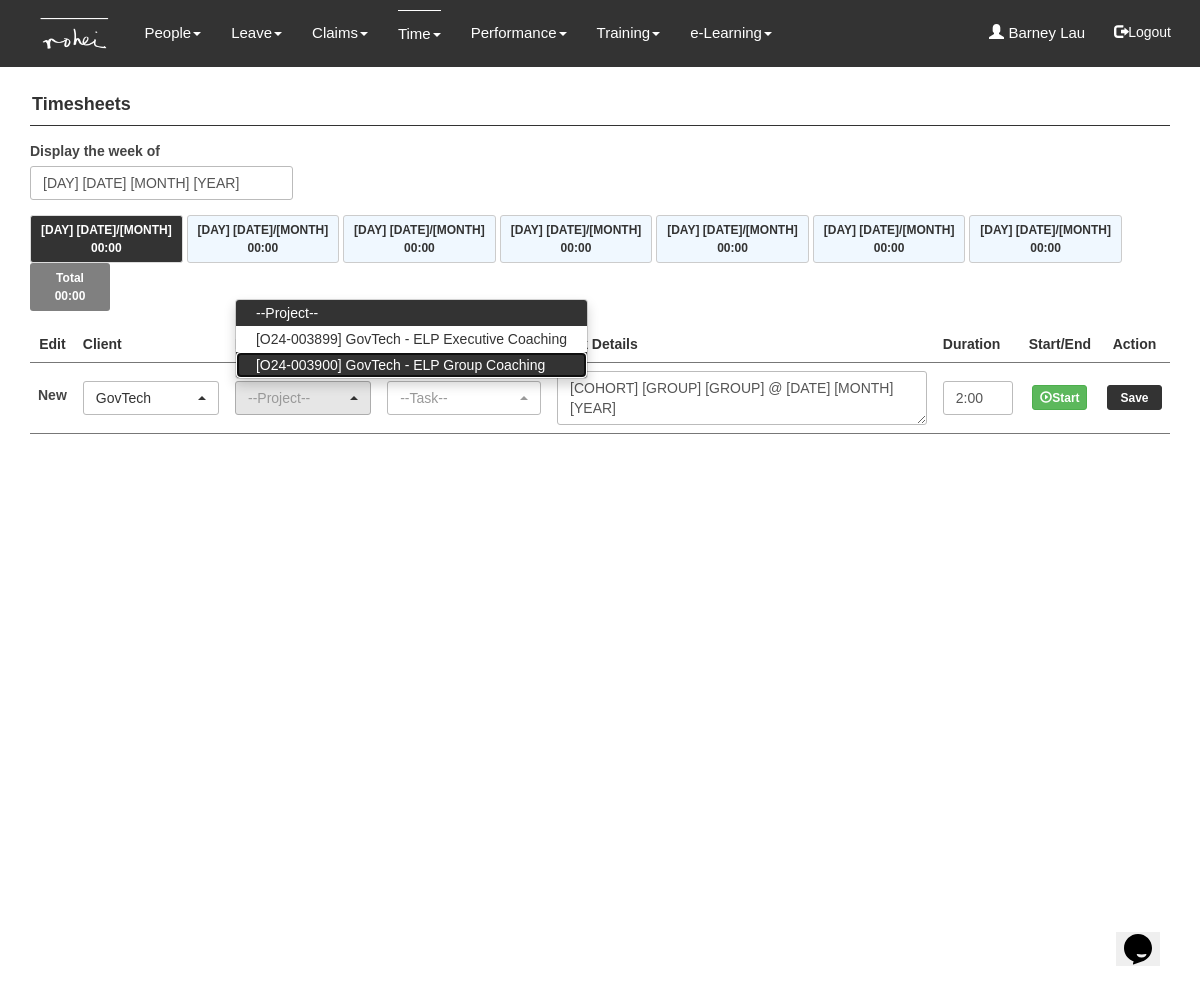 click on "[O24-003900] GovTech - ELP Group Coaching" at bounding box center (400, 365) 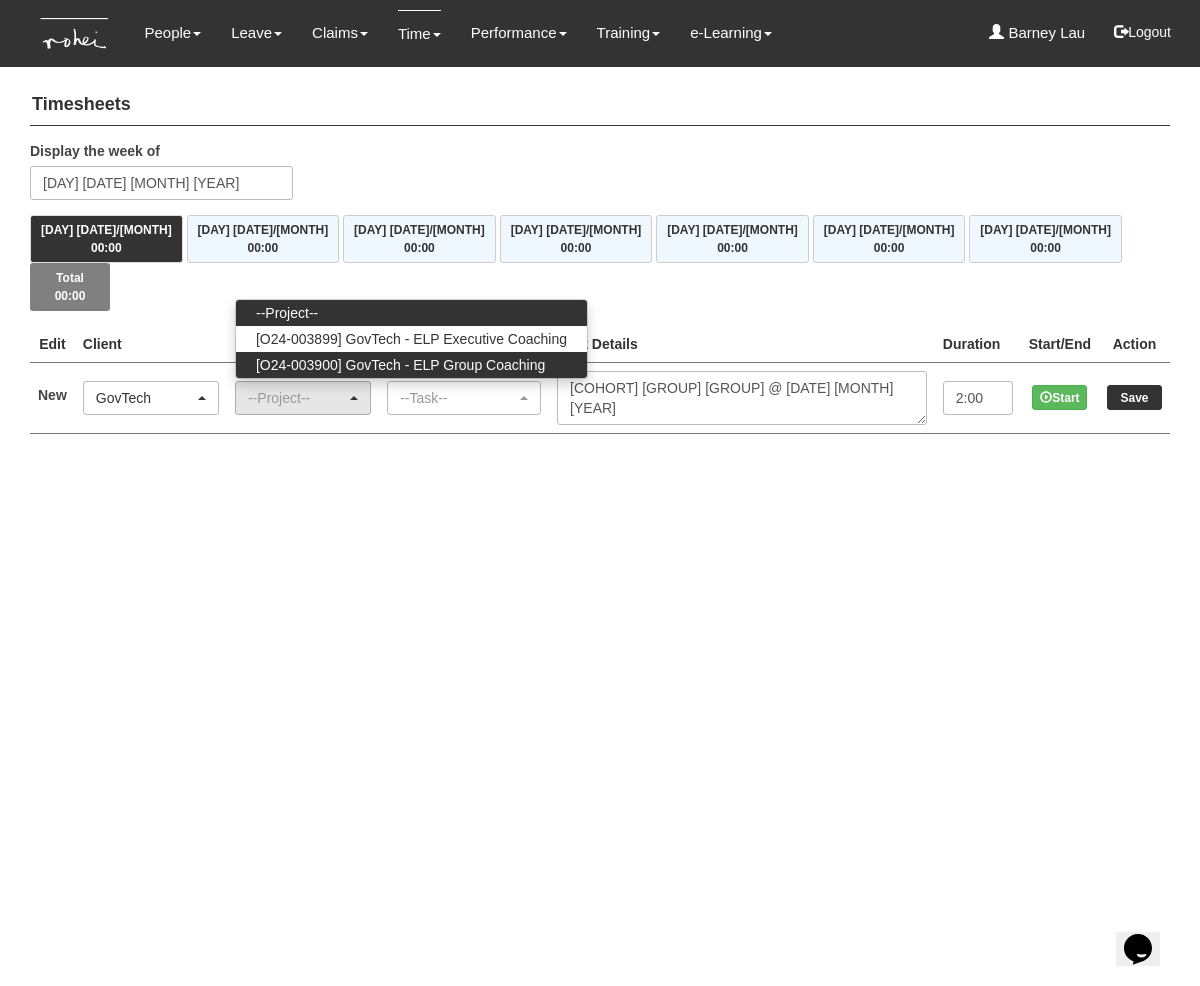 select on "2539" 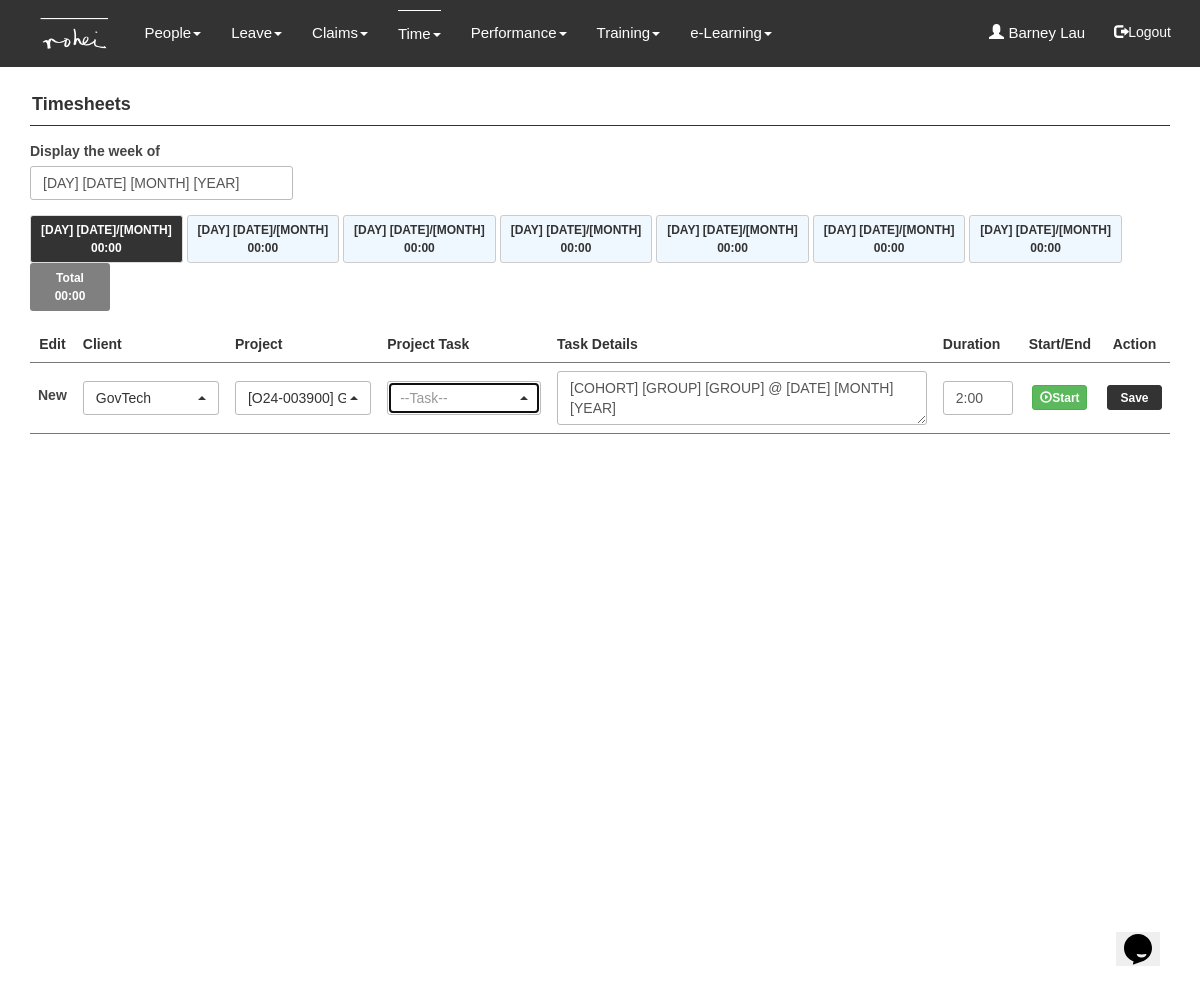 click on "--Task--" at bounding box center [458, 398] 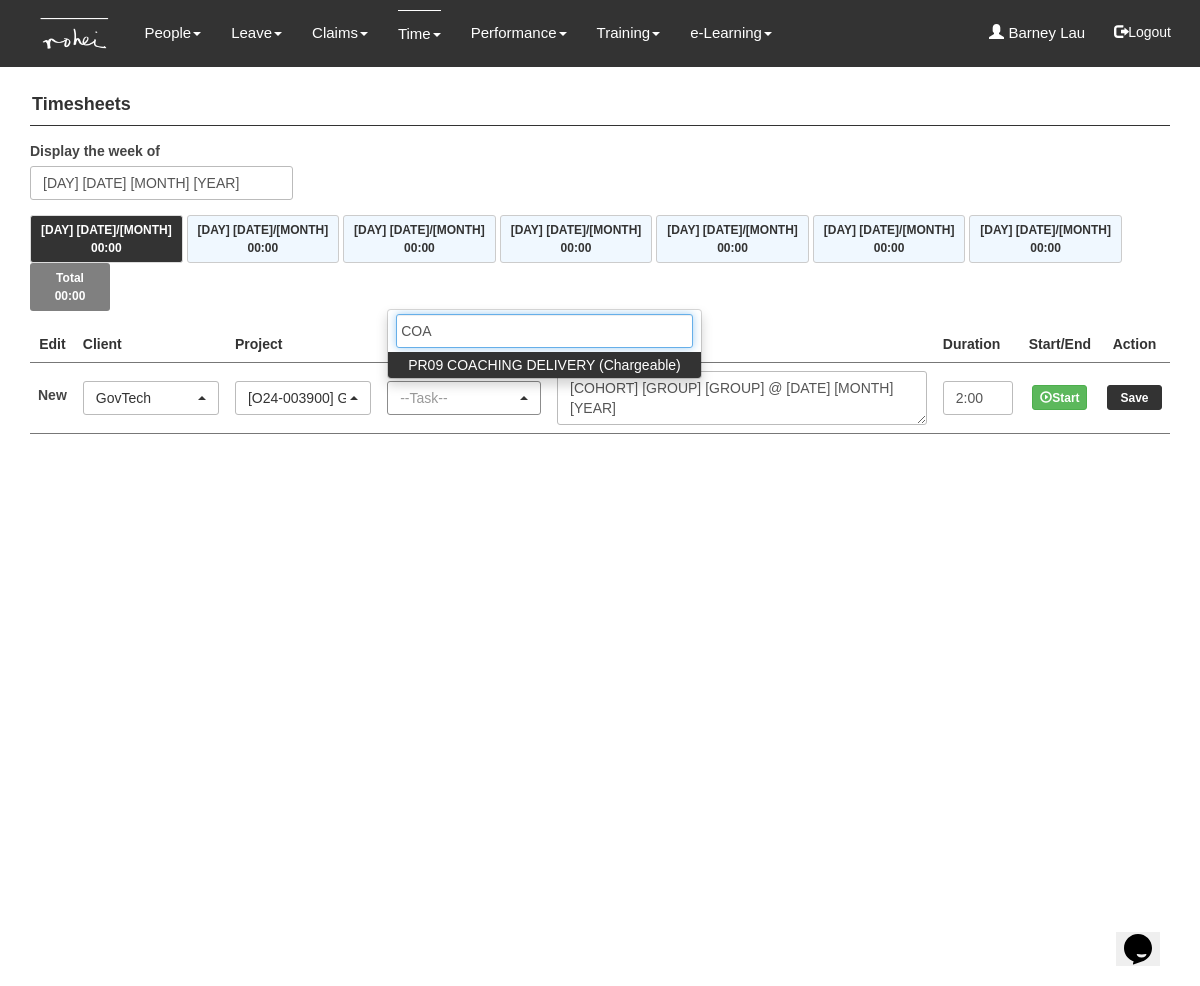 type on "COAC" 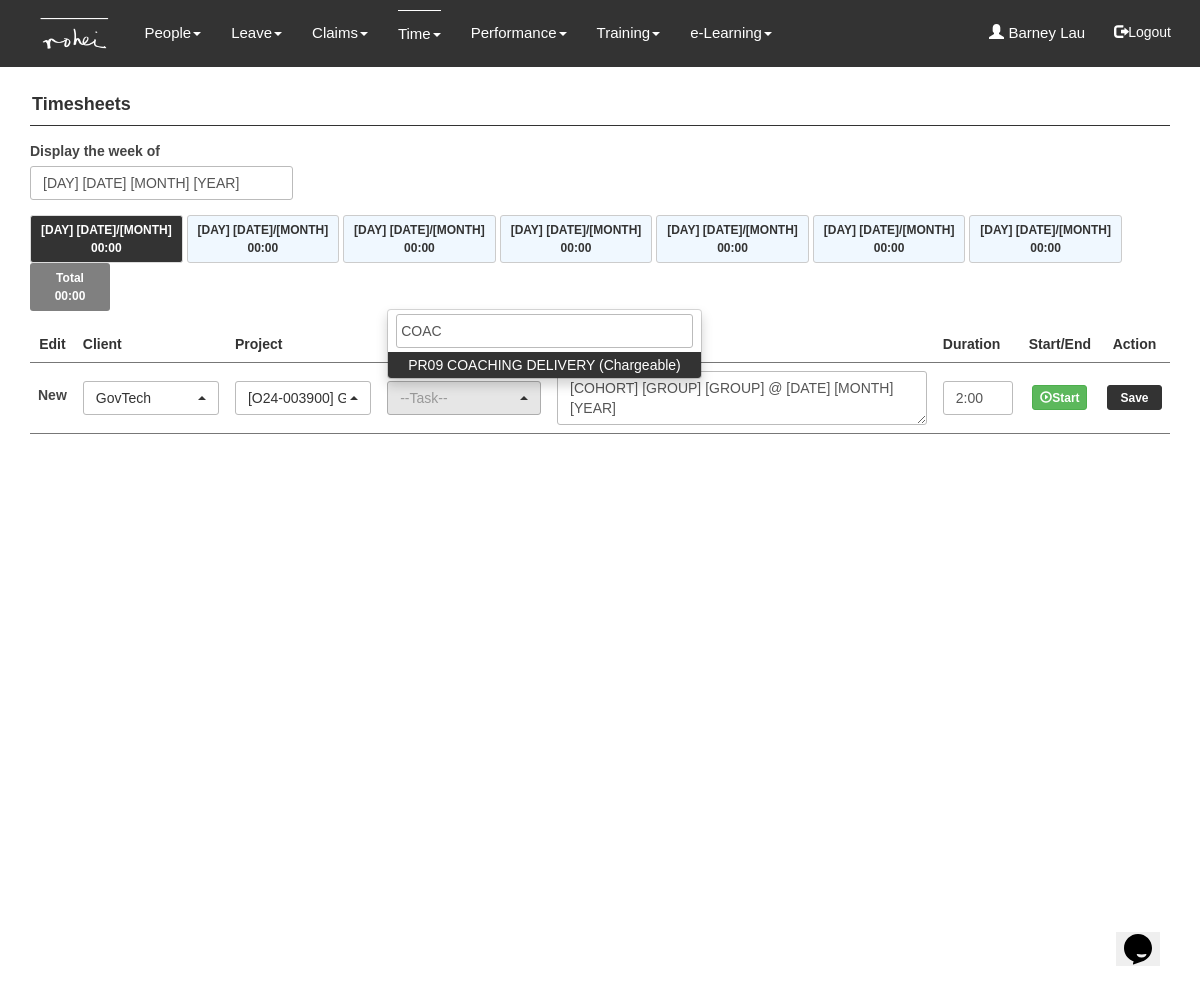 click on "PR09 COACHING DELIVERY (Chargeable)" at bounding box center [544, 365] 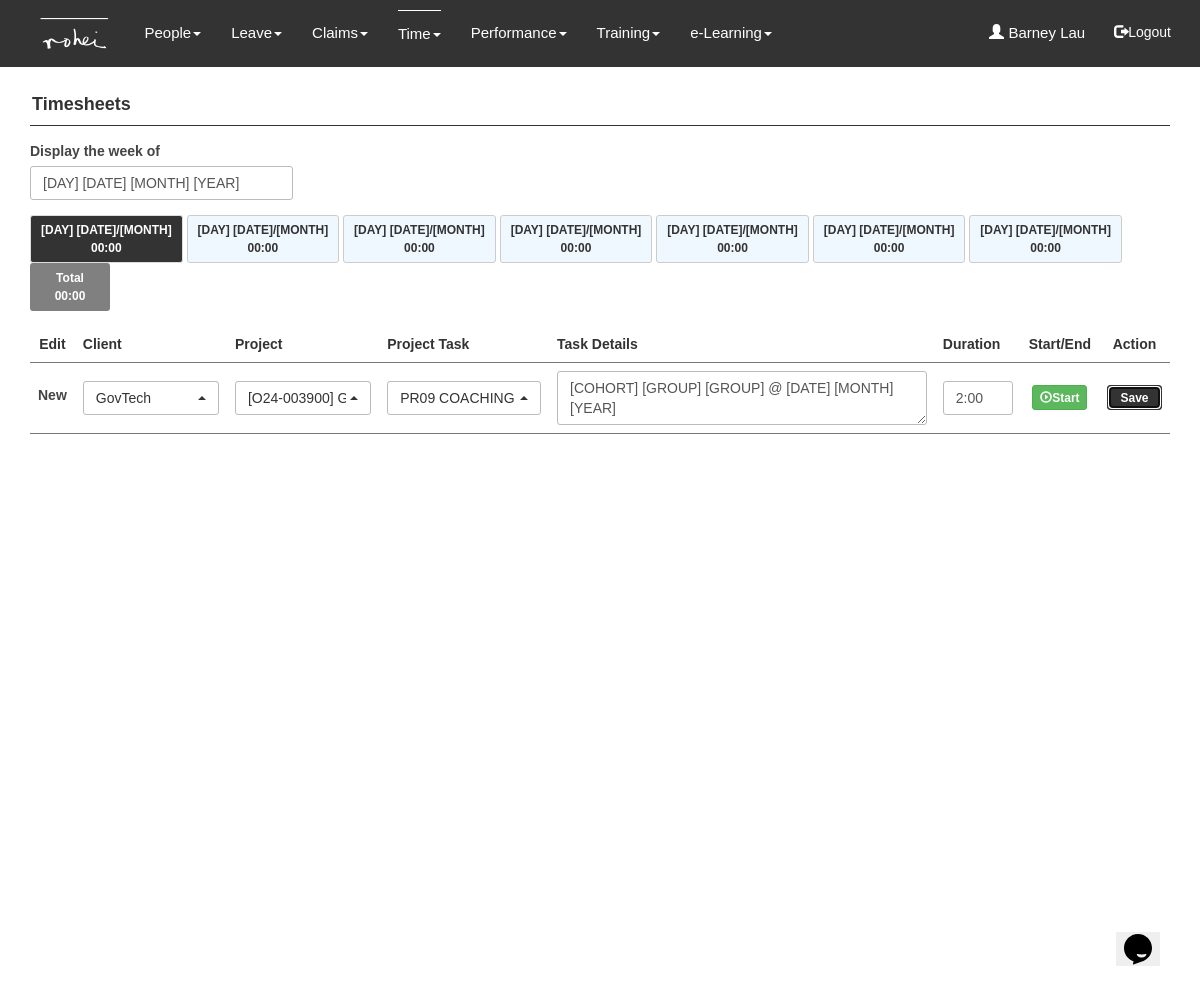 click on "Save" at bounding box center (1134, 397) 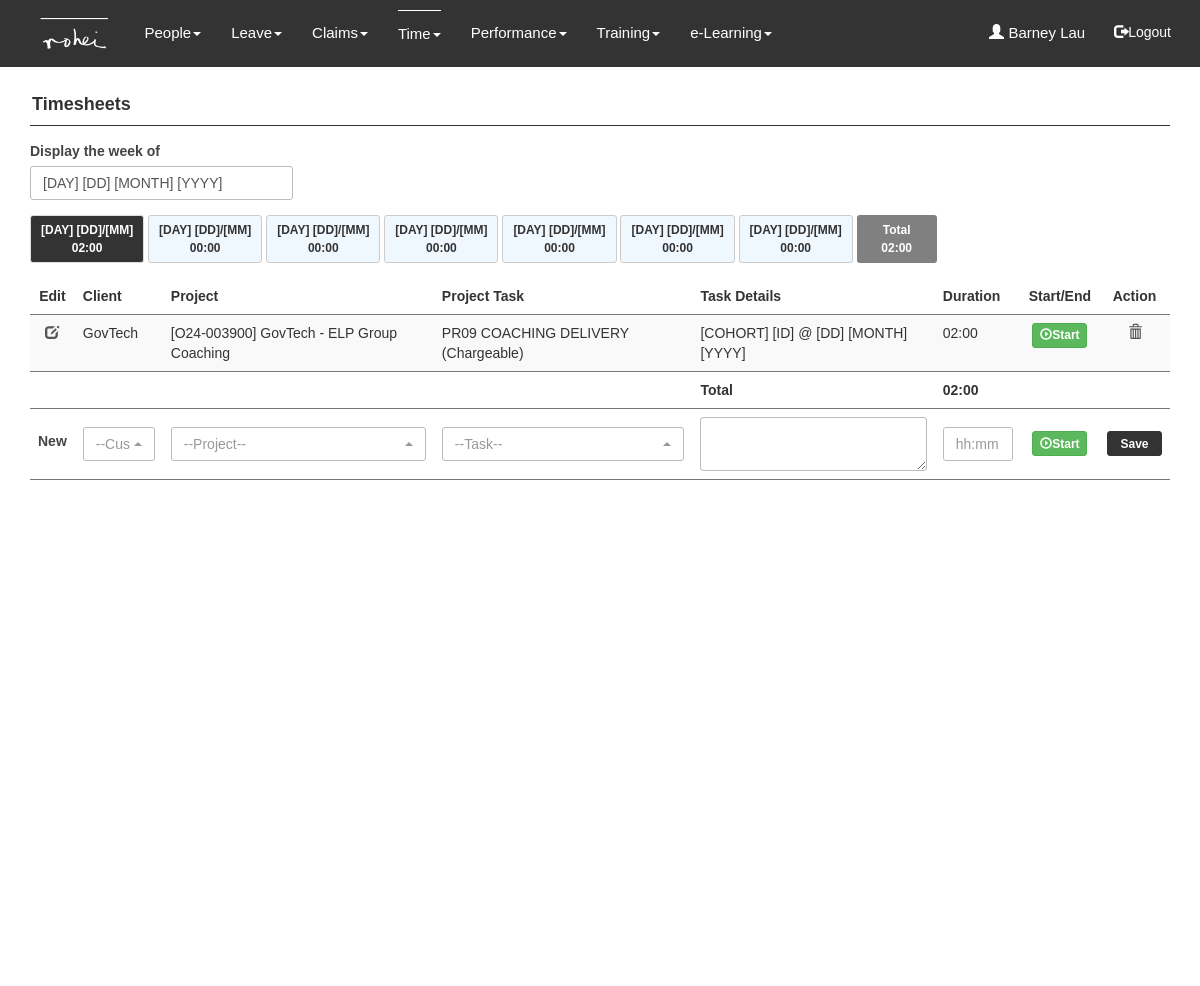 scroll, scrollTop: 0, scrollLeft: 0, axis: both 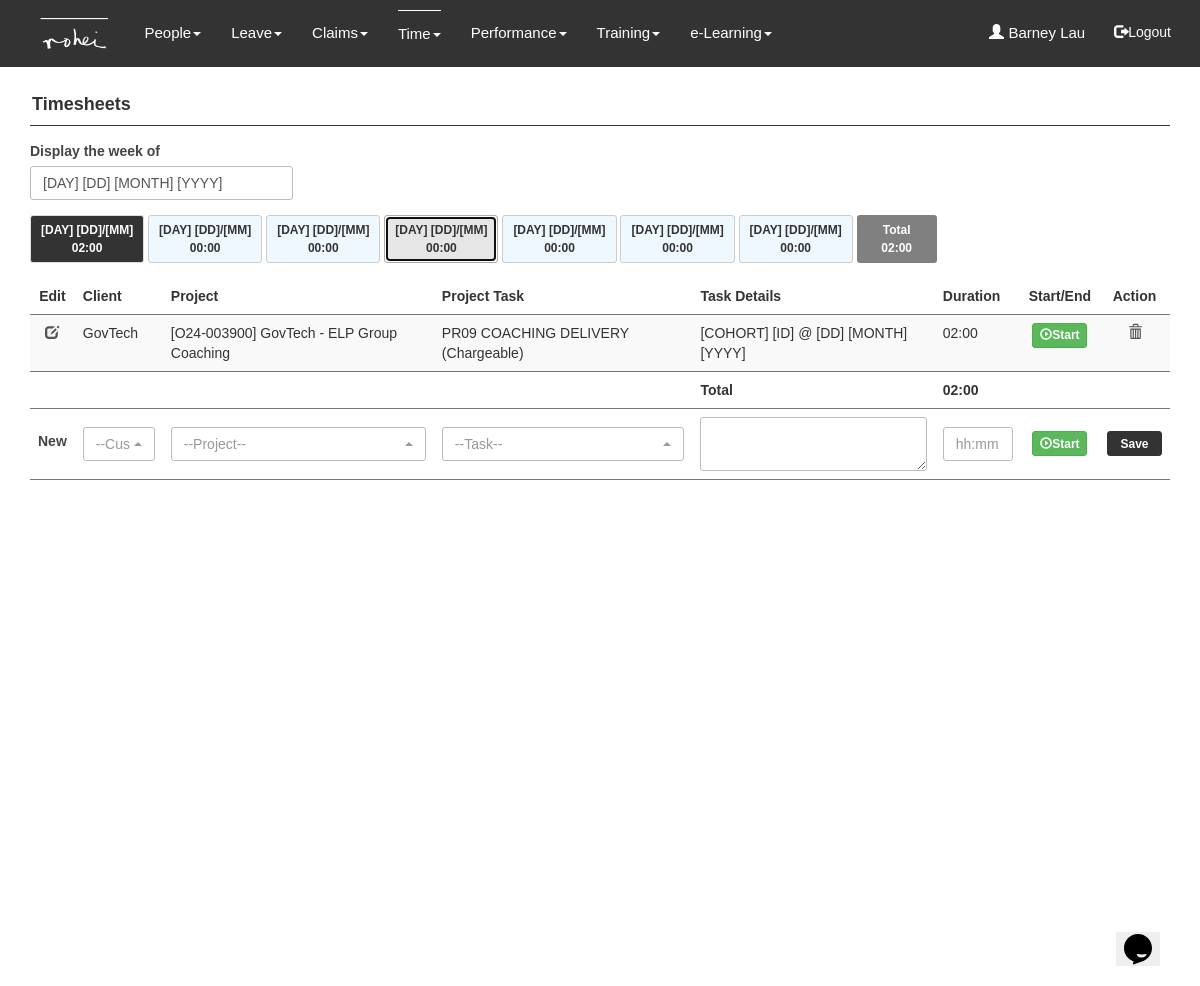 click on "[DAY] [DD]/[MM] [HH]:[MM]" at bounding box center [441, 239] 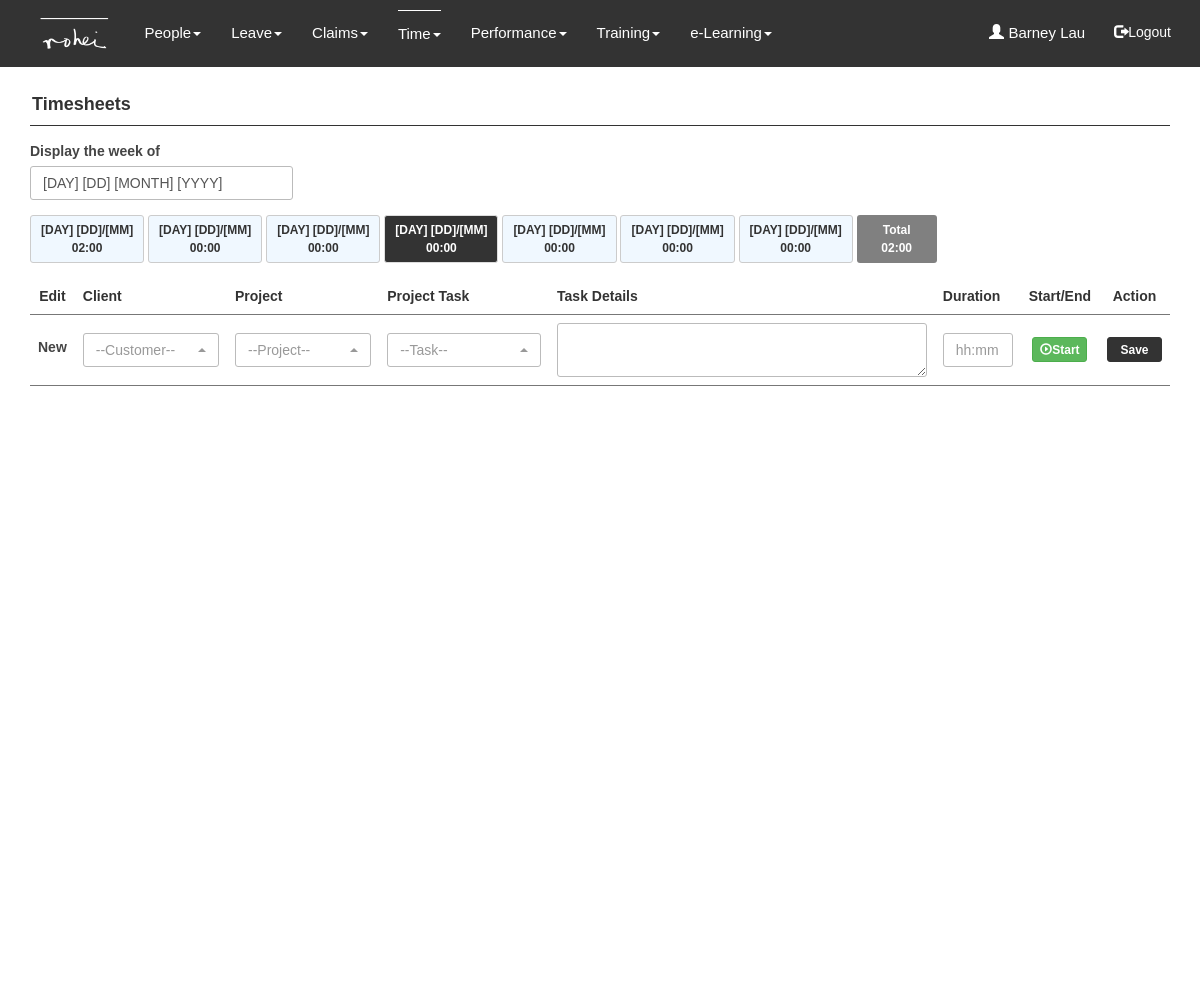 scroll, scrollTop: 0, scrollLeft: 0, axis: both 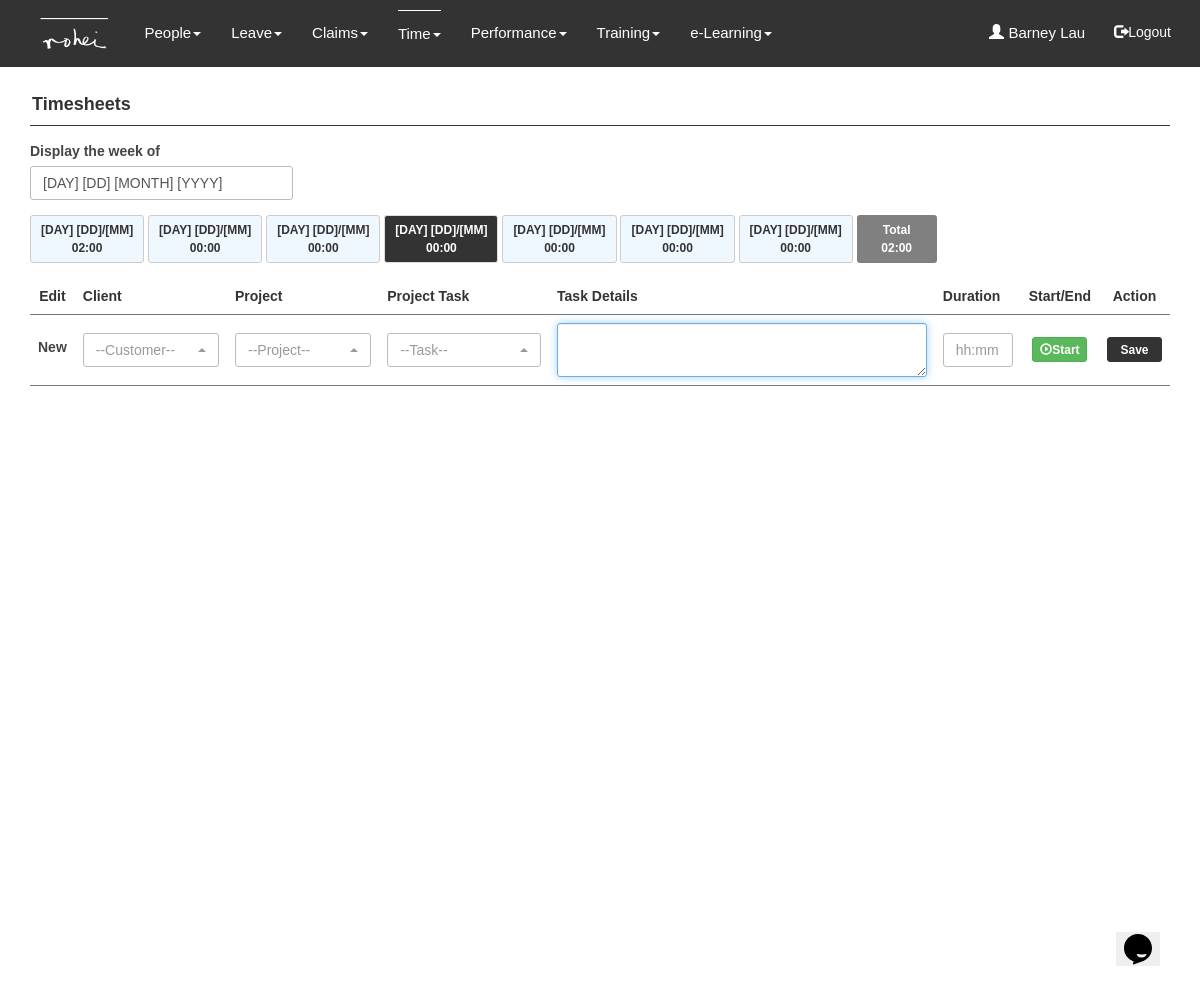 click at bounding box center (742, 350) 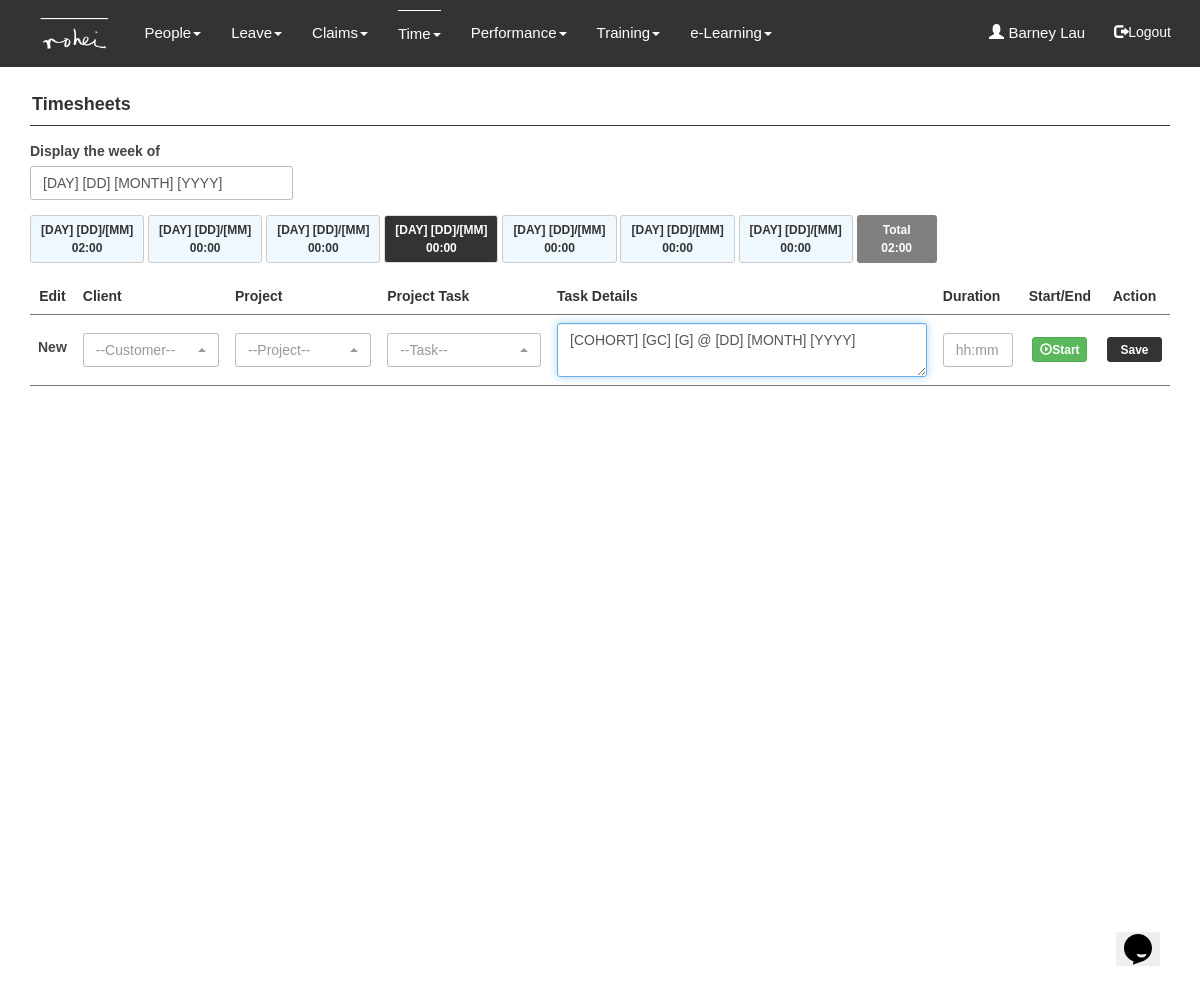 type on "[COHORT] [GC] [G] @ [DD] [MONTH] [YYYY]" 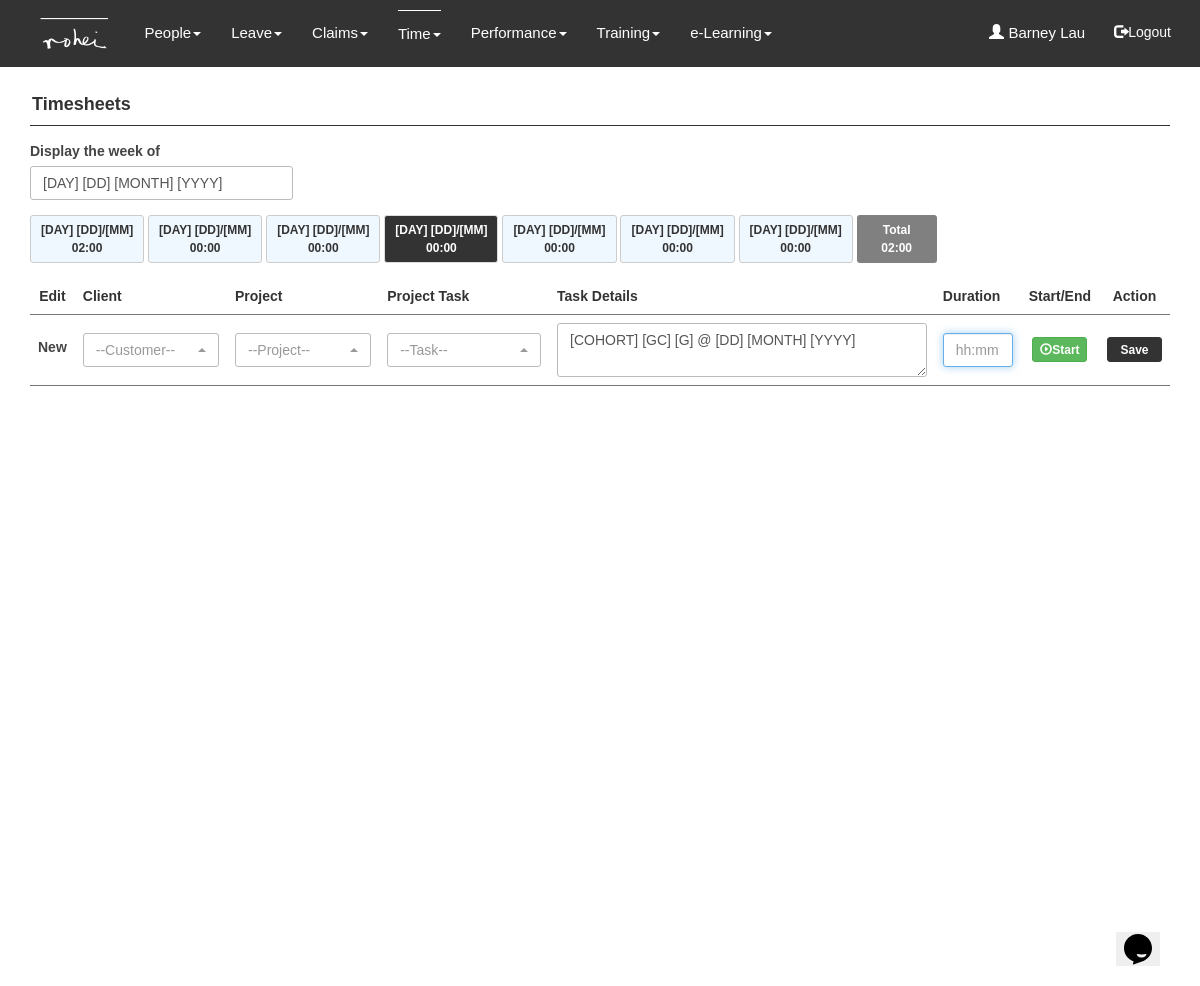 click at bounding box center [978, 350] 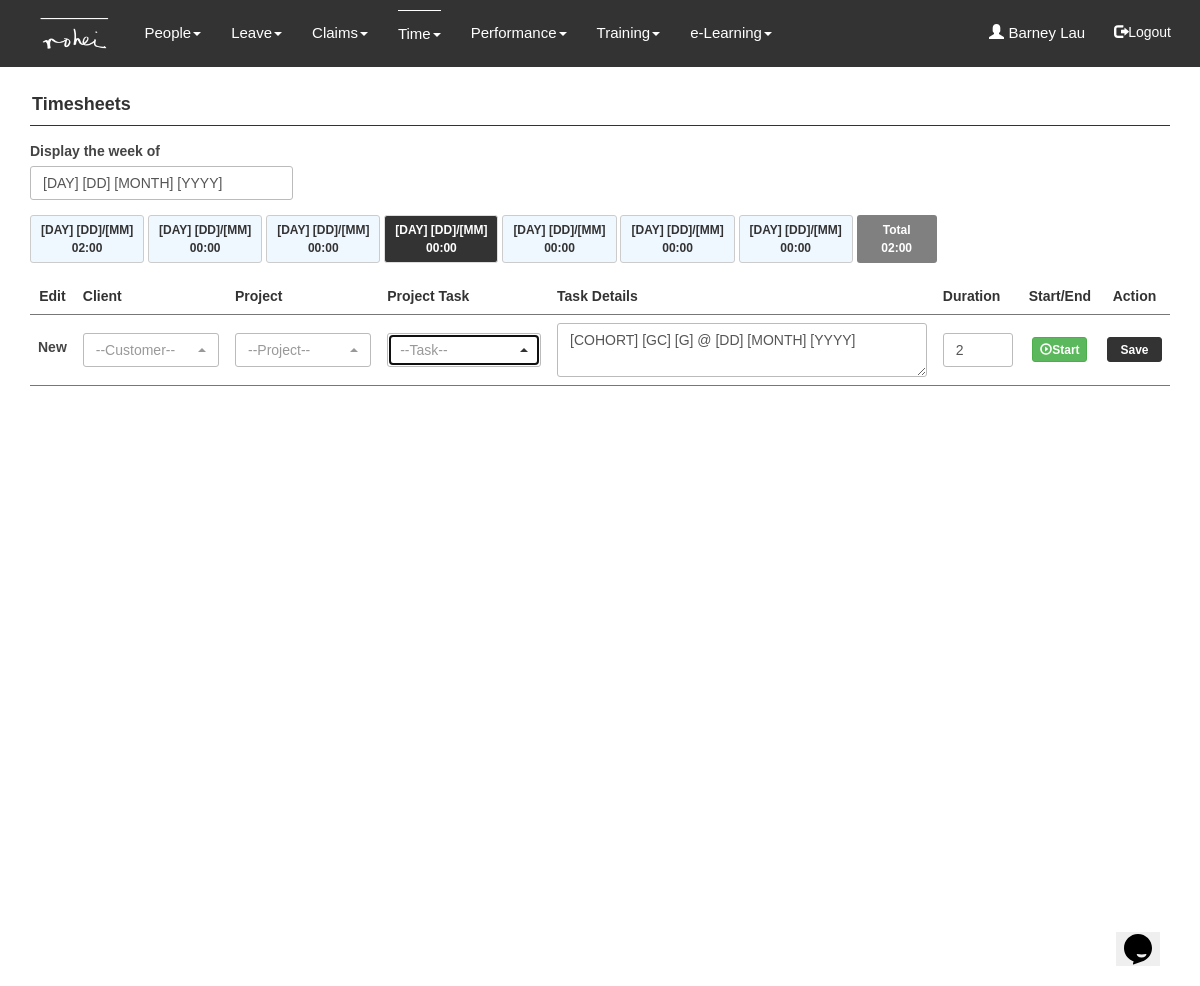 click on "--Task--" at bounding box center [458, 350] 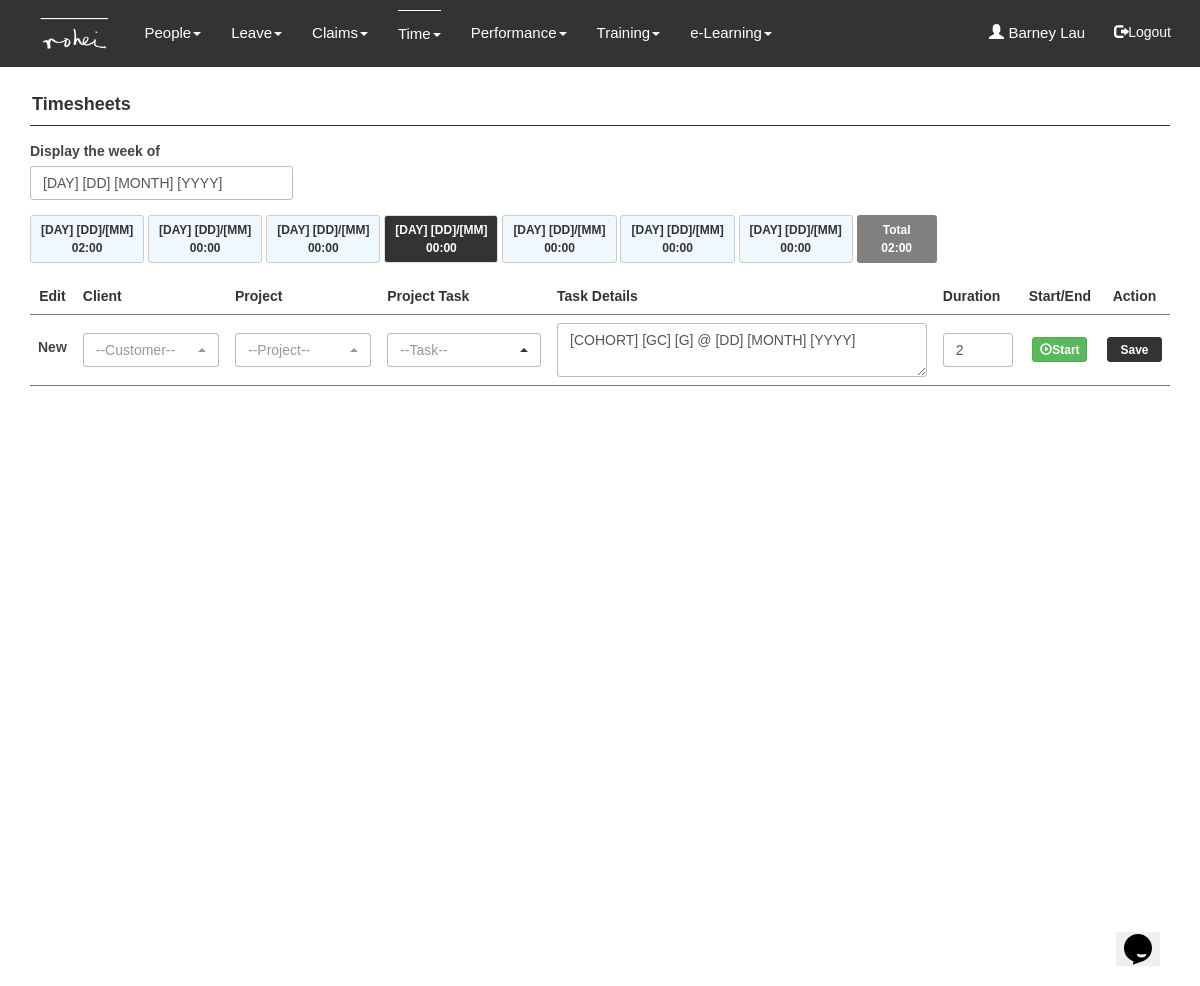 type on "2:00" 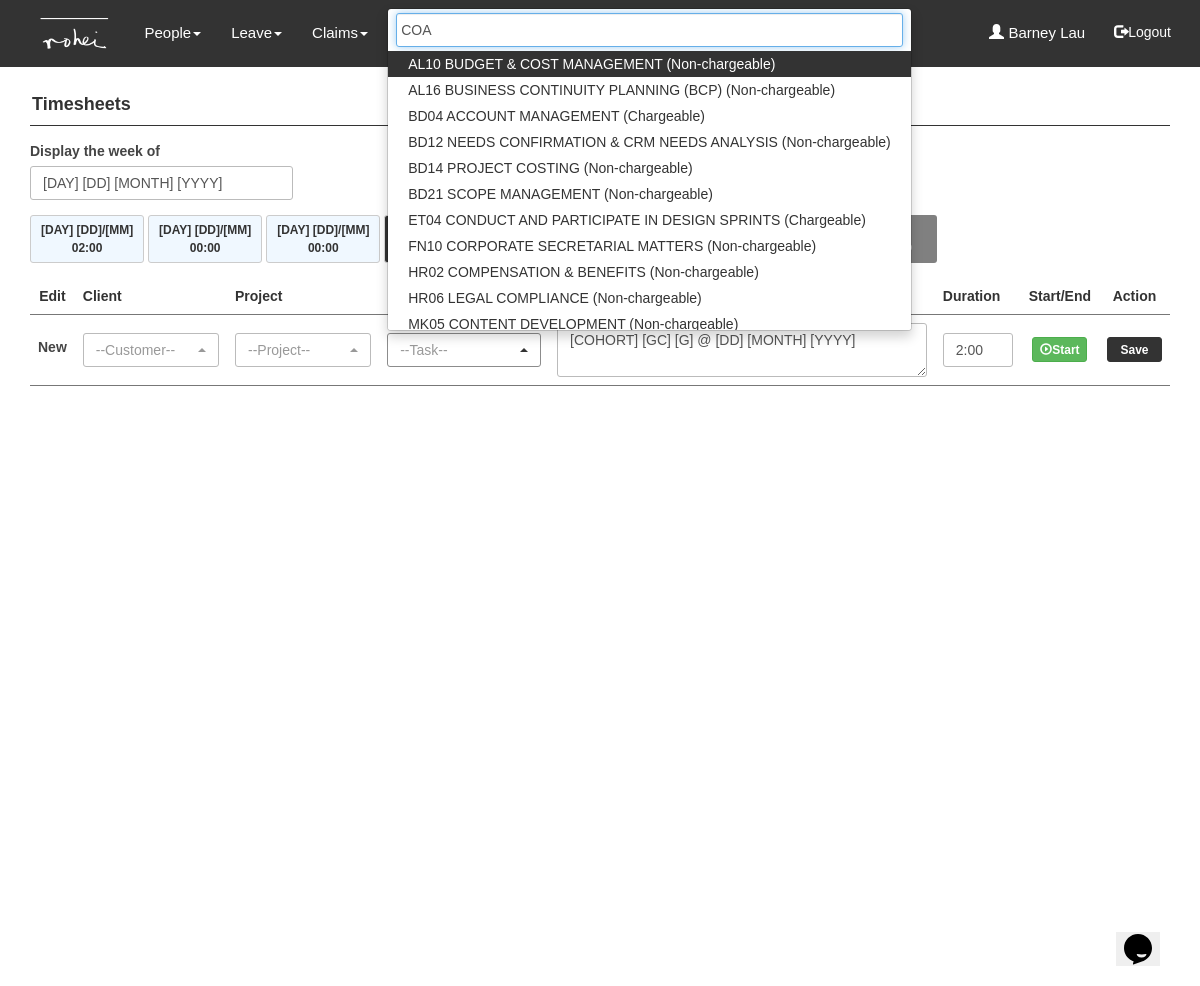 type on "COAC" 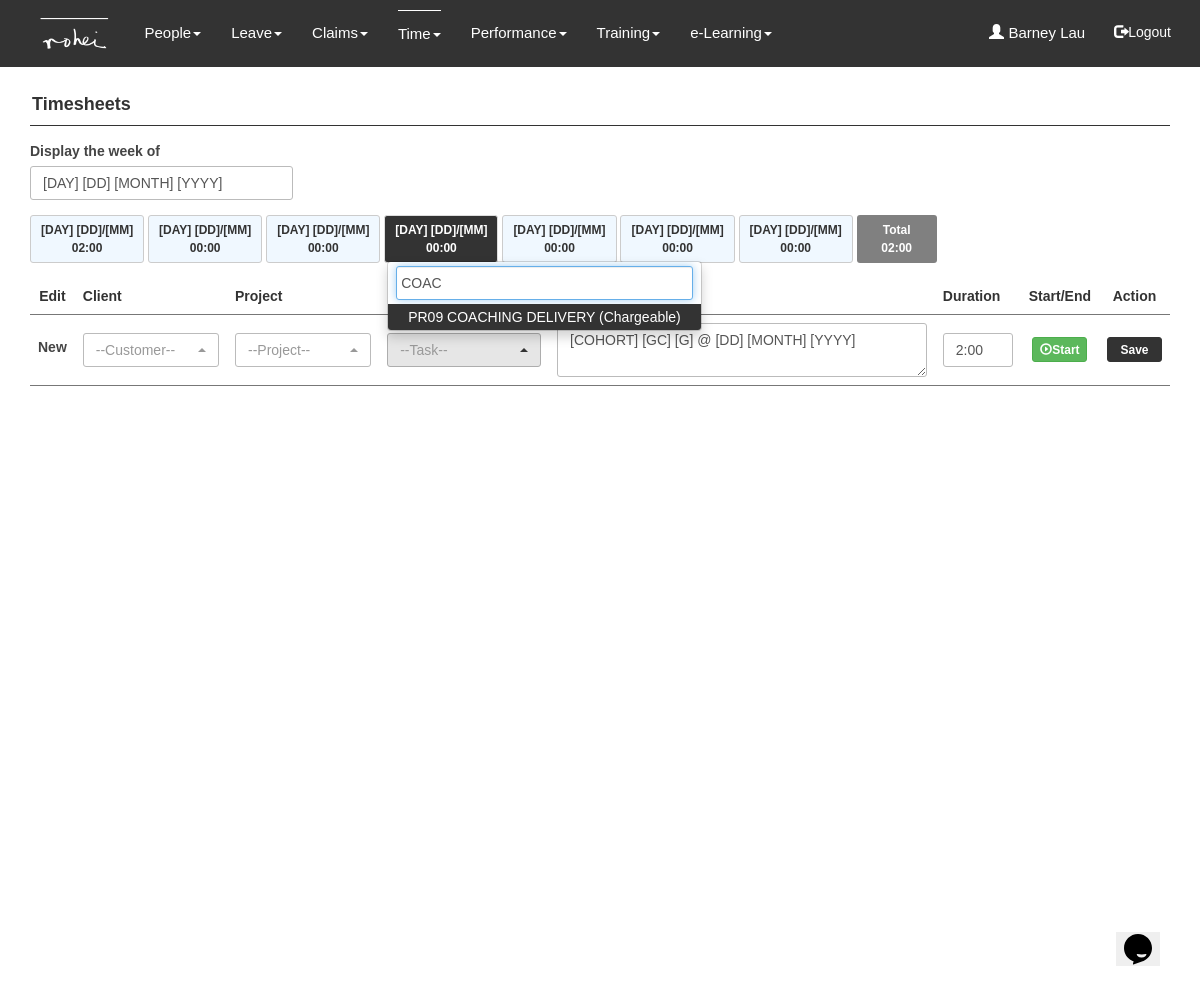 click on "PR09 COACHING DELIVERY (Chargeable)" at bounding box center (544, 317) 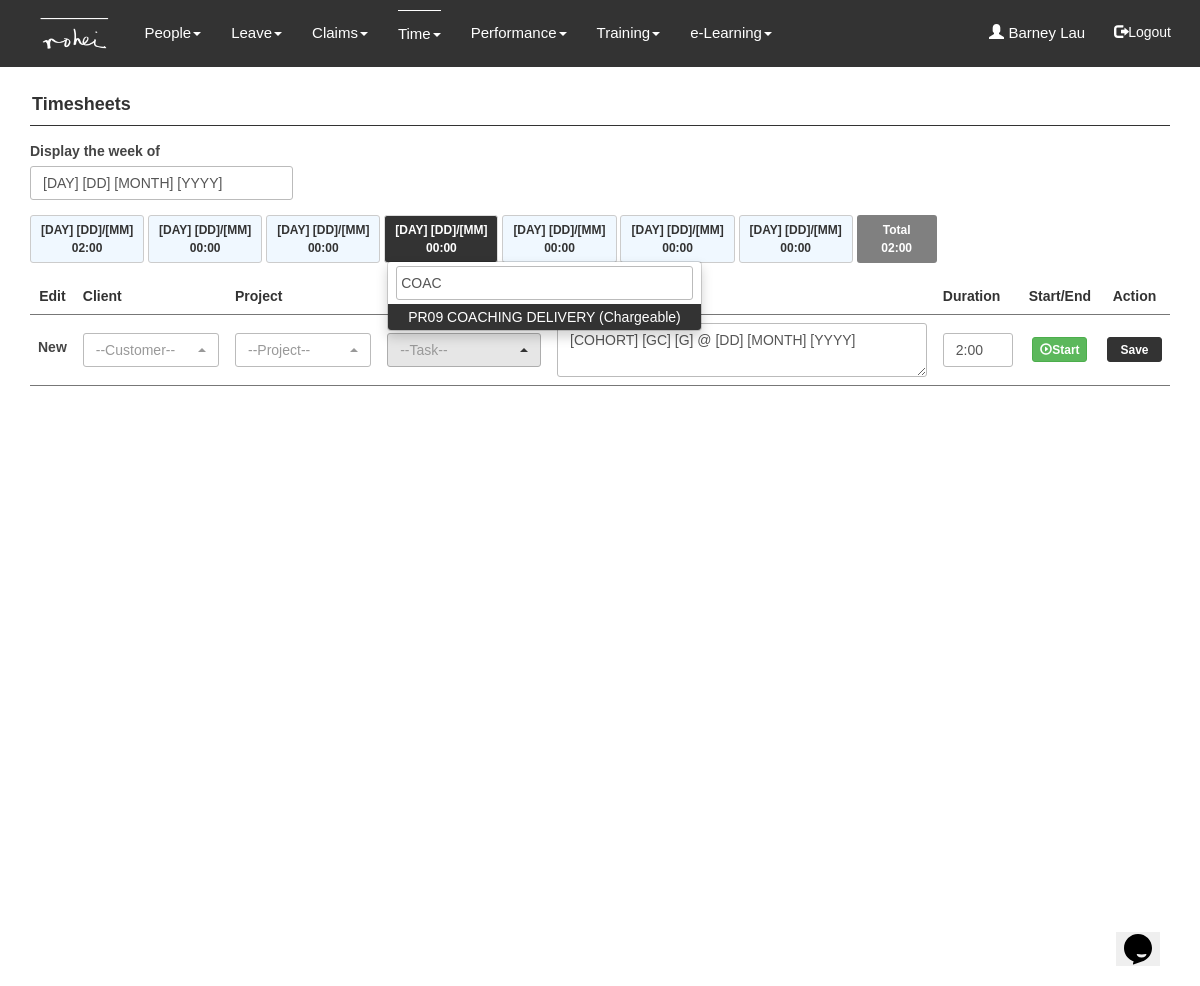 select on "150" 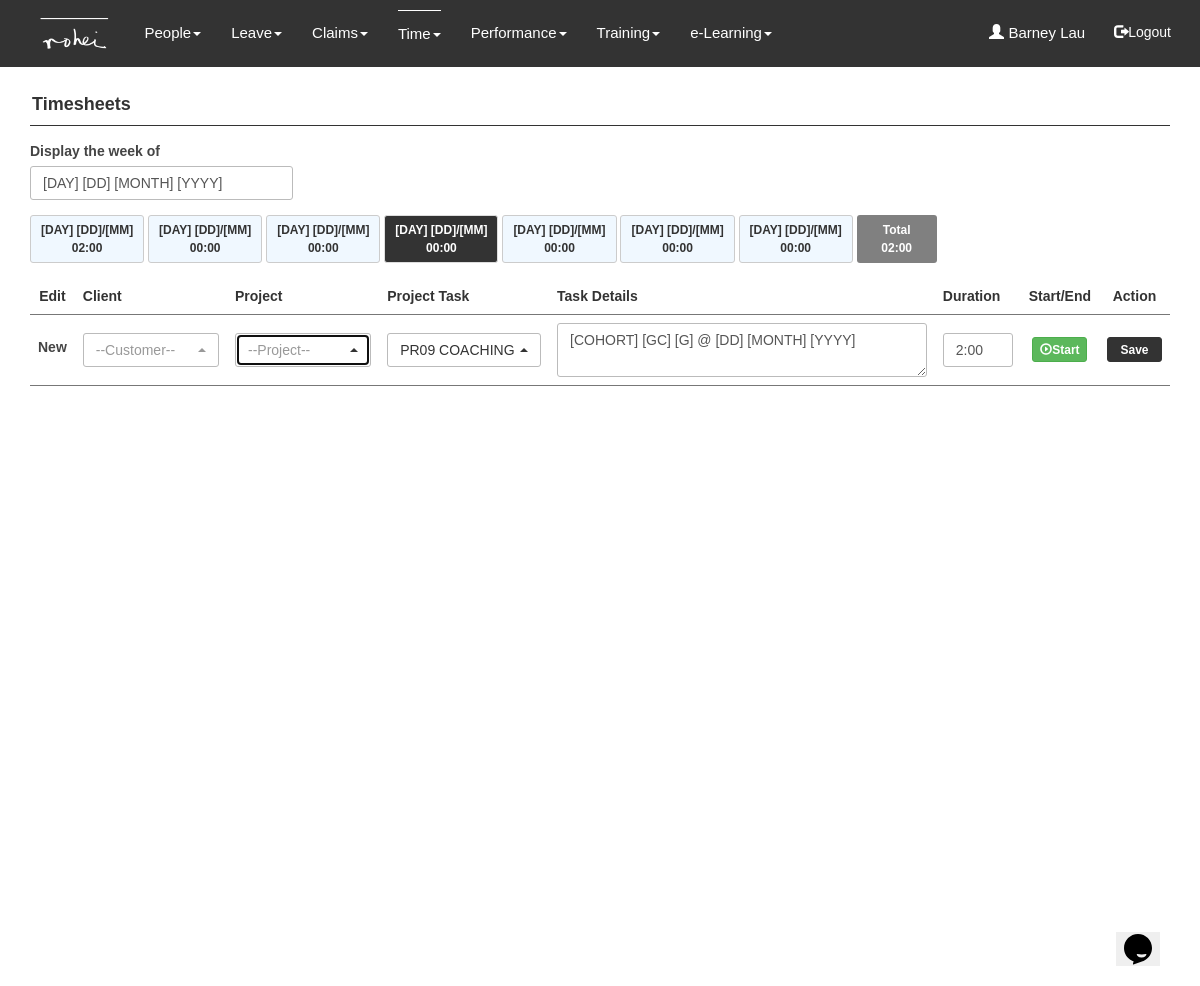 click on "--Project--" at bounding box center (297, 350) 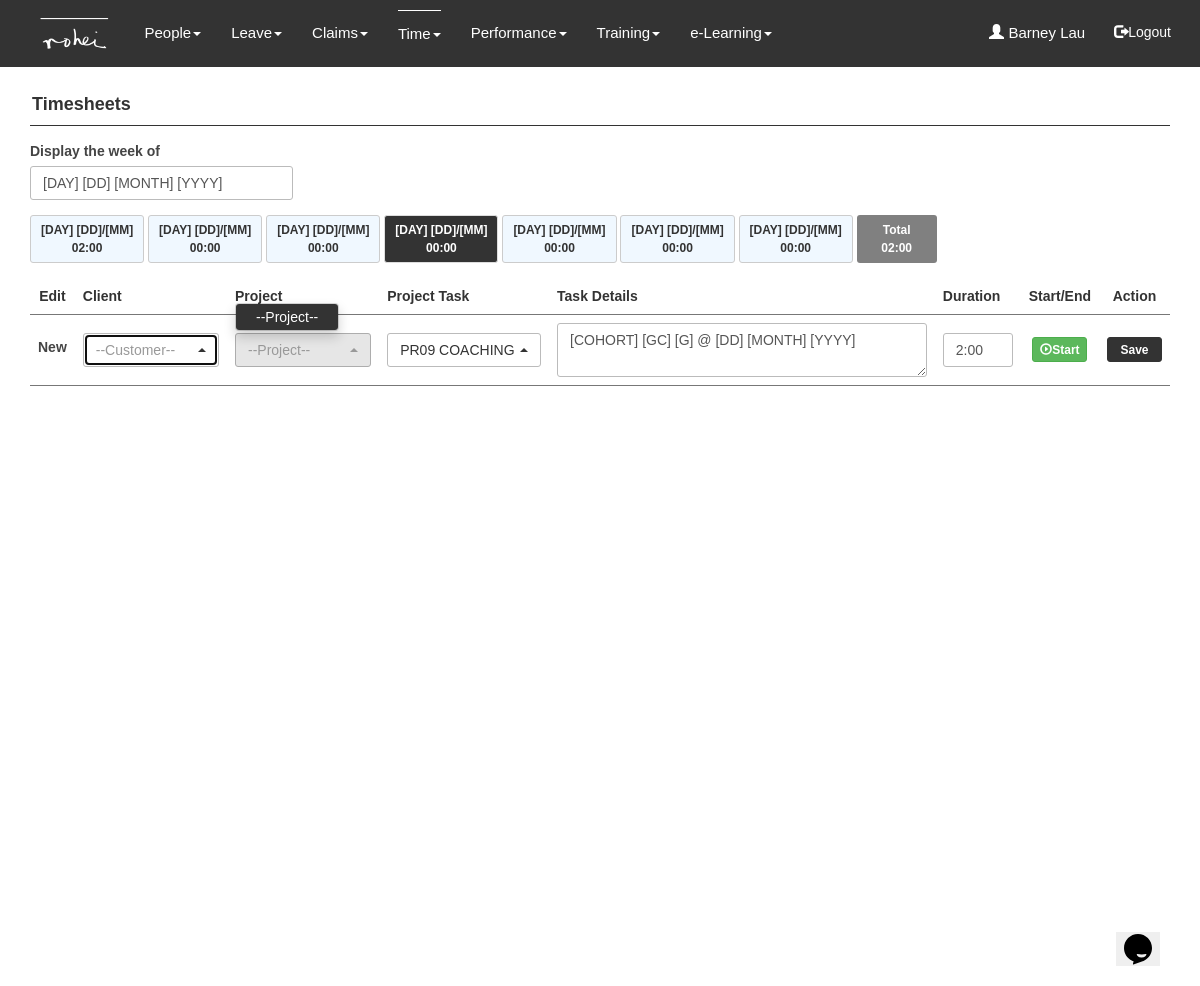 click on "--Customer--" at bounding box center (145, 350) 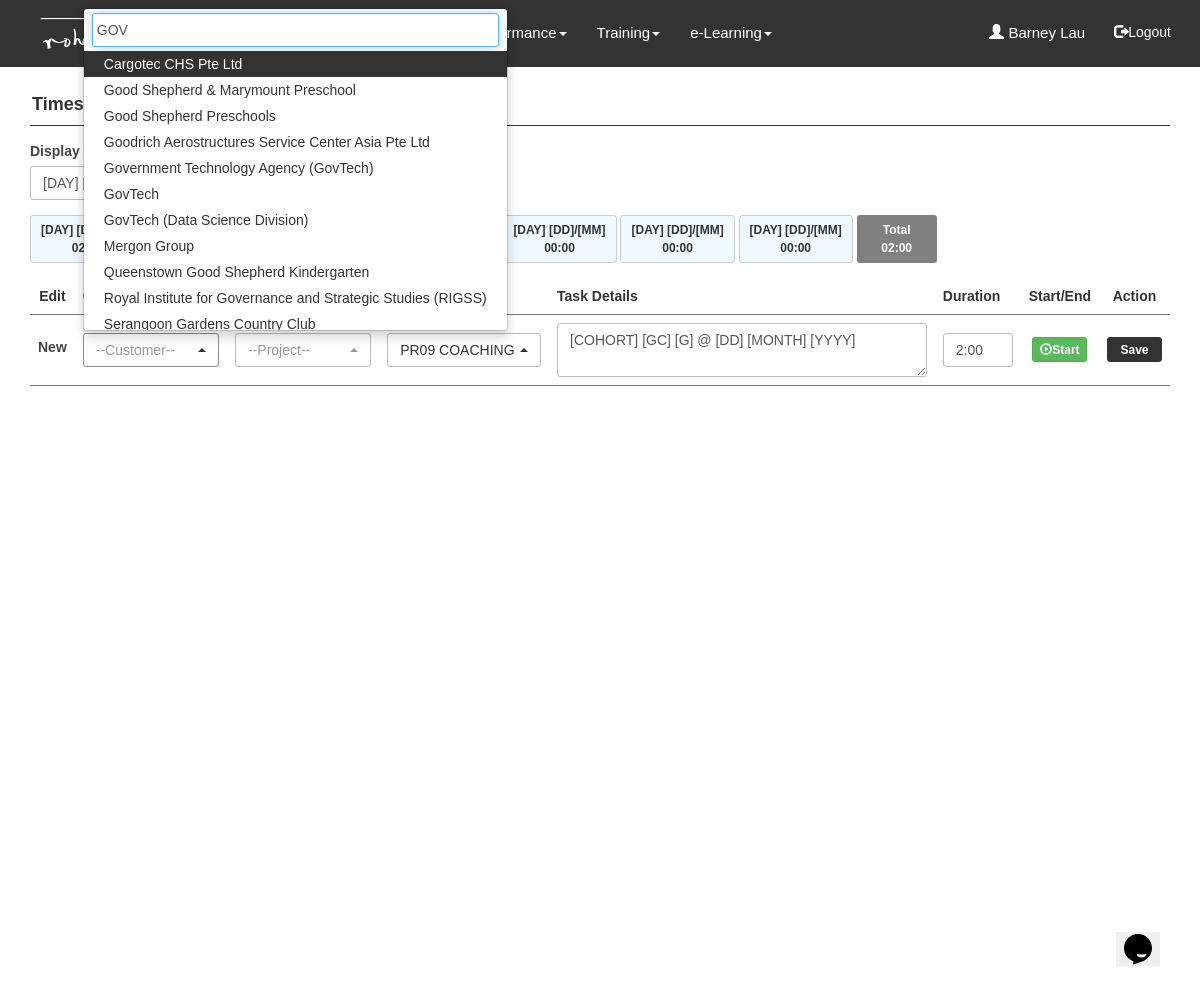 type on "GOVT" 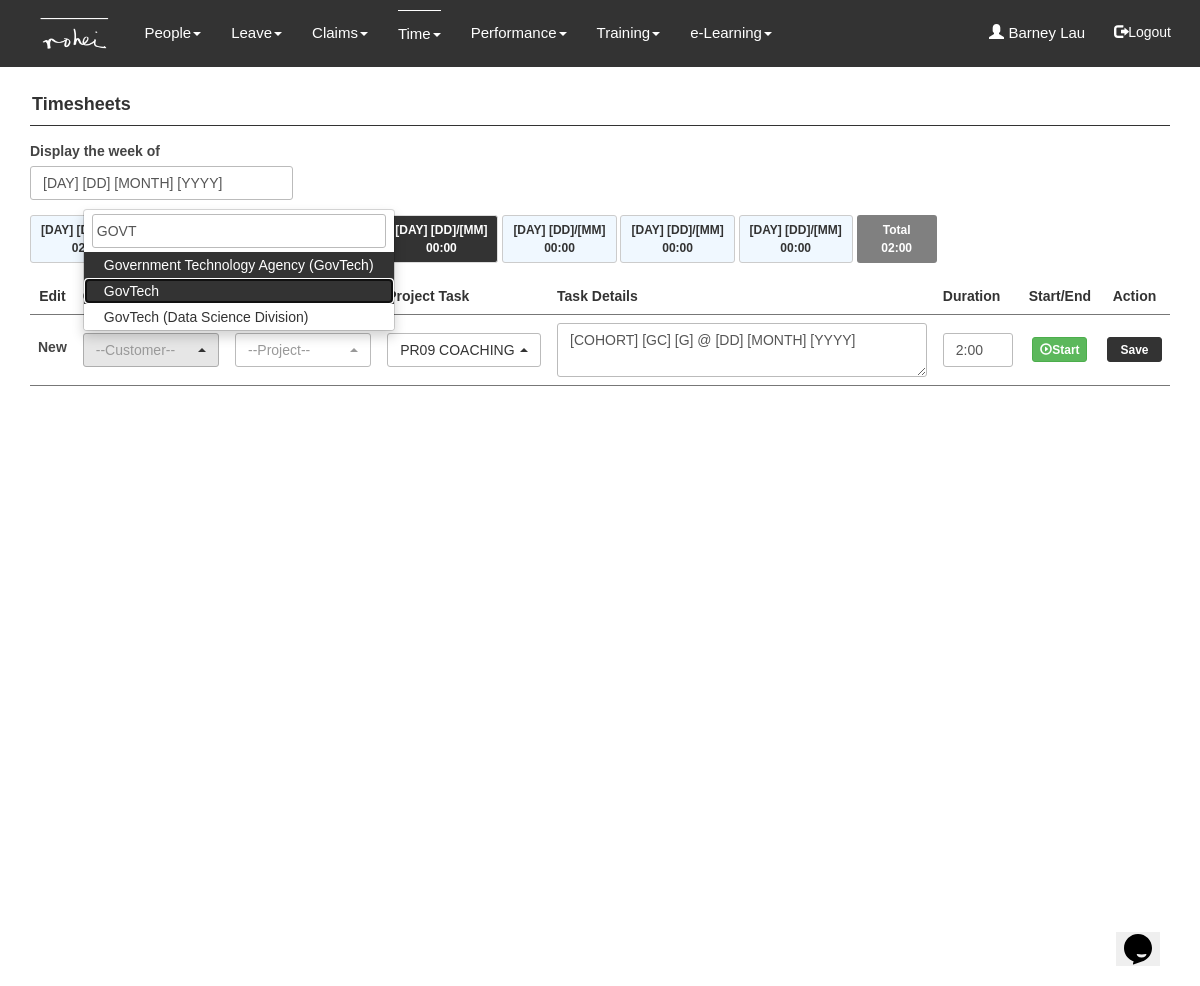 click on "GovTech" at bounding box center [239, 291] 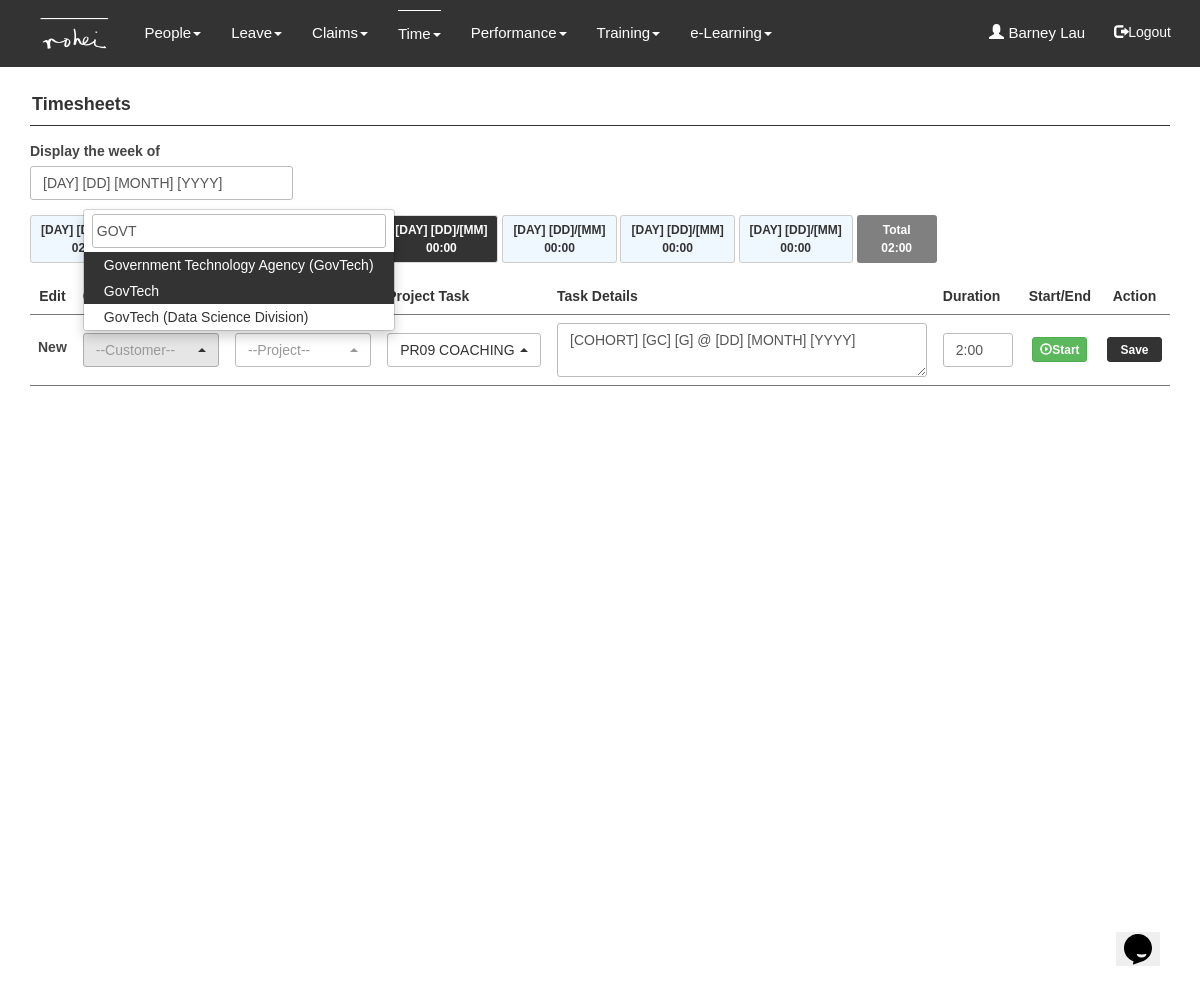 select on "427" 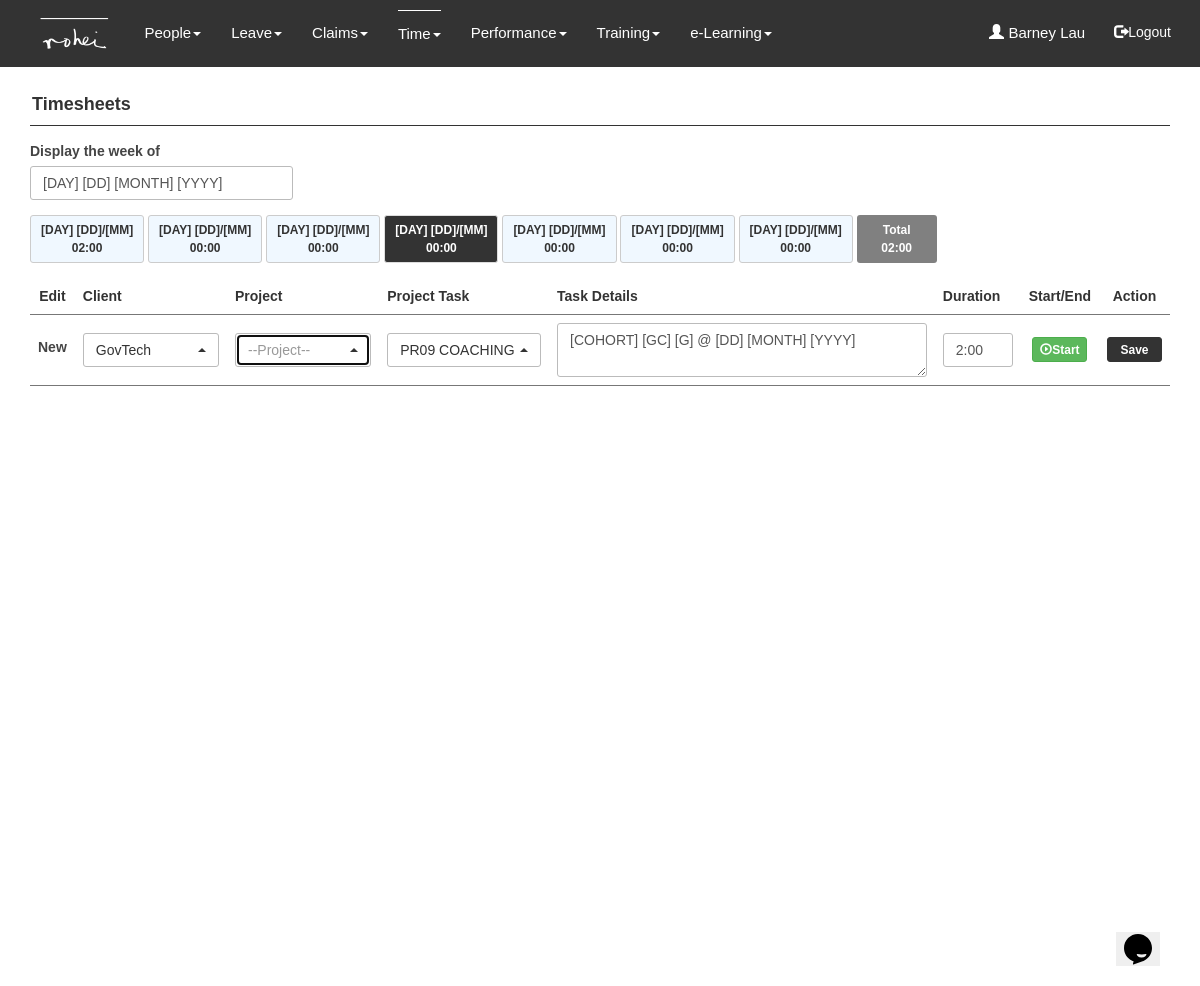 click on "--Project--" at bounding box center (297, 350) 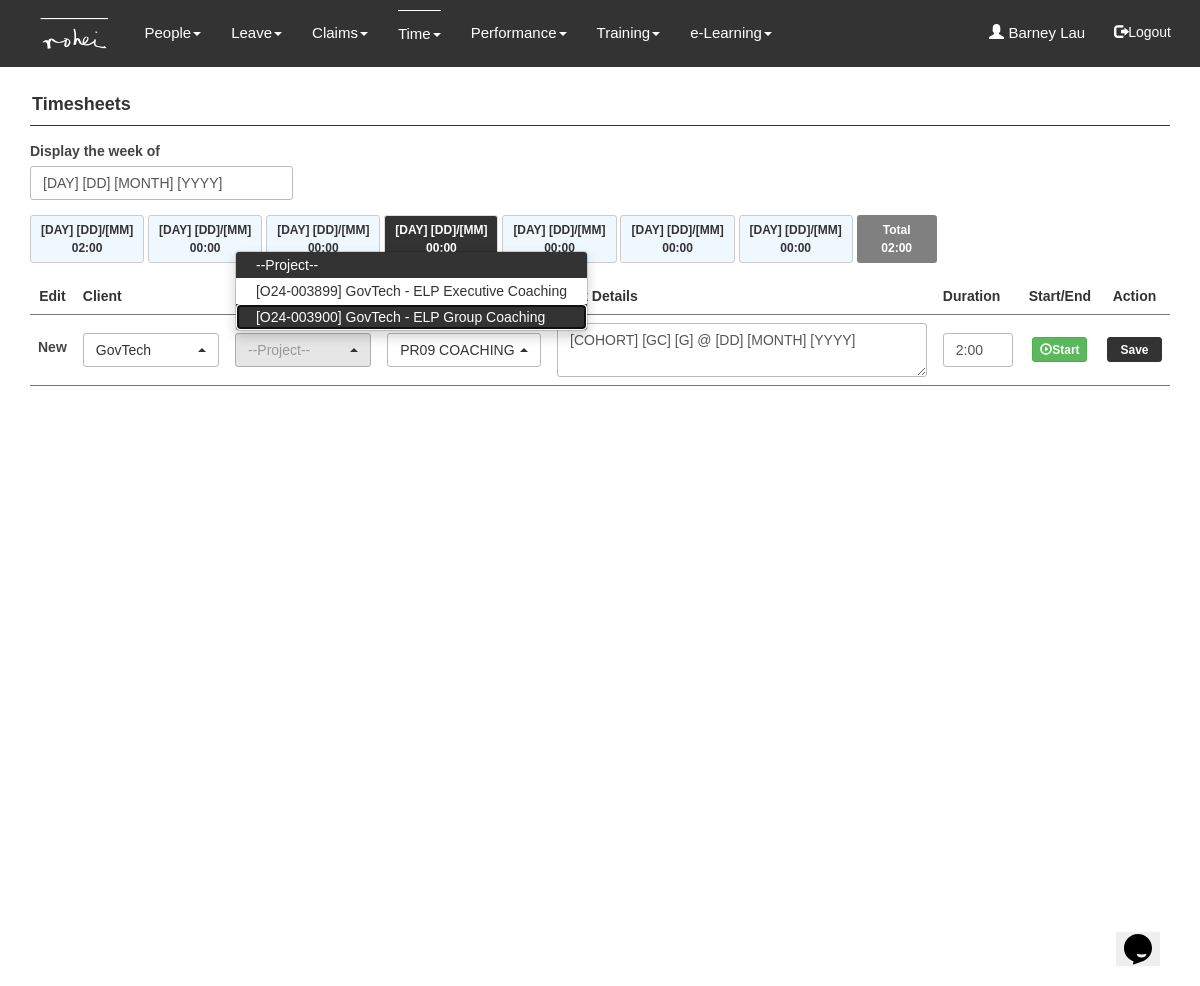 click on "[O24-003900] GovTech - ELP Group Coaching" at bounding box center [400, 317] 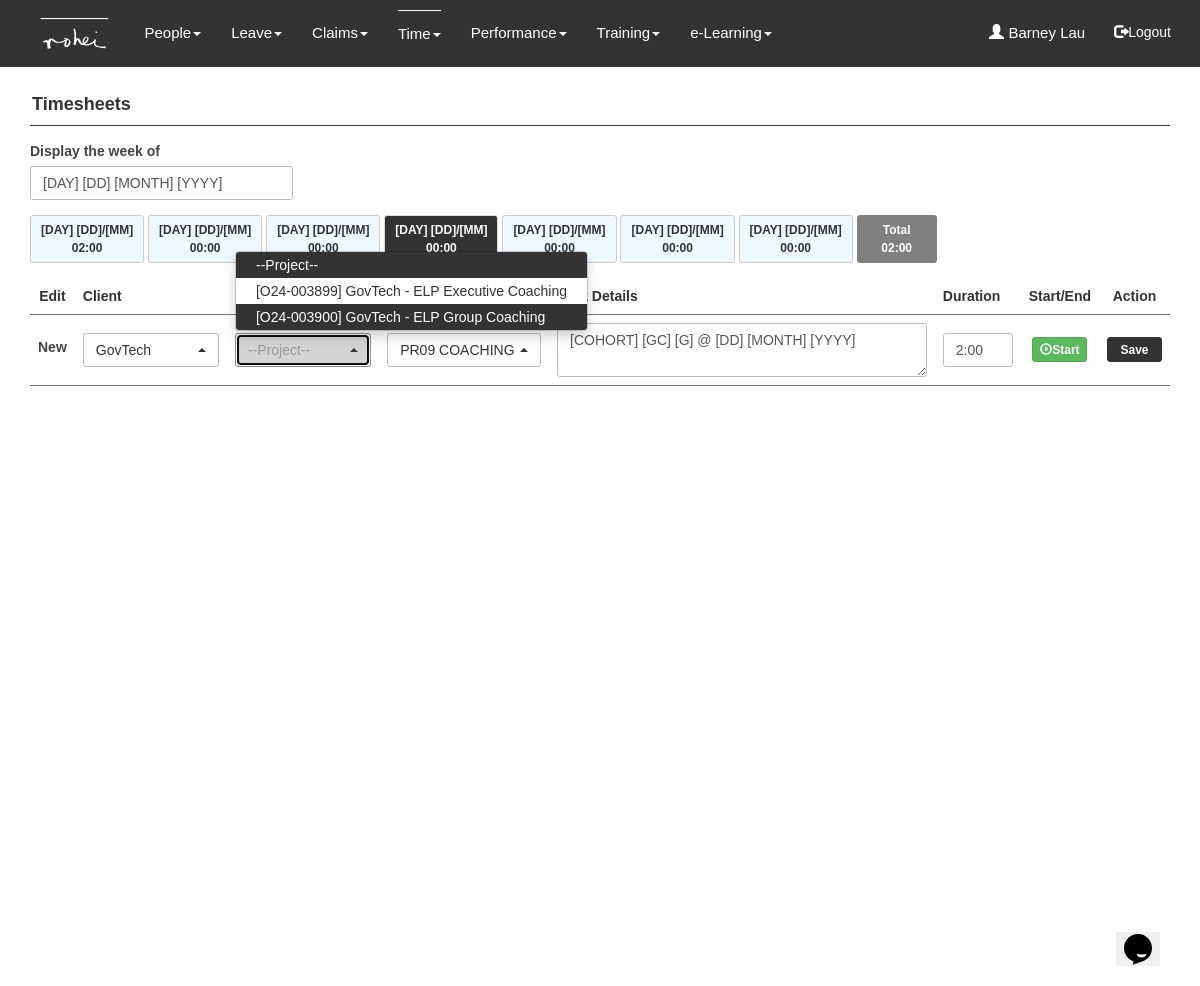 select on "2539" 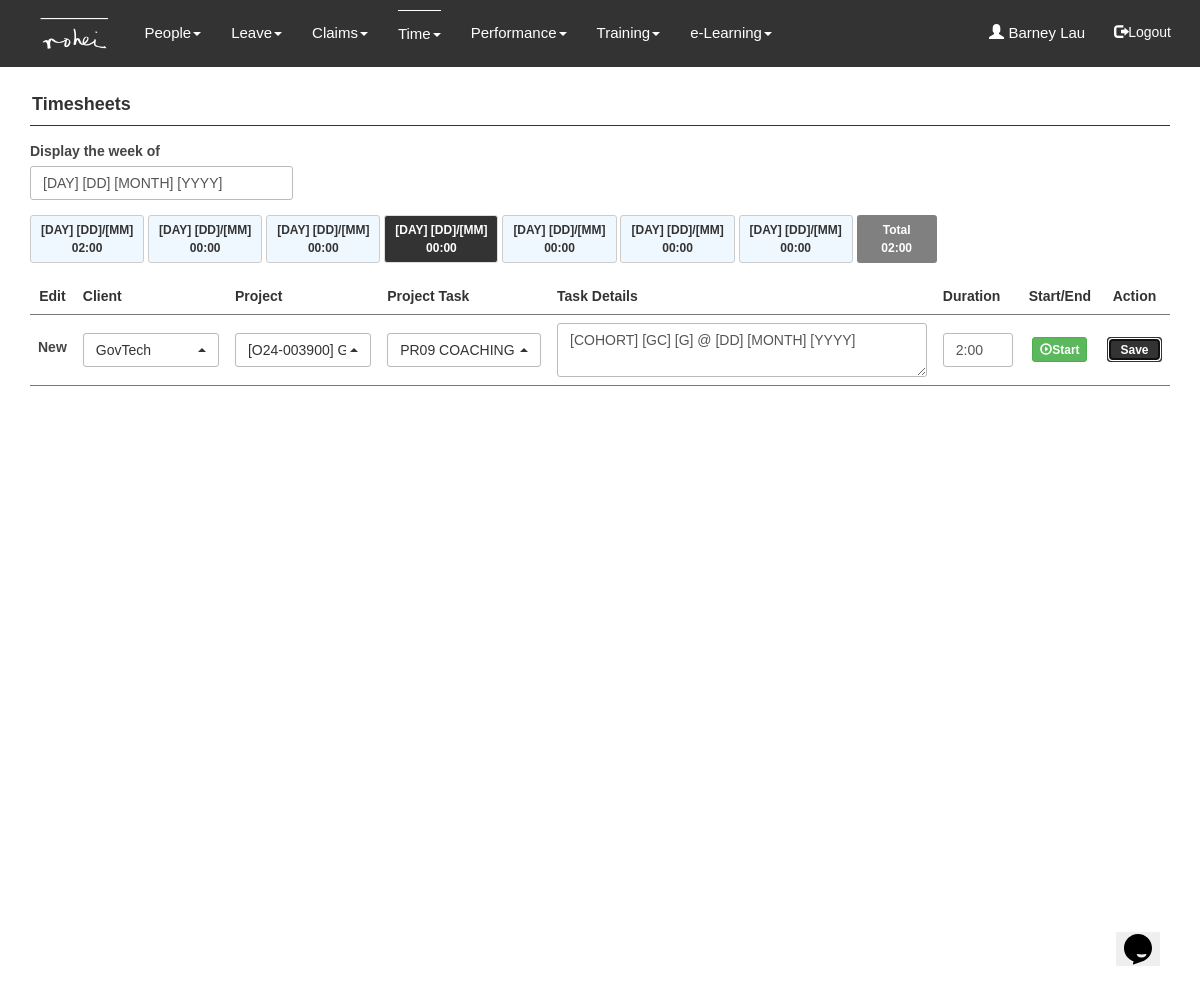click on "Save" at bounding box center (1134, 349) 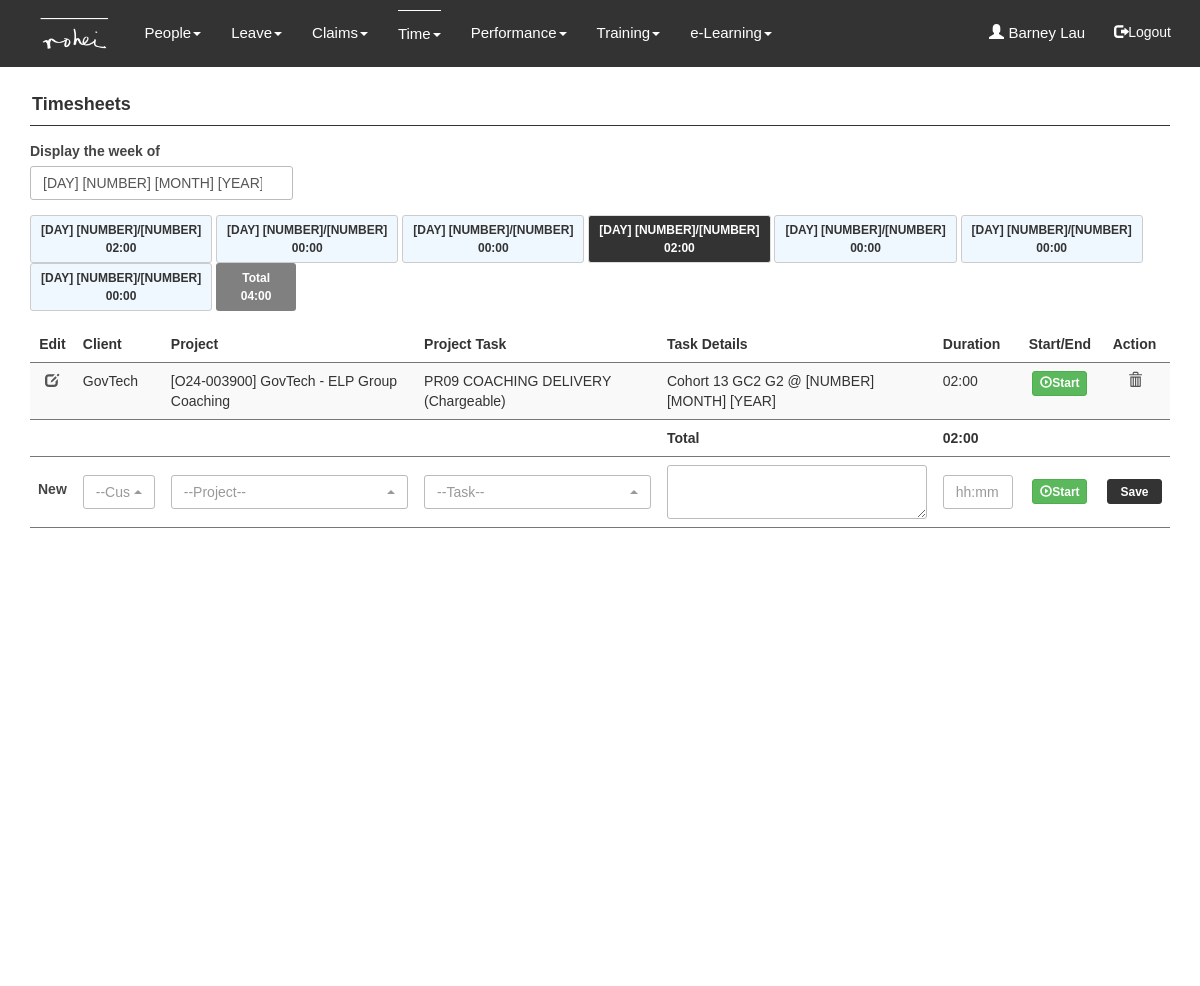 scroll, scrollTop: 0, scrollLeft: 0, axis: both 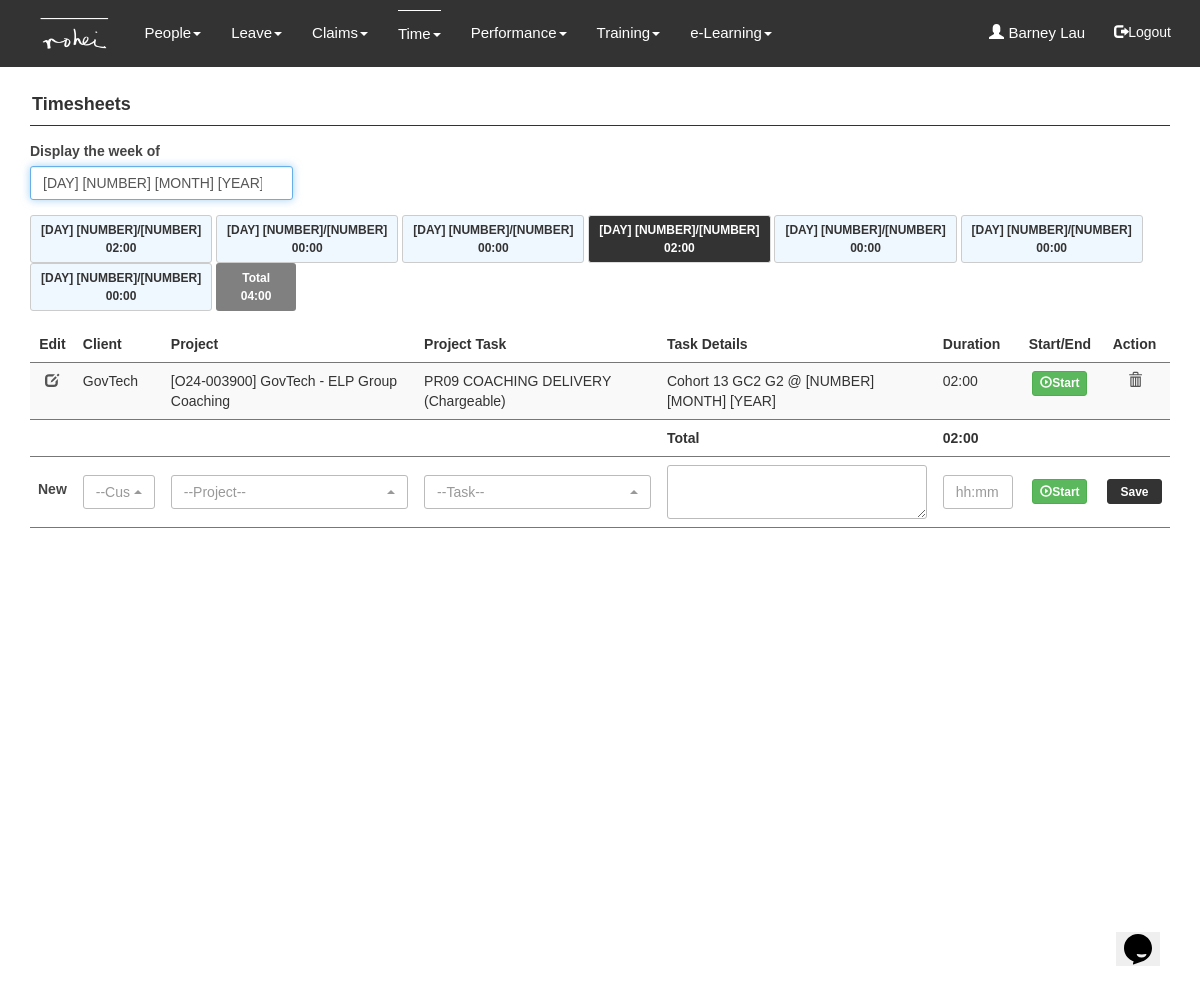 click on "Thursday 13 November 2025" at bounding box center (161, 183) 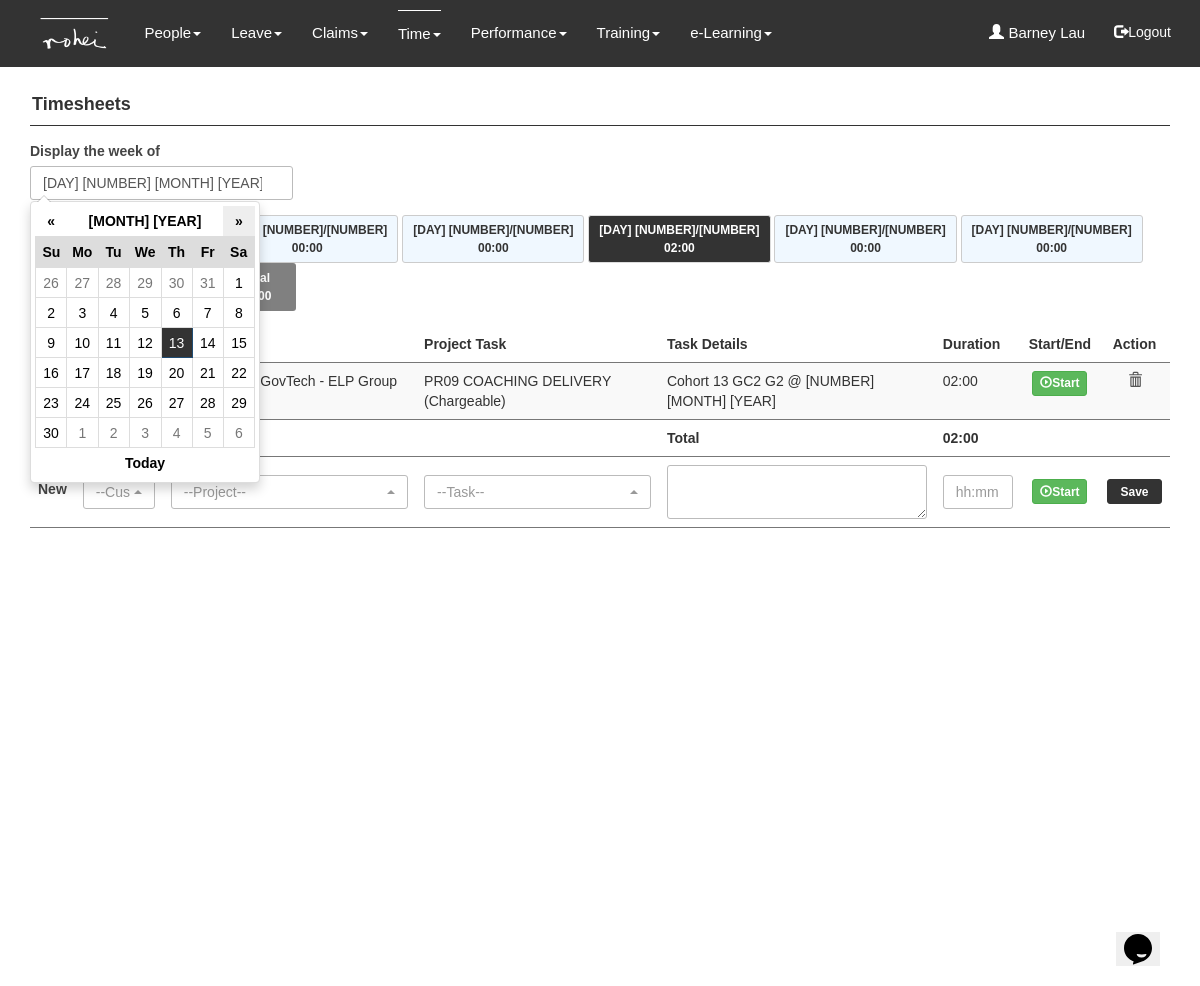 click on "»" at bounding box center (238, 221) 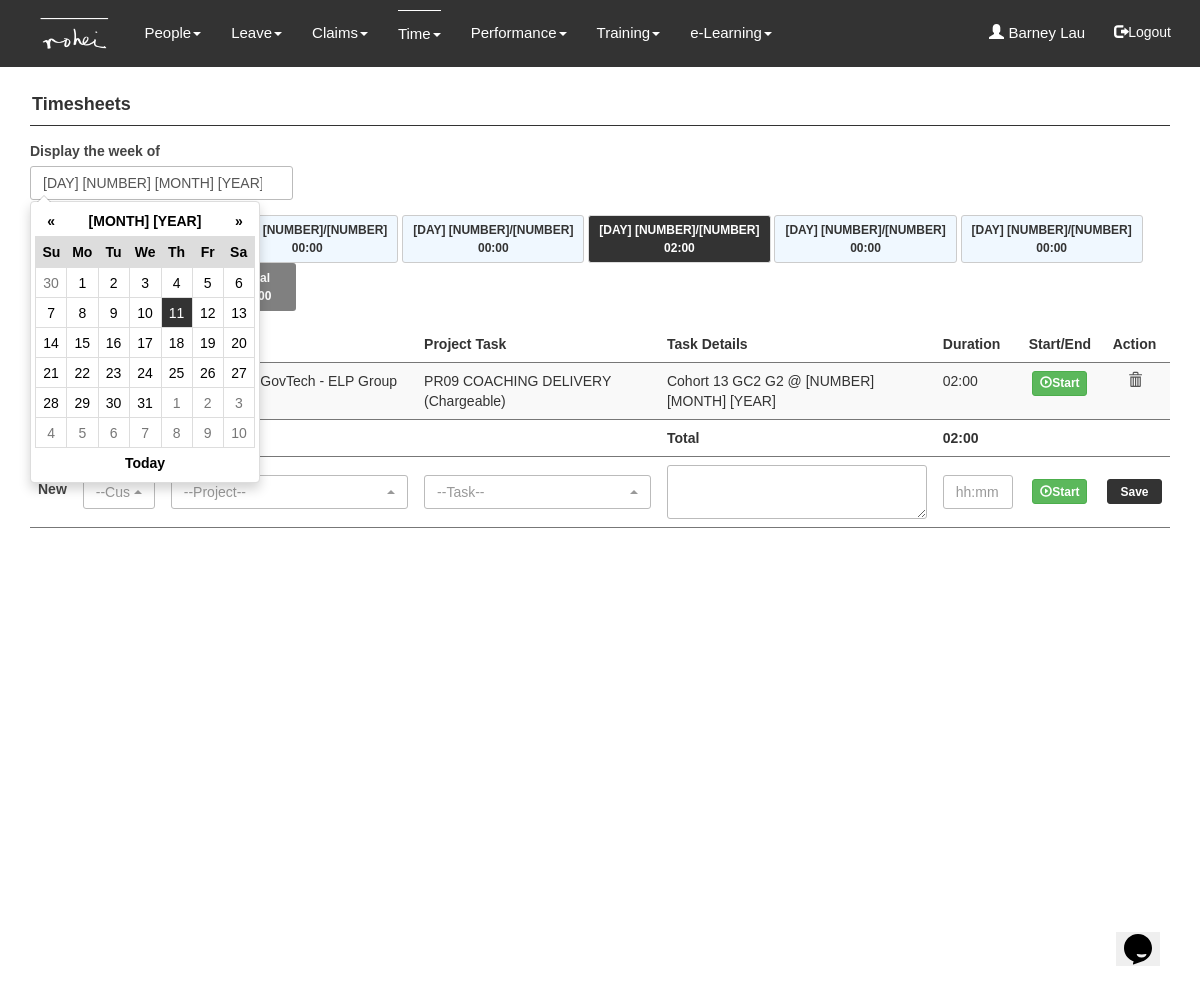 click on "11" at bounding box center (176, 313) 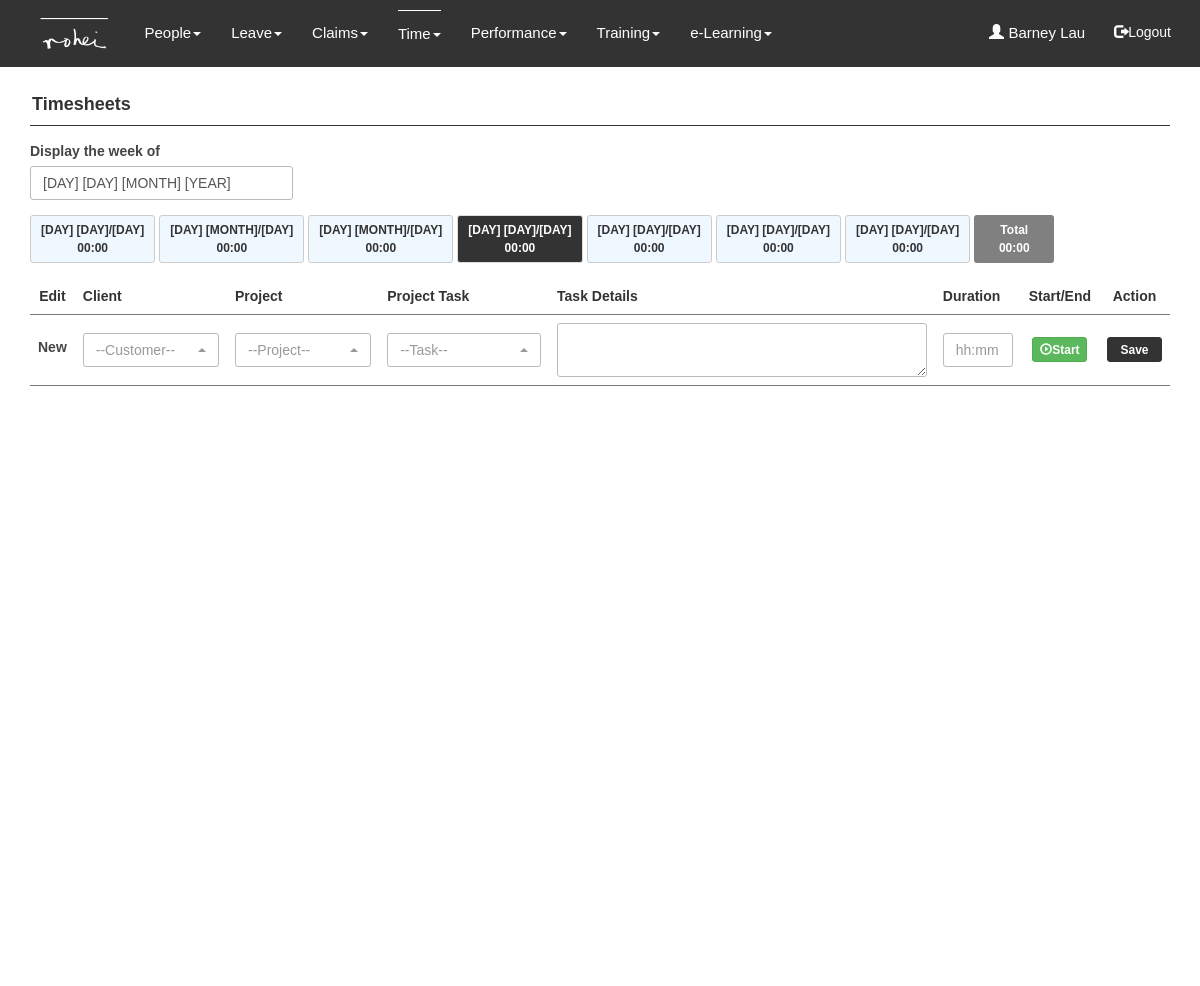 scroll, scrollTop: 0, scrollLeft: 0, axis: both 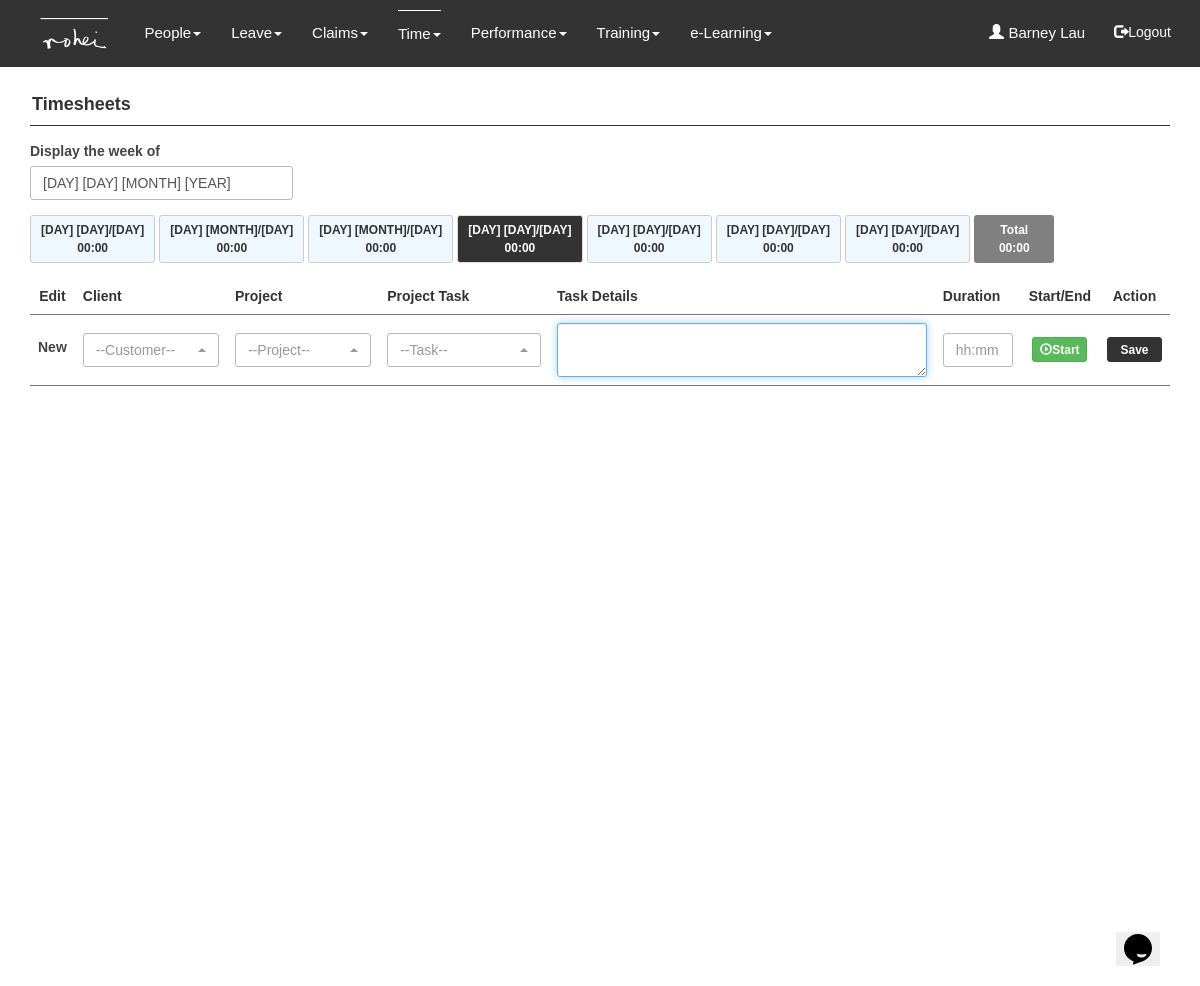 click at bounding box center (742, 350) 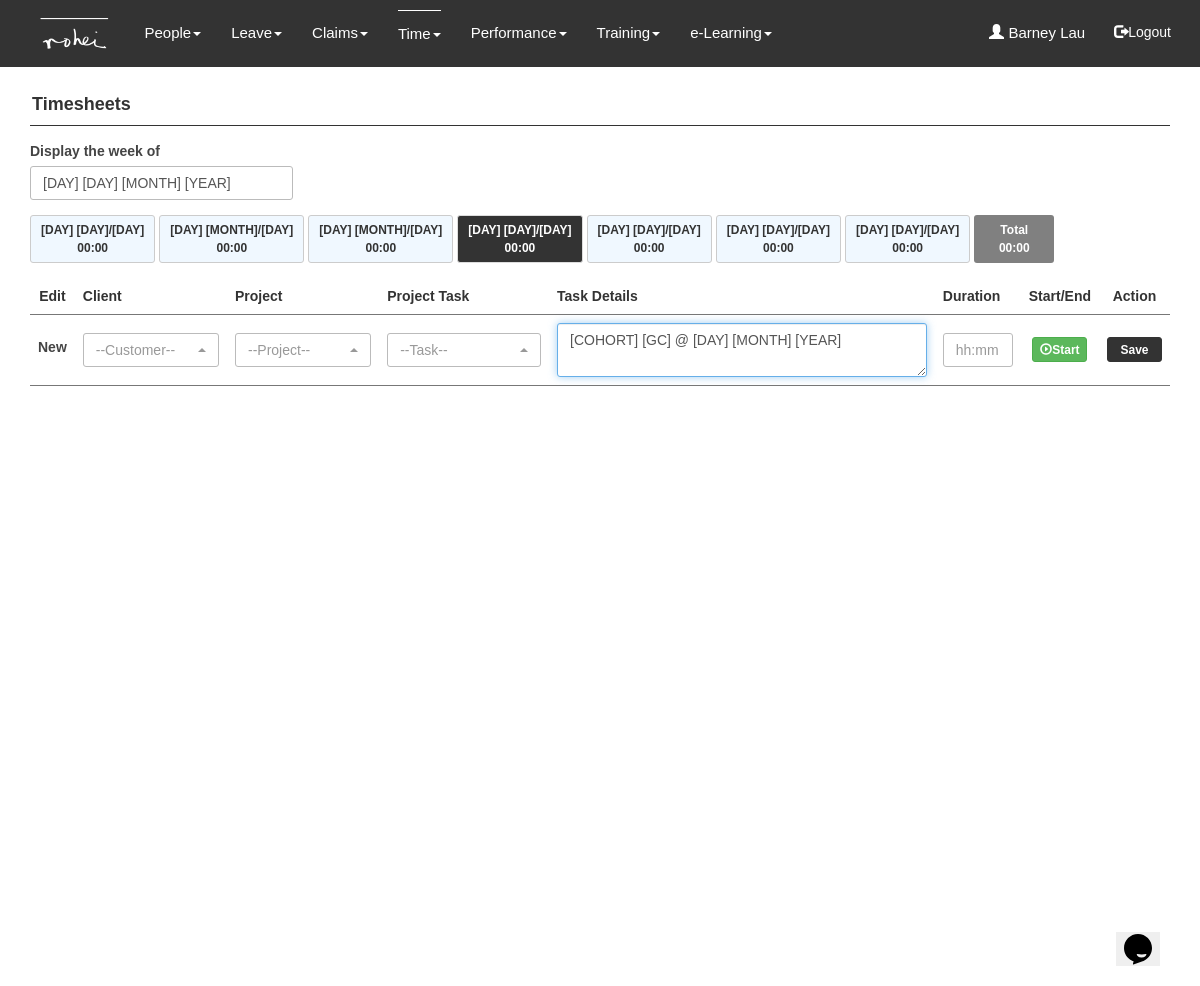 type on "[COHORT] [GC] @ [DAY] [MONTH] [YEAR]" 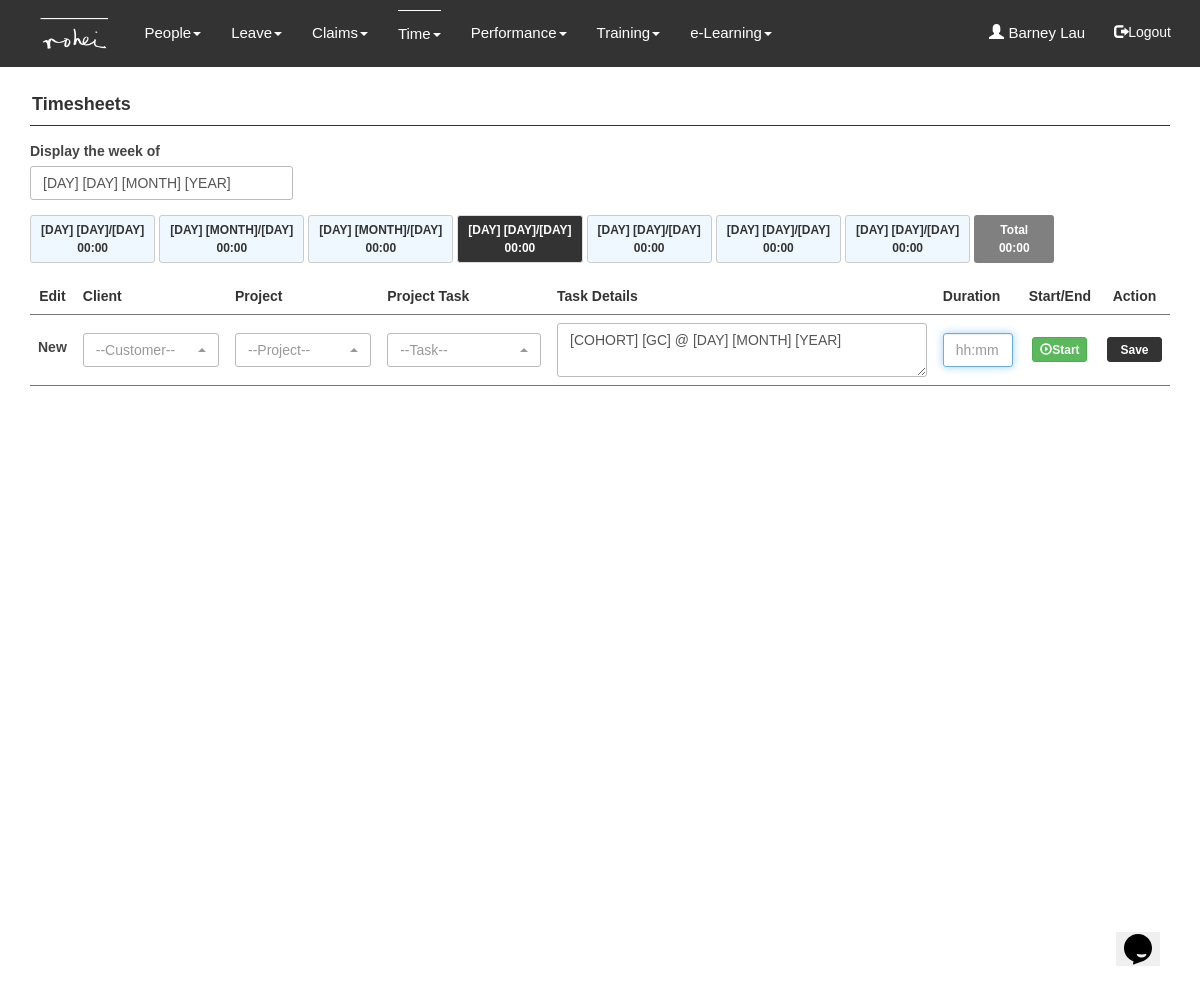 click at bounding box center [978, 350] 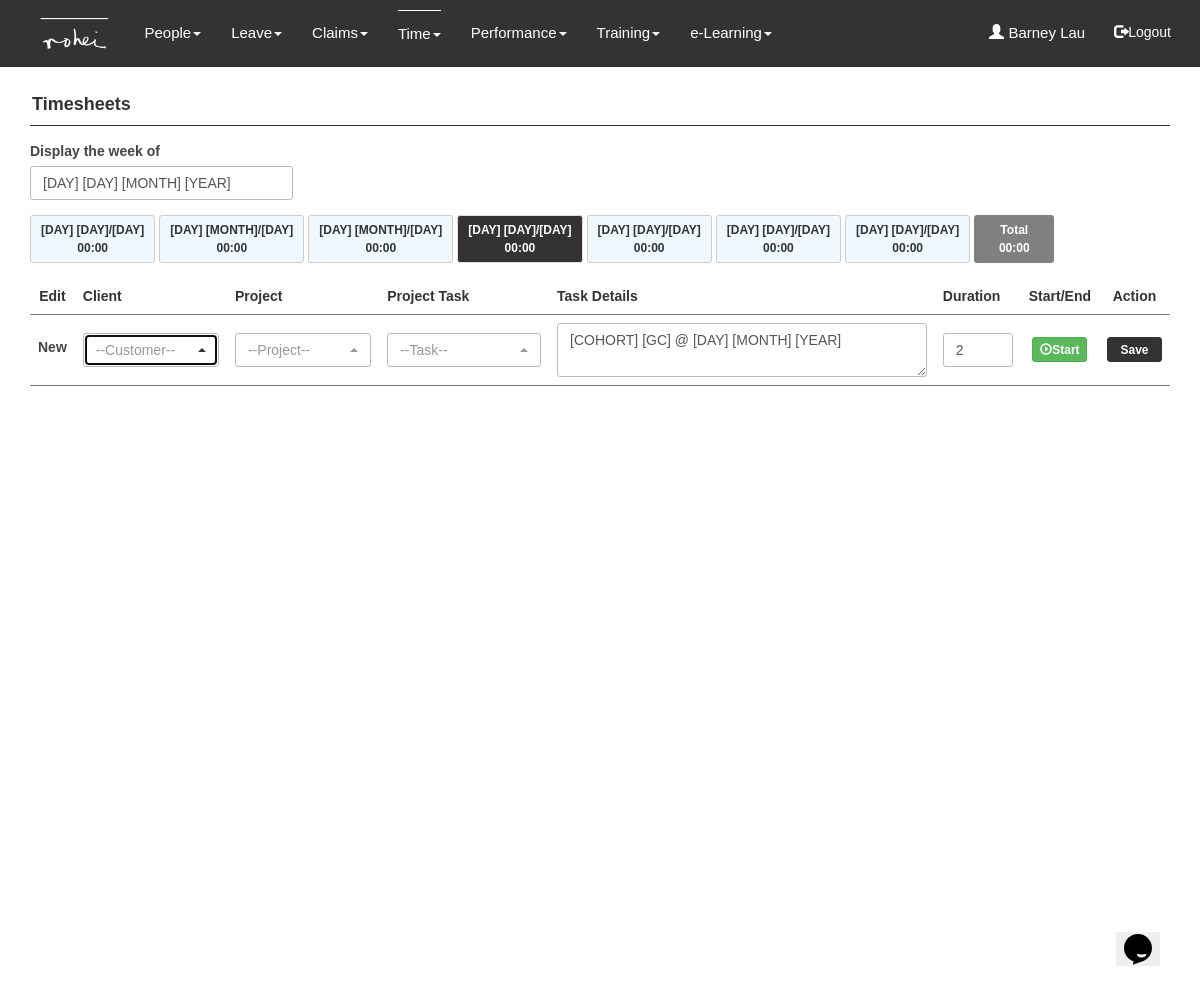 type on "2:00" 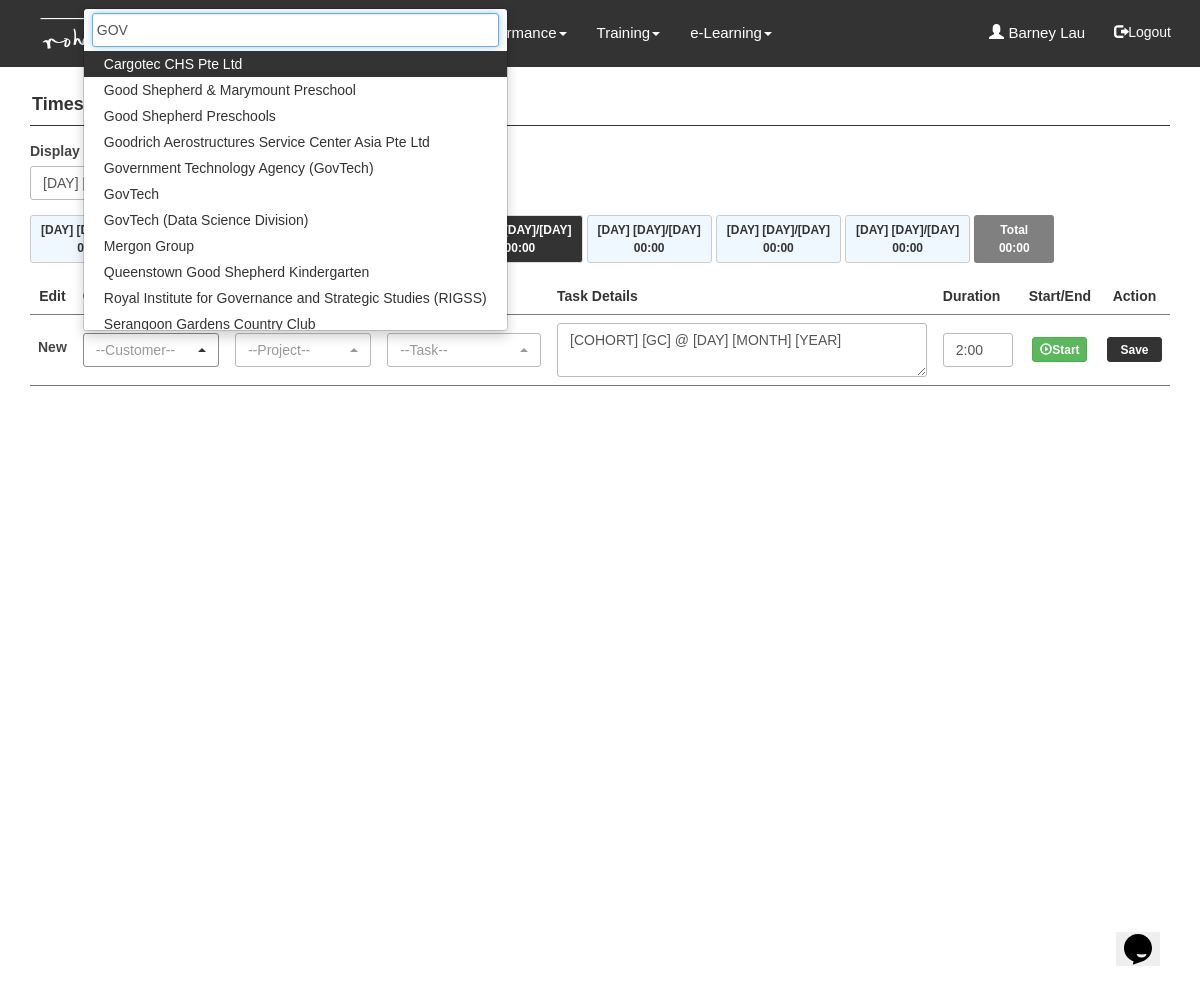 type on "GOVT" 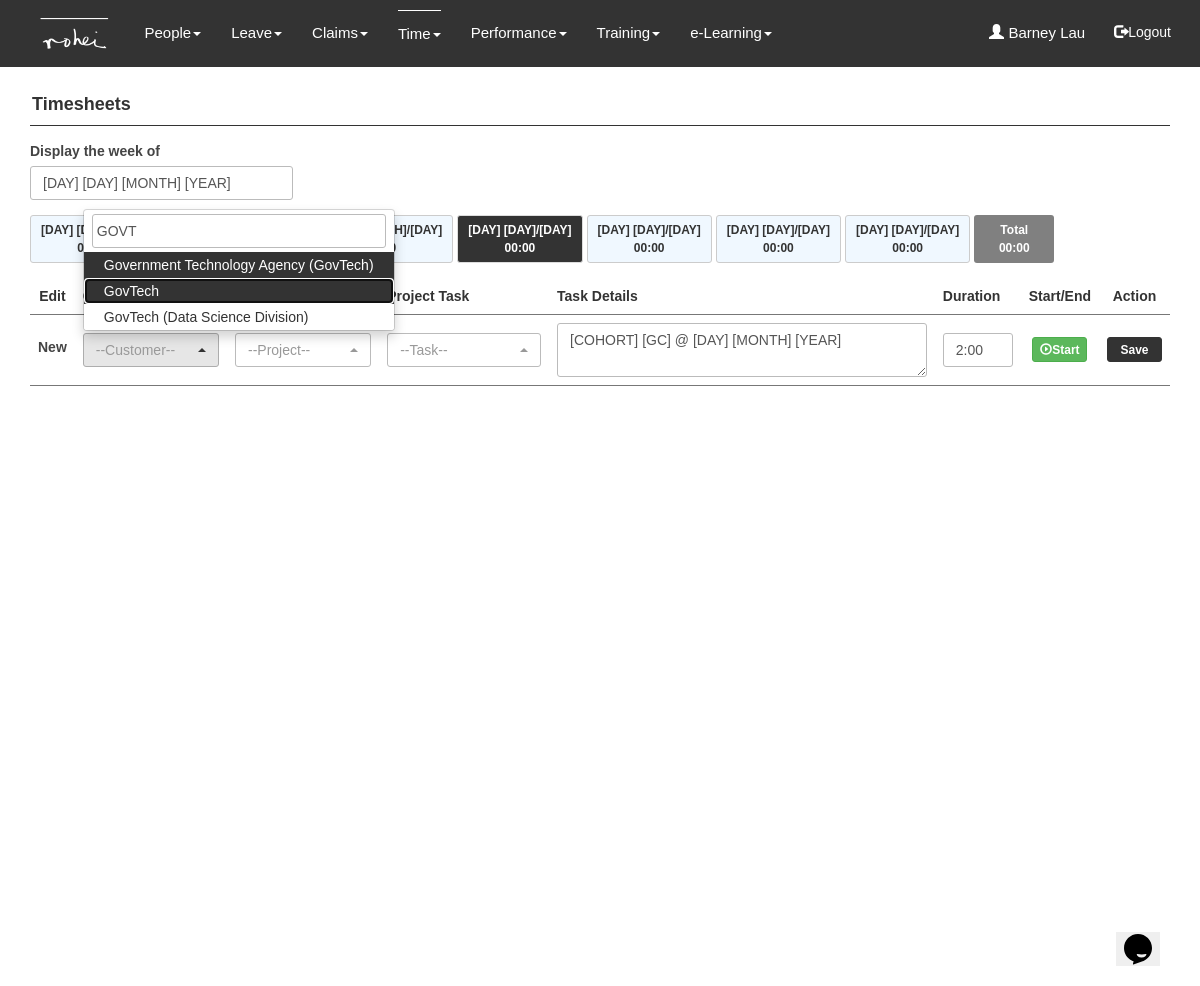 click on "GovTech" at bounding box center [239, 291] 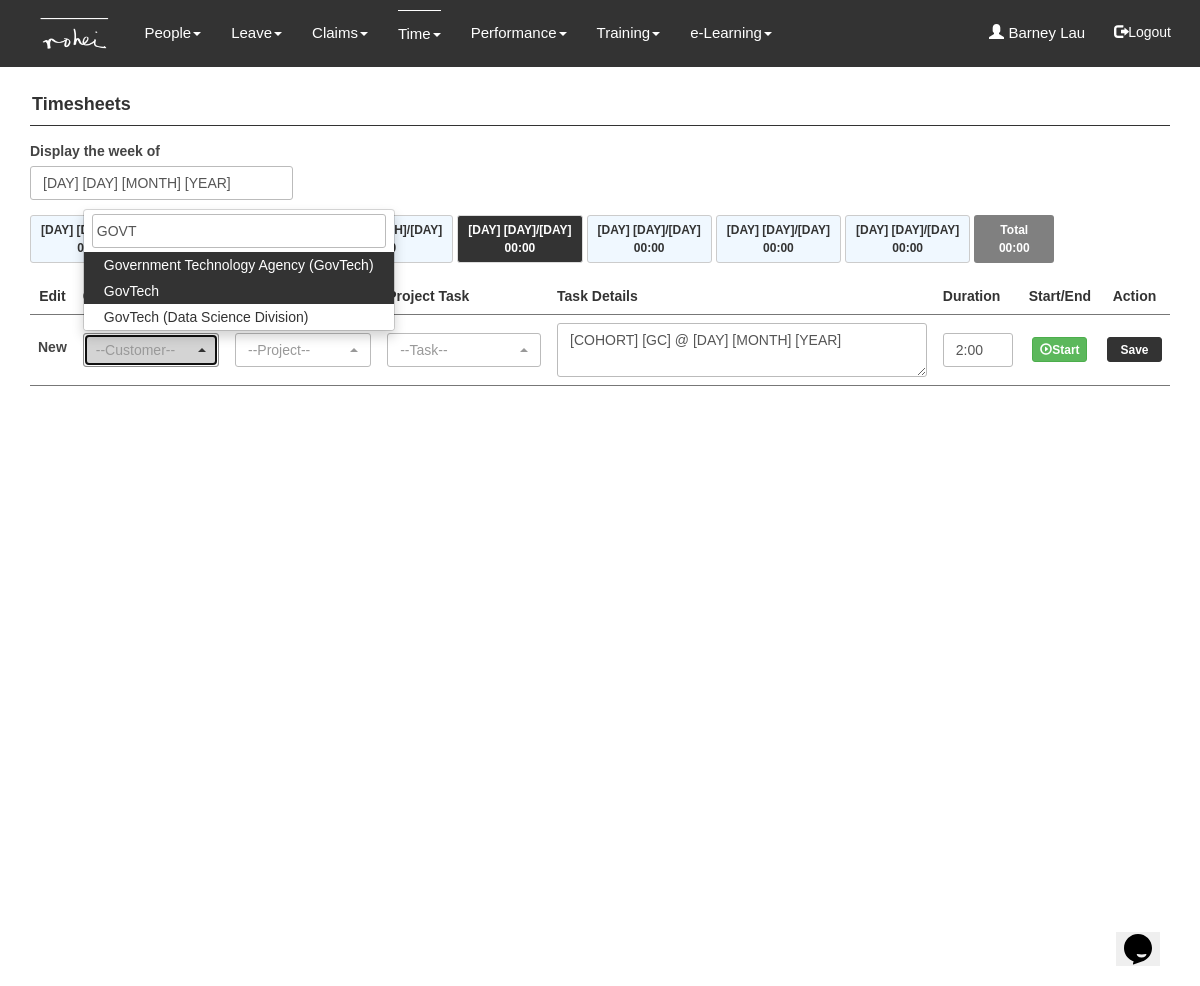 select on "427" 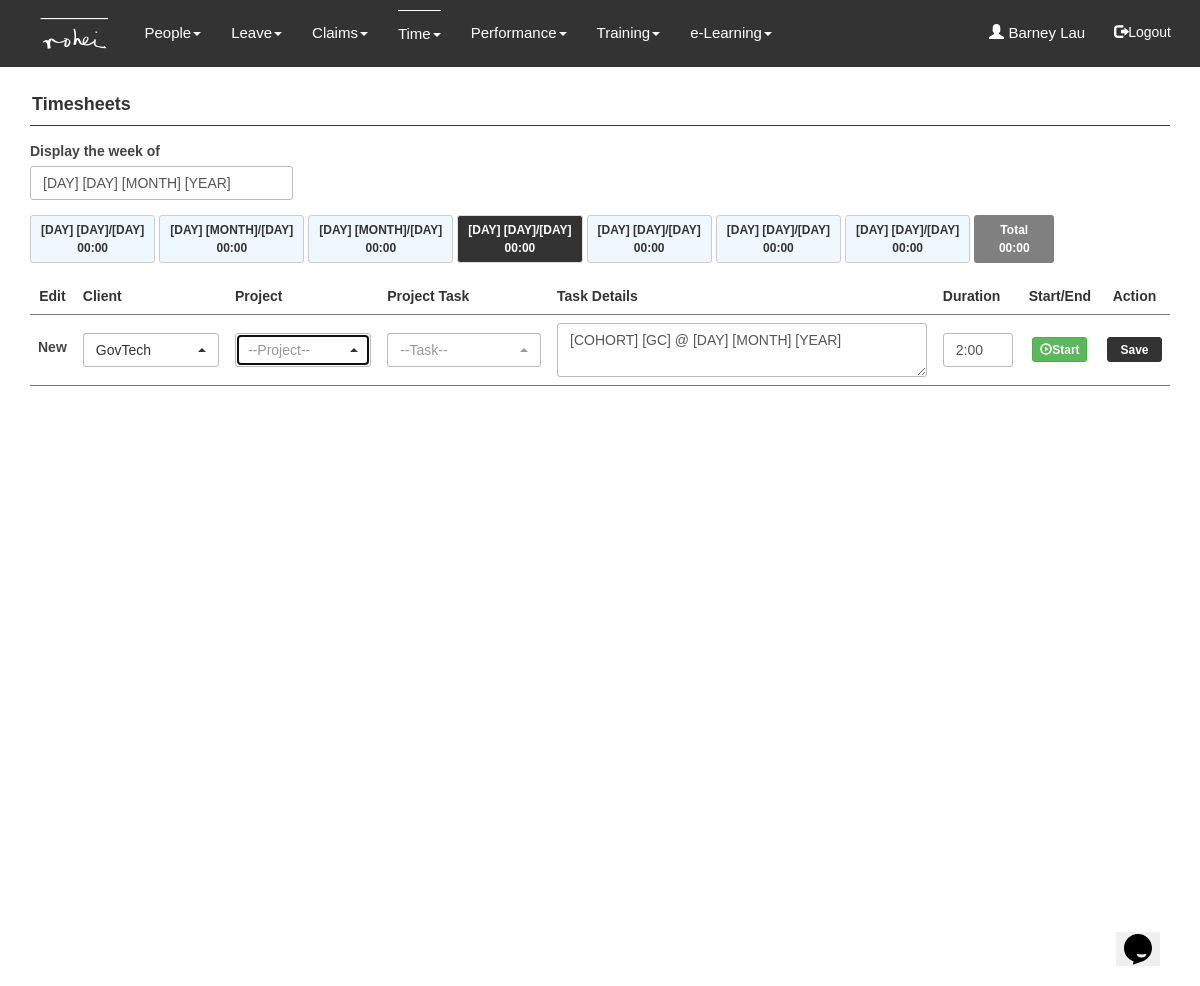 click on "--Project--" at bounding box center (297, 350) 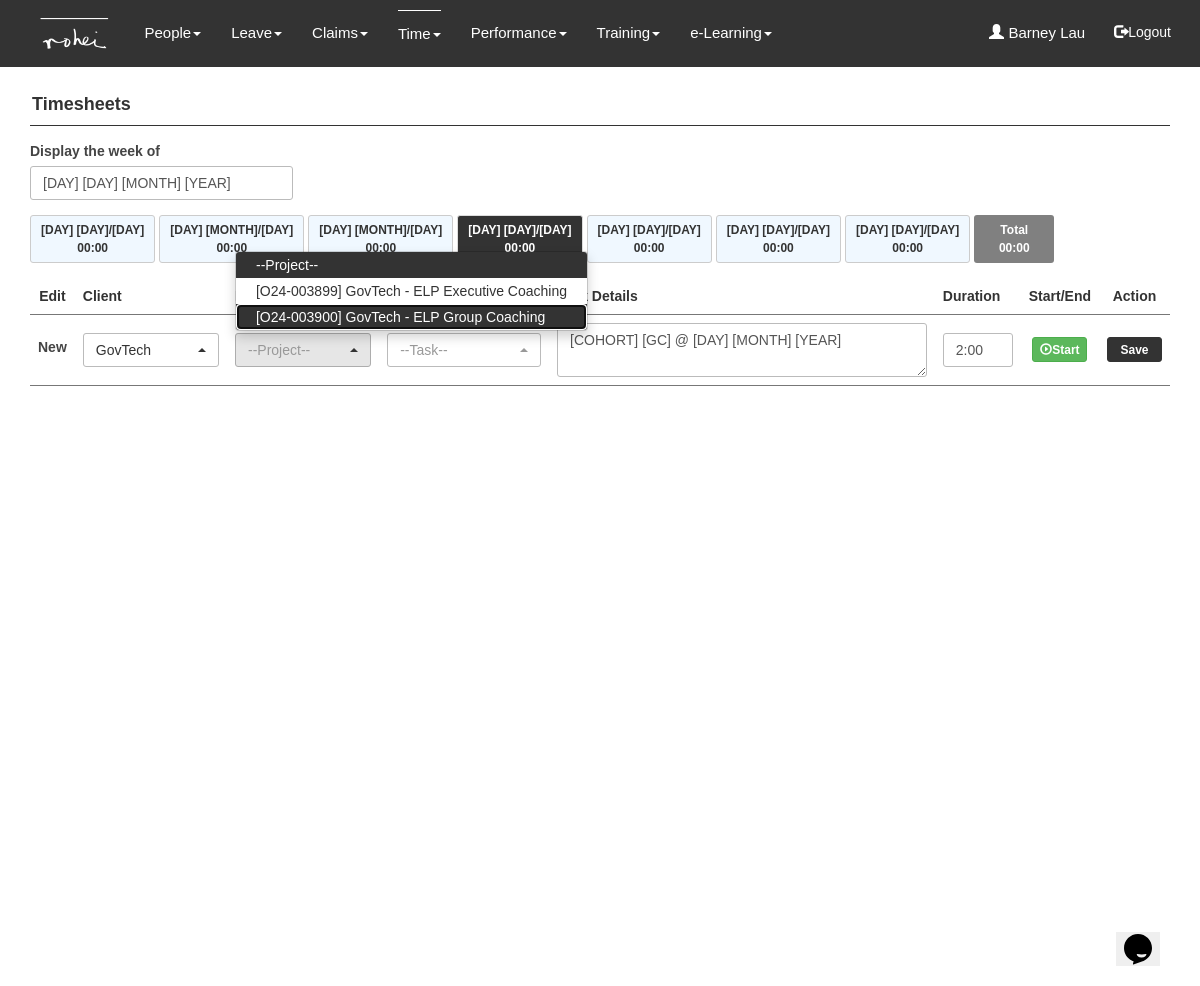 click on "[O24-003900] GovTech - ELP Group Coaching" at bounding box center (400, 317) 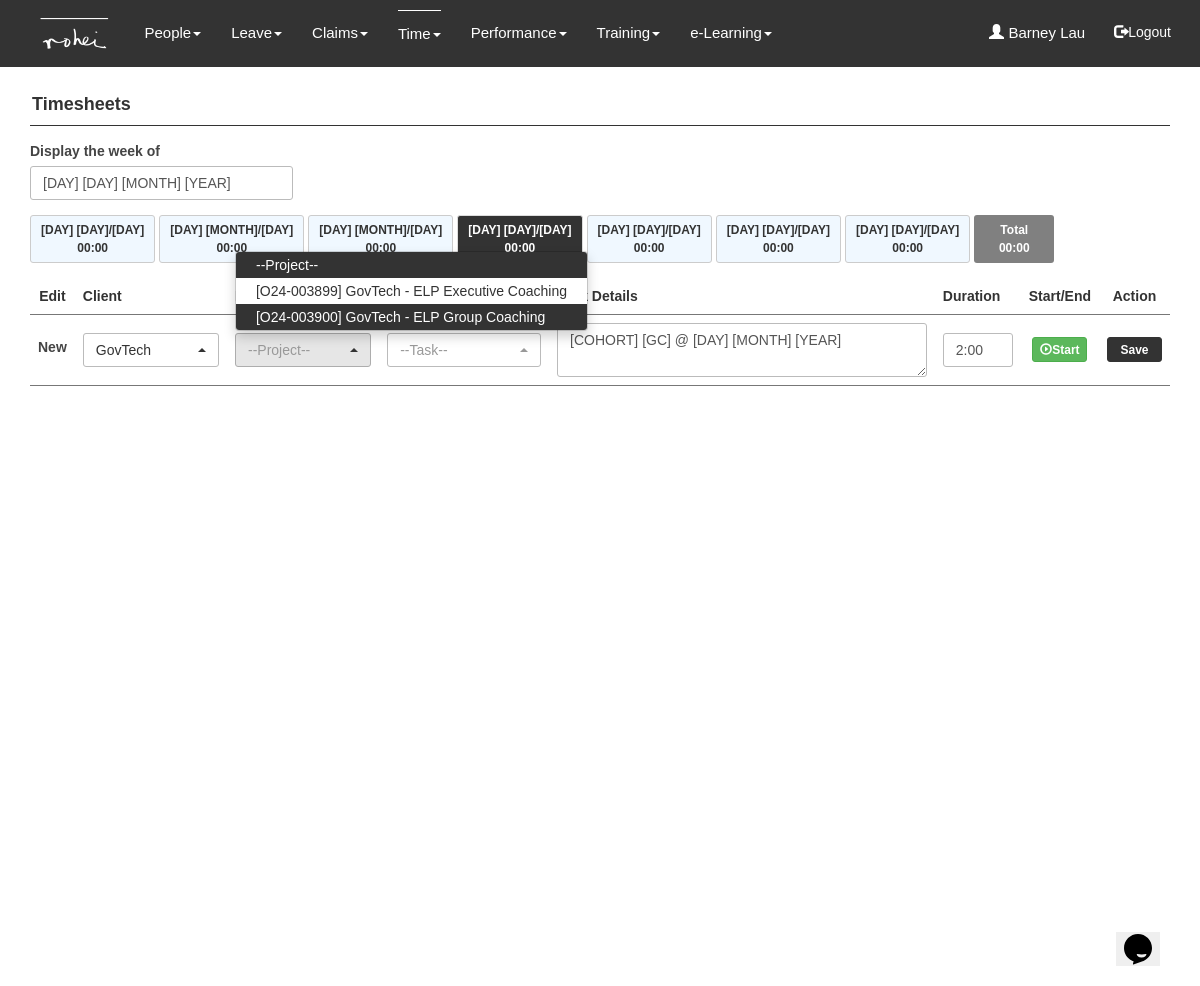 select on "2539" 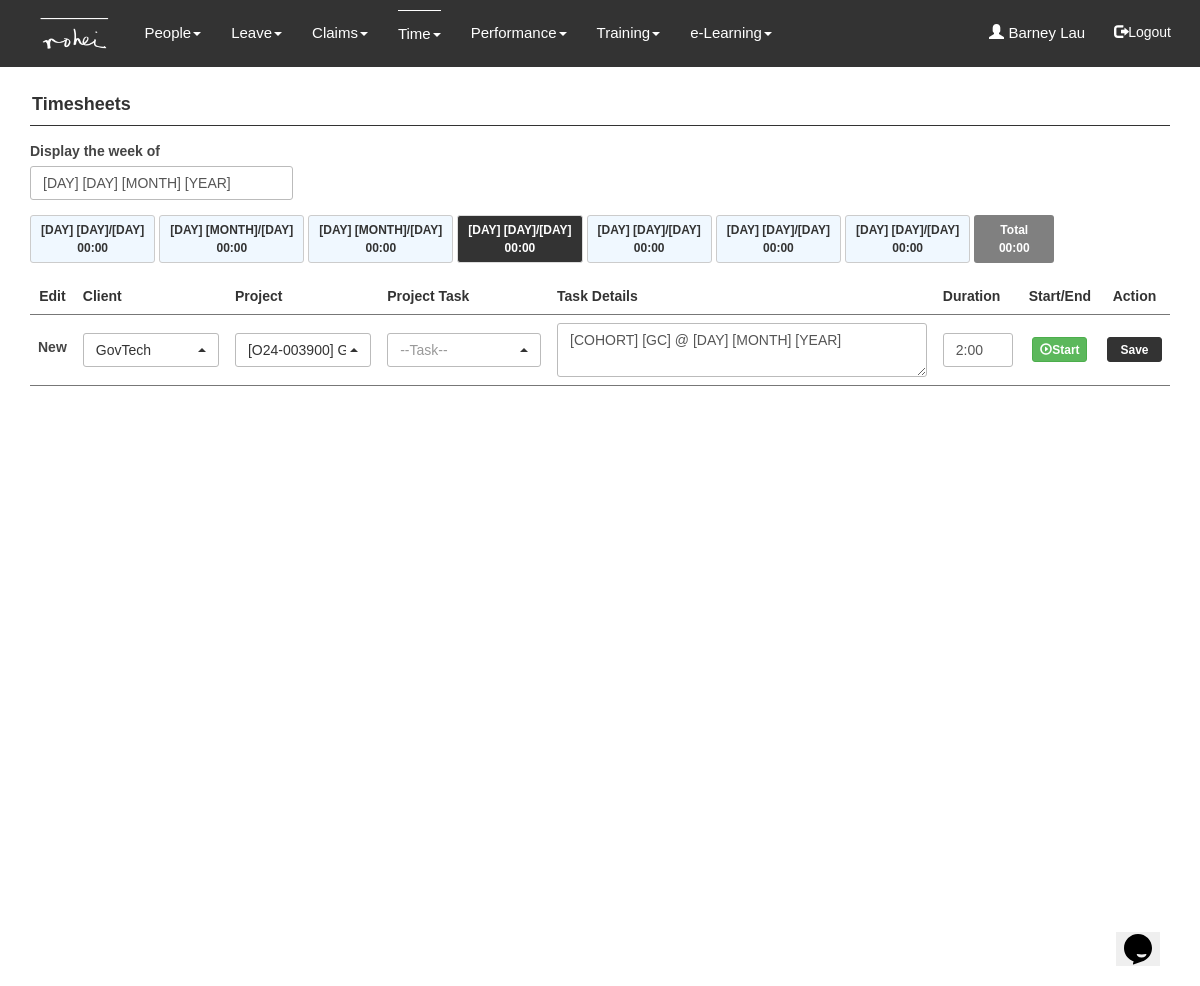 click on "--Task--" at bounding box center [464, 350] 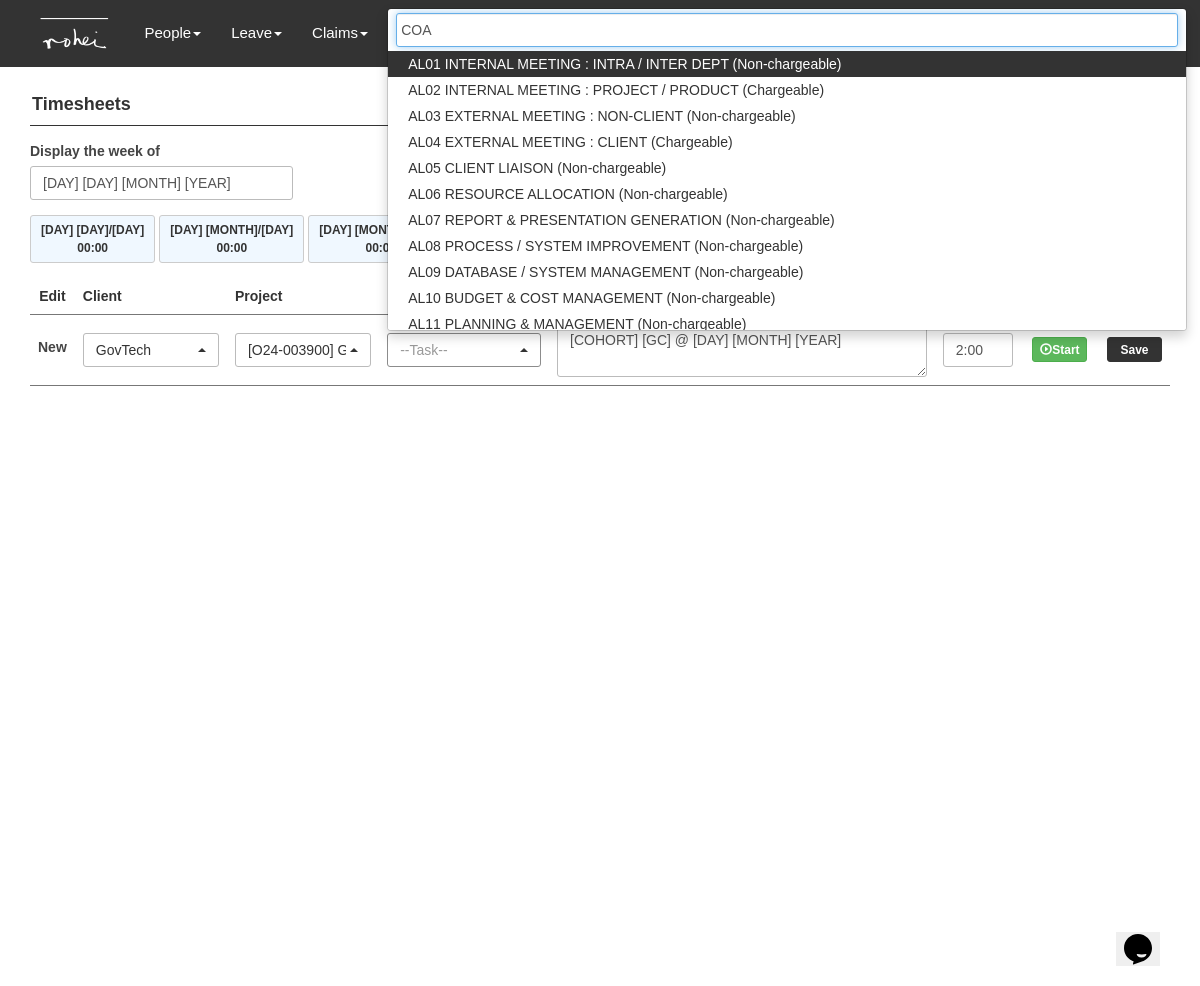 type on "COAC" 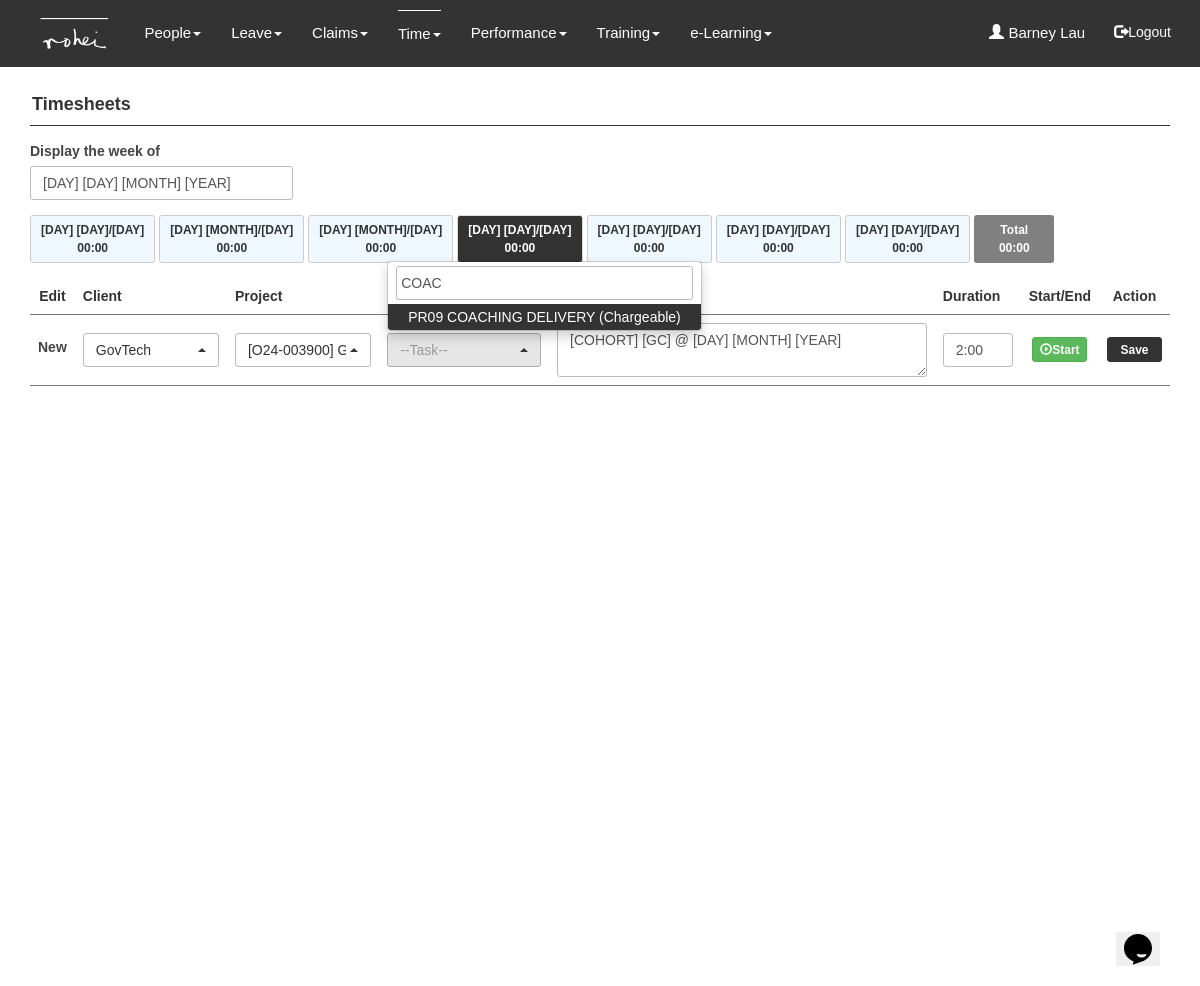 click on "PR09 COACHING DELIVERY (Chargeable)" at bounding box center [544, 317] 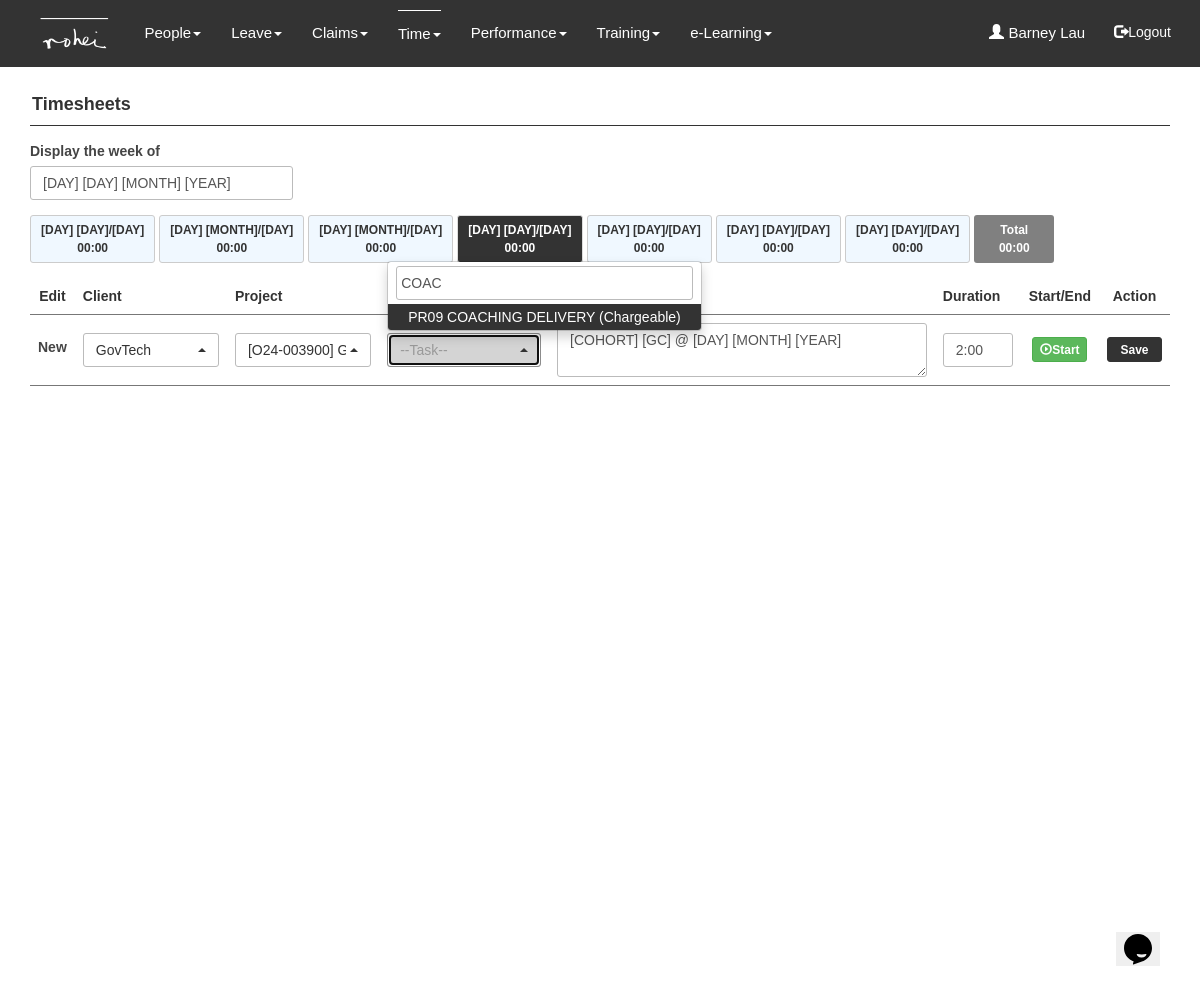 select on "150" 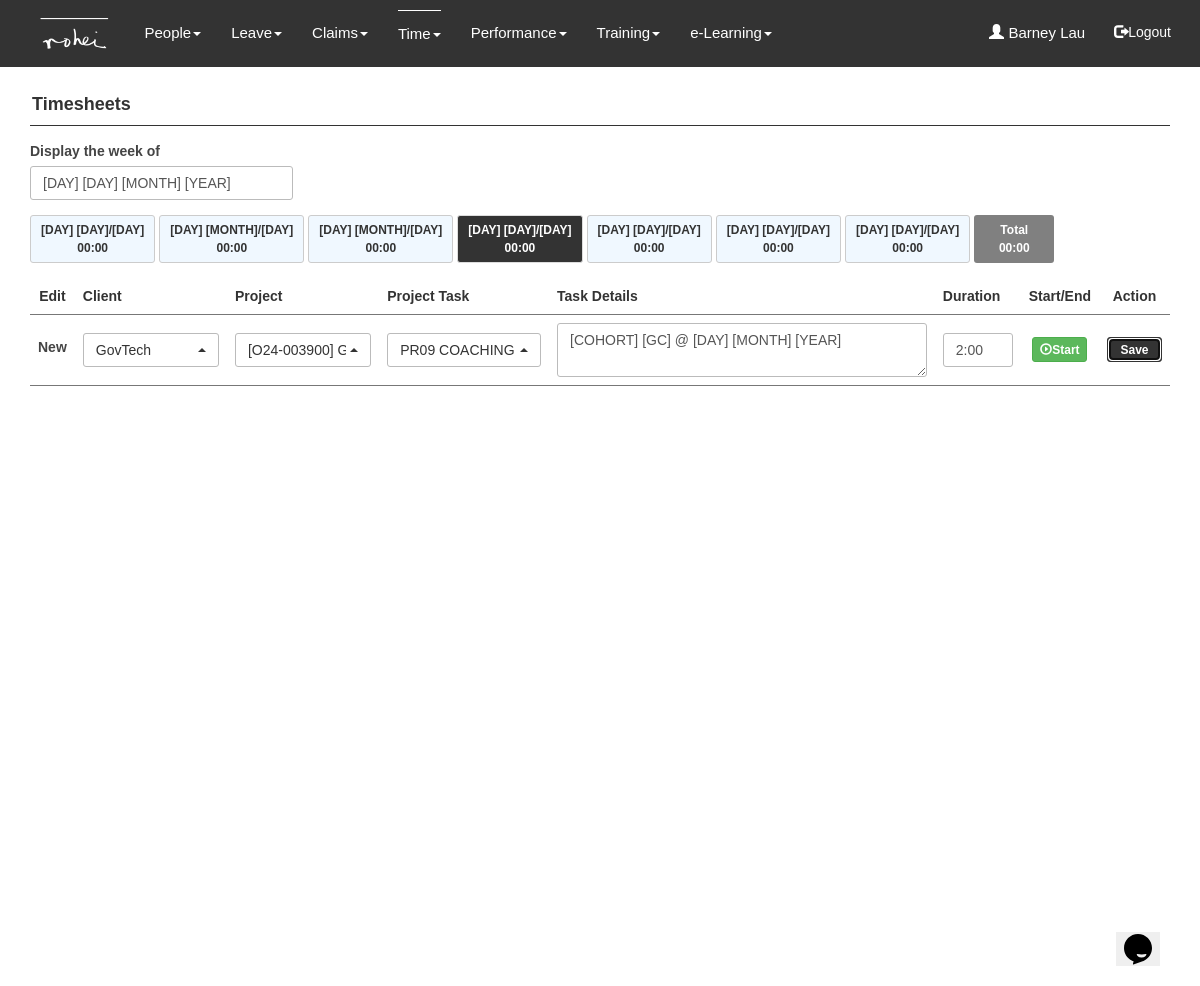 click on "Save" at bounding box center (1134, 349) 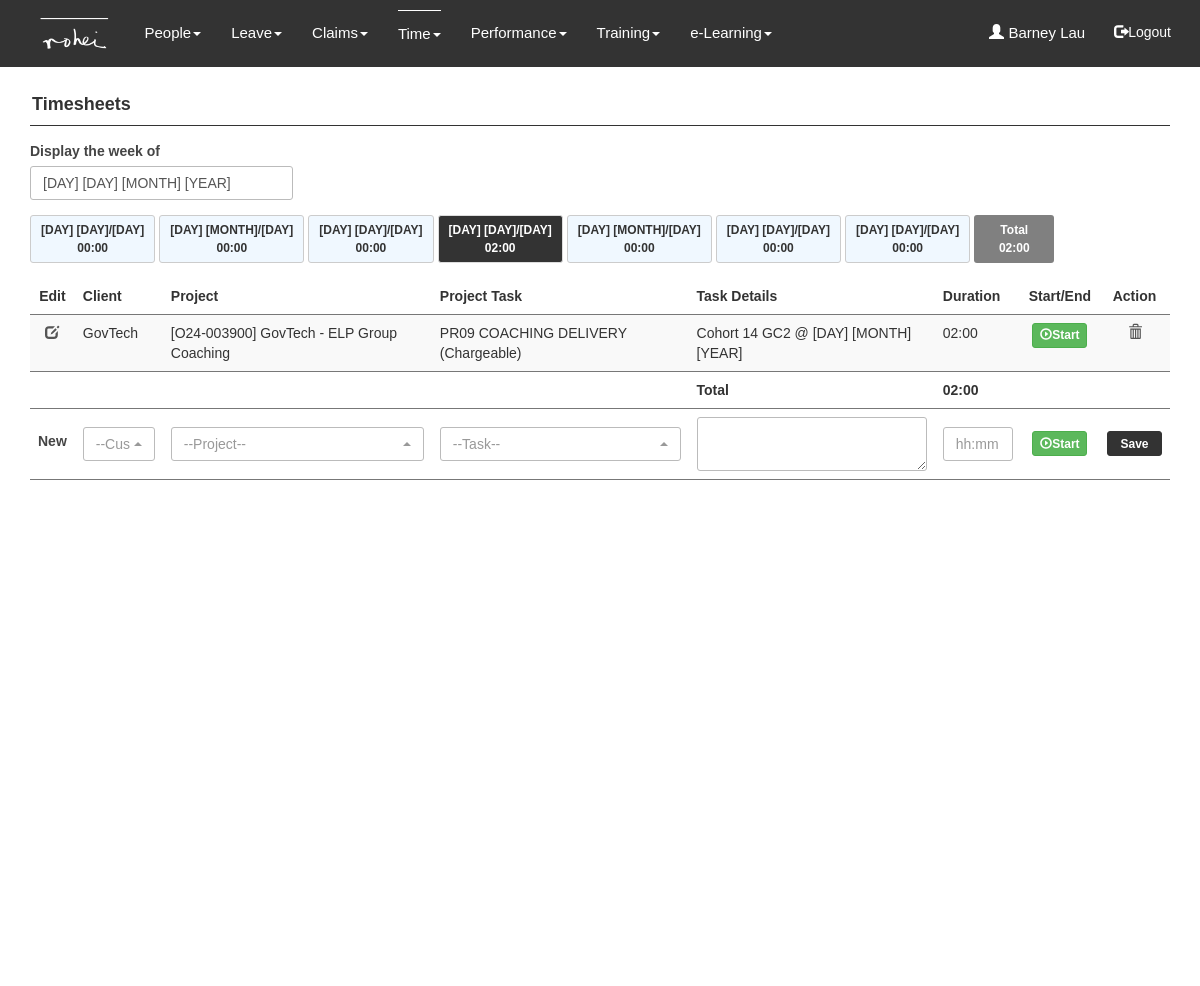 scroll, scrollTop: 0, scrollLeft: 0, axis: both 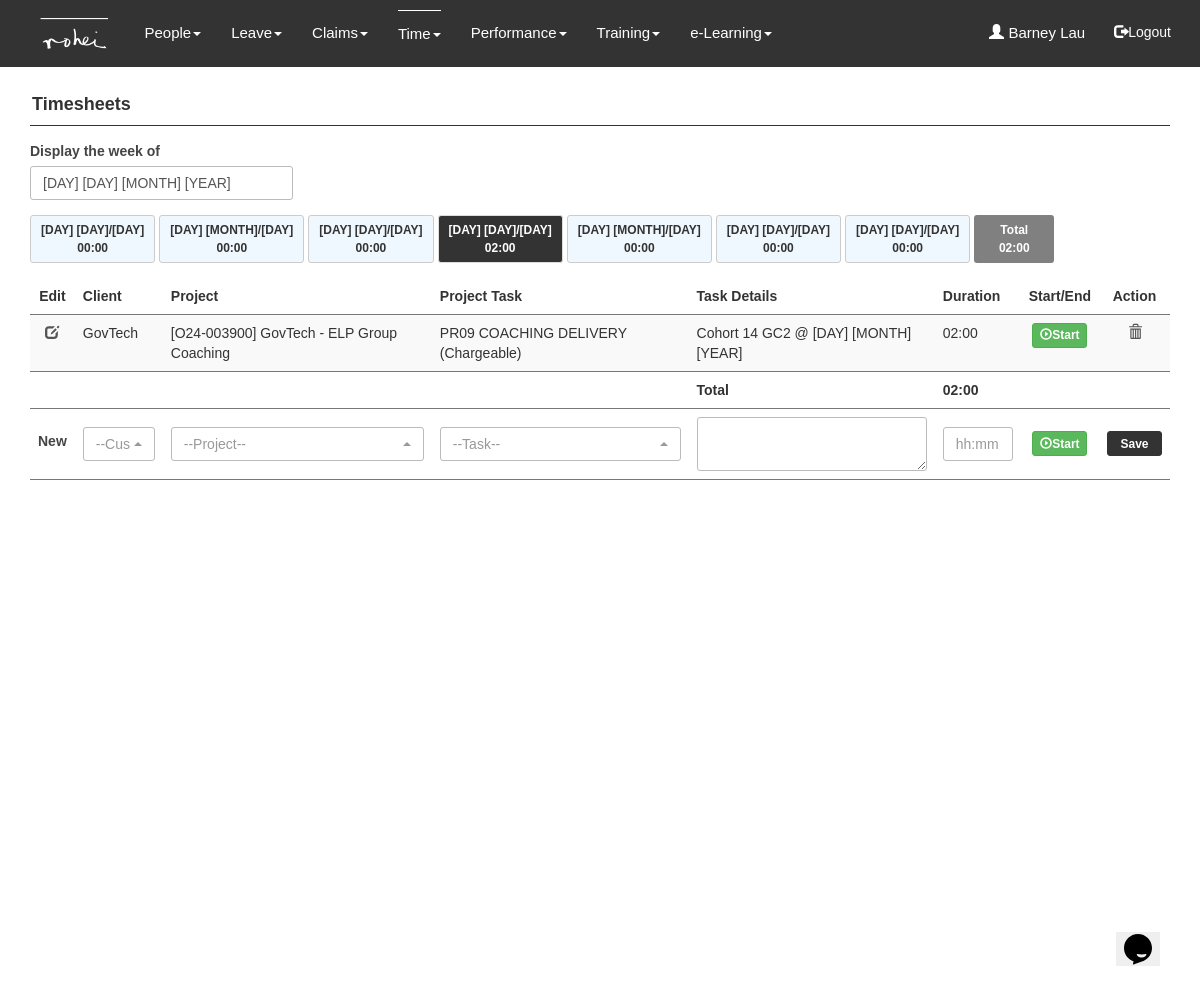 click on "[DAY] [MONTH]/[DAY] [TIME]
[DAY] [MONTH]/[DAY] [TIME]
[DAY] [MONTH]/[DAY] [TIME]
[DAY] [MONTH]/[DAY] [TIME]
[DAY] [MONTH]/[DAY] [TIME]
[DAY] [MONTH]/[DAY] [TIME]
[DAY] [MONTH]/[DAY] [TIME]
Total [TIME]" at bounding box center [600, 239] 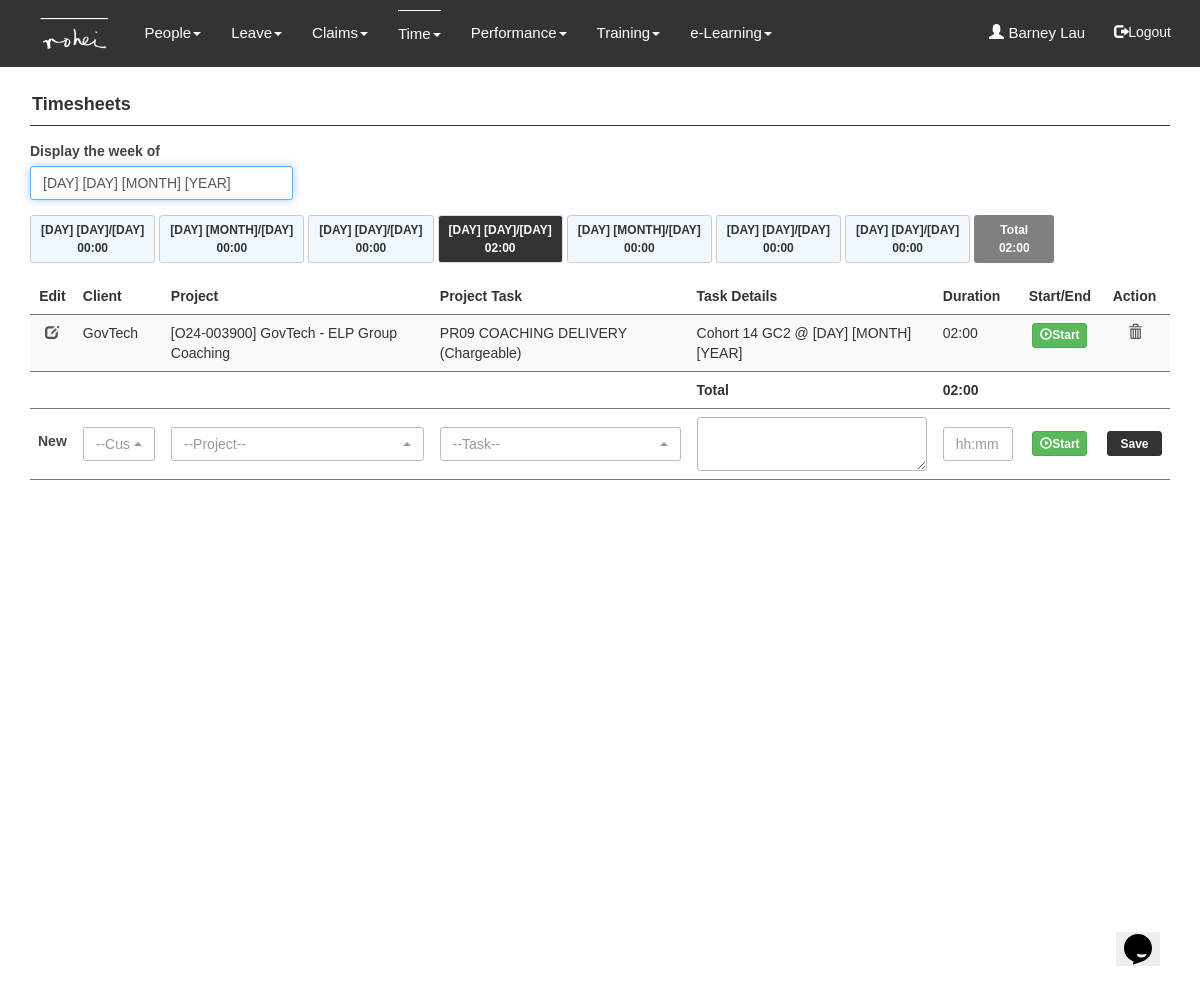 click on "[DAY] [DAY] [MONTH] [YEAR]" at bounding box center [161, 183] 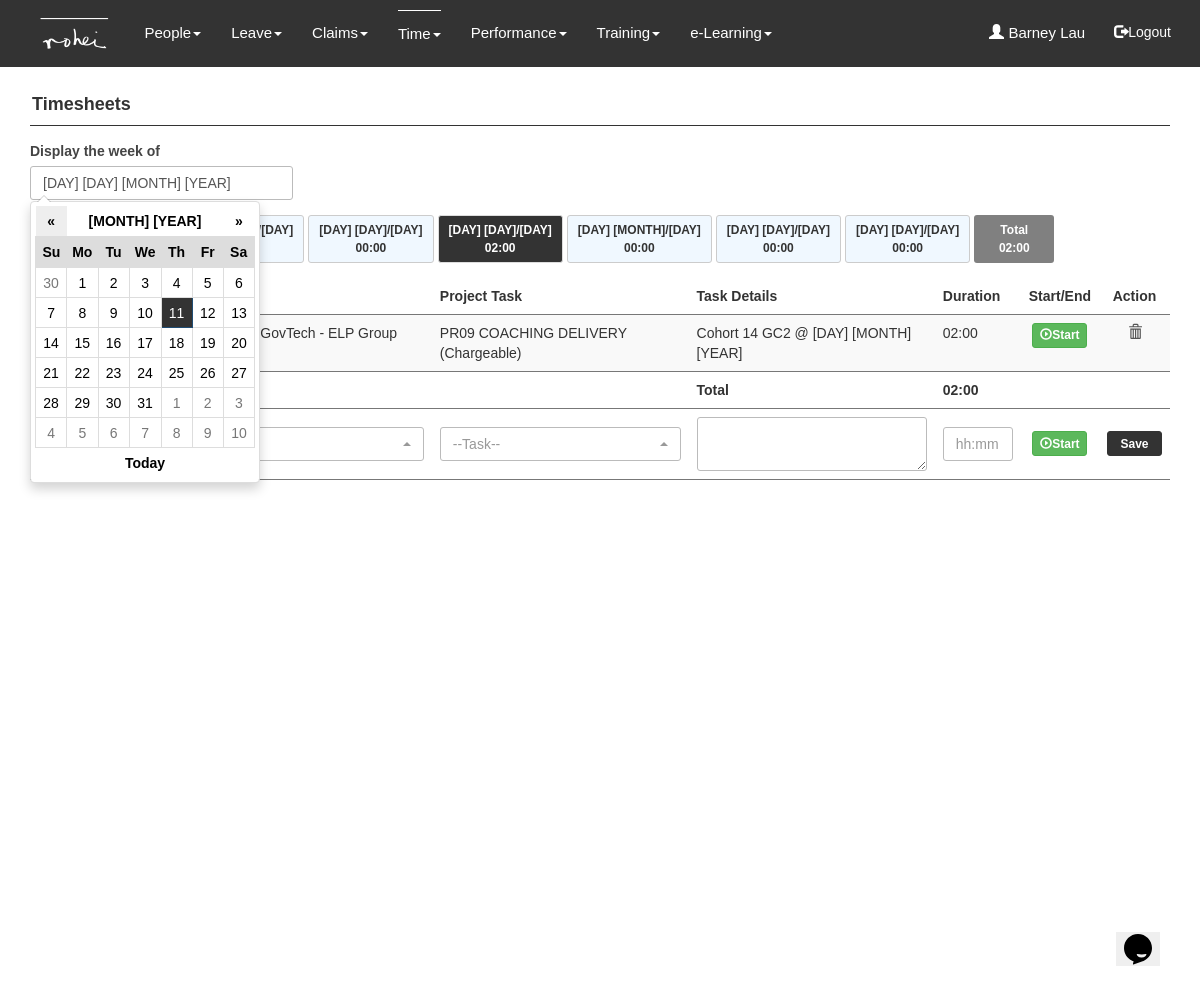 click on "«" at bounding box center [51, 221] 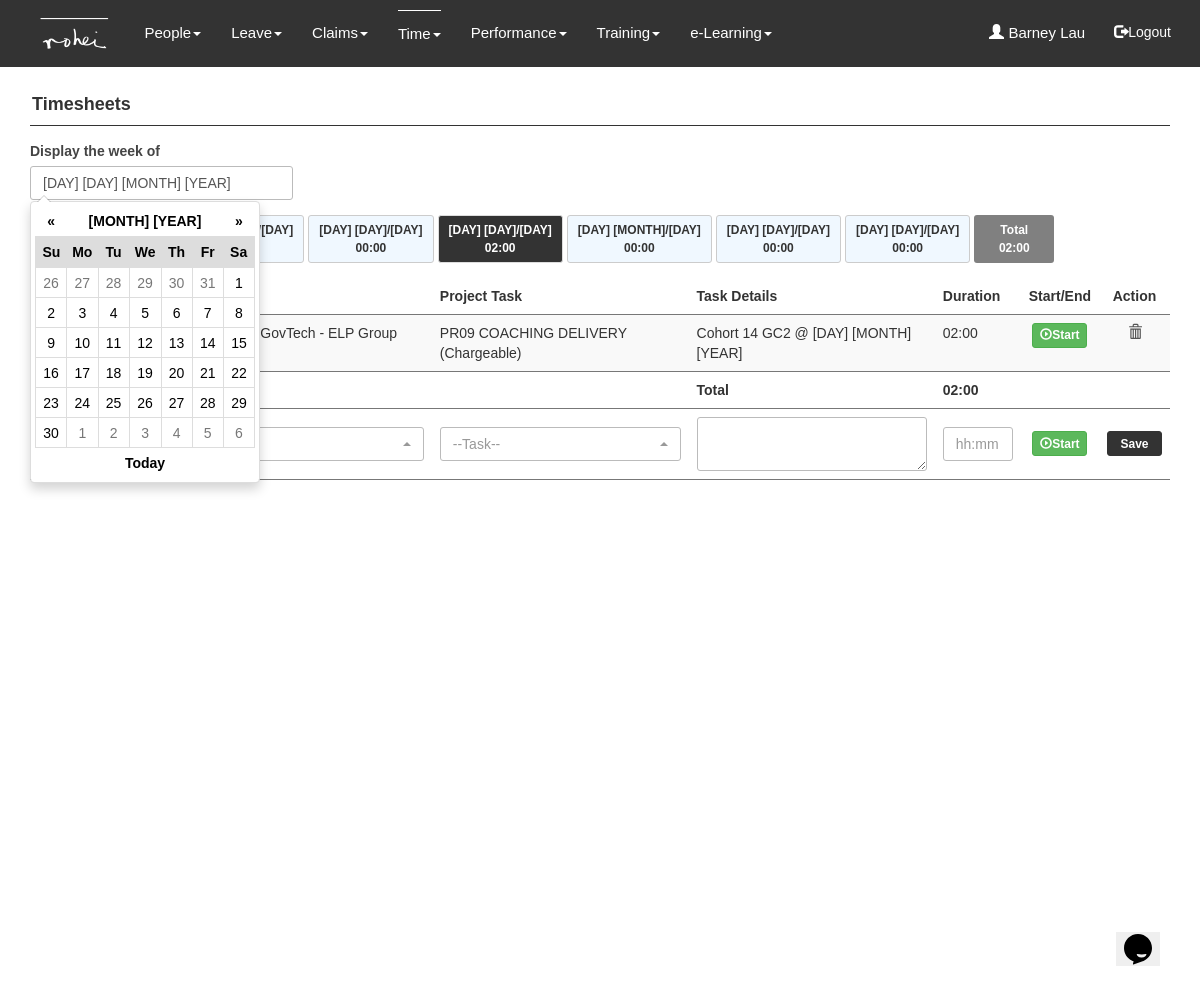 click on "«" at bounding box center [51, 221] 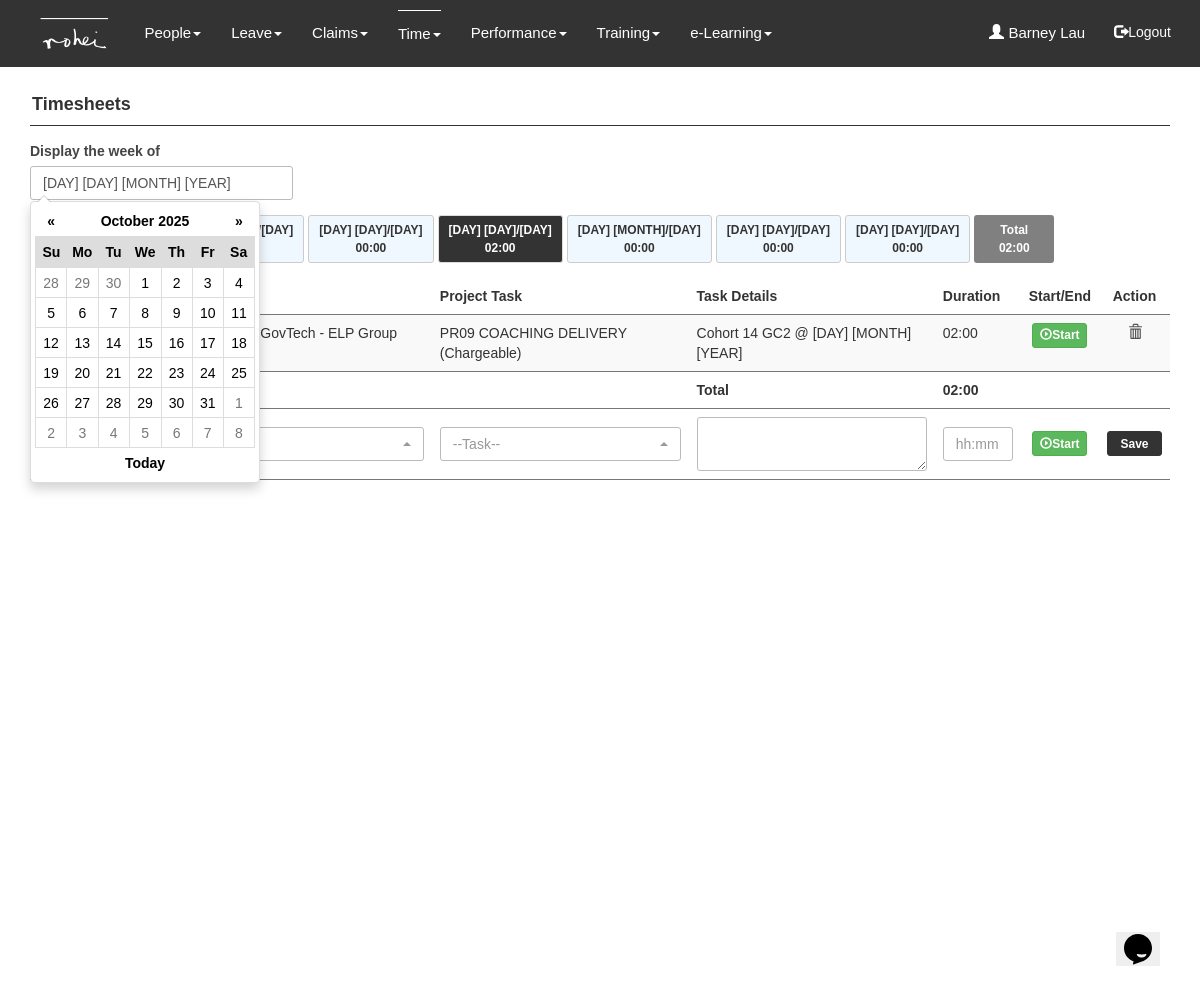 click on "«" at bounding box center [51, 221] 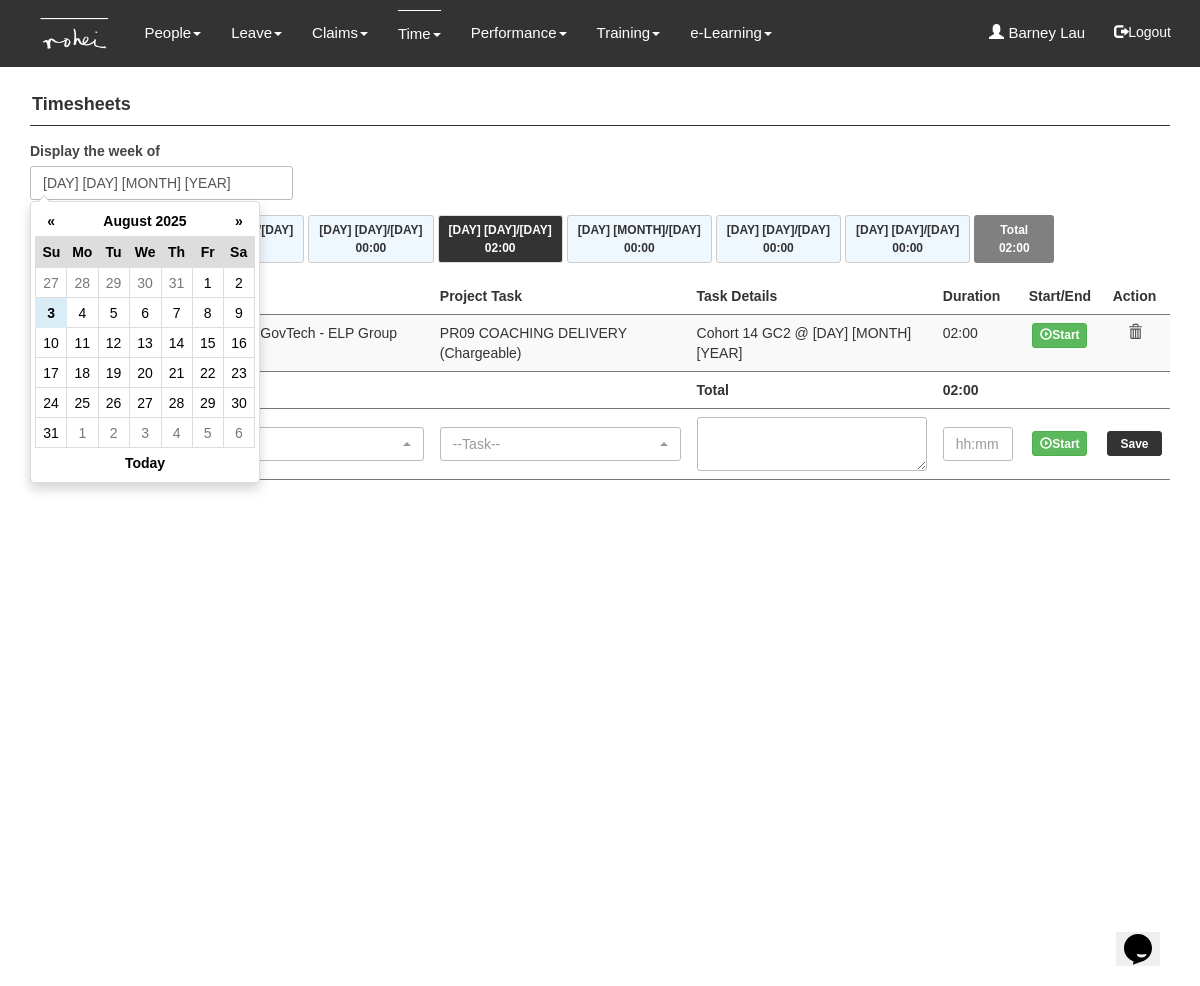 click on "«" at bounding box center [51, 221] 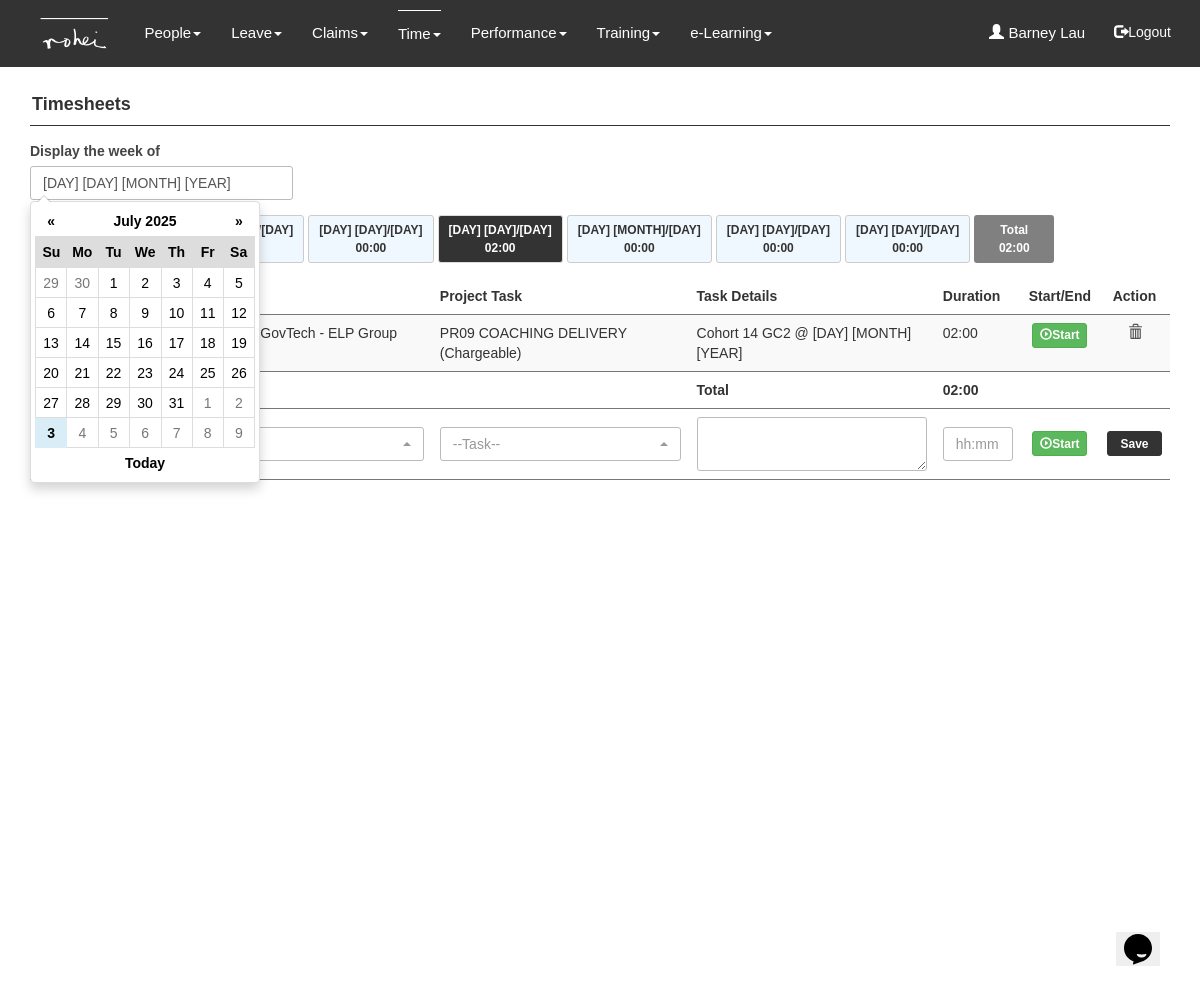 click on "«" at bounding box center (51, 221) 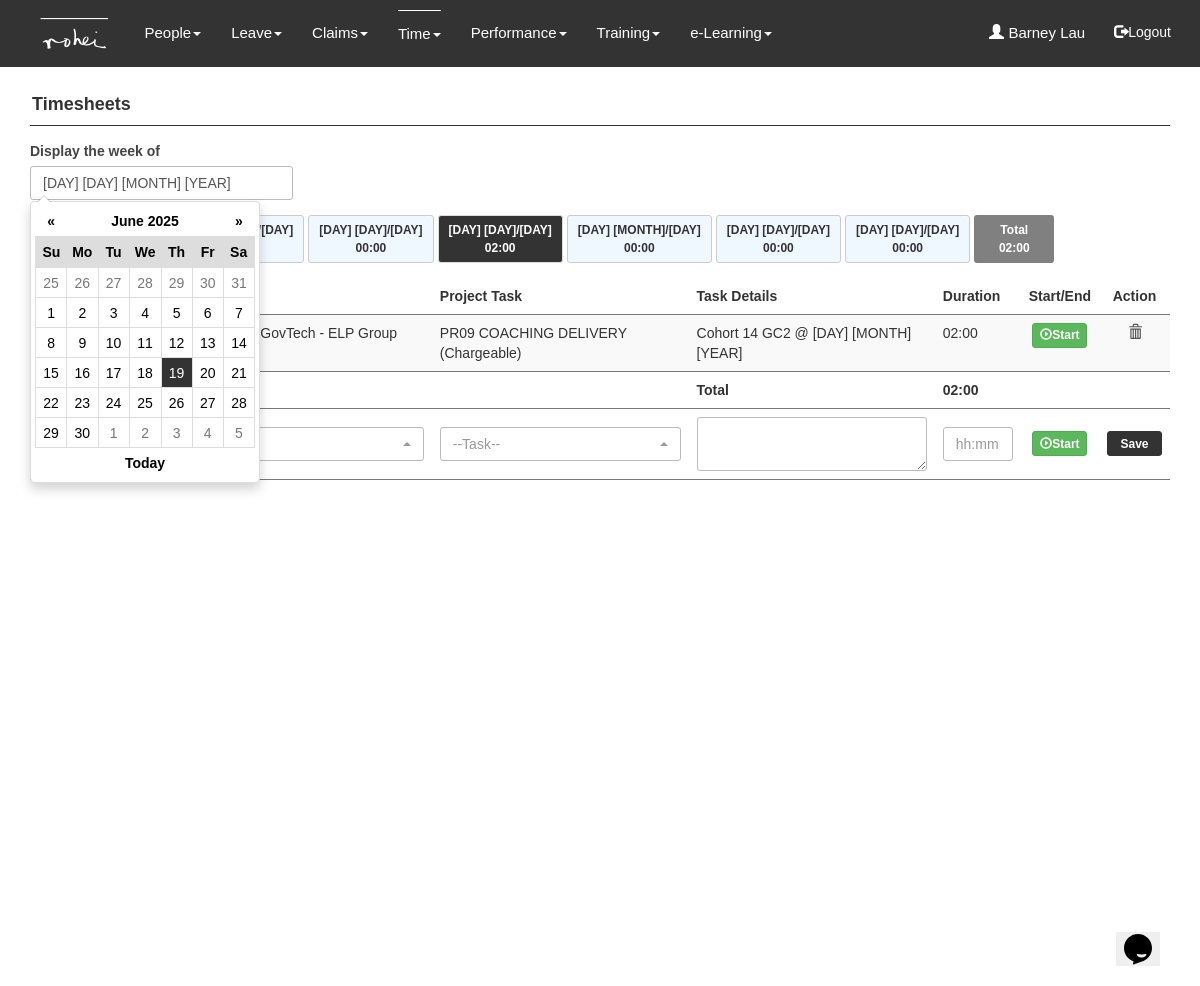 click on "19" at bounding box center (176, 373) 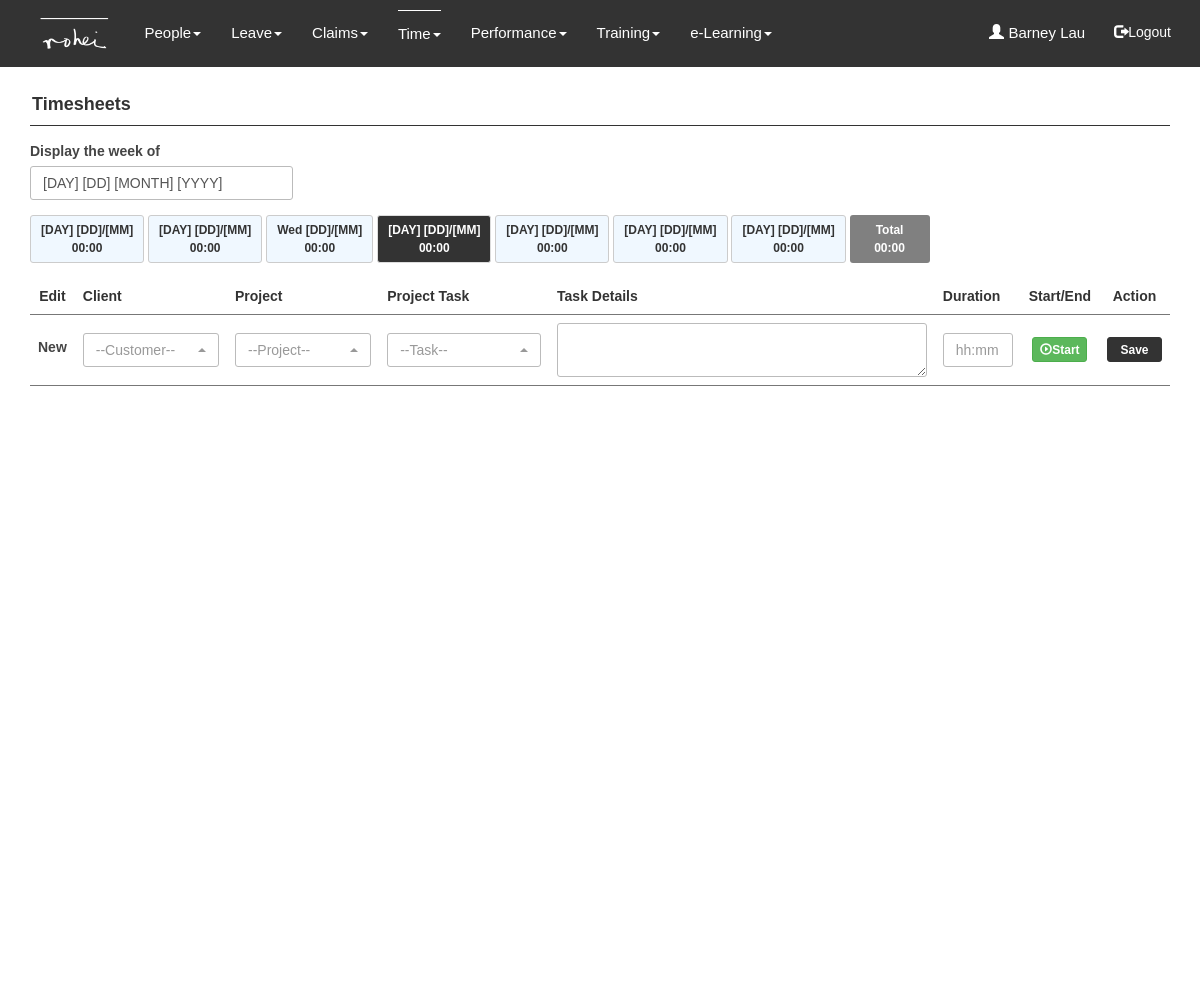 scroll, scrollTop: 0, scrollLeft: 0, axis: both 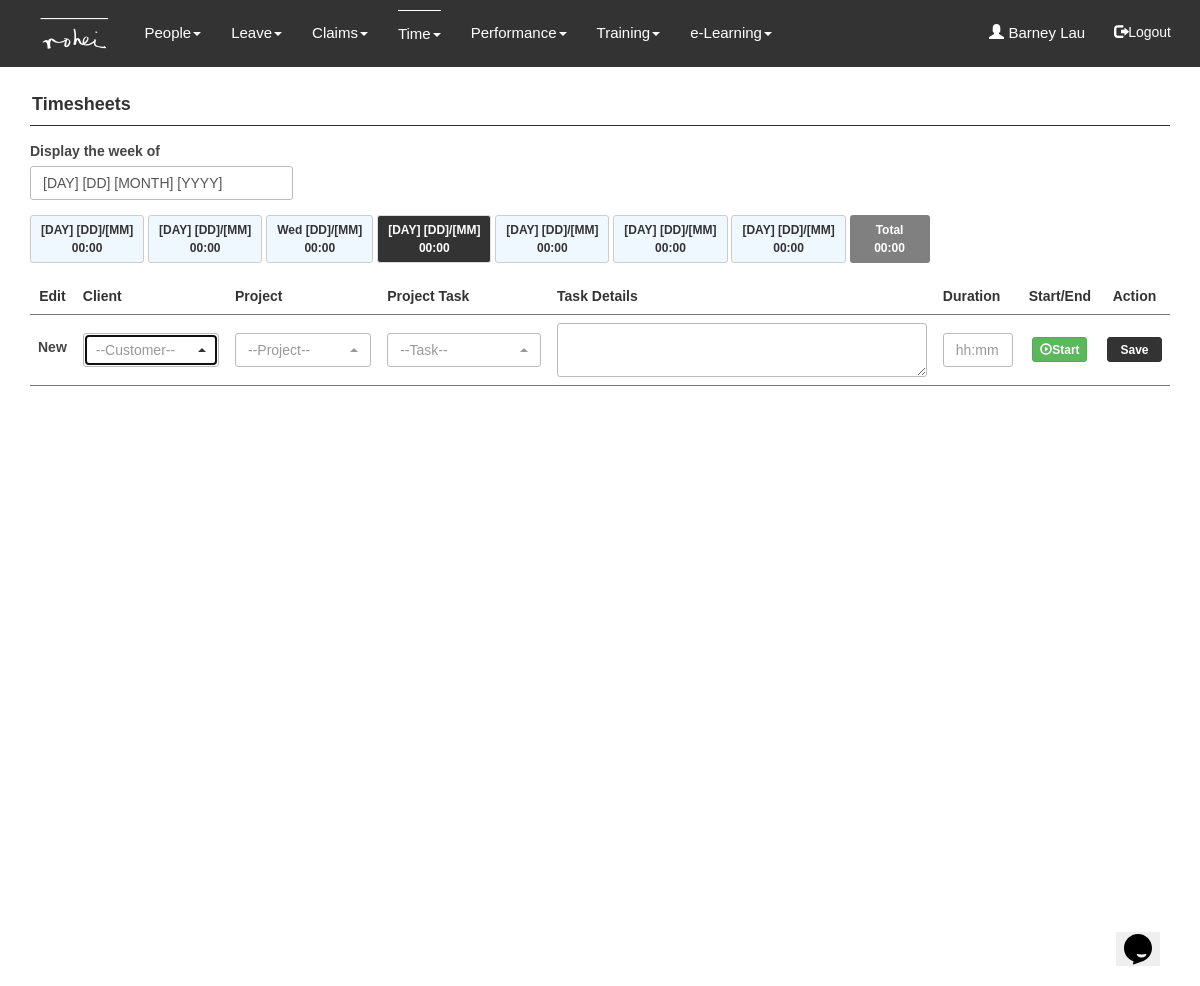 click on "--Customer--" at bounding box center (145, 350) 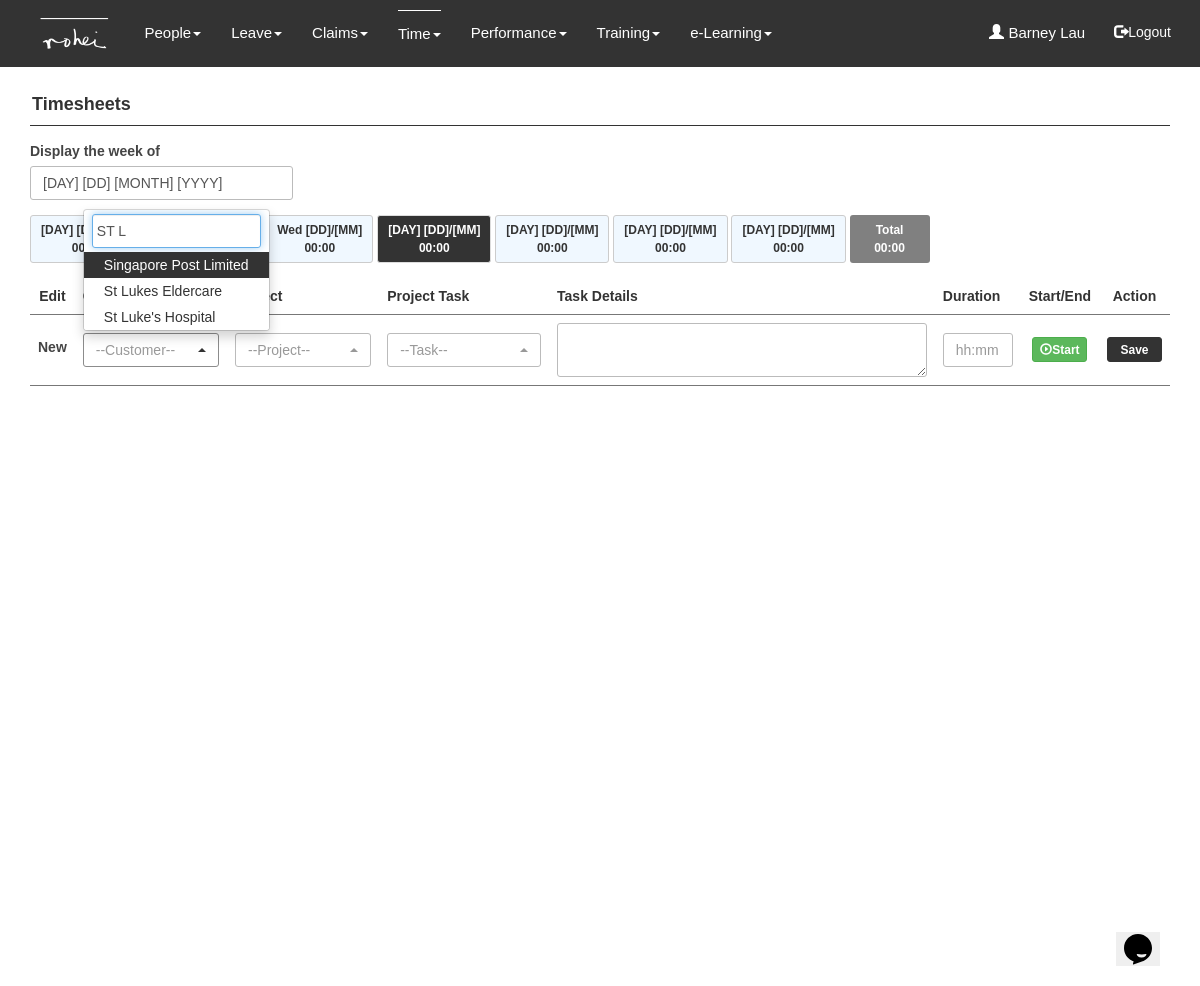 type on "ST LU" 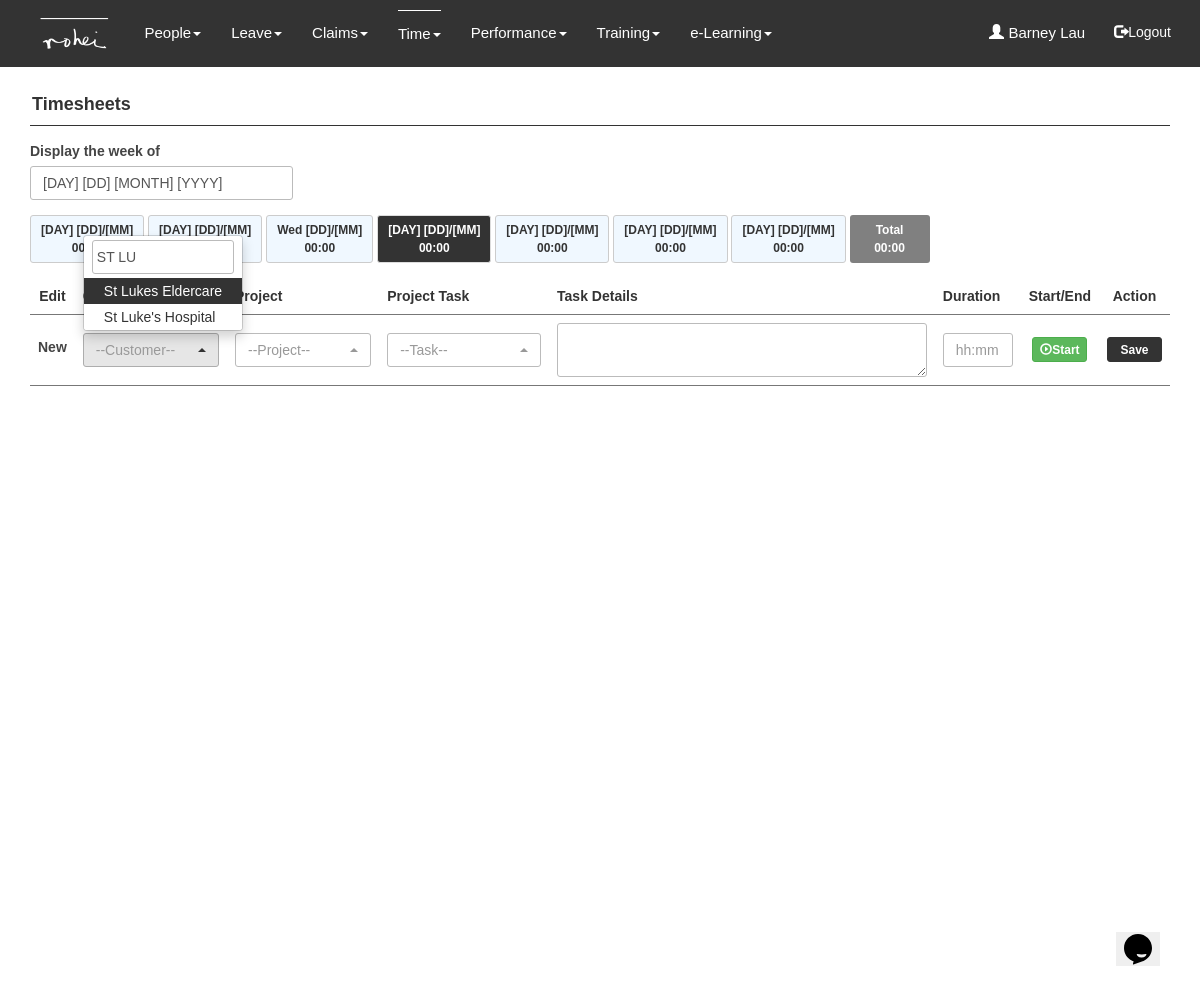 click on "St Lukes Eldercare" at bounding box center (163, 291) 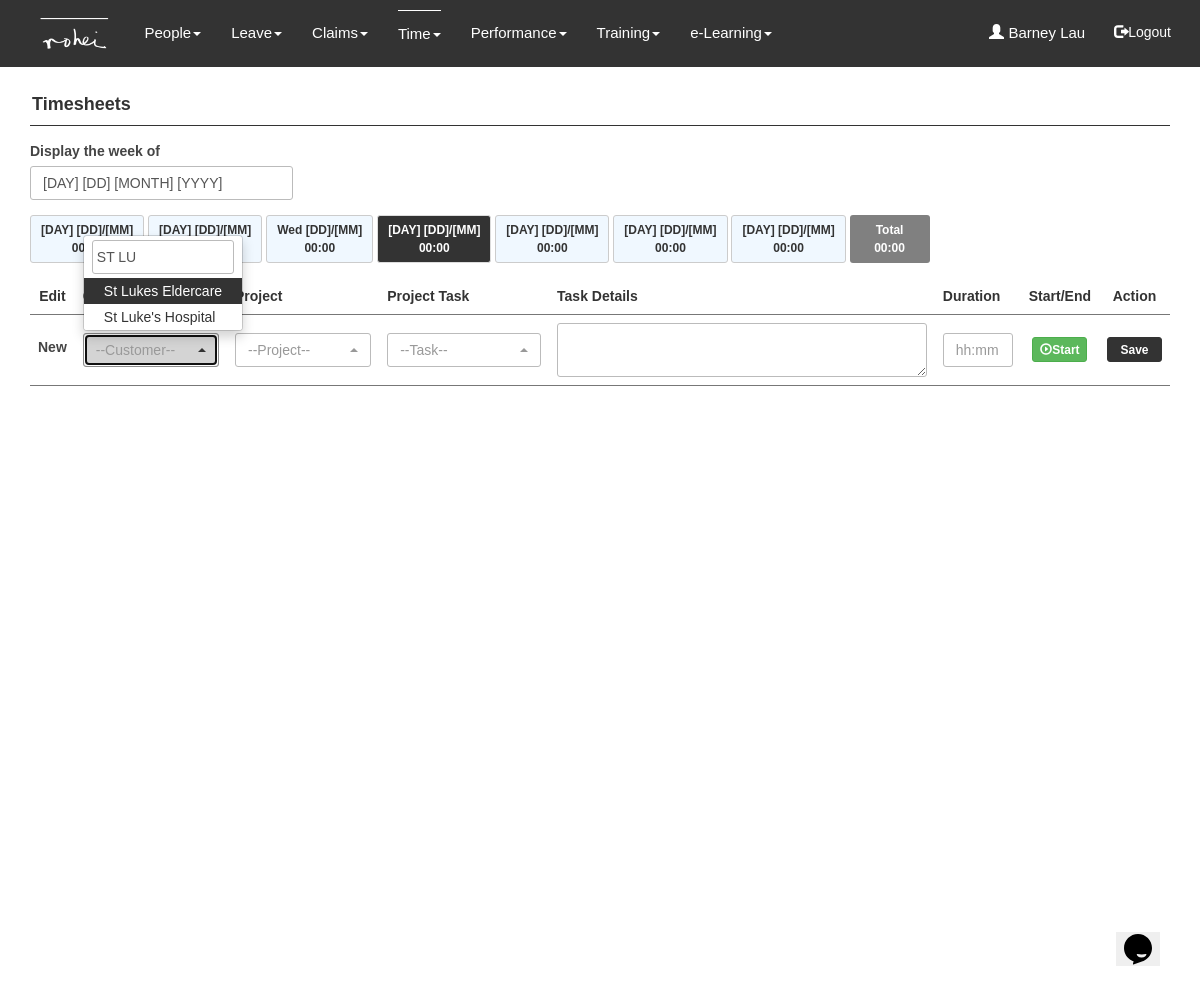 select on "883" 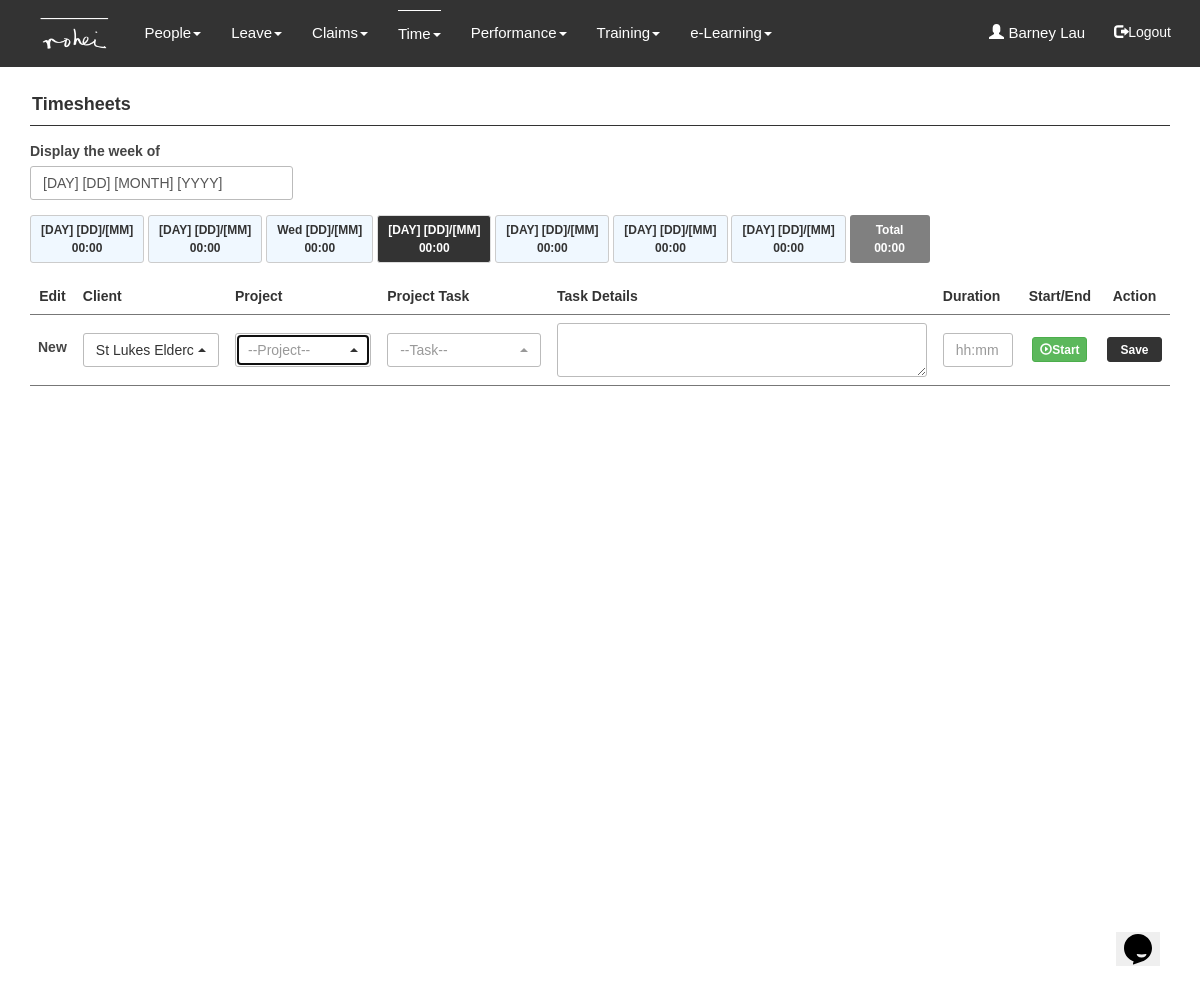 click on "--Project--" at bounding box center (297, 350) 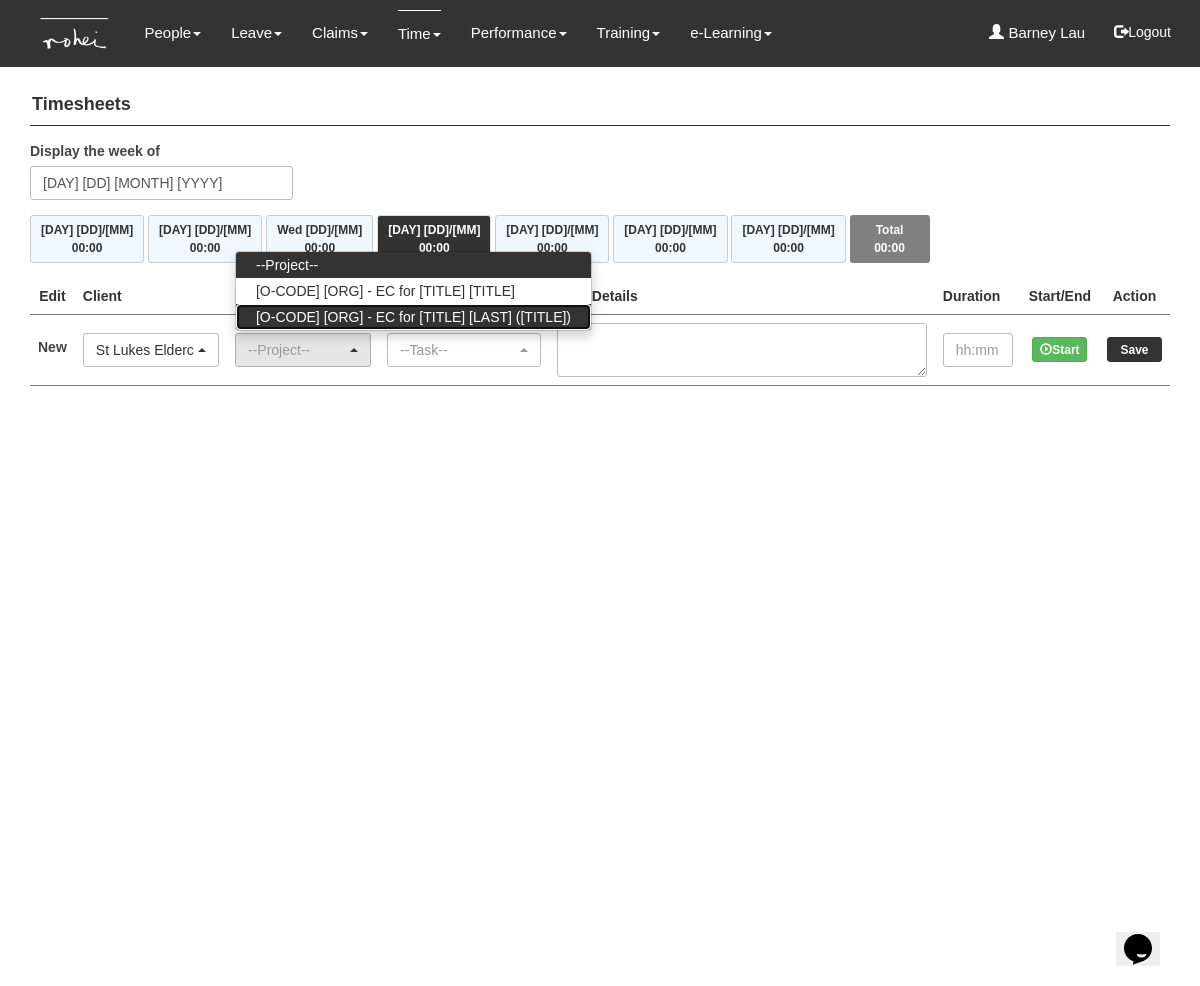 click on "[OXXXX-XXXXXX] St Lukes Eldercare - EC for Dr [NAME] [LAST] (COO)" at bounding box center (413, 317) 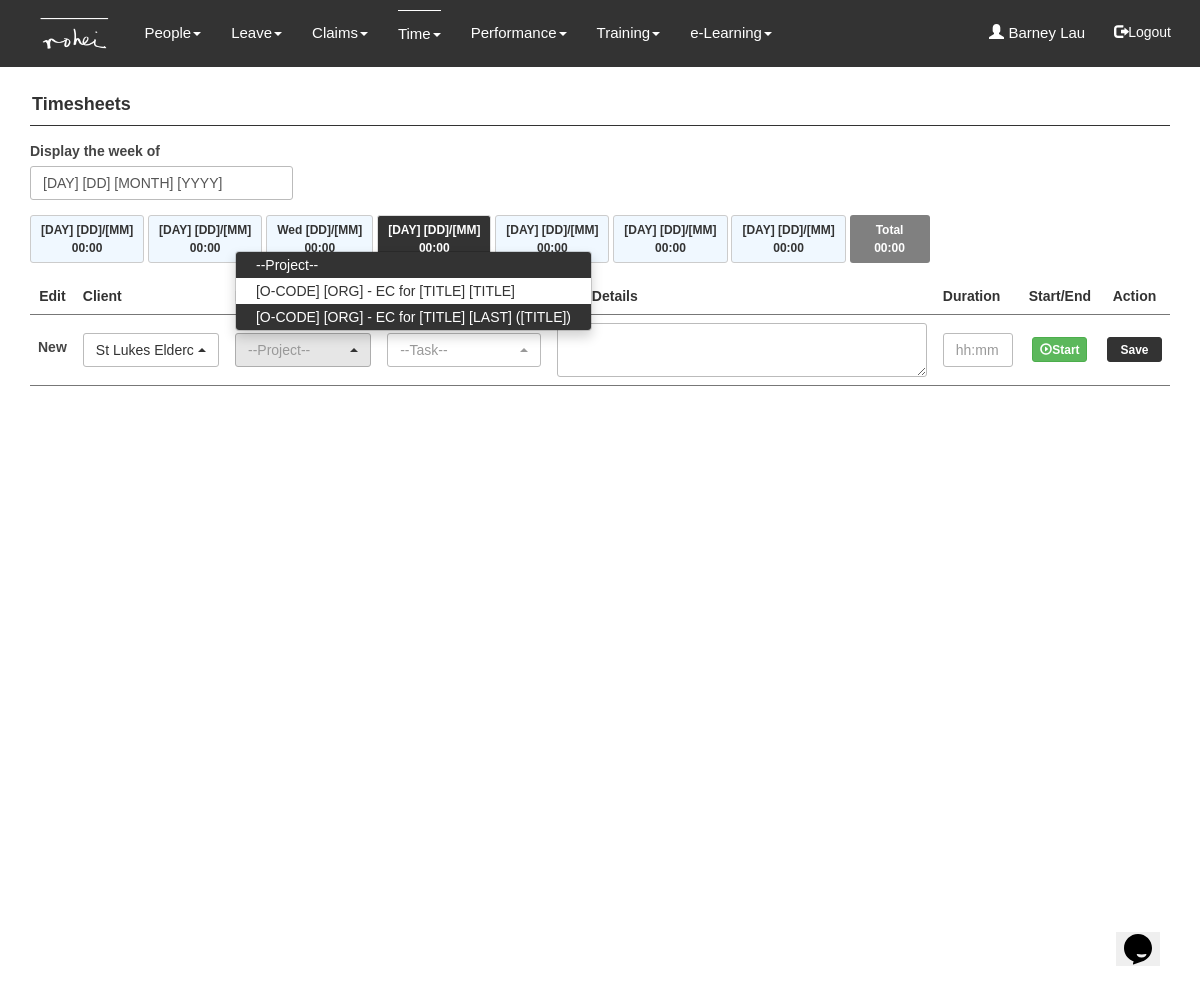 select on "2750" 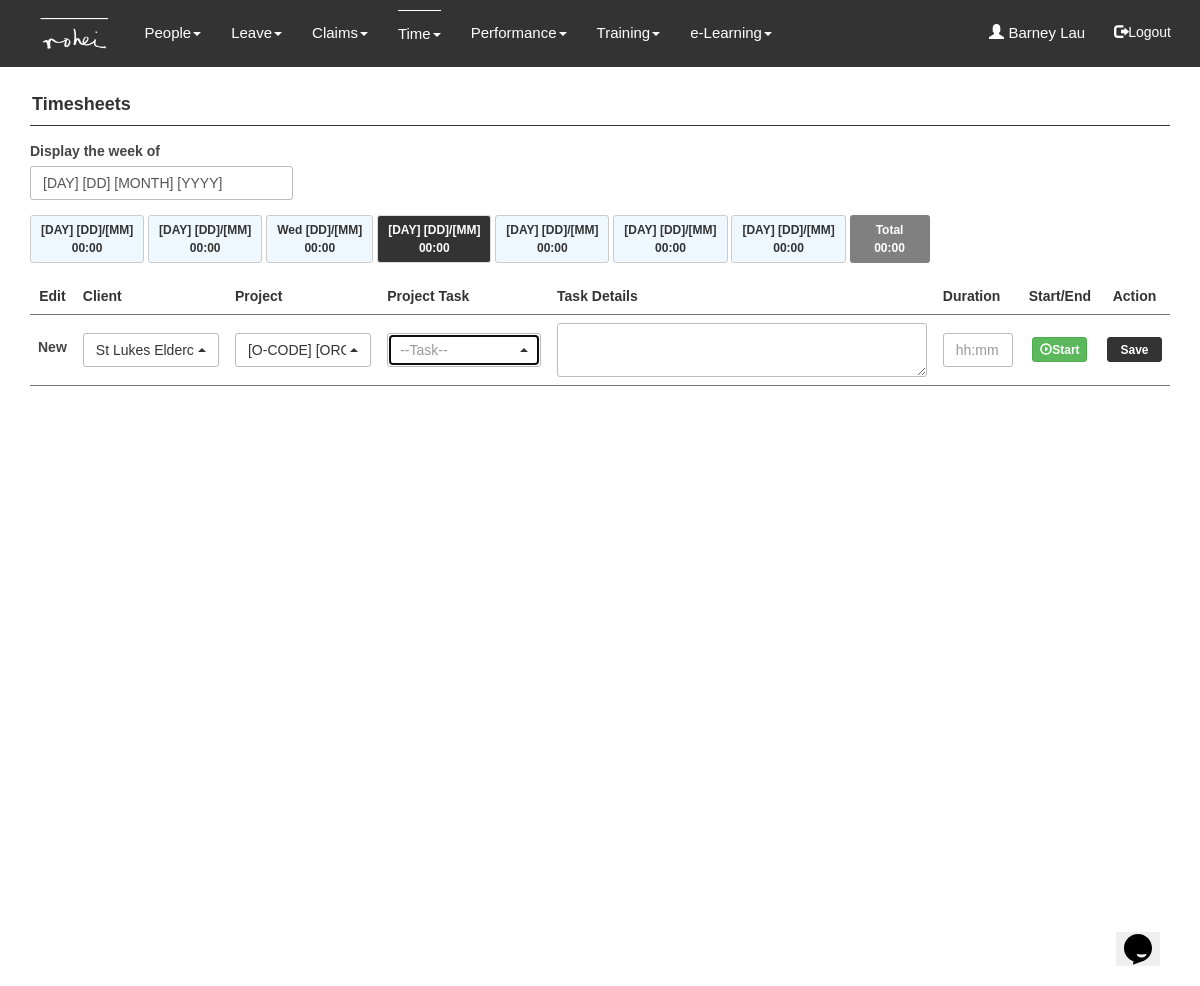 click on "--Task--" at bounding box center (458, 350) 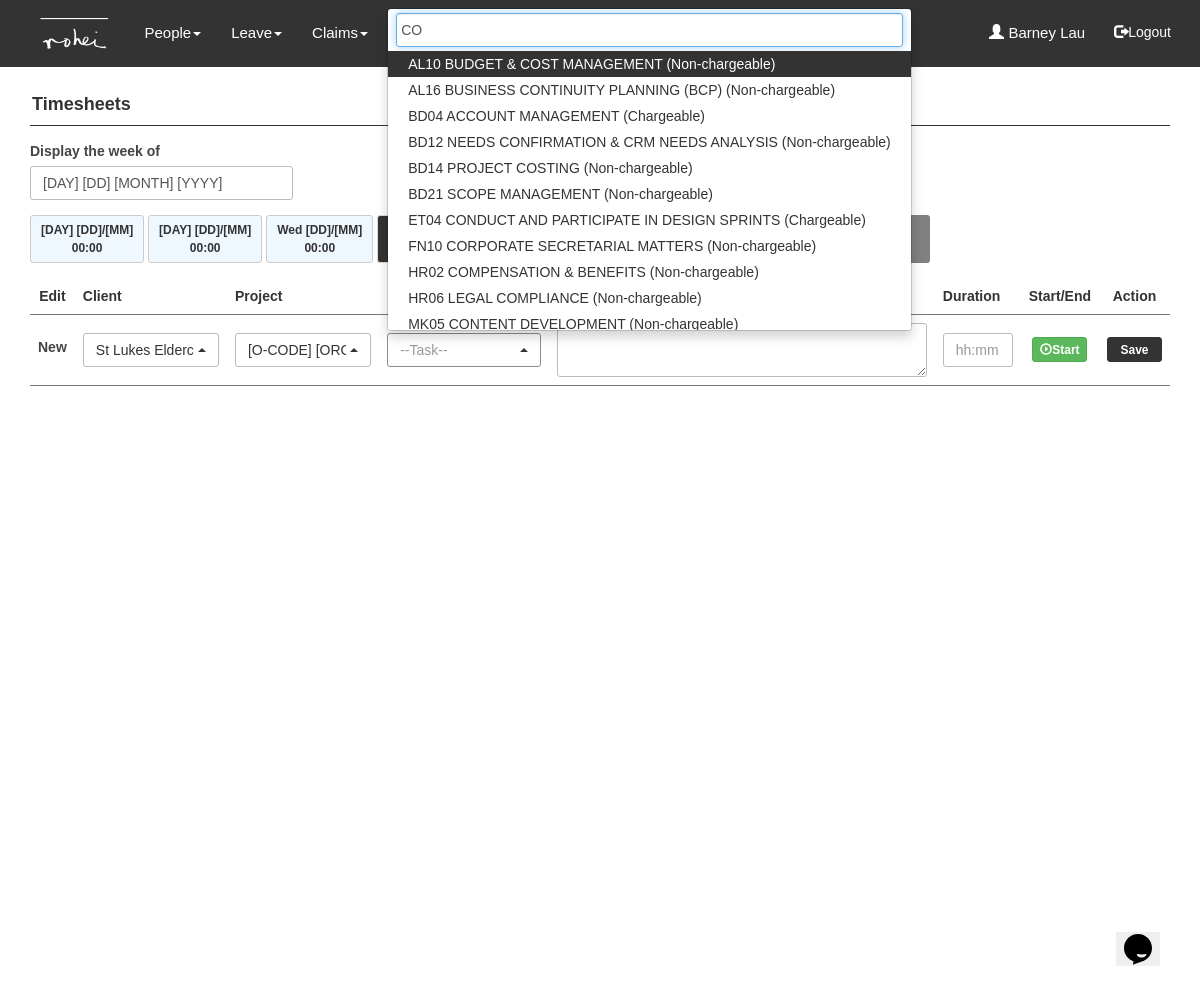 type on "C" 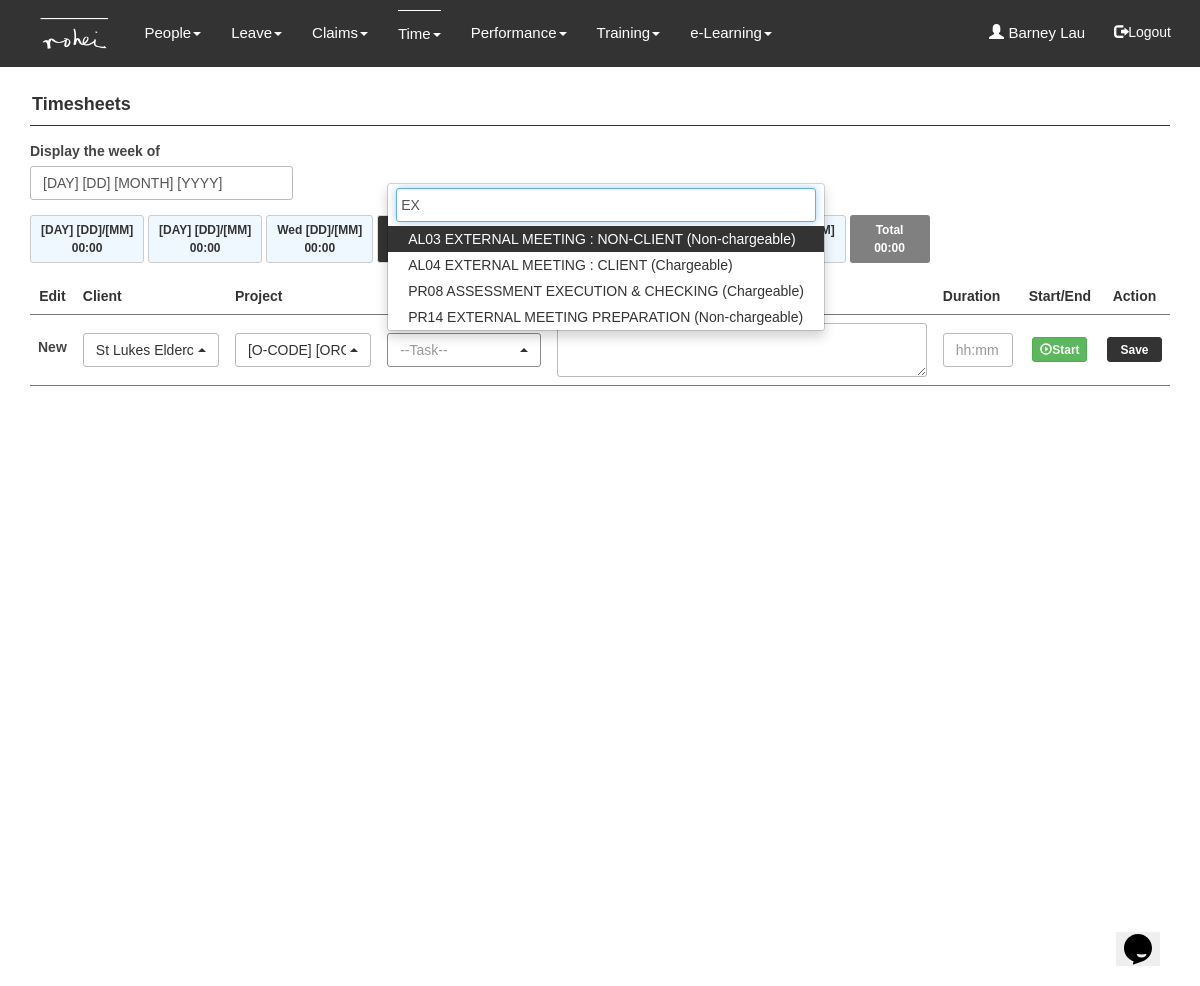 type on "E" 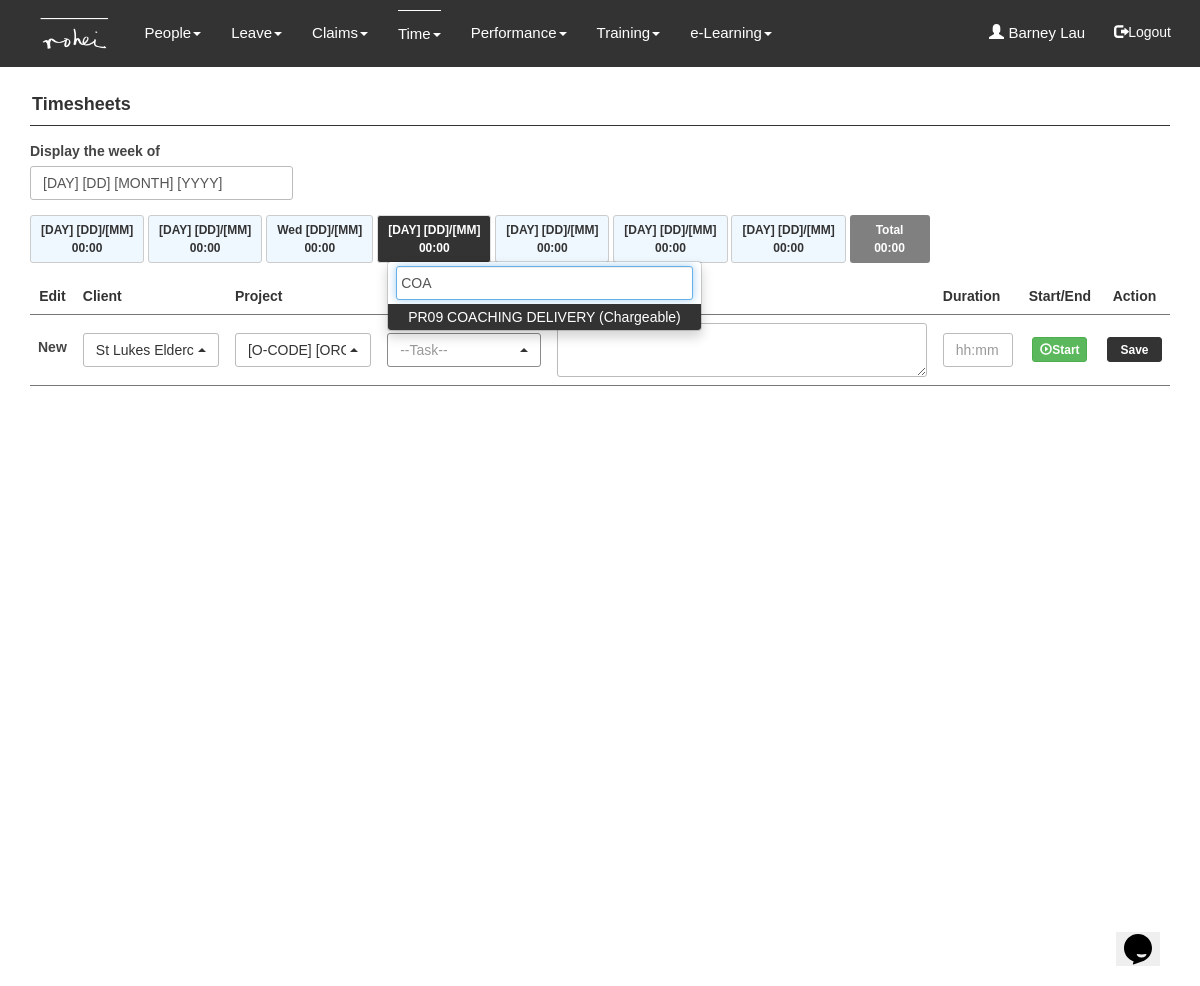 type on "COAC" 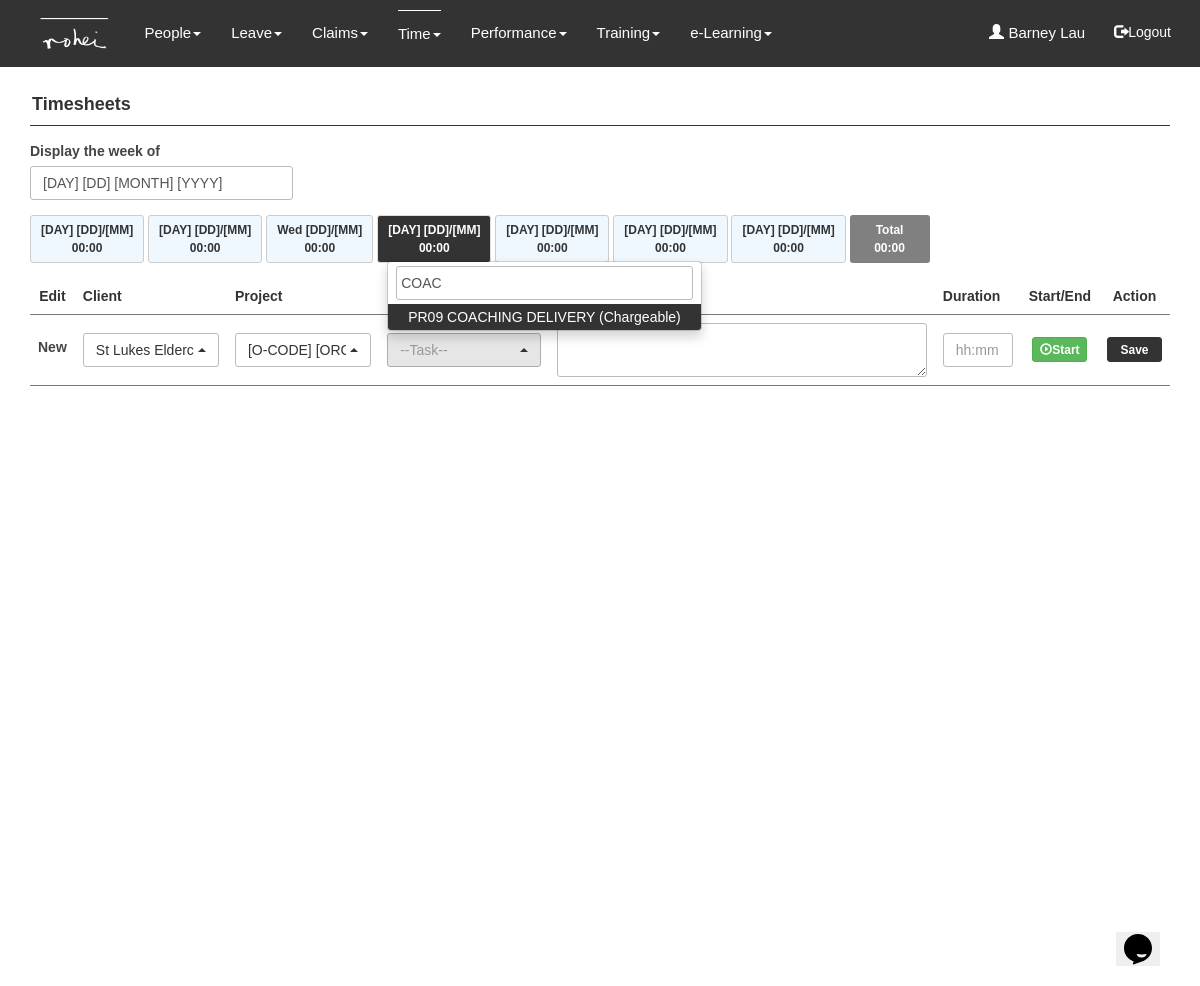 click on "PR09 COACHING DELIVERY (Chargeable)" at bounding box center [544, 317] 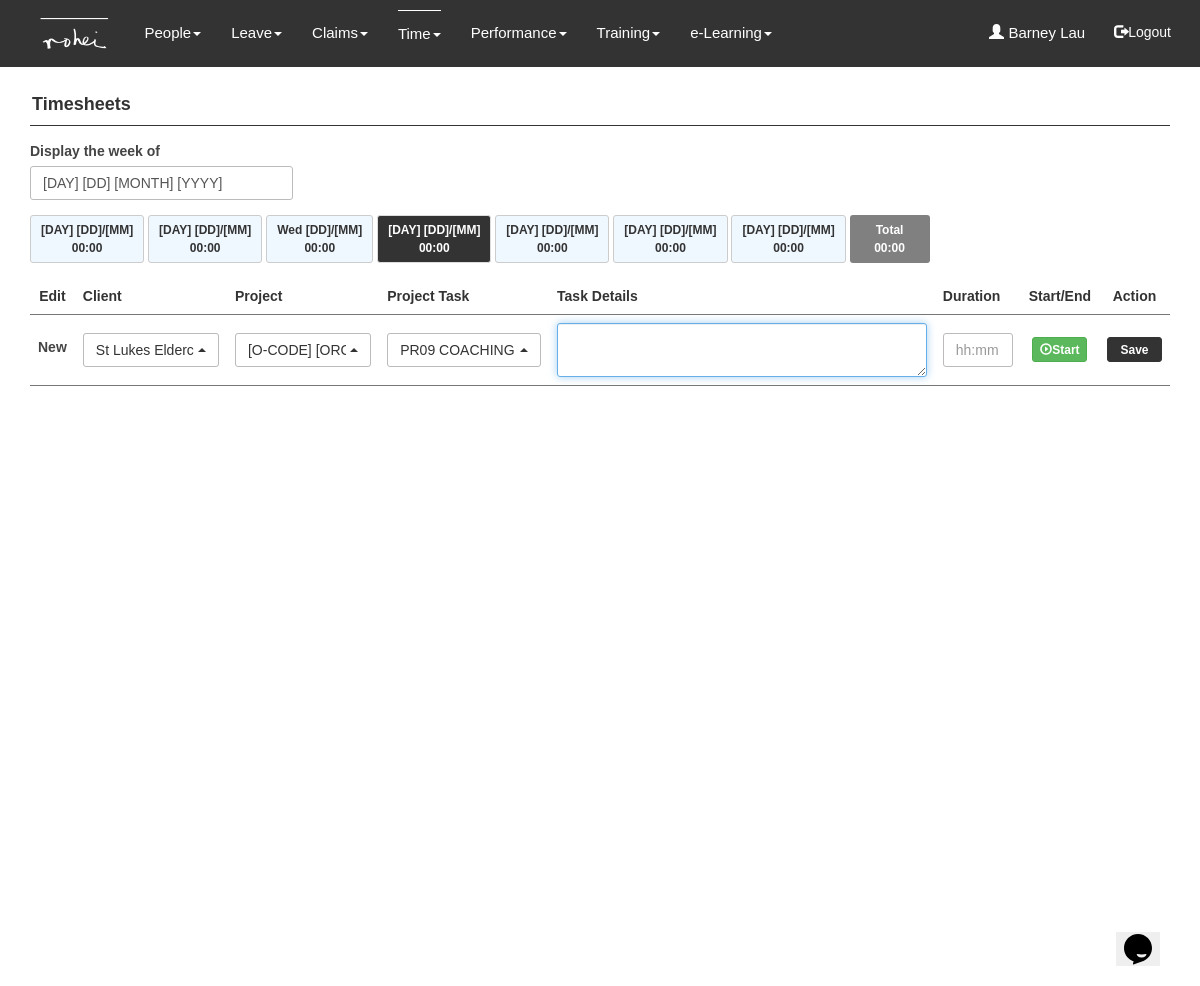 click at bounding box center (742, 350) 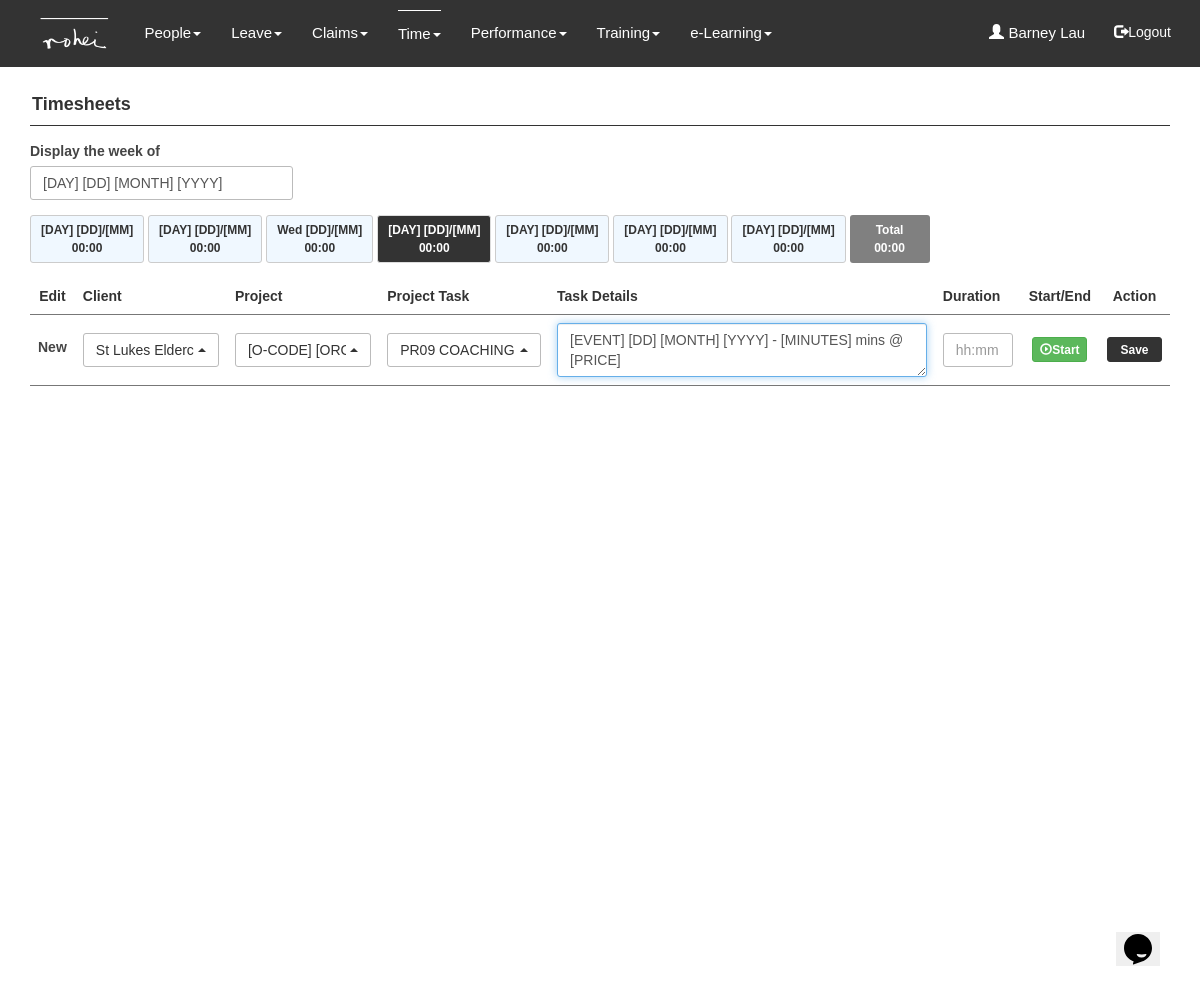 type on "Session 1 @ 19 June 2025 - 120 mins @ $550" 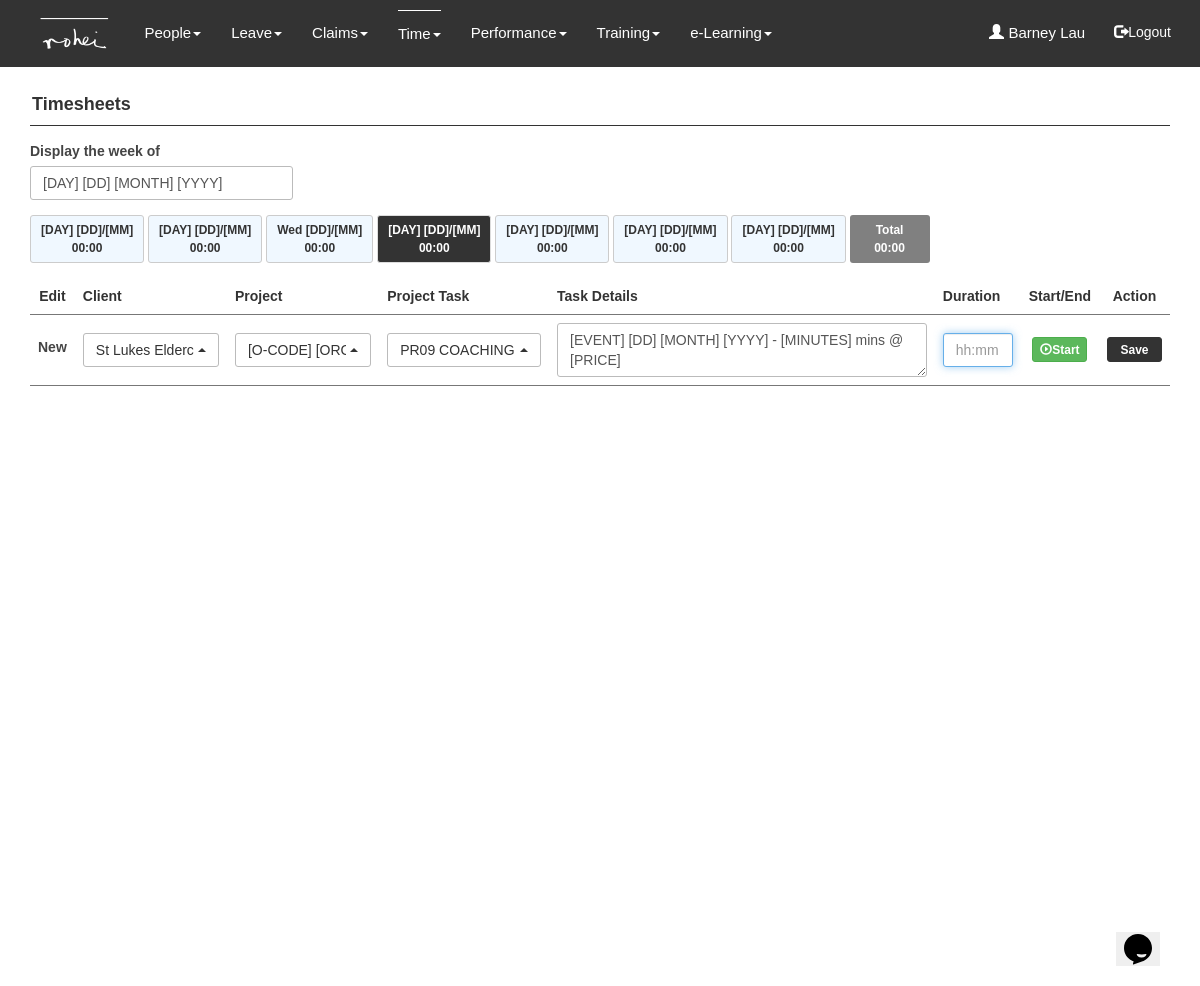 click at bounding box center [978, 350] 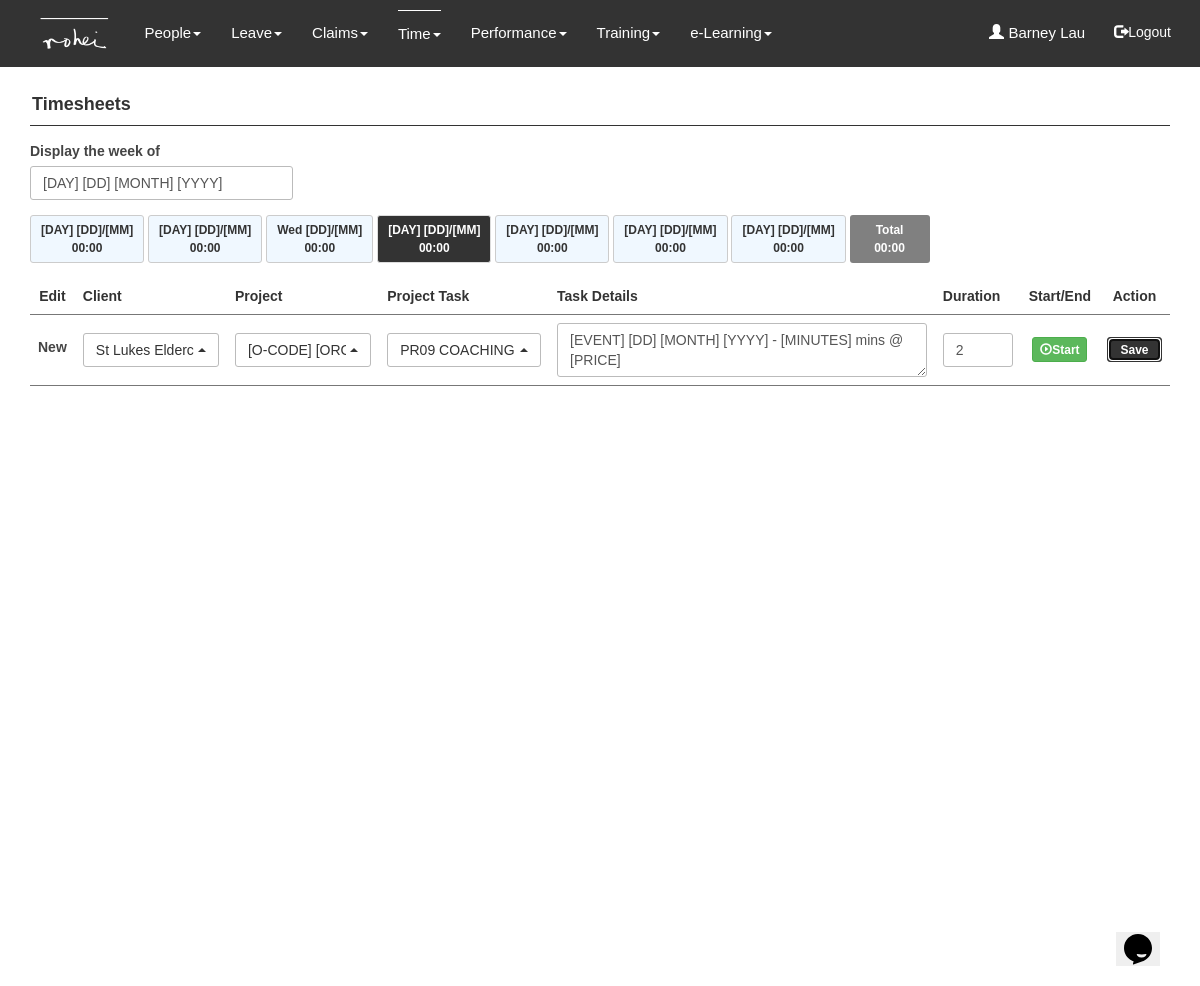 type on "2:00" 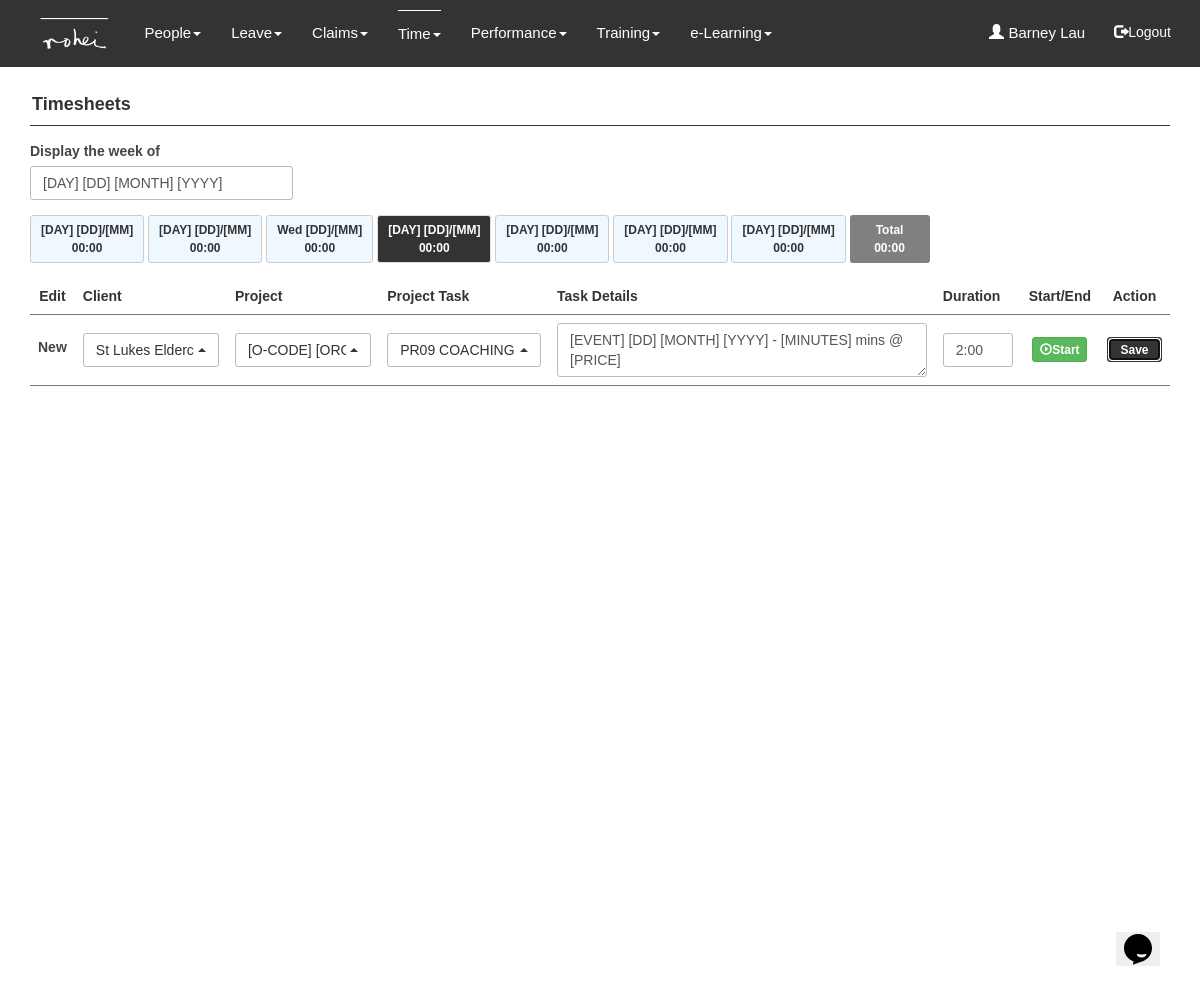 click on "Save" at bounding box center (1134, 349) 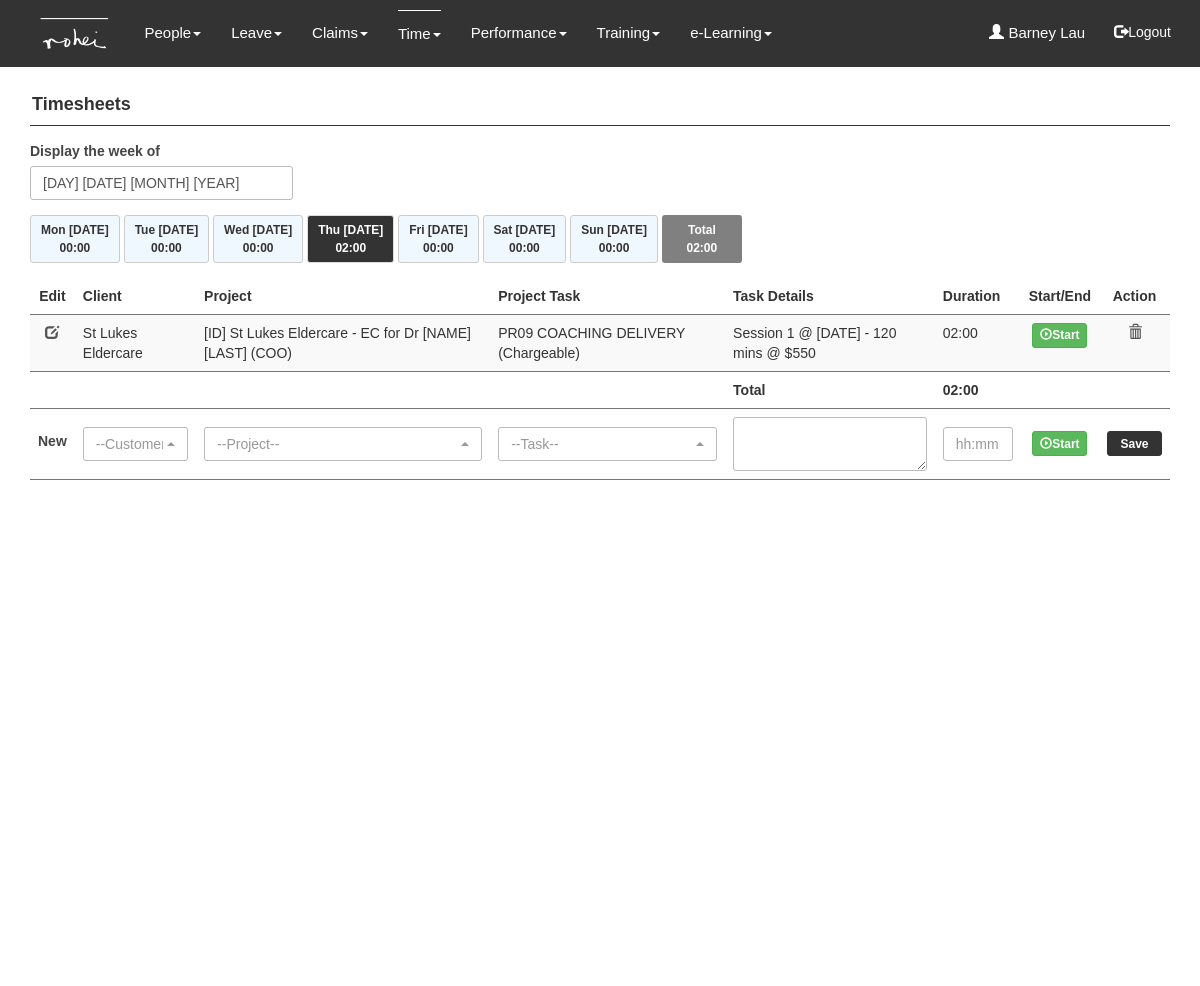 scroll, scrollTop: 0, scrollLeft: 0, axis: both 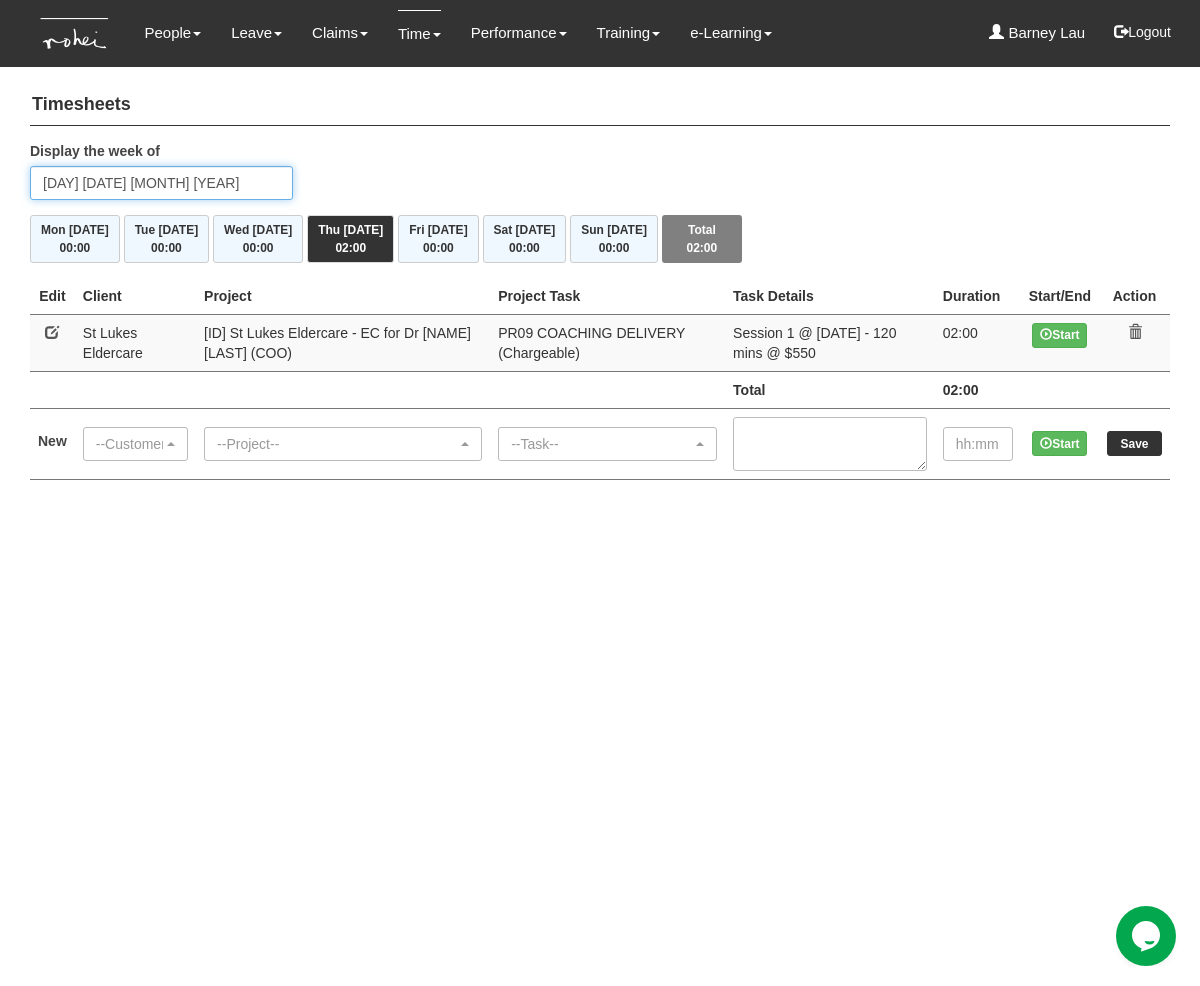 click on "Thursday 19 June 2025" at bounding box center [161, 183] 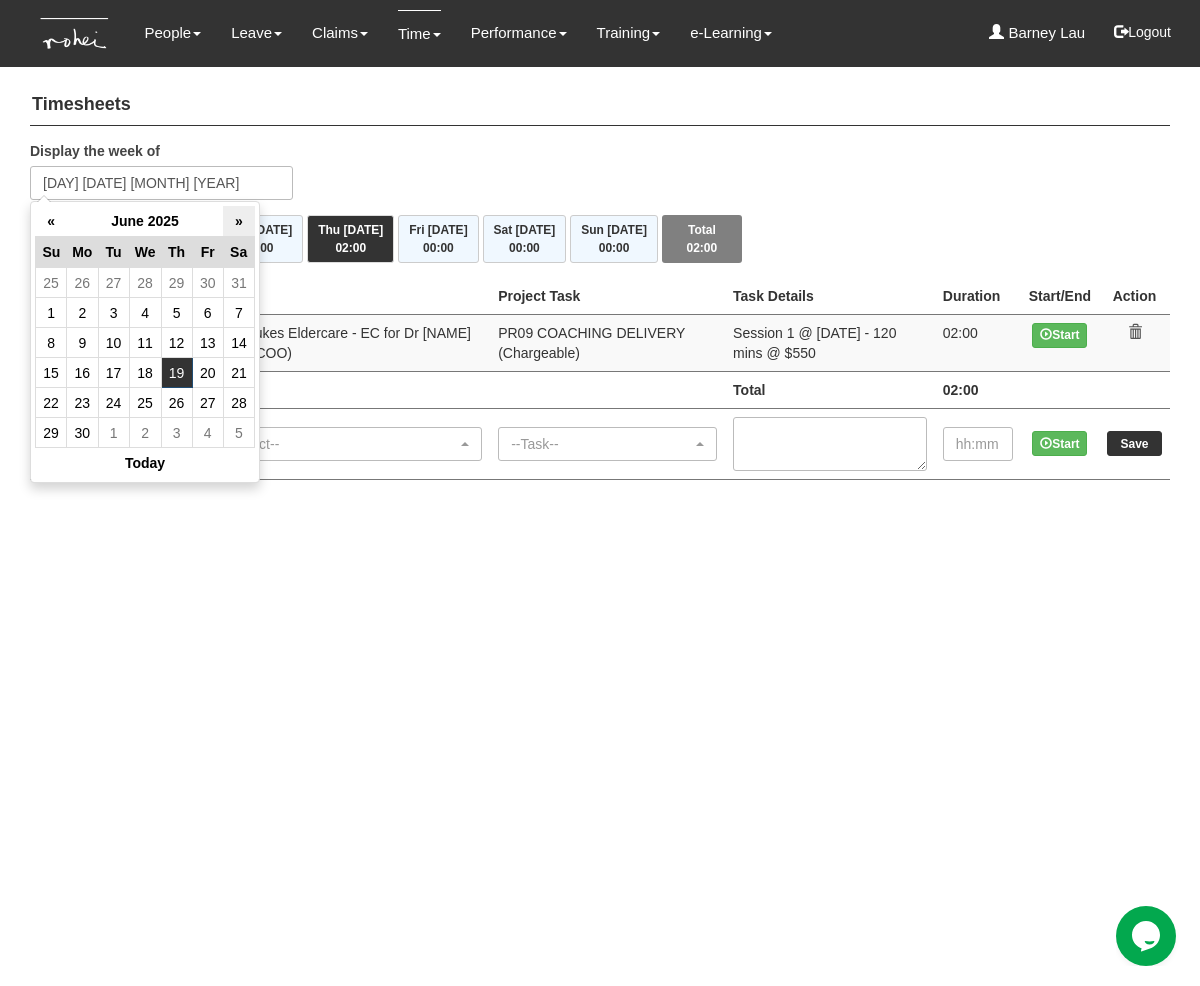 click on "»" at bounding box center (238, 221) 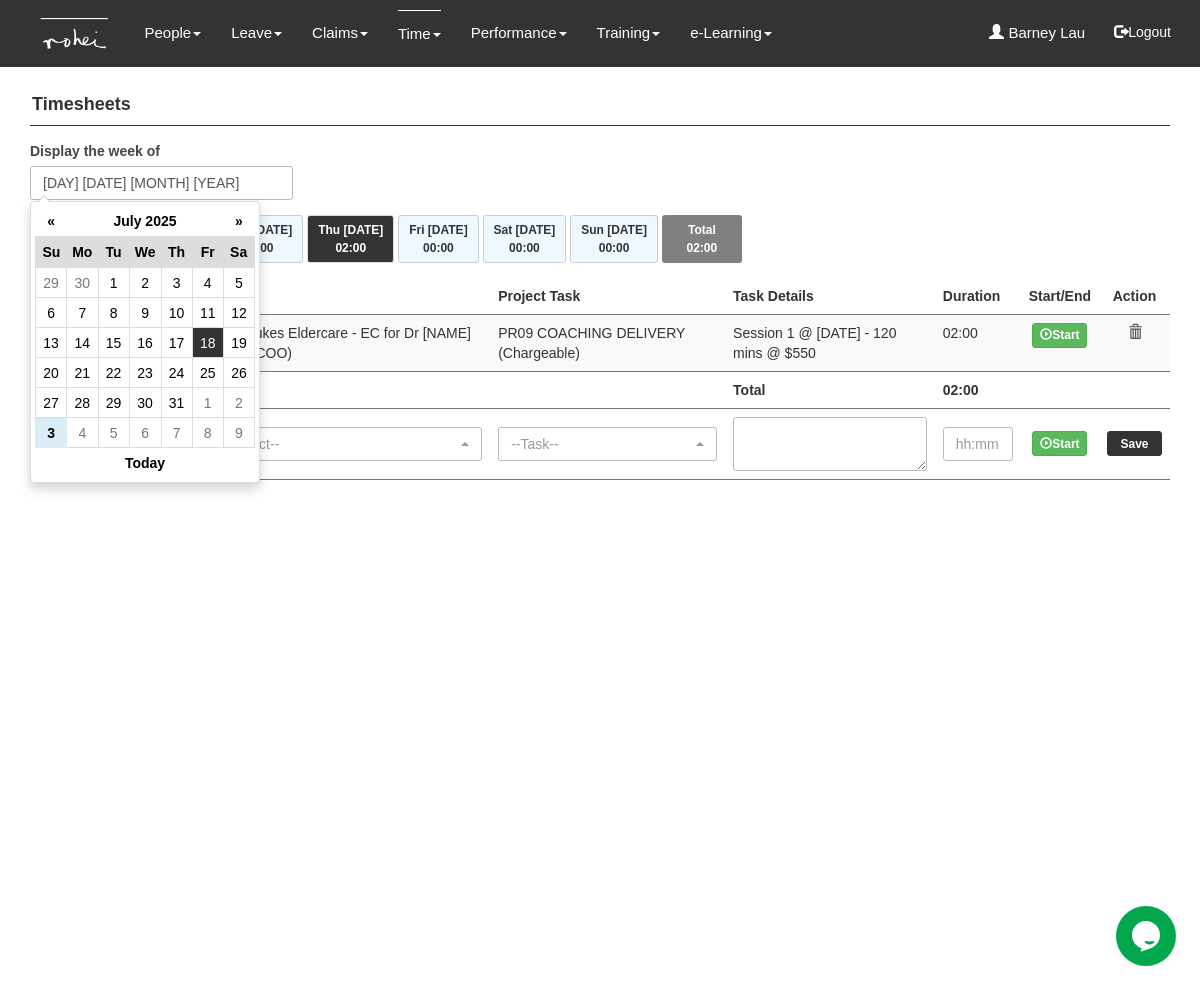click on "18" at bounding box center [207, 343] 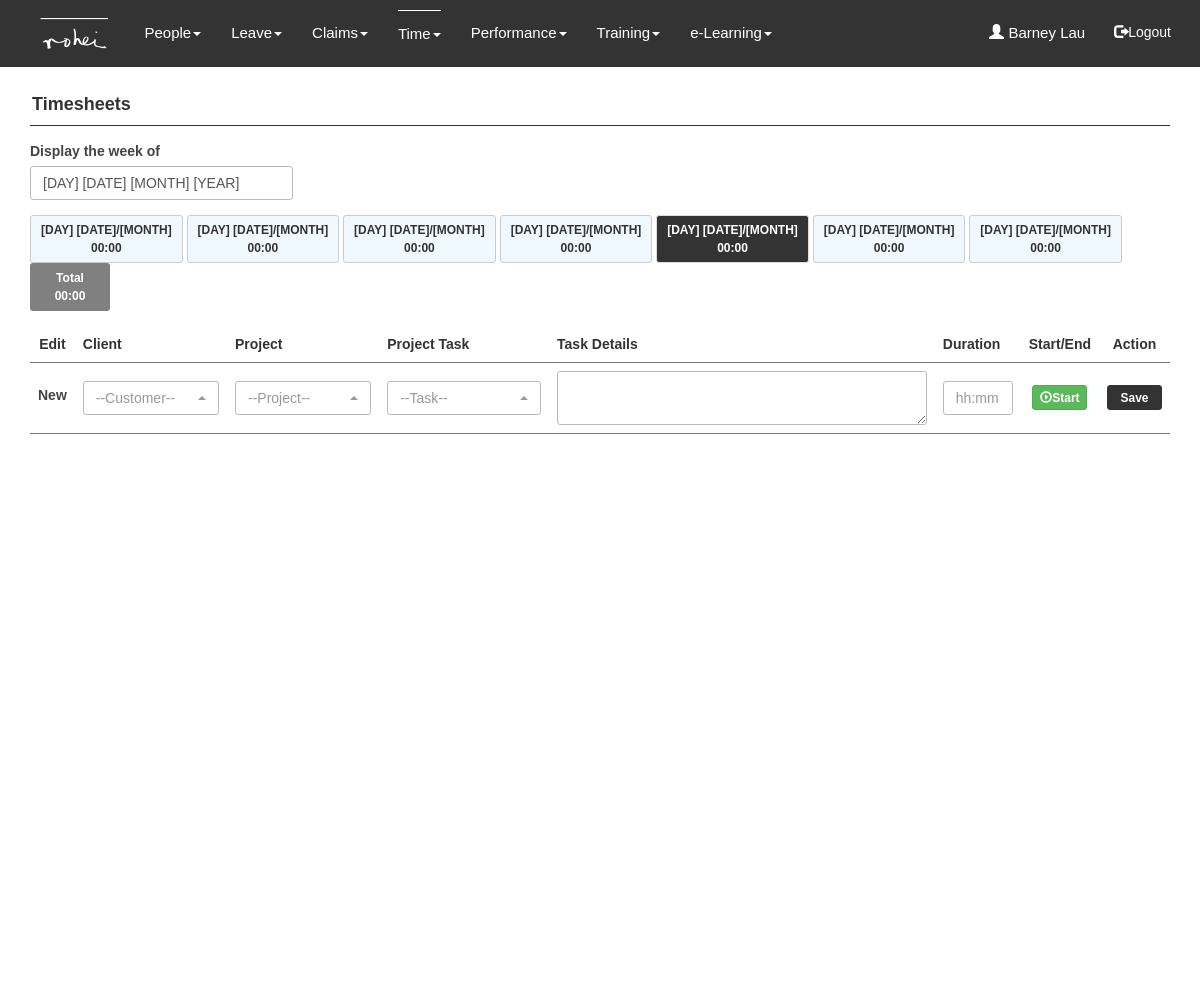 scroll, scrollTop: 0, scrollLeft: 0, axis: both 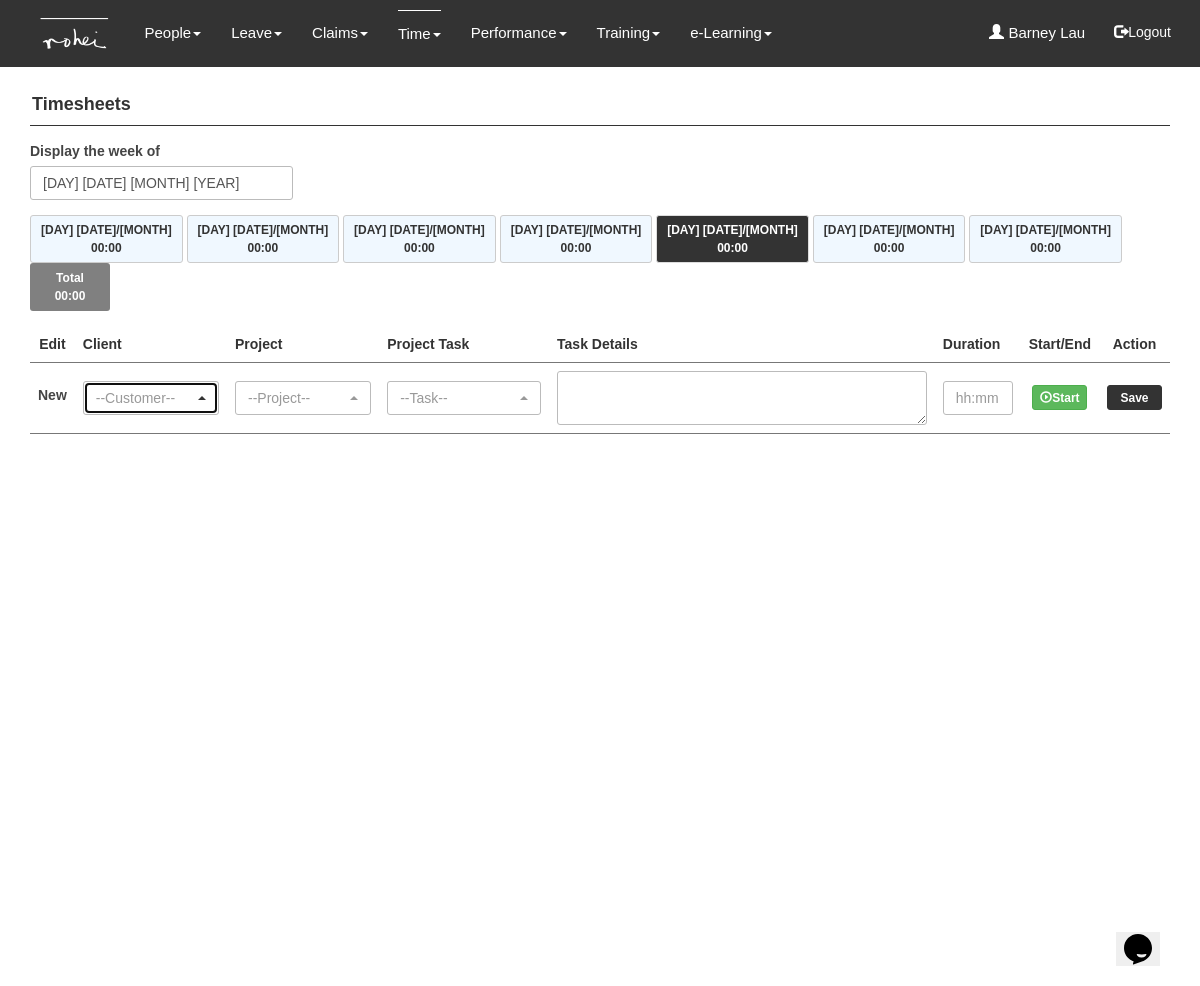 click on "--Customer--" at bounding box center (145, 398) 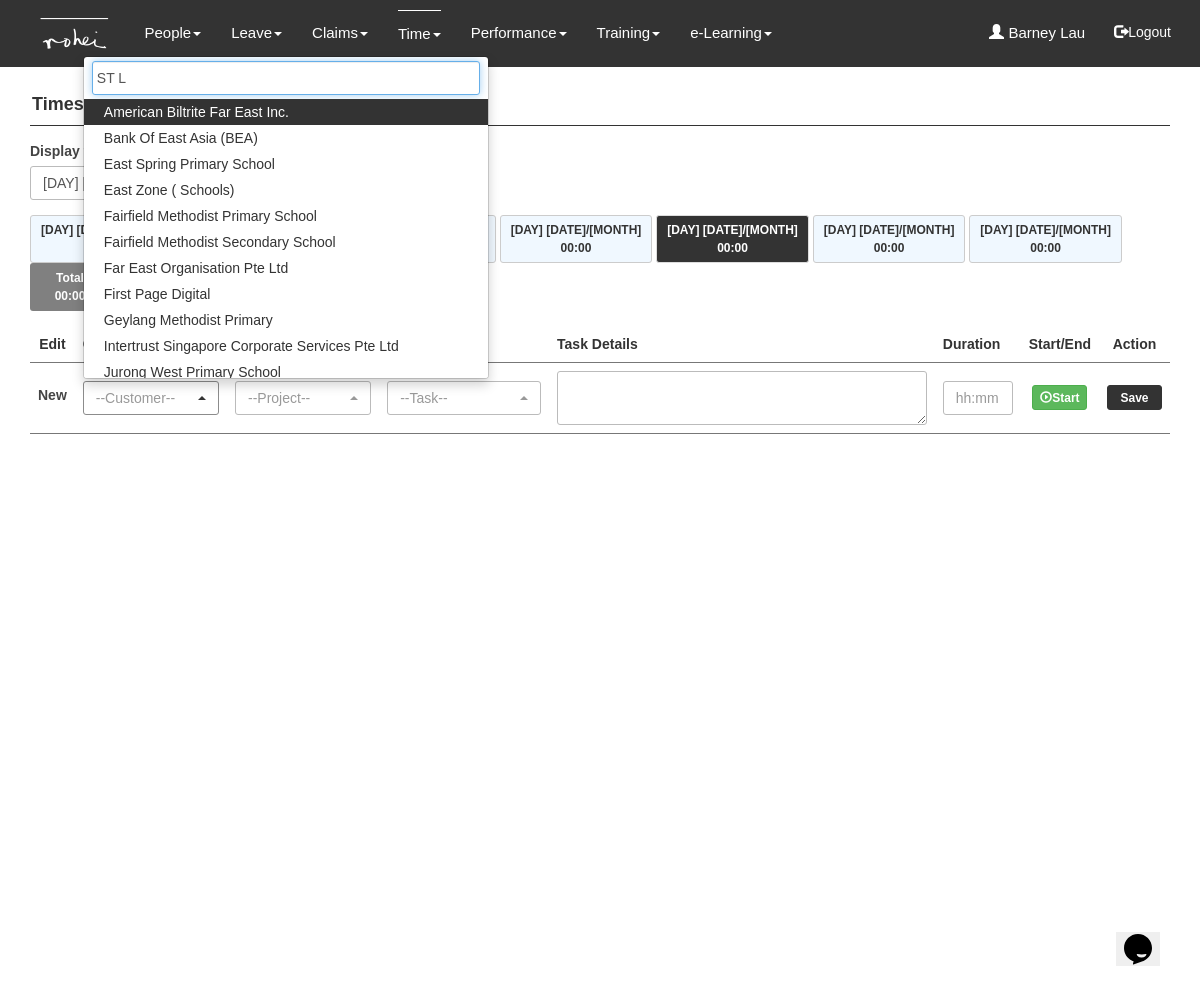 type on "ST LU" 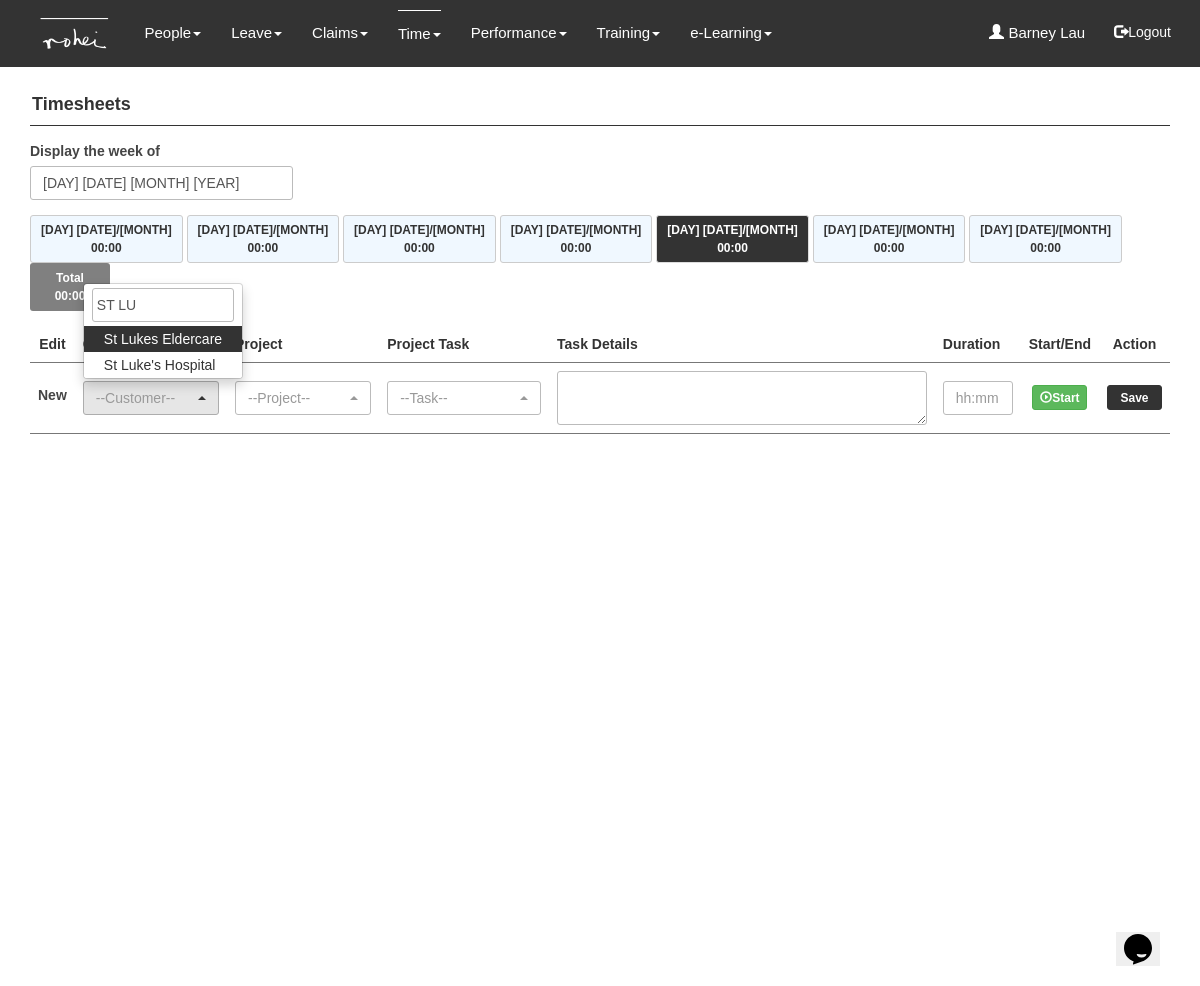 click on "St Lukes Eldercare" at bounding box center (163, 339) 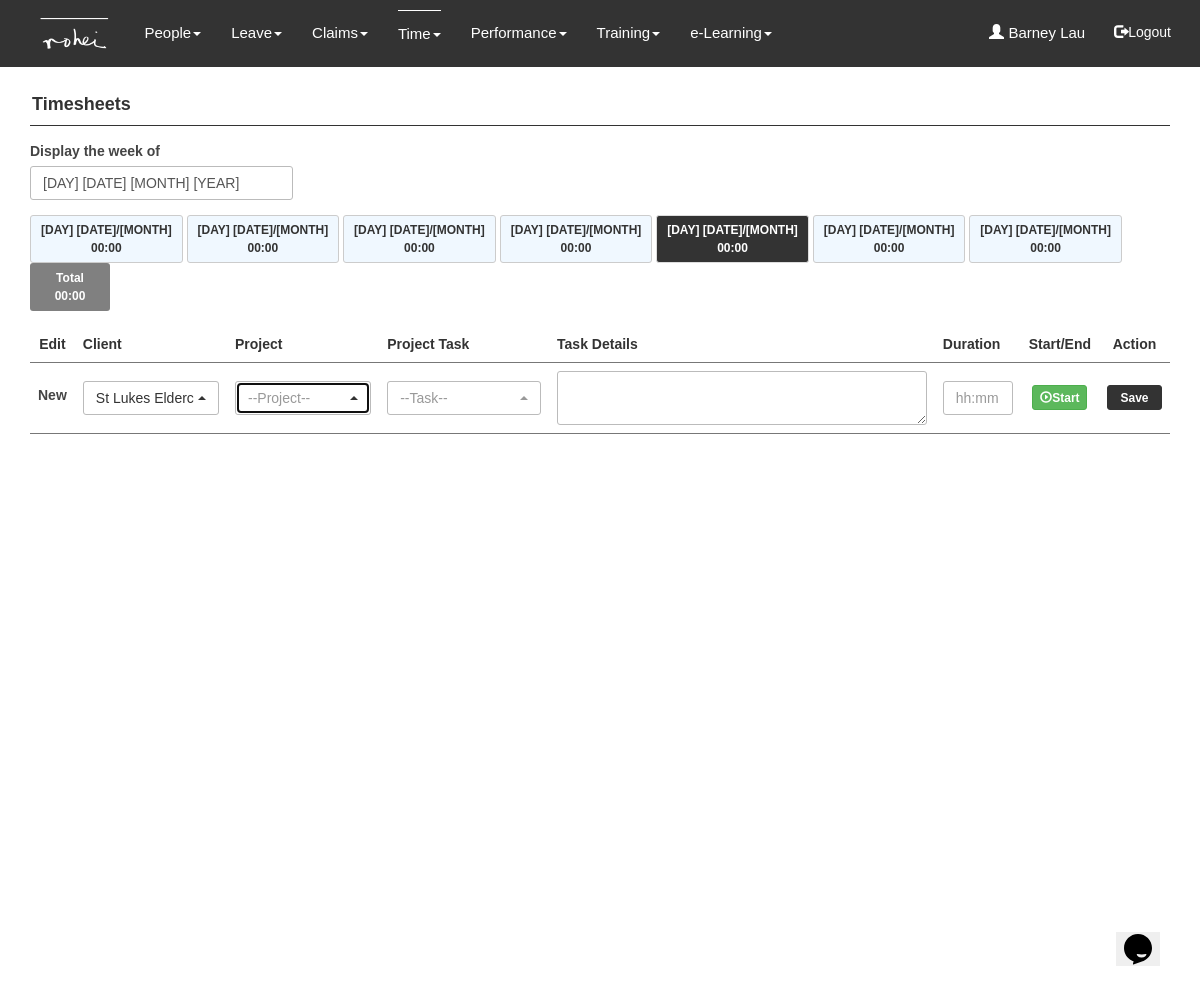 click on "--Project--" at bounding box center (297, 398) 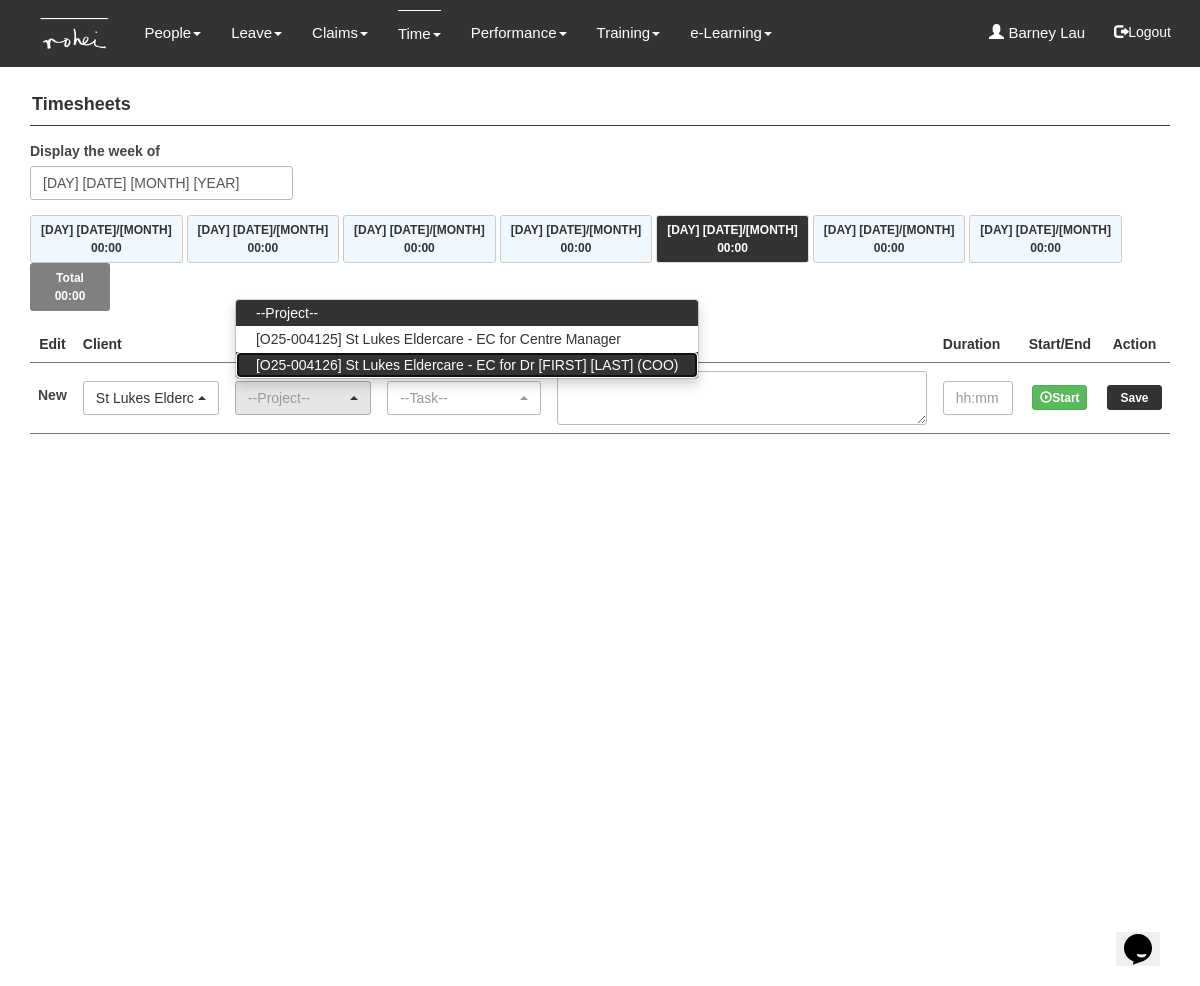 click on "[ID] St Lukes Eldercare - EC for Dr [NAME] [LAST] (COO)" at bounding box center [467, 365] 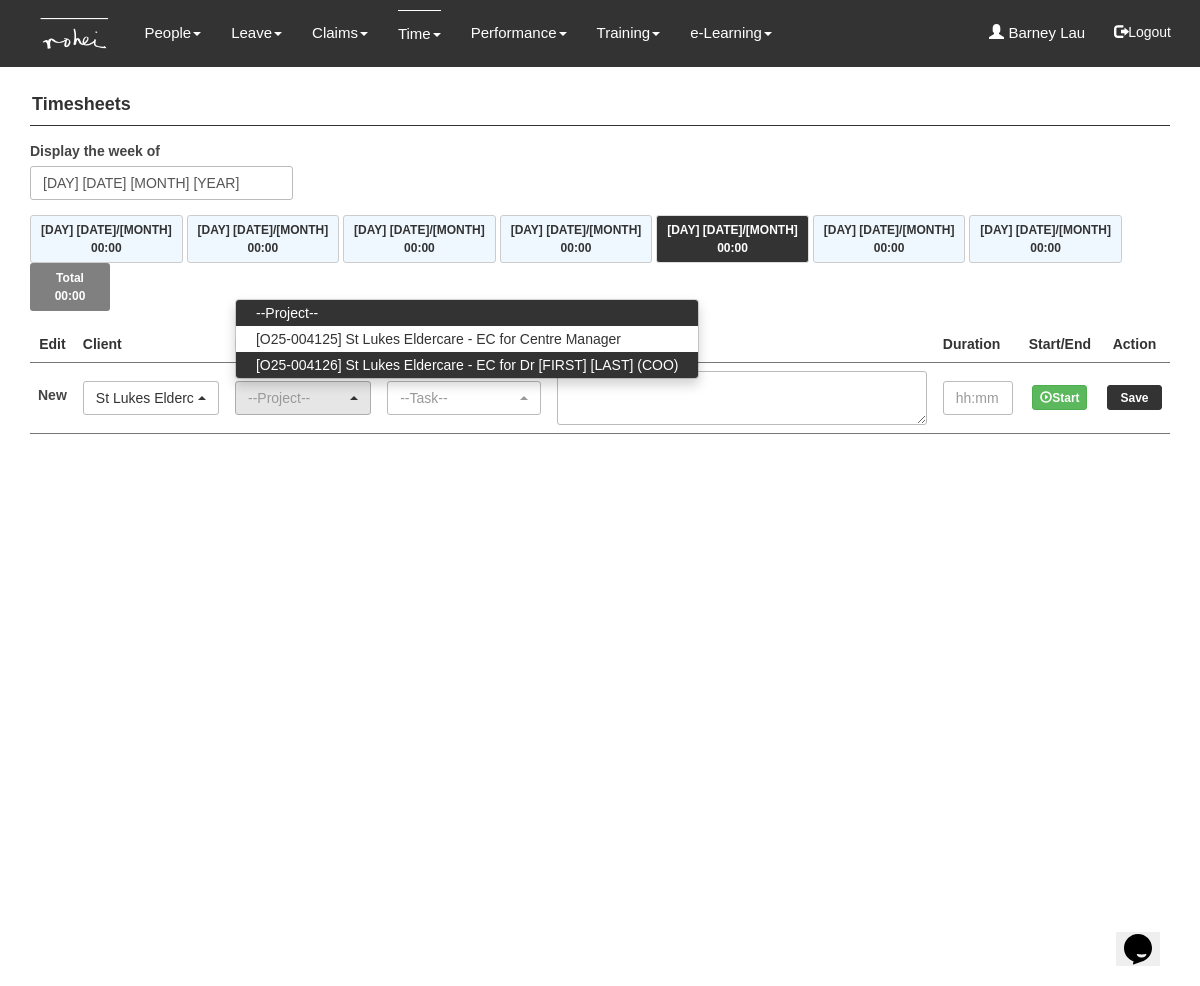 select on "2750" 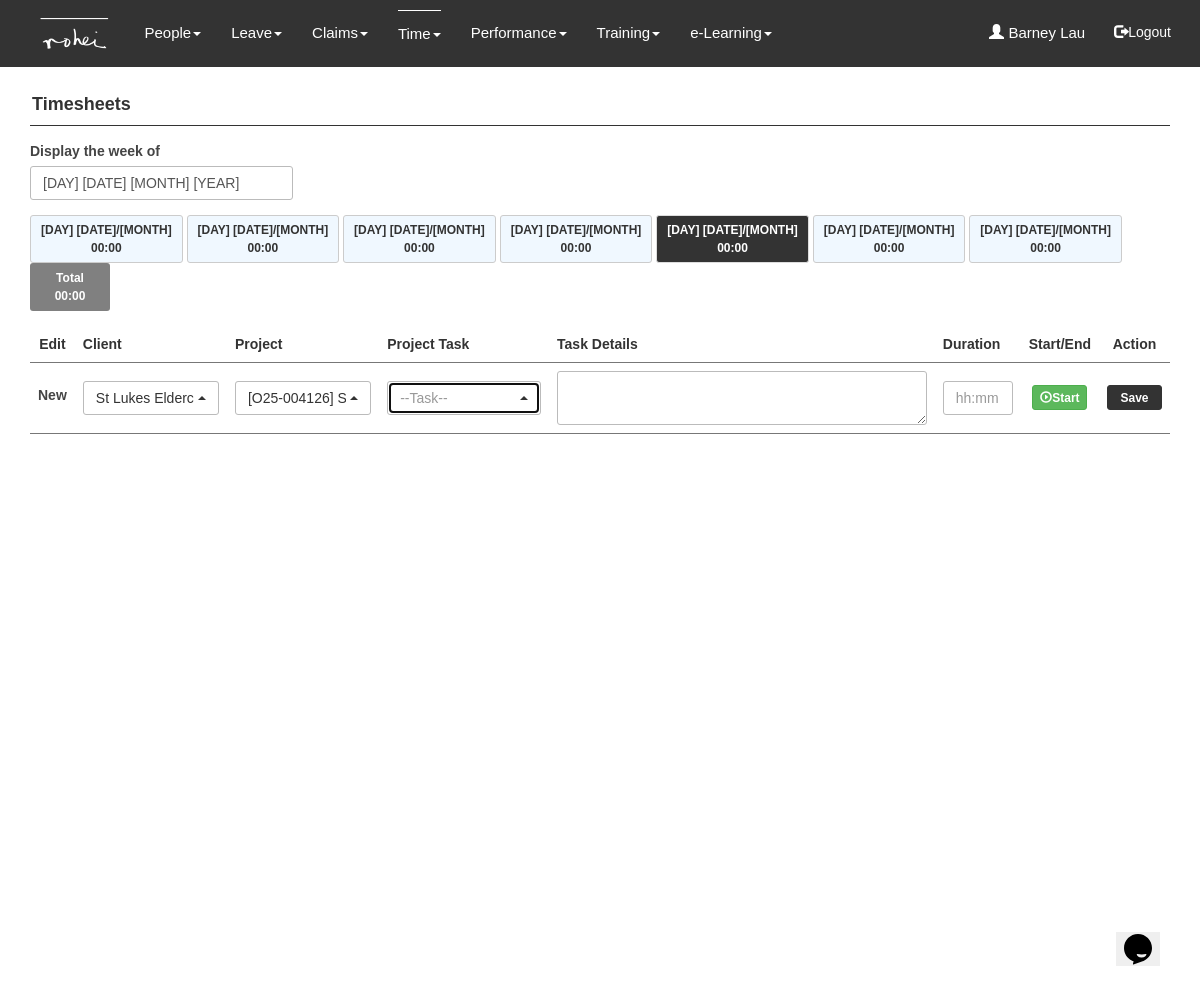 click on "--Task--" at bounding box center [458, 398] 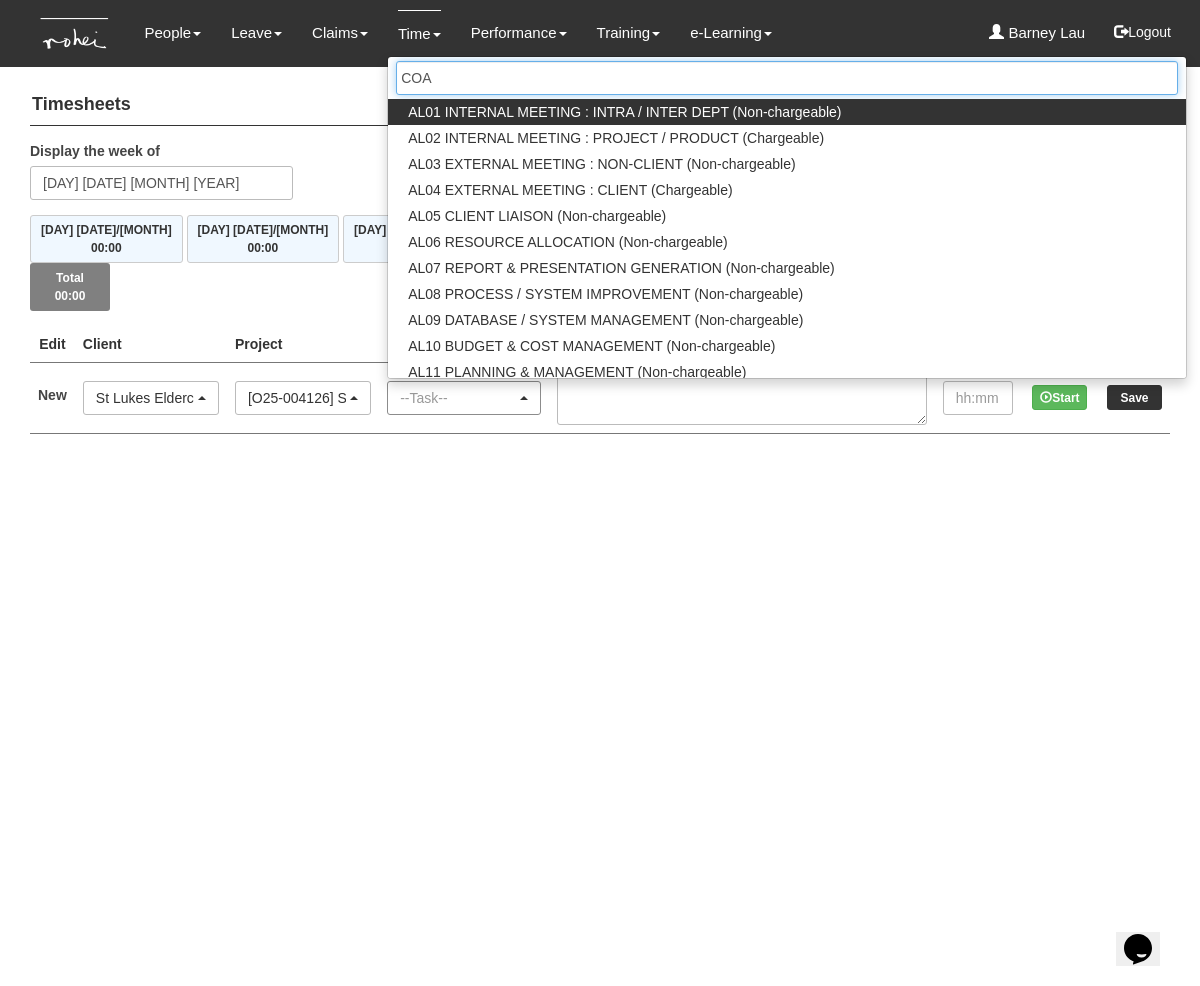type on "COAC" 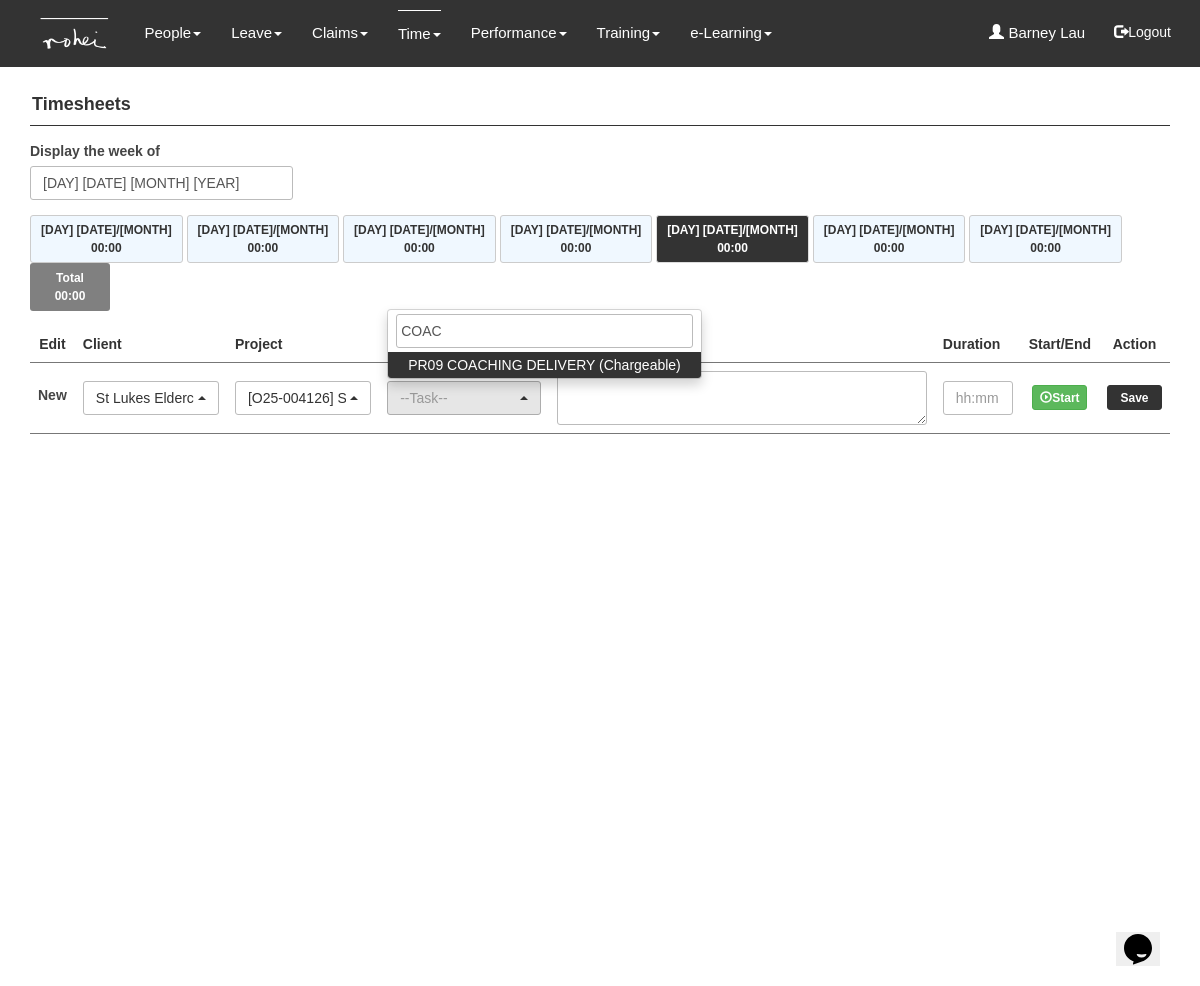 click on "PR09 COACHING DELIVERY (Chargeable)" at bounding box center [544, 365] 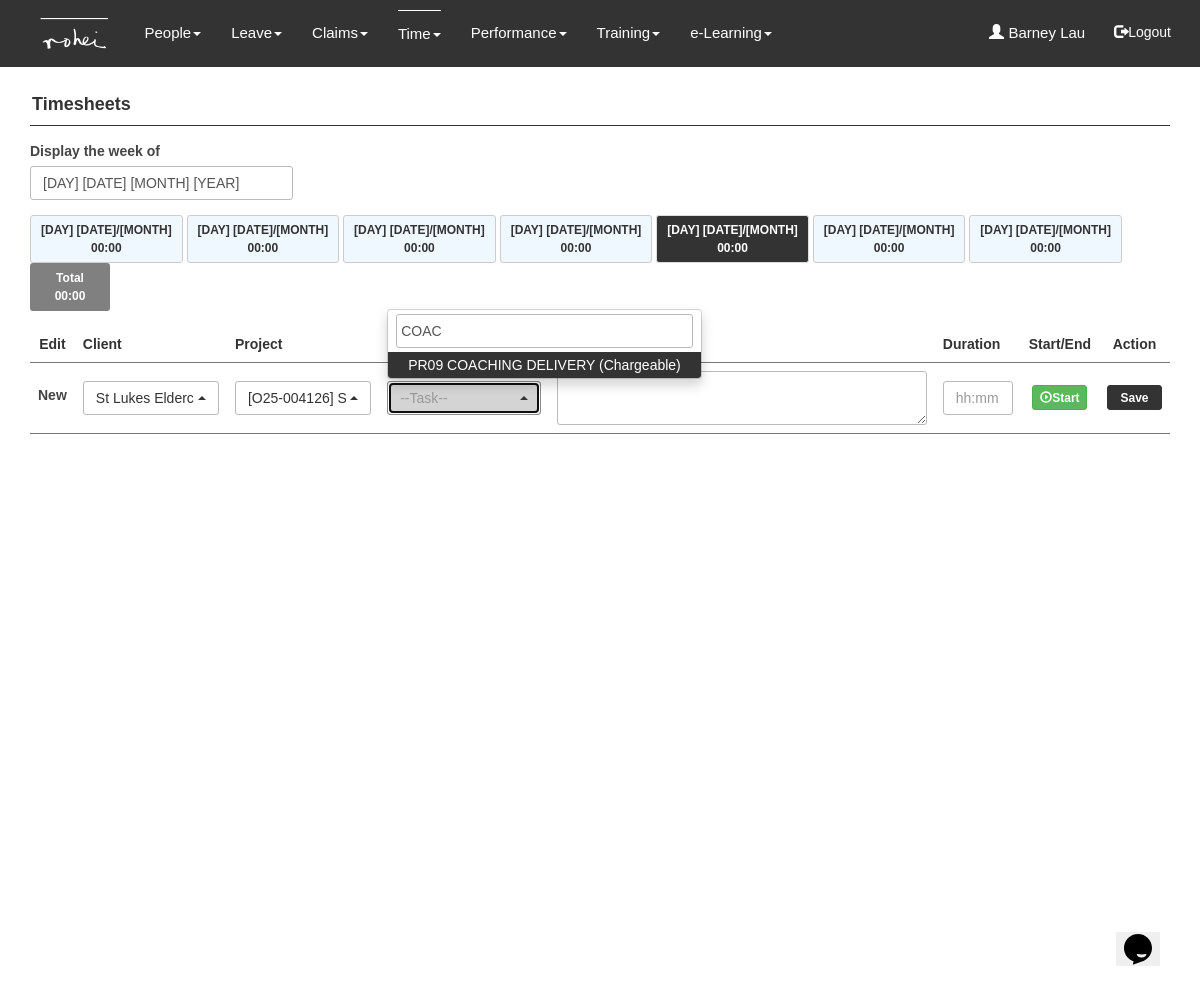 select on "150" 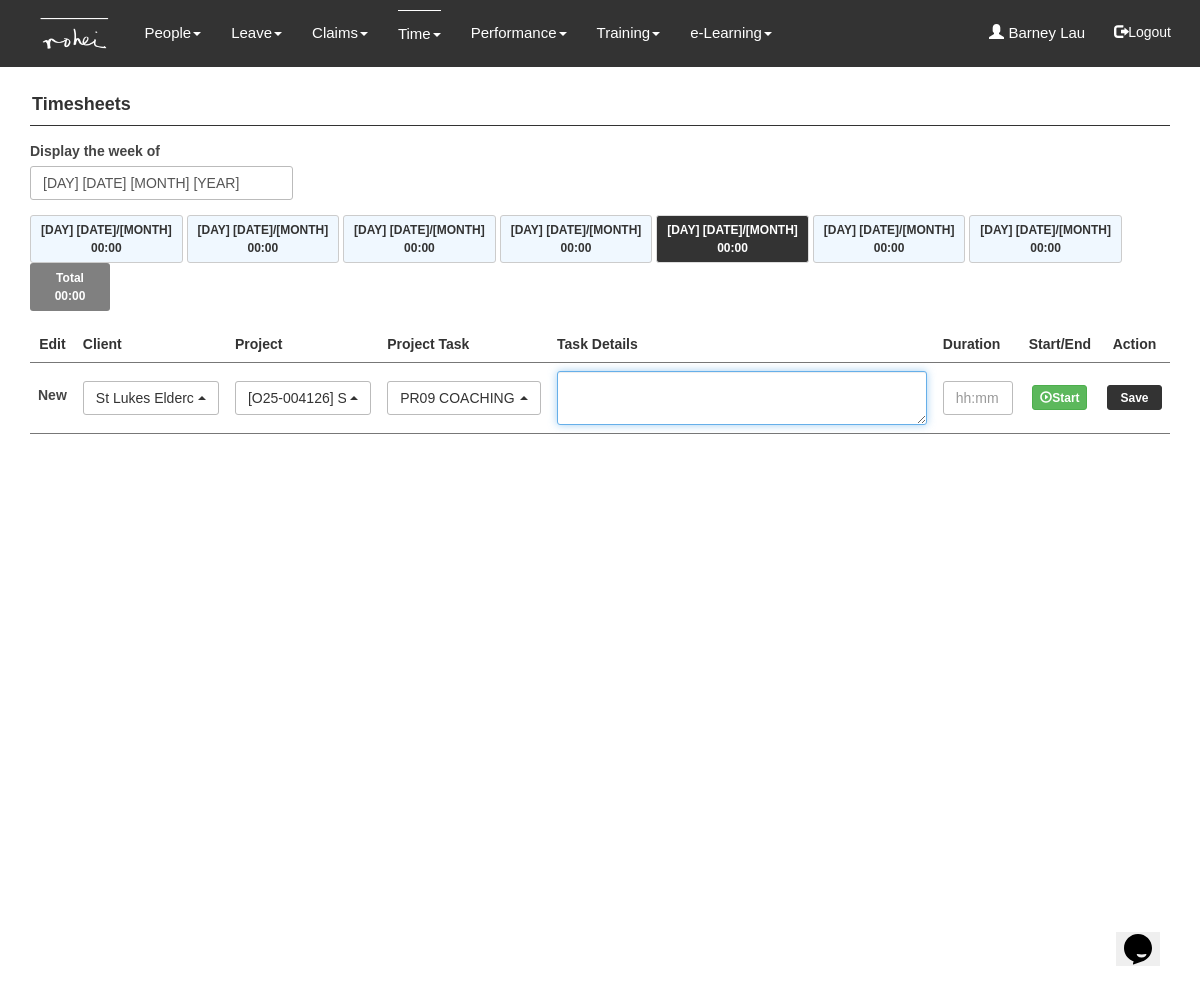 click at bounding box center [742, 398] 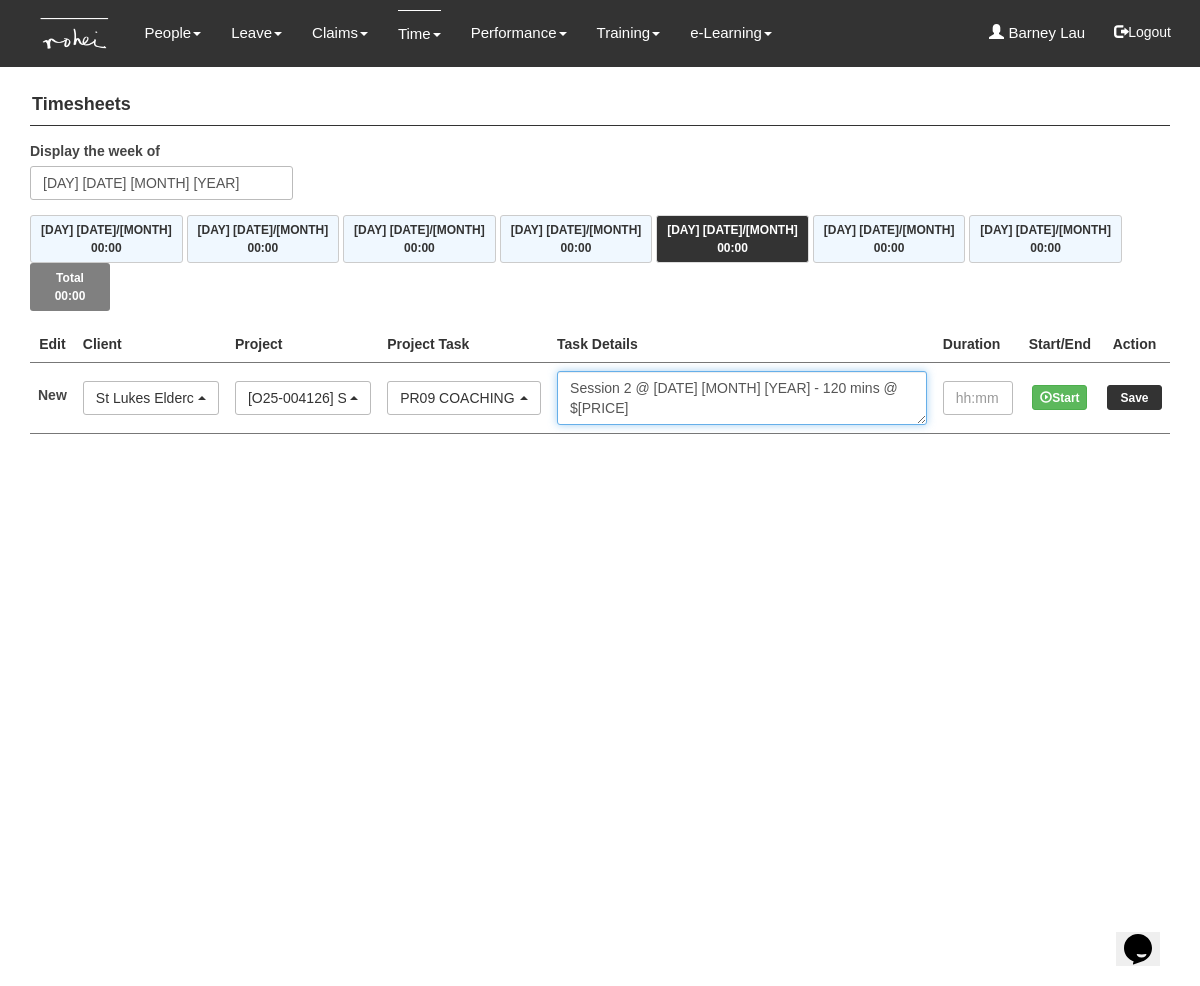 type on "Session 2 @ [DD] [MONTH] [YYYY] - 120 mins @ $550" 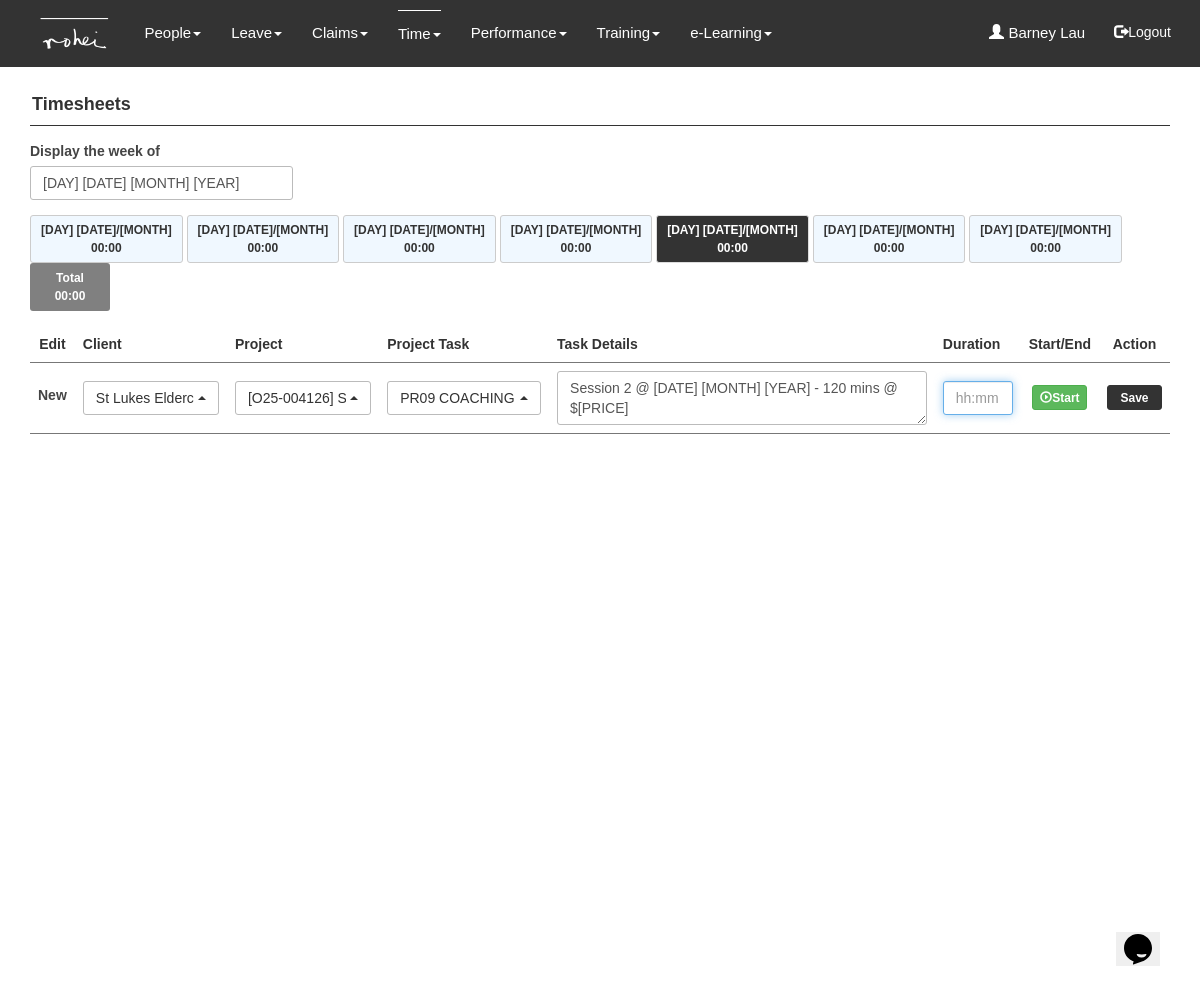 click at bounding box center (978, 398) 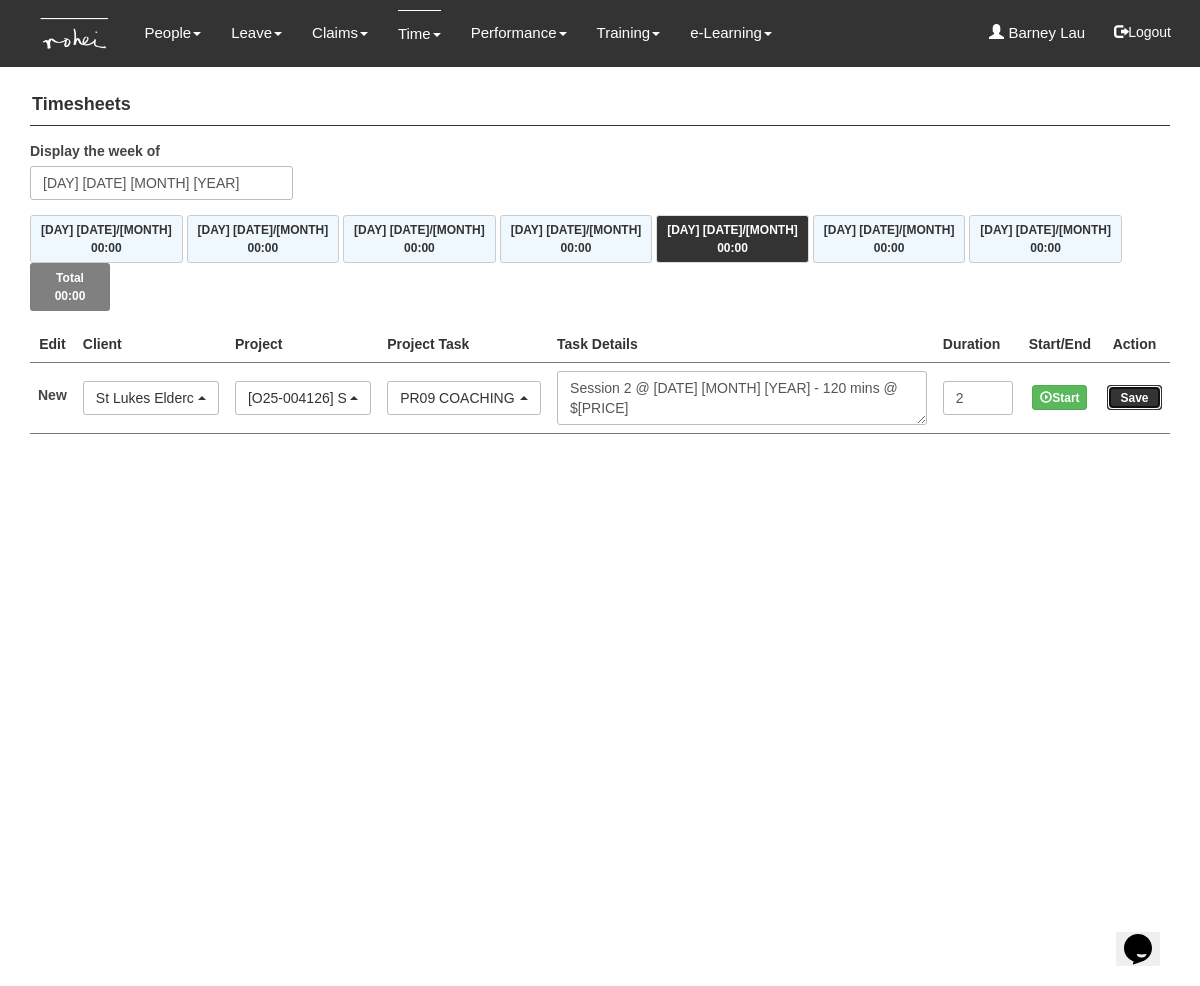 type on "2:00" 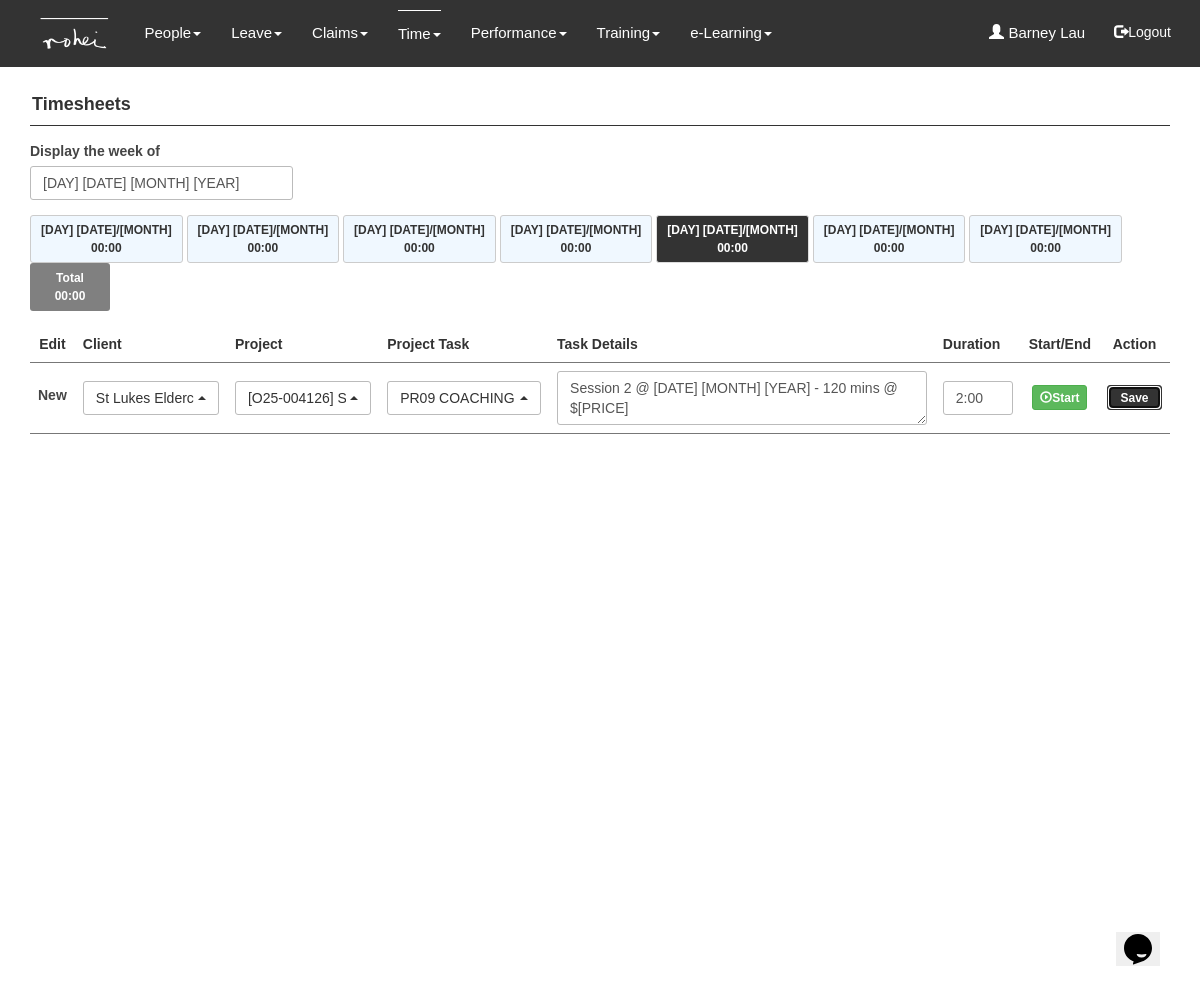 click on "Save" at bounding box center (1134, 397) 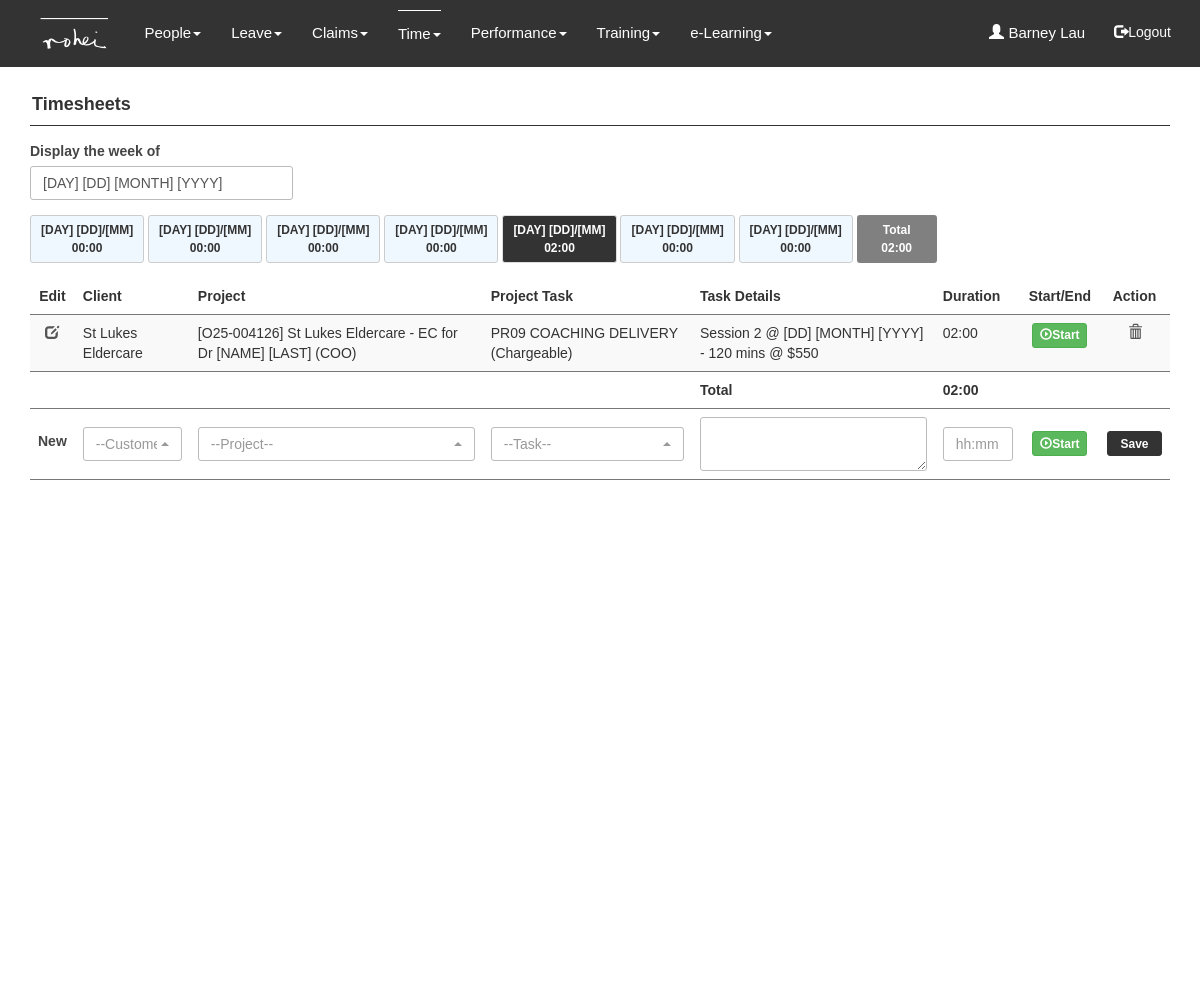 scroll, scrollTop: 0, scrollLeft: 0, axis: both 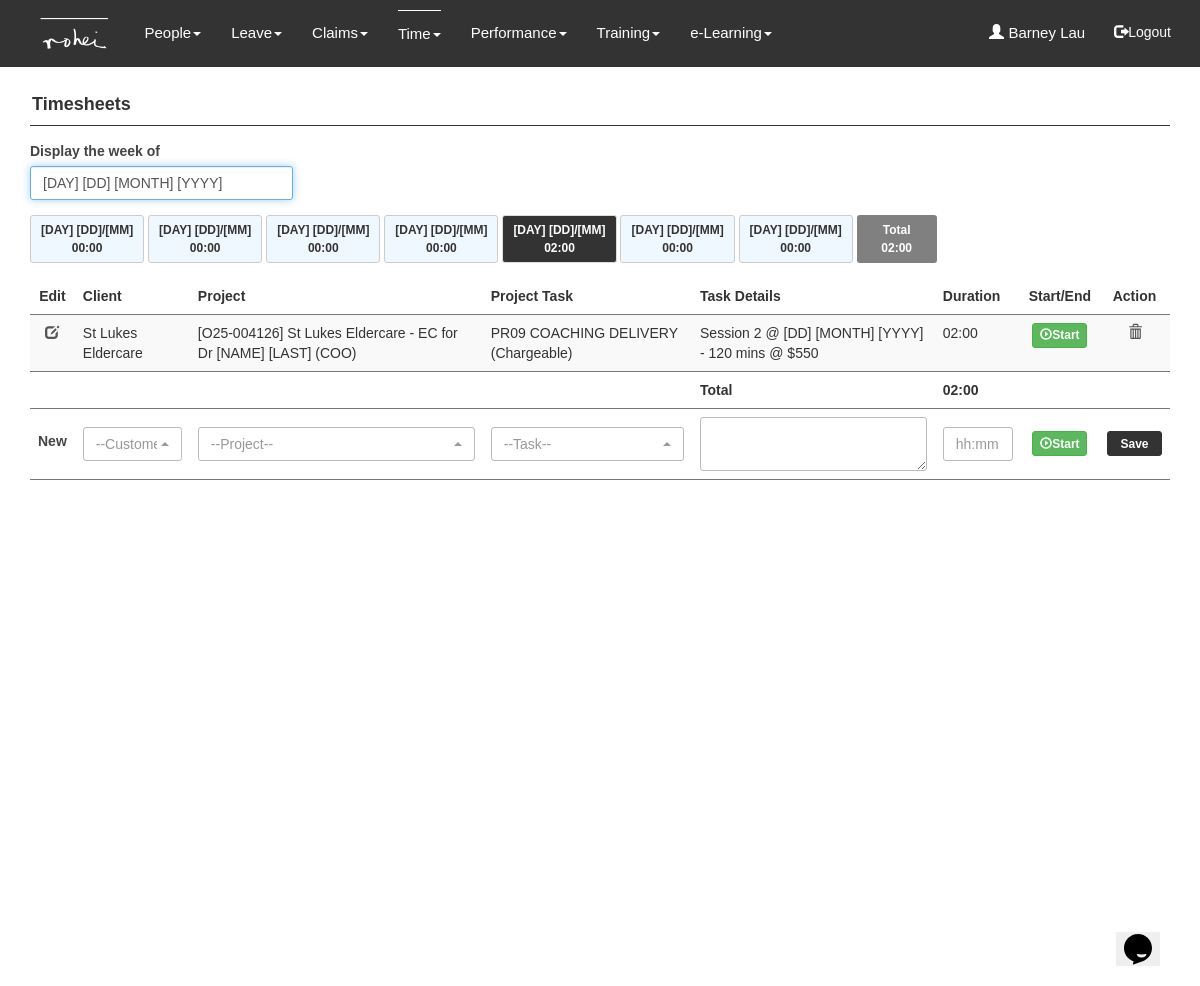click on "[DAY] [DD] [MONTH] [YYYY]" at bounding box center (161, 183) 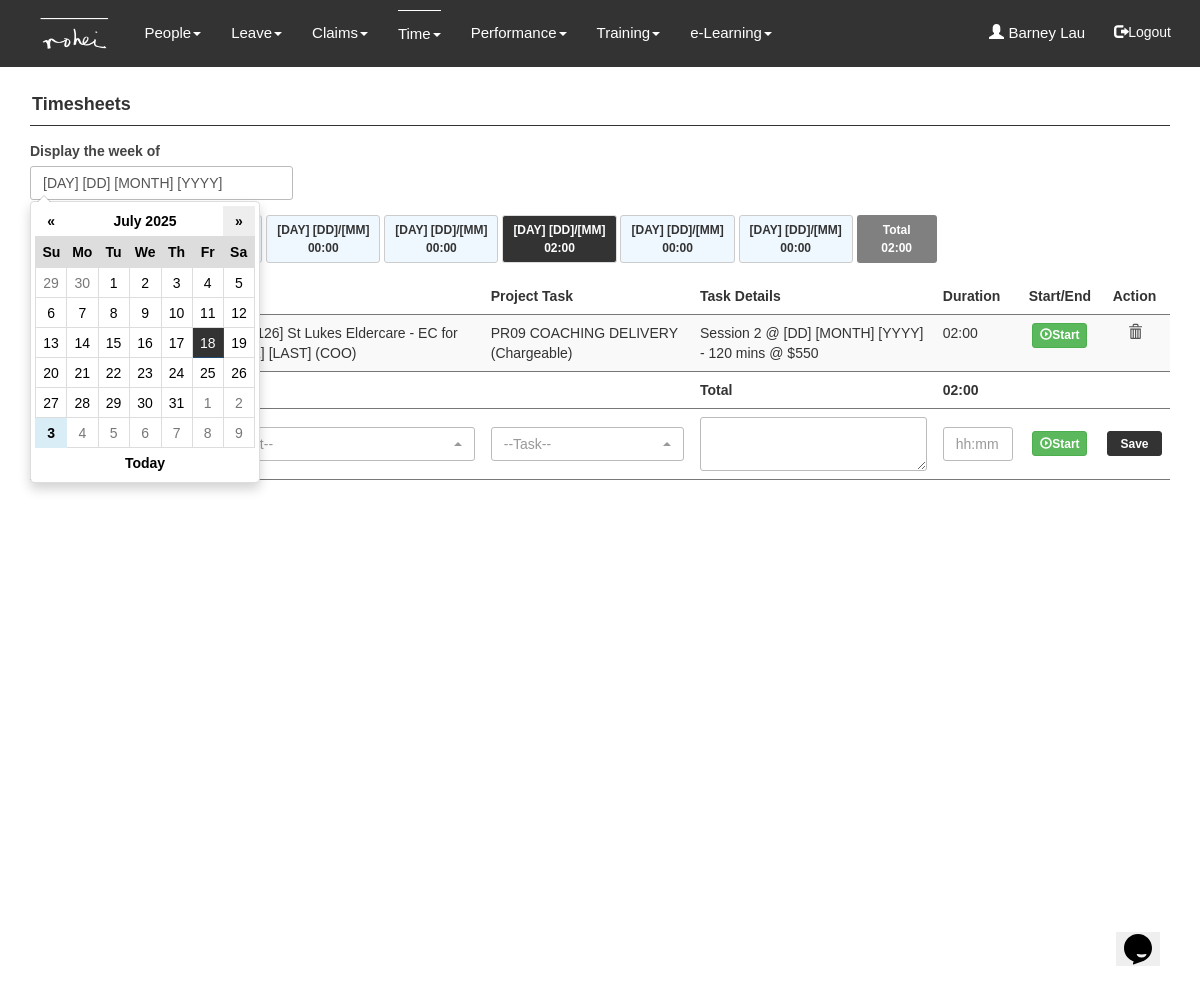 click on "»" at bounding box center (238, 221) 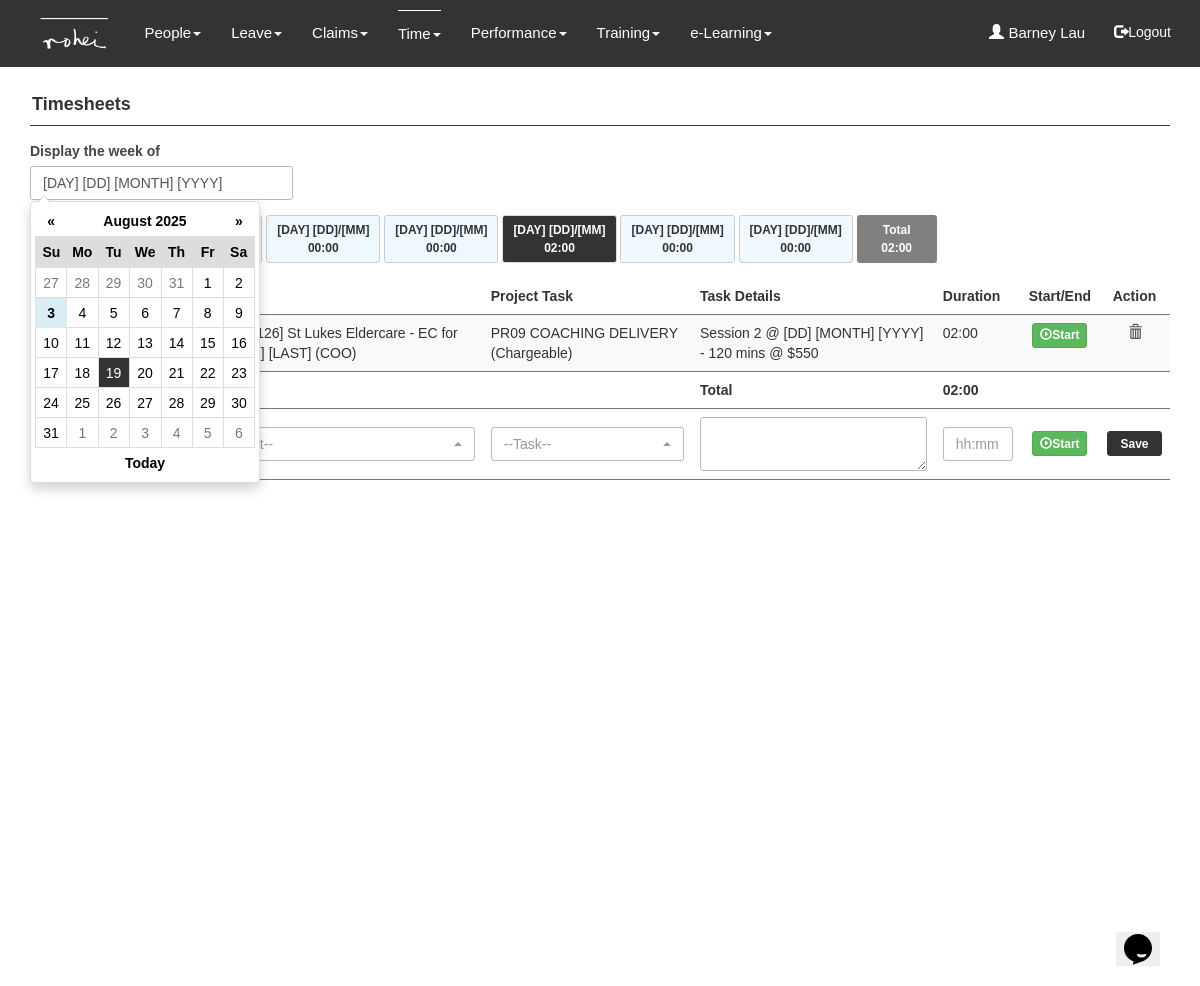 click on "19" at bounding box center (113, 373) 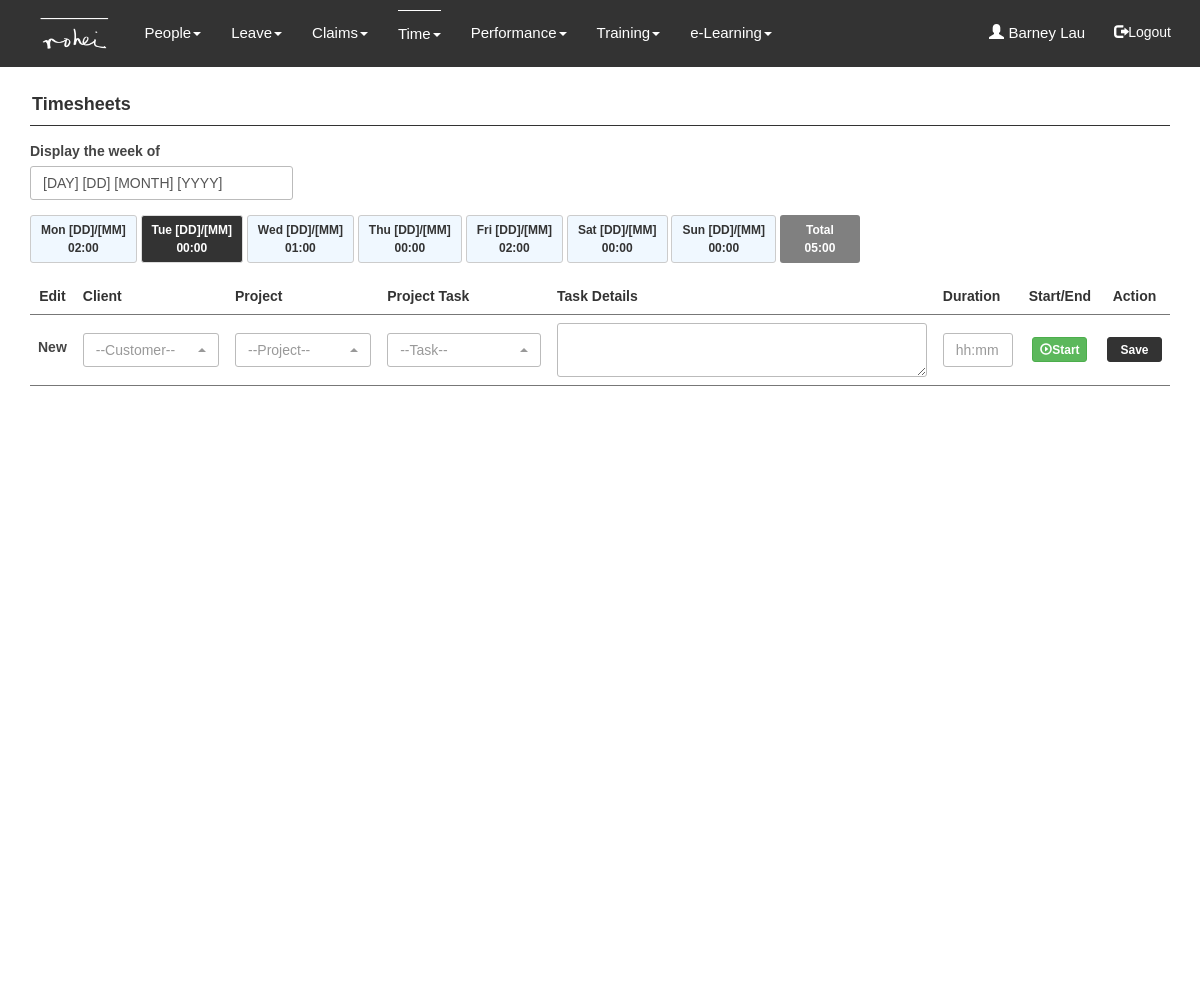 scroll, scrollTop: 0, scrollLeft: 0, axis: both 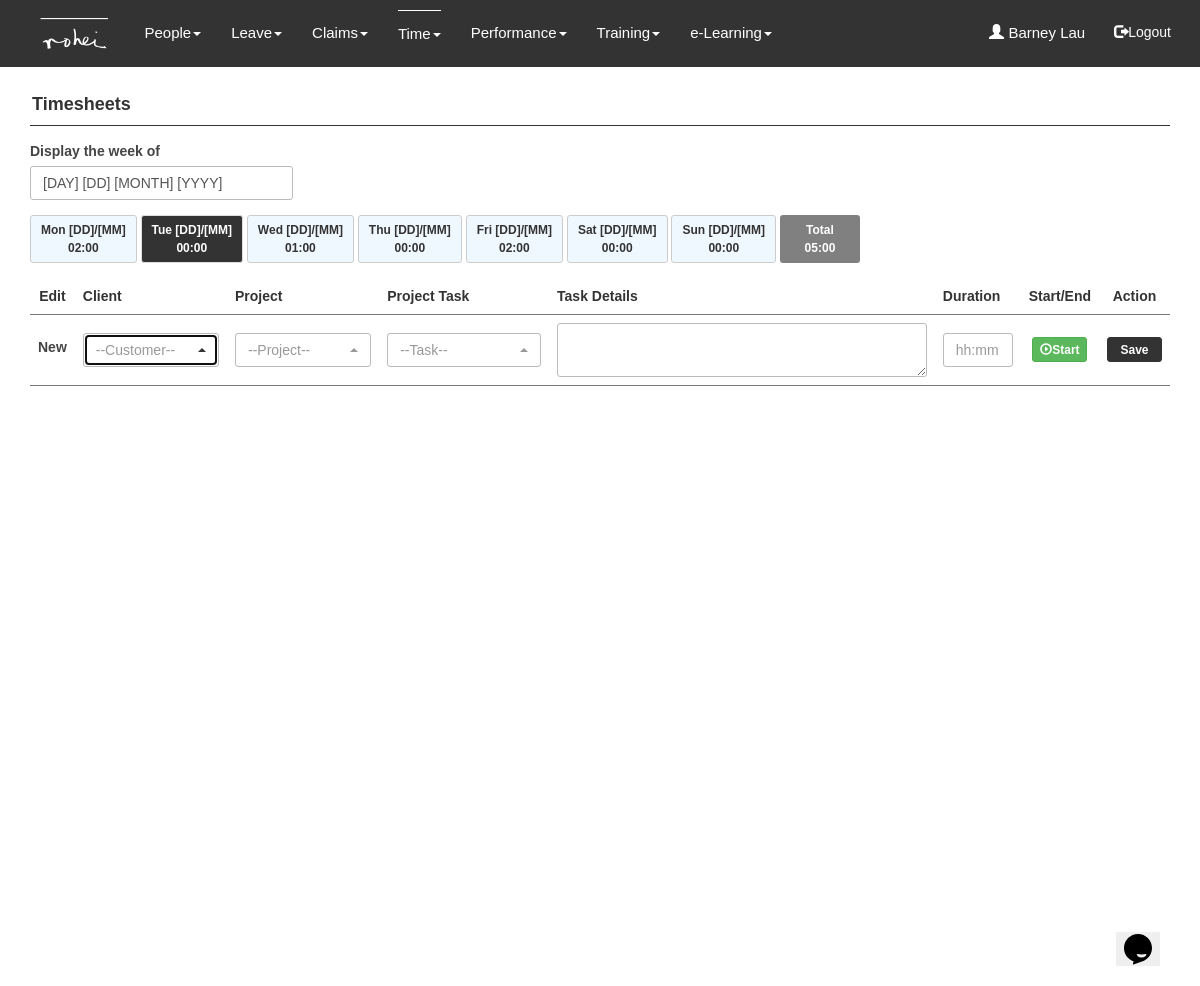 click on "--Customer--" at bounding box center [145, 350] 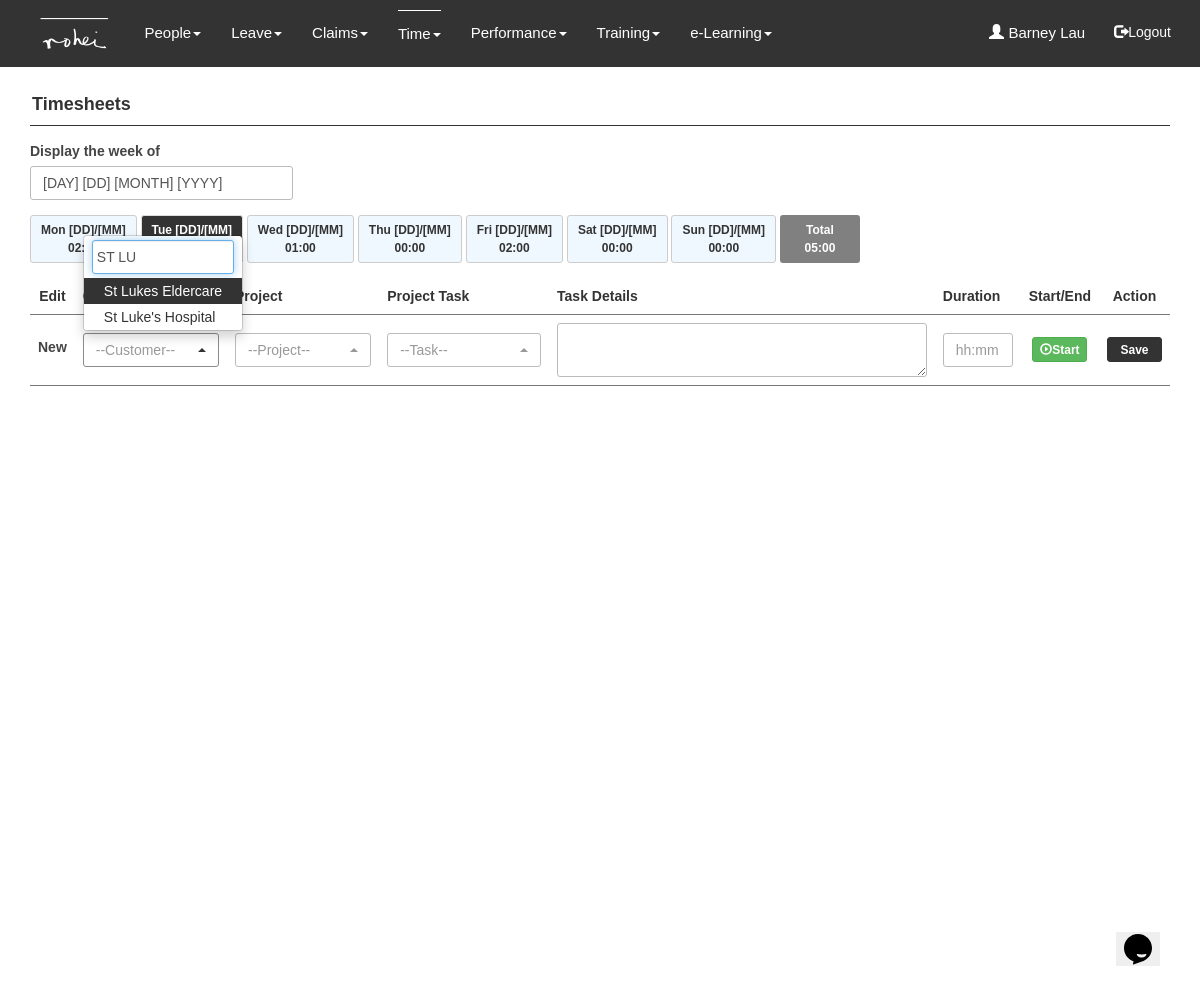 type on "ST LUK" 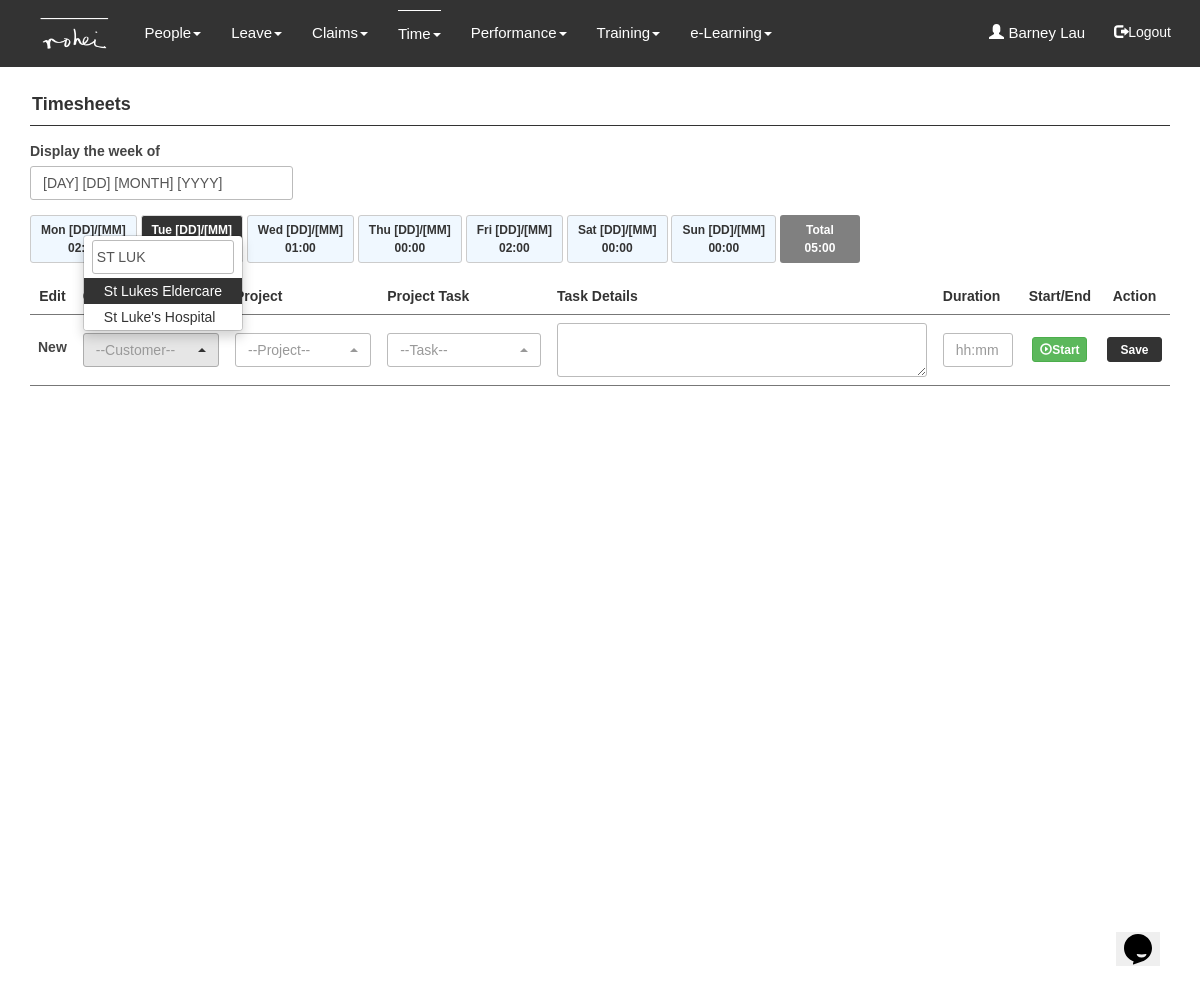 click on "St Lukes Eldercare" at bounding box center (163, 291) 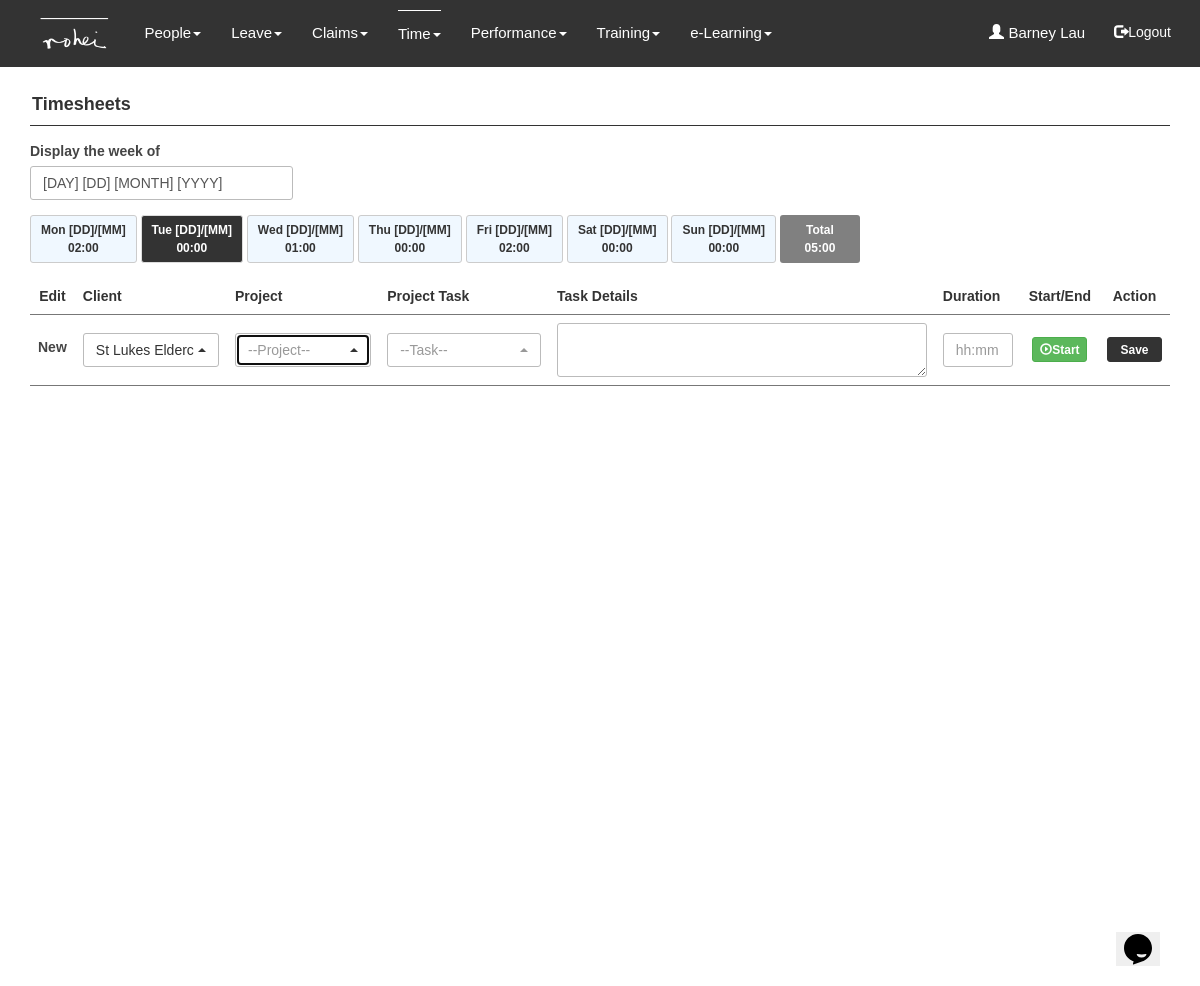 click on "--Project--" at bounding box center (297, 350) 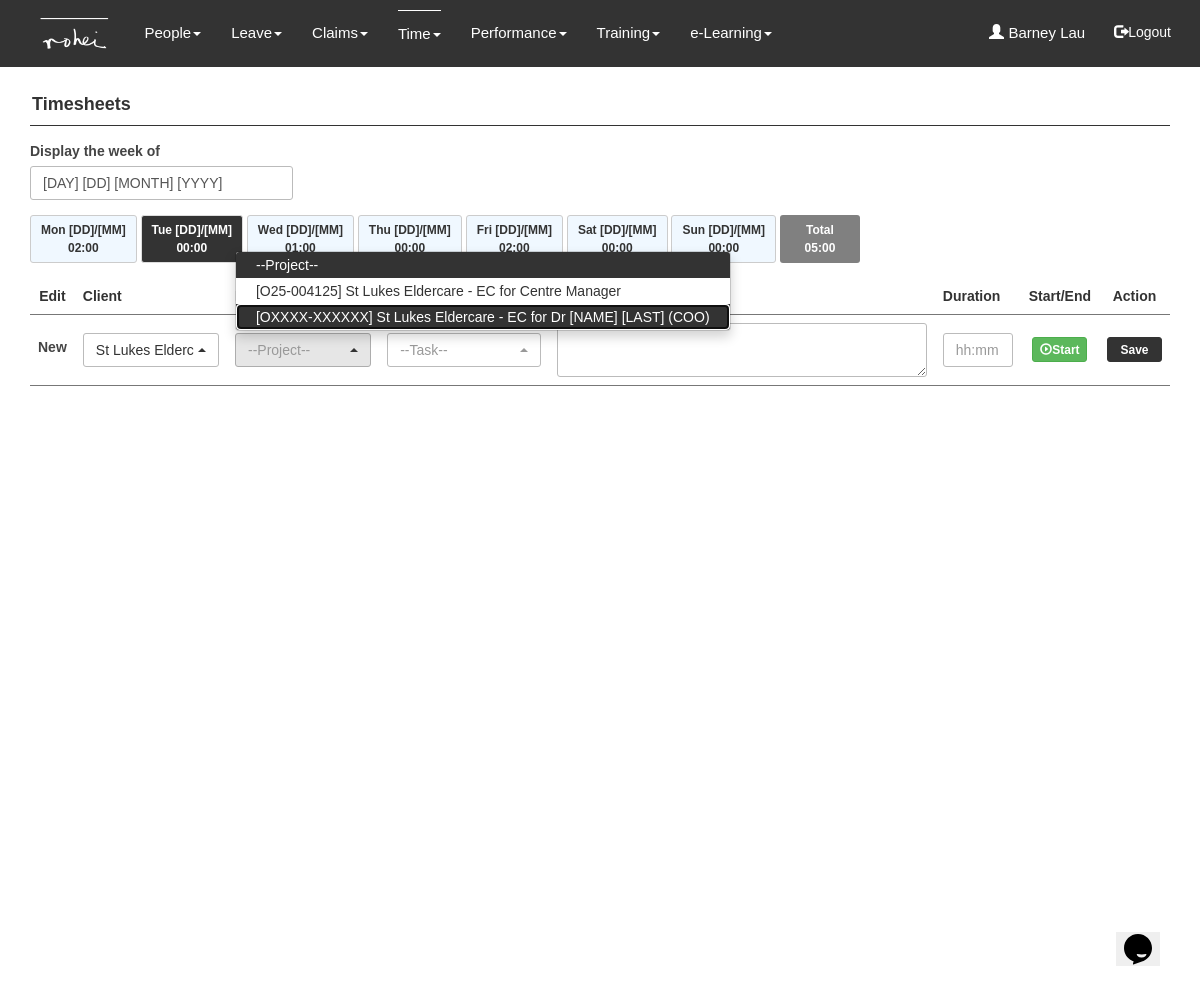 click on "[OXXXX-XXXXXX] St Lukes Eldercare - EC for Dr [NAME] [LAST] (COO)" at bounding box center (483, 317) 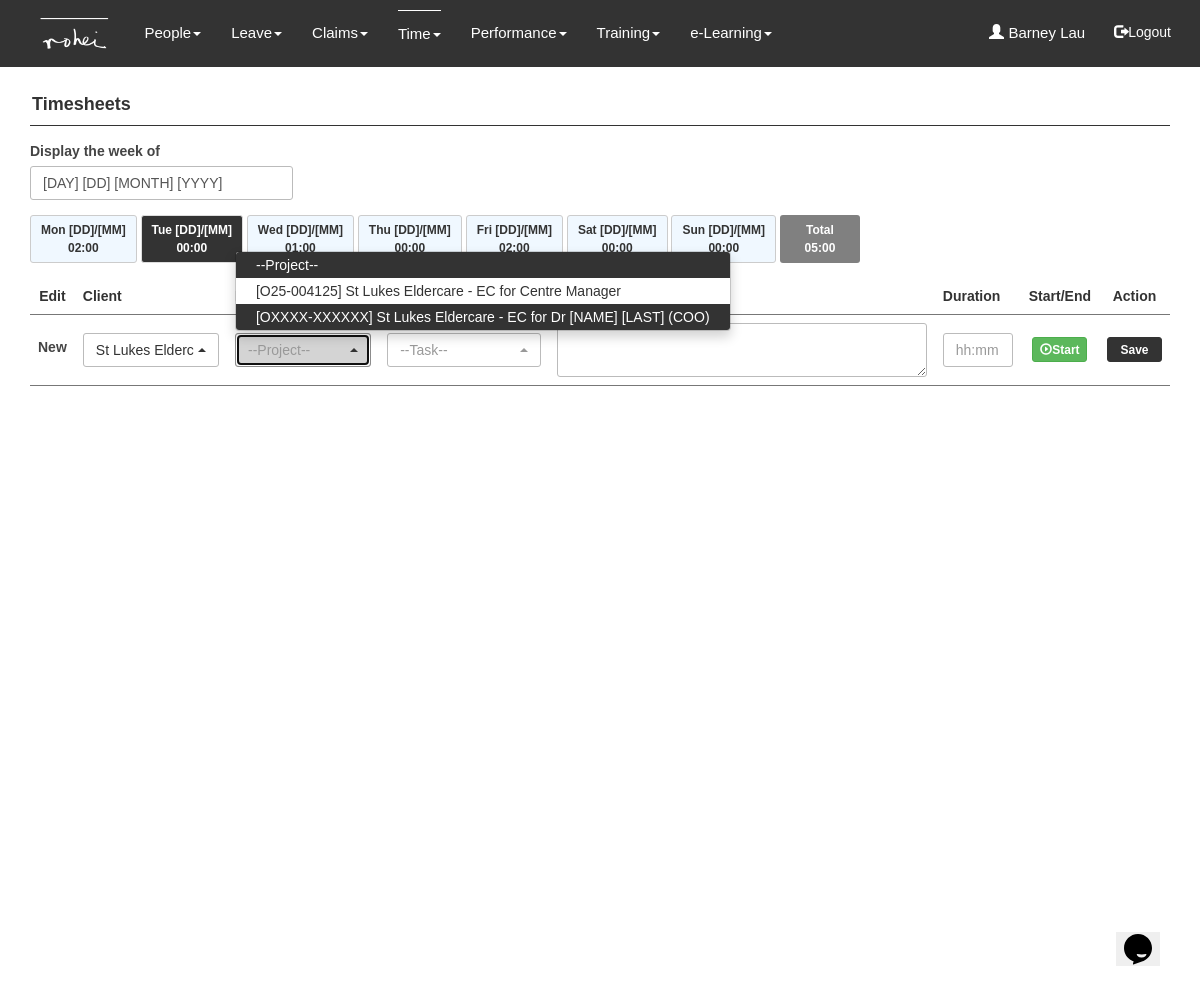 select on "2750" 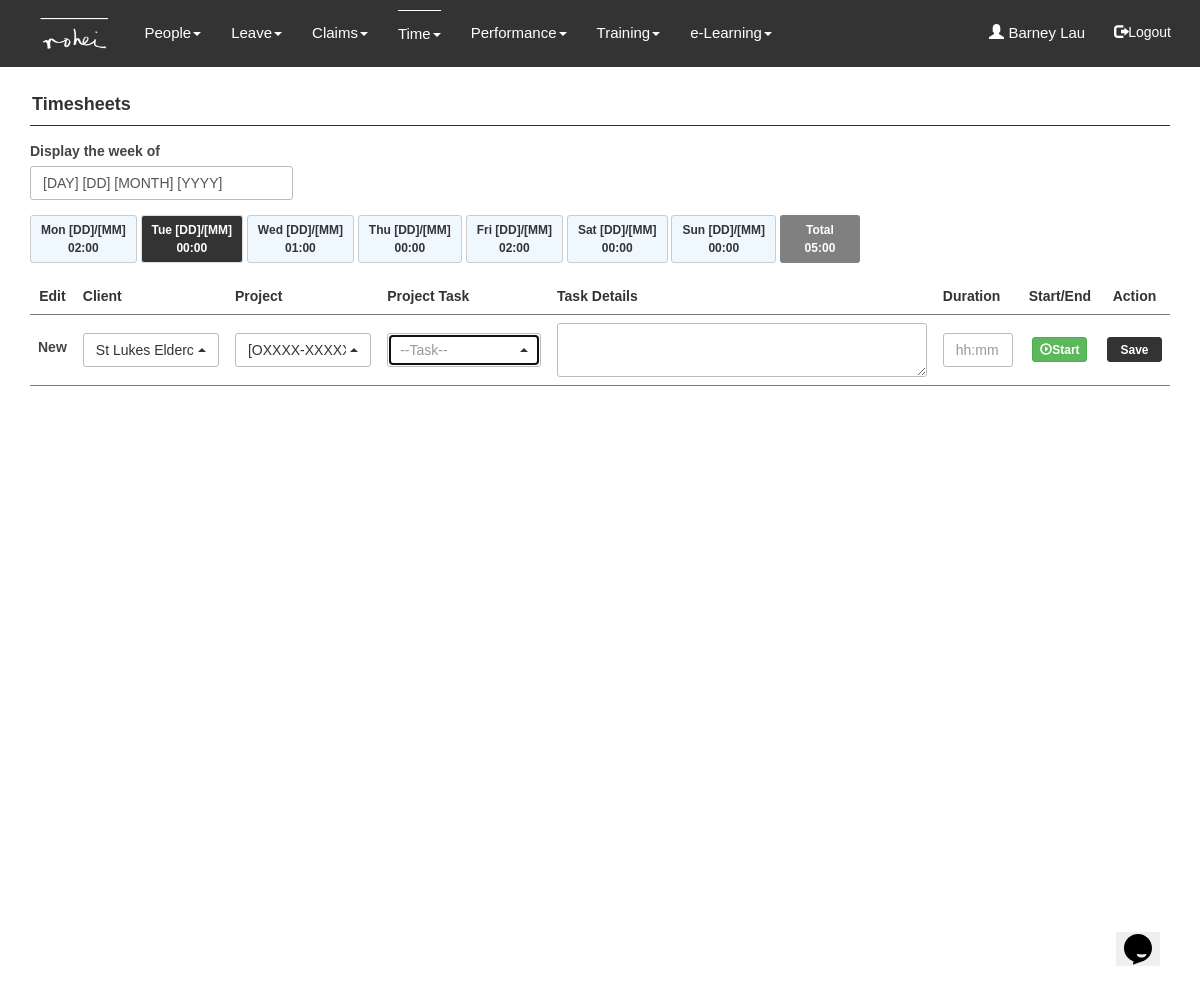 click on "--Task--" at bounding box center [458, 350] 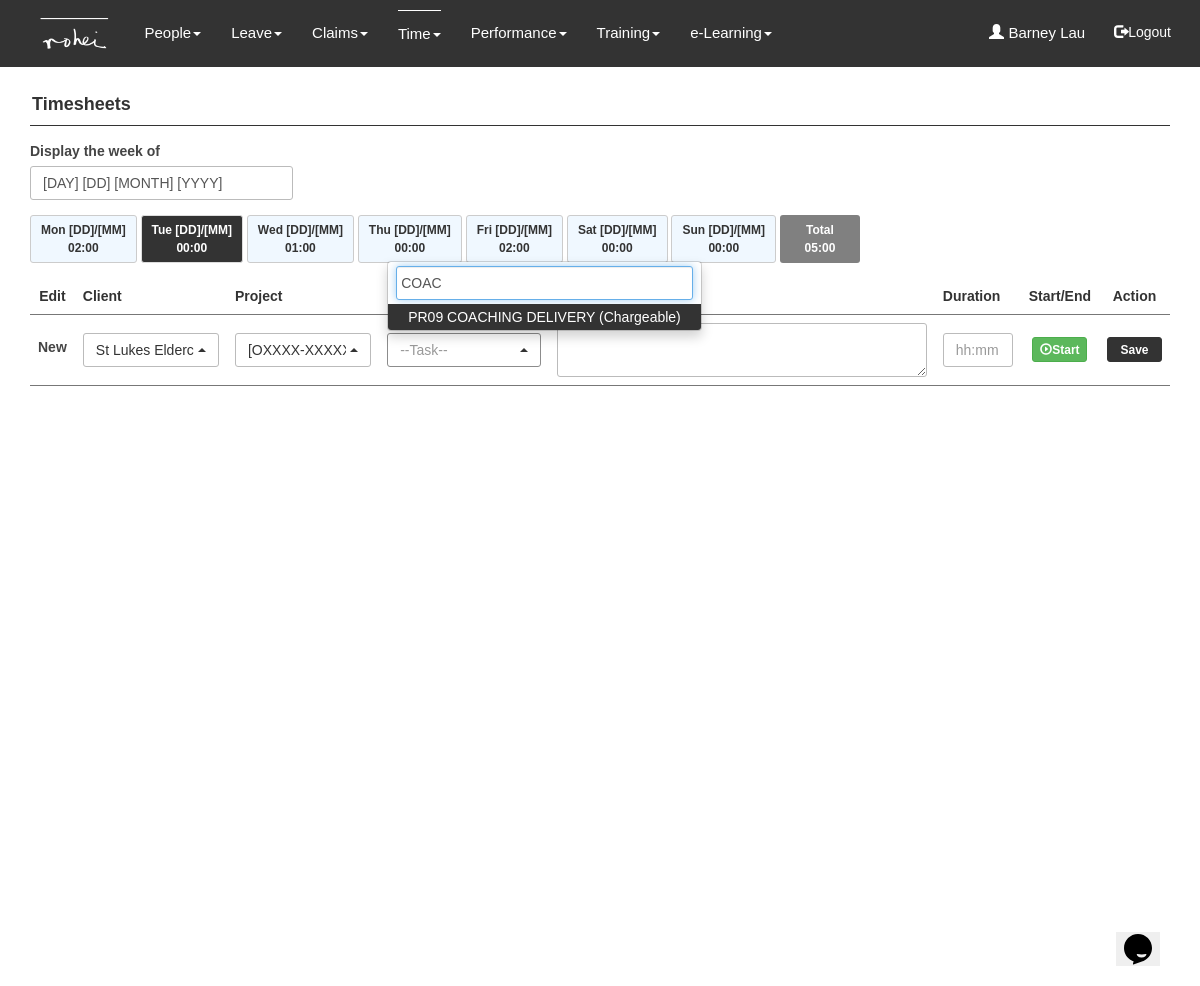 type on "COACH" 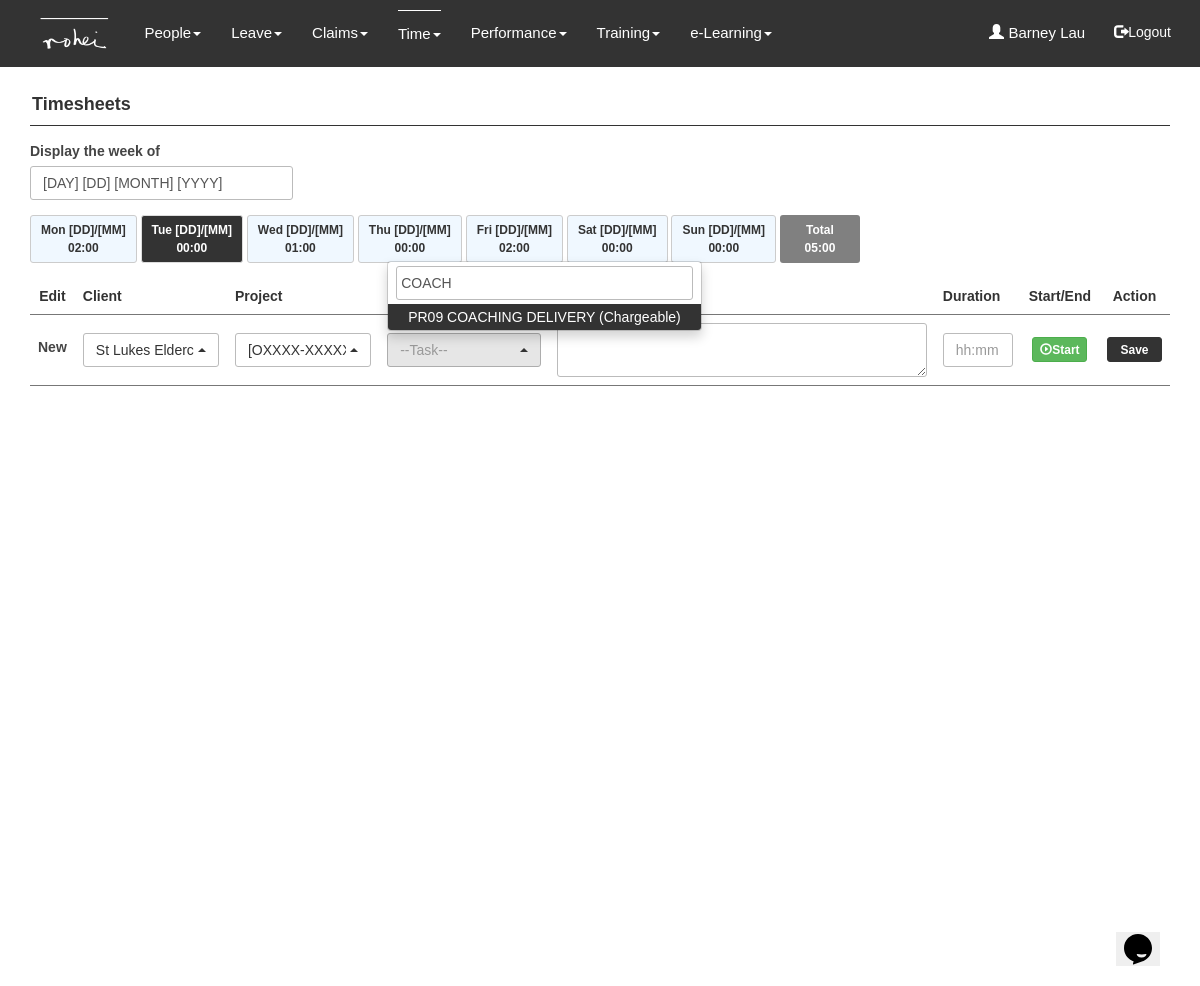 click on "PR09 COACHING DELIVERY (Chargeable)" at bounding box center [544, 317] 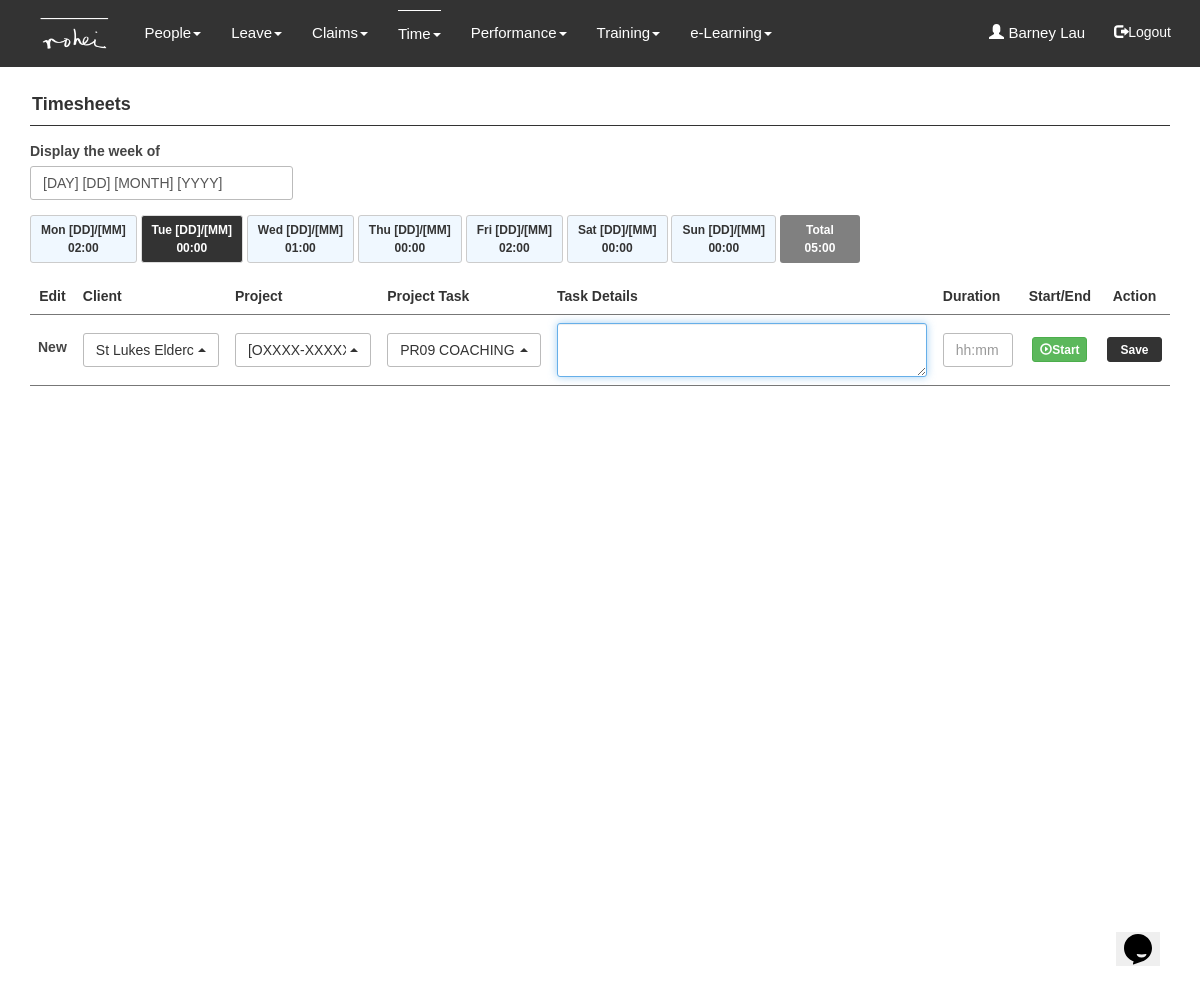 click at bounding box center [742, 350] 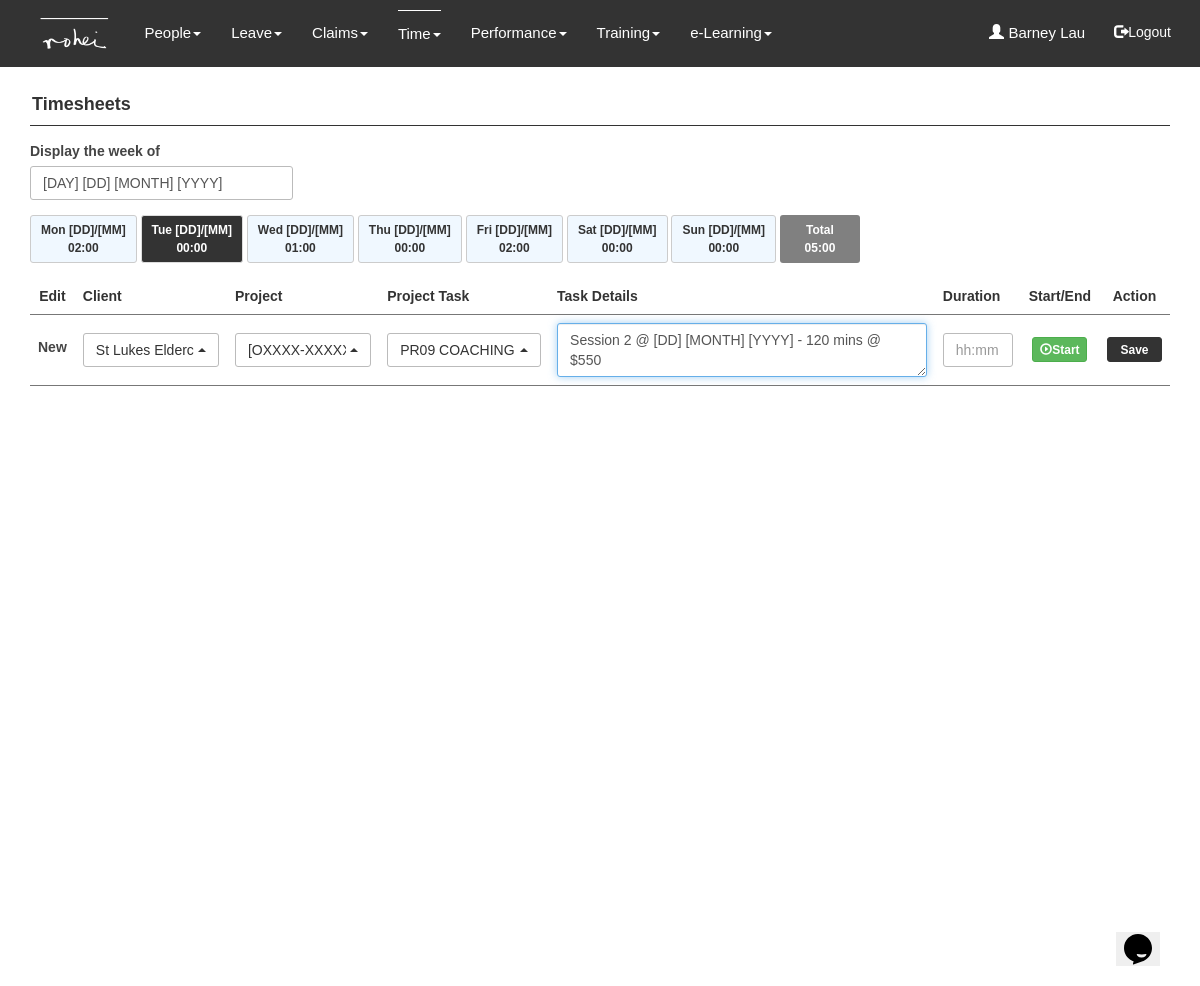 paste on "3 @ [DD] [MONTH]" 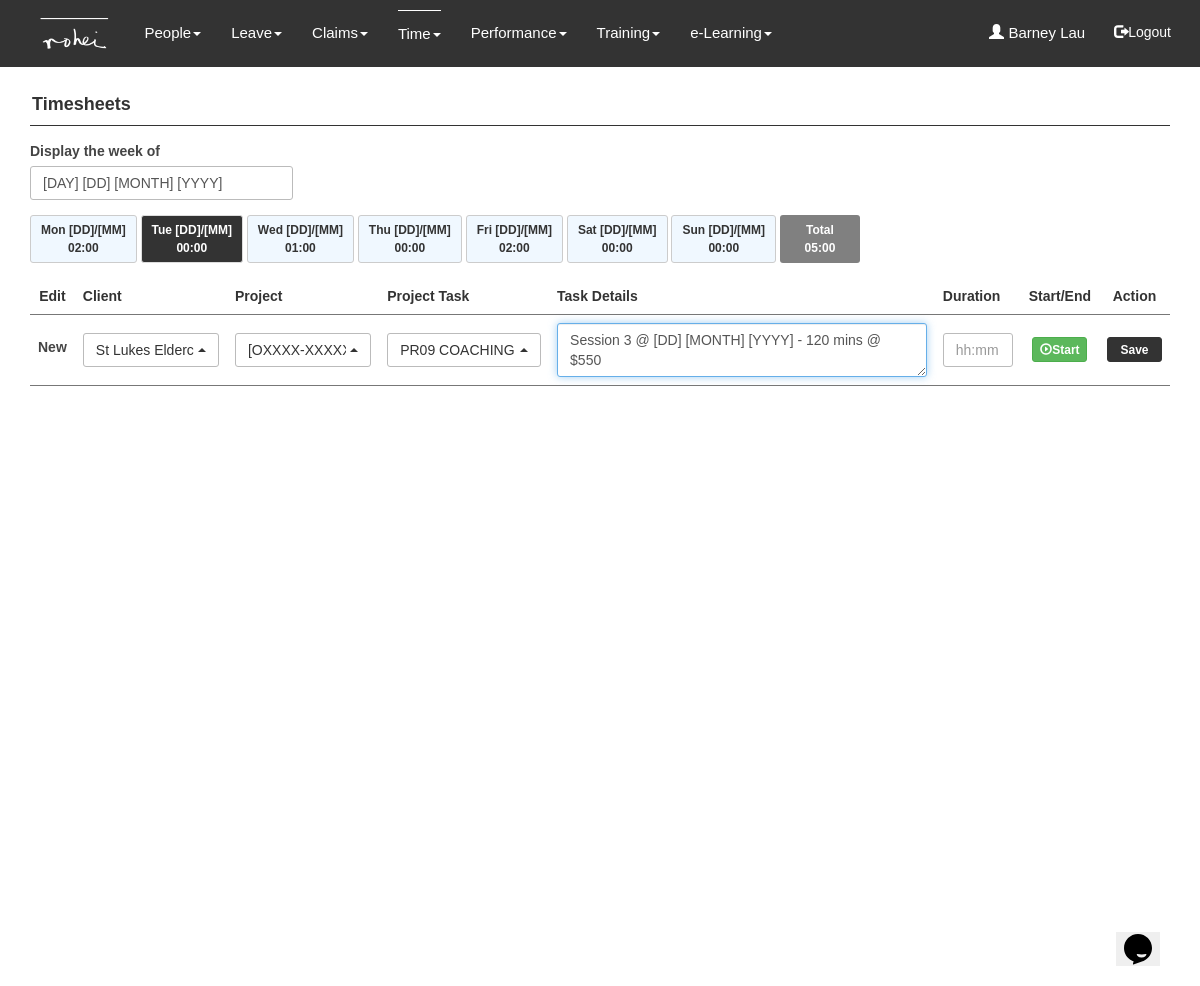 drag, startPoint x: 883, startPoint y: 340, endPoint x: 551, endPoint y: 339, distance: 332.0015 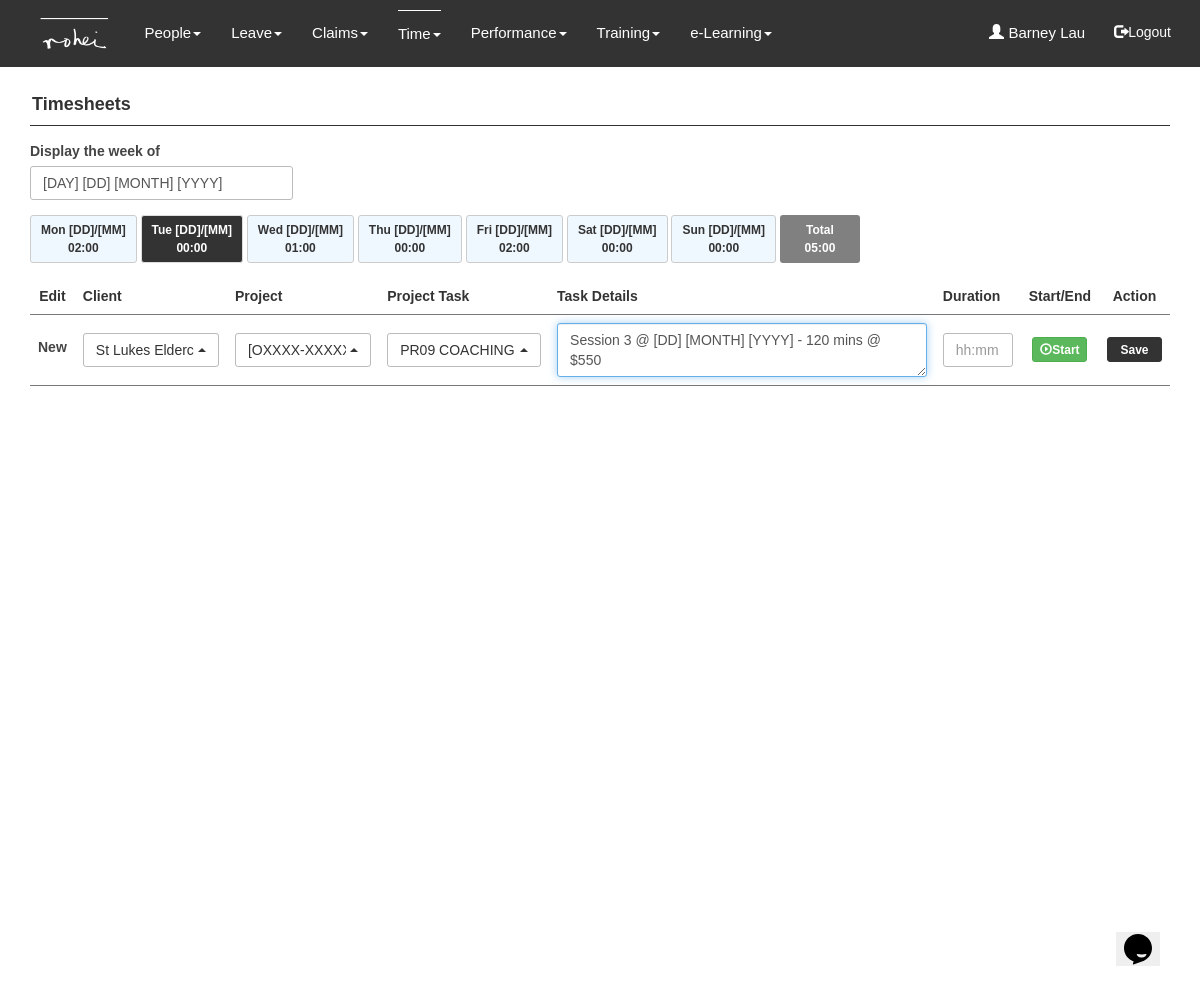 type on "Session 3 @ [DD] [MONTH] [YYYY] - 120 mins @ $550" 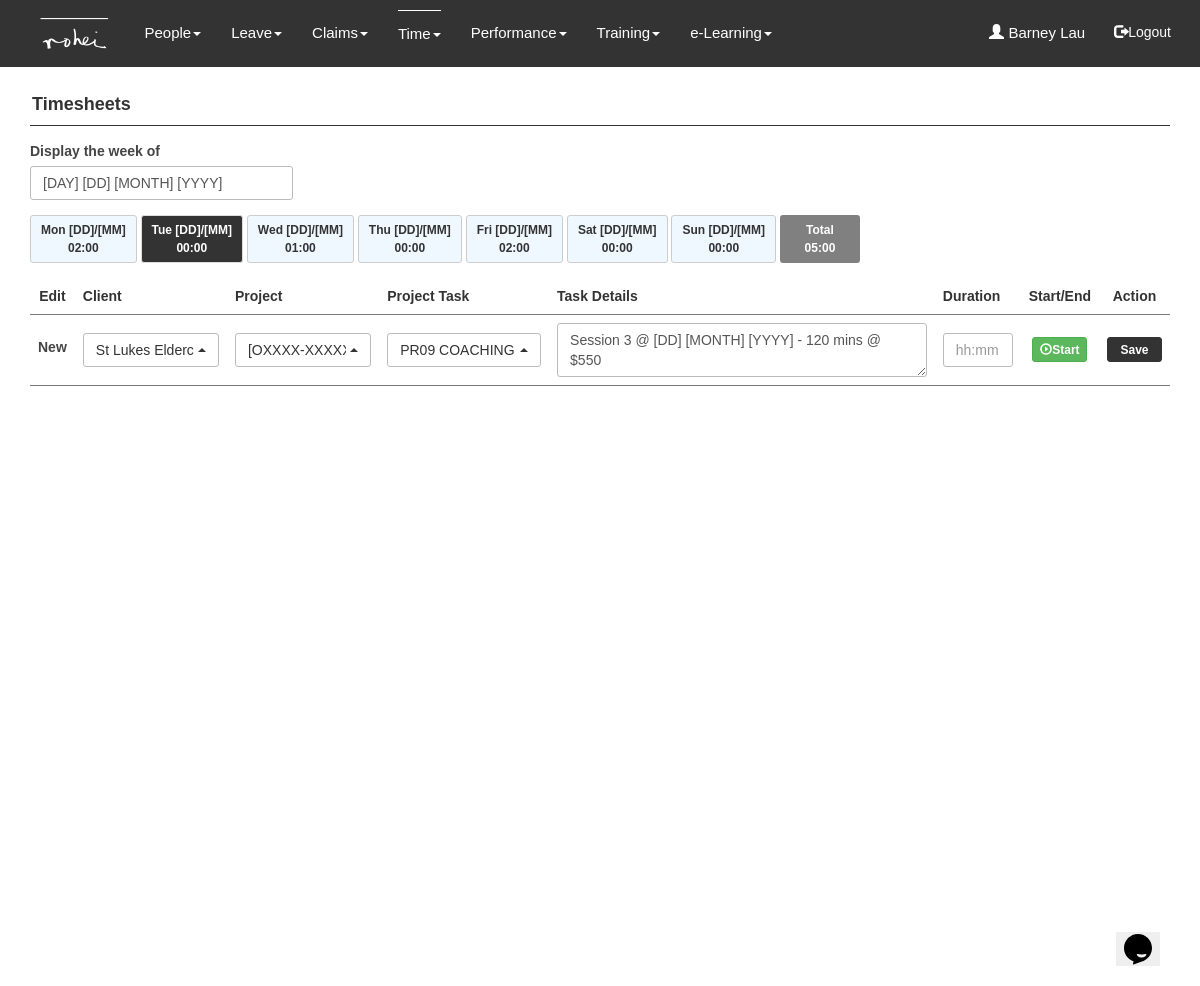 click on "Toggle navigation
People
Personal Information
Staff  Directory
Leave
Apply for Leave
Claim Time Off-in-lieu Leave Forecast" at bounding box center (600, 213) 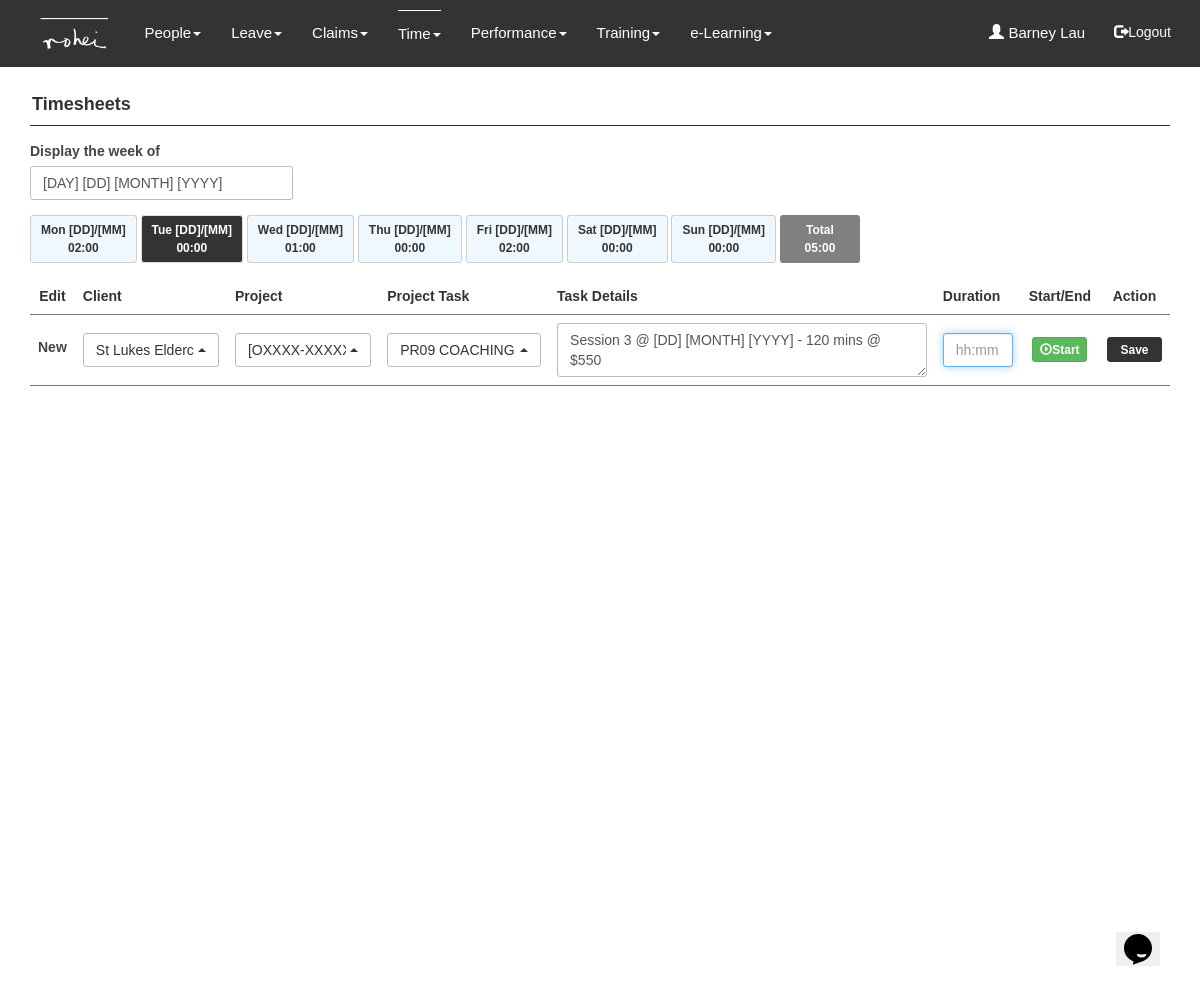 click at bounding box center (978, 350) 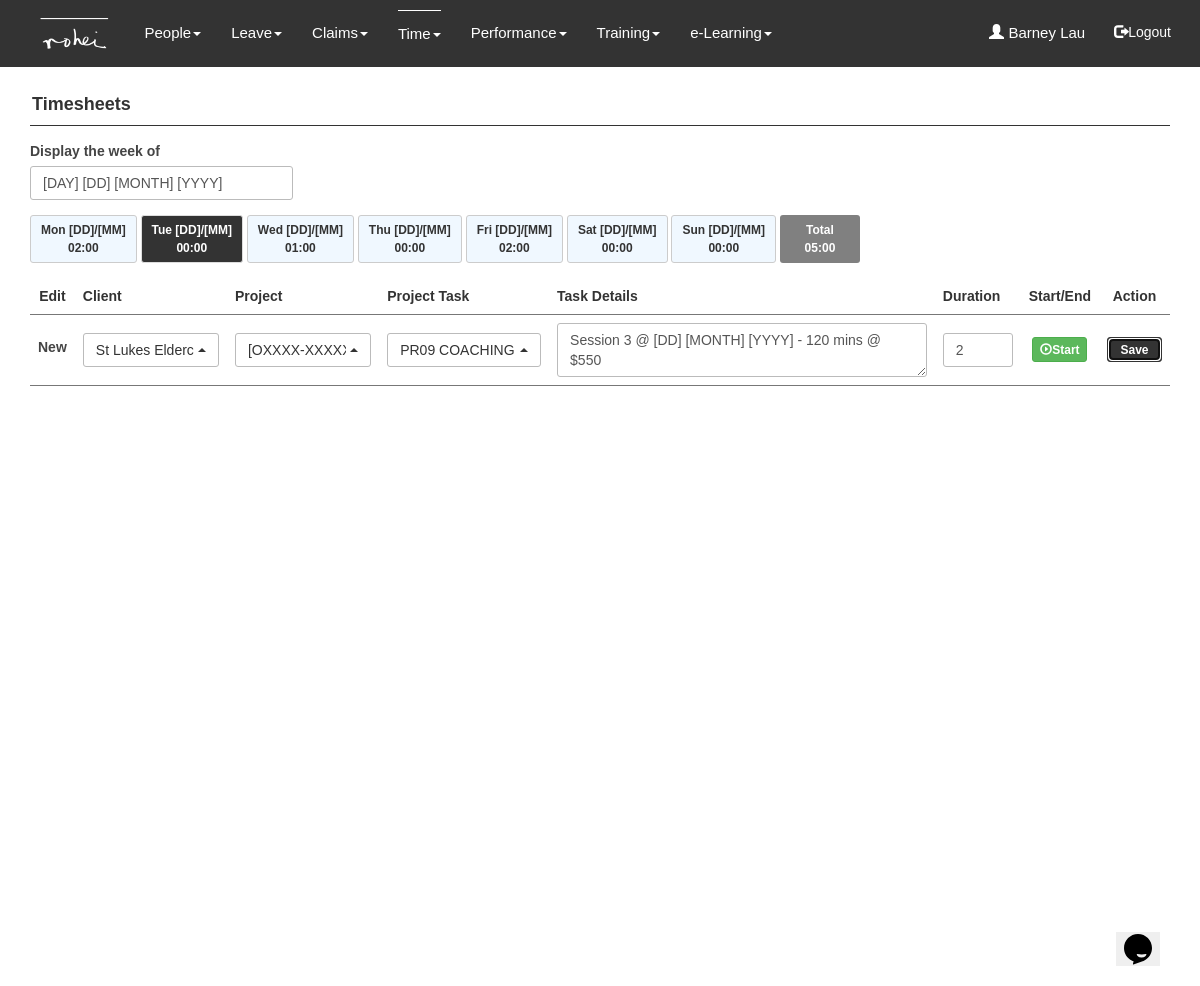 type on "2:00" 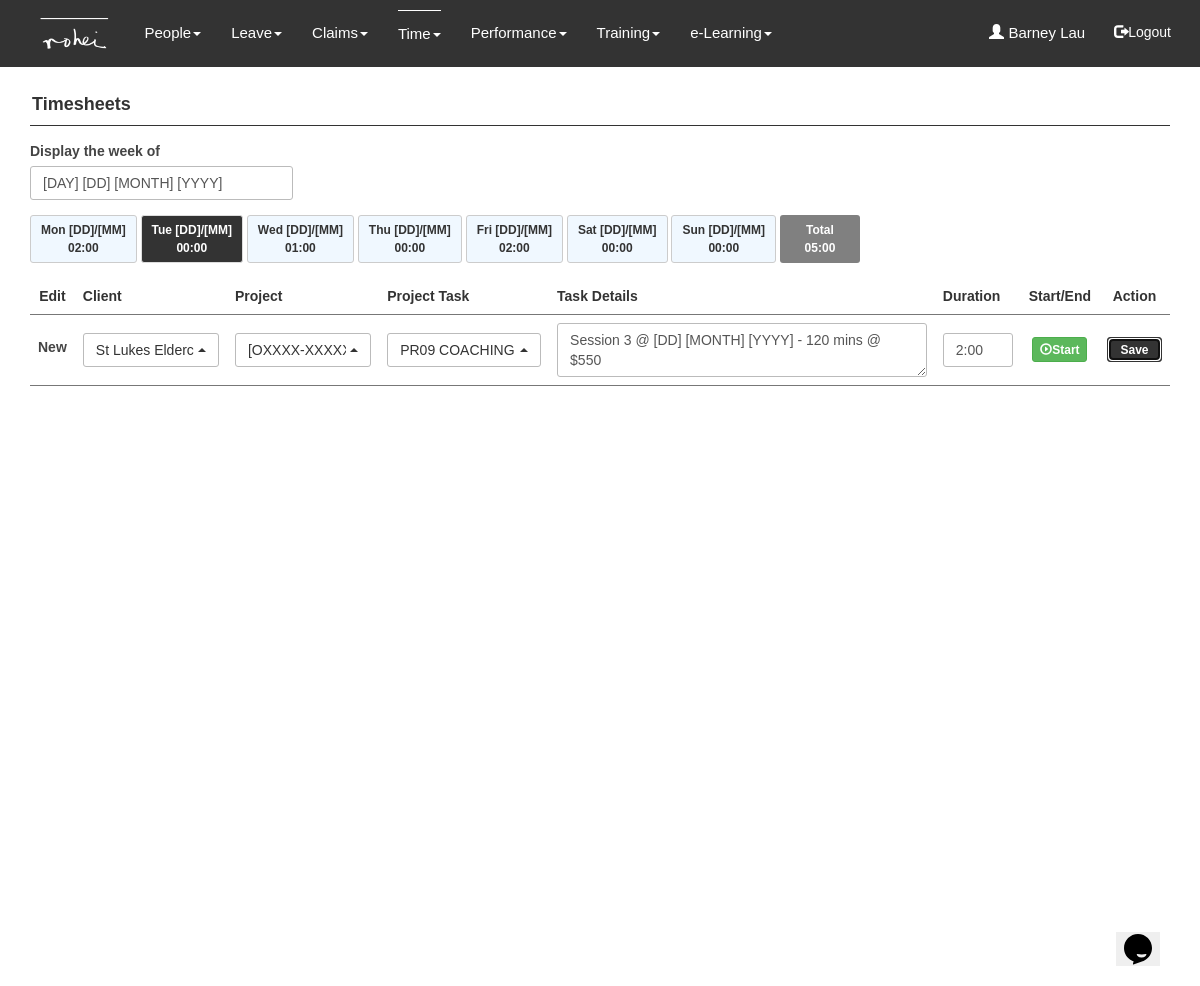 click on "Save" at bounding box center (1134, 349) 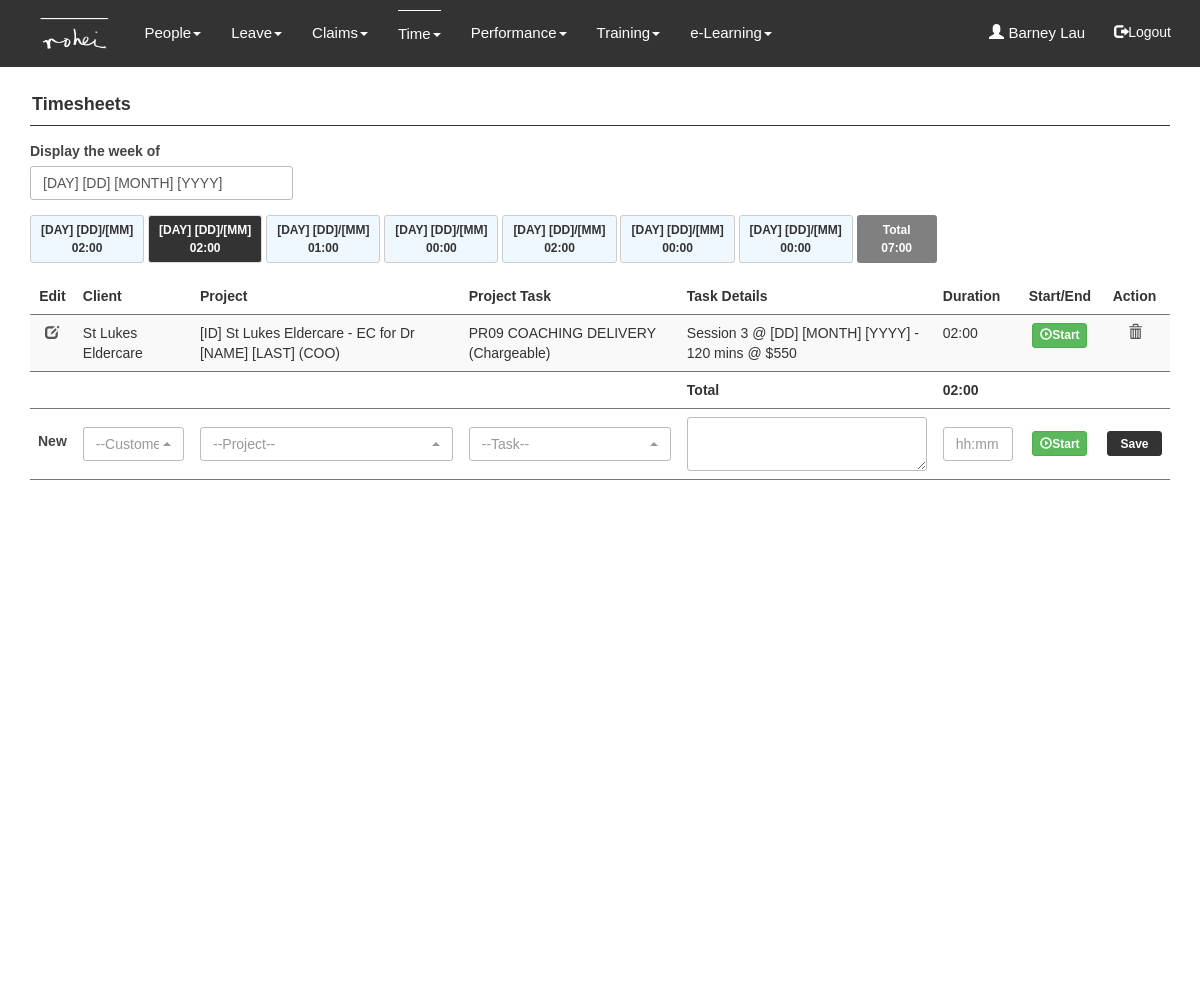 scroll, scrollTop: 0, scrollLeft: 0, axis: both 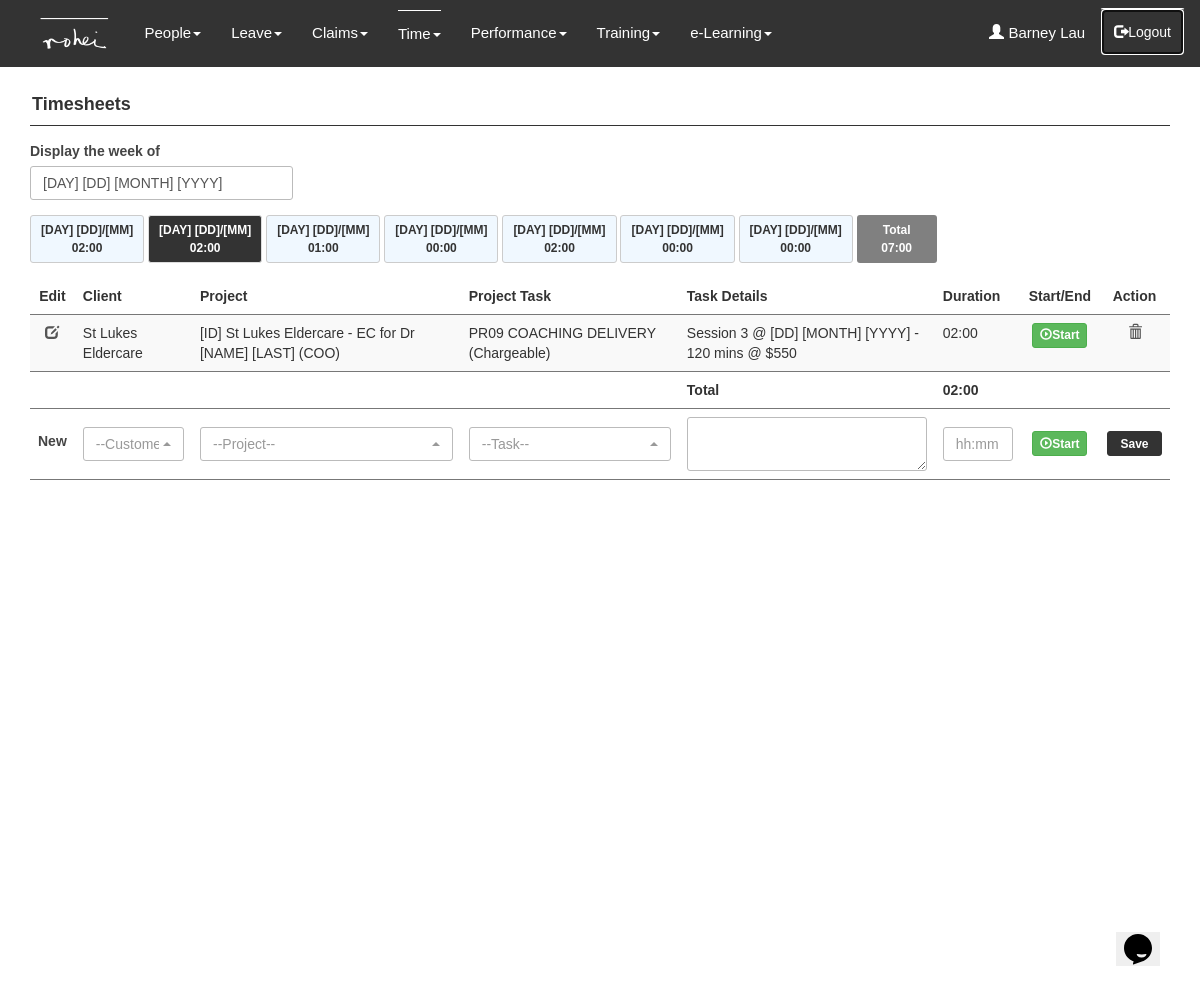 click on "Logout" at bounding box center (1142, 32) 